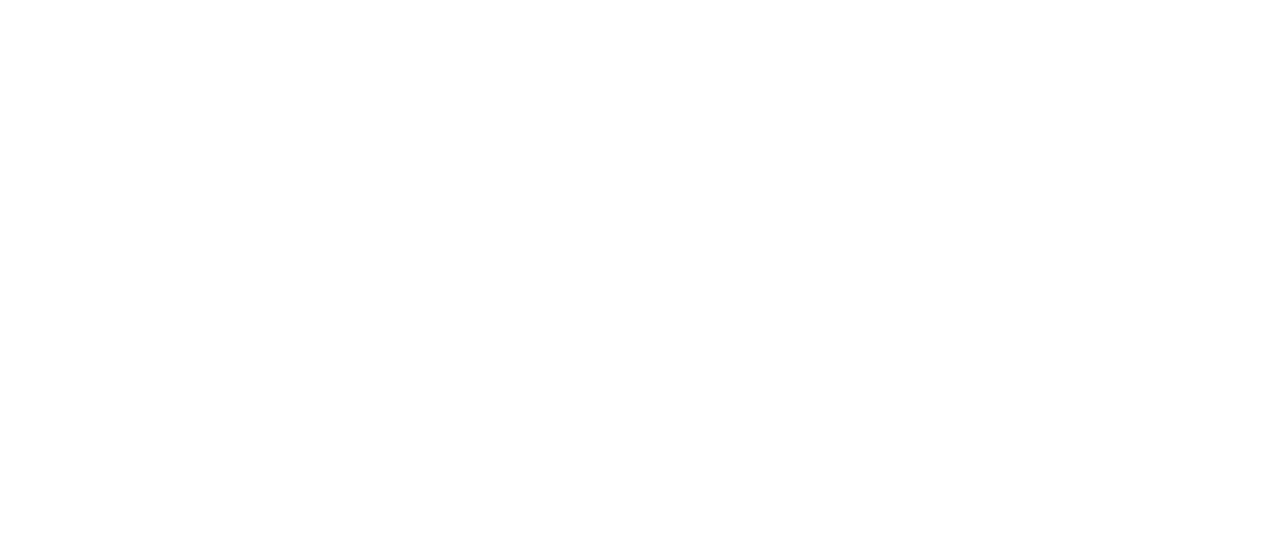 scroll, scrollTop: 0, scrollLeft: 0, axis: both 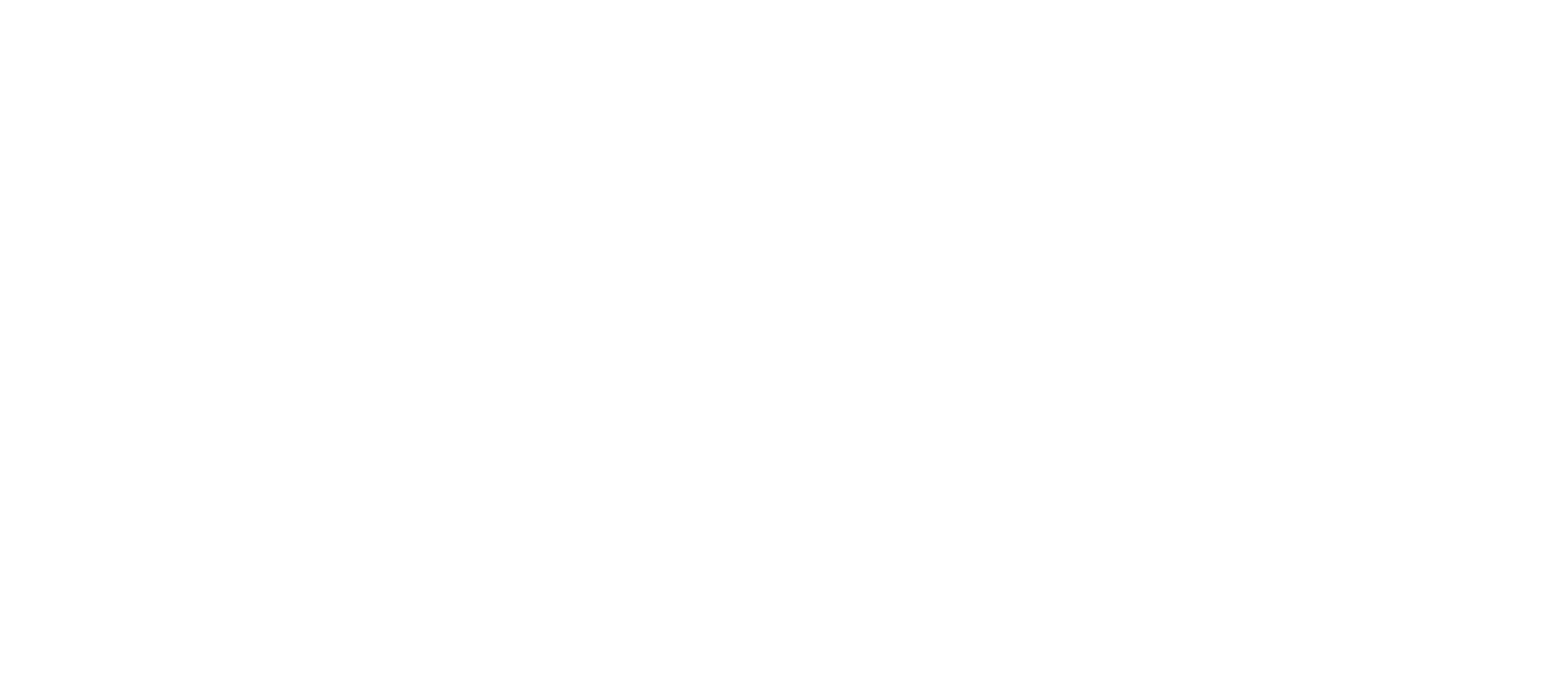click at bounding box center (784, 0) 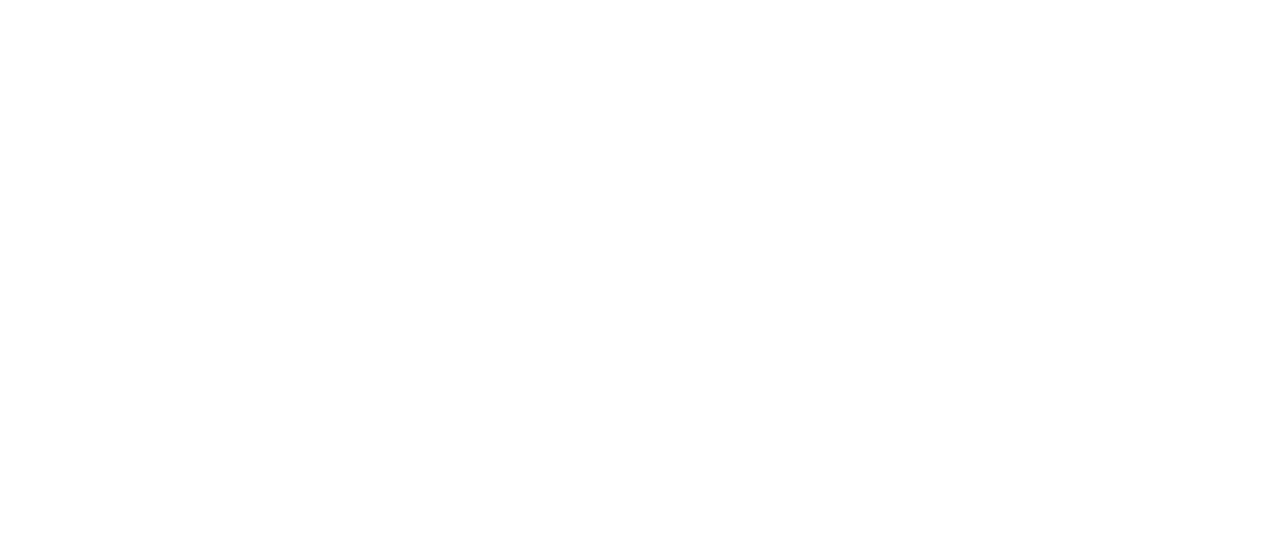 scroll, scrollTop: 0, scrollLeft: 0, axis: both 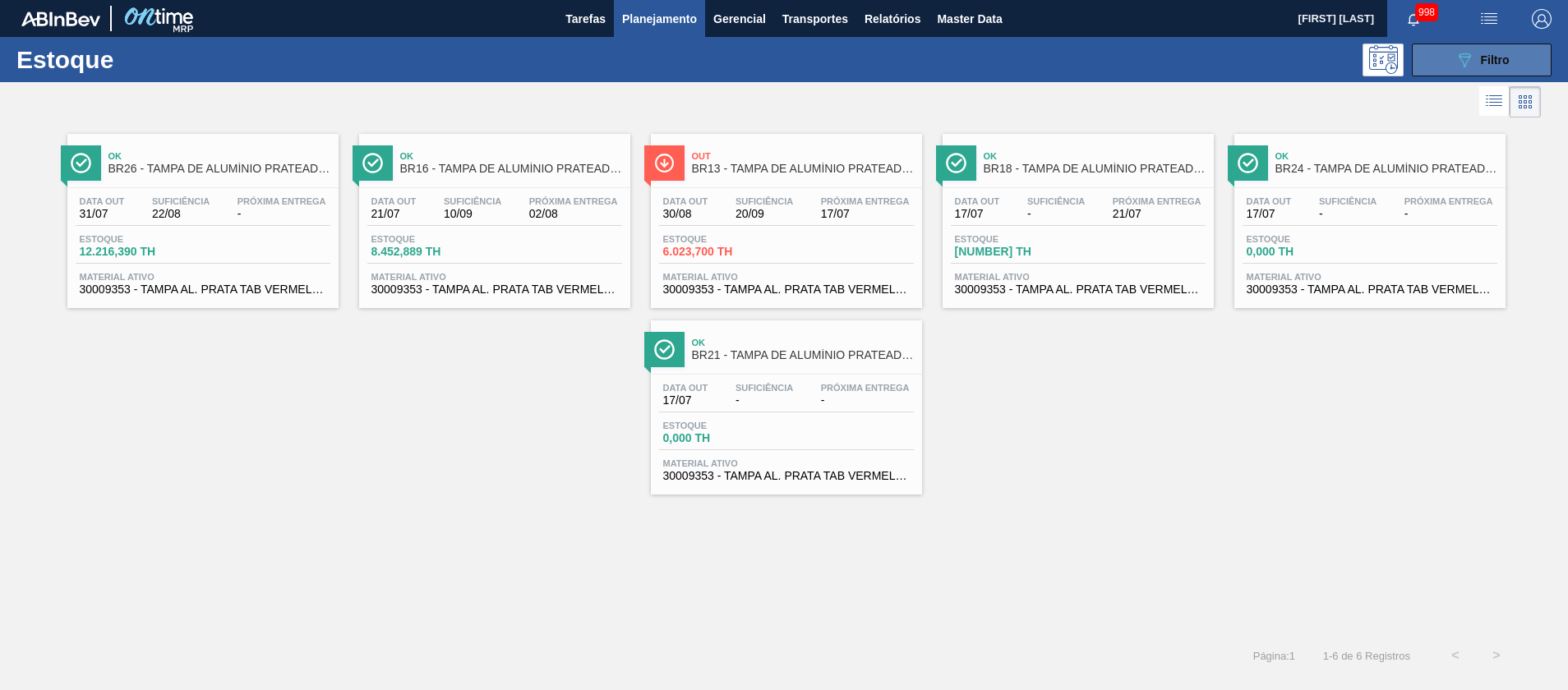 click on "089F7B8B-B2A5-4AFE-B5C0-19BA573D28AC Filtro" at bounding box center [1482, 60] 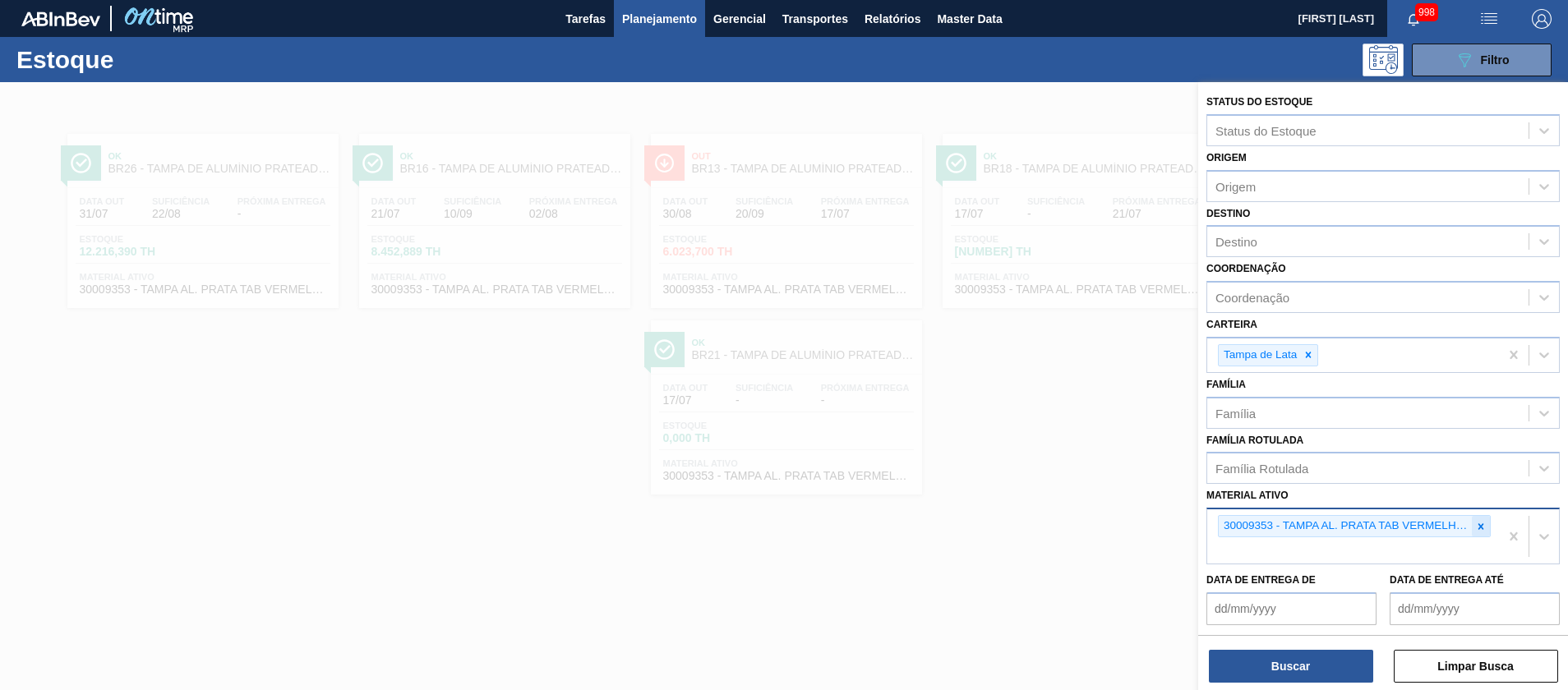 click at bounding box center (1481, 526) 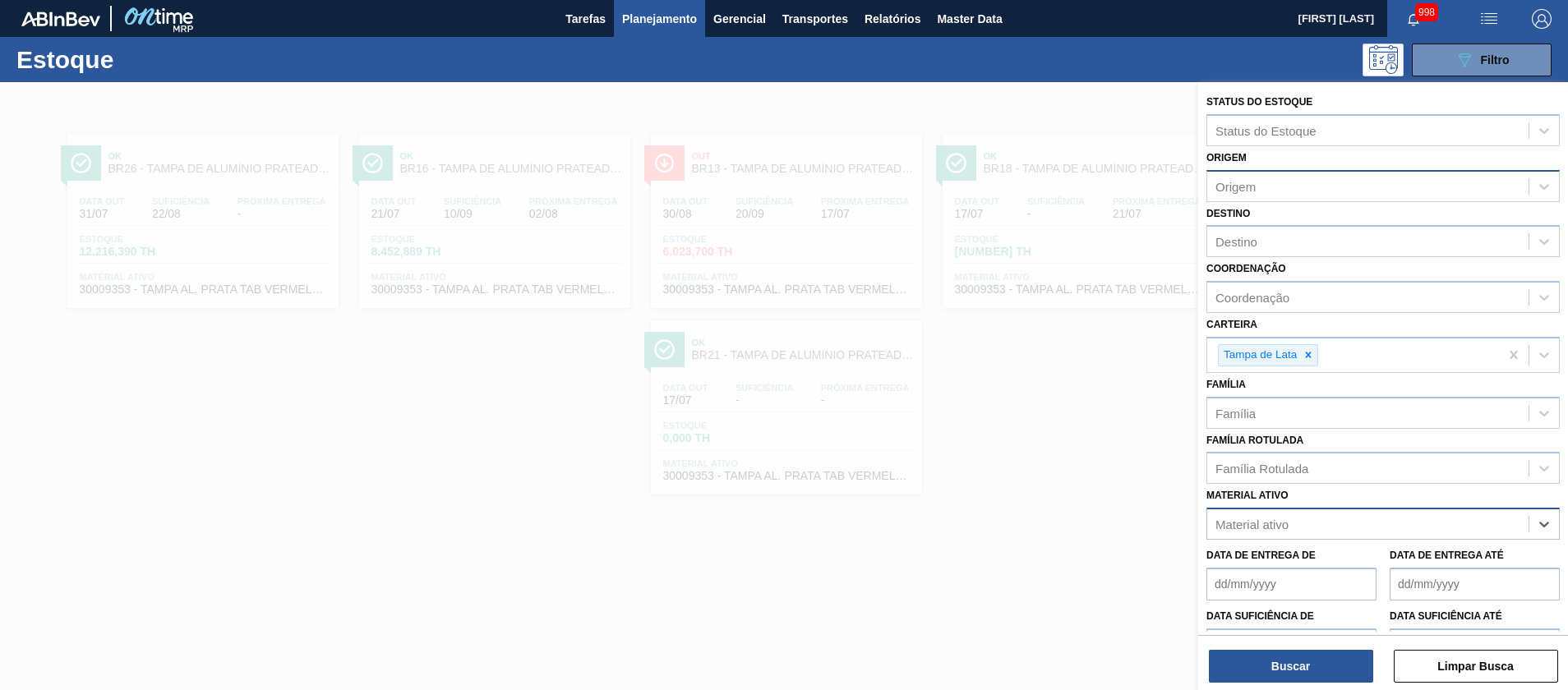 click on "Origem" at bounding box center [1235, 186] 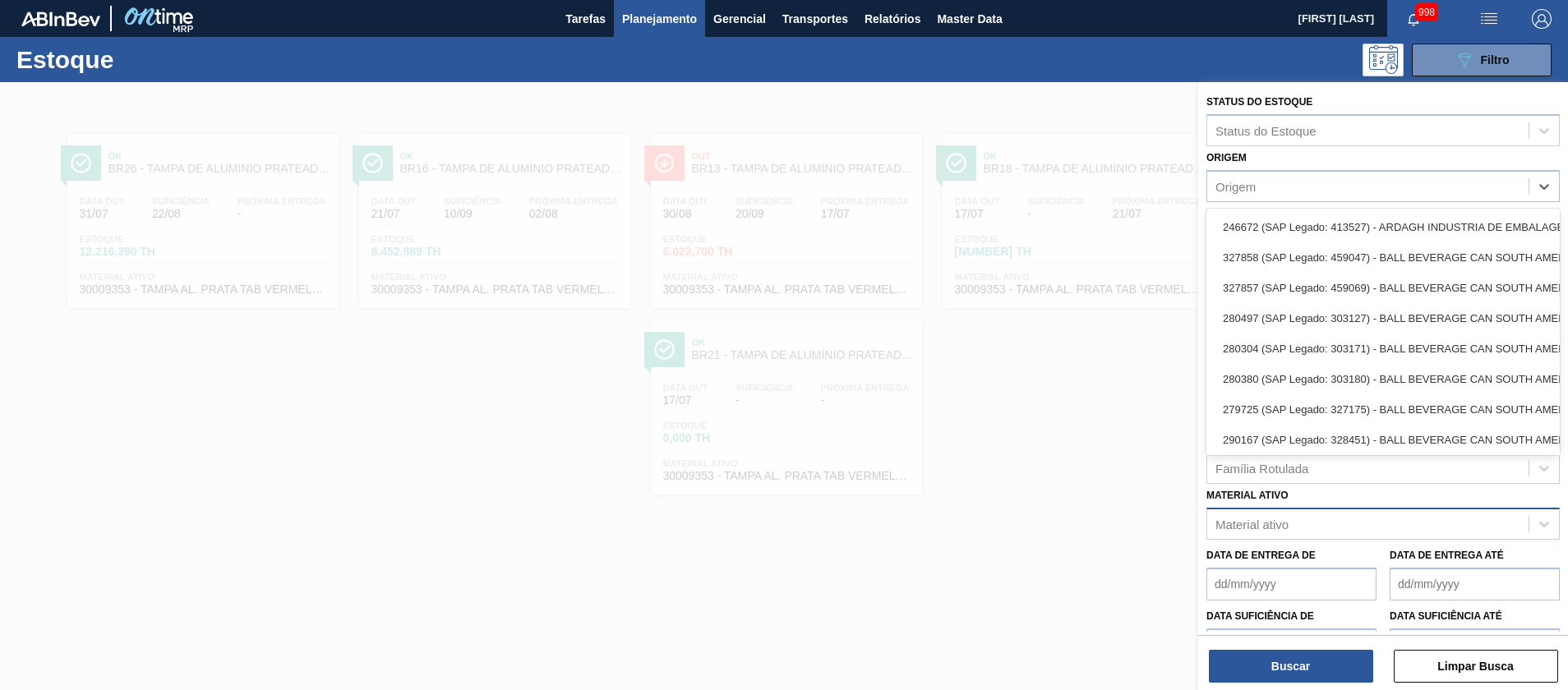 click on "Origem option 246672 (SAP Legado: 413527) - ARDAGH INDUSTRIA DE EMBALAGENS focused, 1 of 41. 41 results available. Use Up and Down to choose options, press Enter to select the currently focused option, press Escape to exit the menu, press Tab to select the option and exit the menu. Origem 246672 (SAP Legado: 413527) - ARDAGH INDUSTRIA DE EMBALAGENS 327858 (SAP Legado: 459047) - BALL BEVERAGE CAN SOUTH AMERICA 327857 (SAP Legado: 459069) - BALL BEVERAGE CAN SOUTH AMERICA LTD-- 280497 (SAP Legado: 303127) - BALL BEVERAGE CAN SOUTH AMERICA SA 280304 (SAP Legado: 303171) - BALL BEVERAGE CAN SOUTH AMERICA SA 280380 (SAP Legado: 303180) - BALL BEVERAGE CAN SOUTH AMERICA SA 279725 (SAP Legado: 327175) - BALL BEVERAGE CAN SOUTH AMERICA SA 290167 (SAP Legado: 328451) - BALL BEVERAGE CAN SOUTH AMERICA SA 289697 (SAP Legado: 329466) - BALL BEVERAGE CAN SOUTH AMERICA SA 289744 (SAP Legado: 323611) - BALL BEVERAGE CAN SOUTH AMERICA SA 280510 (SAP Legado: 303160) - BALL DO BRASIL LTDA 410003 - BALL DO BRASIL LTDA" at bounding box center (1383, 174) 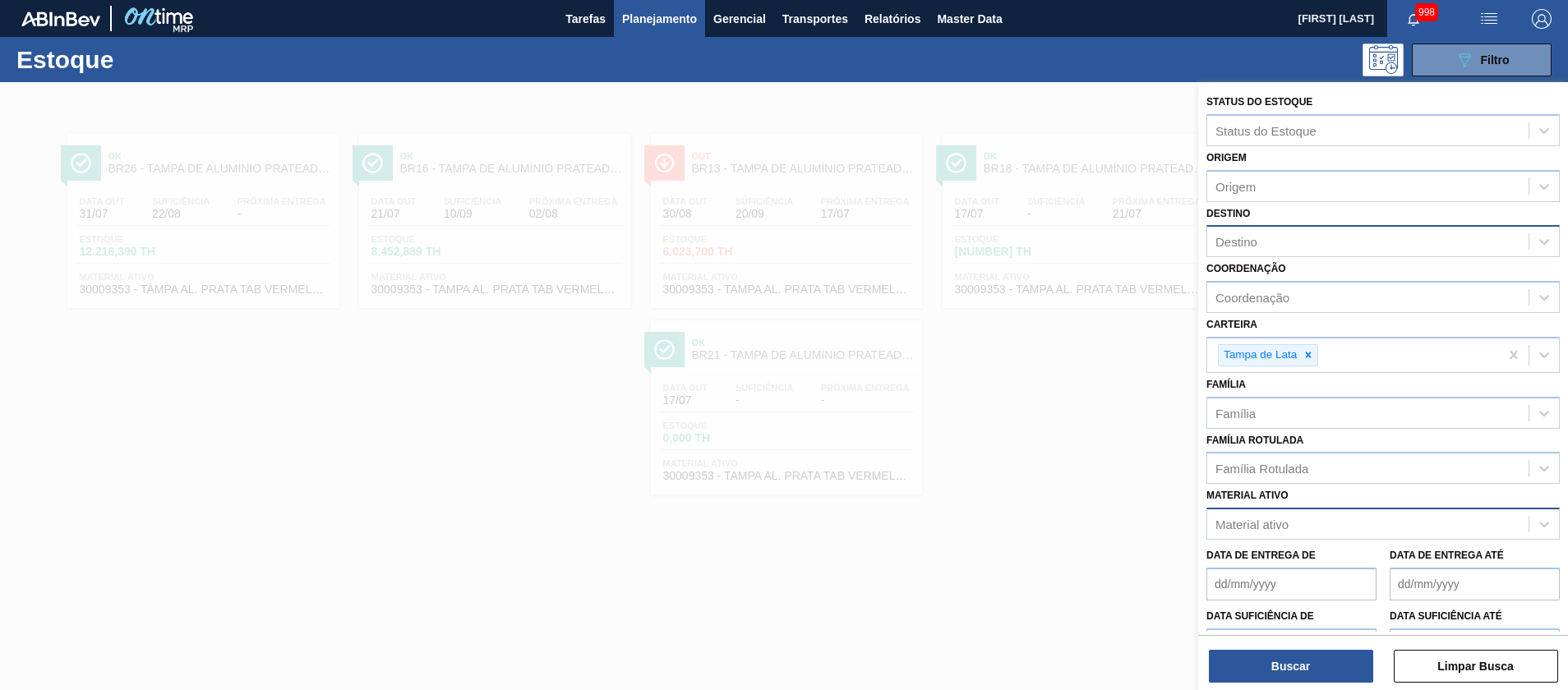 click on "Destino" at bounding box center (1367, 242) 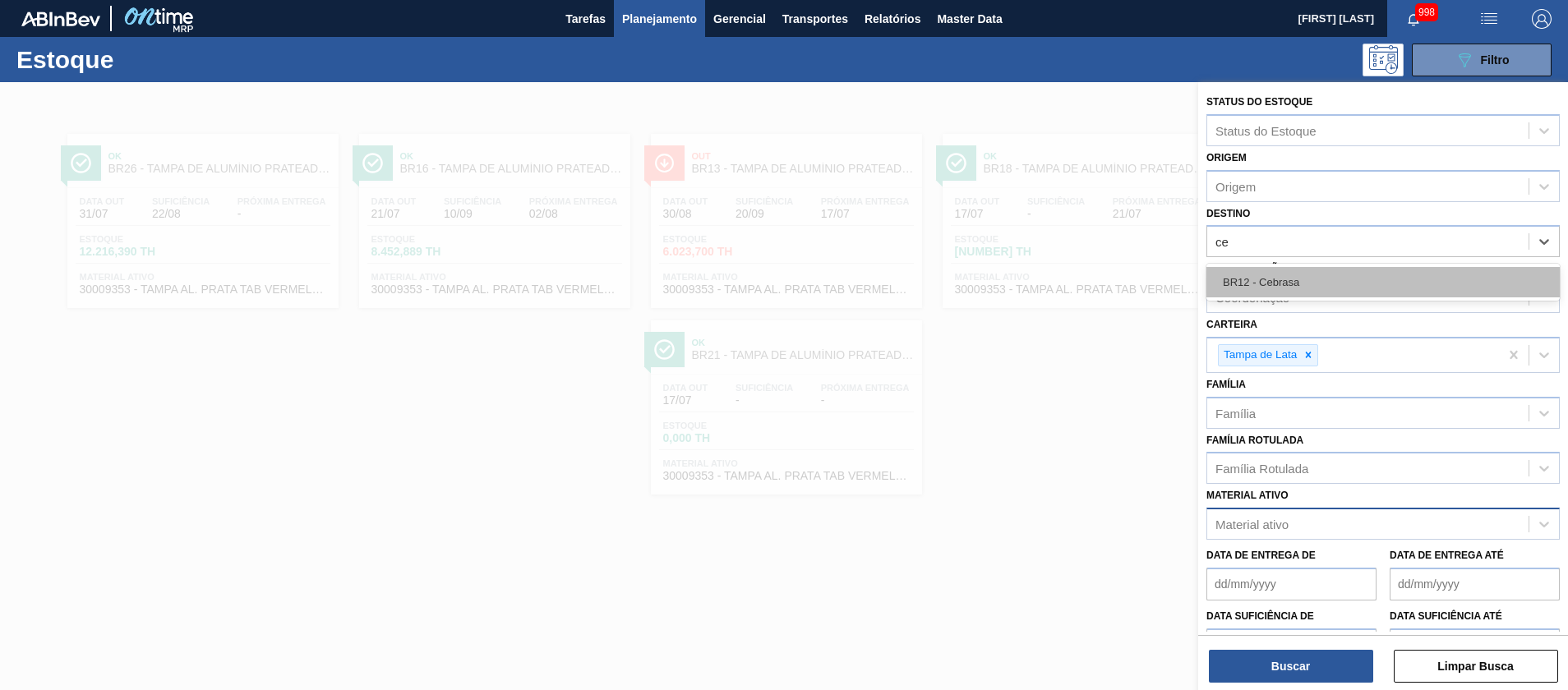 type on "ceb" 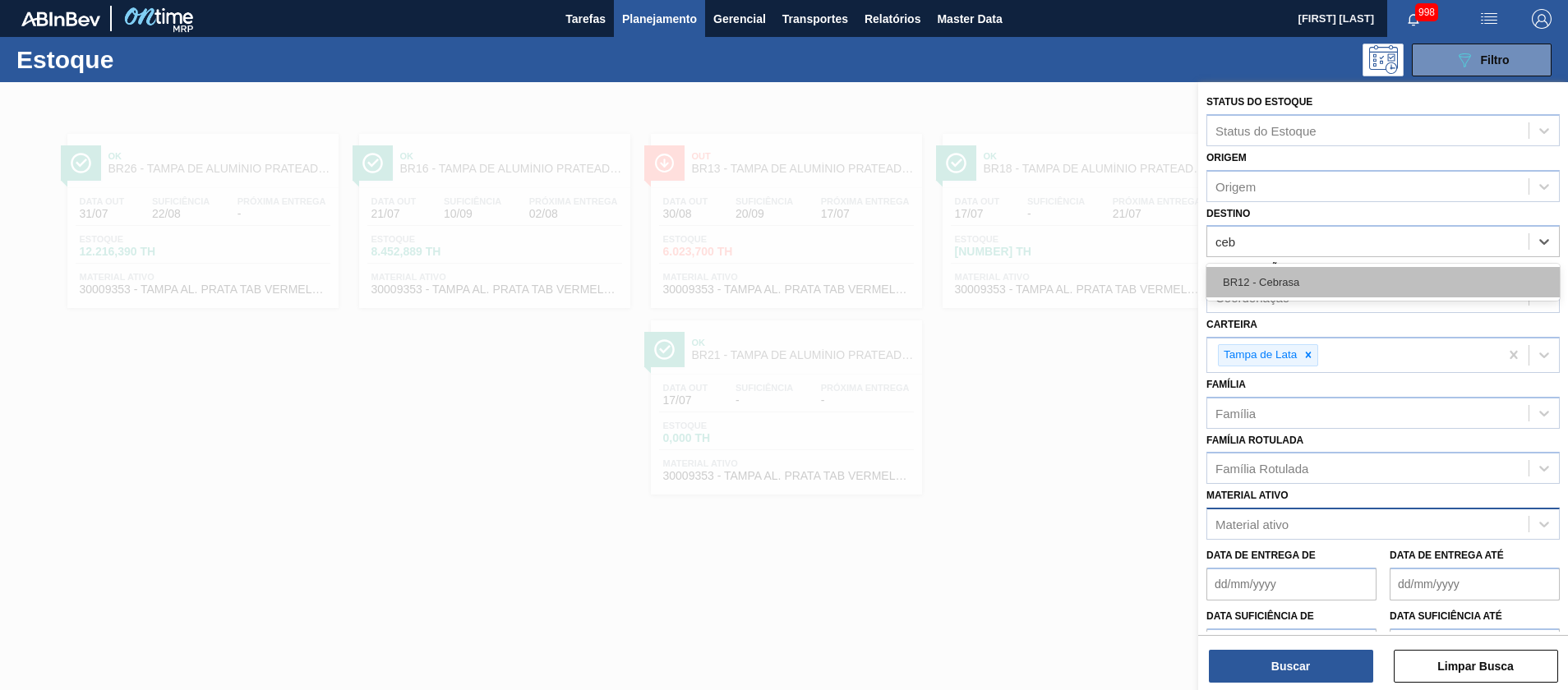 click on "BR12 - Cebrasa" at bounding box center (1383, 282) 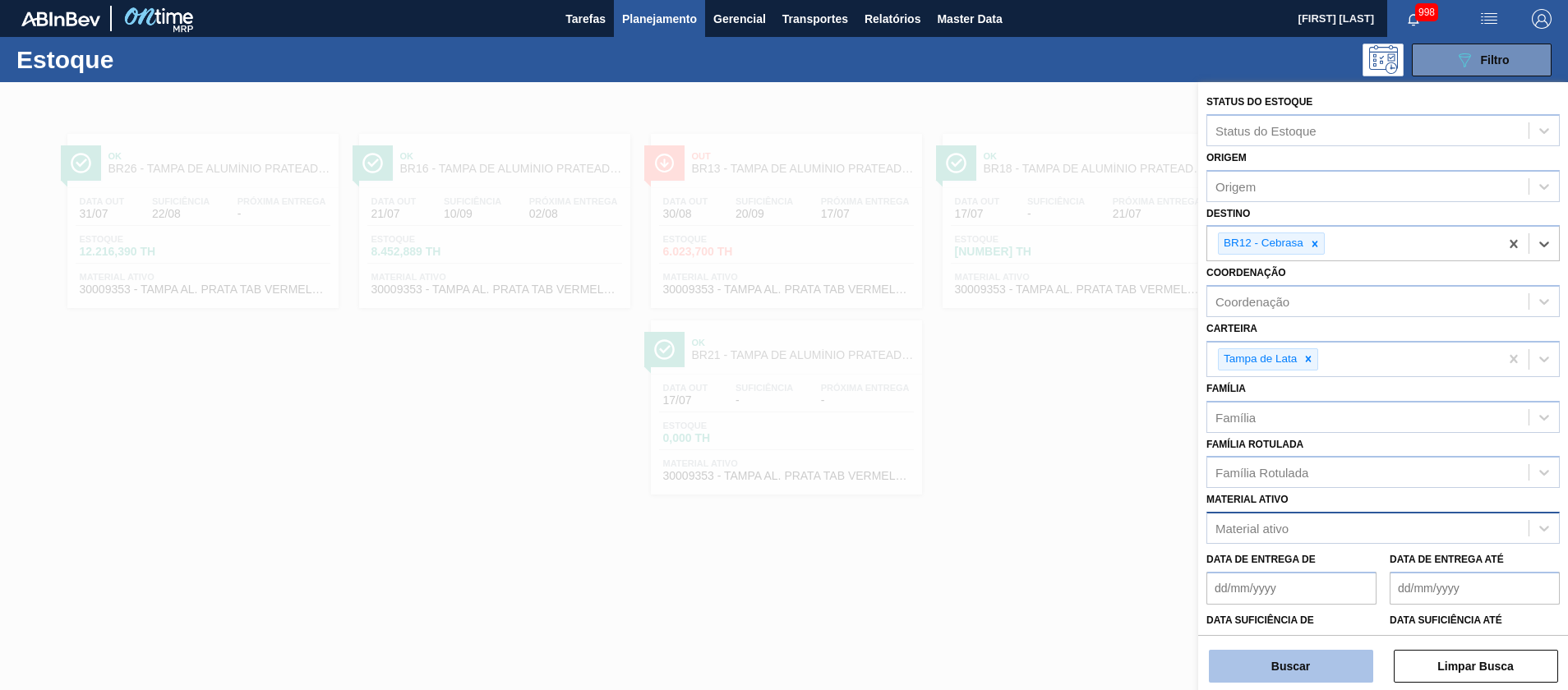 click on "Buscar" at bounding box center (1291, 666) 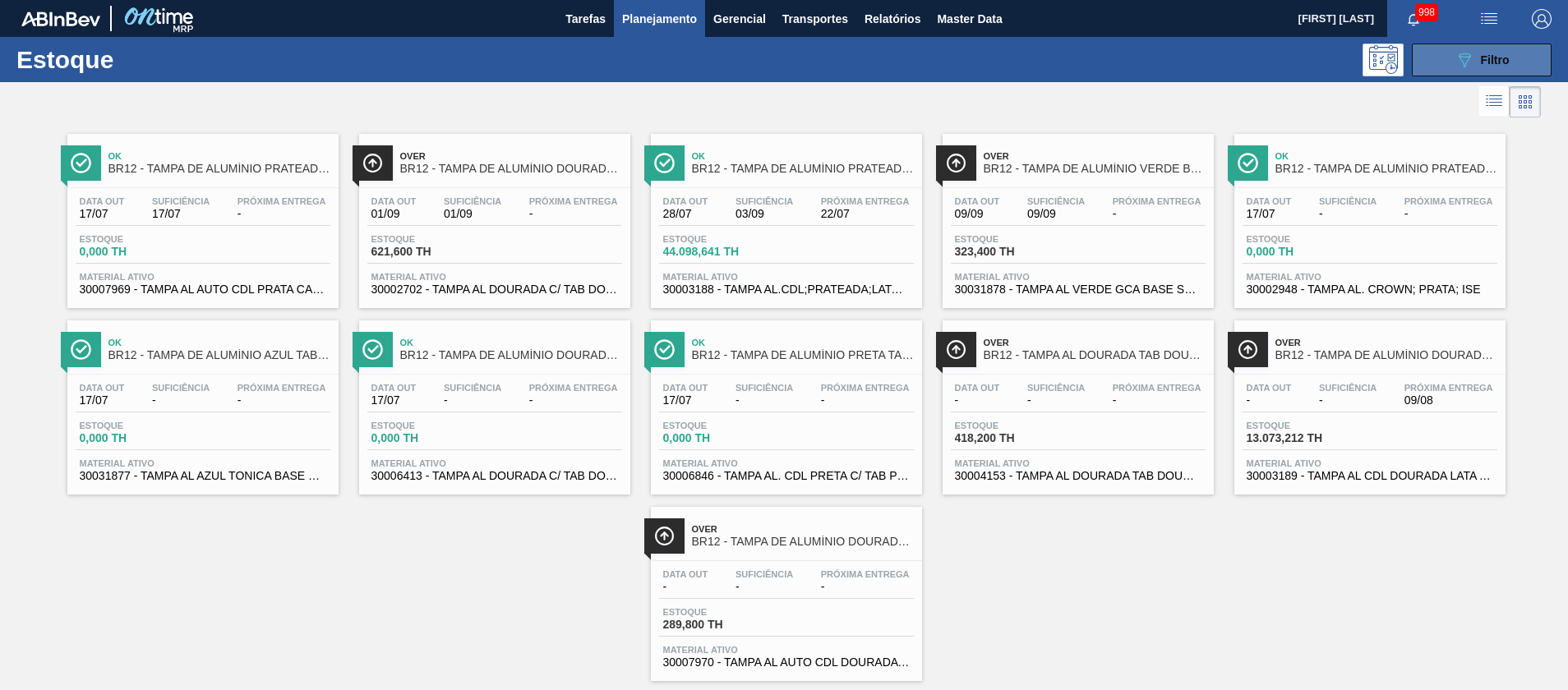click on "089F7B8B-B2A5-4AFE-B5C0-19BA573D28AC Filtro" at bounding box center (1482, 60) 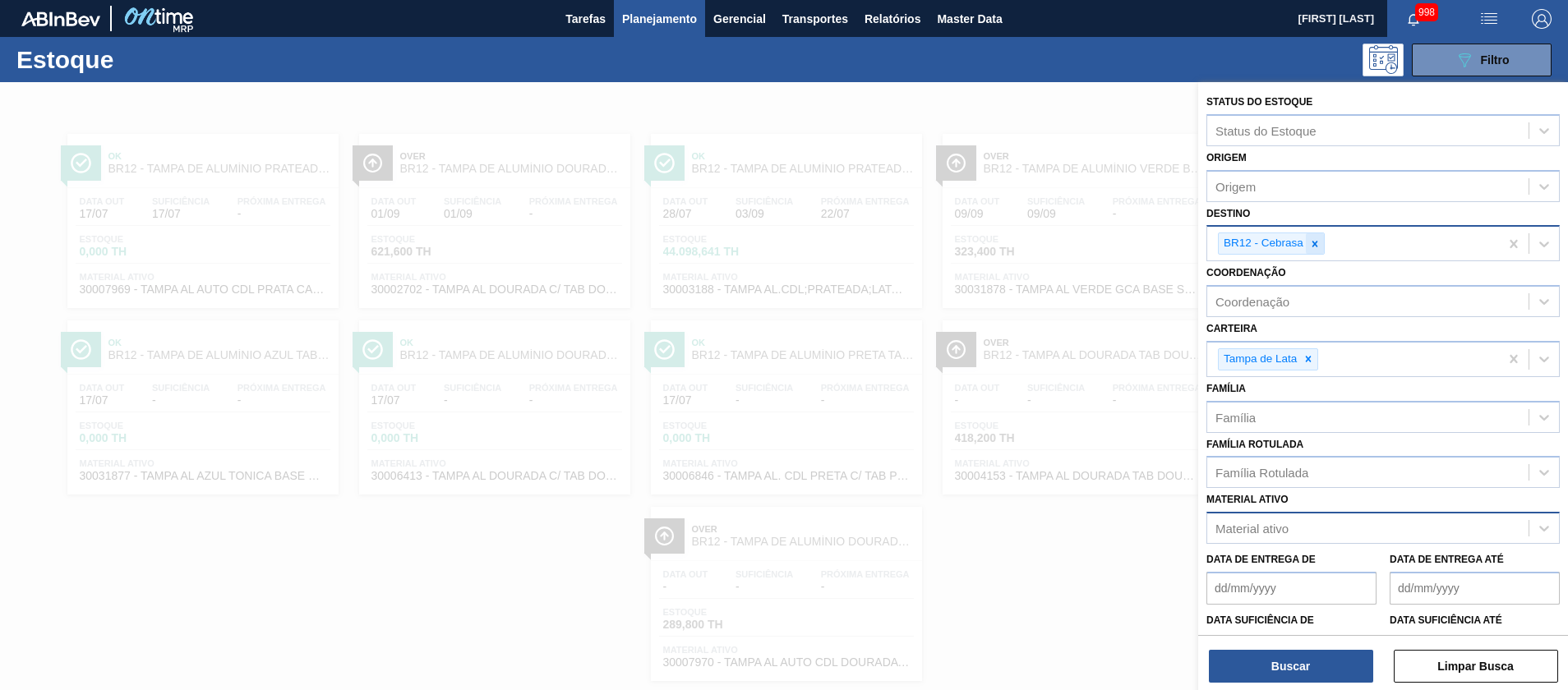 click 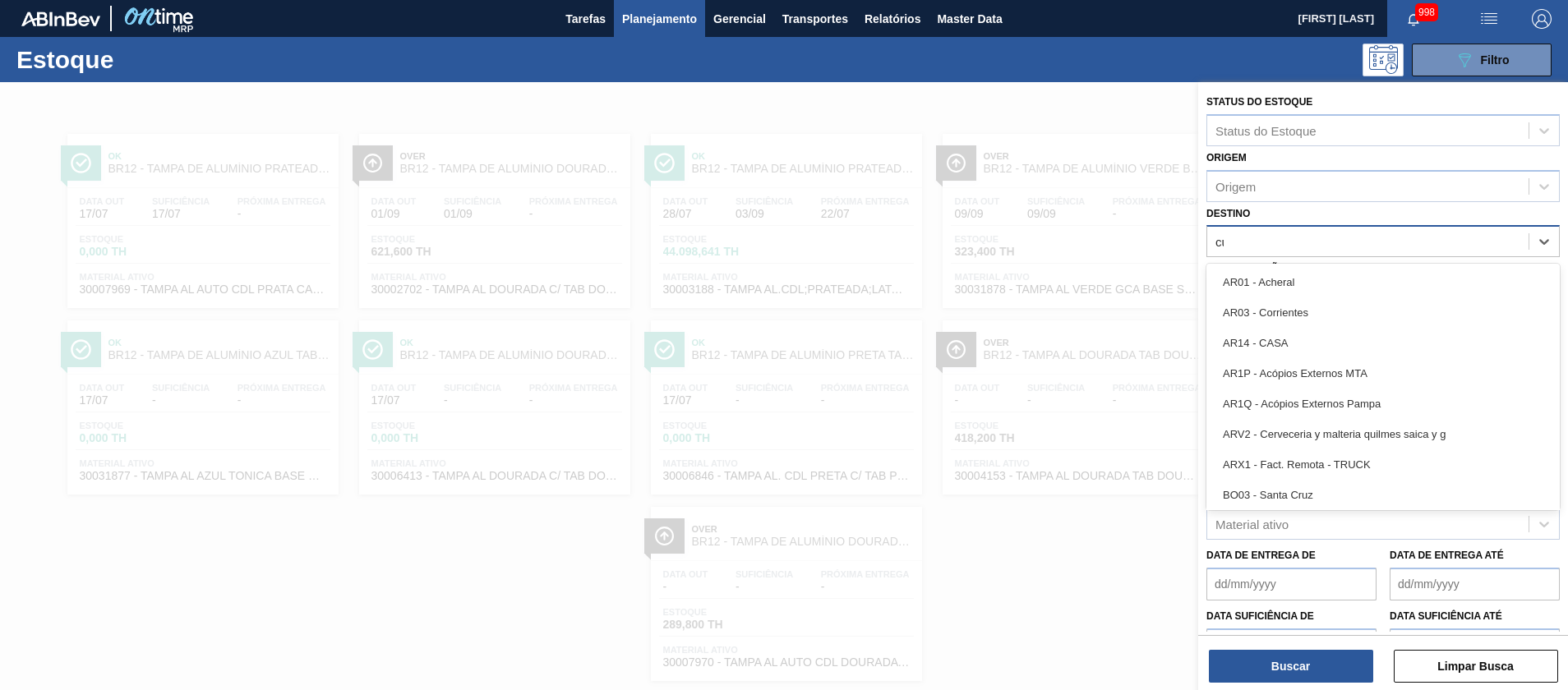 type on "cui" 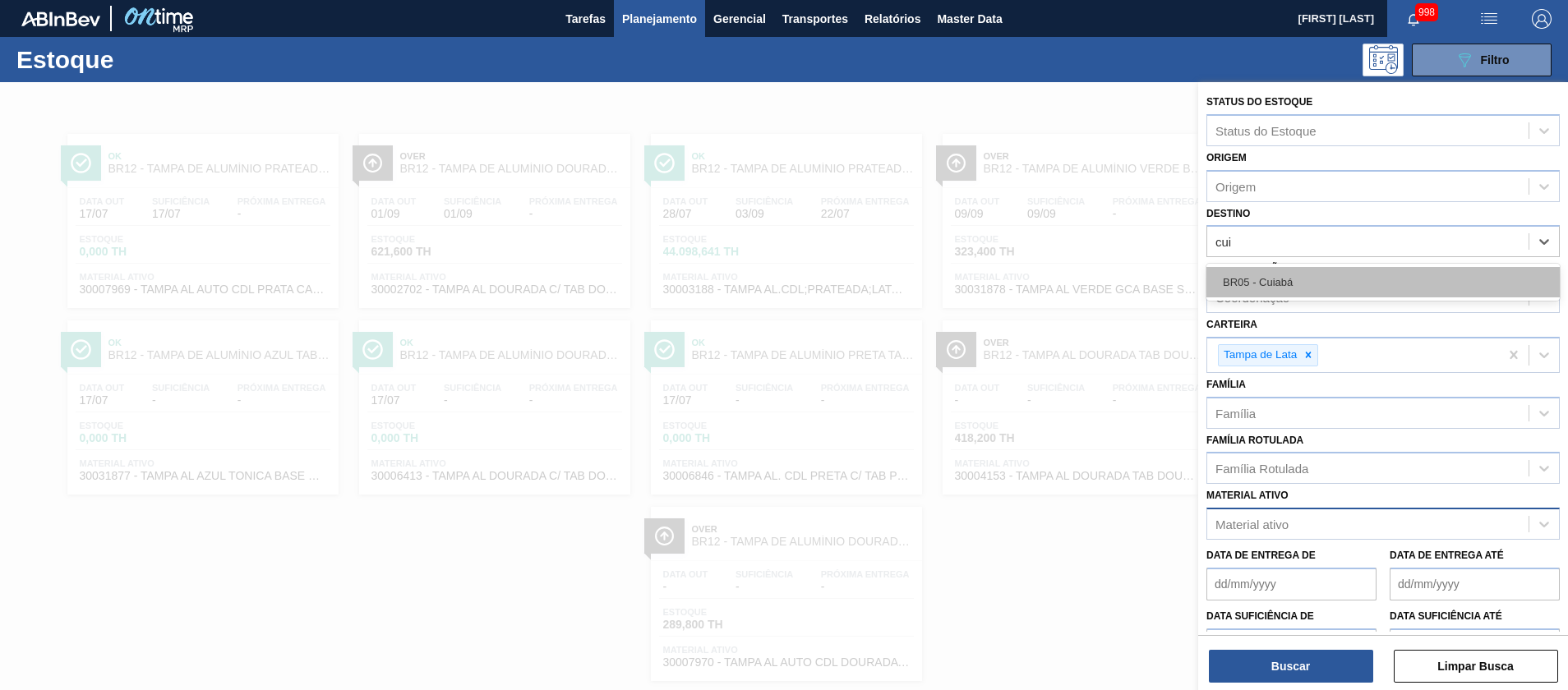 click on "BR05 - Cuiabá" at bounding box center [1383, 282] 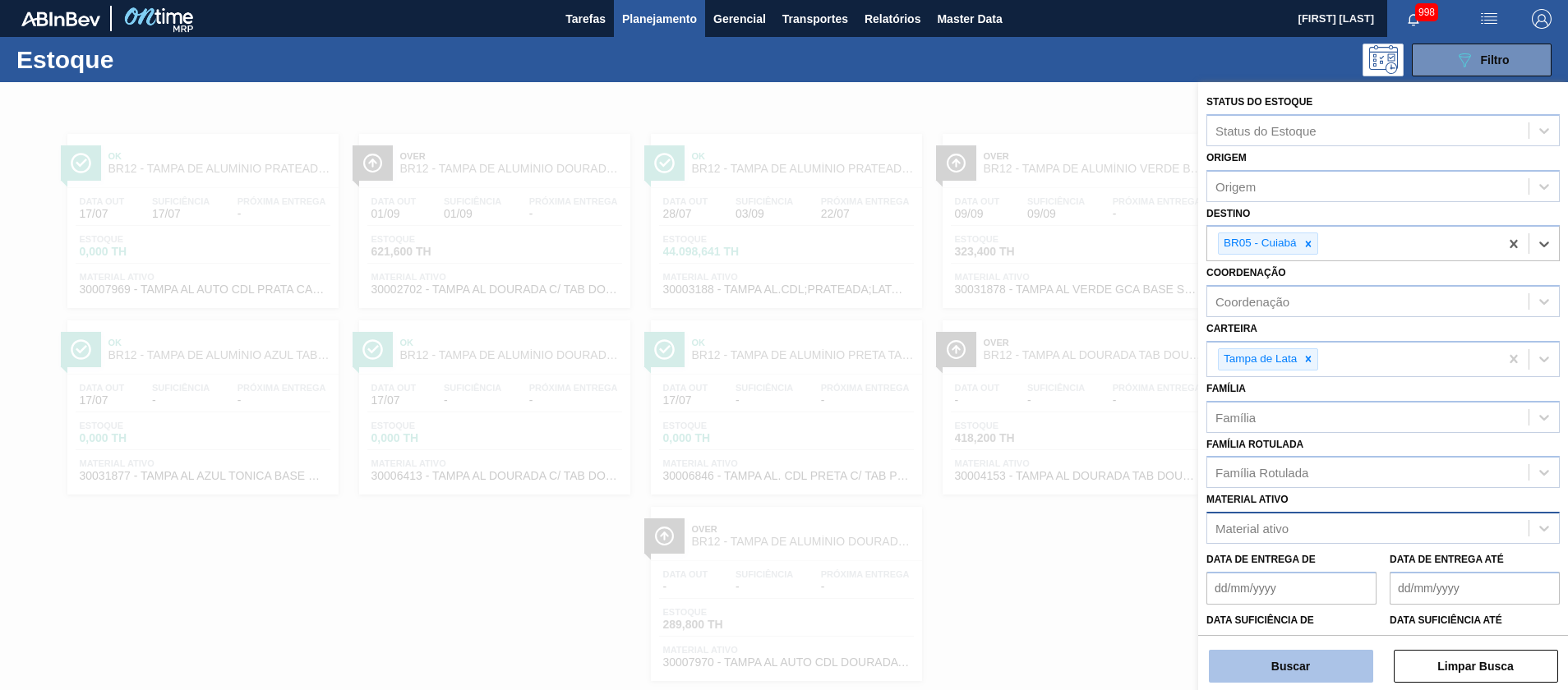 click on "Buscar" at bounding box center [1291, 666] 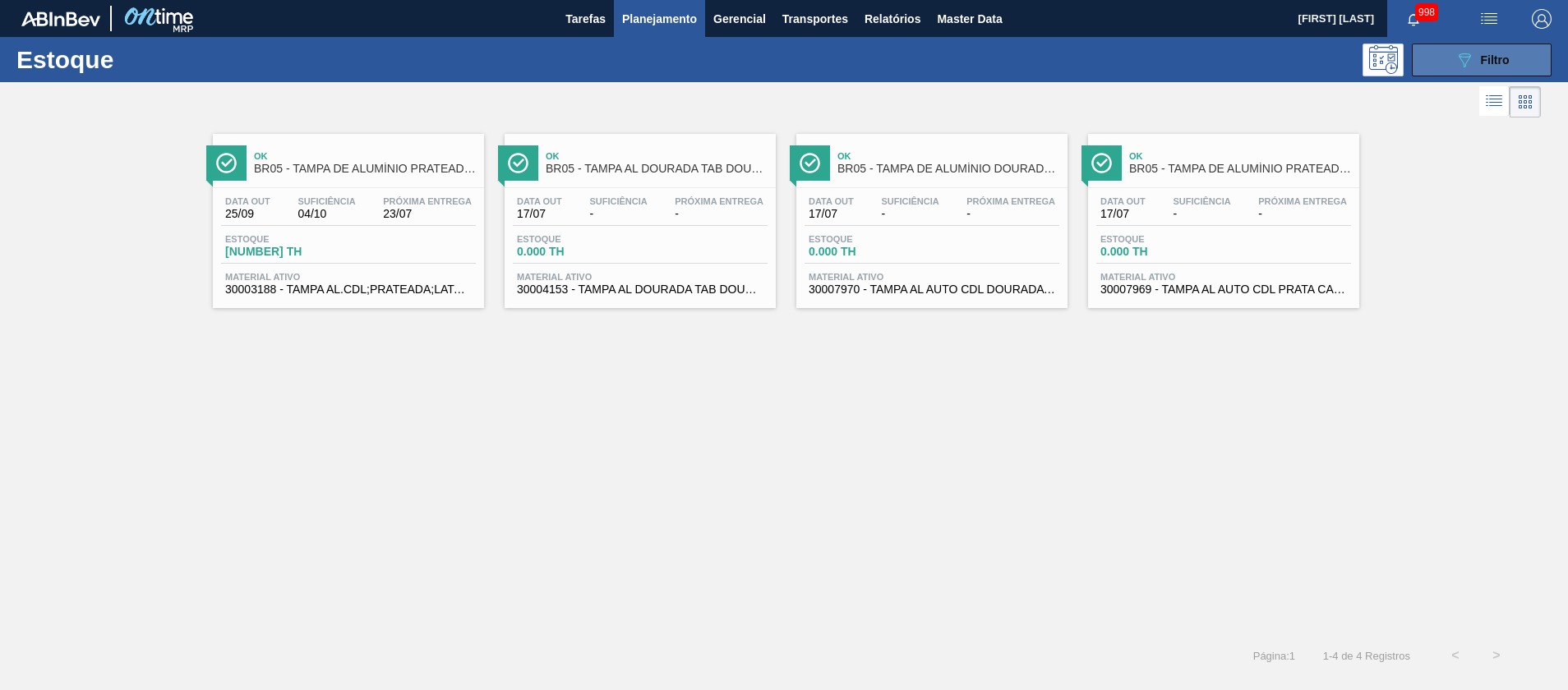 drag, startPoint x: 1441, startPoint y: 41, endPoint x: 1441, endPoint y: 57, distance: 16 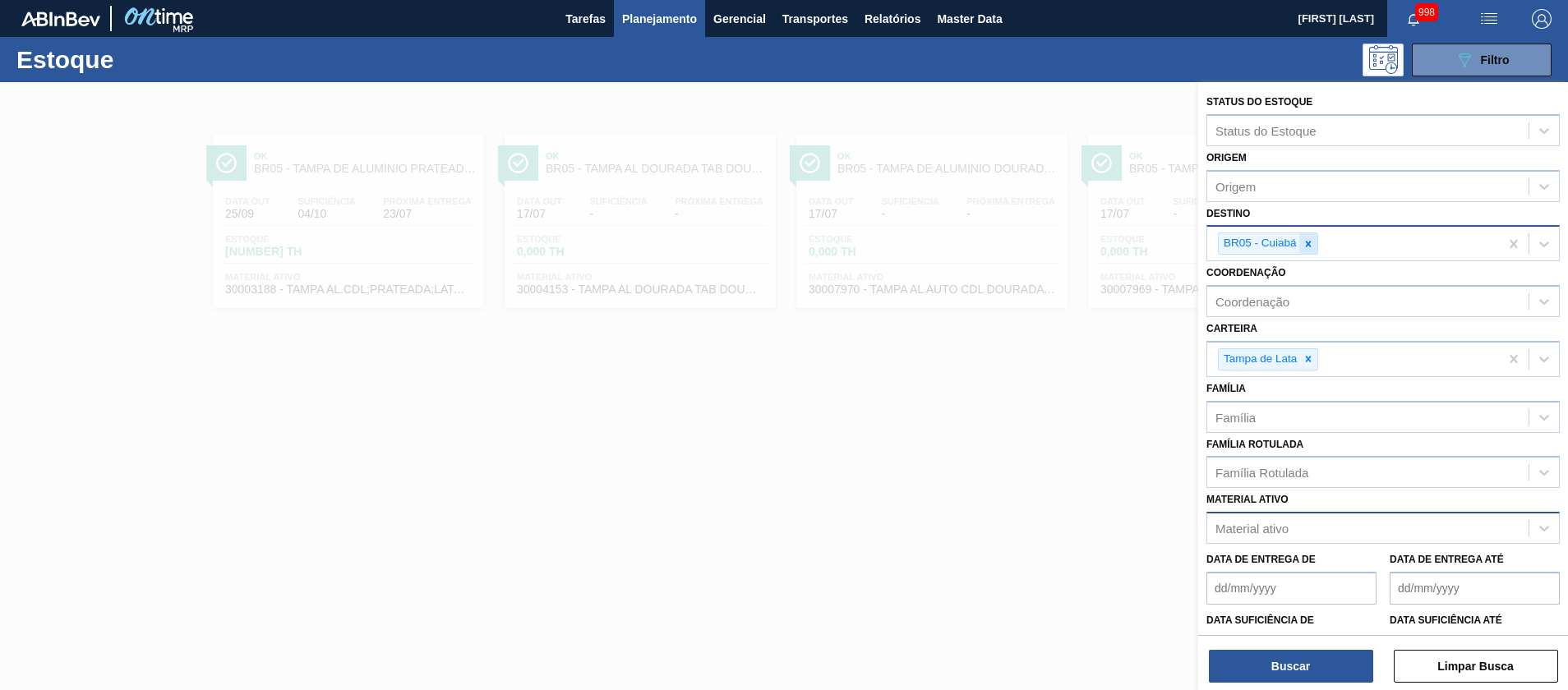 click 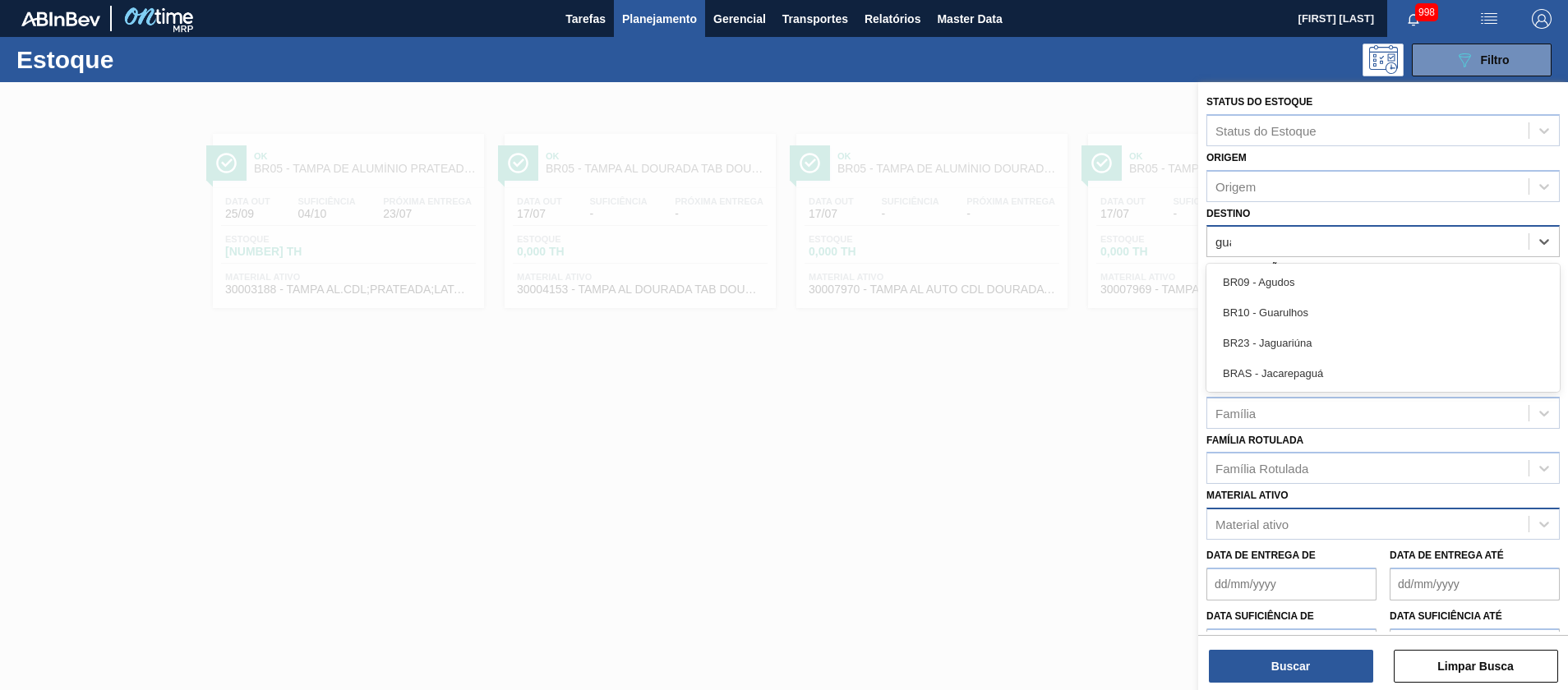 type on "guaru" 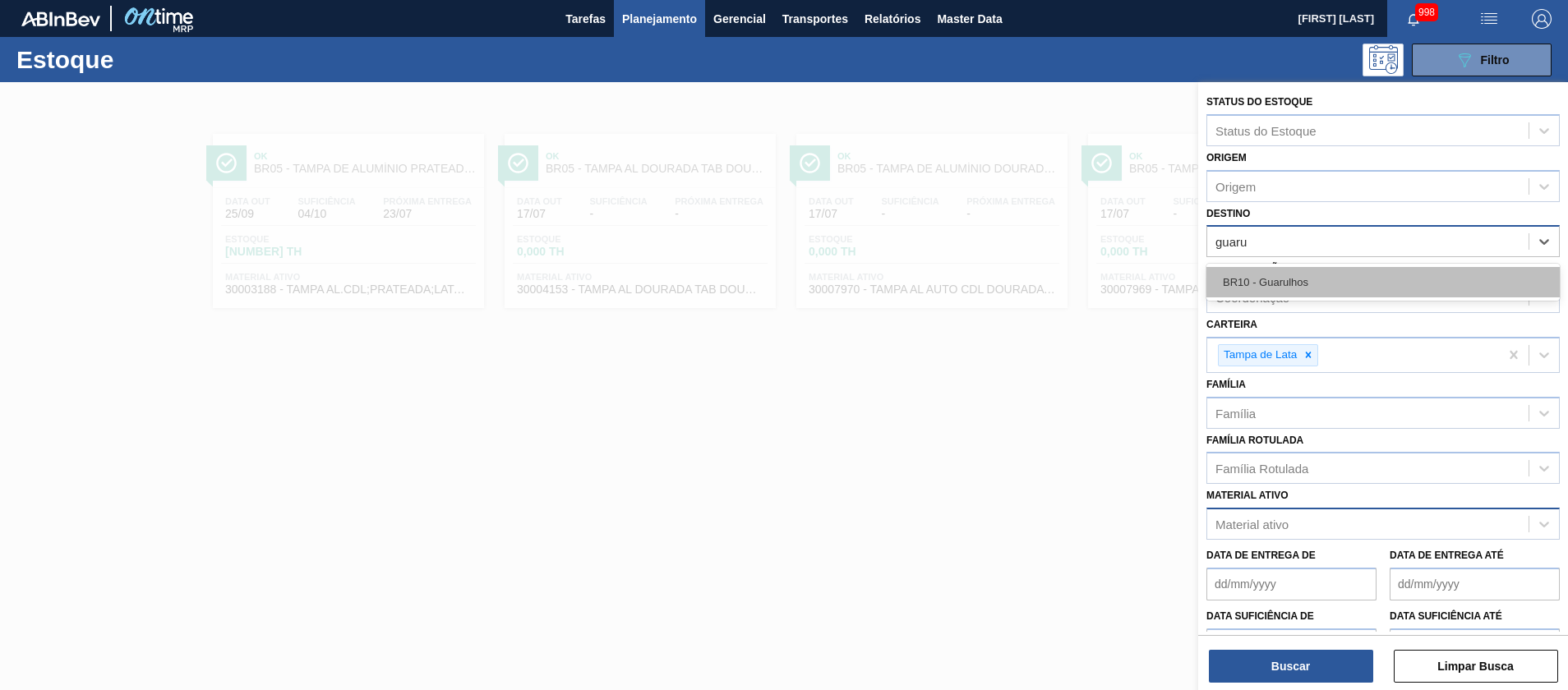 click on "BR10 - Guarulhos" at bounding box center [1383, 282] 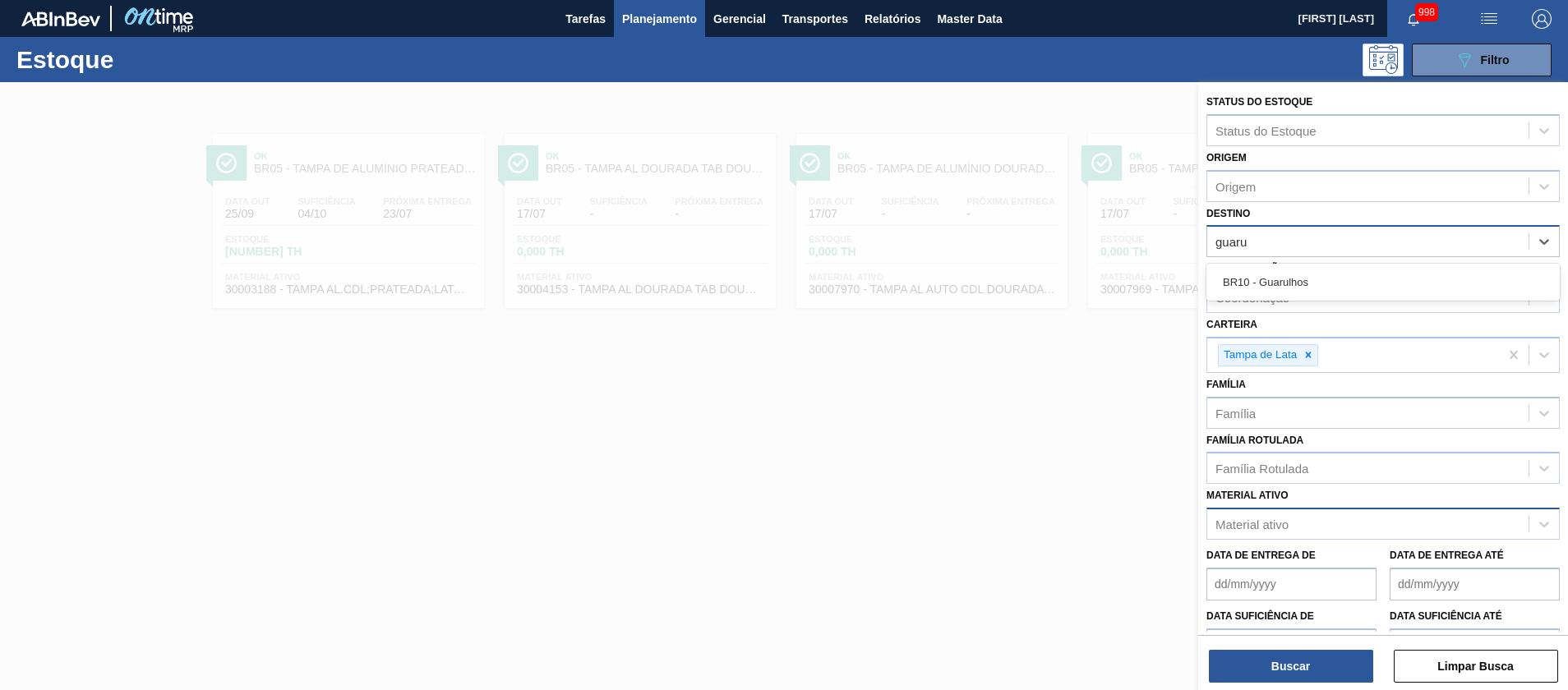 type 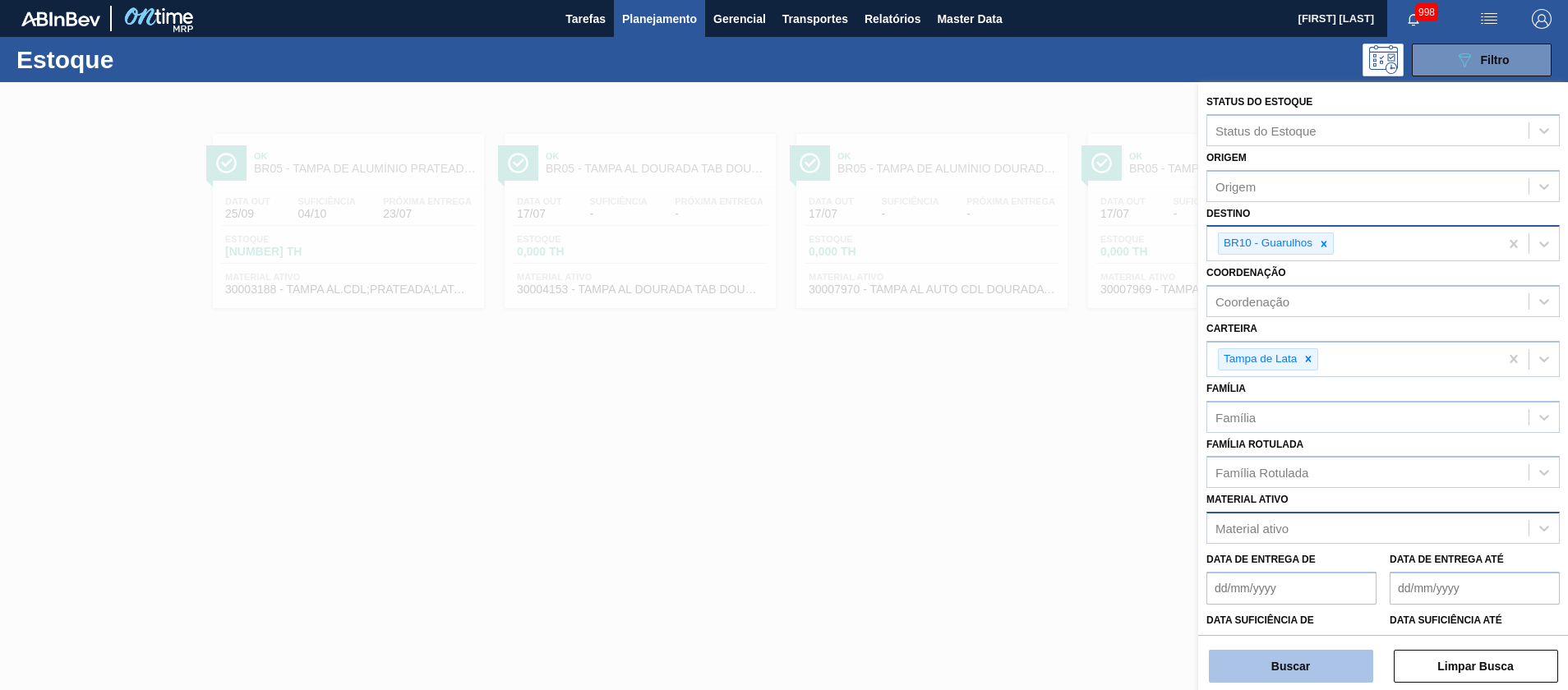 click on "Buscar" at bounding box center [1291, 666] 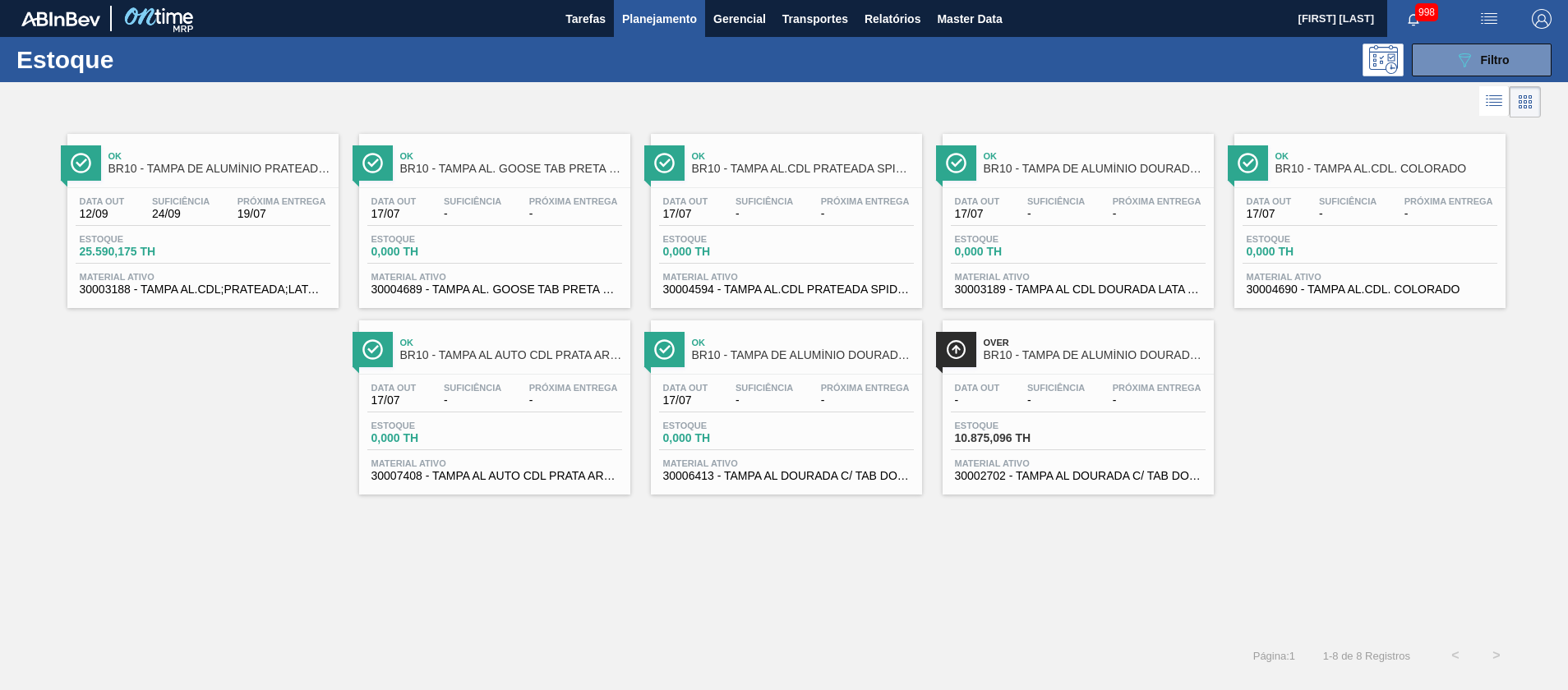 click on "25.590,175 TH" at bounding box center (137, 251) 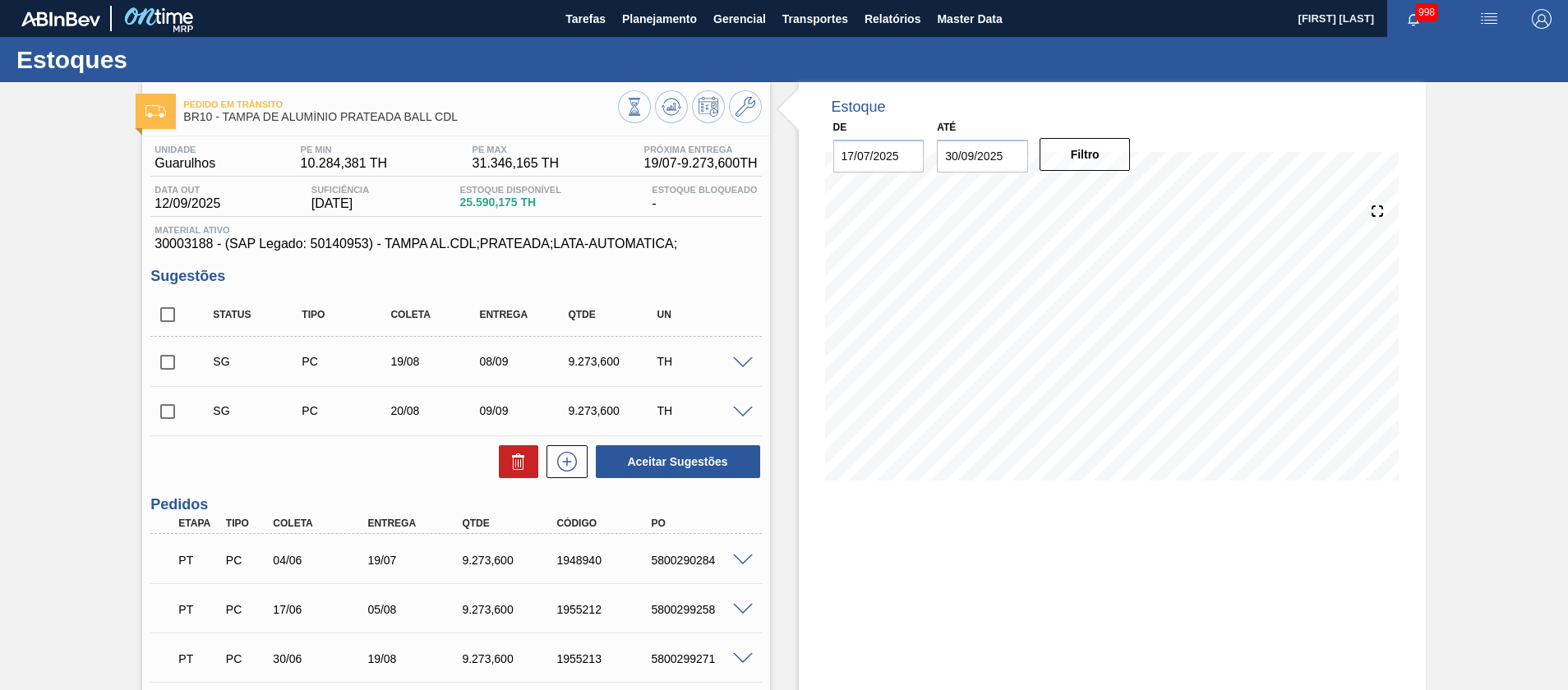 scroll, scrollTop: 176, scrollLeft: 0, axis: vertical 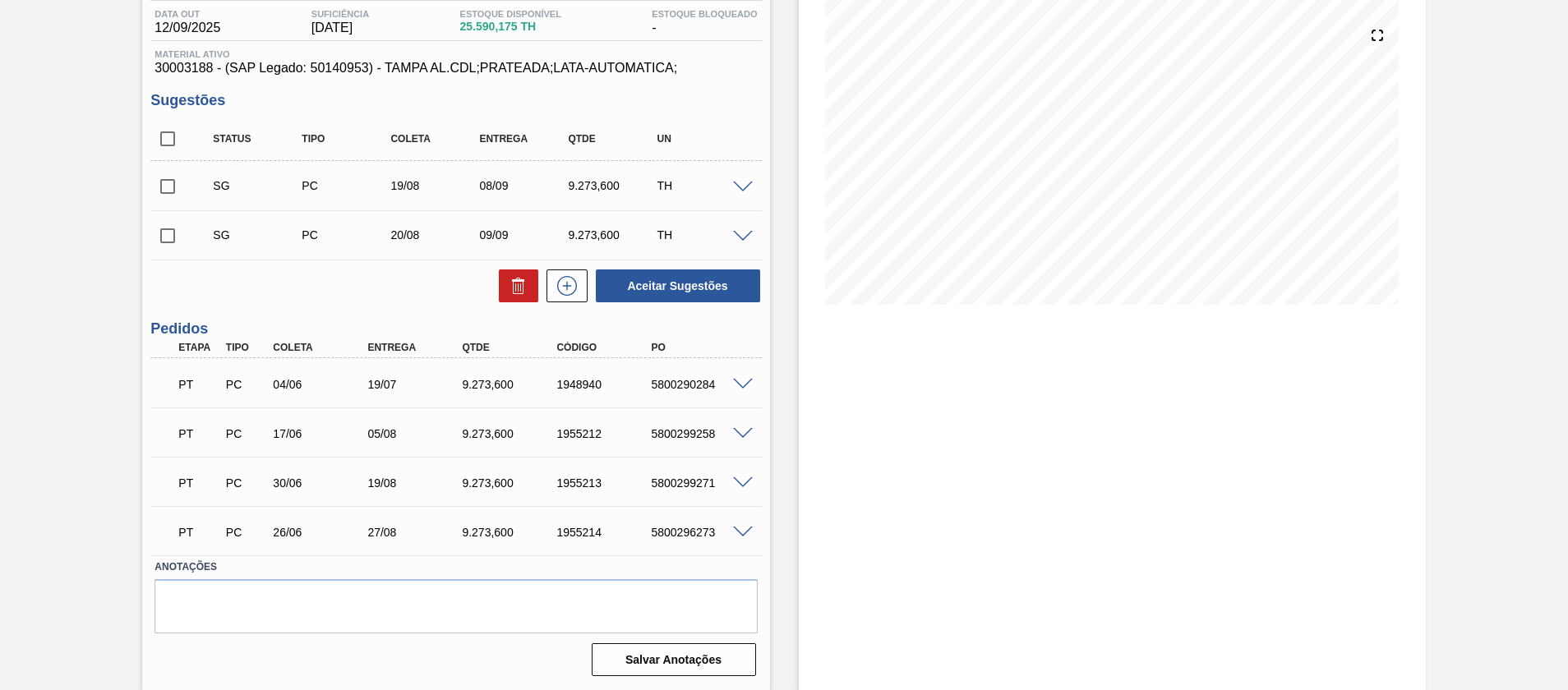 click at bounding box center [743, 384] 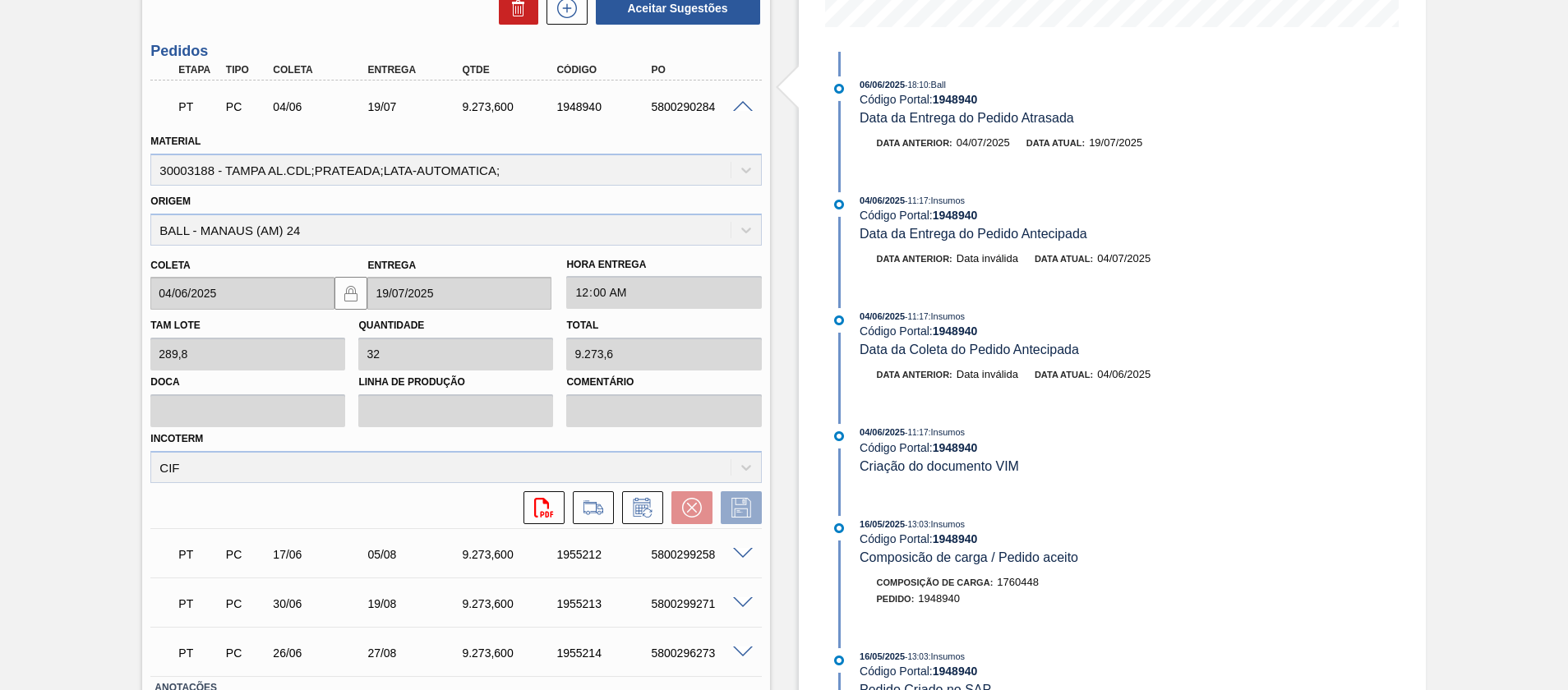 scroll, scrollTop: 459, scrollLeft: 0, axis: vertical 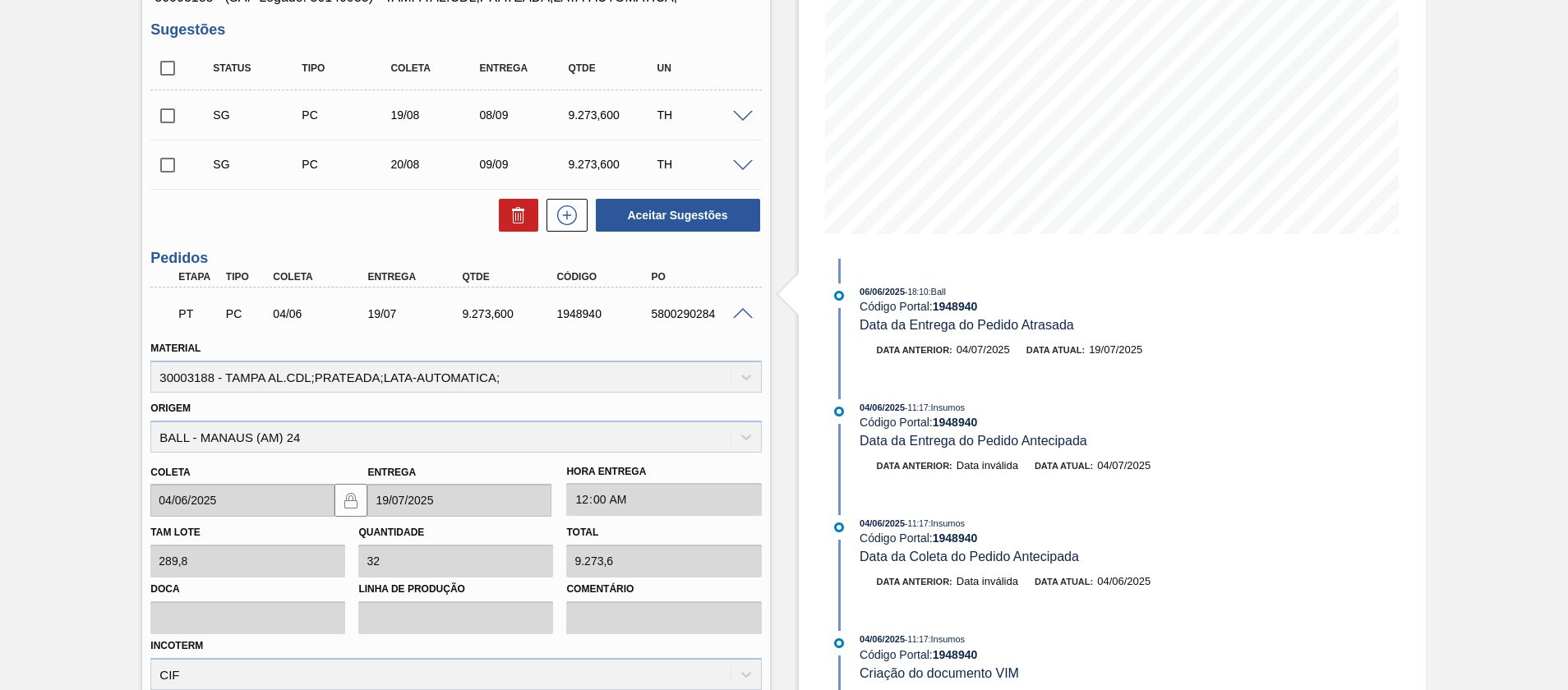 click at bounding box center (743, 314) 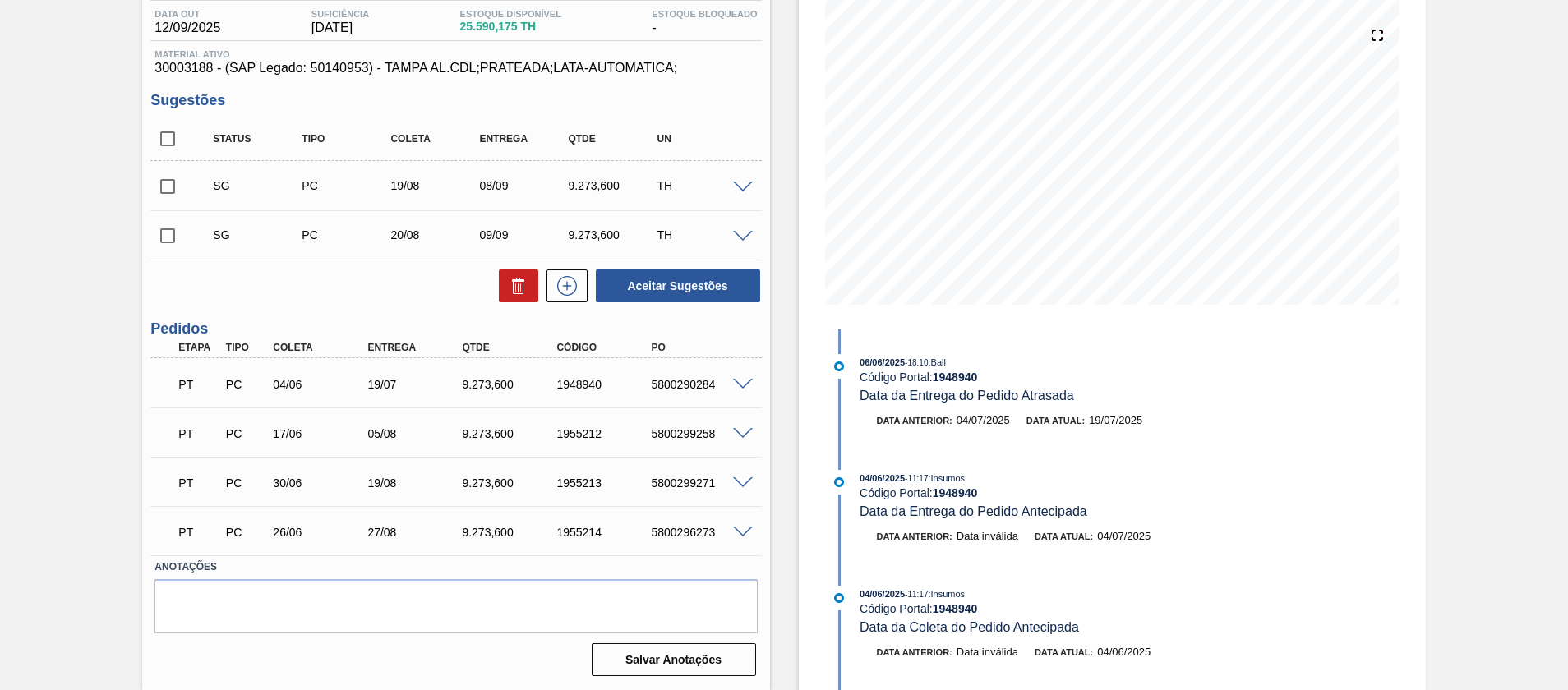 scroll, scrollTop: 176, scrollLeft: 0, axis: vertical 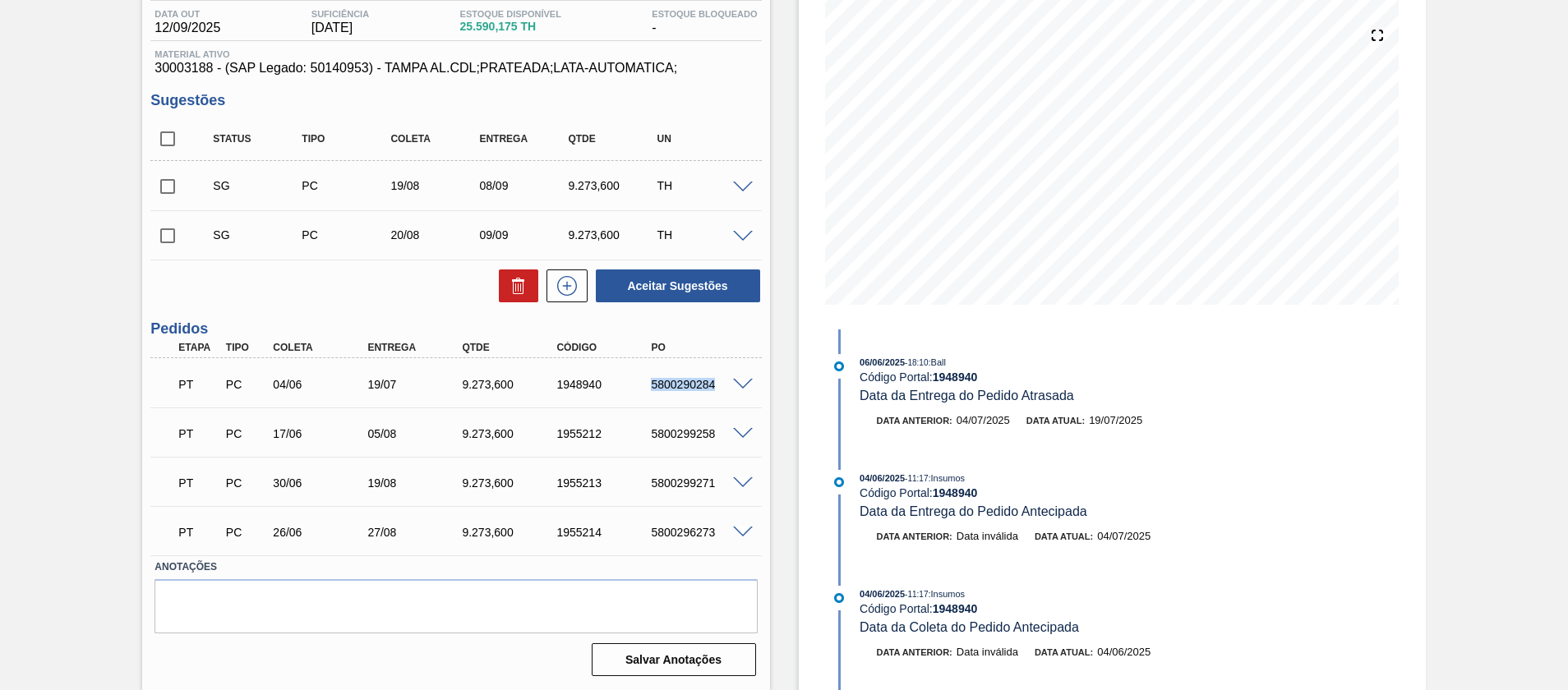 click on "5800290284" at bounding box center [699, 384] 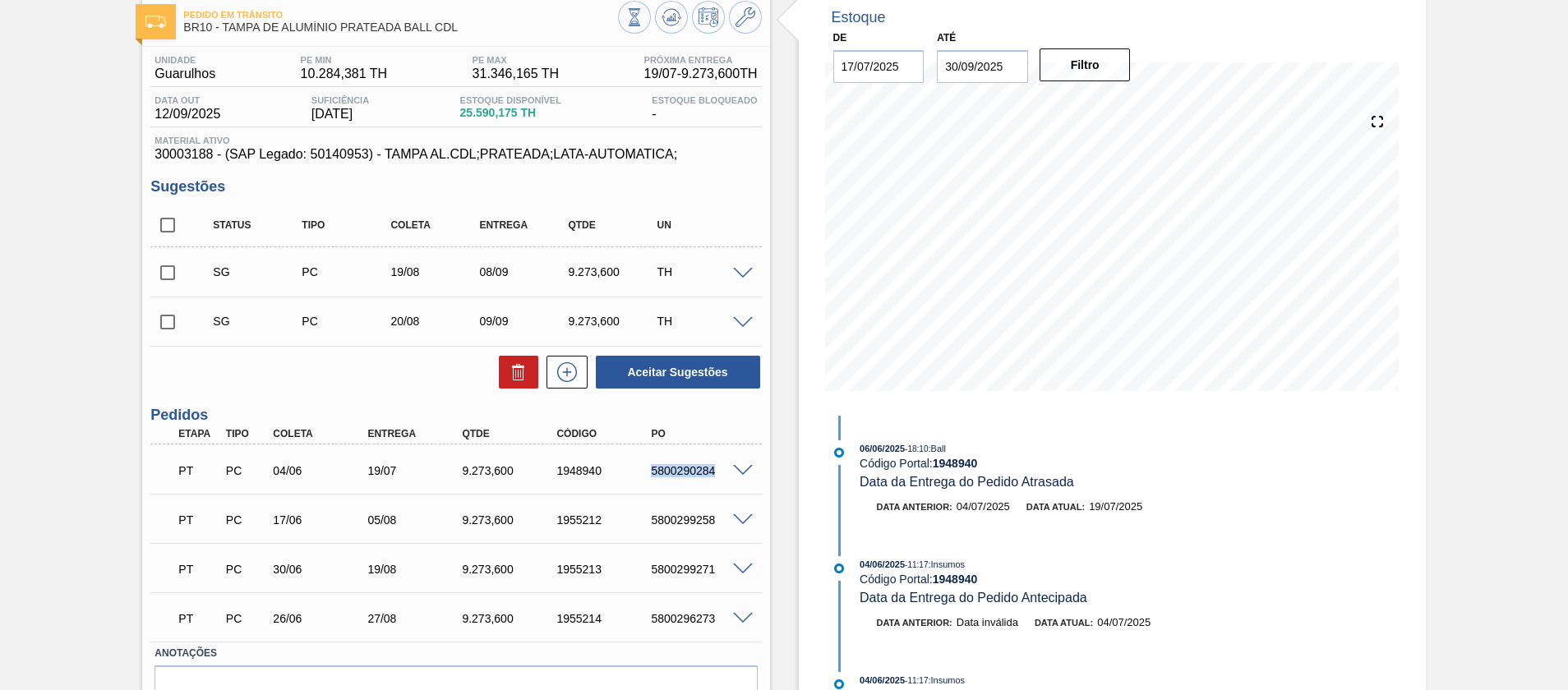 scroll, scrollTop: 53, scrollLeft: 0, axis: vertical 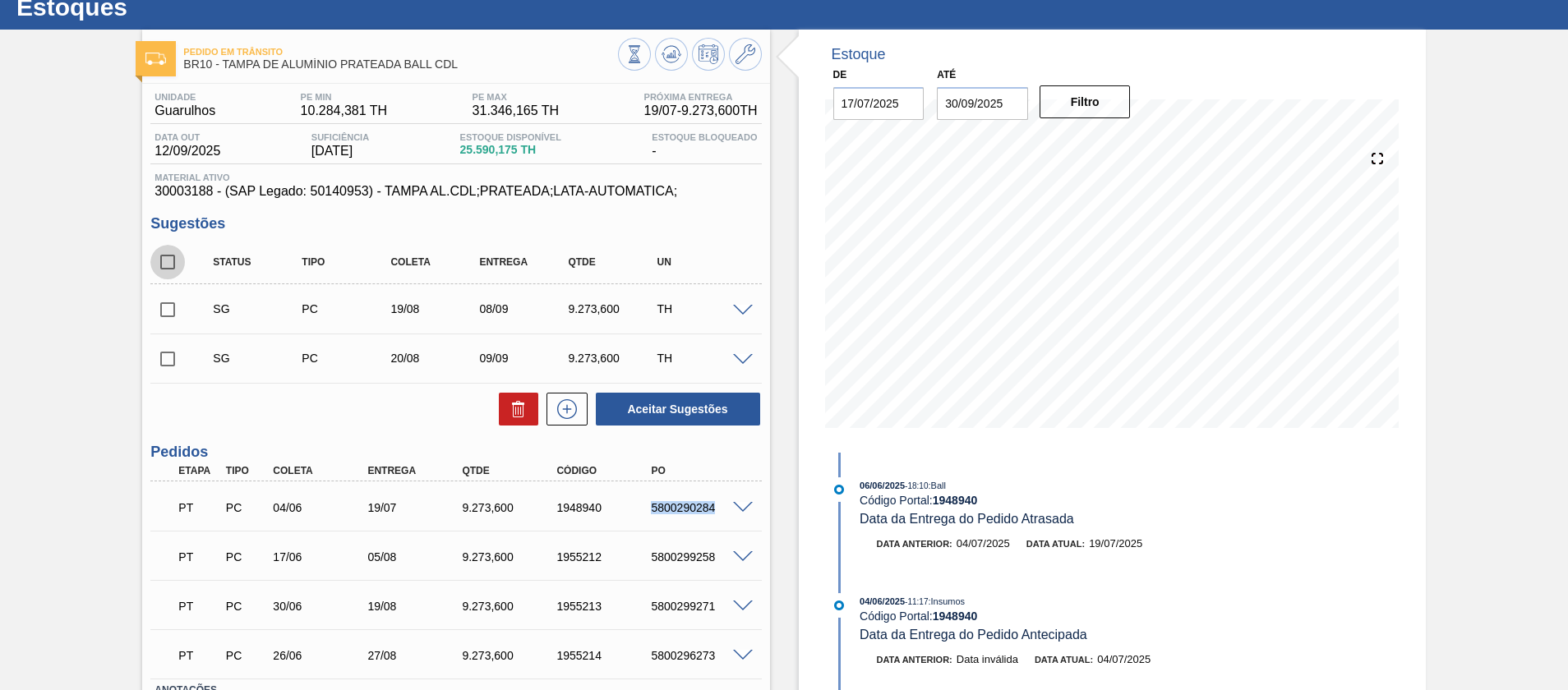 click at bounding box center [168, 262] 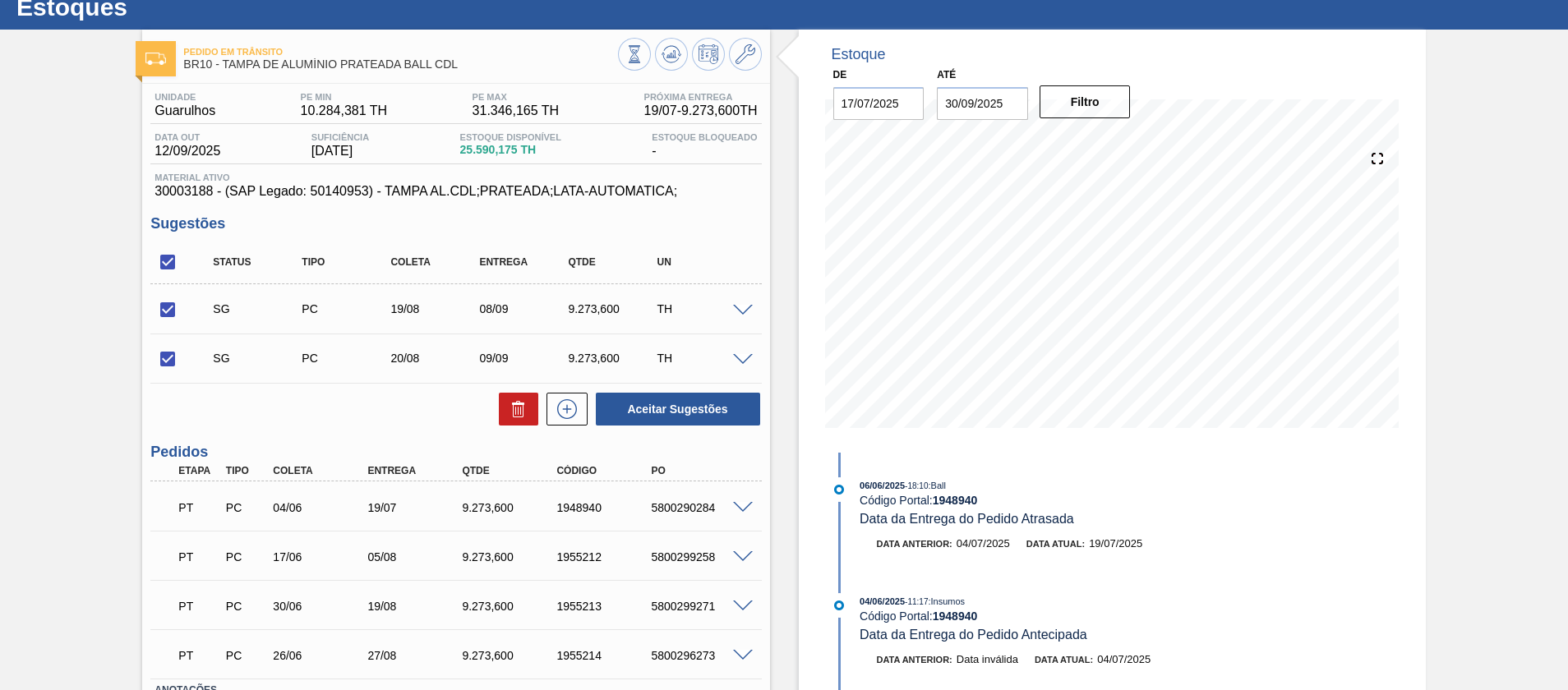 click at bounding box center [514, 409] 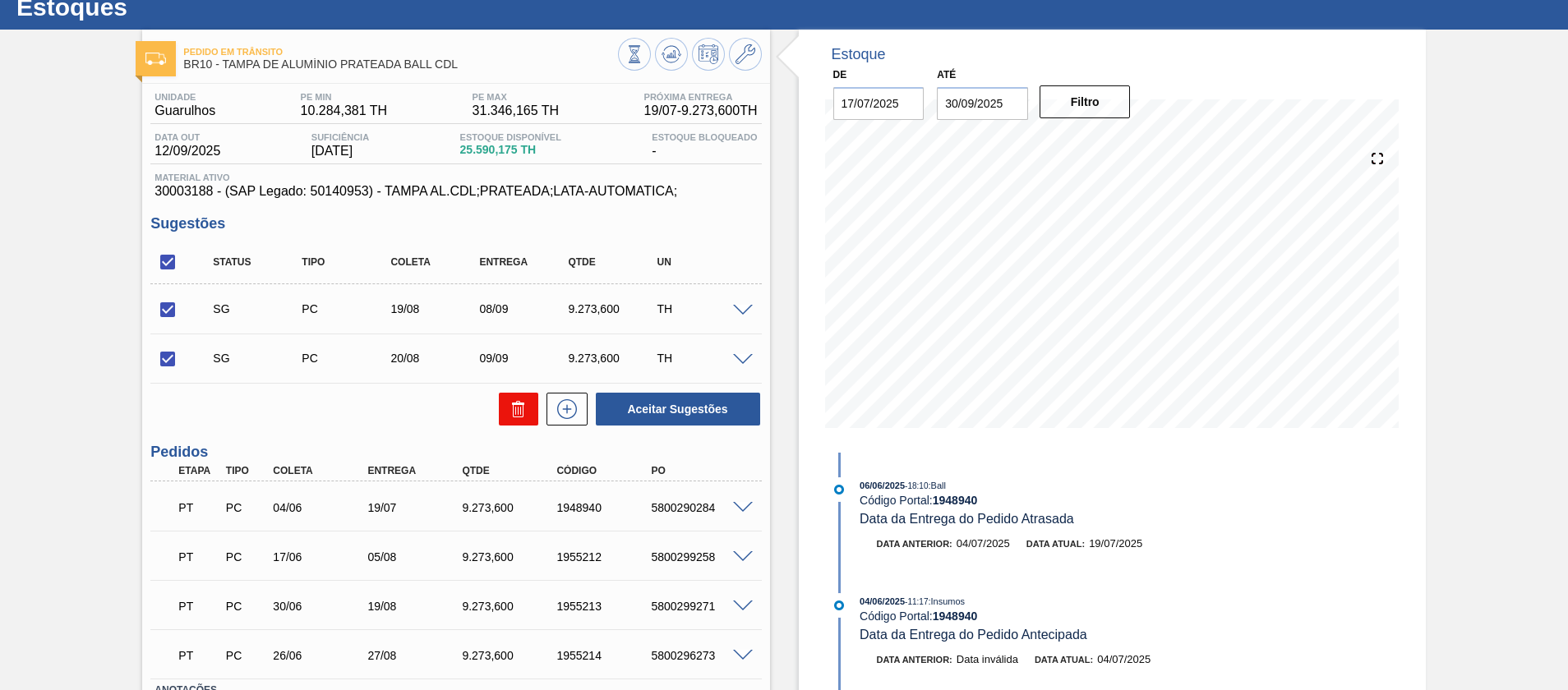 click 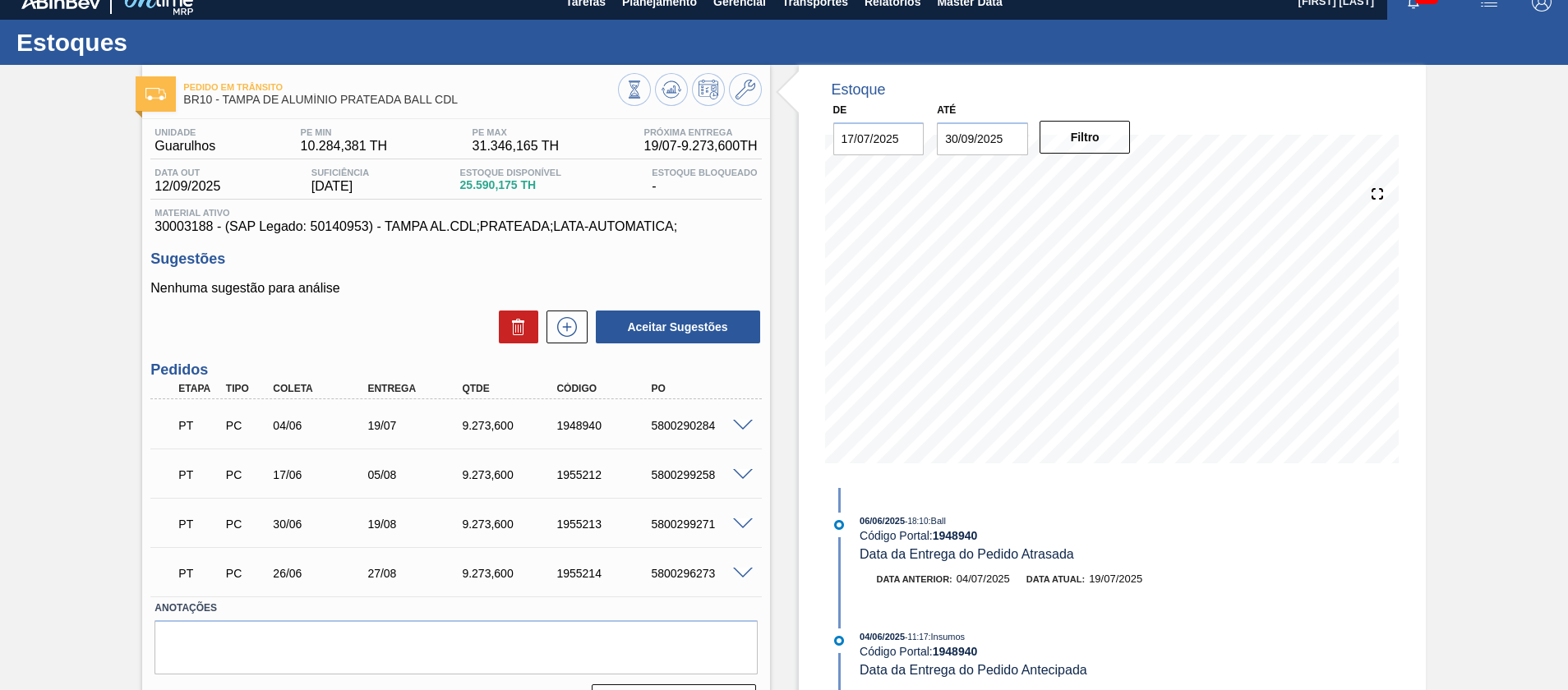 scroll, scrollTop: 0, scrollLeft: 0, axis: both 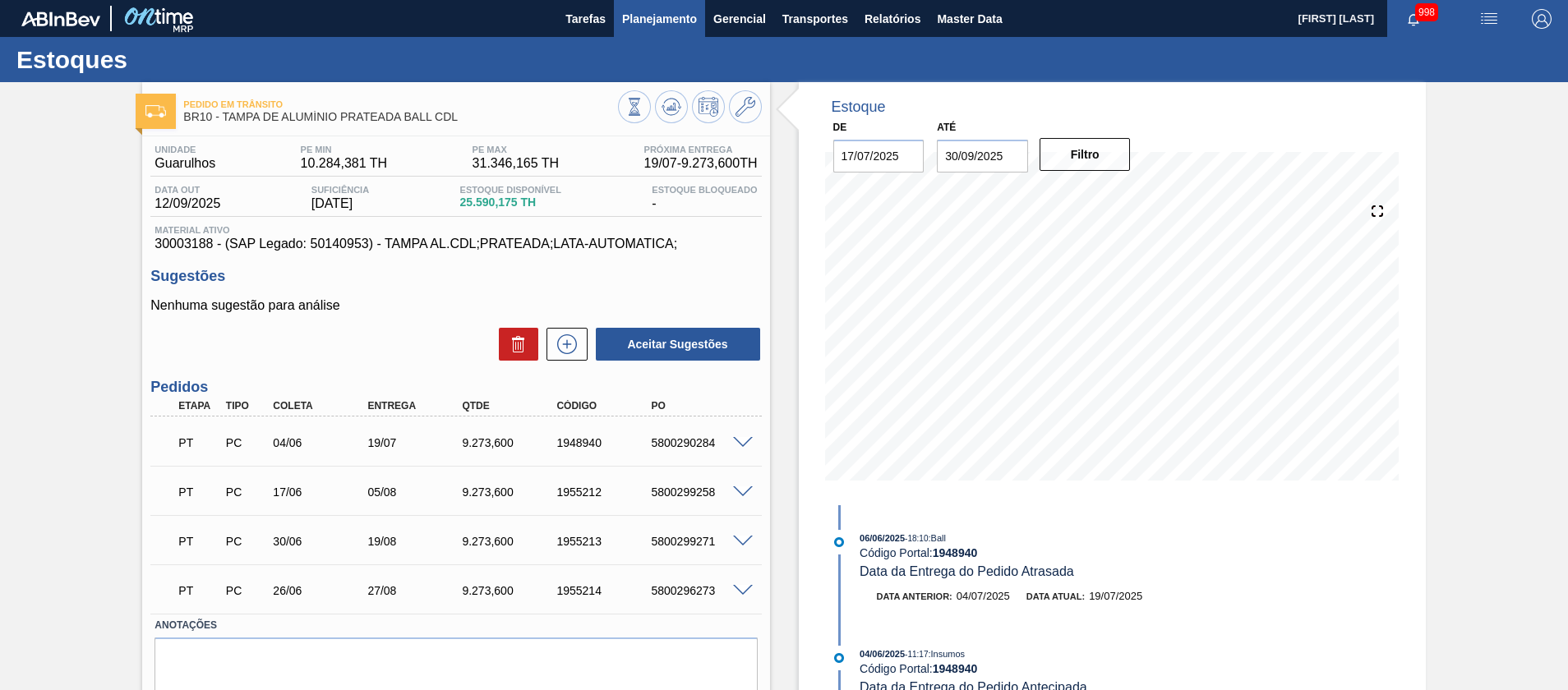 click on "Planejamento" at bounding box center (659, 19) 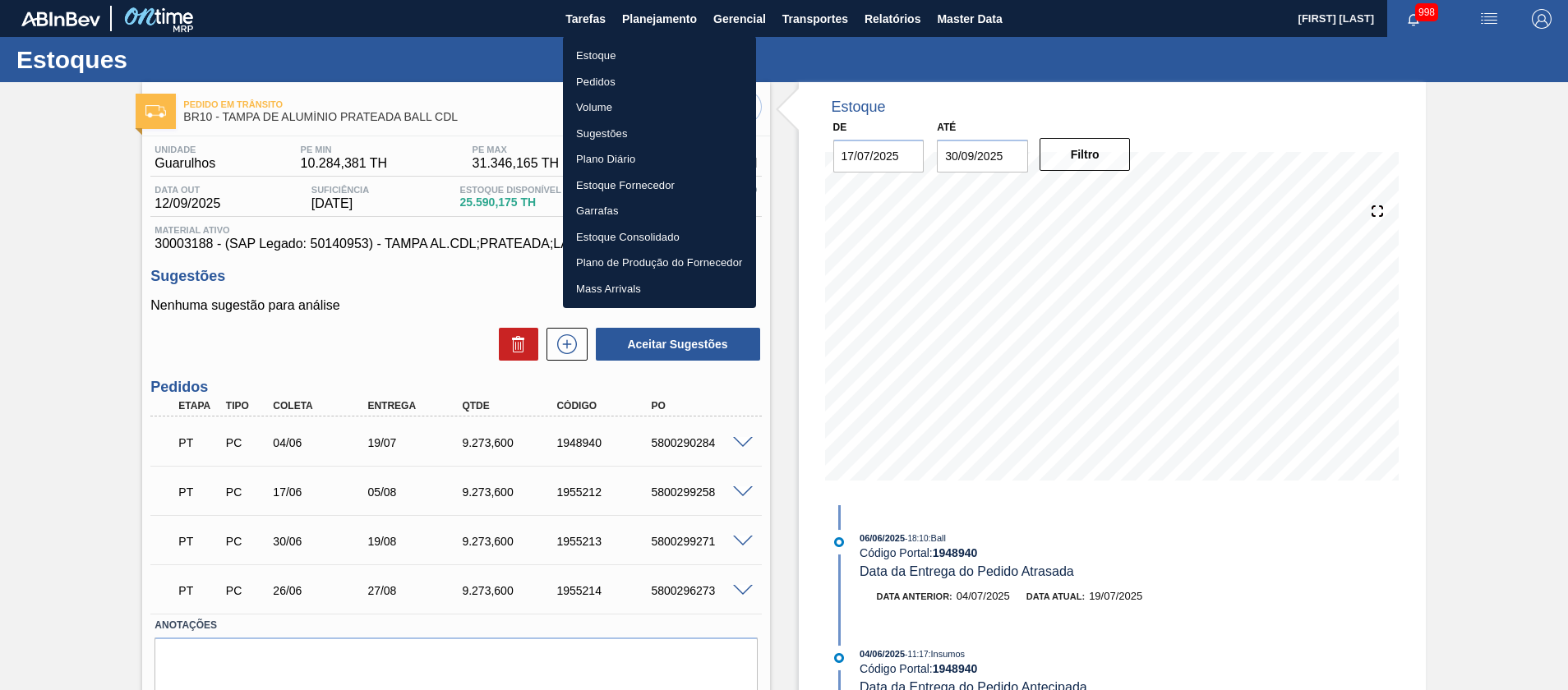 drag, startPoint x: 638, startPoint y: 74, endPoint x: 166, endPoint y: 477, distance: 620.63919 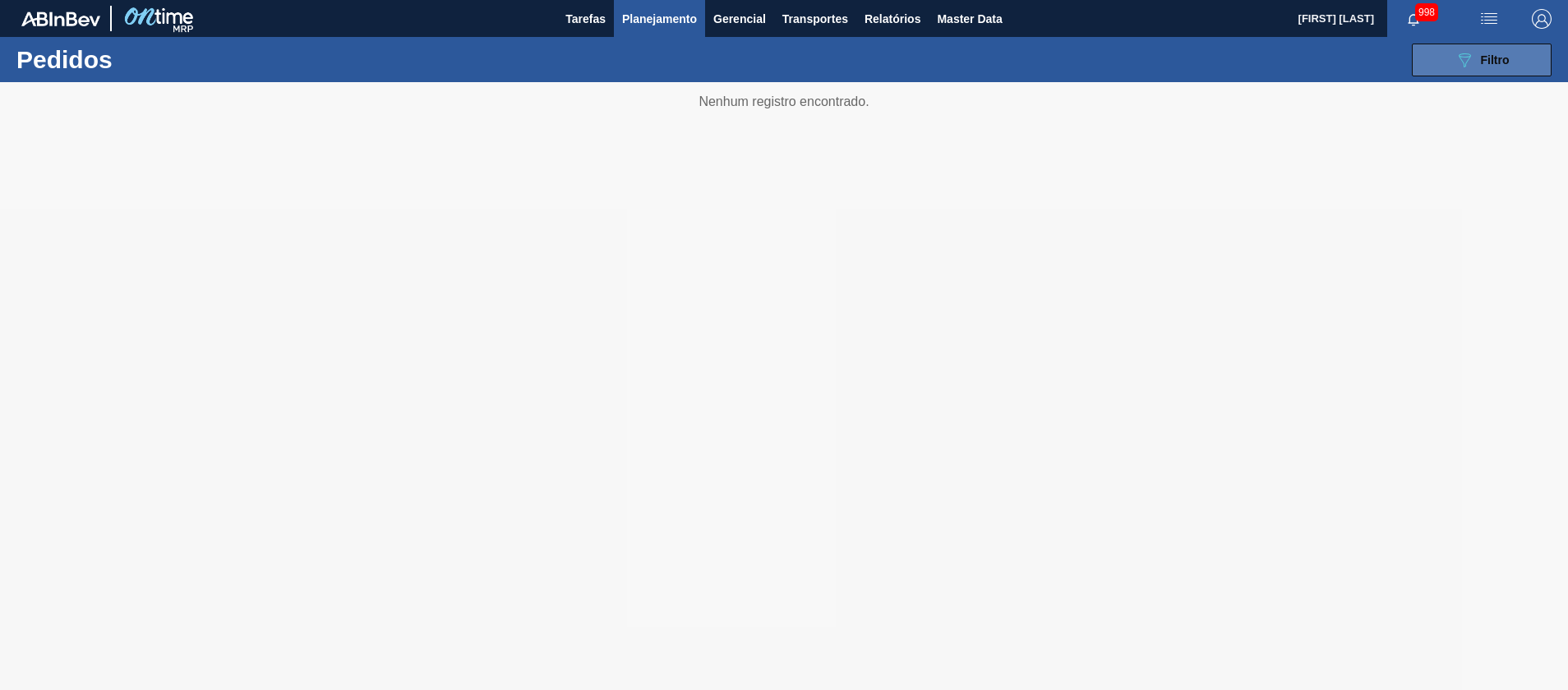 click on "089F7B8B-B2A5-4AFE-B5C0-19BA573D28AC Filtro" at bounding box center (1482, 60) 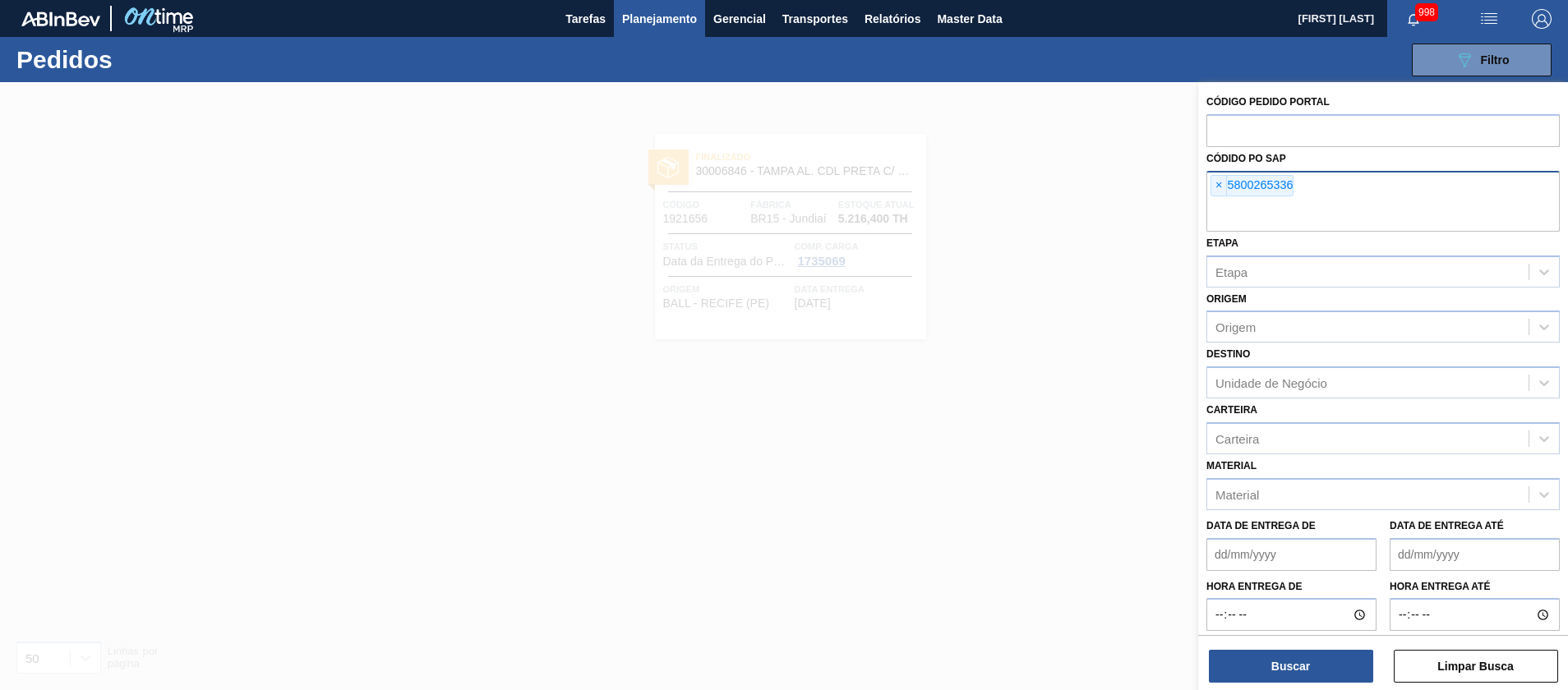 click on "×  5800265336" at bounding box center (1383, 201) 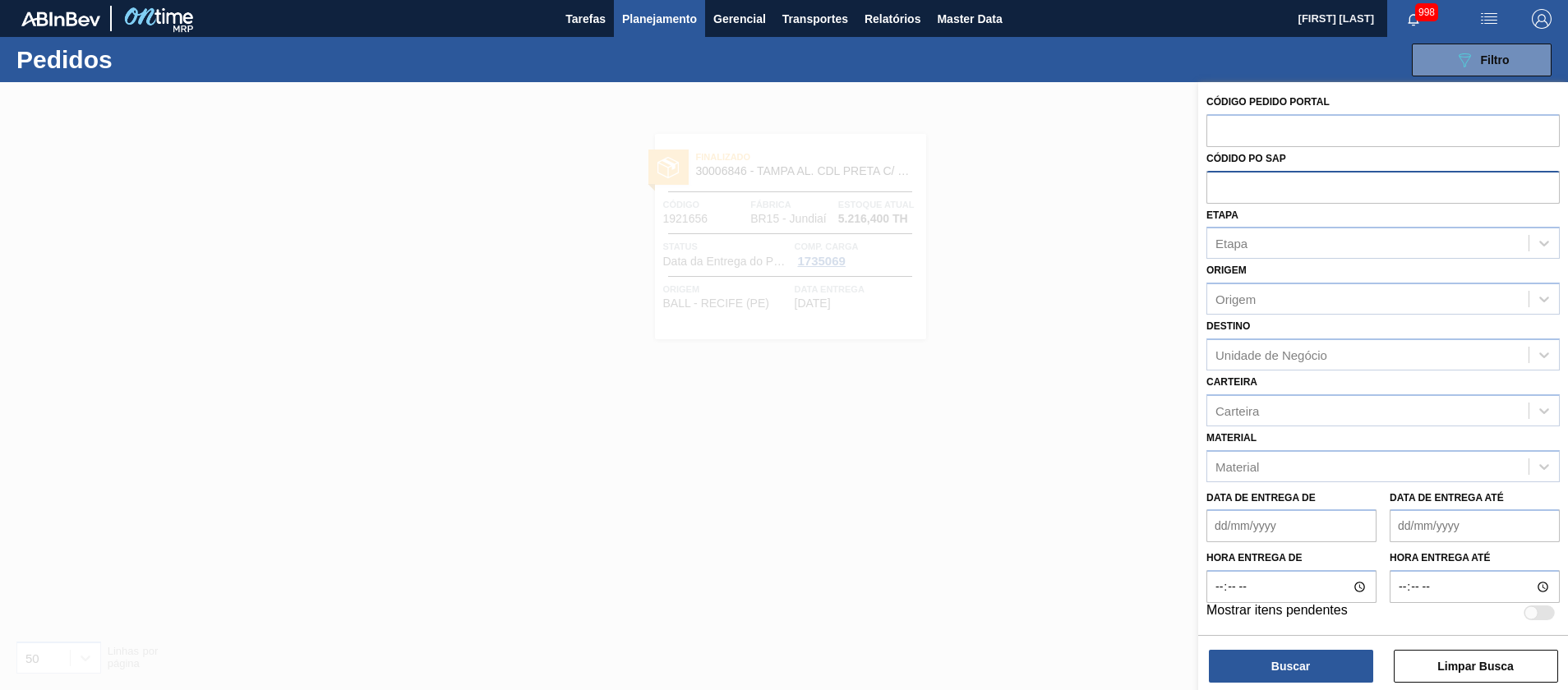 paste on "5800257656" 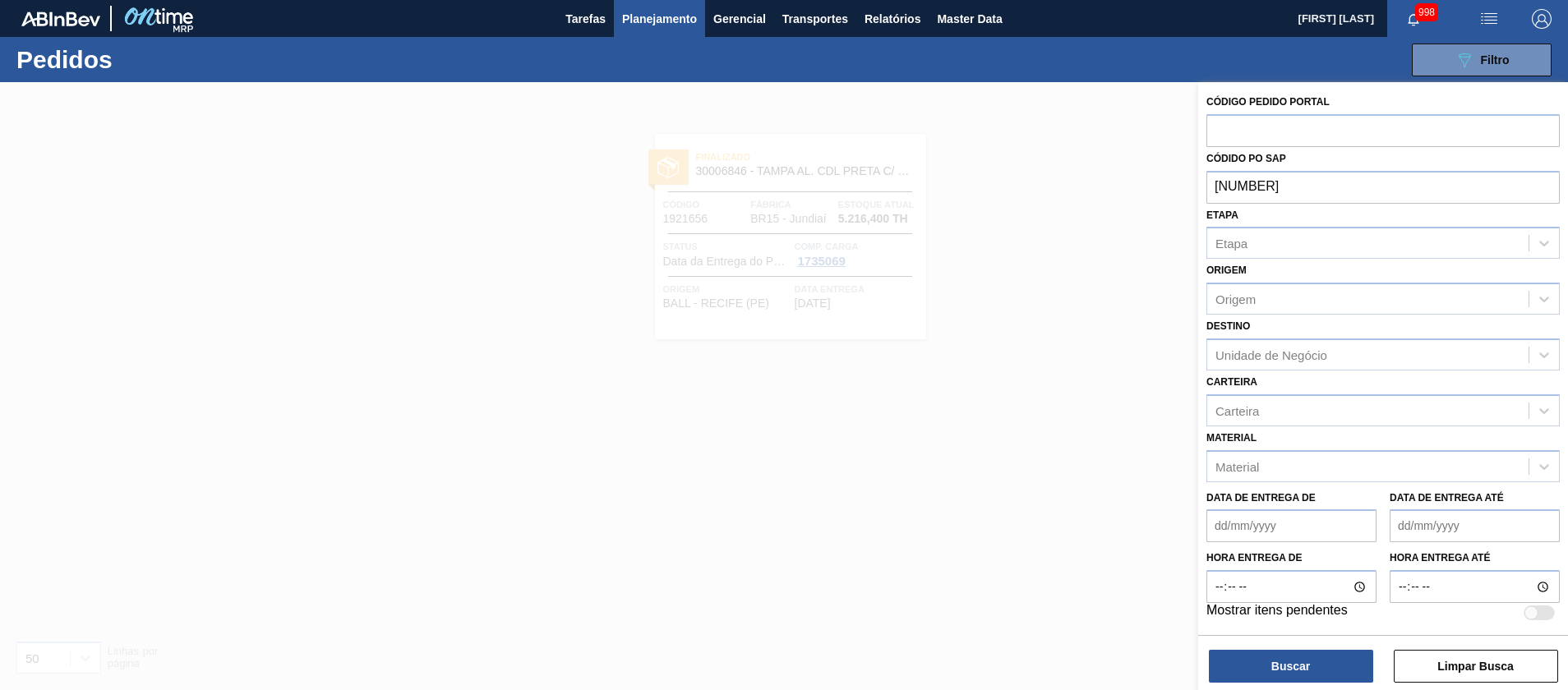 type 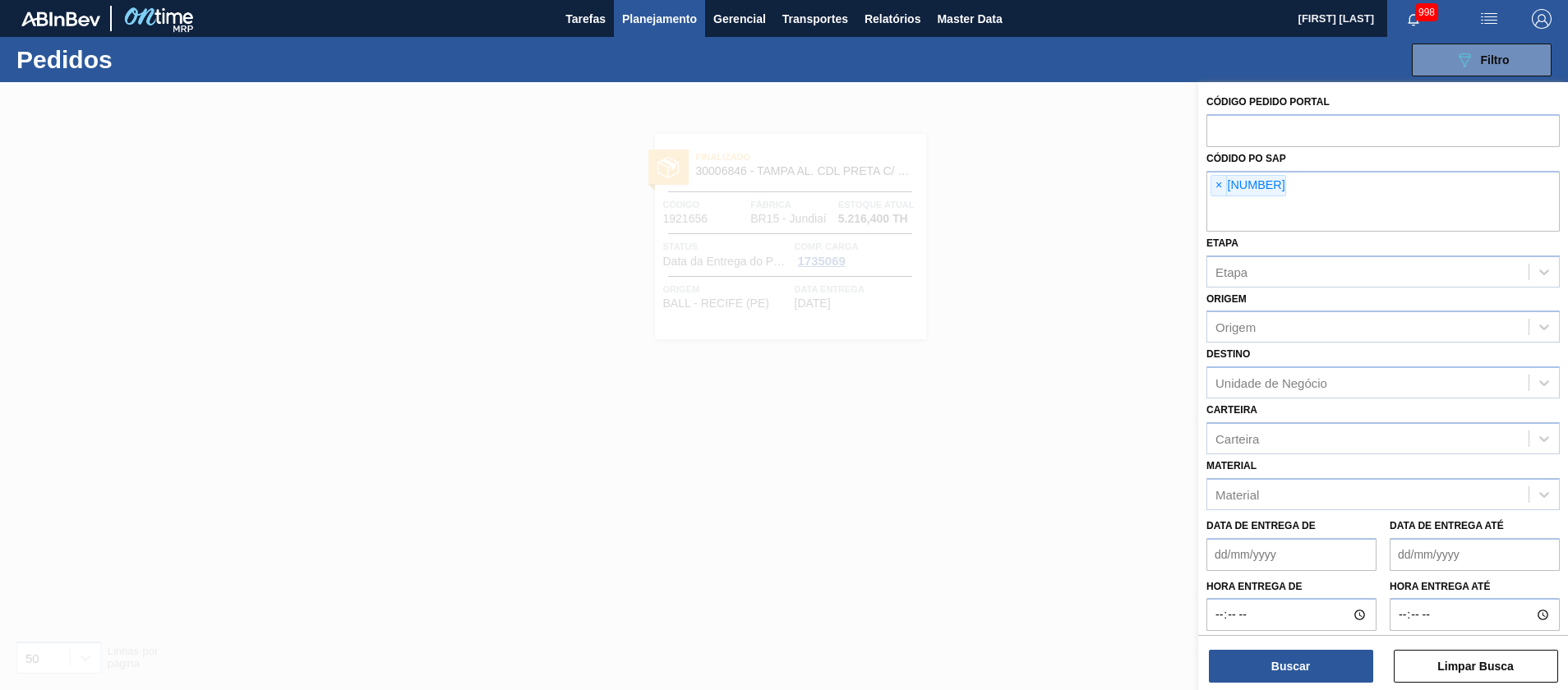 click on "Buscar Limpar Busca" at bounding box center (1383, 658) 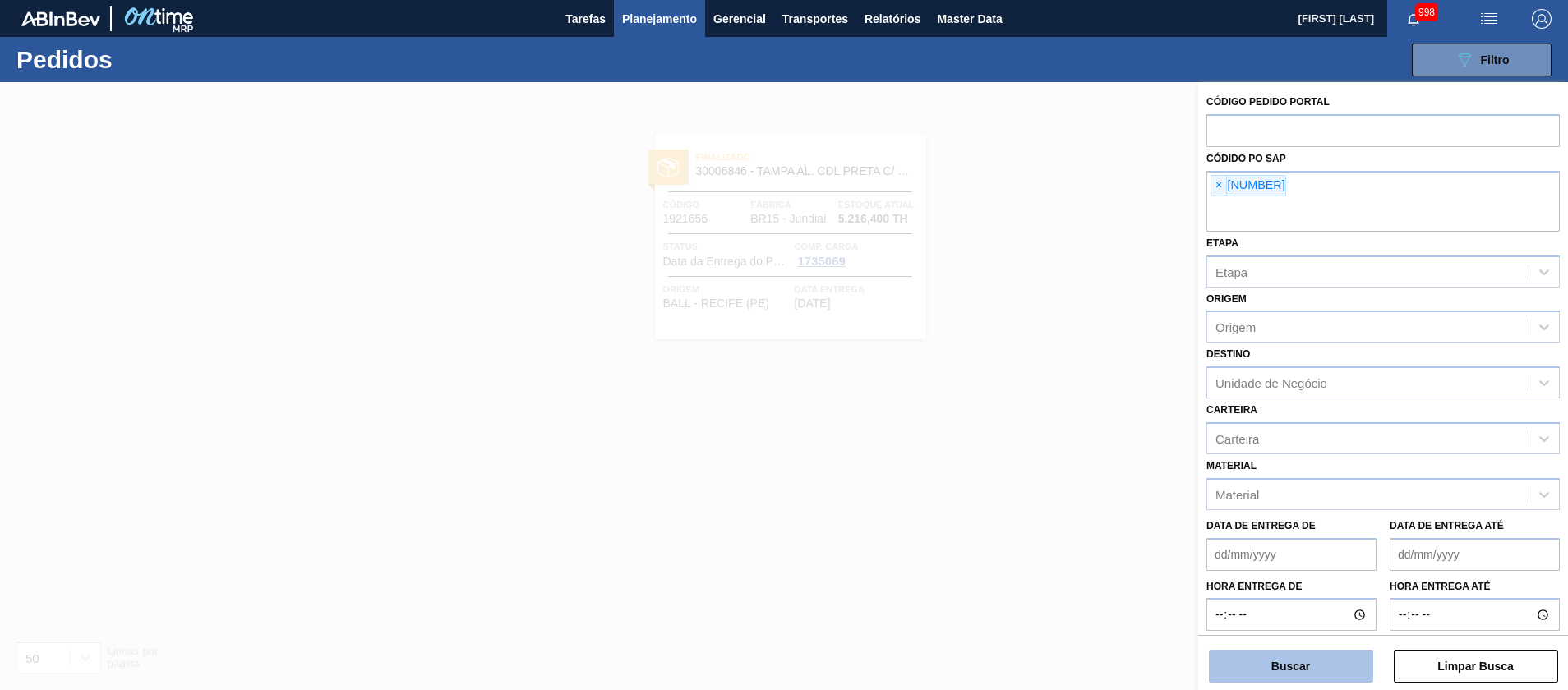 click on "Buscar" at bounding box center [1291, 666] 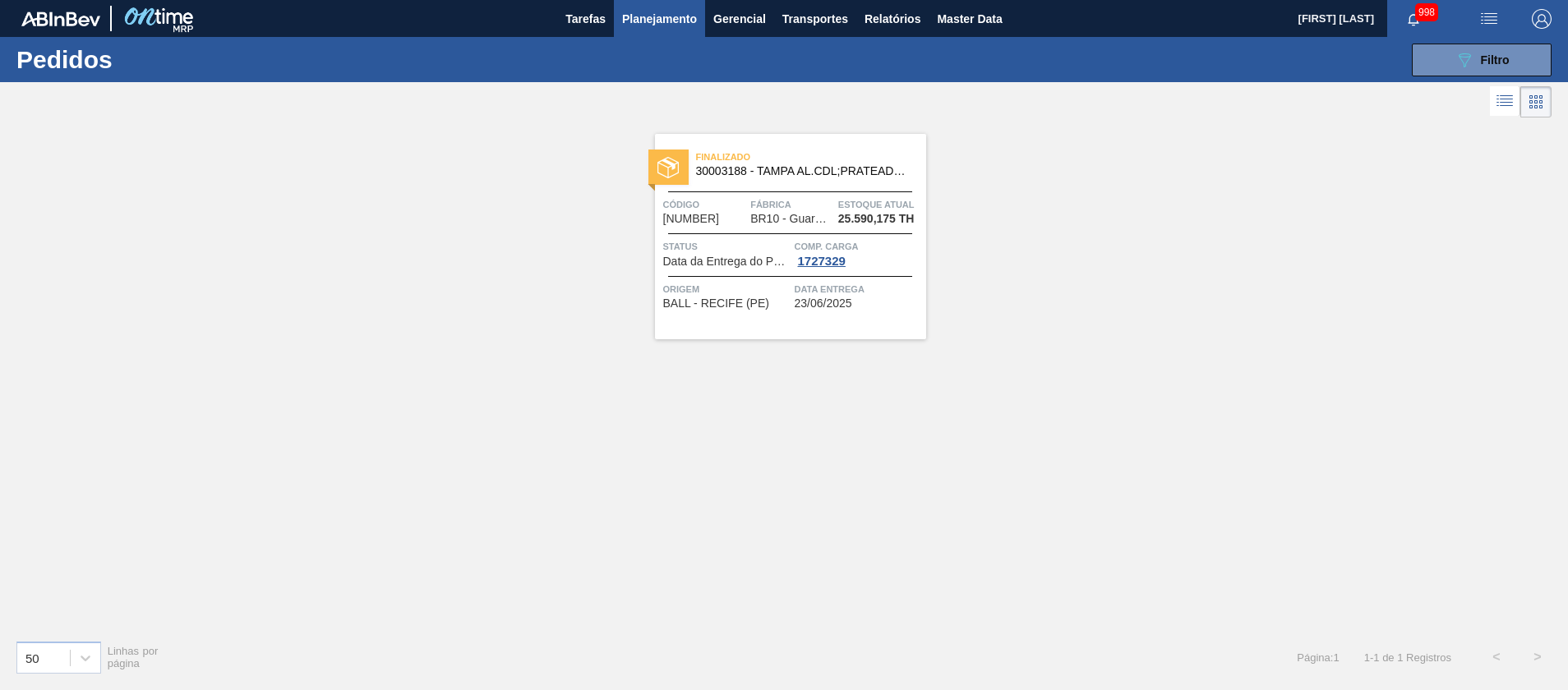 click on "Comp. Carga" at bounding box center (858, 246) 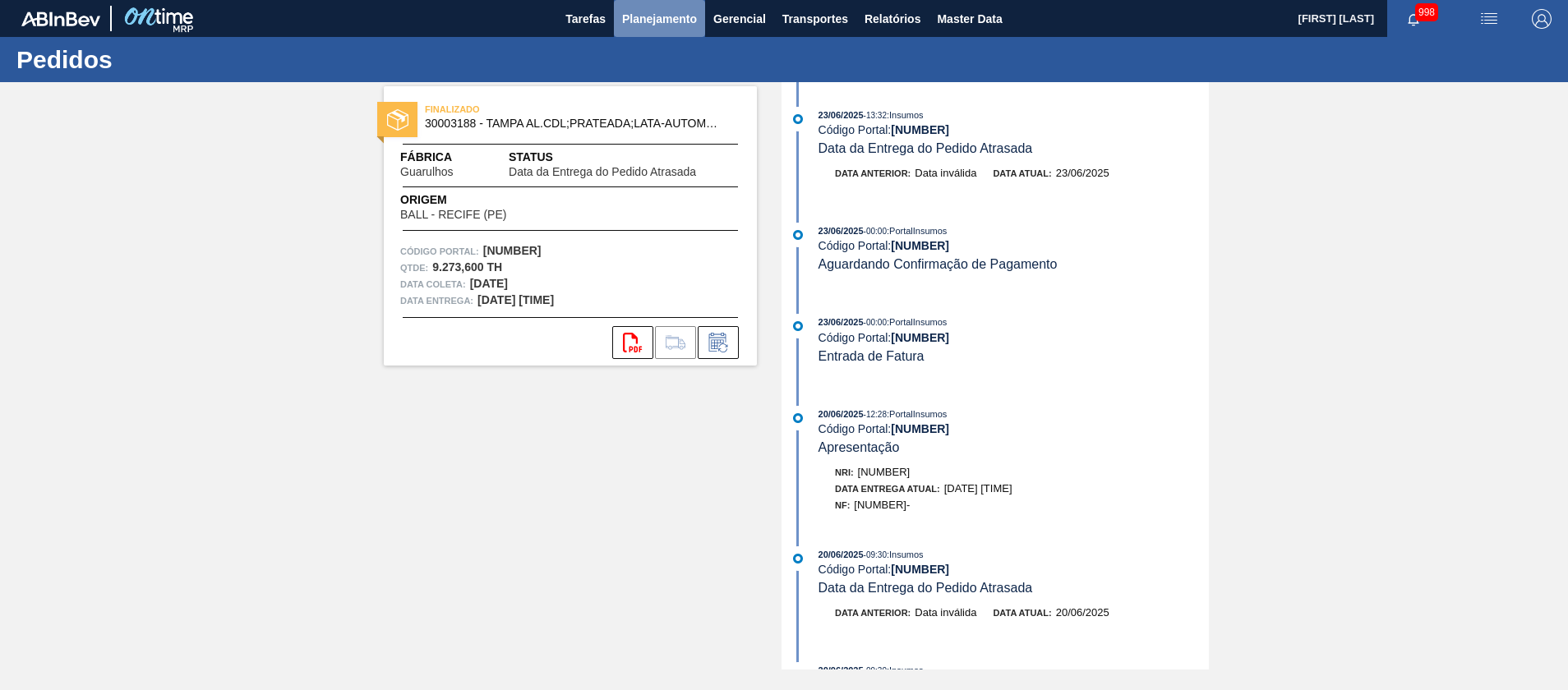click on "Planejamento" at bounding box center (659, 19) 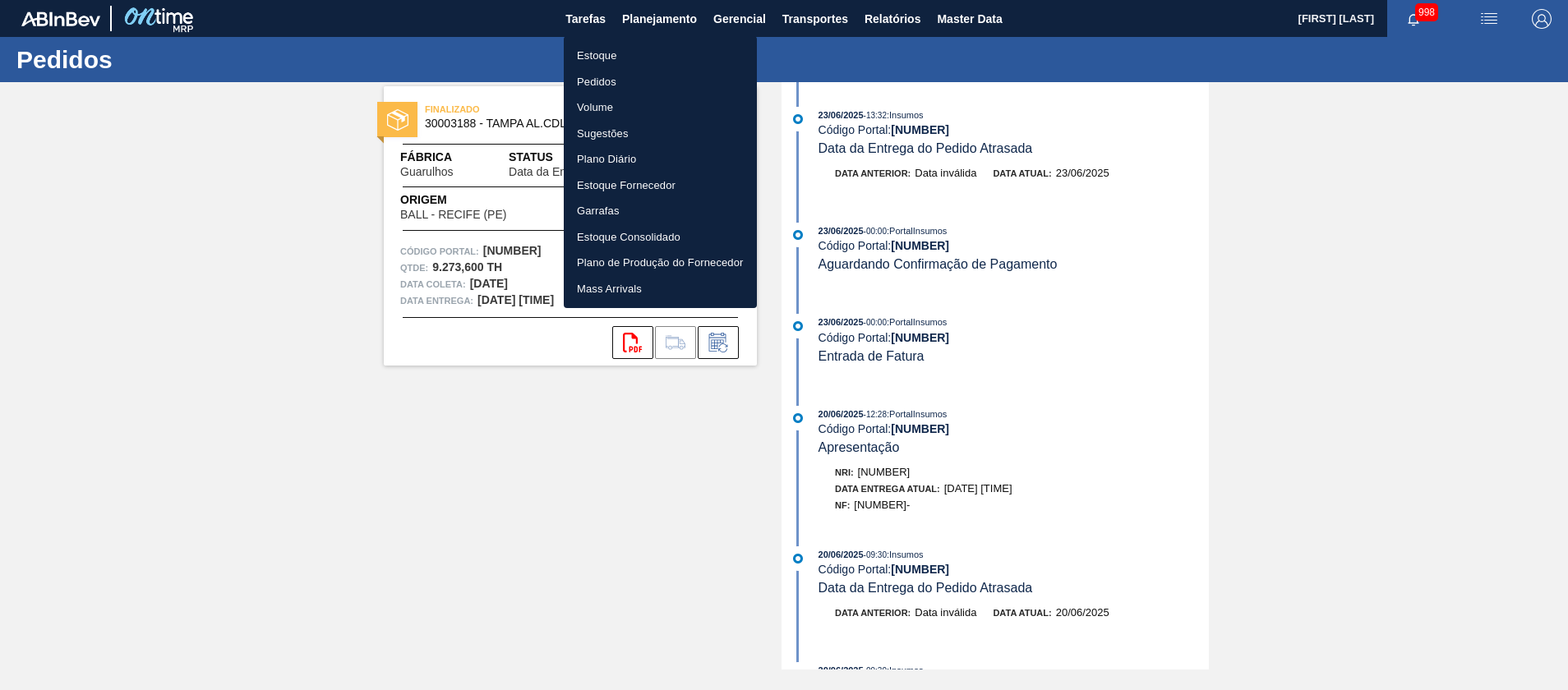 click on "Estoque" at bounding box center (660, 56) 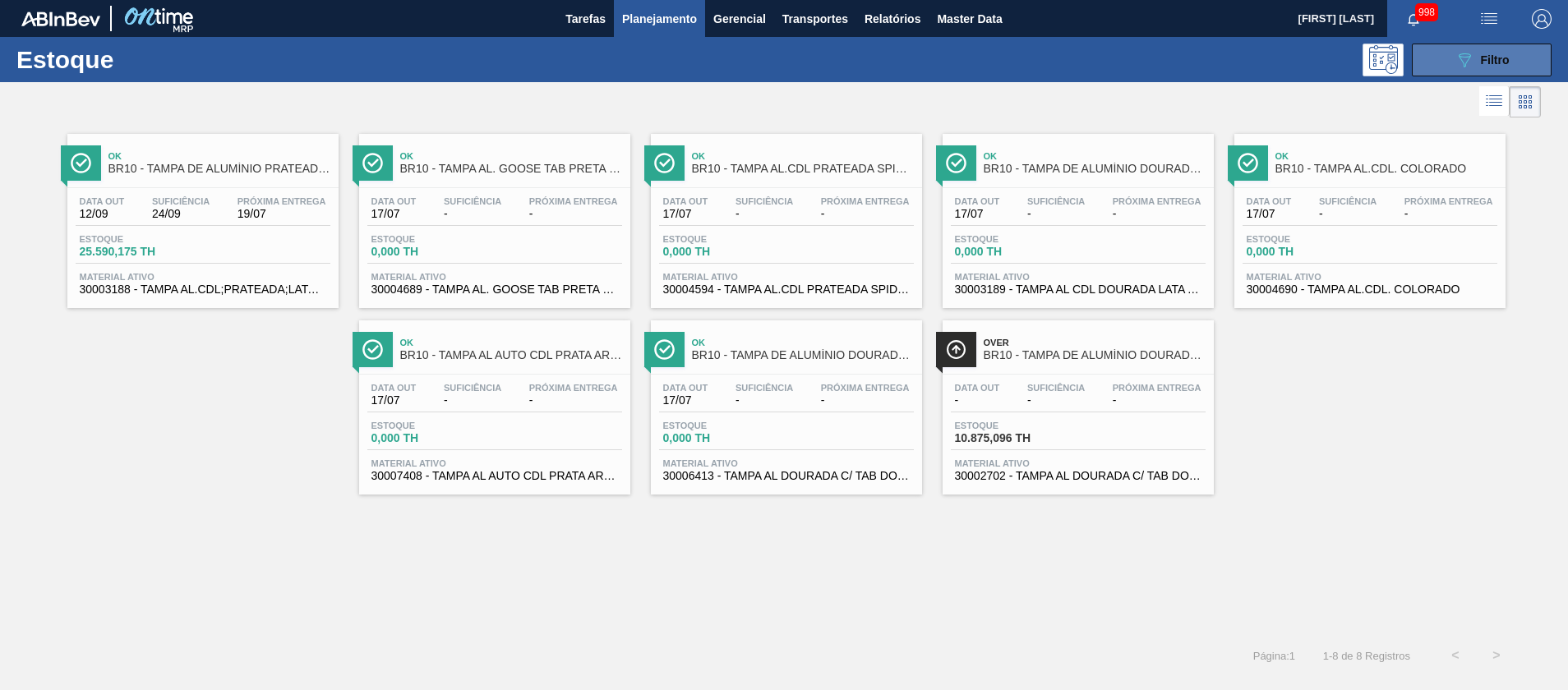 click on "089F7B8B-B2A5-4AFE-B5C0-19BA573D28AC Filtro" at bounding box center [1482, 60] 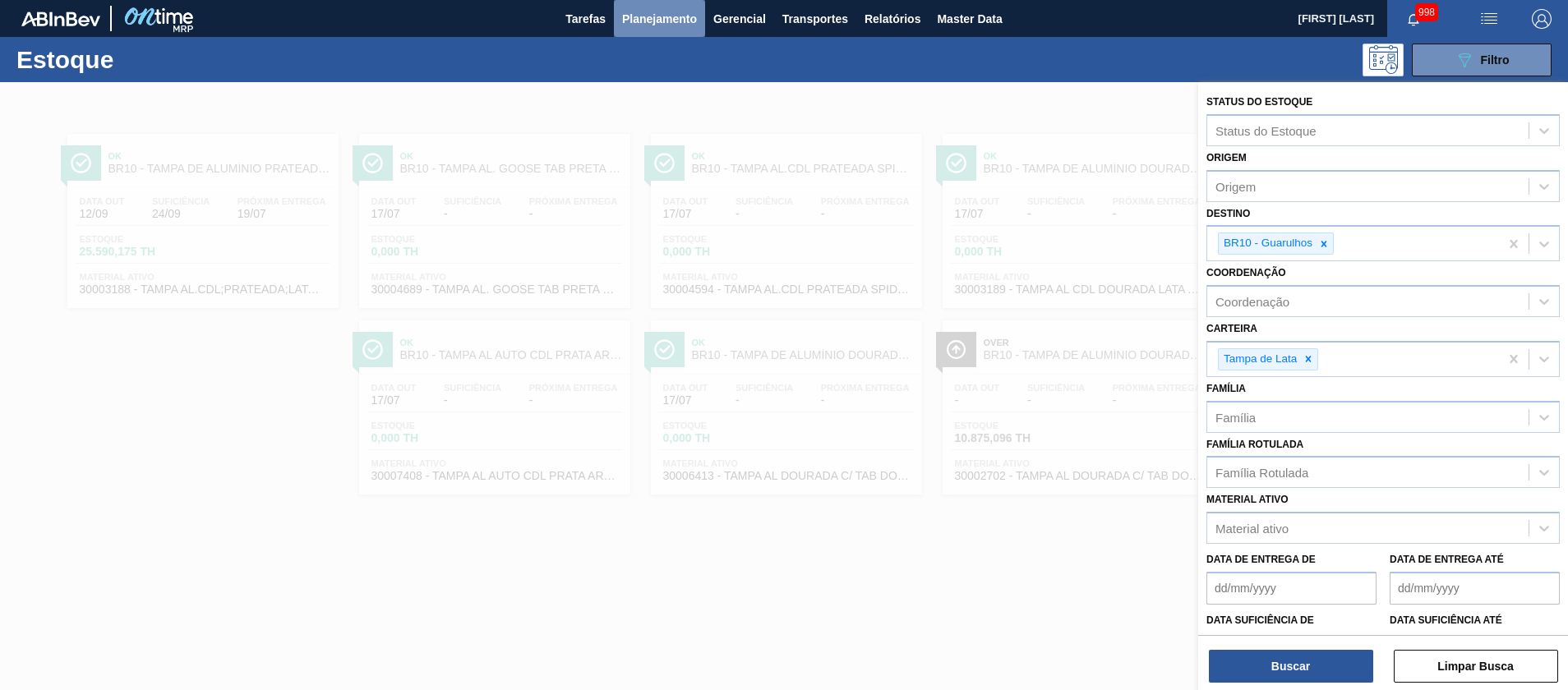 click on "Planejamento" at bounding box center (659, 19) 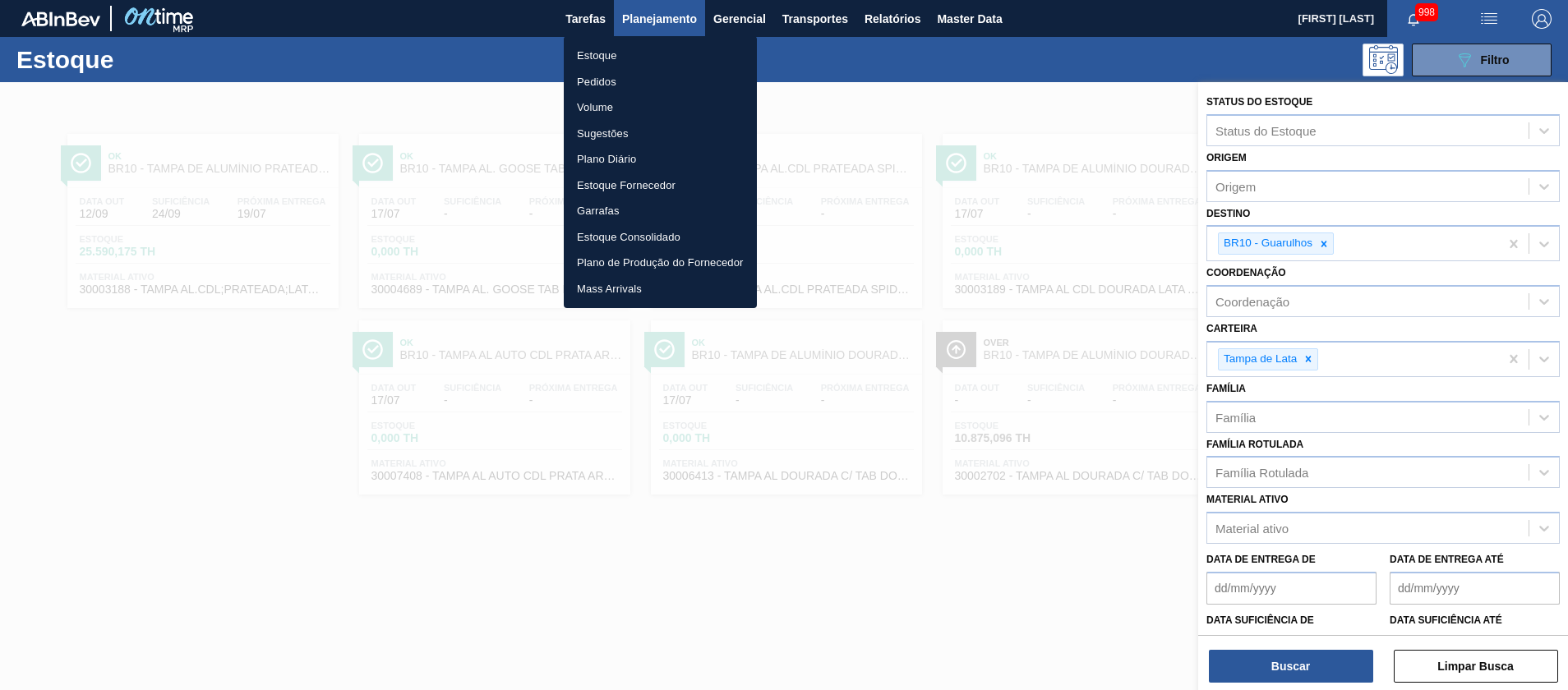 click on "Pedidos" at bounding box center (660, 82) 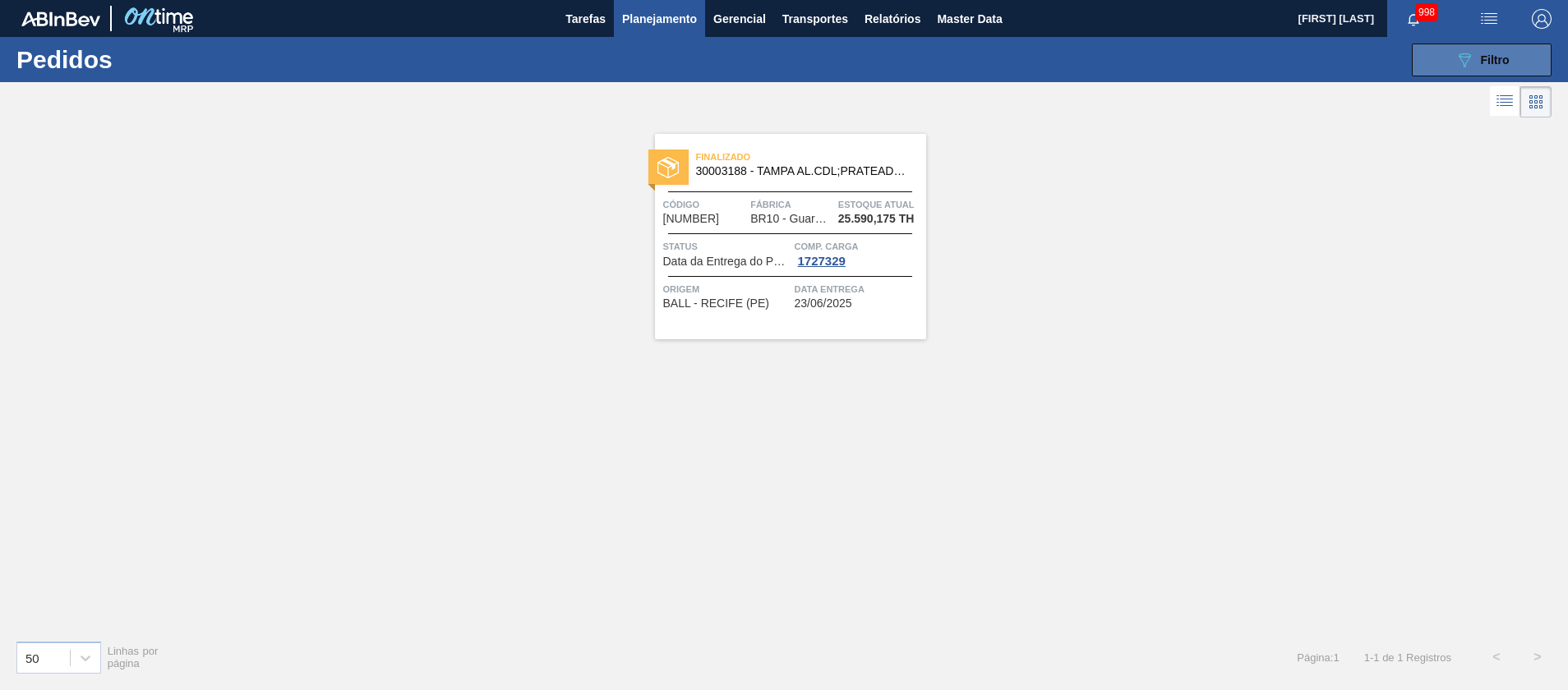 click on "Filtro" at bounding box center (1495, 60) 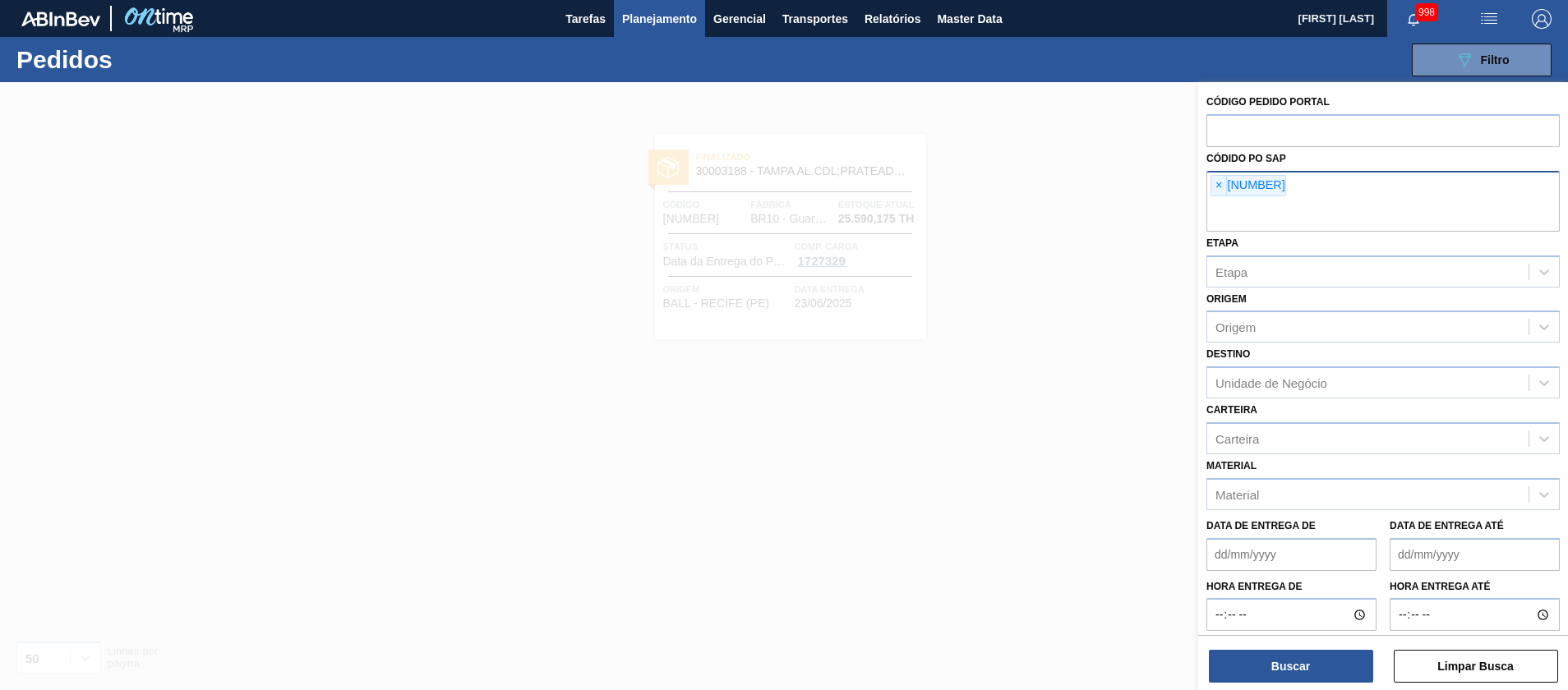 click on "×  5800257656" at bounding box center [1383, 201] 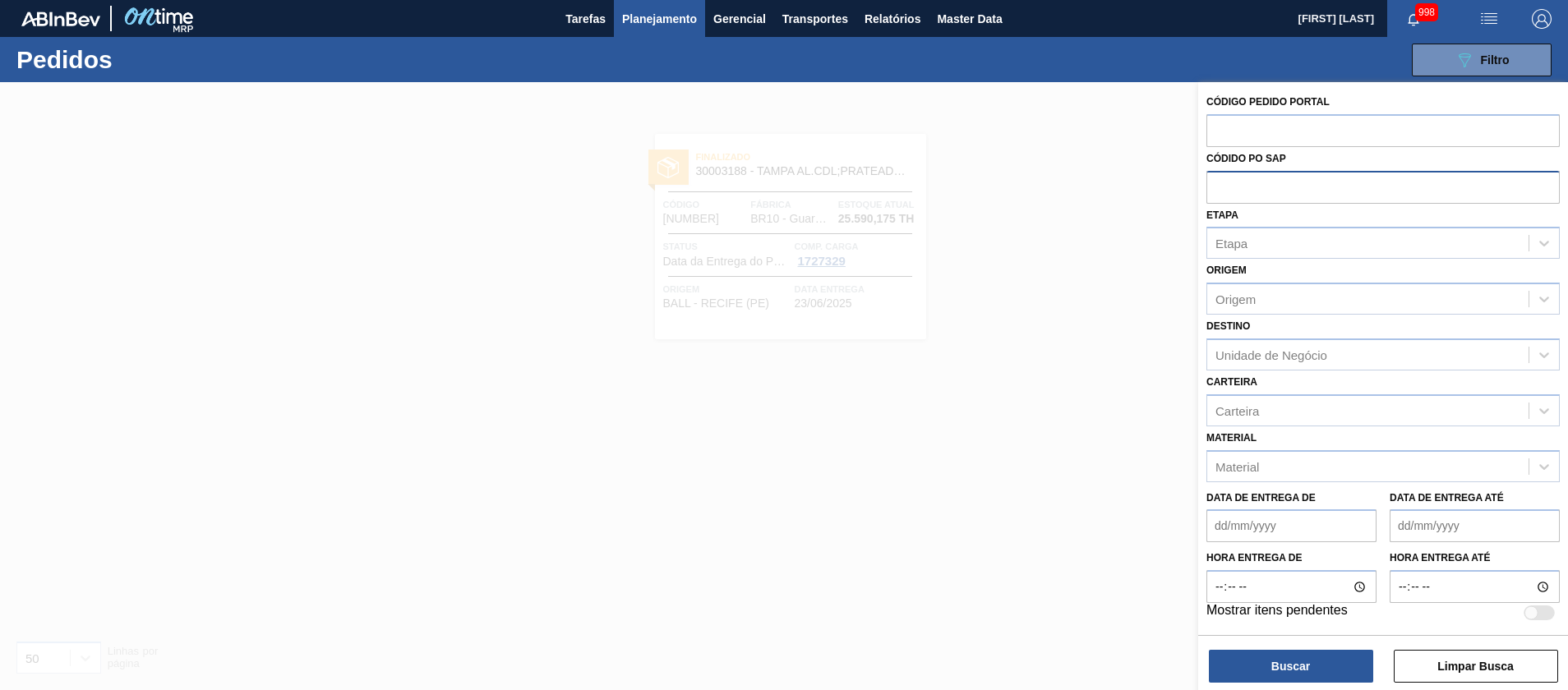 paste on "5800237126" 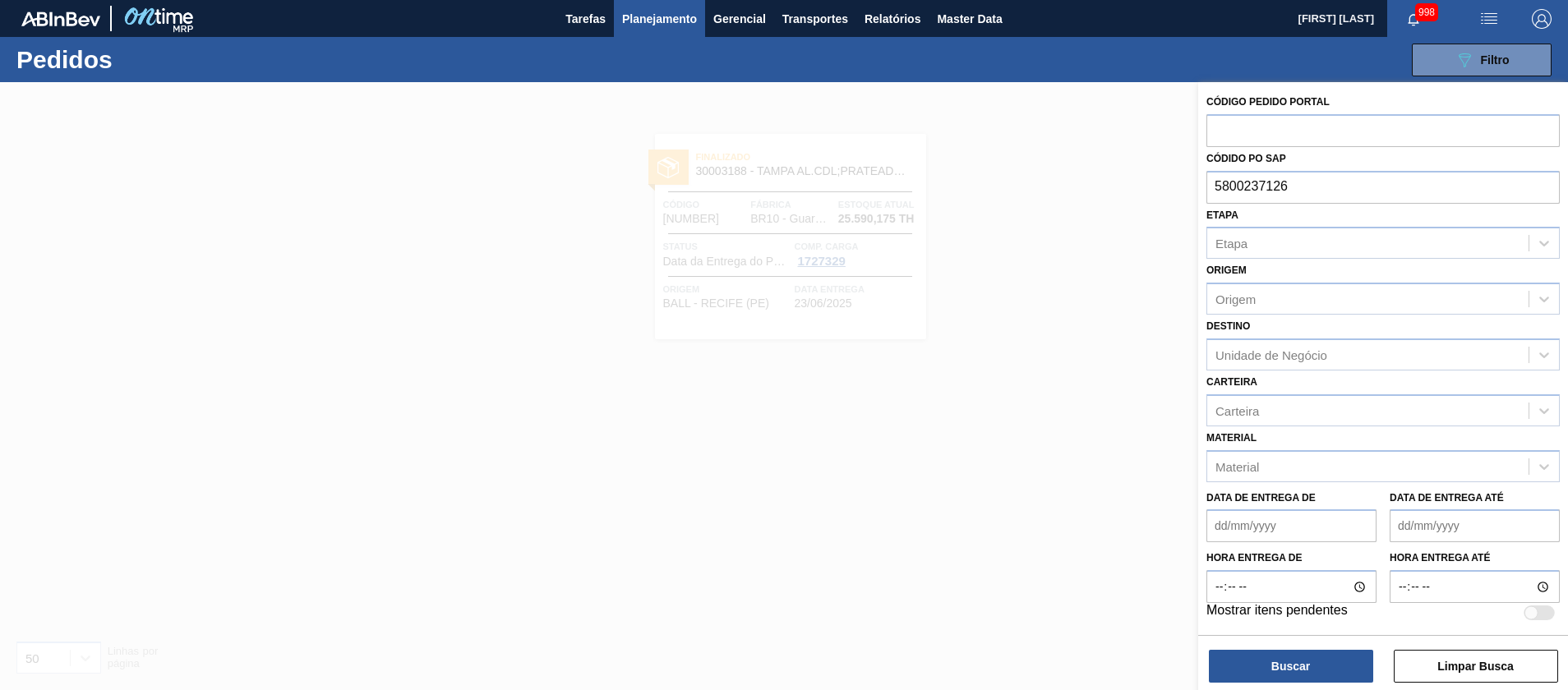 type 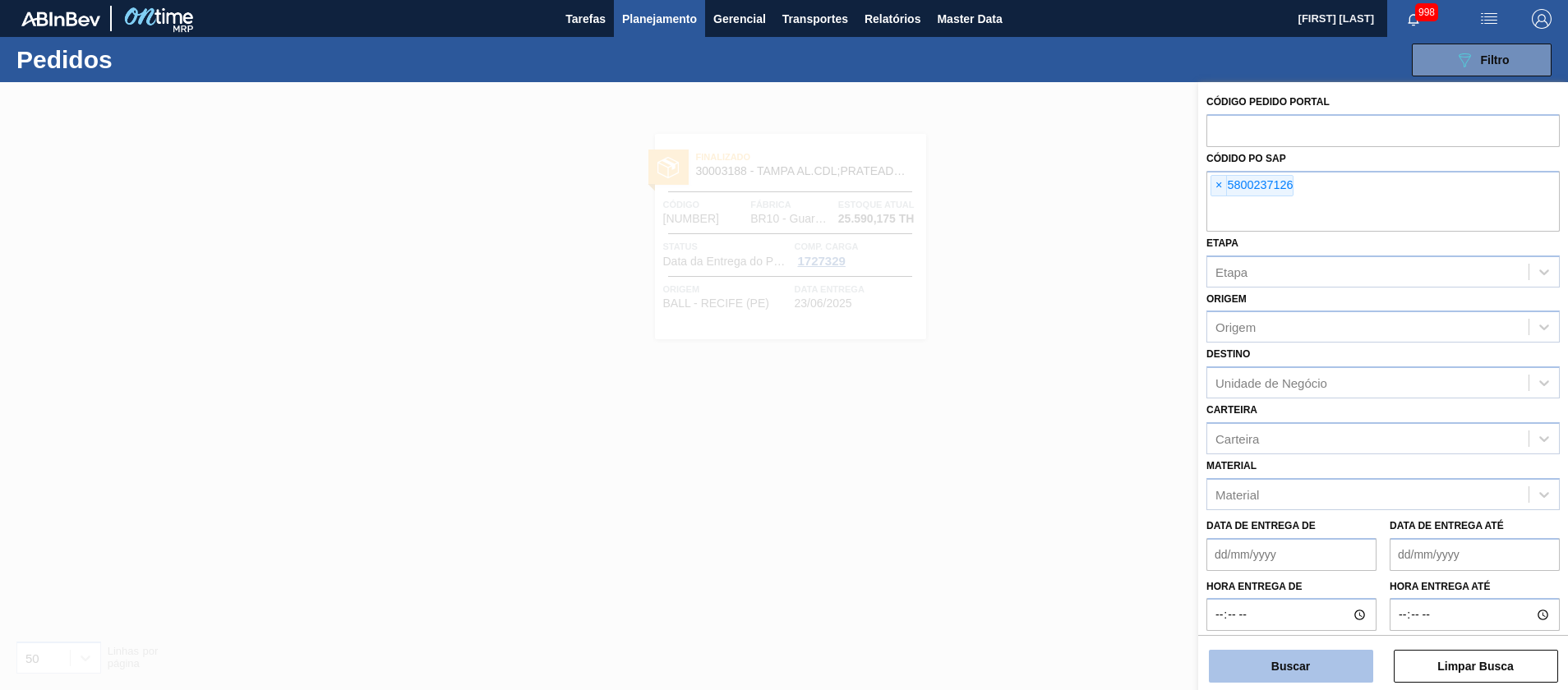 click on "Buscar" at bounding box center [1291, 666] 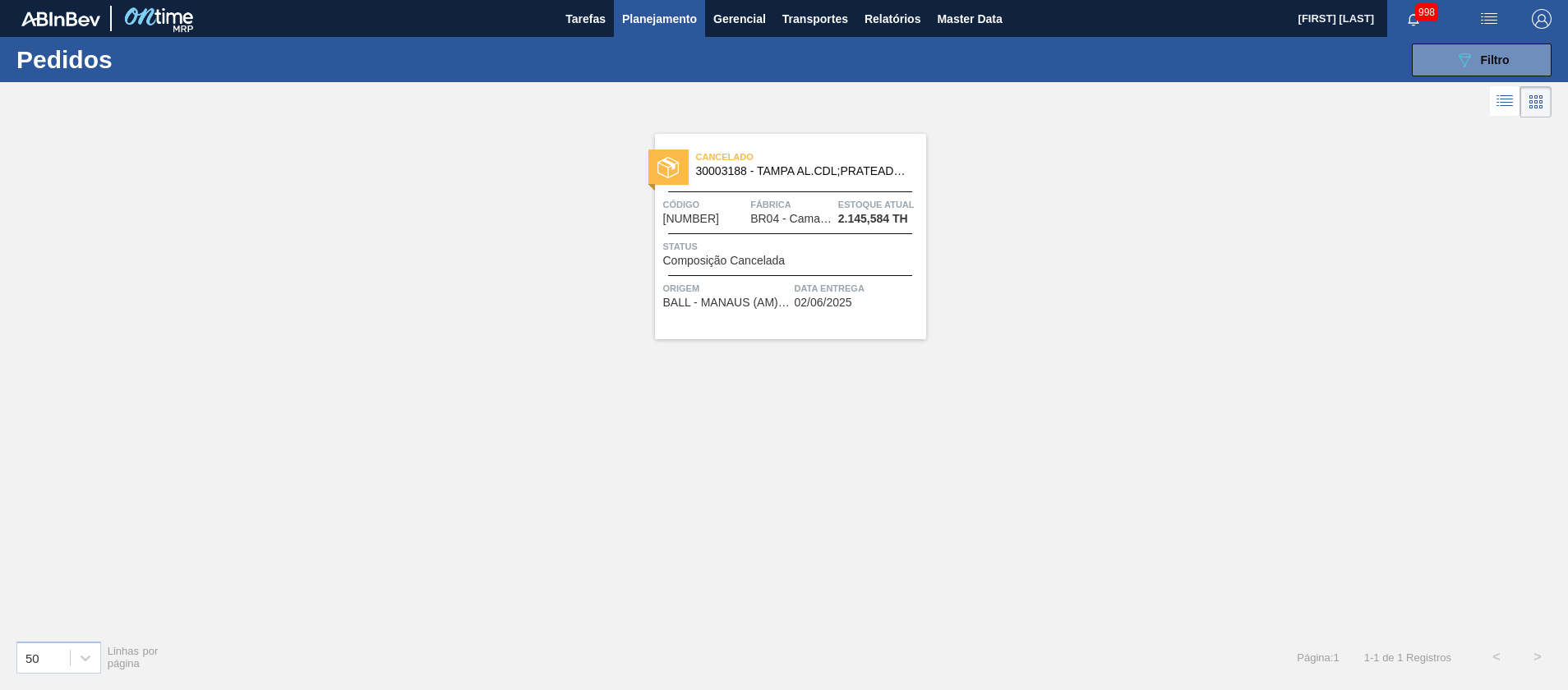 click on "Planejamento" at bounding box center [659, 19] 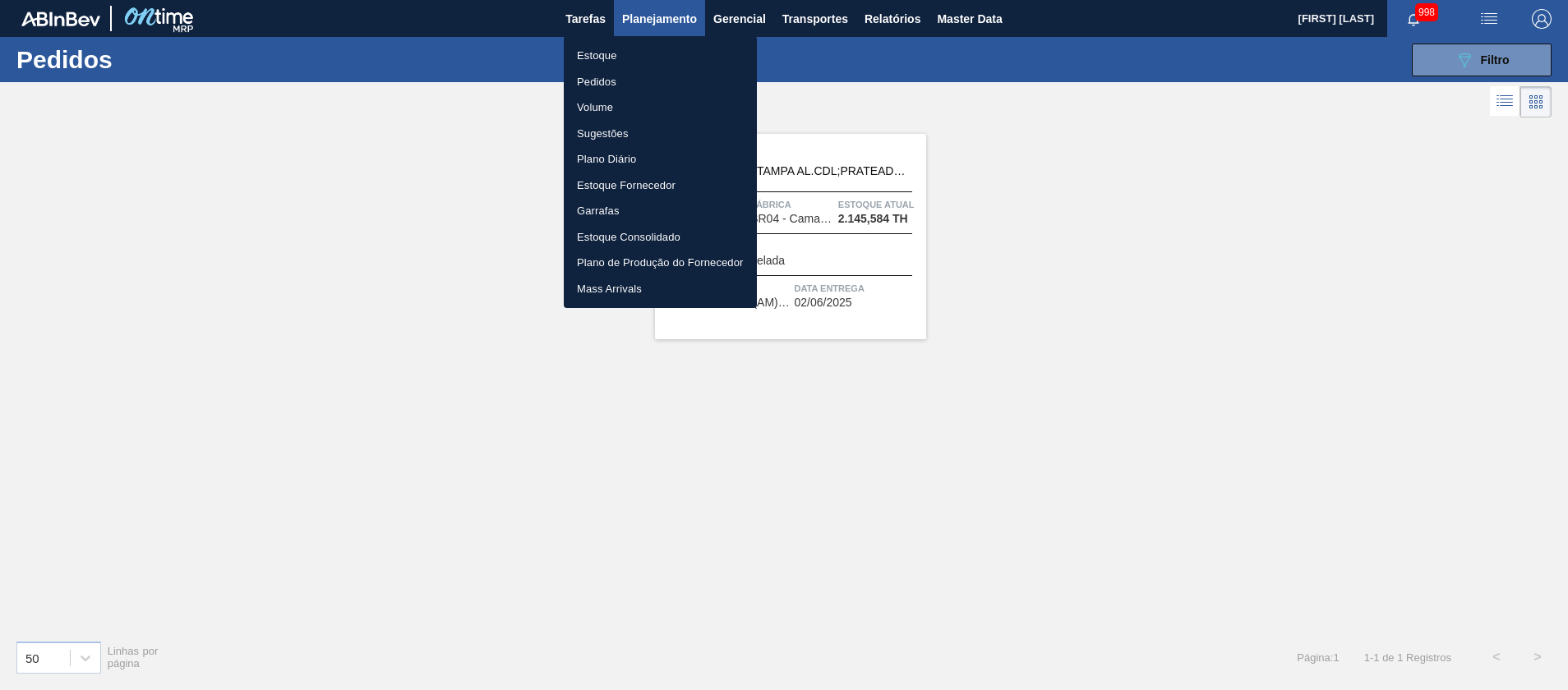 click on "Estoque" at bounding box center (660, 56) 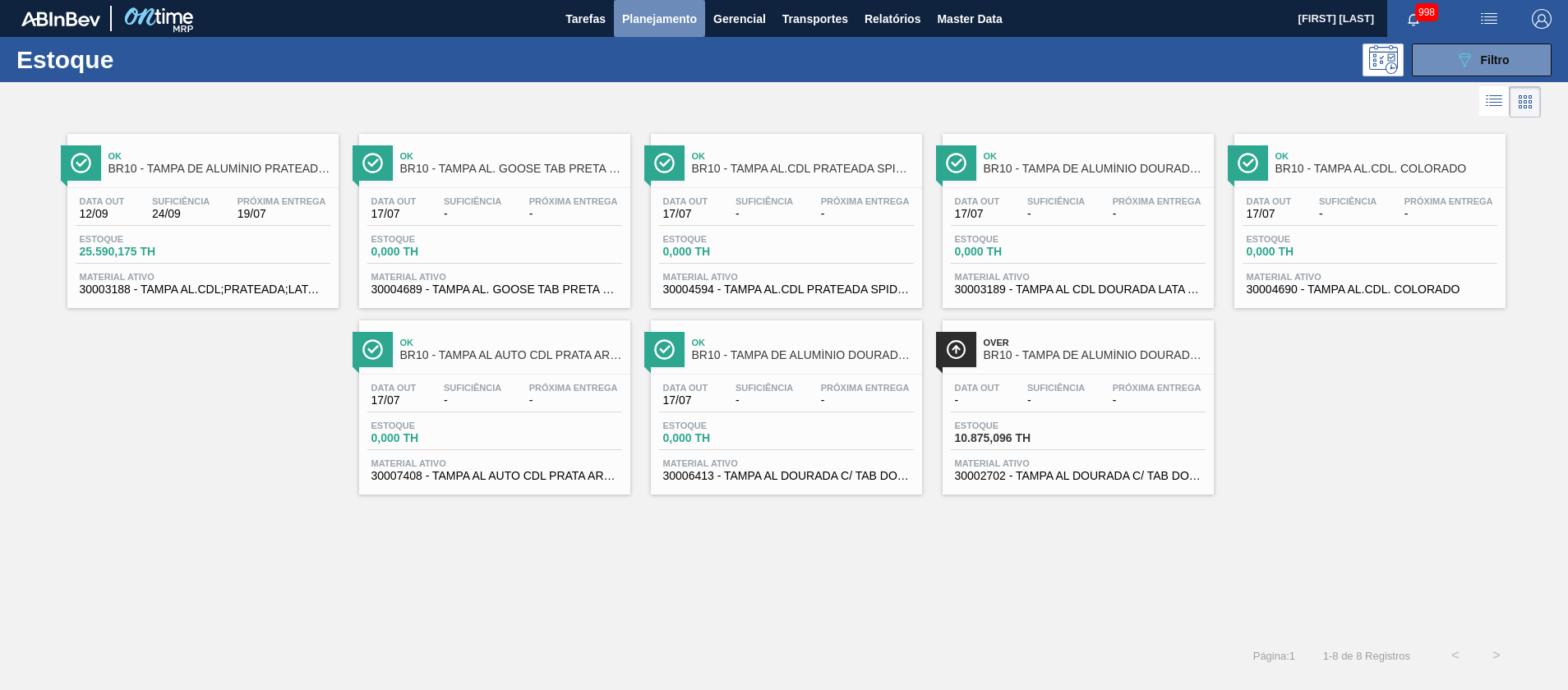 click on "Planejamento" at bounding box center (659, 19) 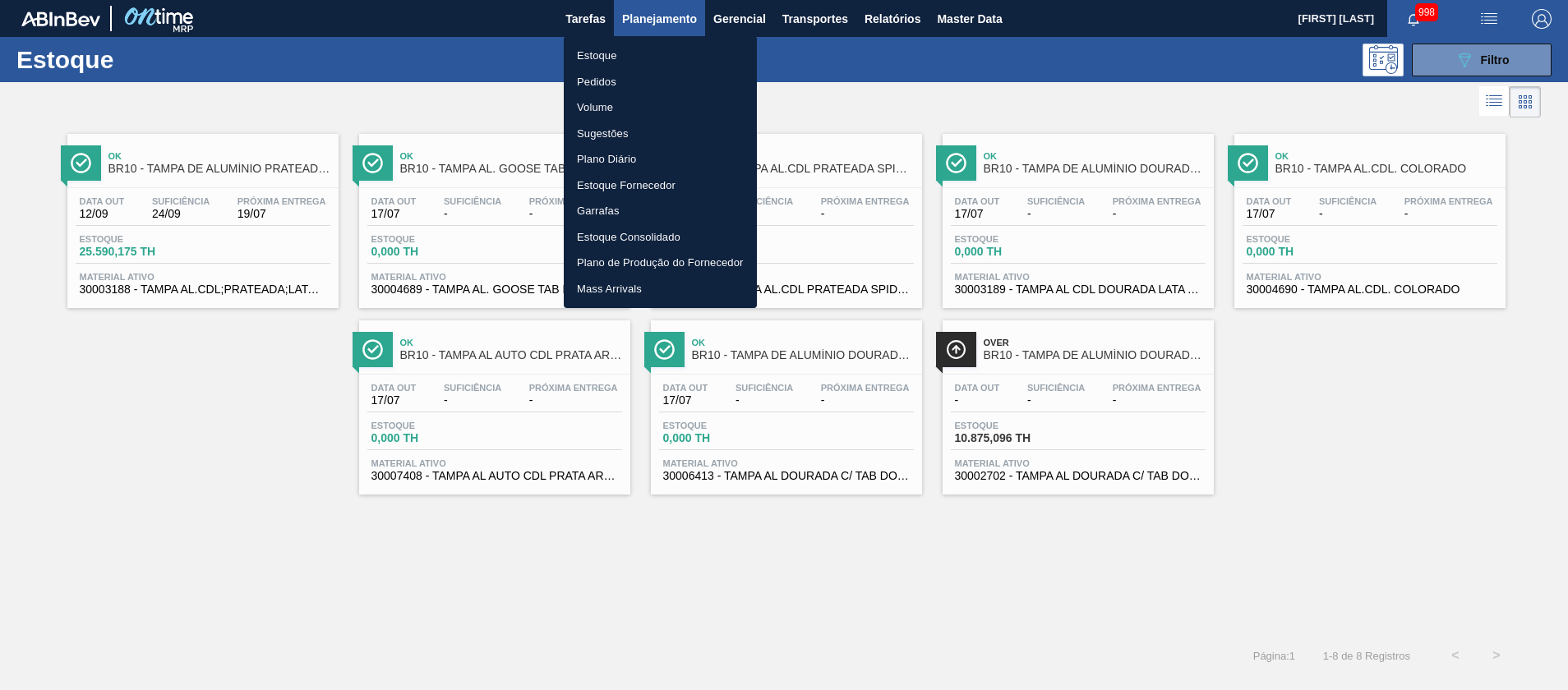 click on "Volume" at bounding box center [660, 108] 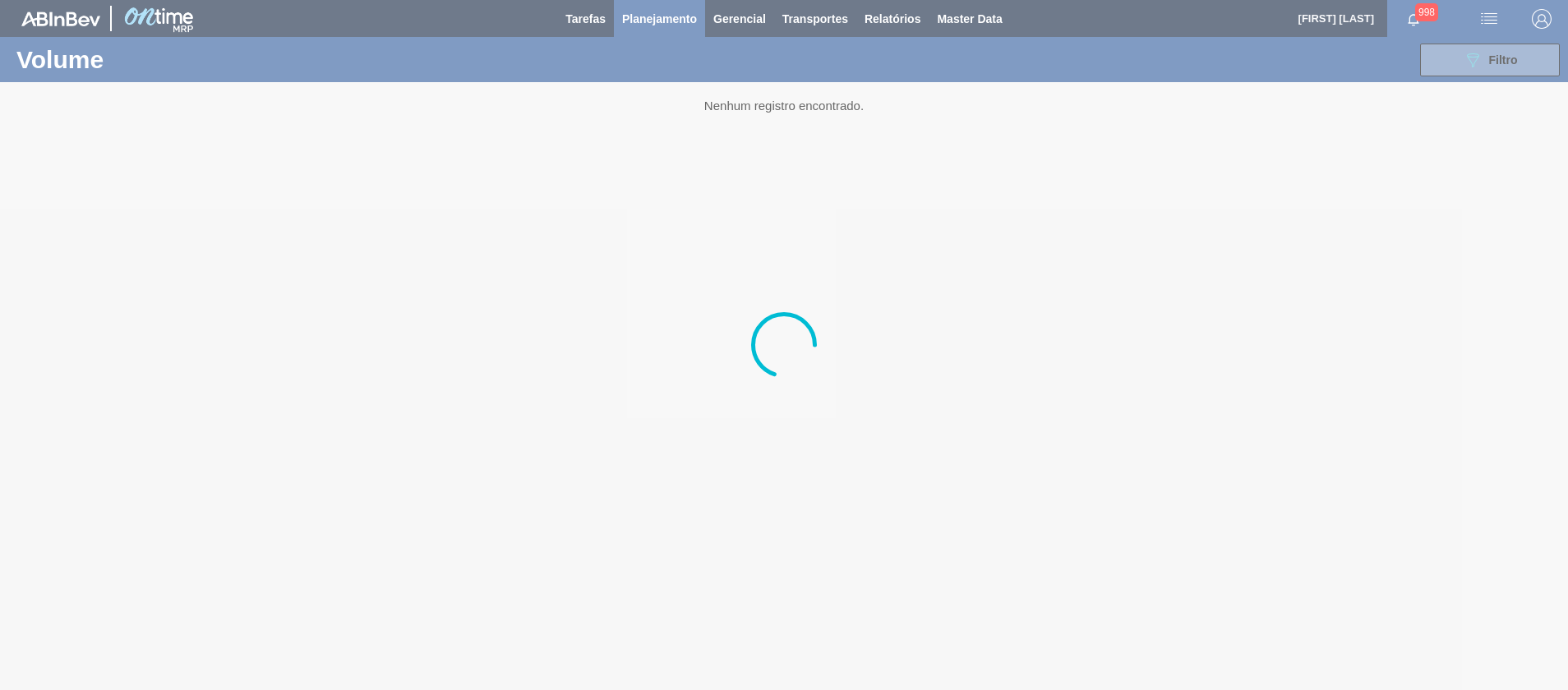 click at bounding box center [784, 345] 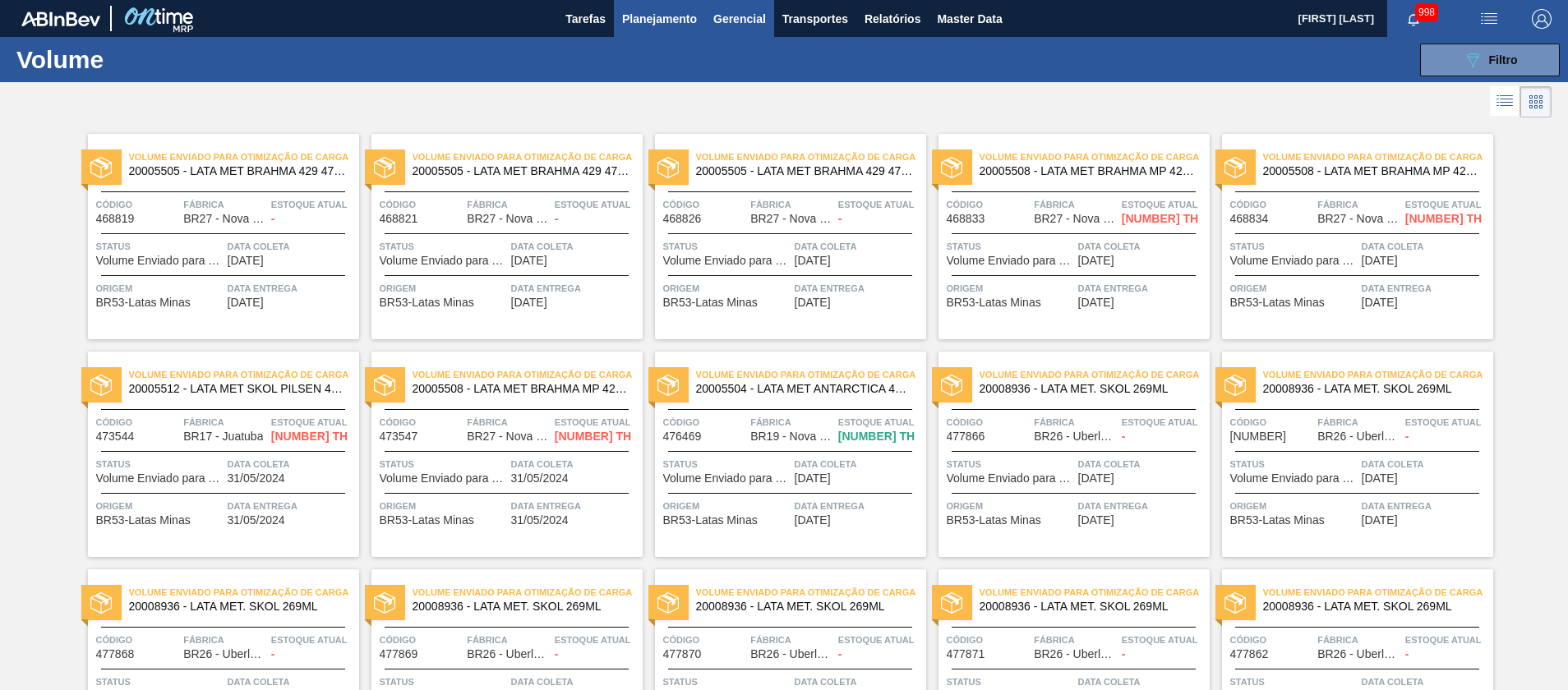 click on "Gerencial" at bounding box center (740, 18) 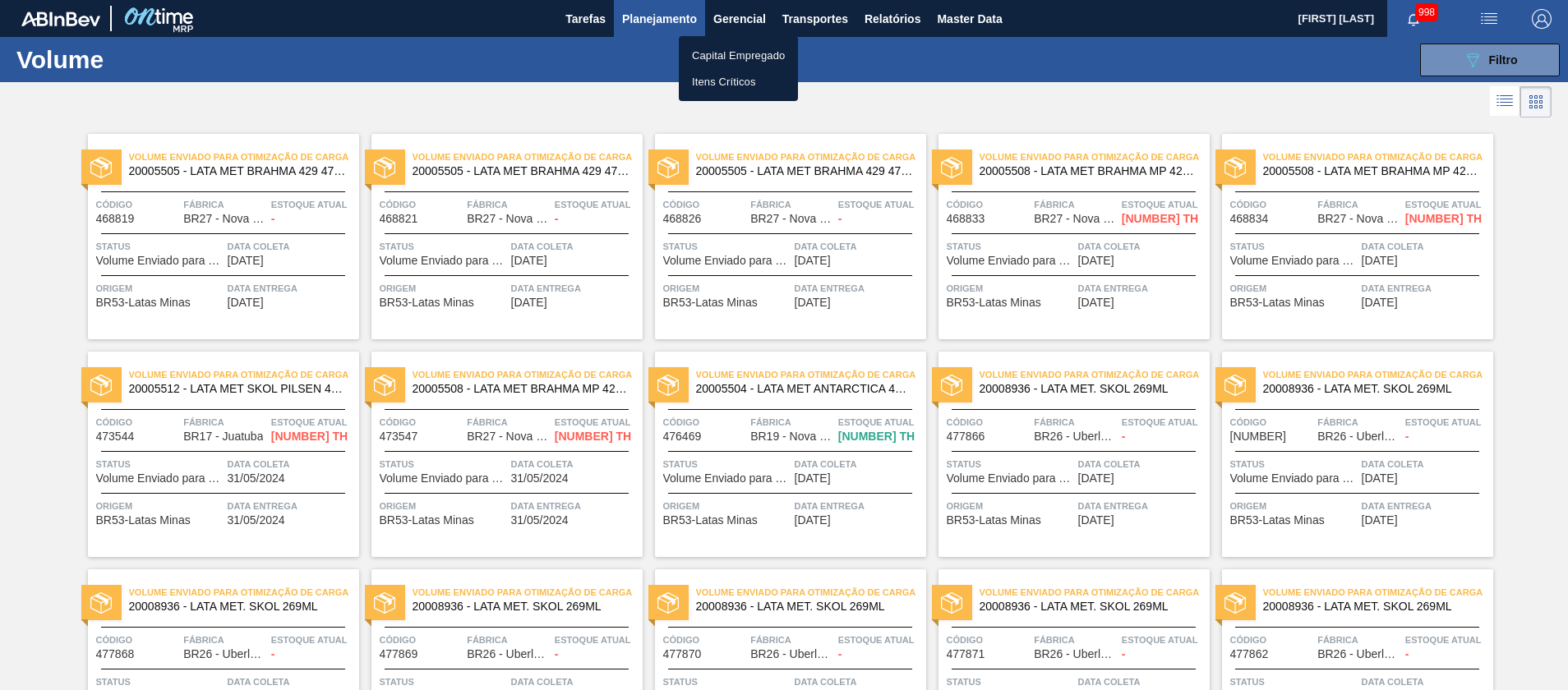 click at bounding box center [784, 345] 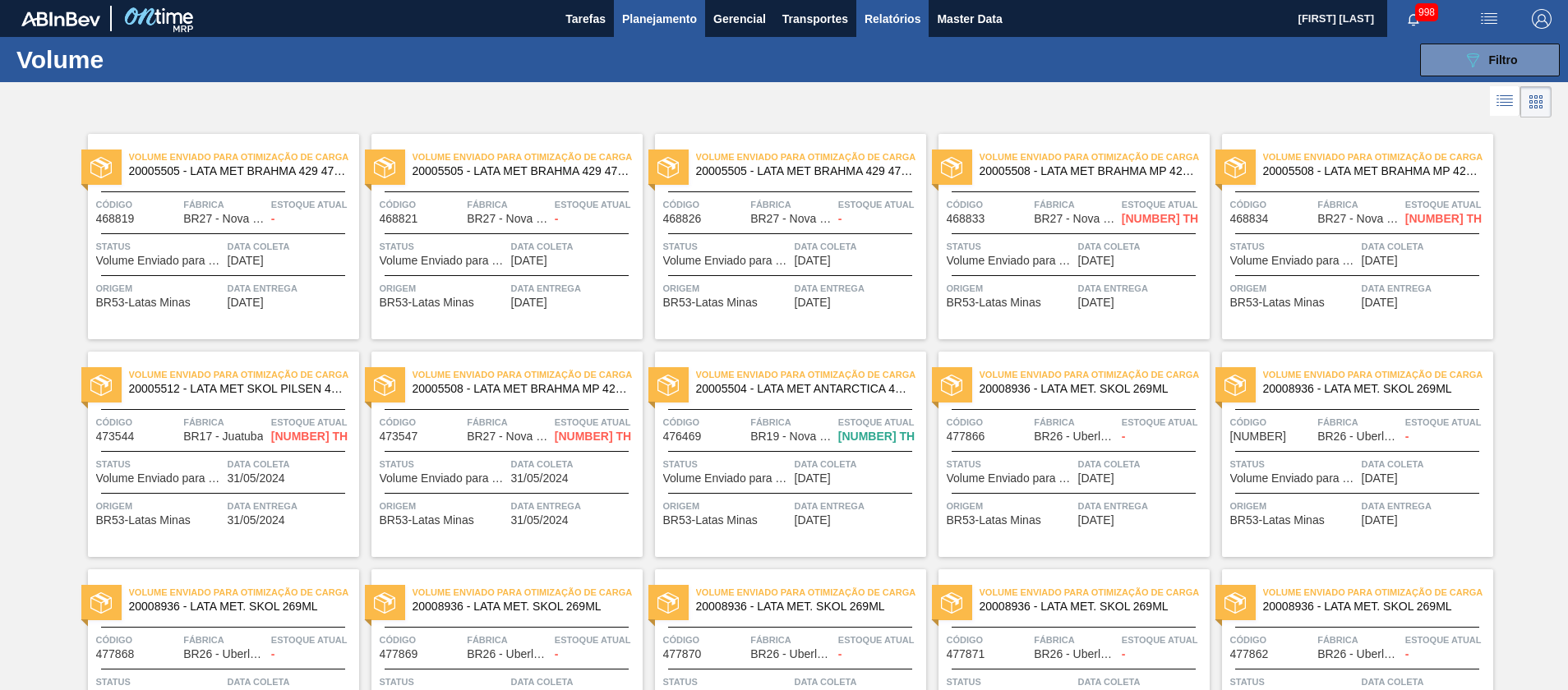 click on "Relatórios" at bounding box center (892, 18) 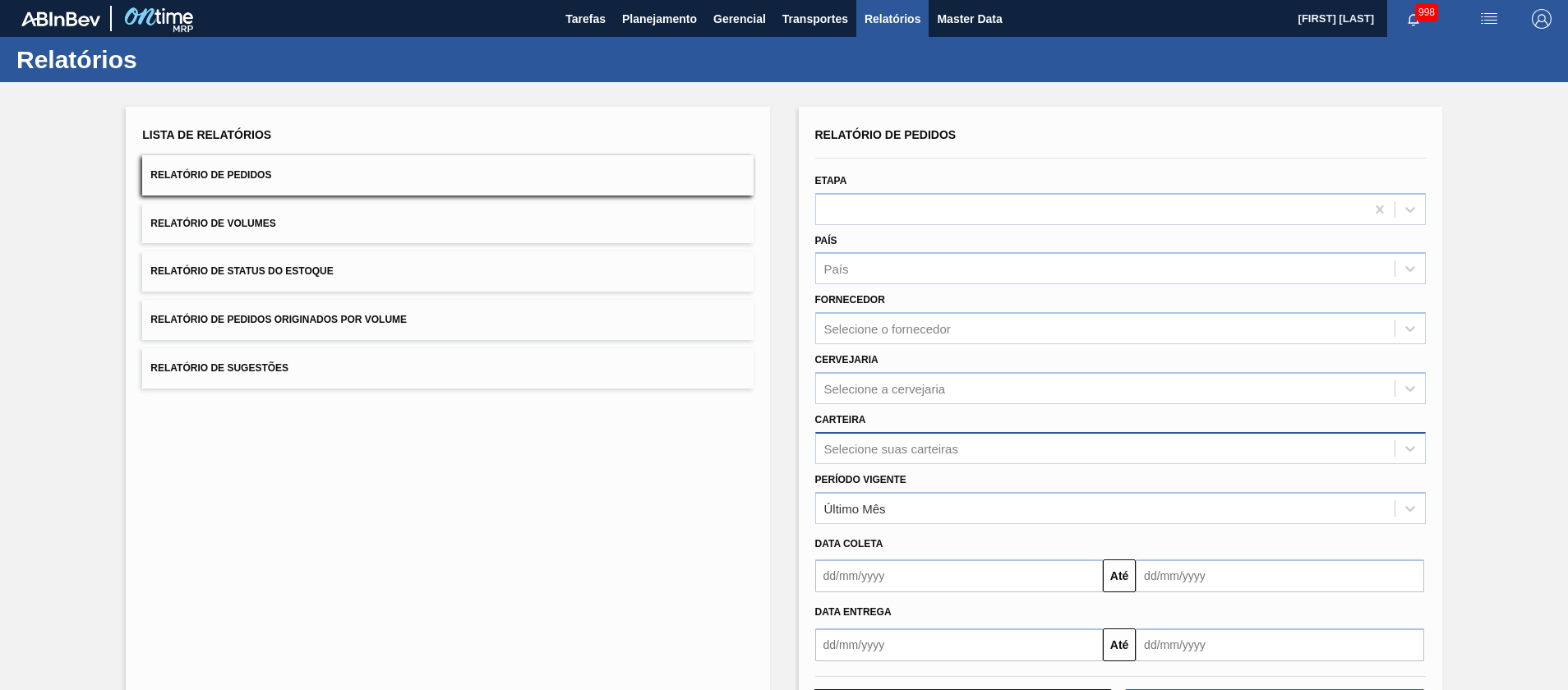 click on "Selecione suas carteiras" at bounding box center [1120, 448] 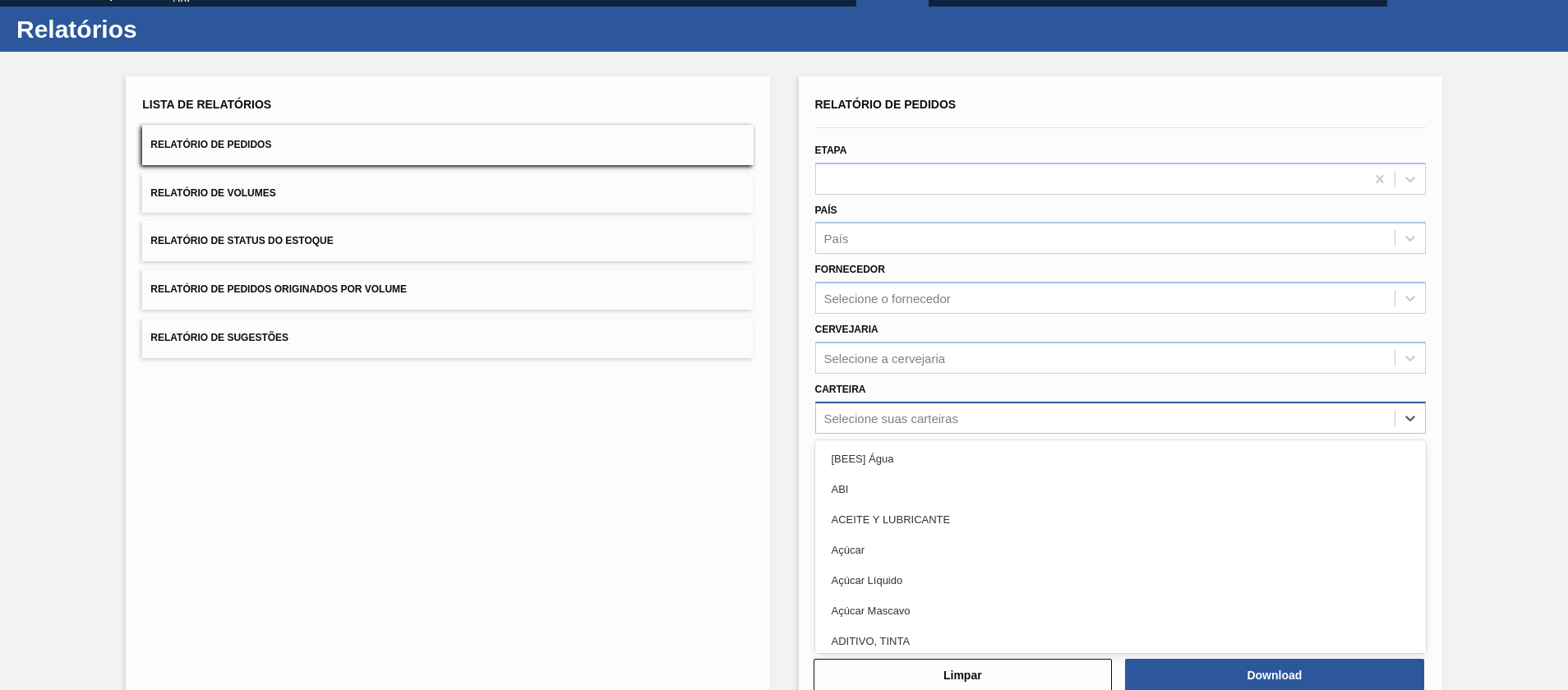 scroll, scrollTop: 34, scrollLeft: 0, axis: vertical 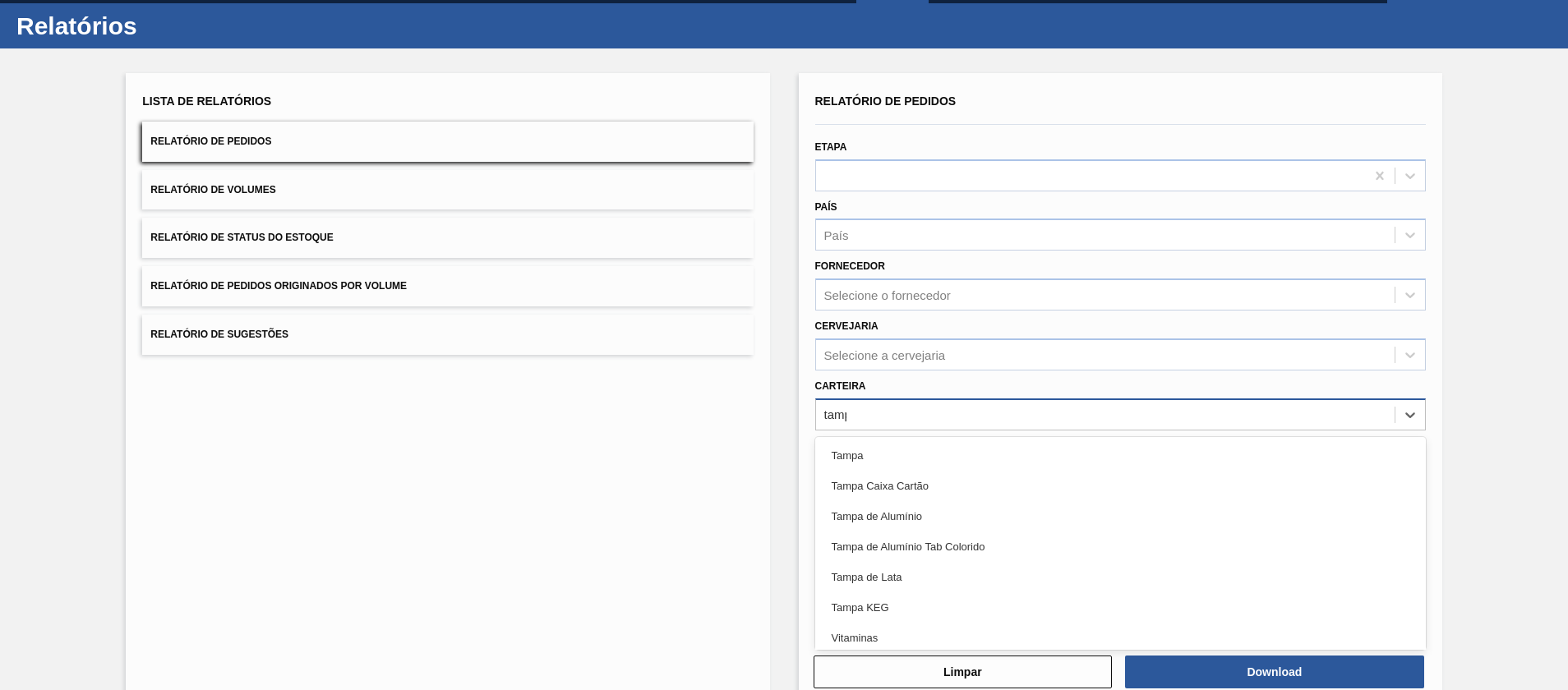 type on "tampa" 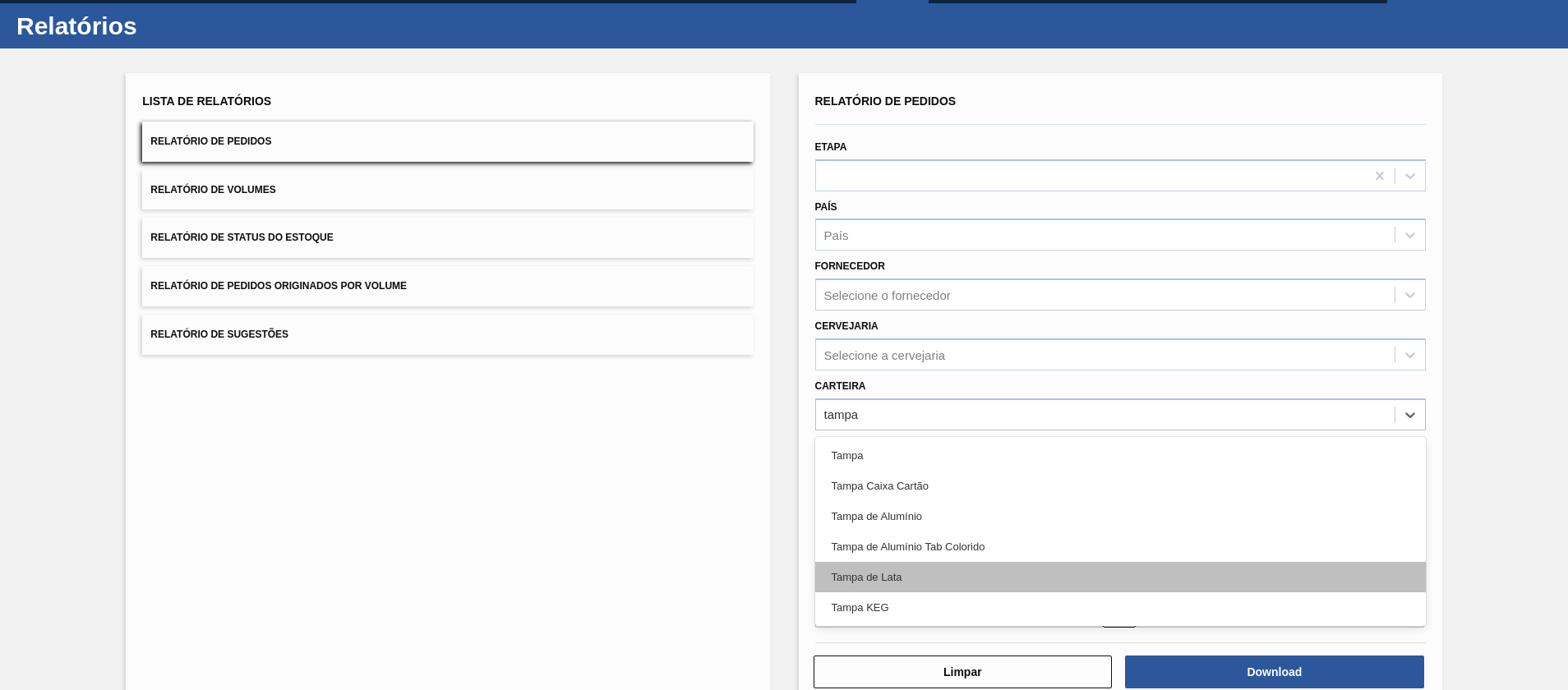 click on "Tampa de Lata" at bounding box center (1120, 577) 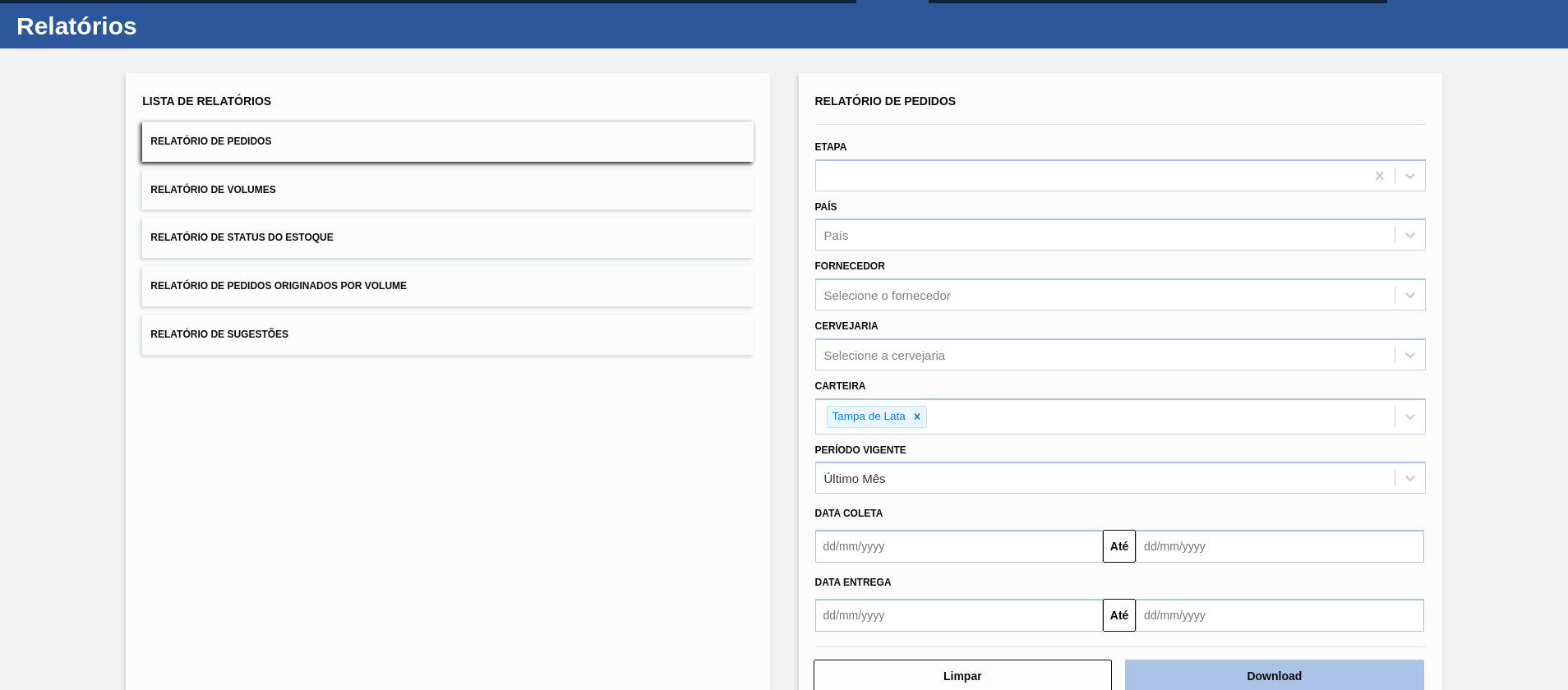 click on "Download" at bounding box center [1275, 676] 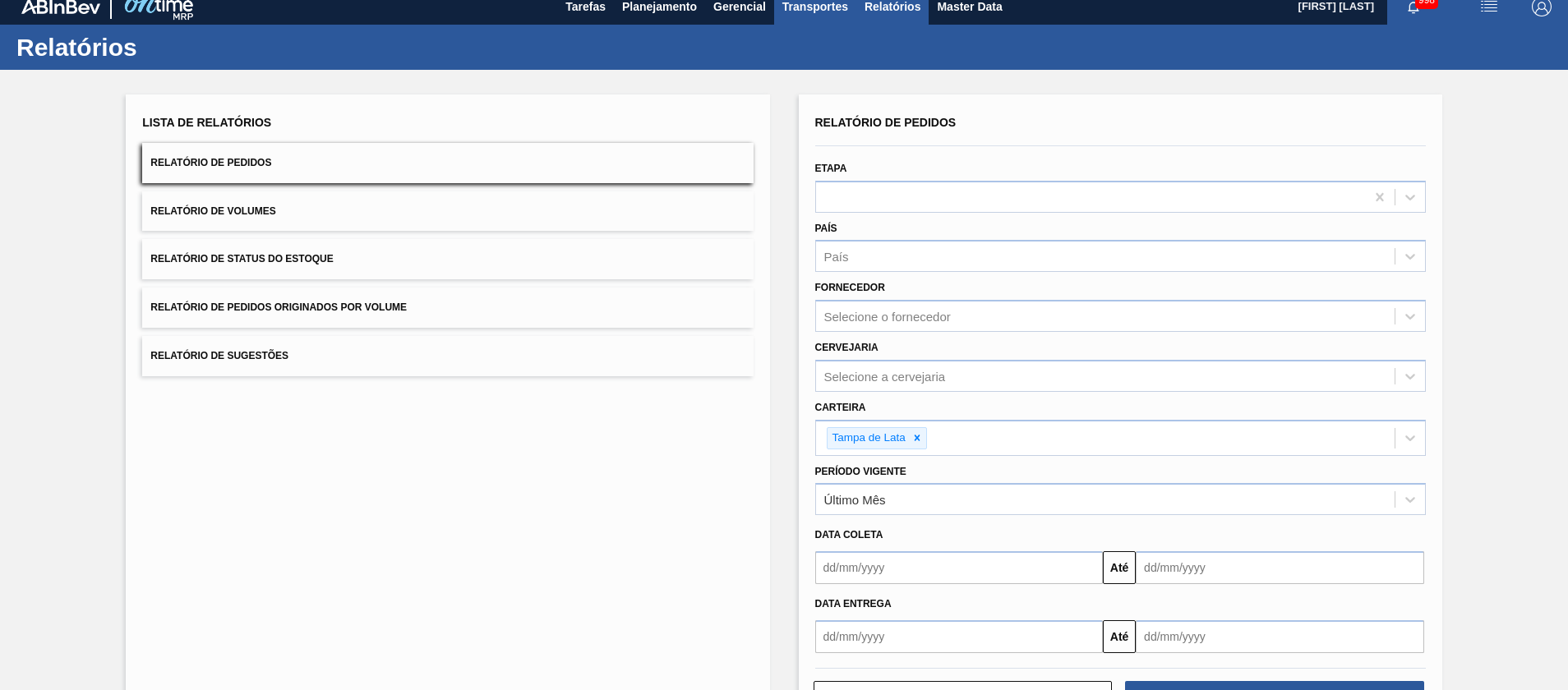 scroll, scrollTop: 0, scrollLeft: 0, axis: both 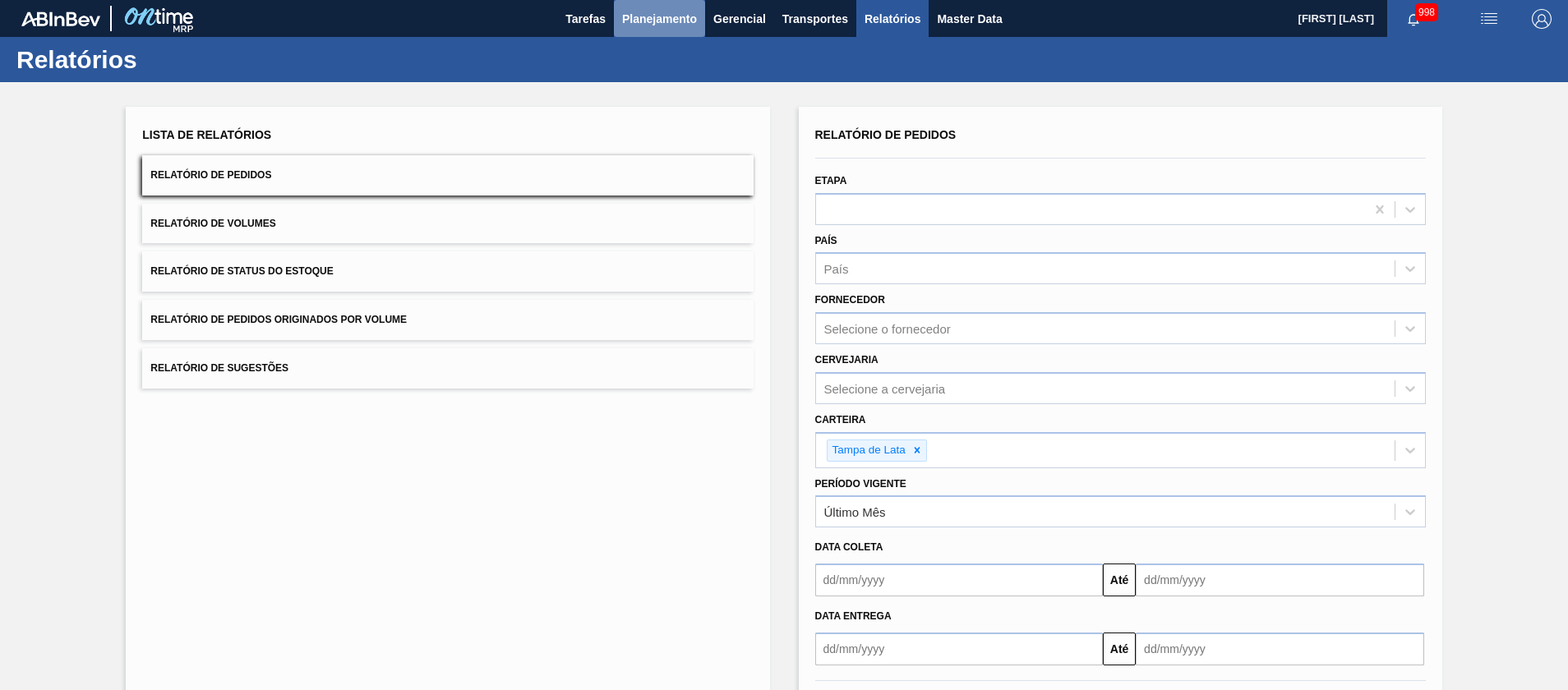 click on "Planejamento" at bounding box center (659, 19) 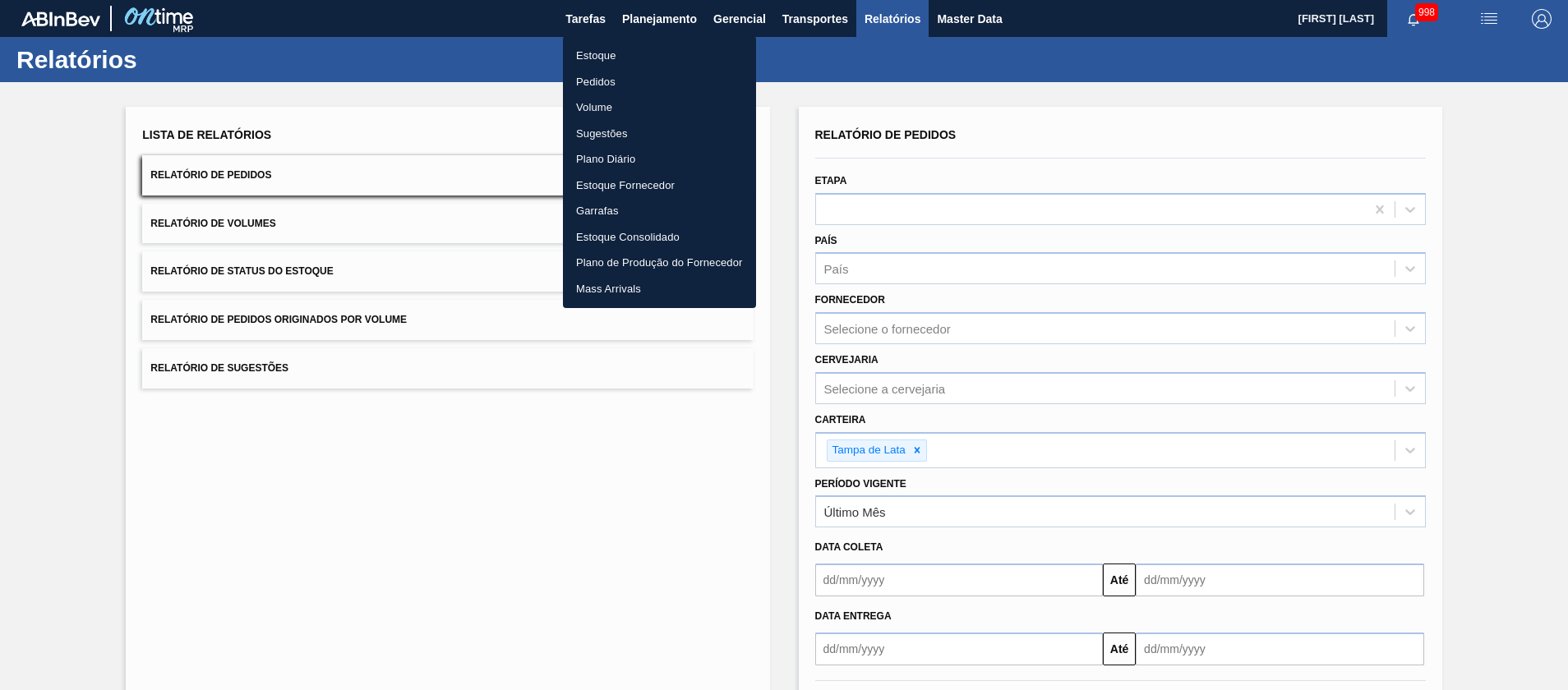 drag, startPoint x: 633, startPoint y: 48, endPoint x: 0, endPoint y: 518, distance: 788.40916 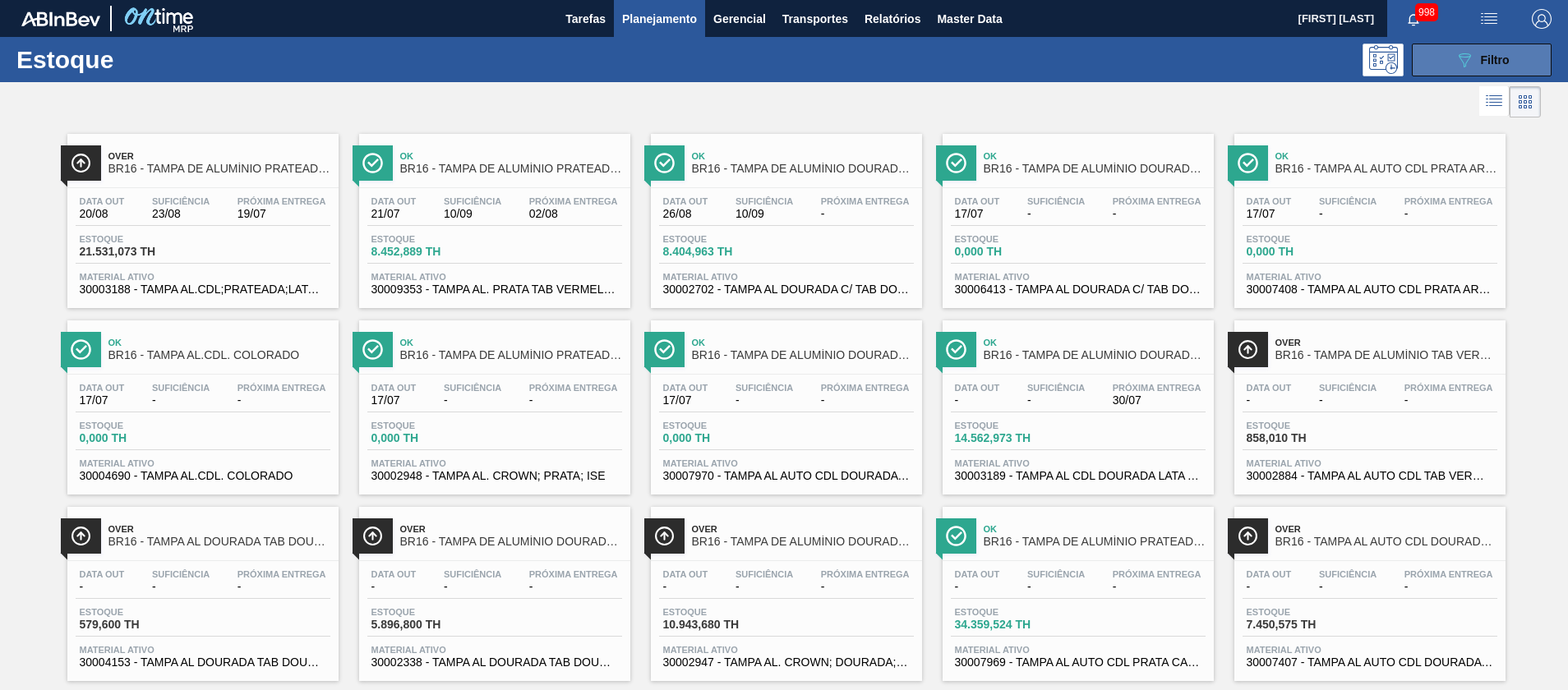 click on "Filtro" at bounding box center [1495, 60] 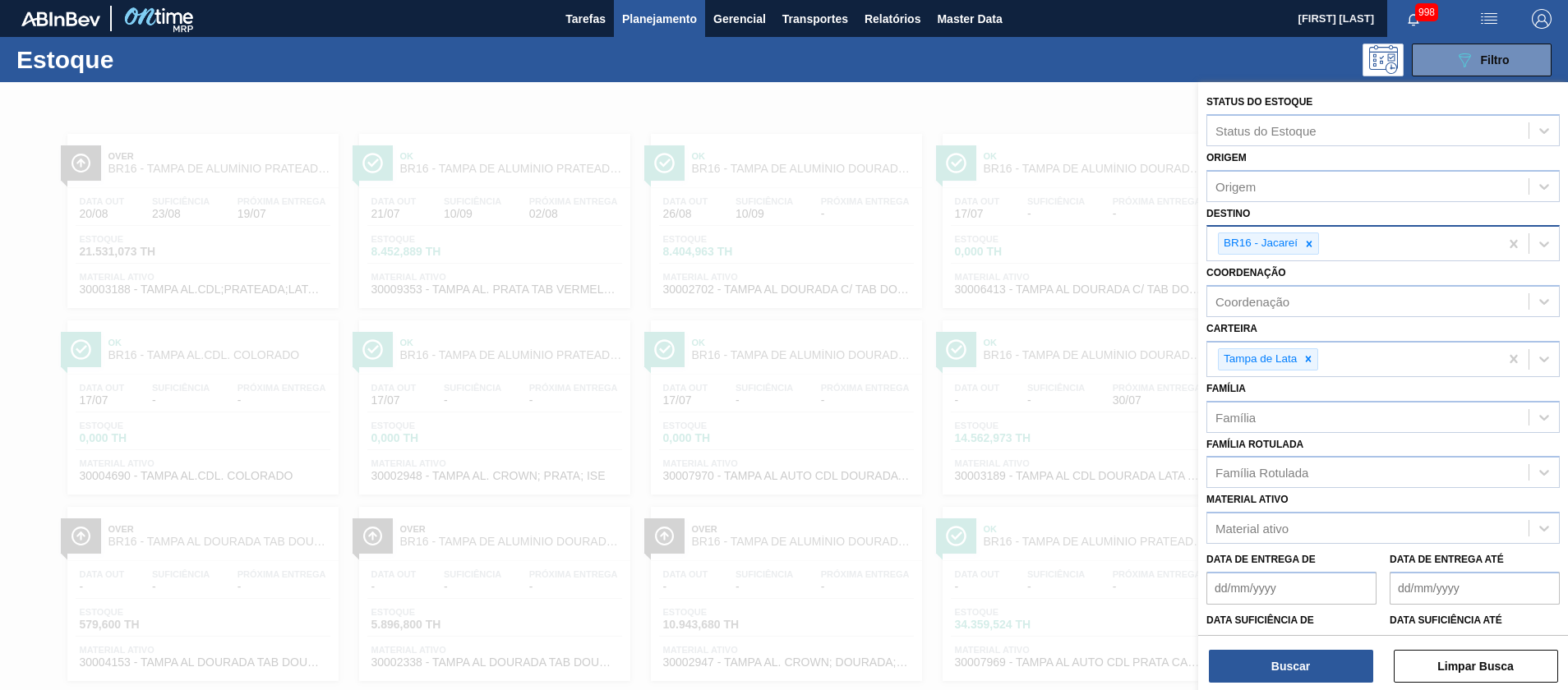 click 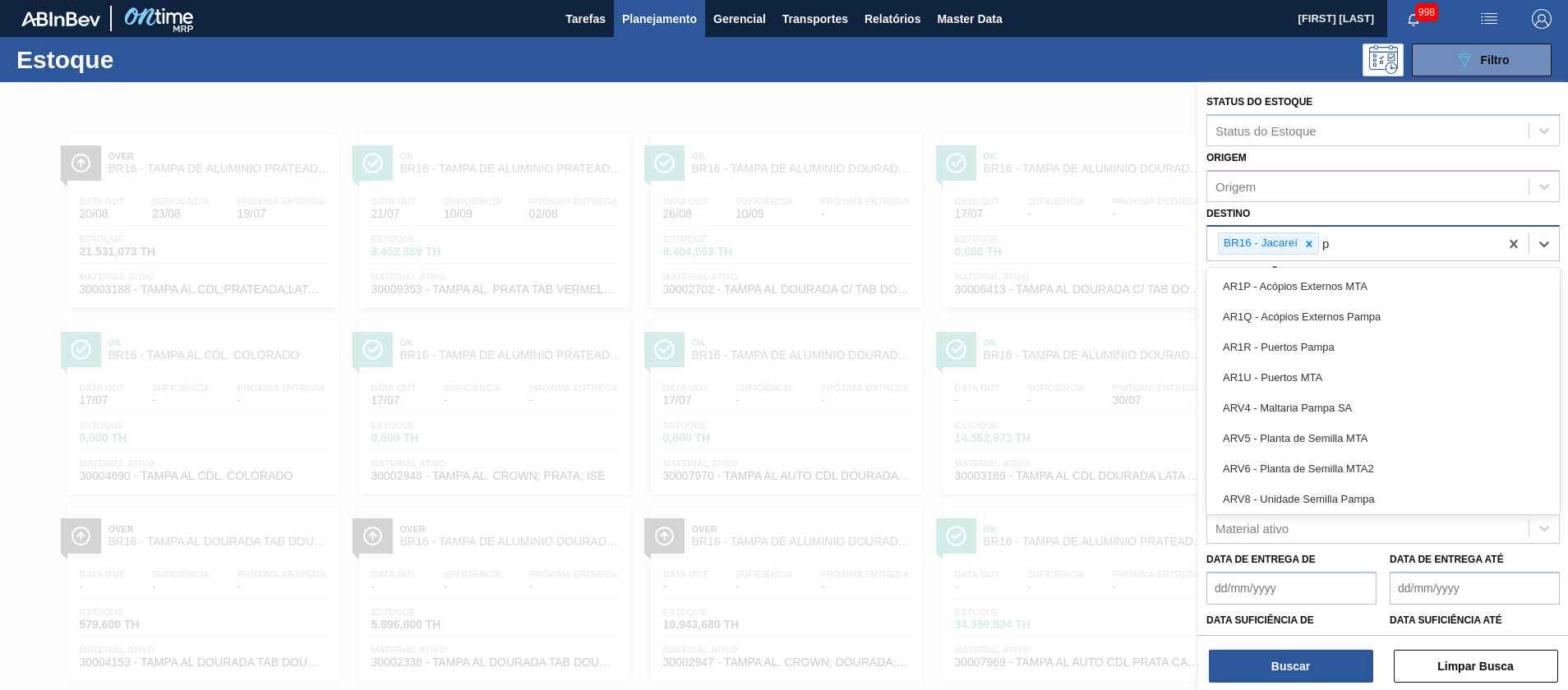 type on "pe" 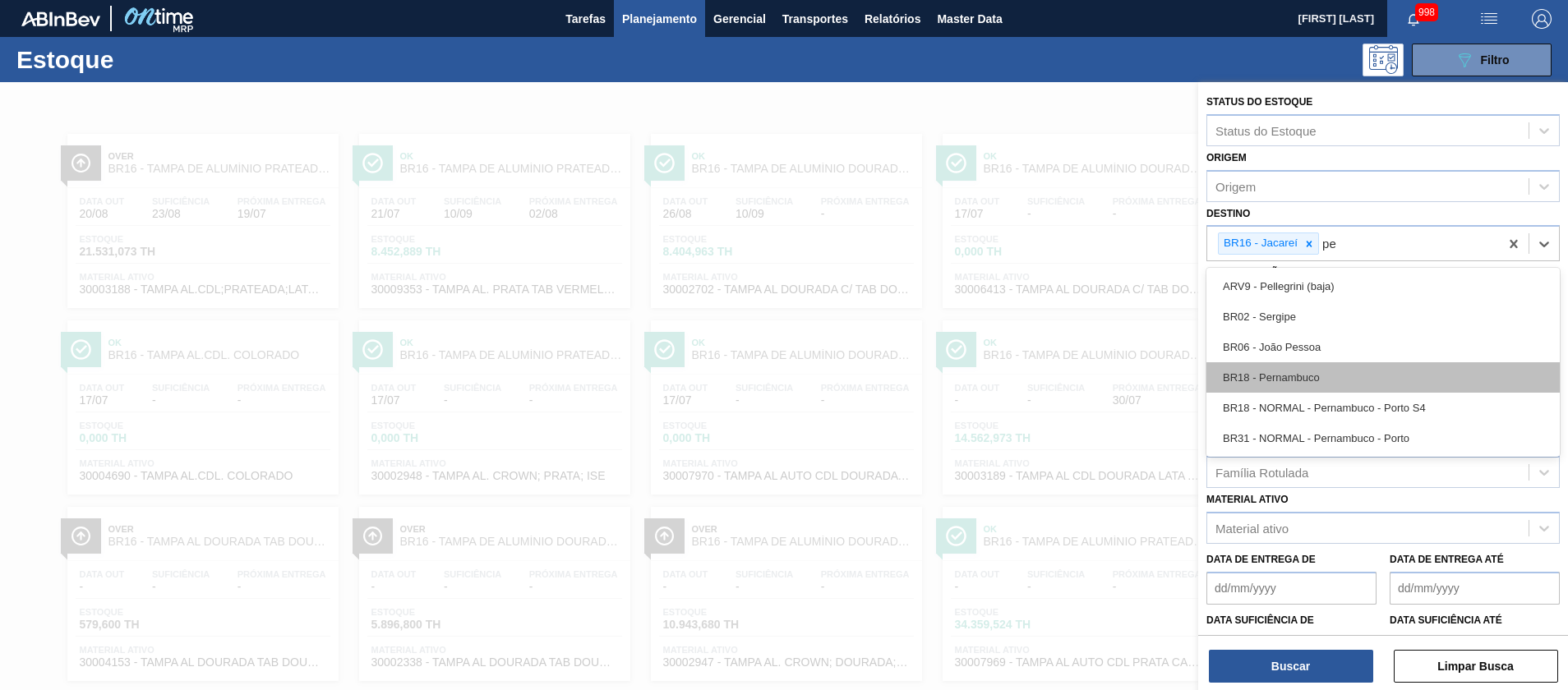 click on "BR18 - Pernambuco" at bounding box center (1383, 377) 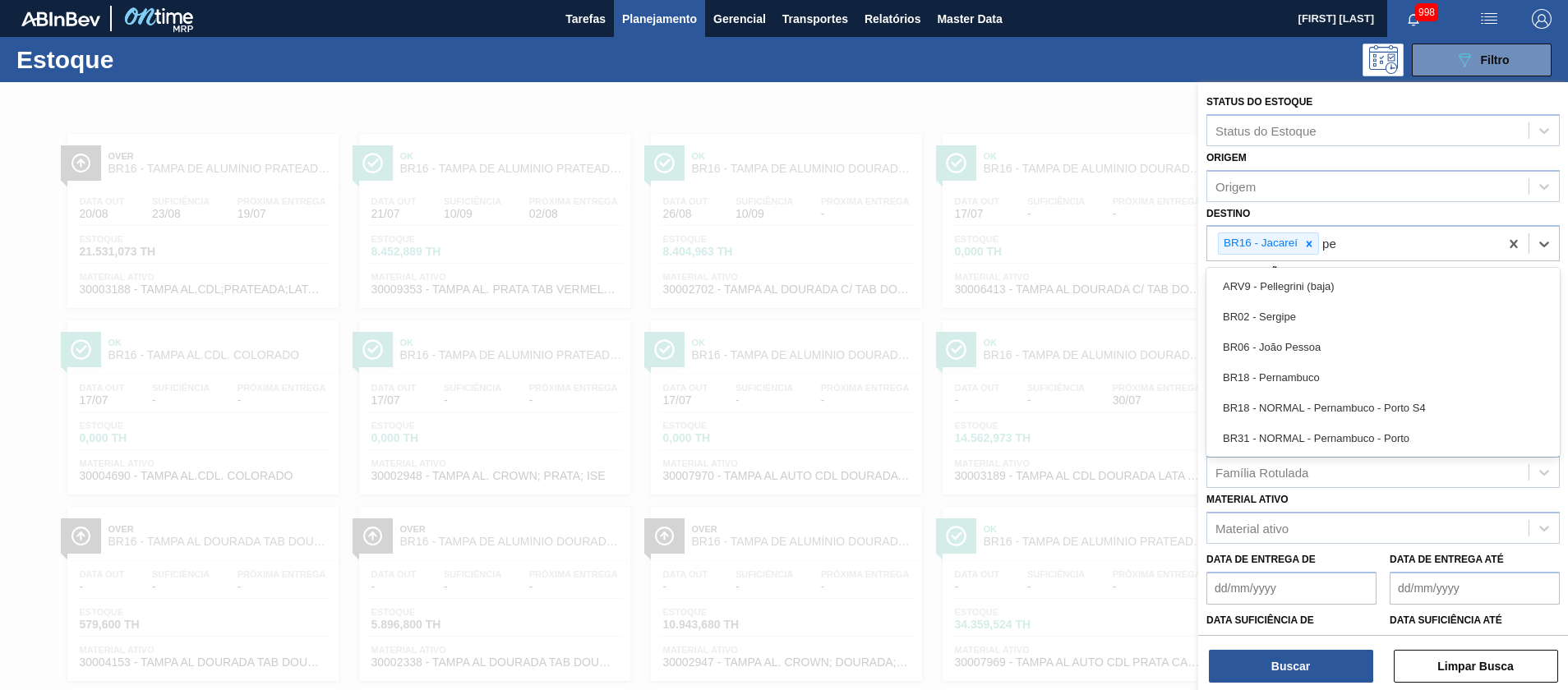 type 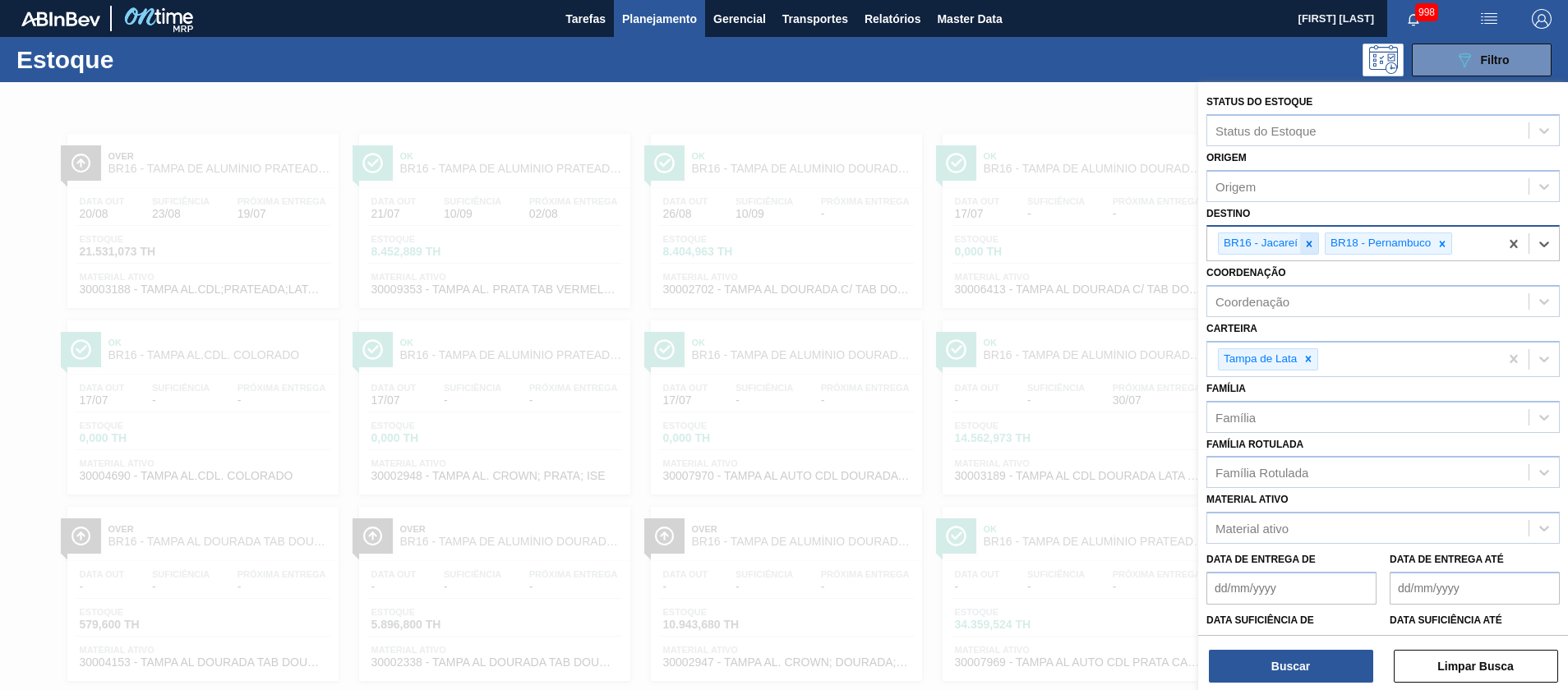 click 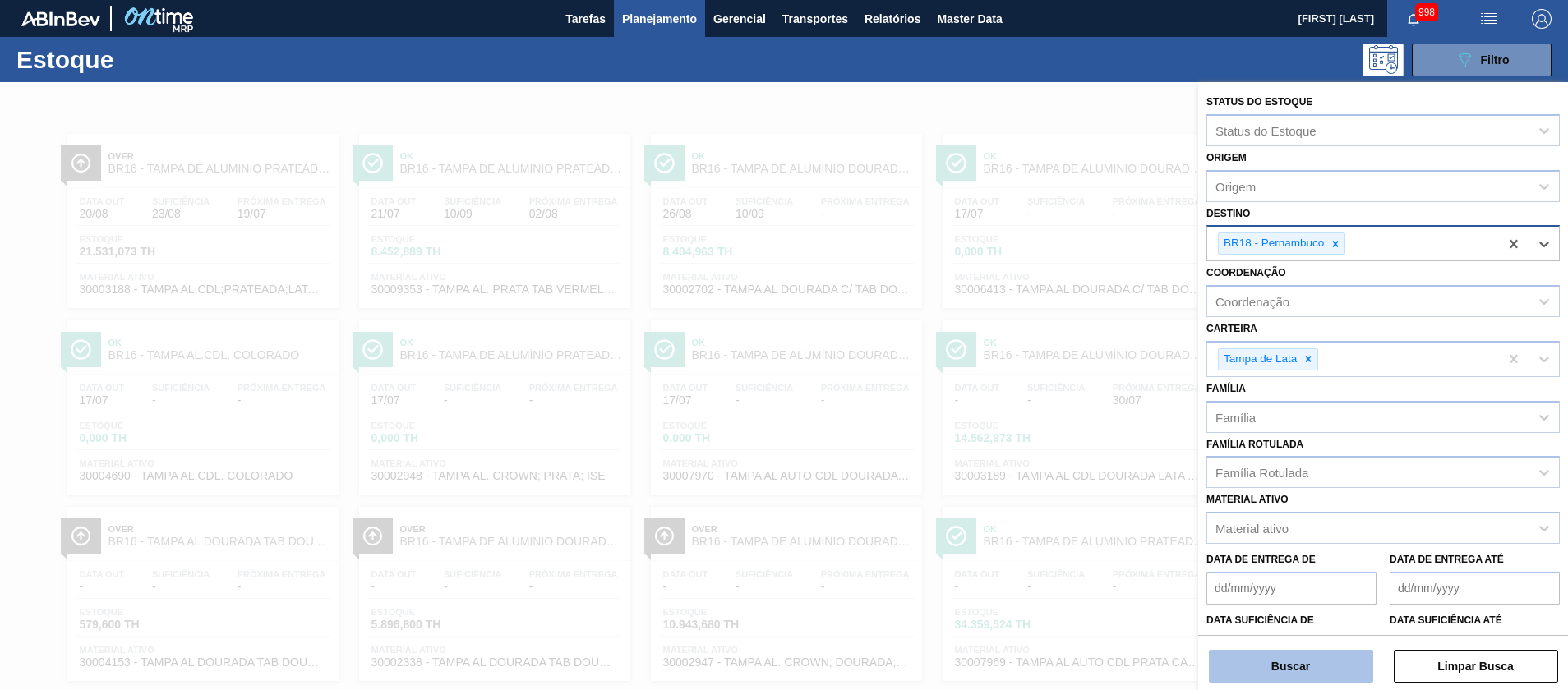 click on "Buscar" at bounding box center (1291, 666) 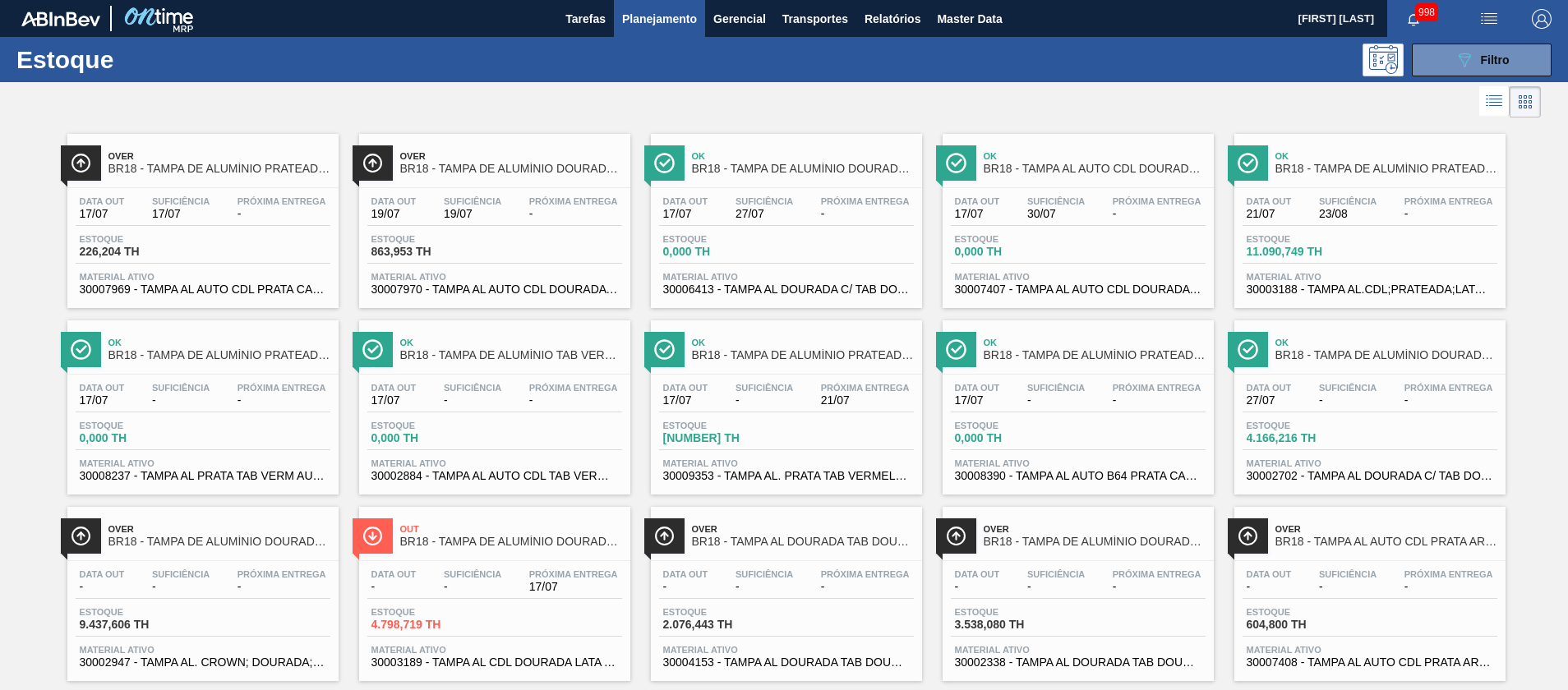 click on "Out BR18 - TAMPA DE ALUMÍNIO DOURADA BALL CDL" at bounding box center (511, 536) 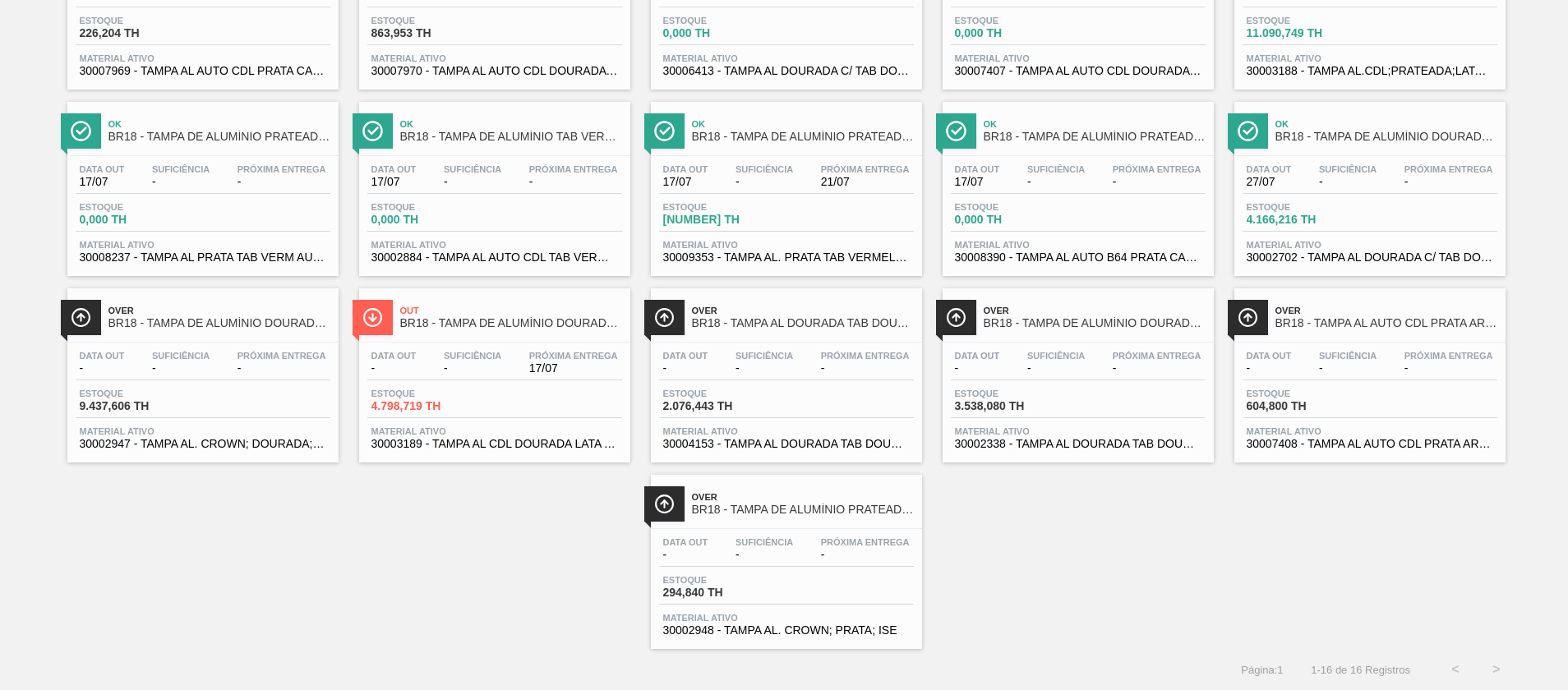 scroll, scrollTop: 0, scrollLeft: 0, axis: both 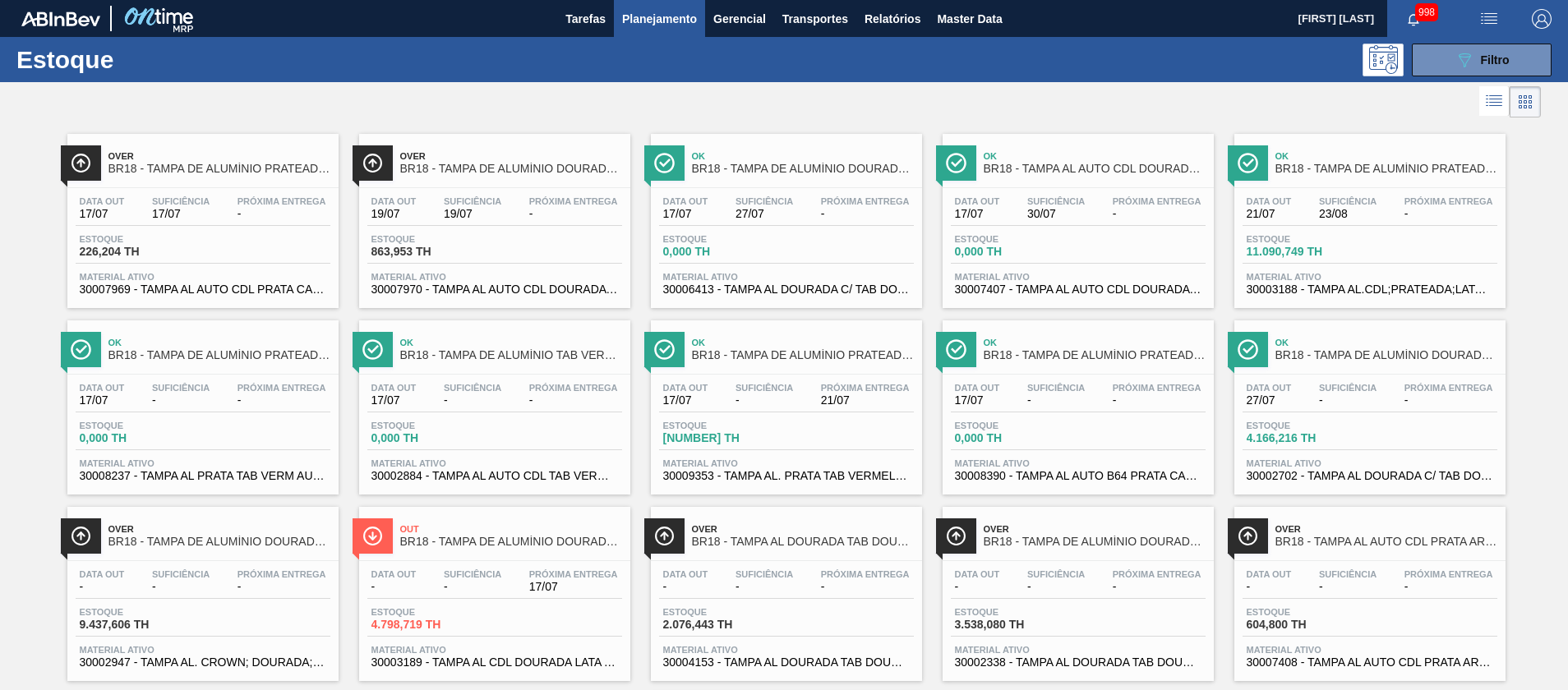 click on "-" at bounding box center [764, 400] 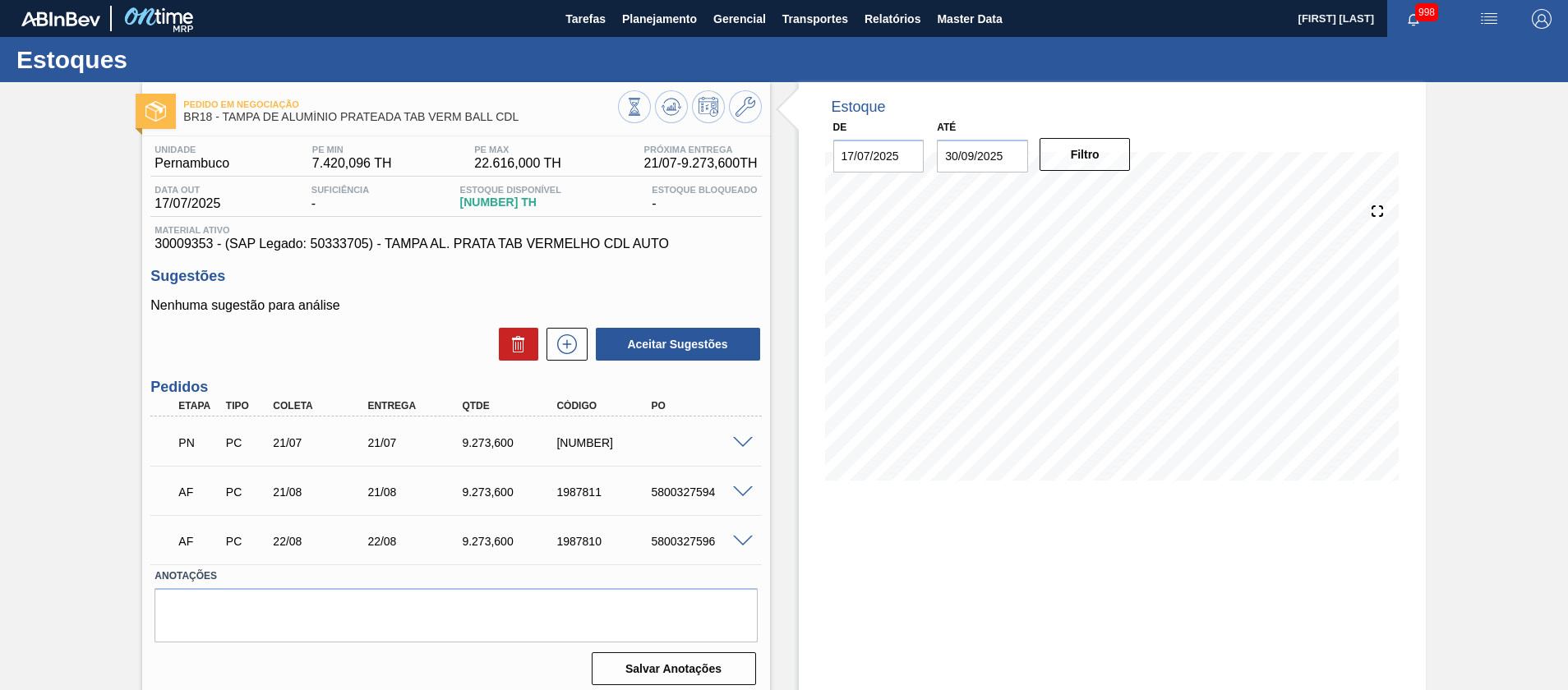 click at bounding box center [743, 443] 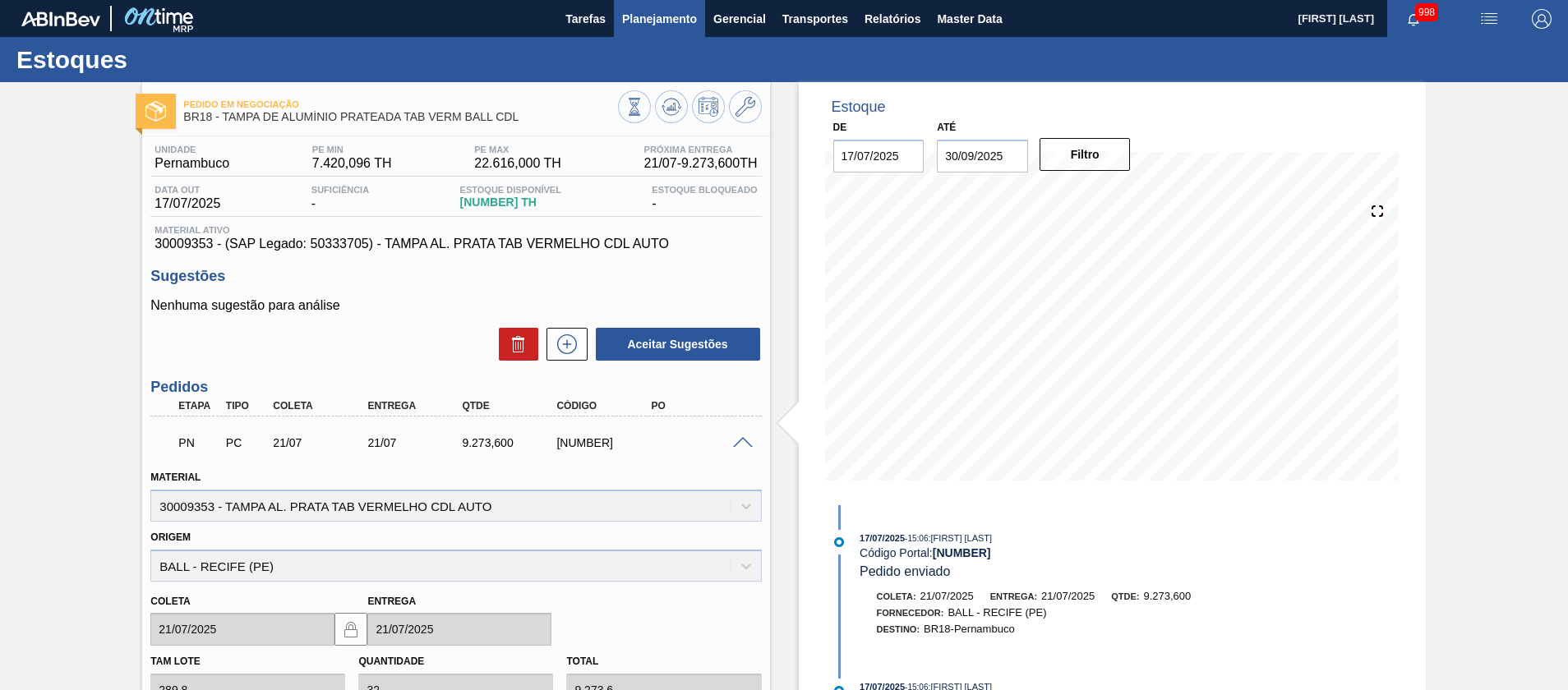click on "Planejamento" at bounding box center (659, 18) 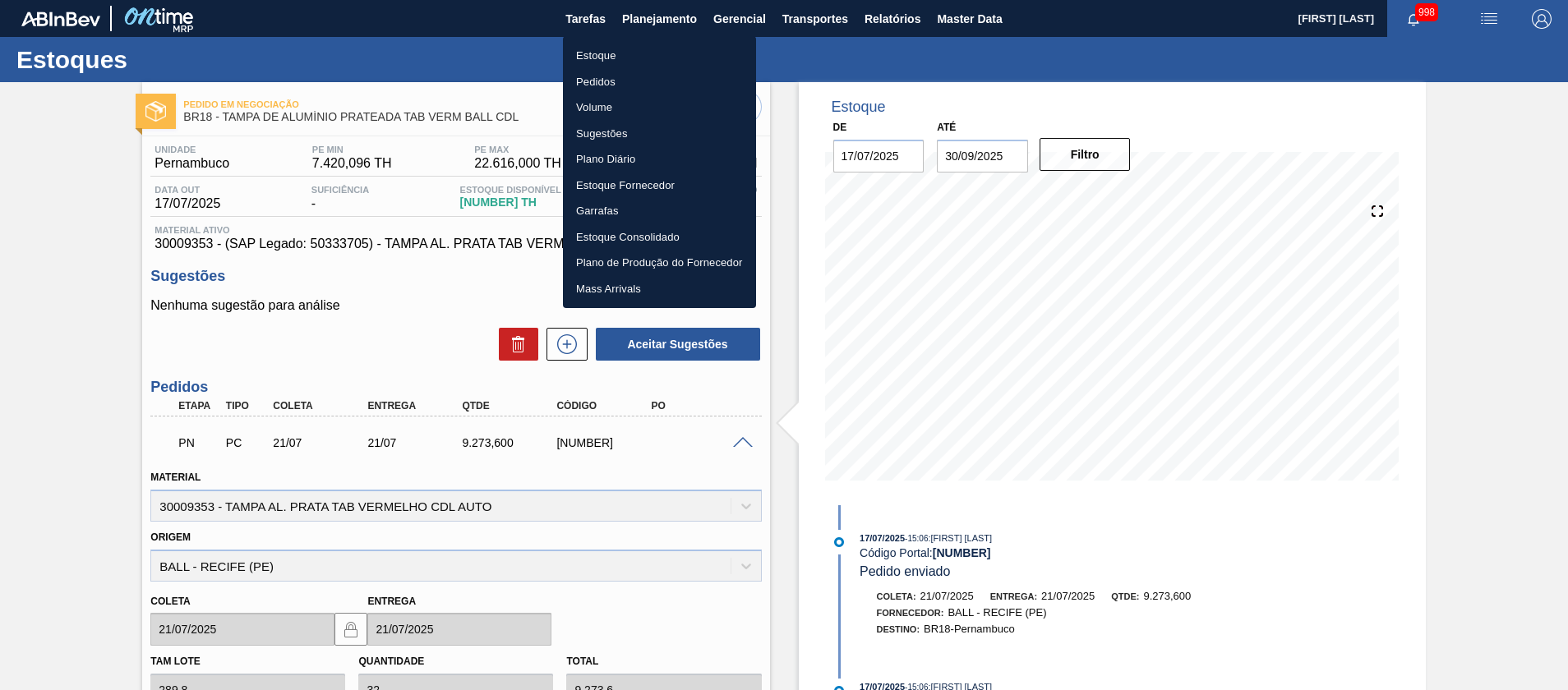 click at bounding box center (784, 345) 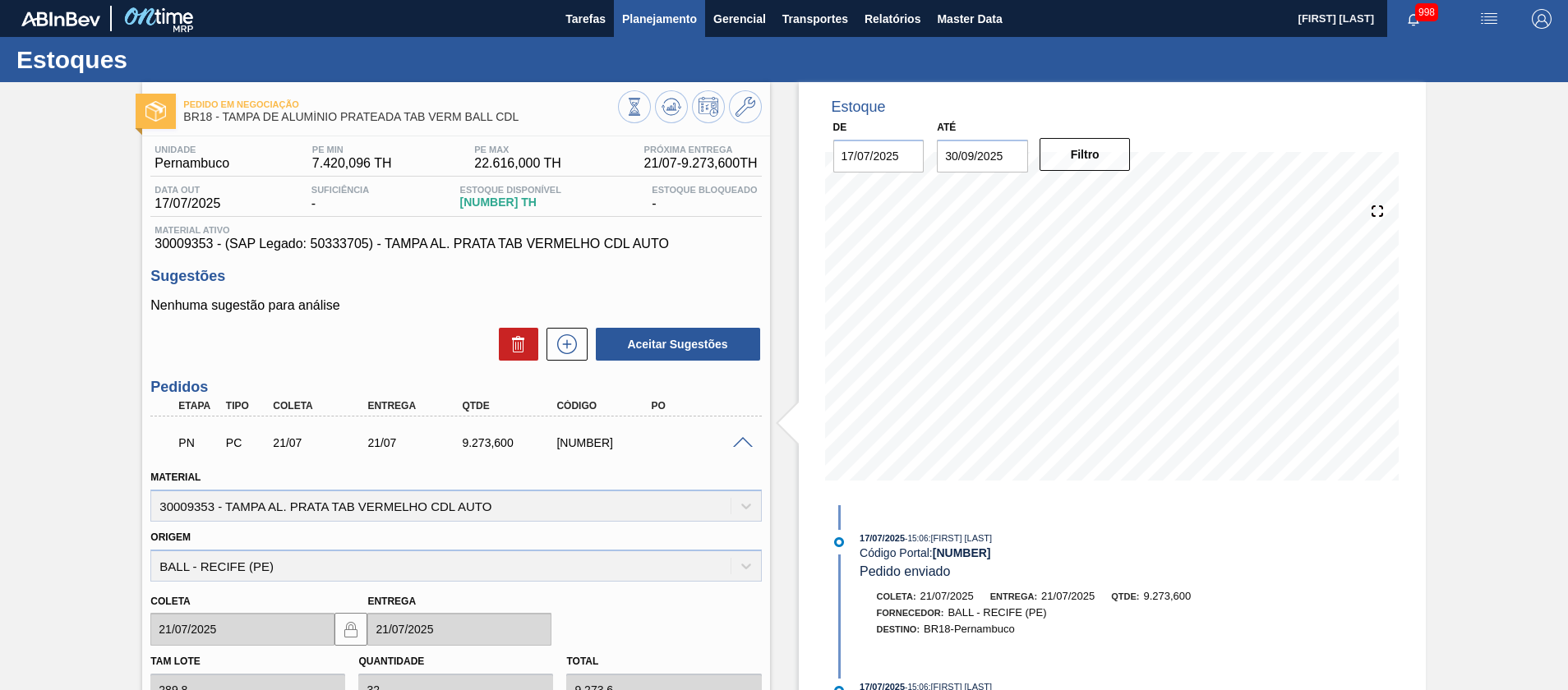 click on "Planejamento" at bounding box center [659, 19] 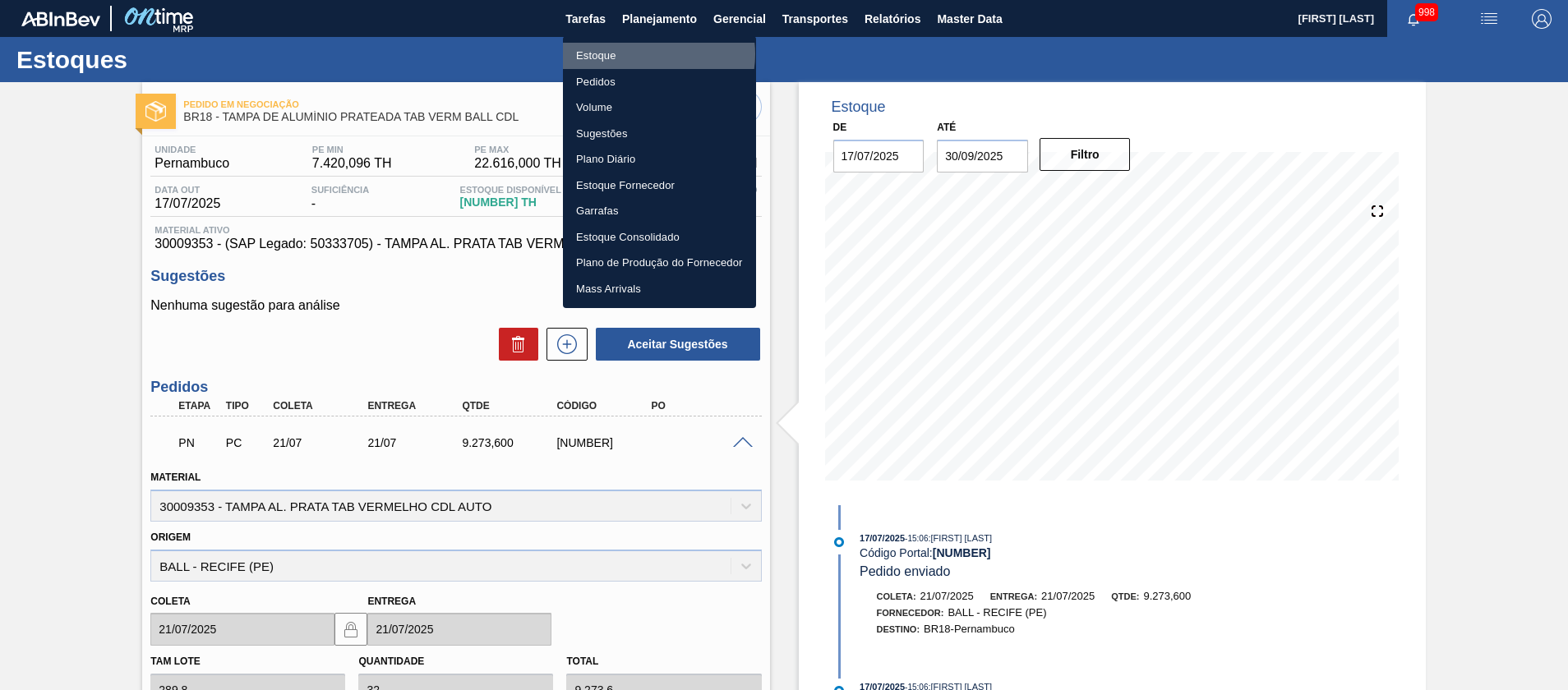 click on "Estoque" at bounding box center (659, 56) 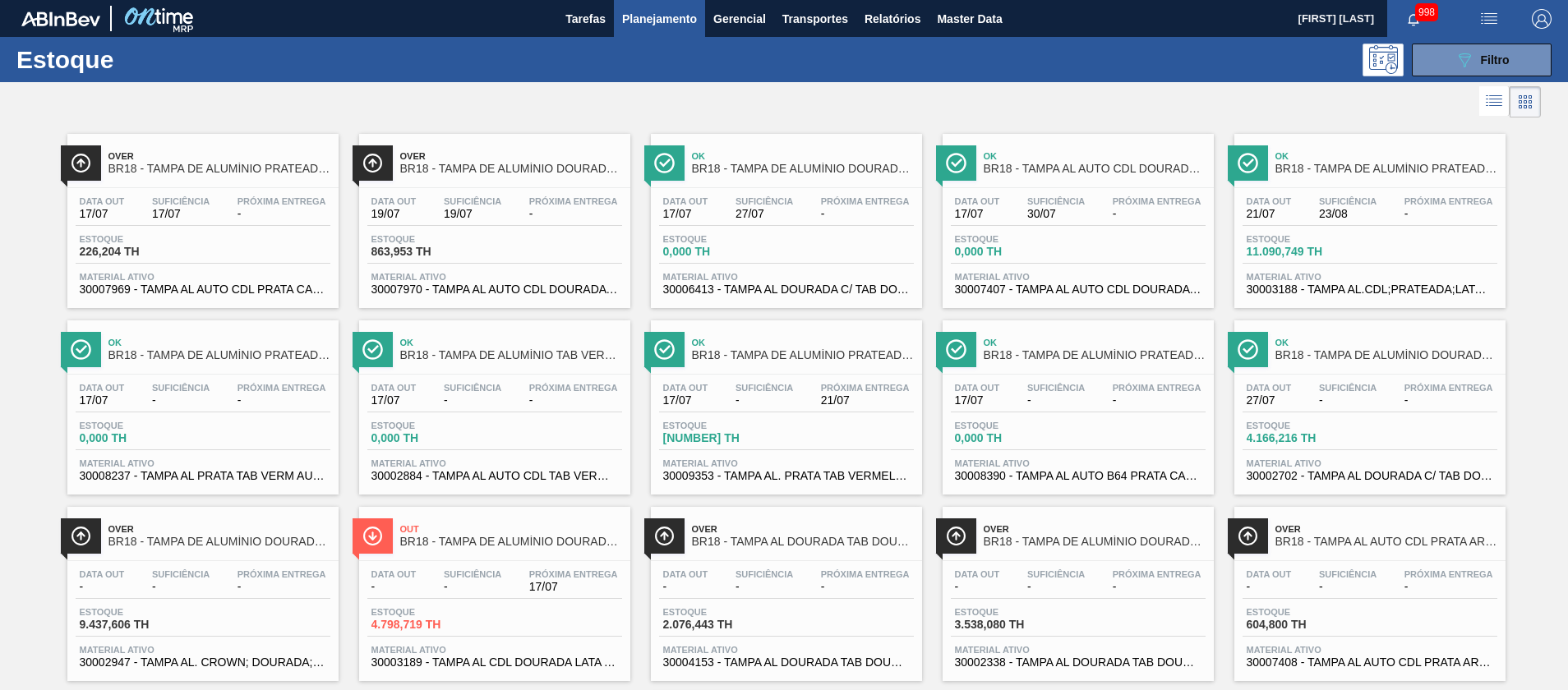 click on "Estoque 089F7B8B-B2A5-4AFE-B5C0-19BA573D28AC Filtro" at bounding box center [784, 59] 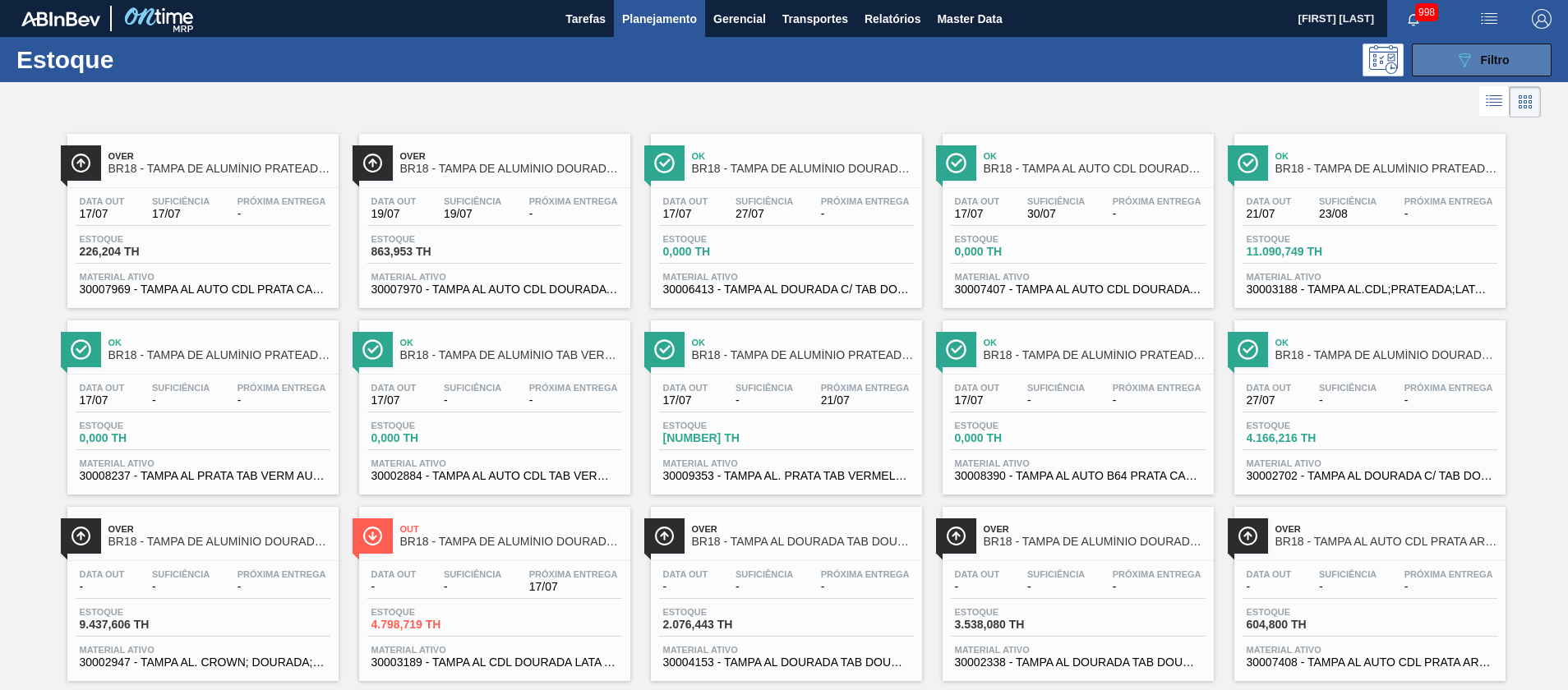 click on "089F7B8B-B2A5-4AFE-B5C0-19BA573D28AC Filtro" at bounding box center (1482, 60) 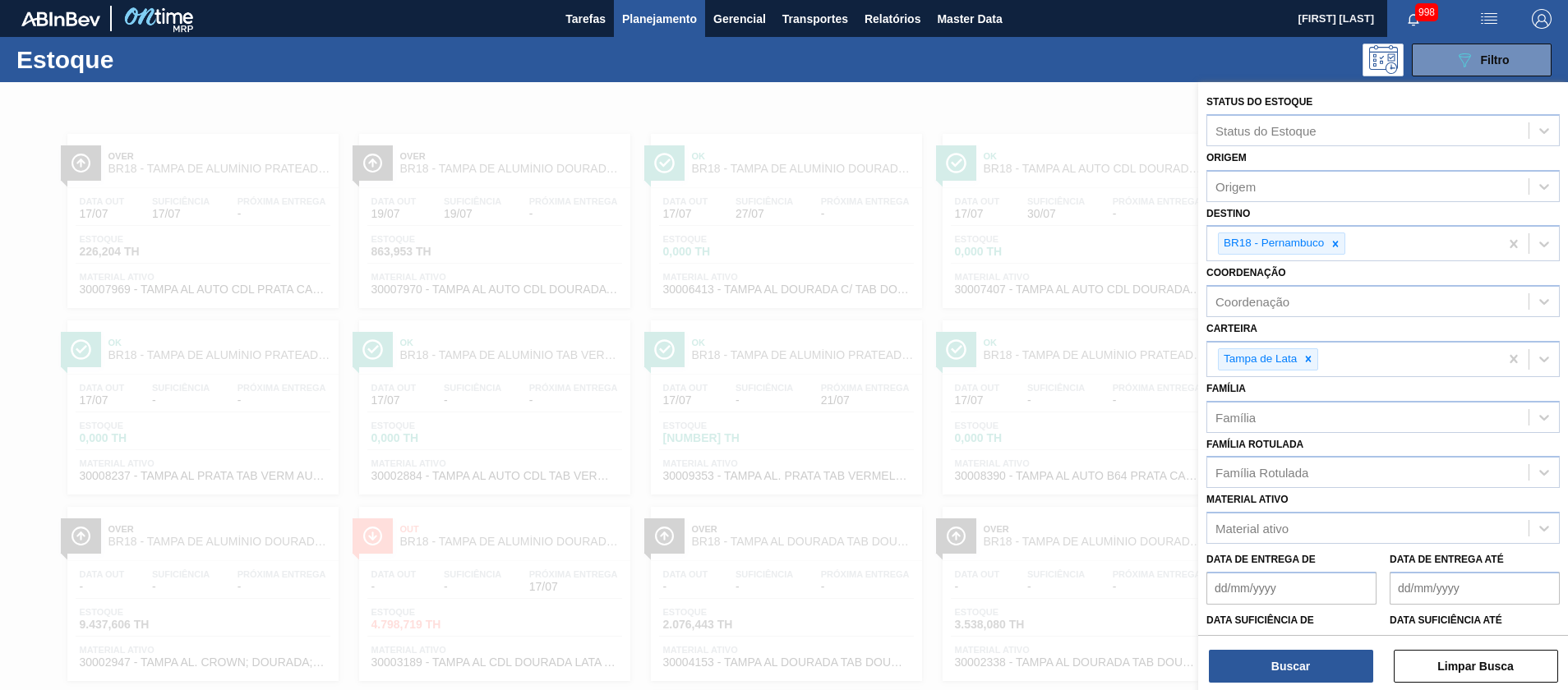 click at bounding box center [784, 427] 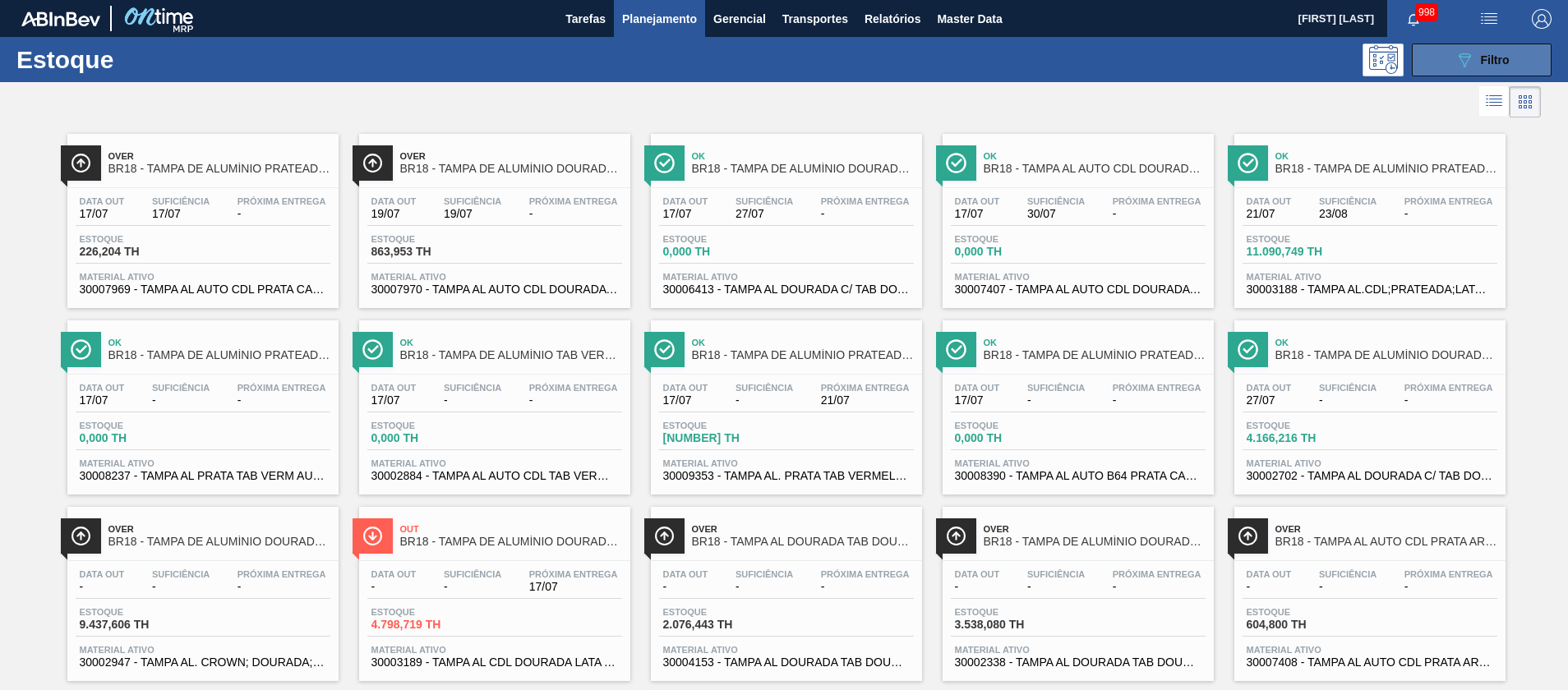 click on "089F7B8B-B2A5-4AFE-B5C0-19BA573D28AC Filtro" at bounding box center (1482, 60) 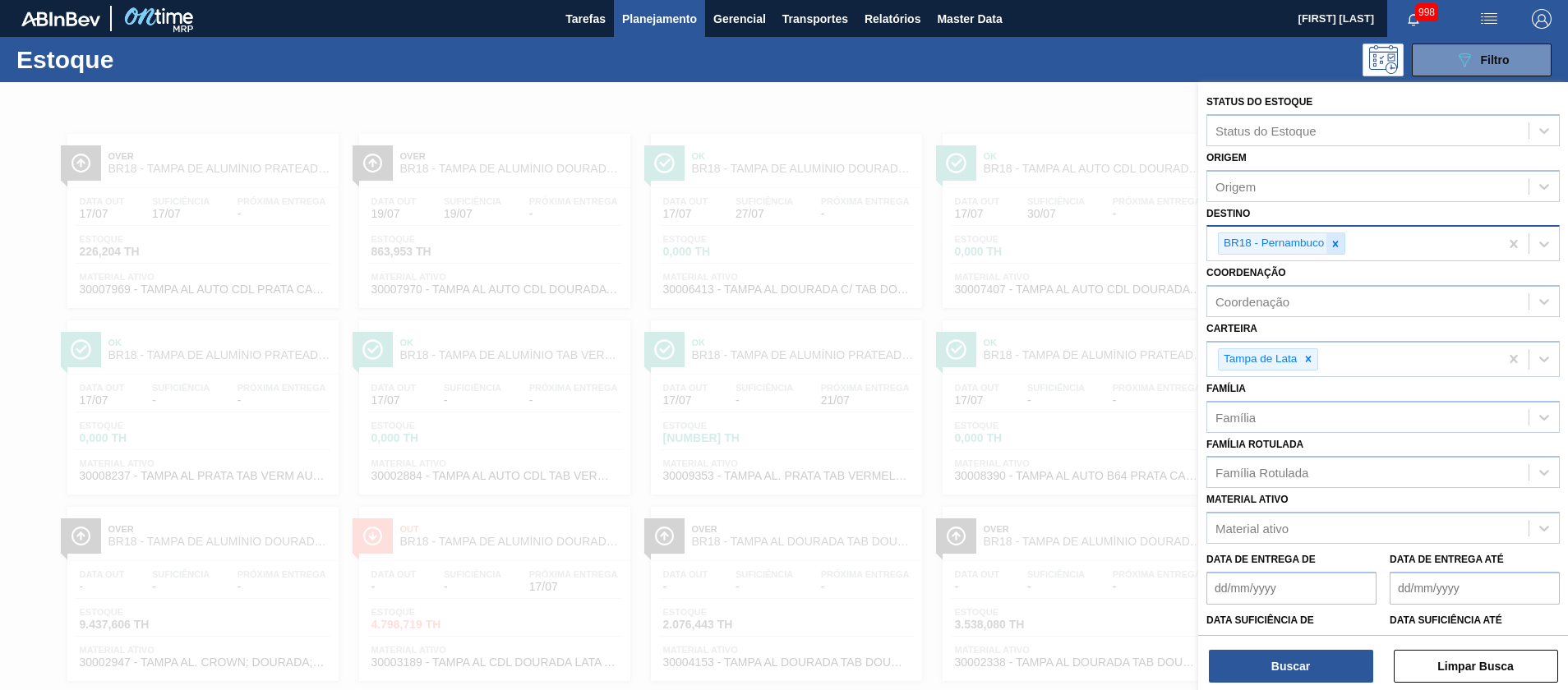 click 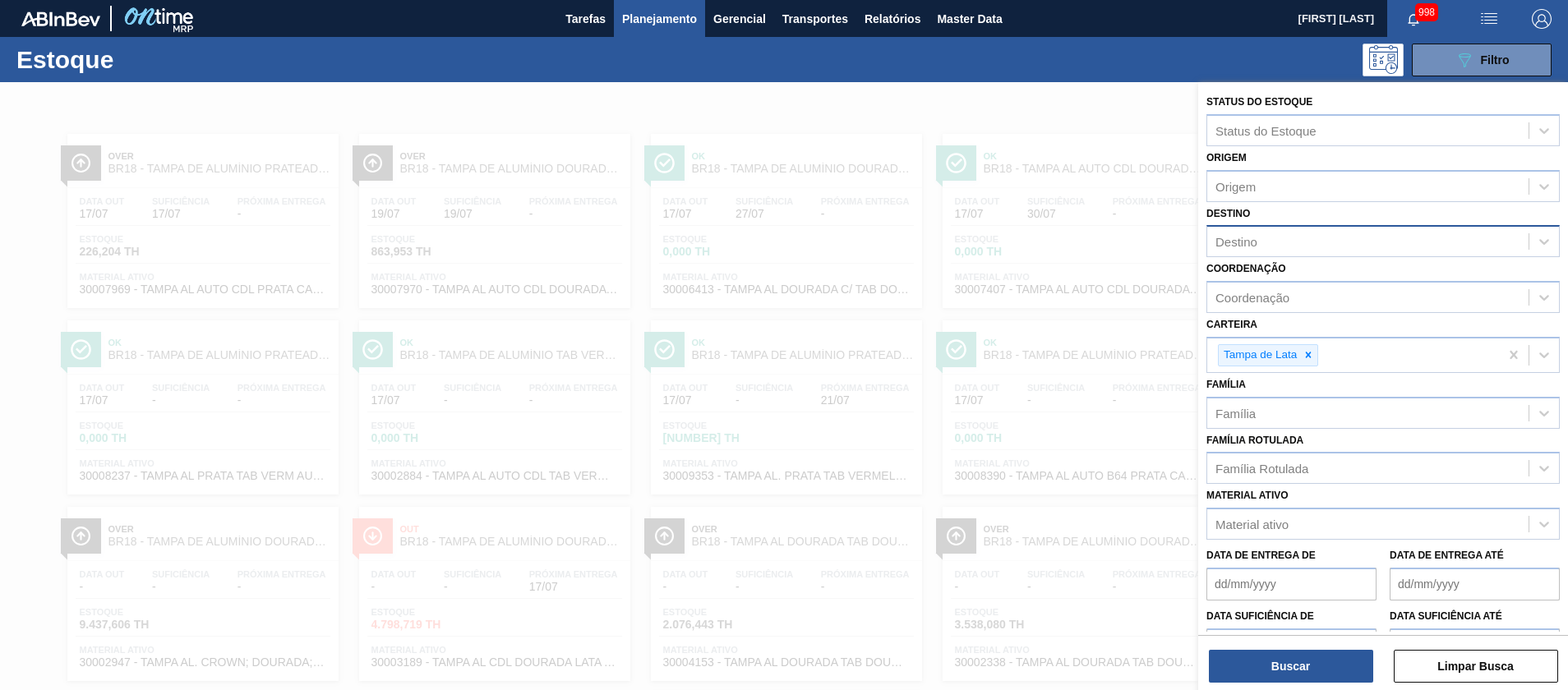 click at bounding box center [784, 427] 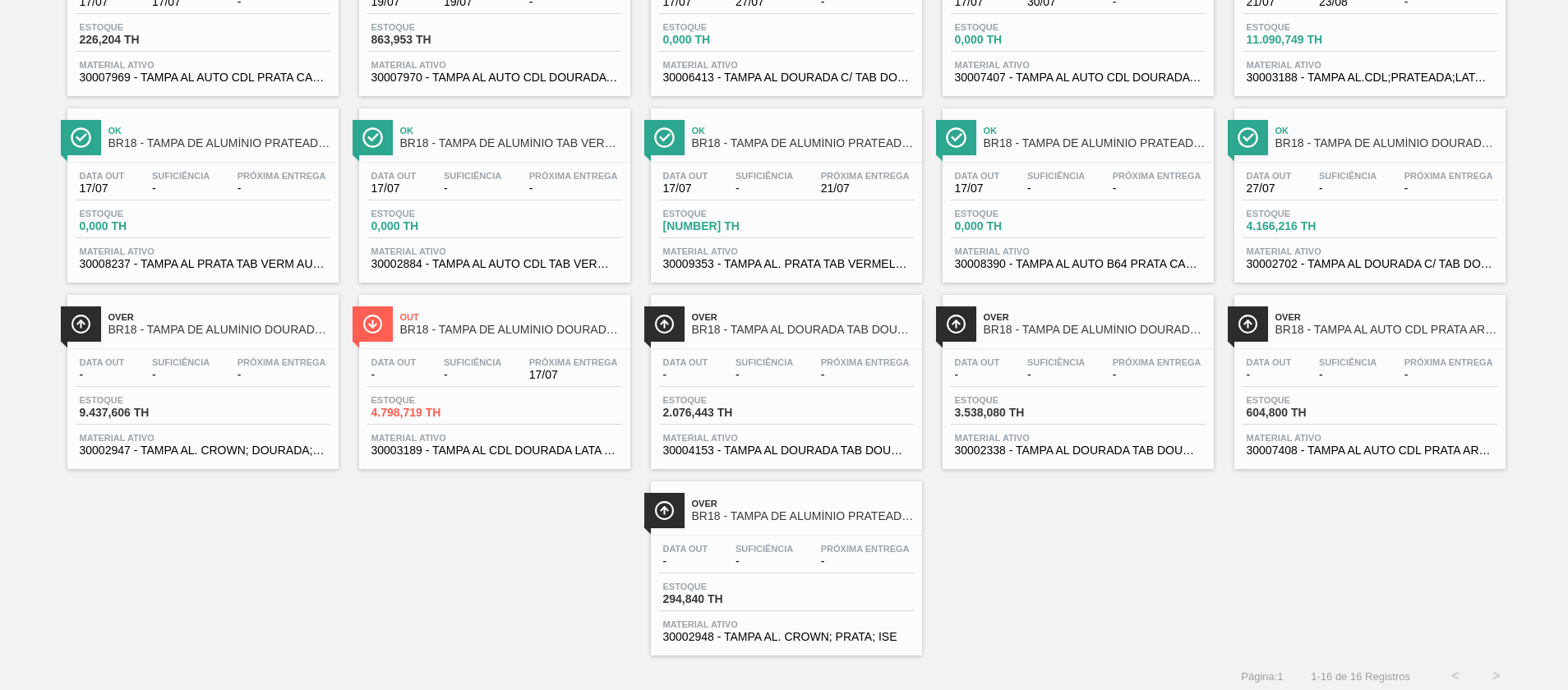scroll, scrollTop: 218, scrollLeft: 0, axis: vertical 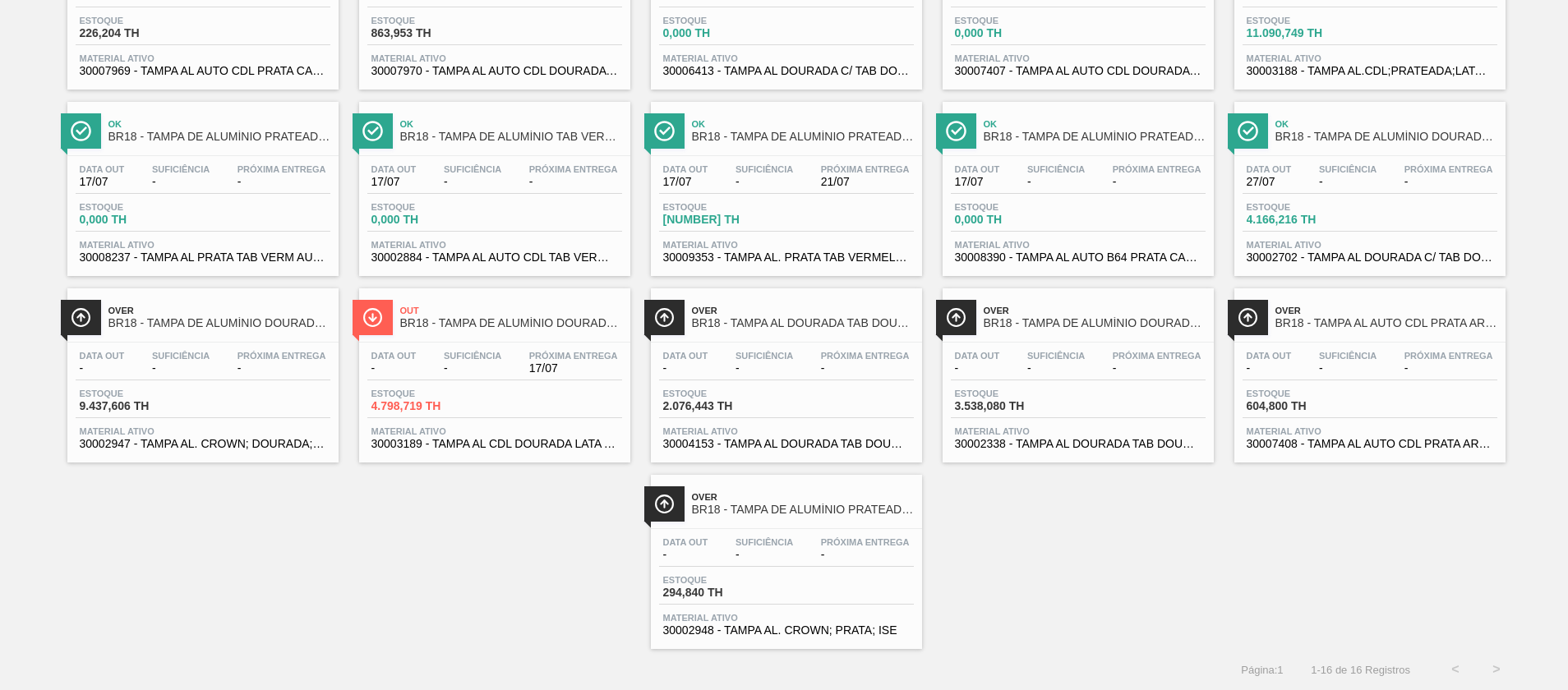 click on "Ok BR18 - TAMPA DE ALUMÍNIO PRATEADA BALL CDL Data out 21/07 Suficiência 23/08 Próxima Entrega - Estoque 11.090,749 TH Material ativo 30003188 - TAMPA AL.CDL;PRATEADA;LATA-AUTOMATICA;" at bounding box center [1370, 2] 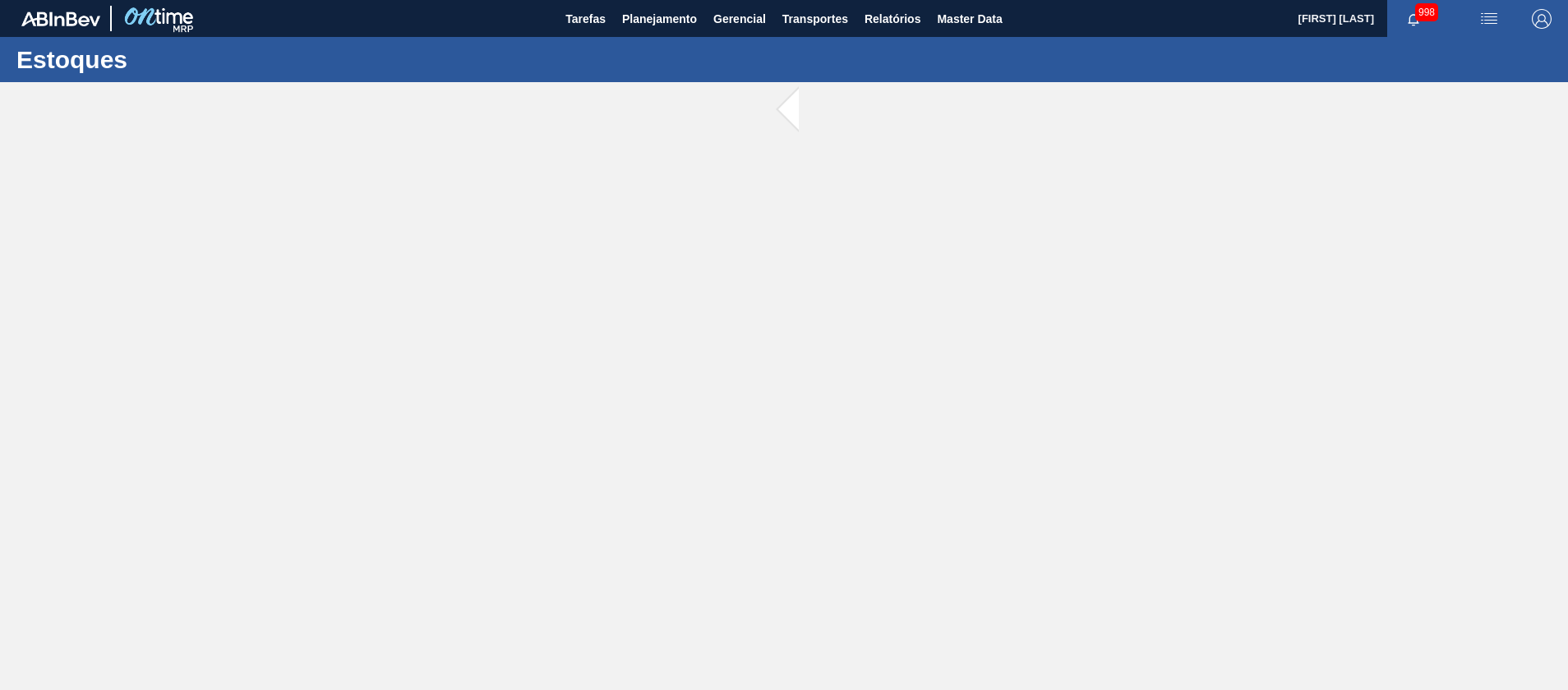 scroll, scrollTop: 0, scrollLeft: 0, axis: both 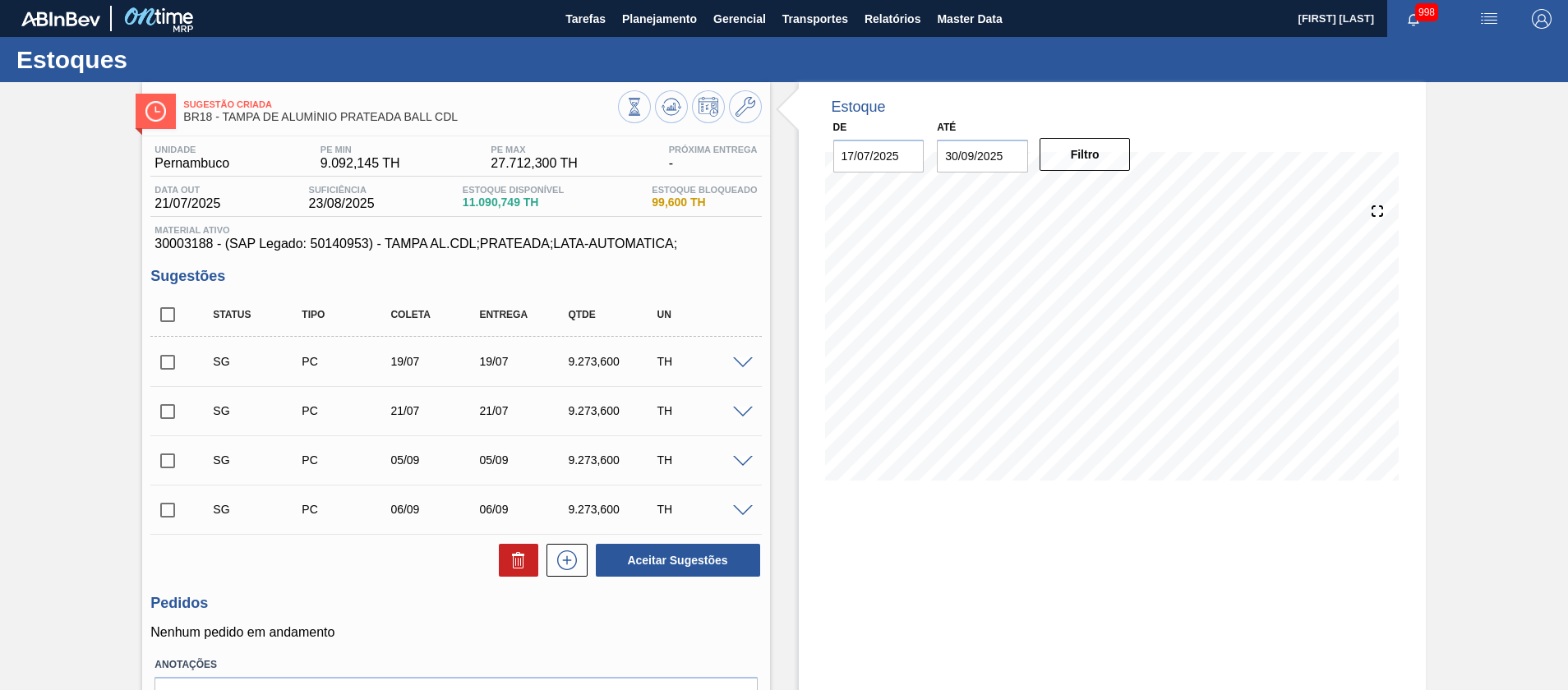 drag, startPoint x: 173, startPoint y: 309, endPoint x: 205, endPoint y: 366, distance: 65.36819 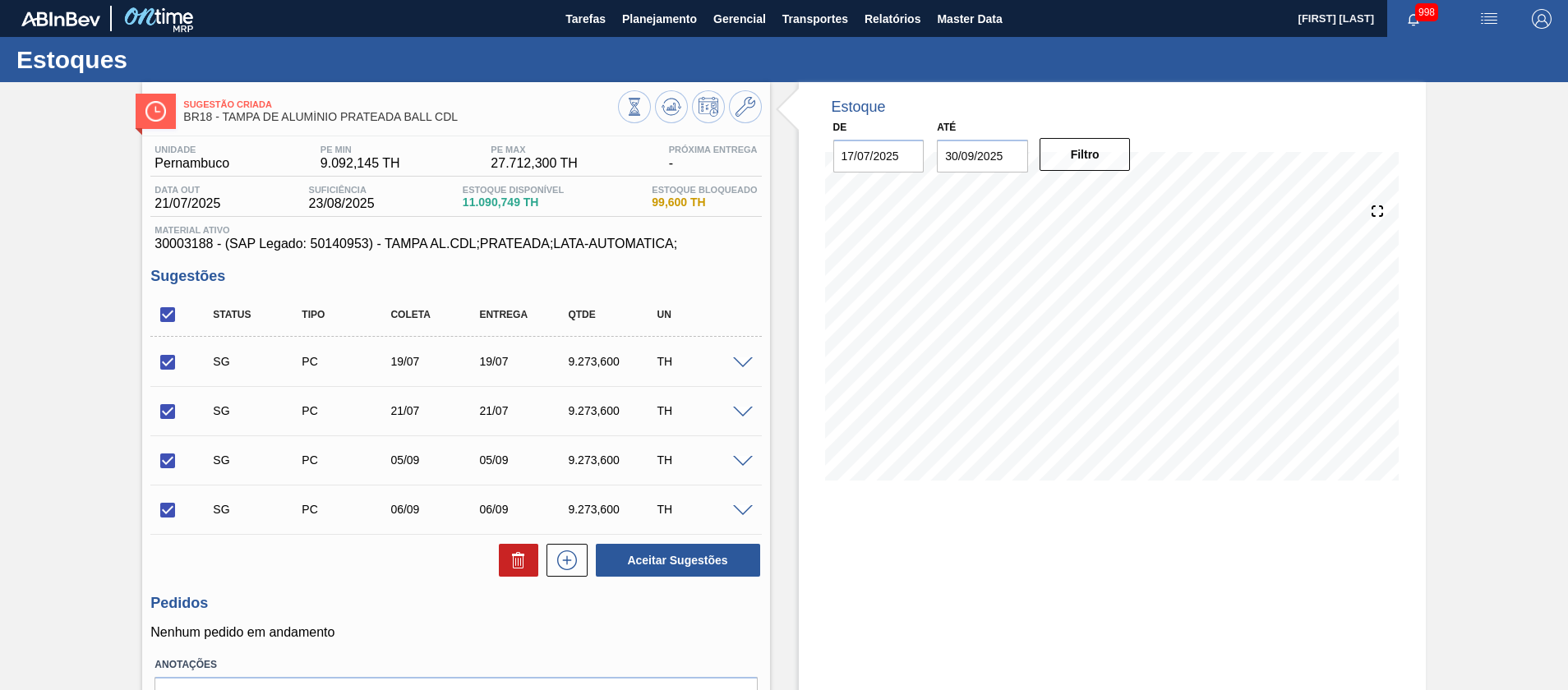 click on "Unidade Pernambuco PE MIN 9.092,145   TH PE MAX 27.712,300   TH Próxima Entrega - Data out 21/07/2025 Suficiência 23/08/2025 Estoque Disponível 11.090,749 TH Estoque Bloqueado 99,600 TH Material ativo 30003188 - (SAP Legado: 50140953) - TAMPA AL.CDL;PRATEADA;LATA-AUTOMATICA;   Sugestões   Status Tipo Coleta Entrega Qtde UN SG PC 19/07 19/07 9.273,600 TH Material 30003188 - TAMPA AL.CDL;PRATEADA;LATA-AUTOMATICA; Origem Xadrez Transferência Unidades Fornecedor A - 451466 - BALL - RECIFE (PE) Coleta 19/07/2025 Entrega 19/07/2025 Hora Entrega Incoterm CIF Tipo de pedido Tam lote 289,800 Quantidade 32 Carros 1 Total 9.273,6 Doca N/A Linha de Produção Comentário Observações SG PC 21/07 21/07 9.273,600 TH Material 30003188 - TAMPA AL.CDL;PRATEADA;LATA-AUTOMATICA; Origem Xadrez Transferência Unidades Fornecedor A - 451466 - BALL - RECIFE (PE) Coleta 21/07/2025 Entrega 21/07/2025 Hora Entrega Incoterm CIF Tipo de pedido Tam lote 289,800 Quantidade 32 Carros 1 Total 9.273,6 Doca N/A Linha de Produção SG PC" at bounding box center [455, 458] 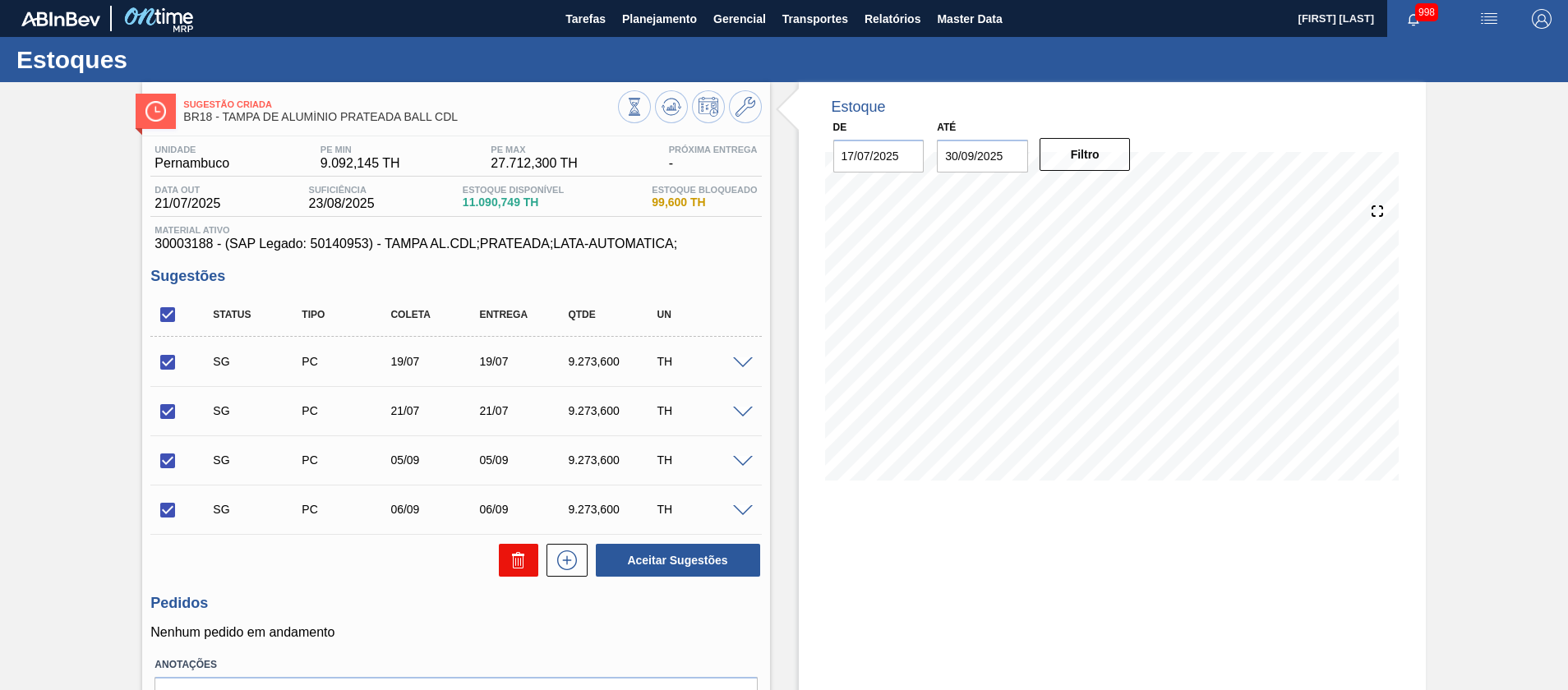 click at bounding box center (519, 560) 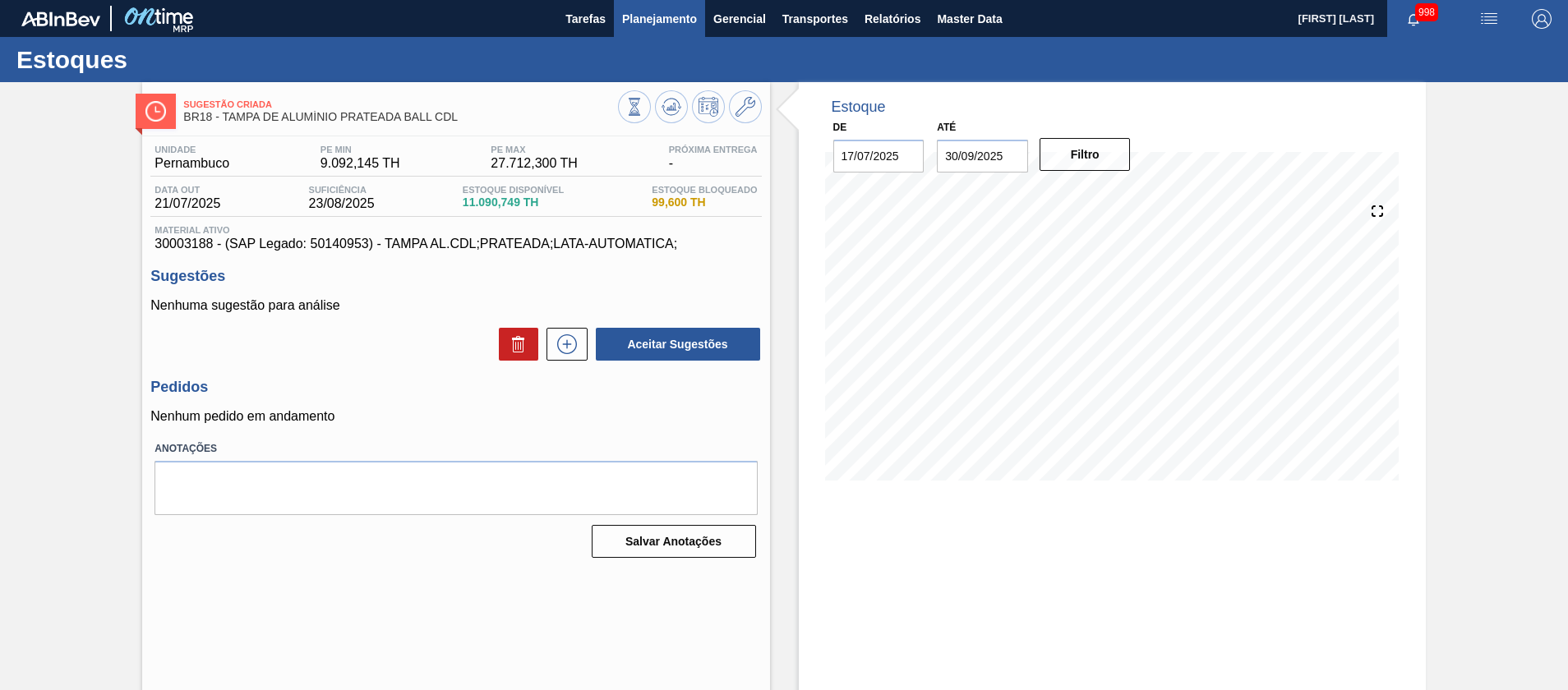 click on "Planejamento" at bounding box center [659, 19] 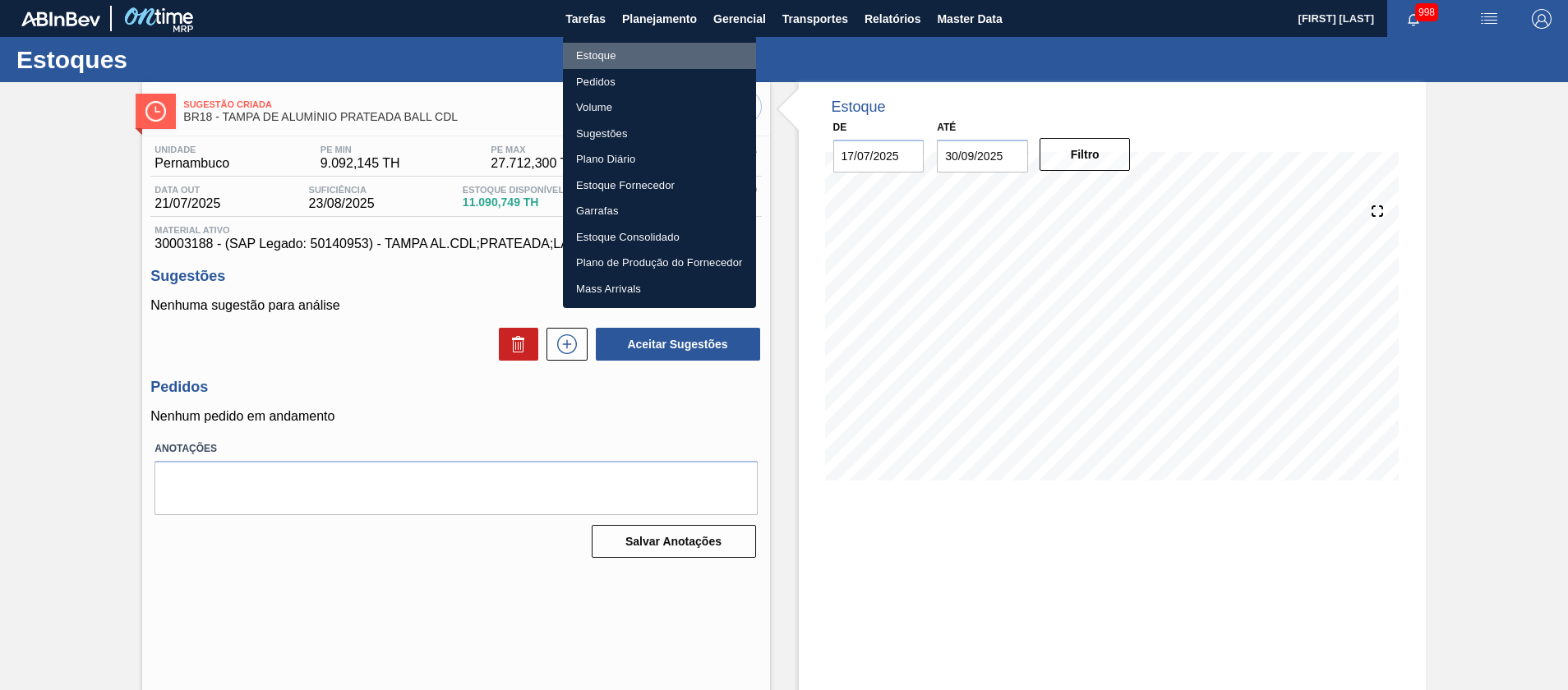 click on "Estoque" at bounding box center (659, 56) 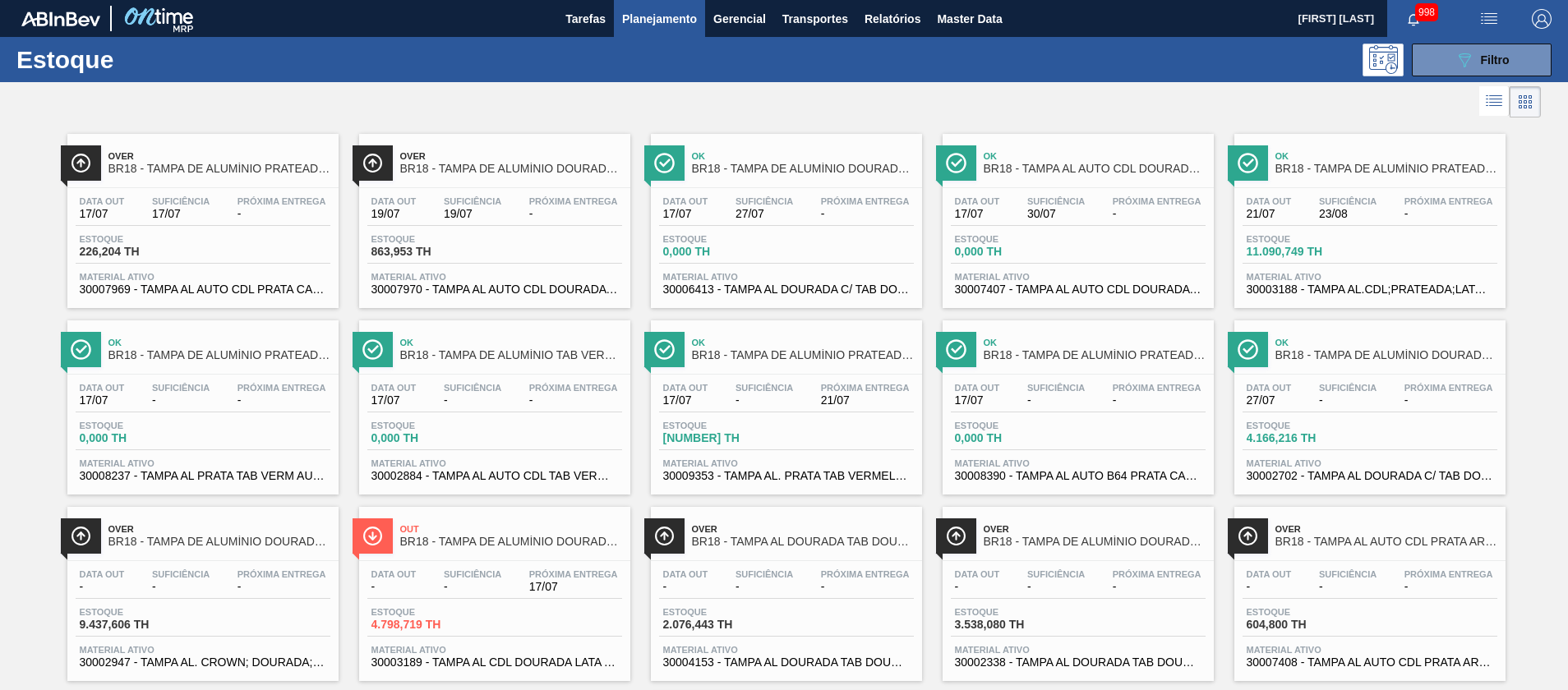 drag, startPoint x: 1492, startPoint y: 65, endPoint x: 1301, endPoint y: 268, distance: 278.7293 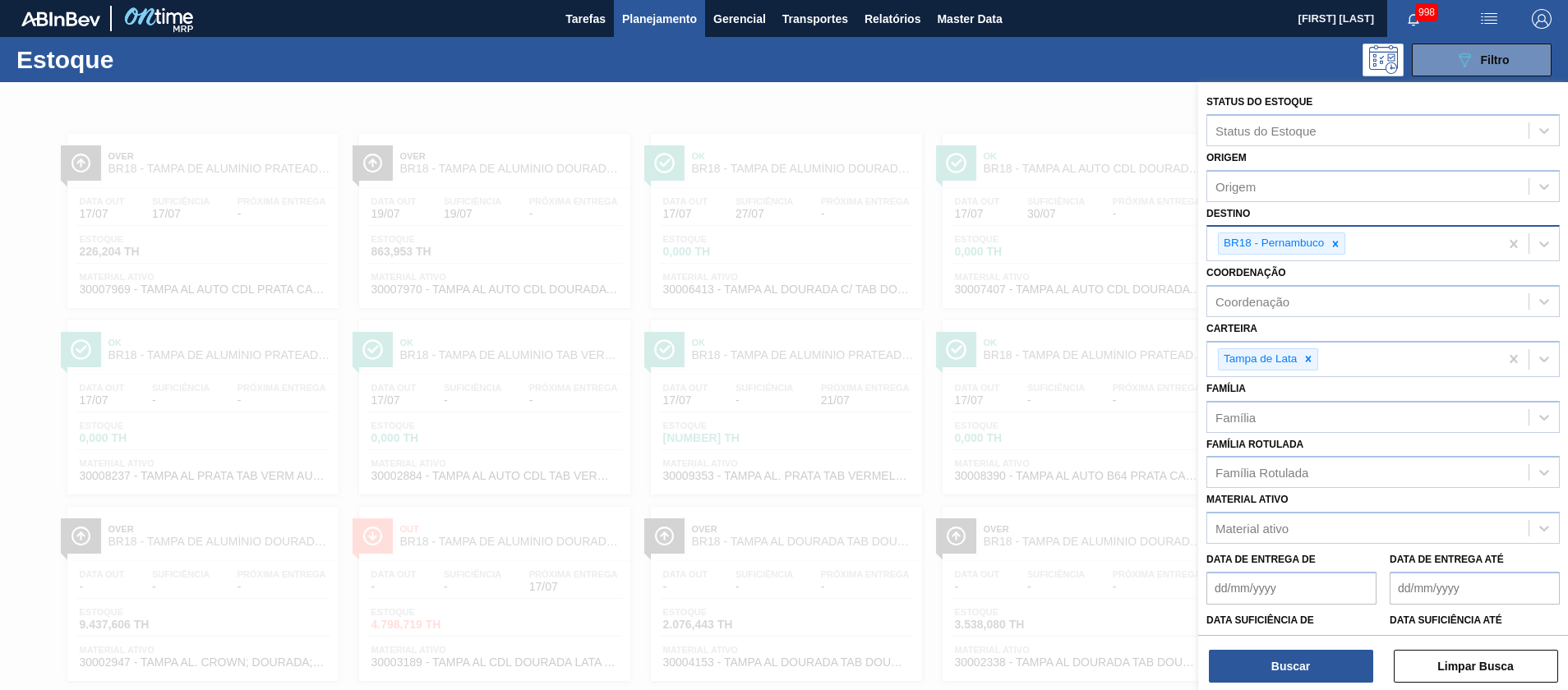 click at bounding box center (1335, 243) 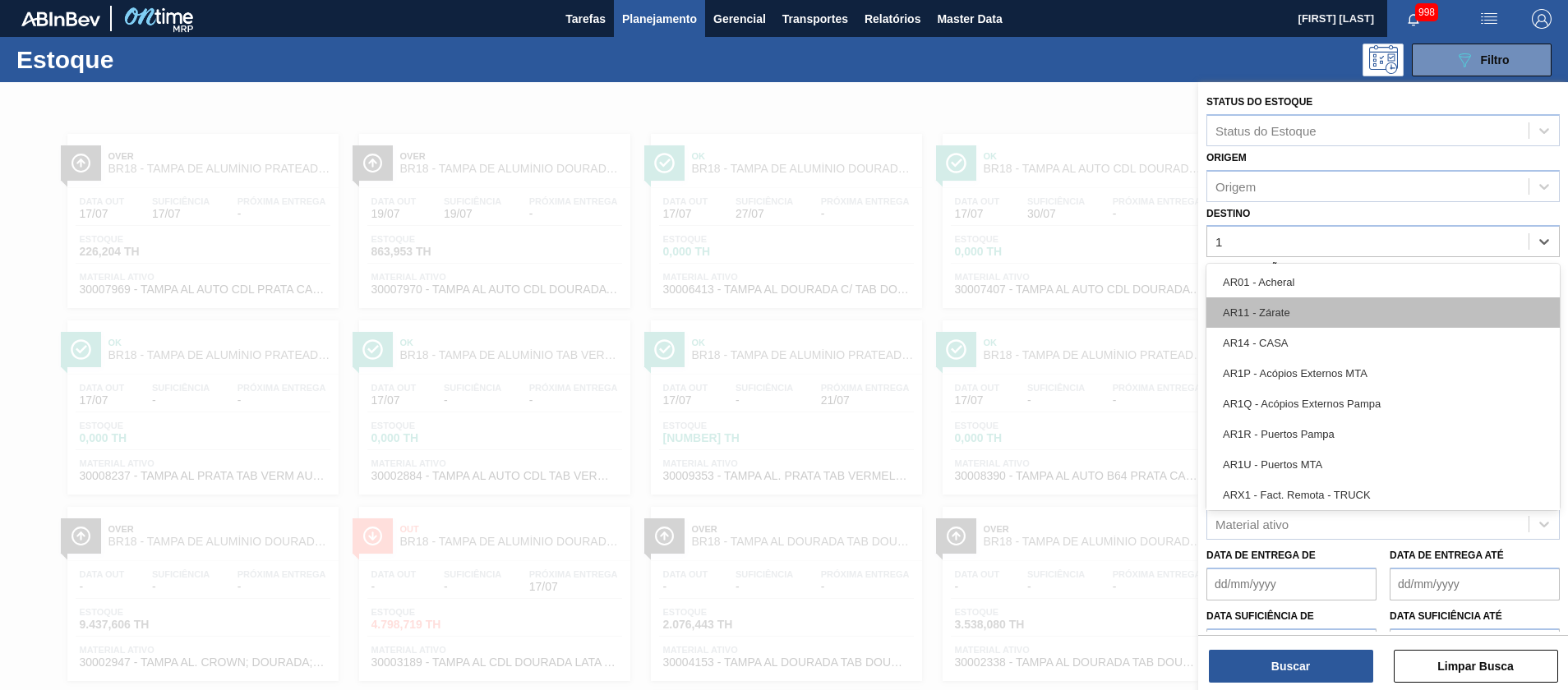 type on "11" 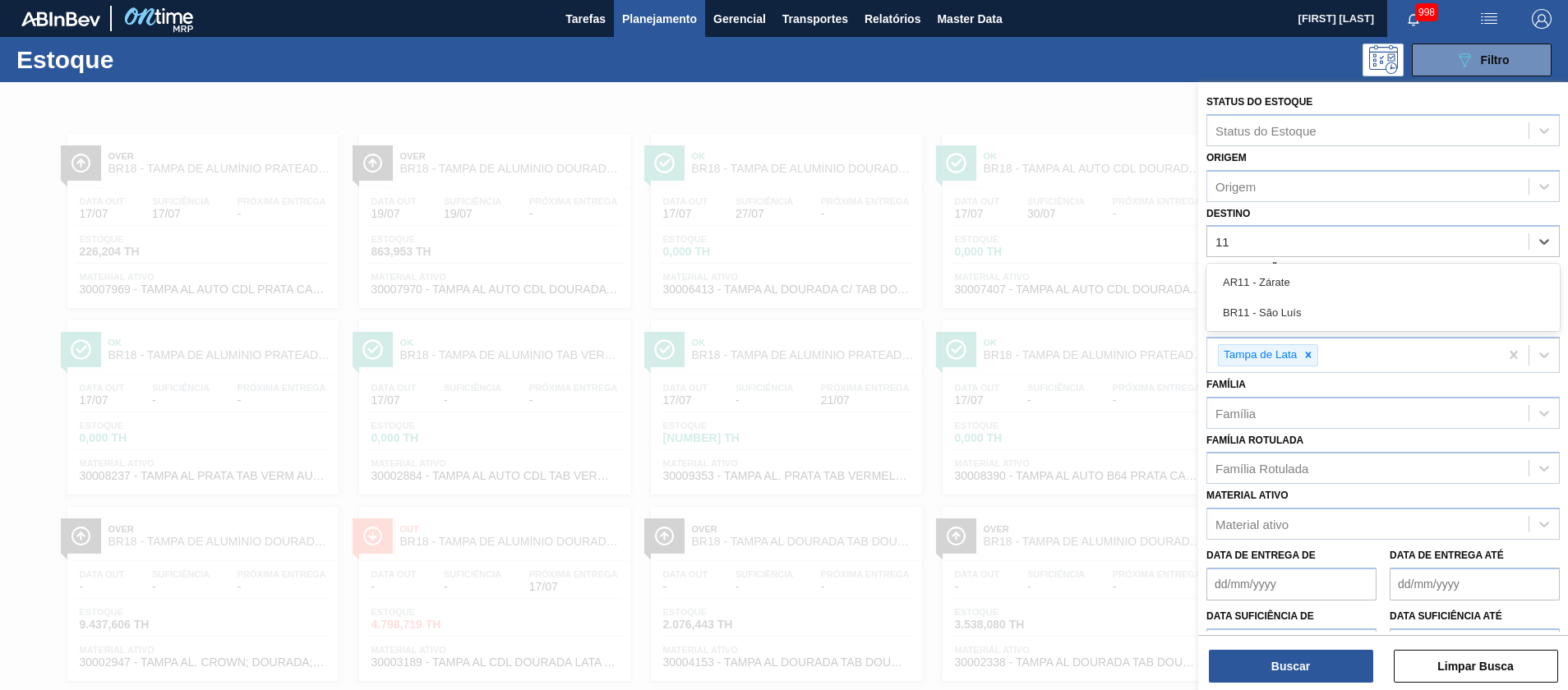 drag, startPoint x: 1271, startPoint y: 301, endPoint x: 1270, endPoint y: 311, distance: 10.0498756 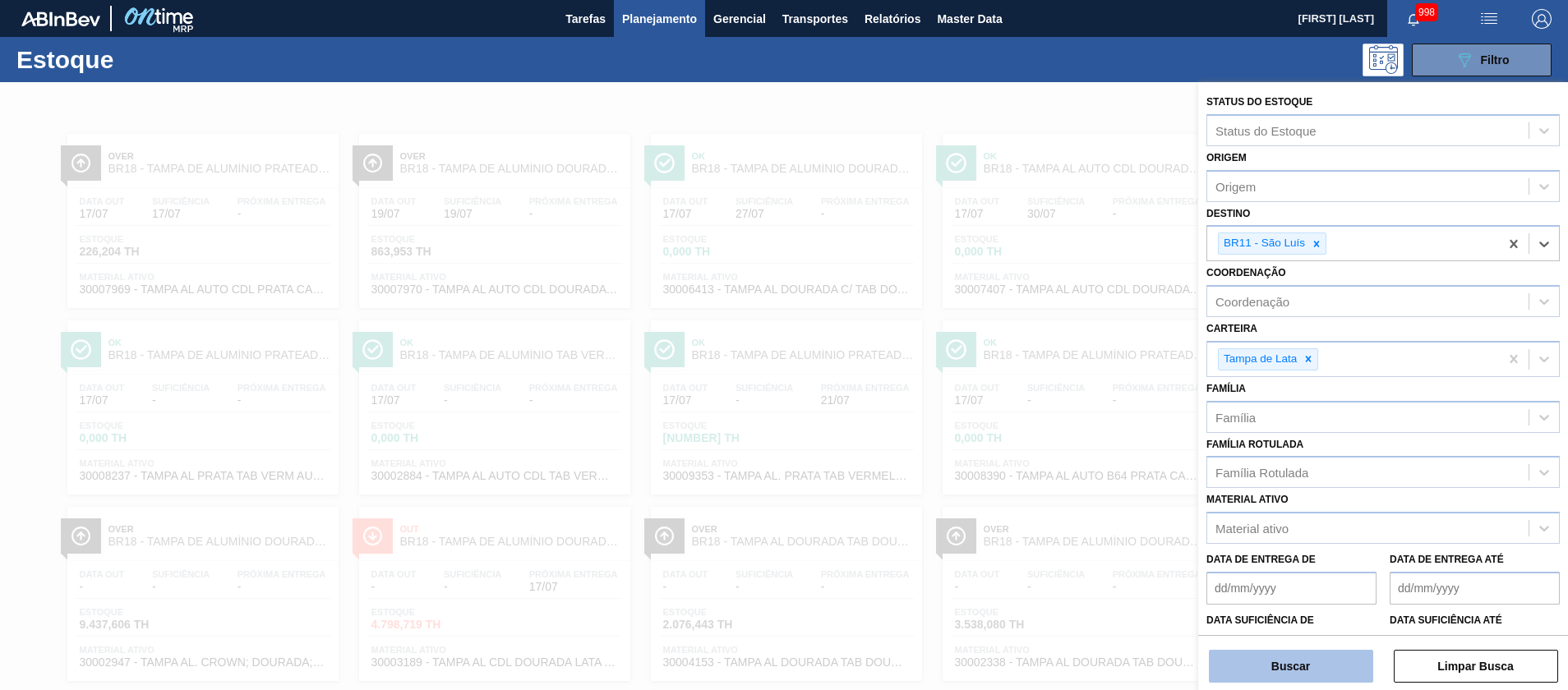 click on "Buscar" at bounding box center (1291, 666) 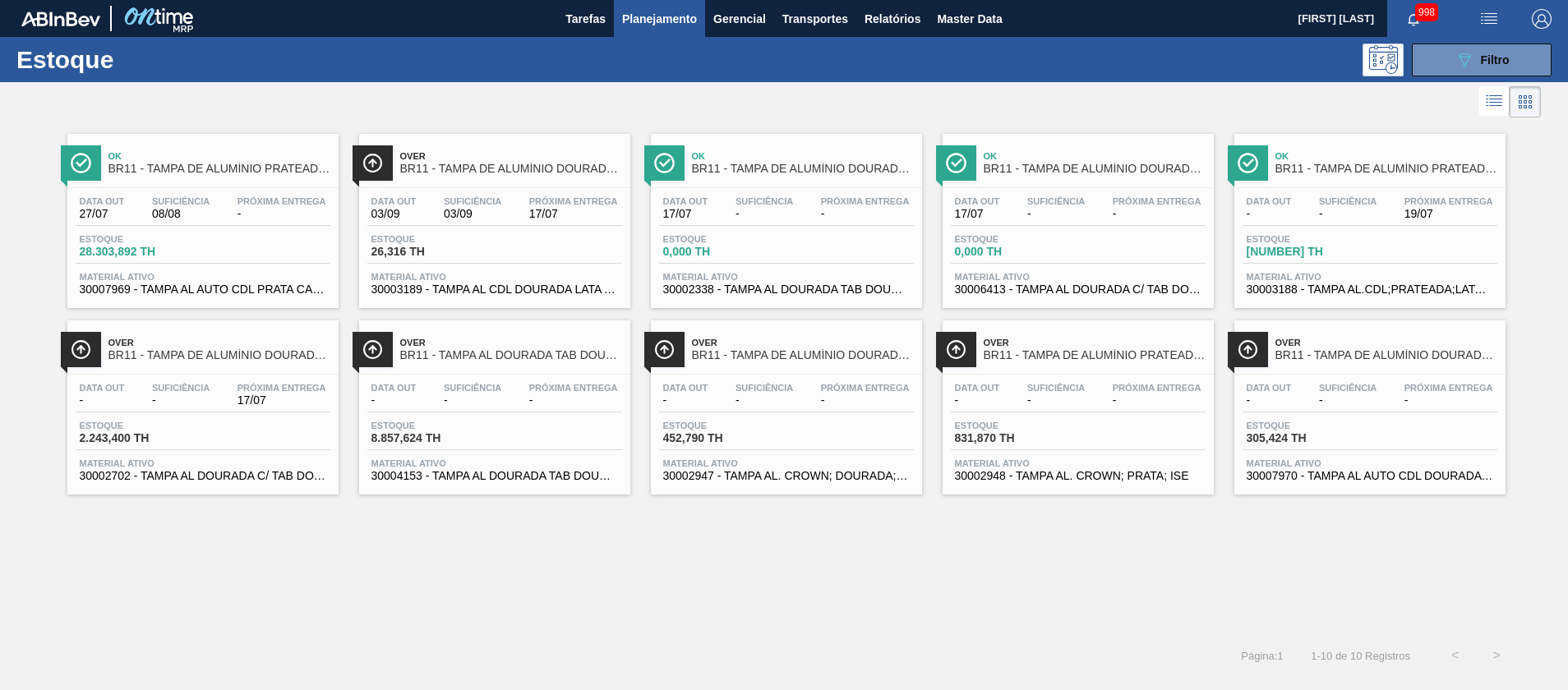 click on "-" at bounding box center [1348, 214] 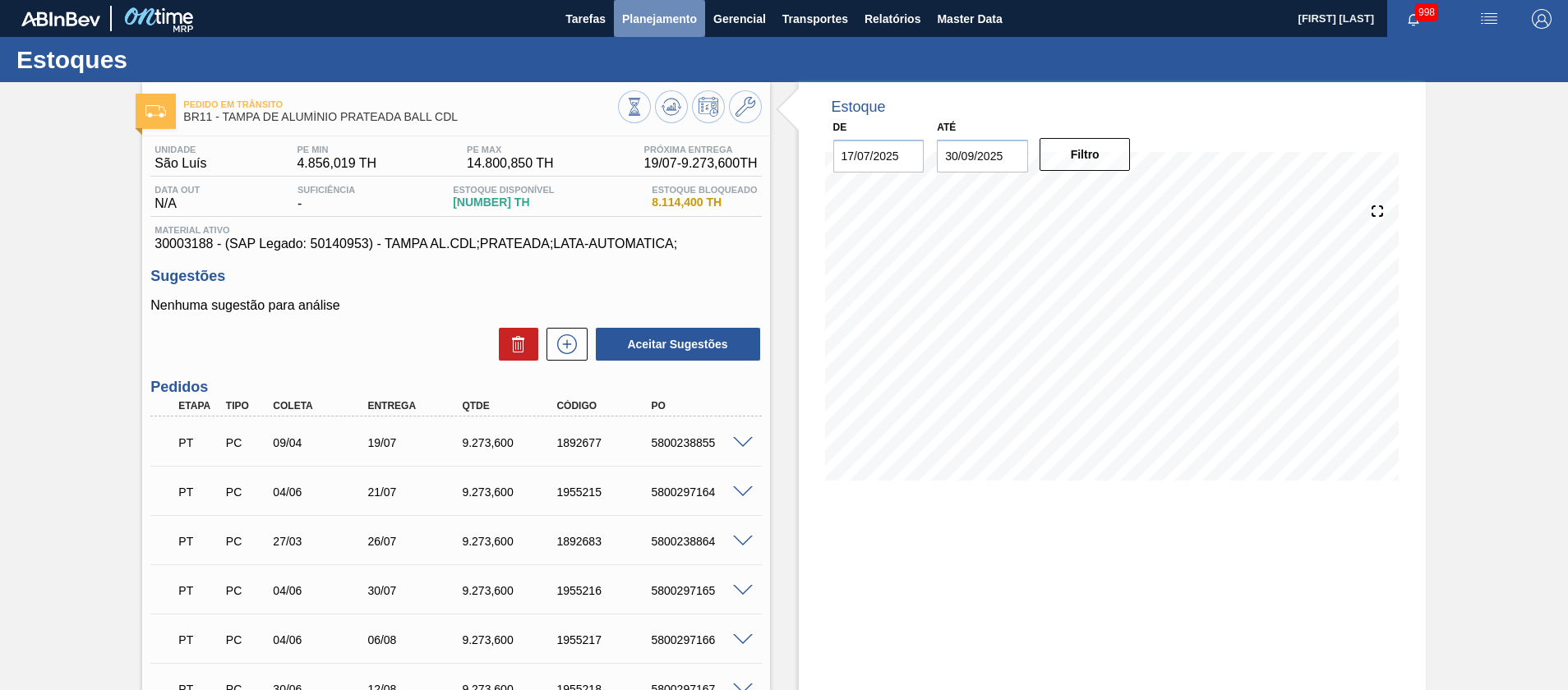 click on "Planejamento" at bounding box center (659, 18) 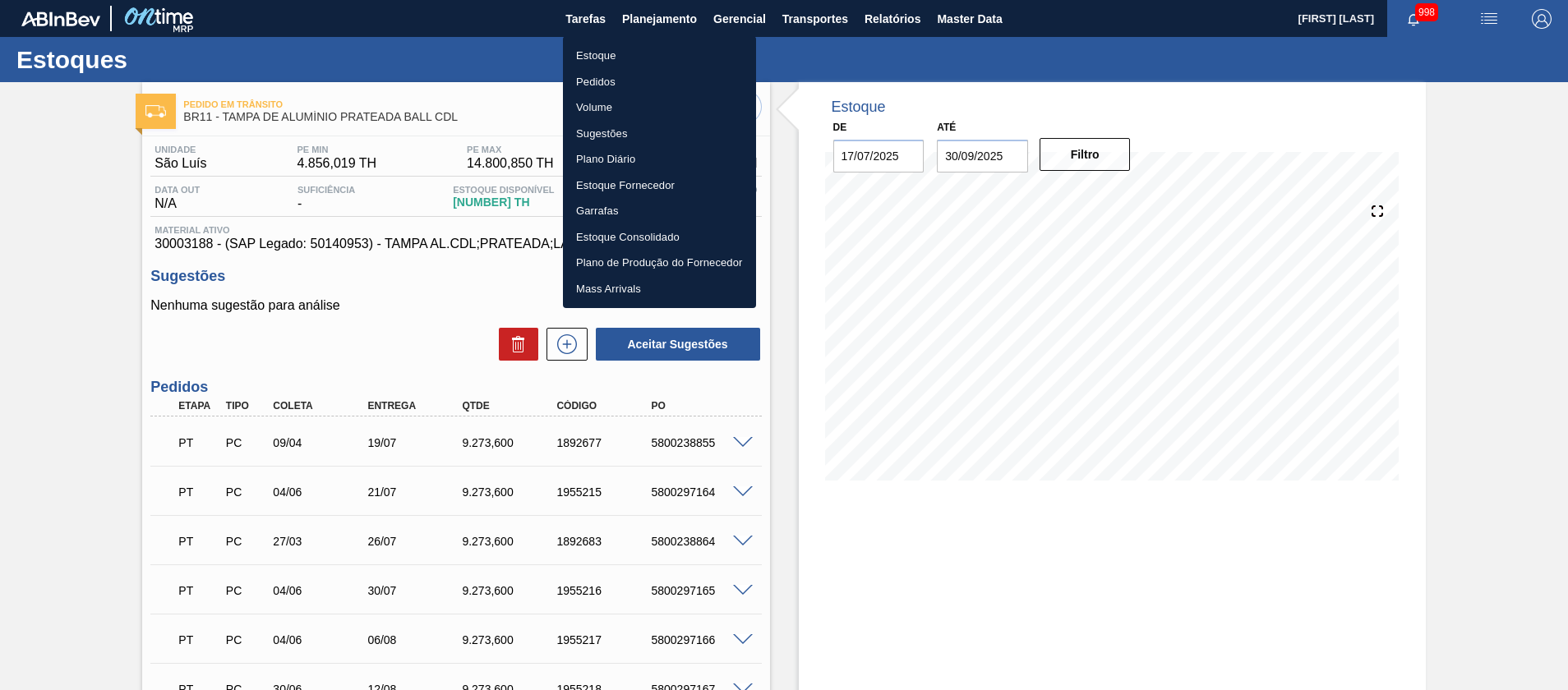 drag, startPoint x: 639, startPoint y: 60, endPoint x: 118, endPoint y: 563, distance: 724.1892 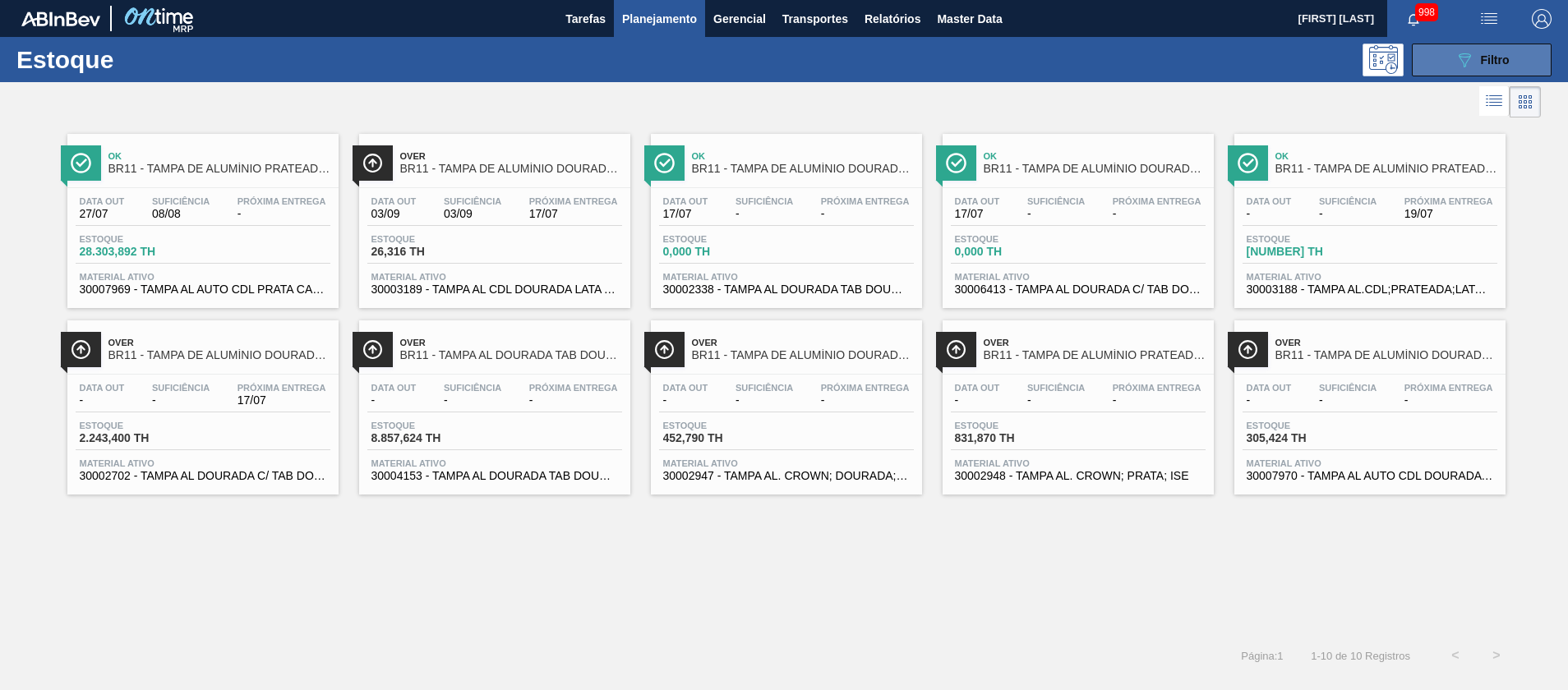 click on "Filtro" at bounding box center (1495, 60) 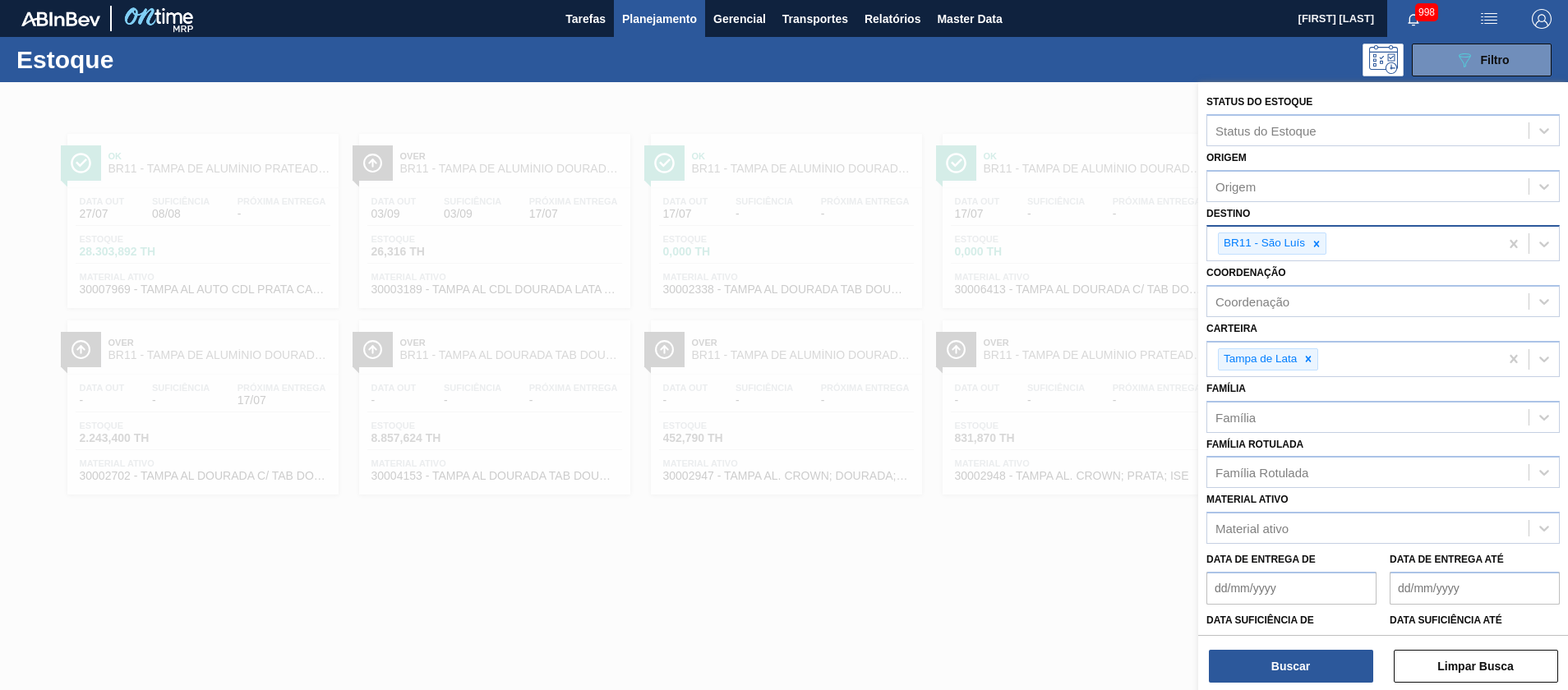 click on "BR11 - São Luís" at bounding box center (1353, 243) 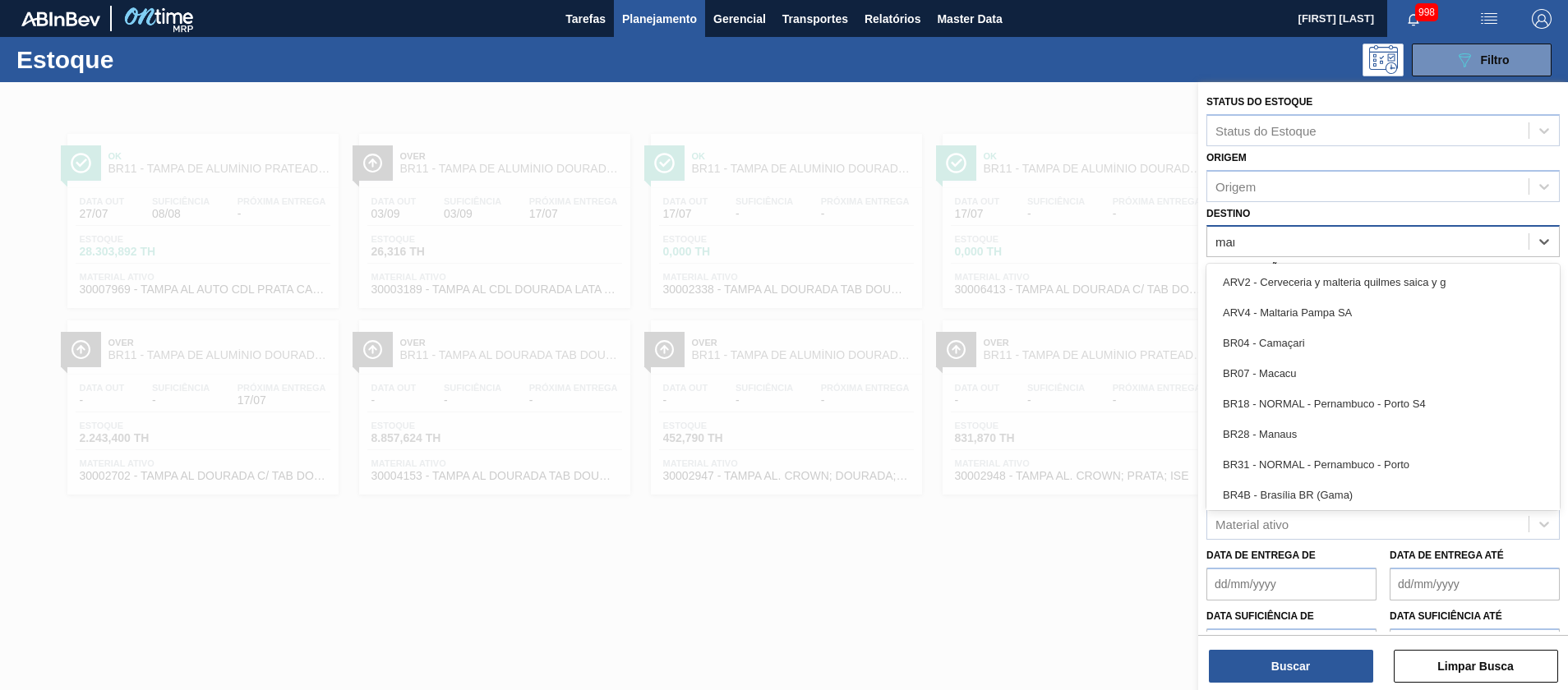 type on "mana" 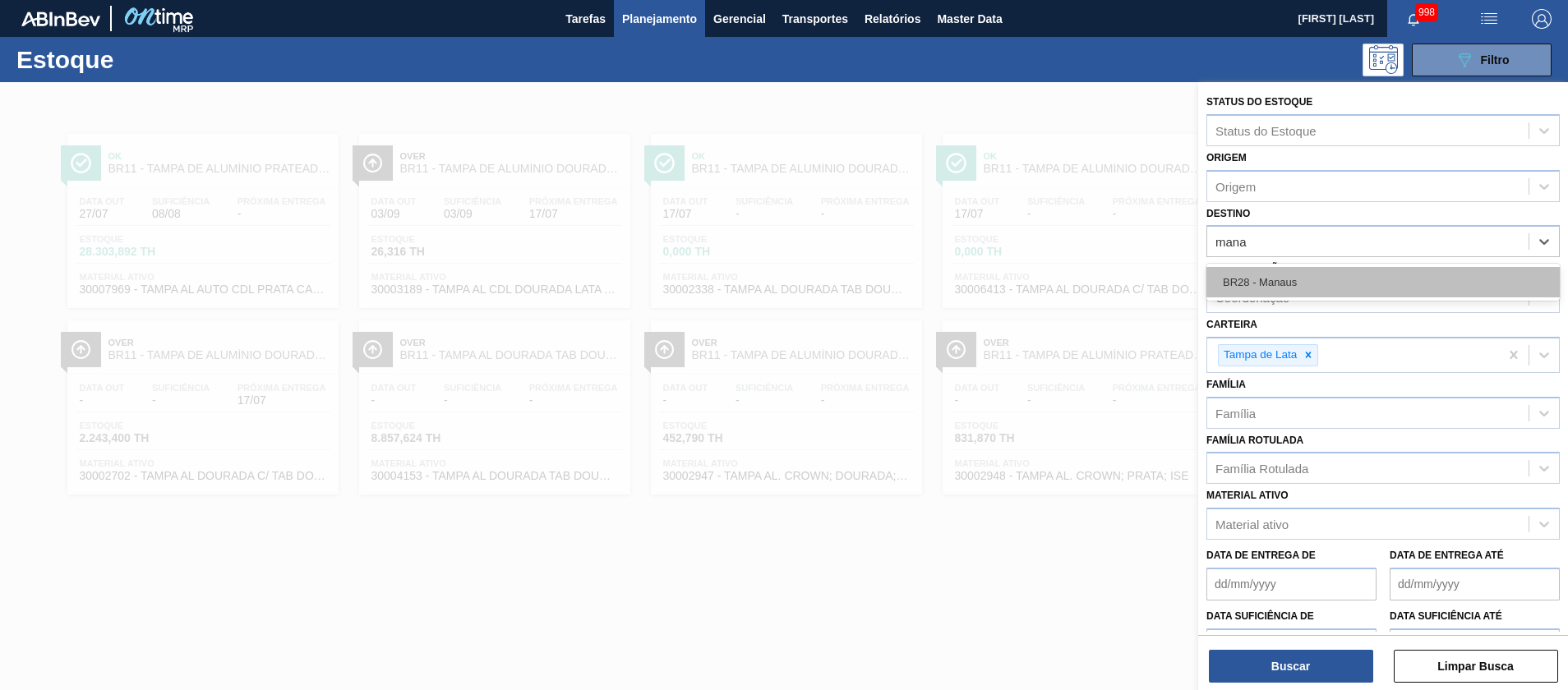 click on "BR28 - Manaus" at bounding box center (1383, 282) 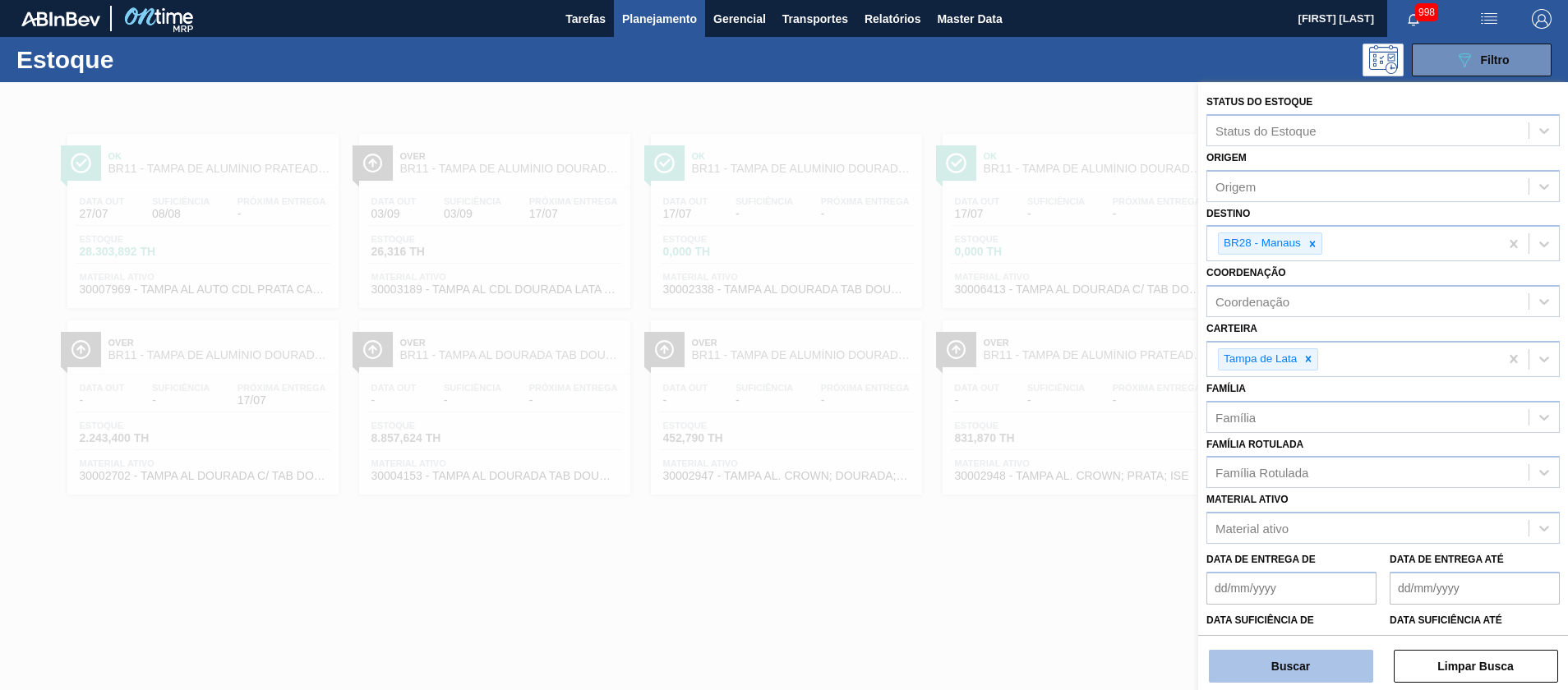 click on "Buscar" at bounding box center [1291, 666] 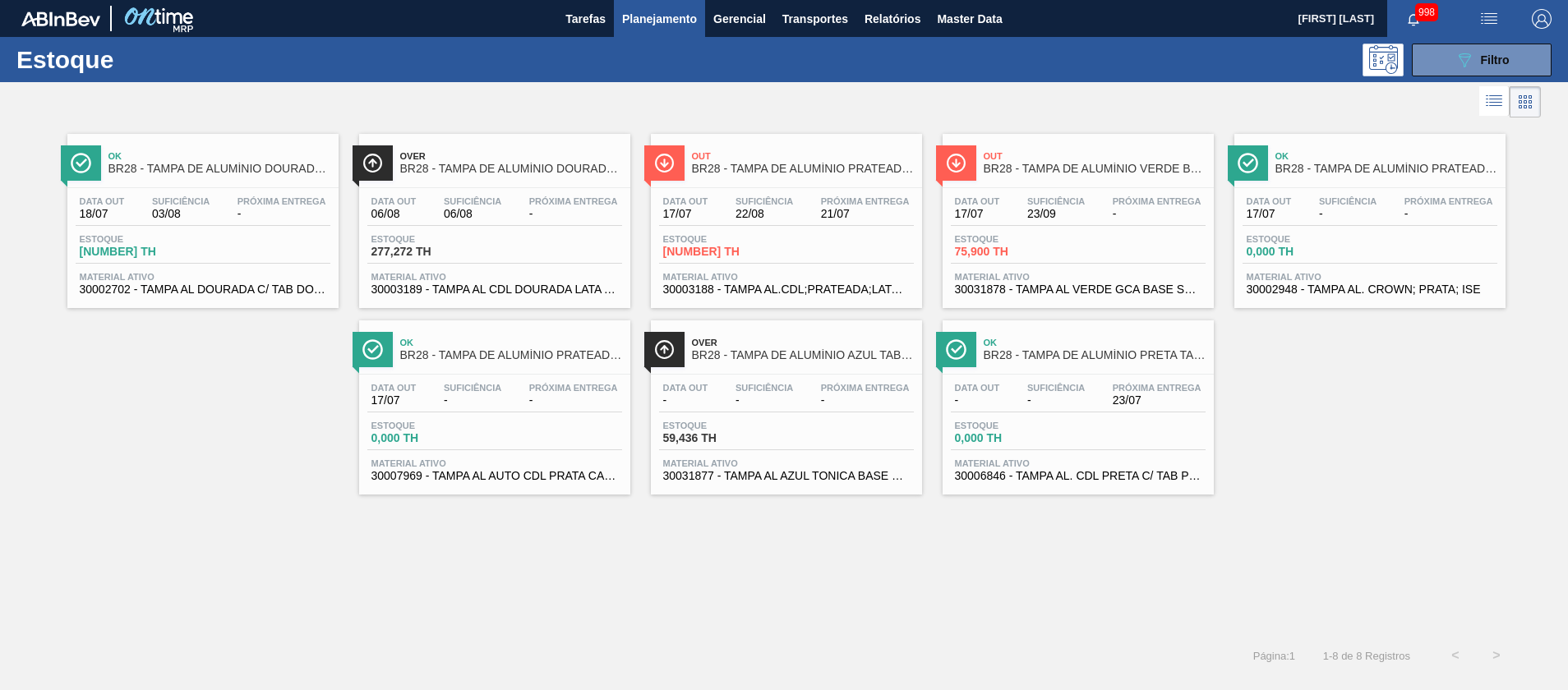 click on "Out BR28 - TAMPA DE ALUMÍNIO PRATEADA BALL CDL" at bounding box center [786, 156] 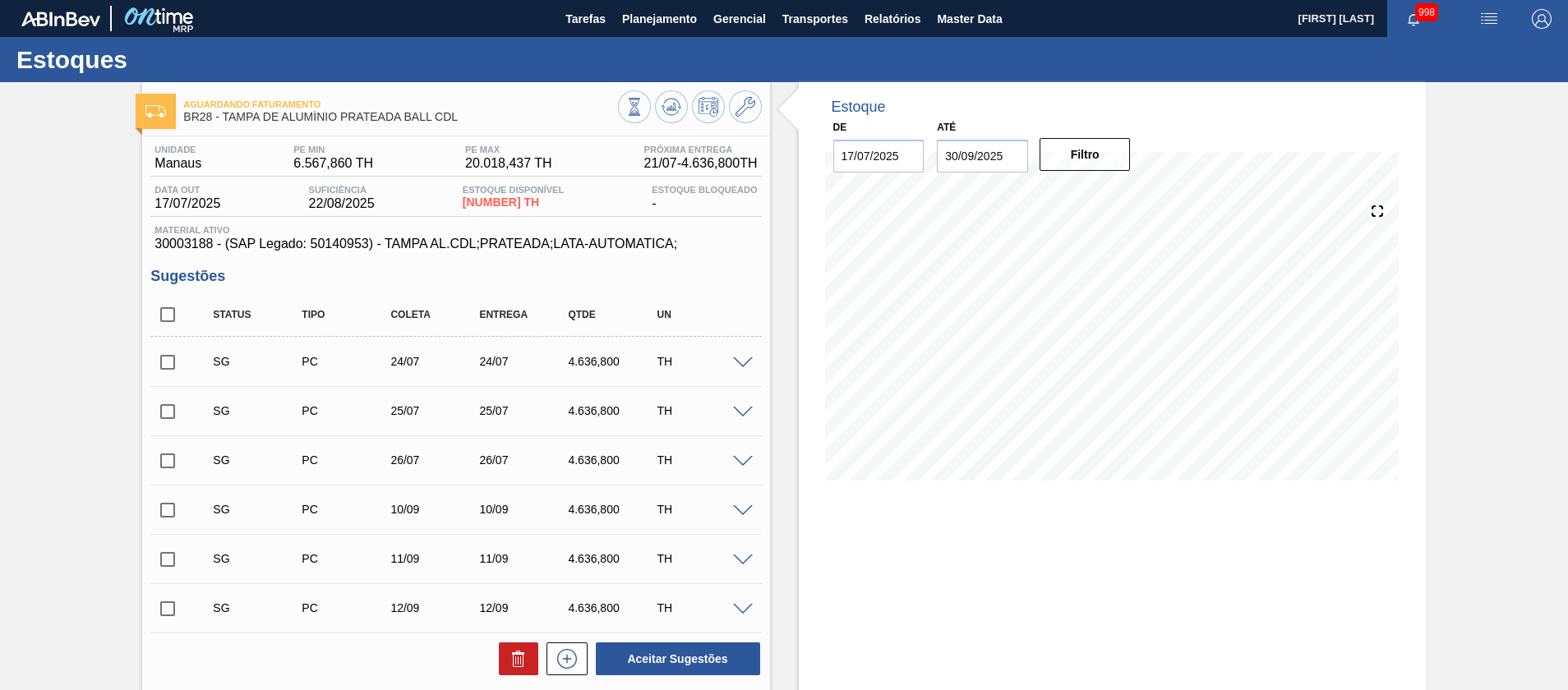 click at bounding box center [168, 315] 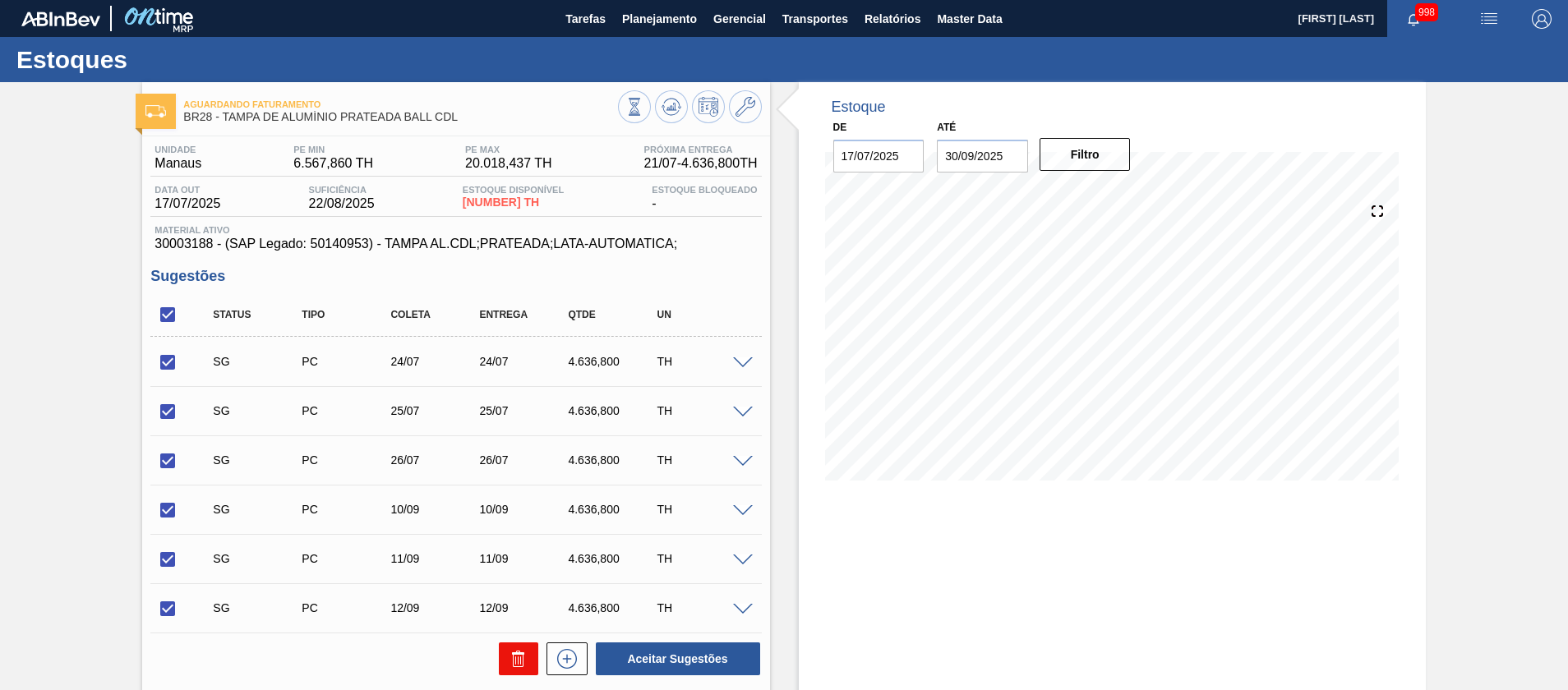click 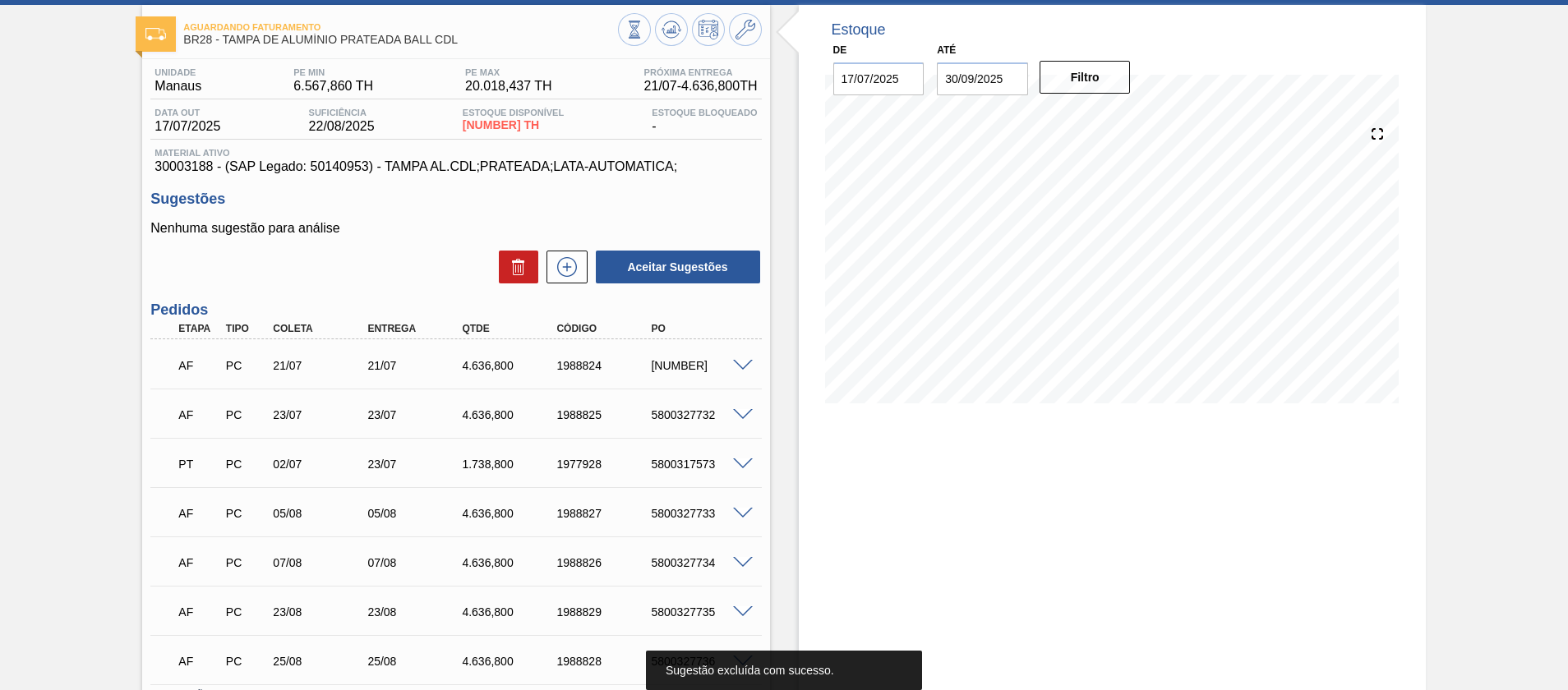 scroll, scrollTop: 206, scrollLeft: 0, axis: vertical 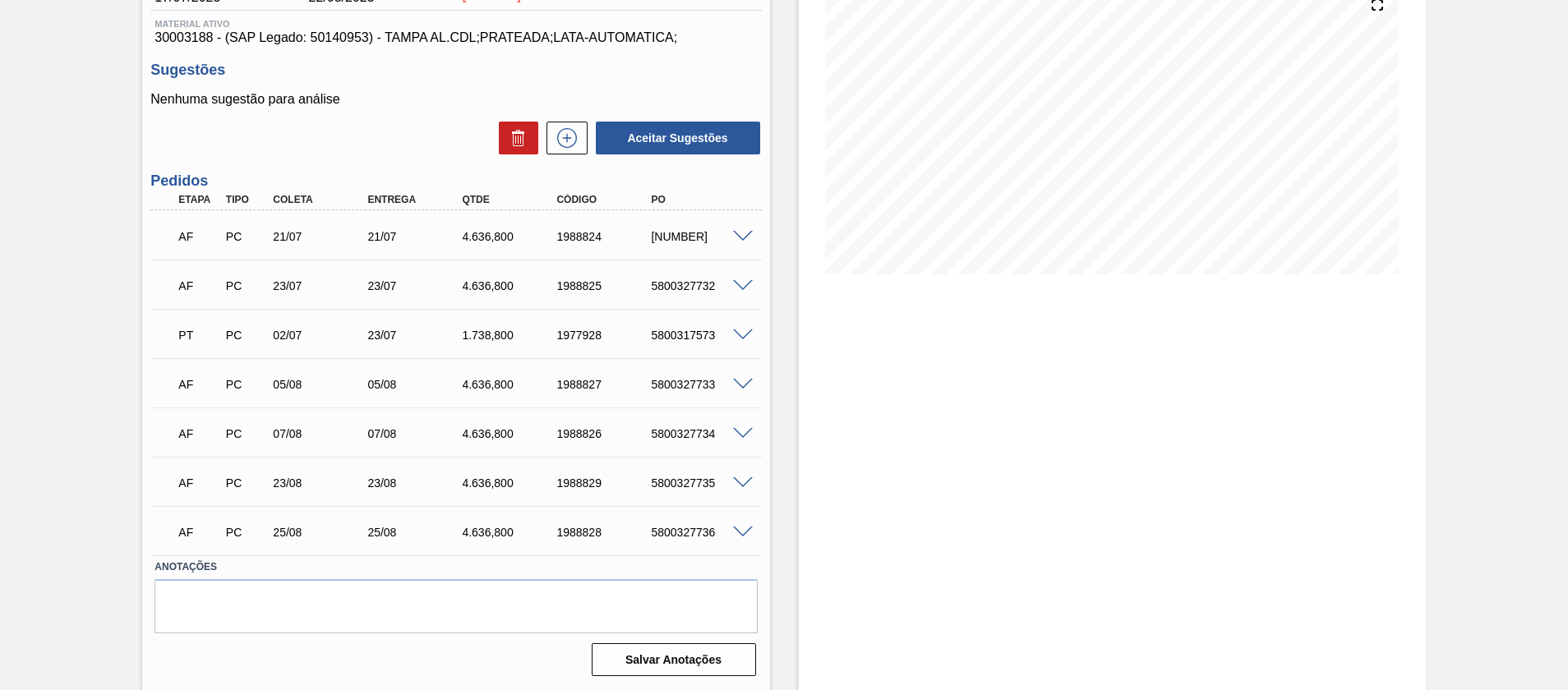 click at bounding box center (743, 237) 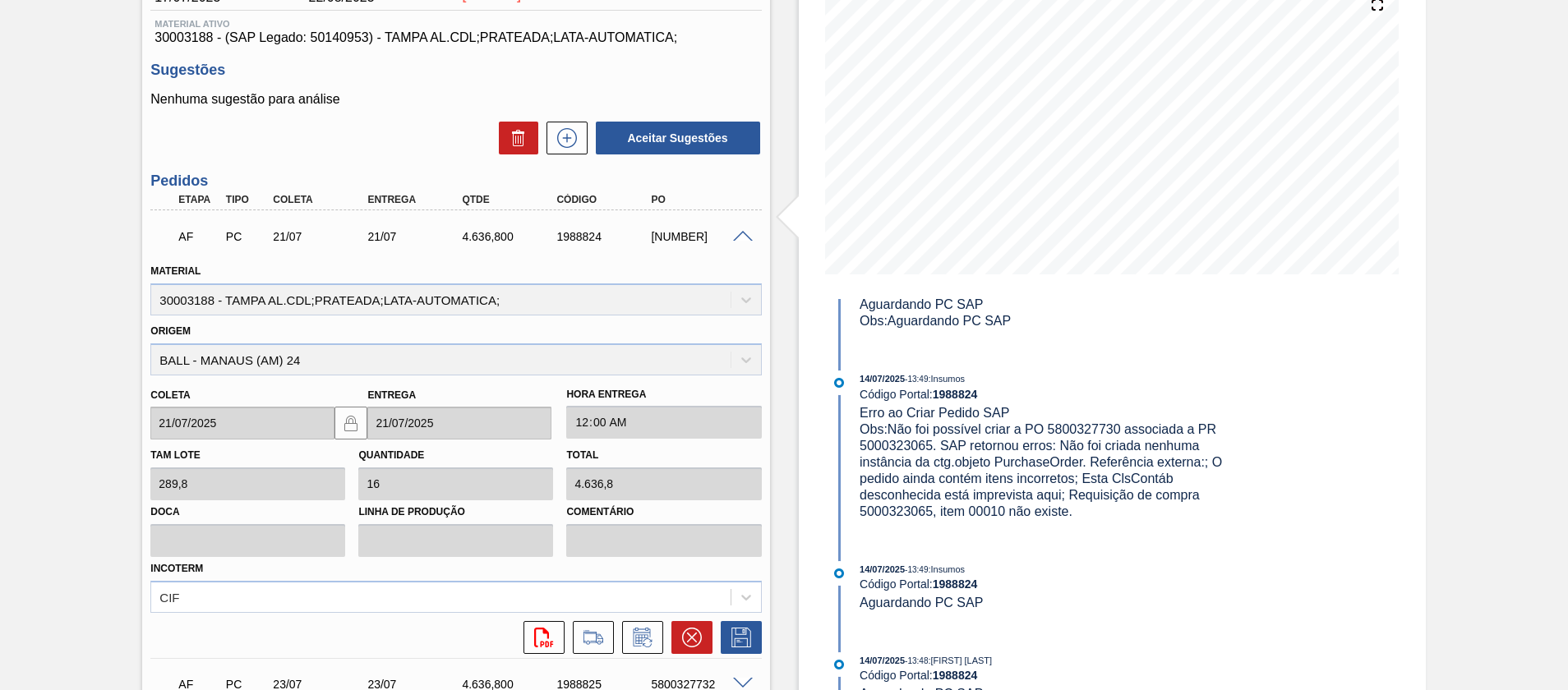 scroll, scrollTop: 616, scrollLeft: 0, axis: vertical 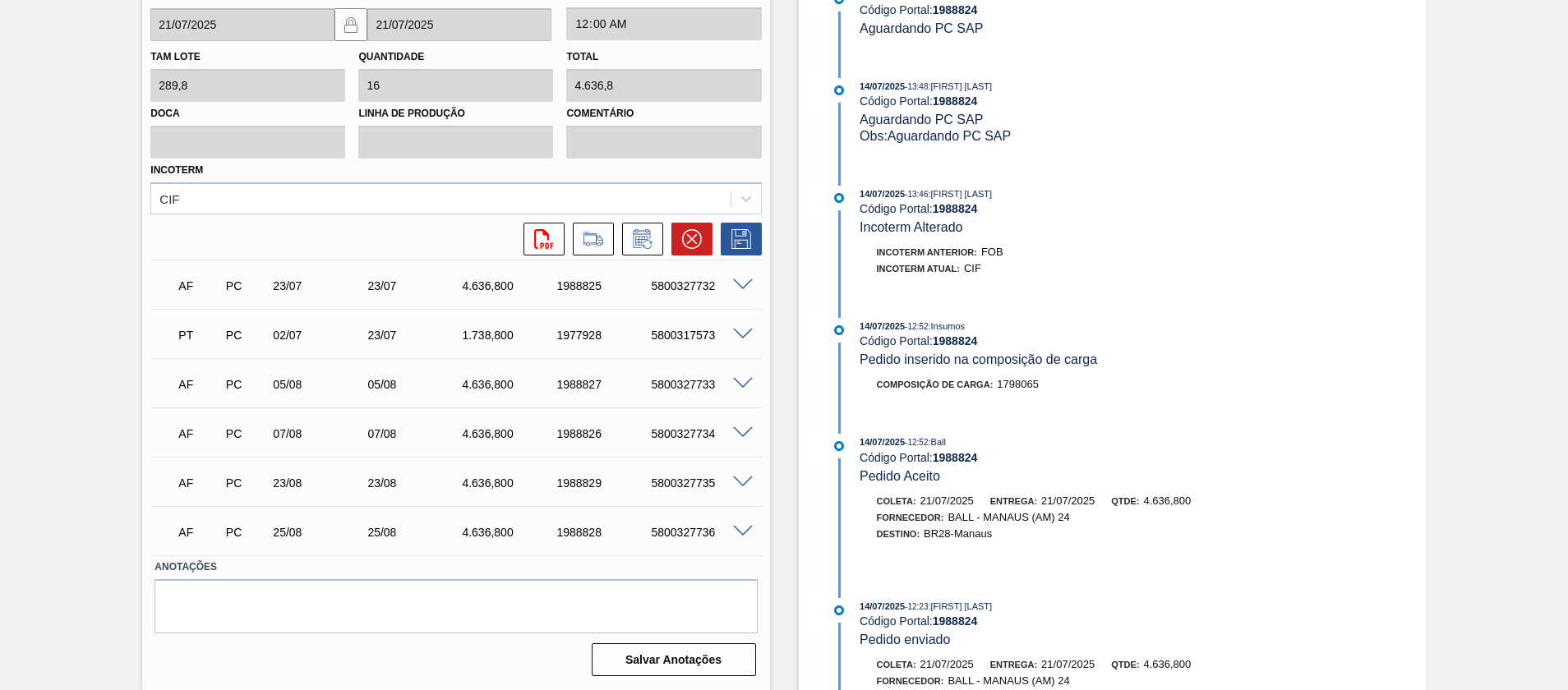 click at bounding box center [743, 531] 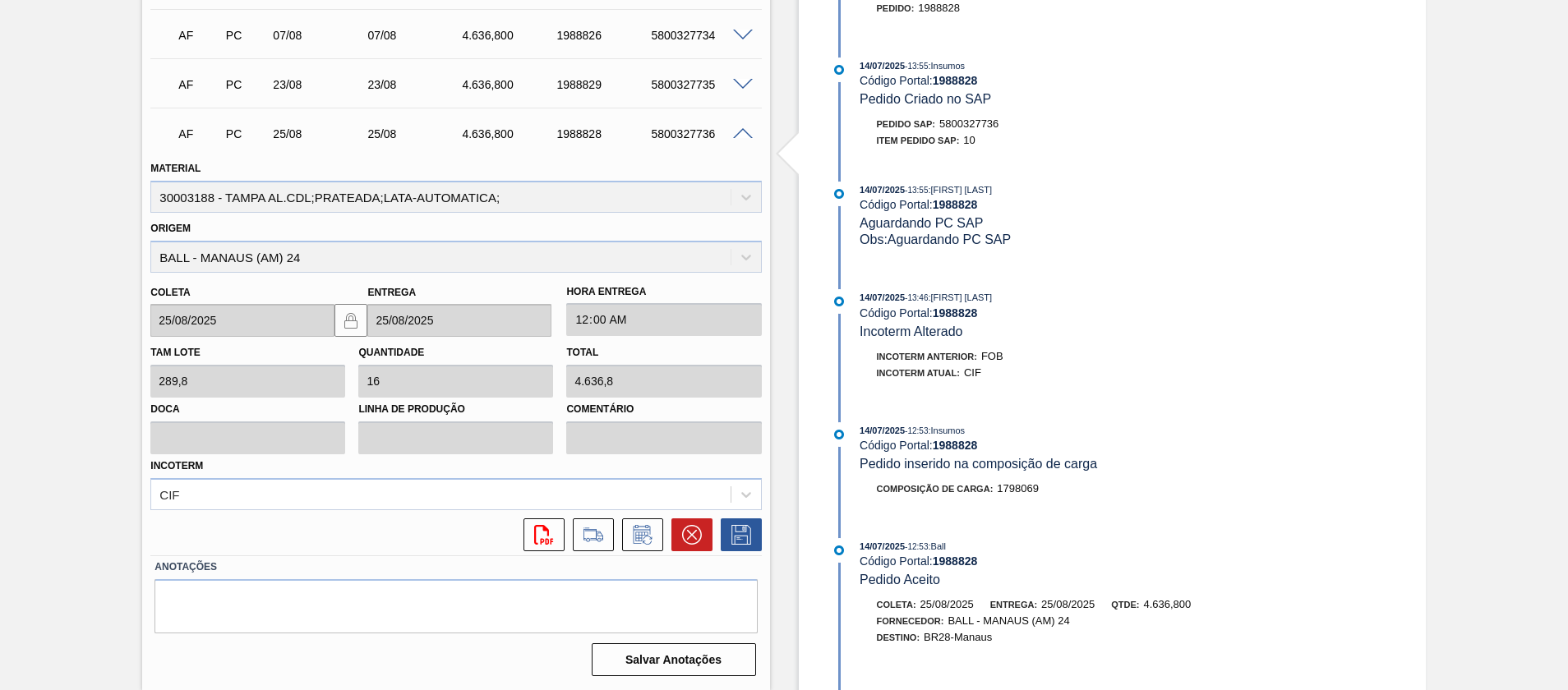 scroll, scrollTop: 0, scrollLeft: 0, axis: both 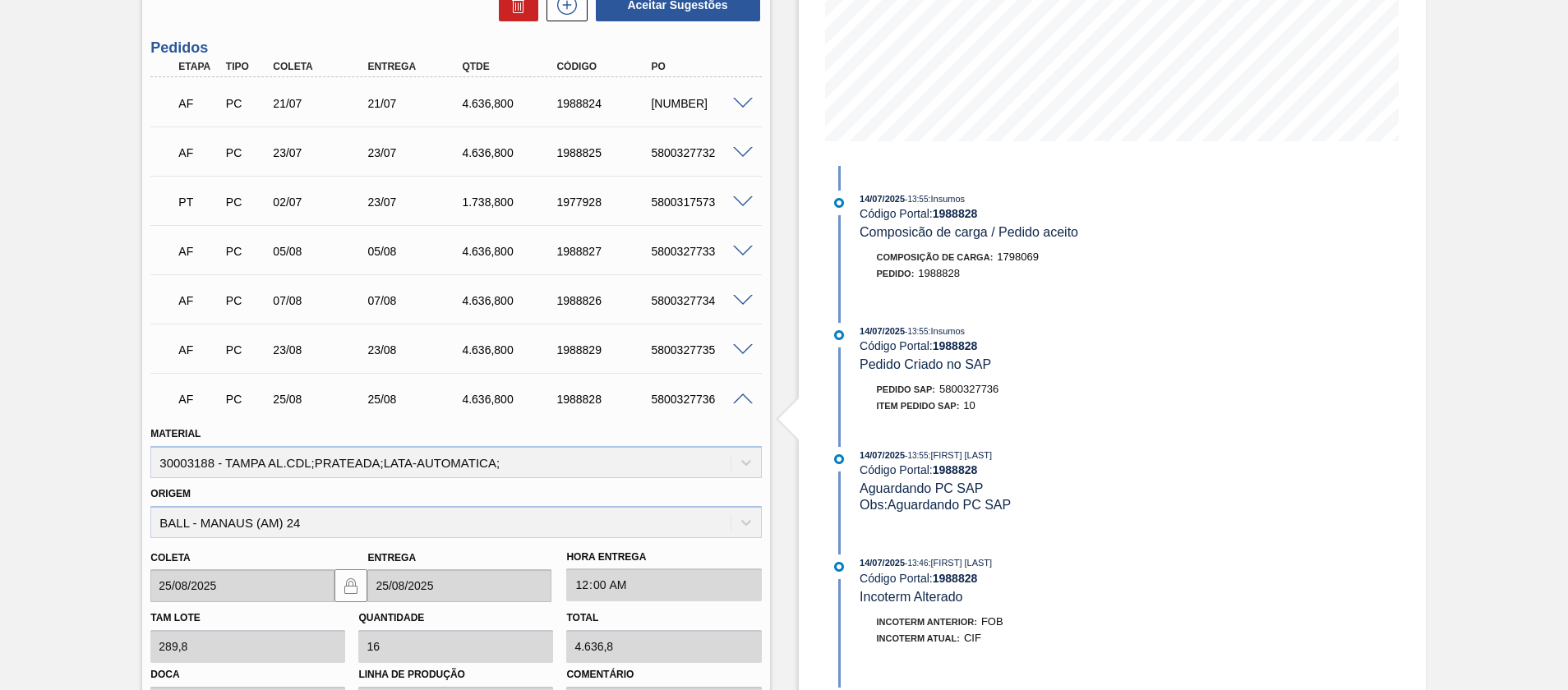 click at bounding box center (745, 348) 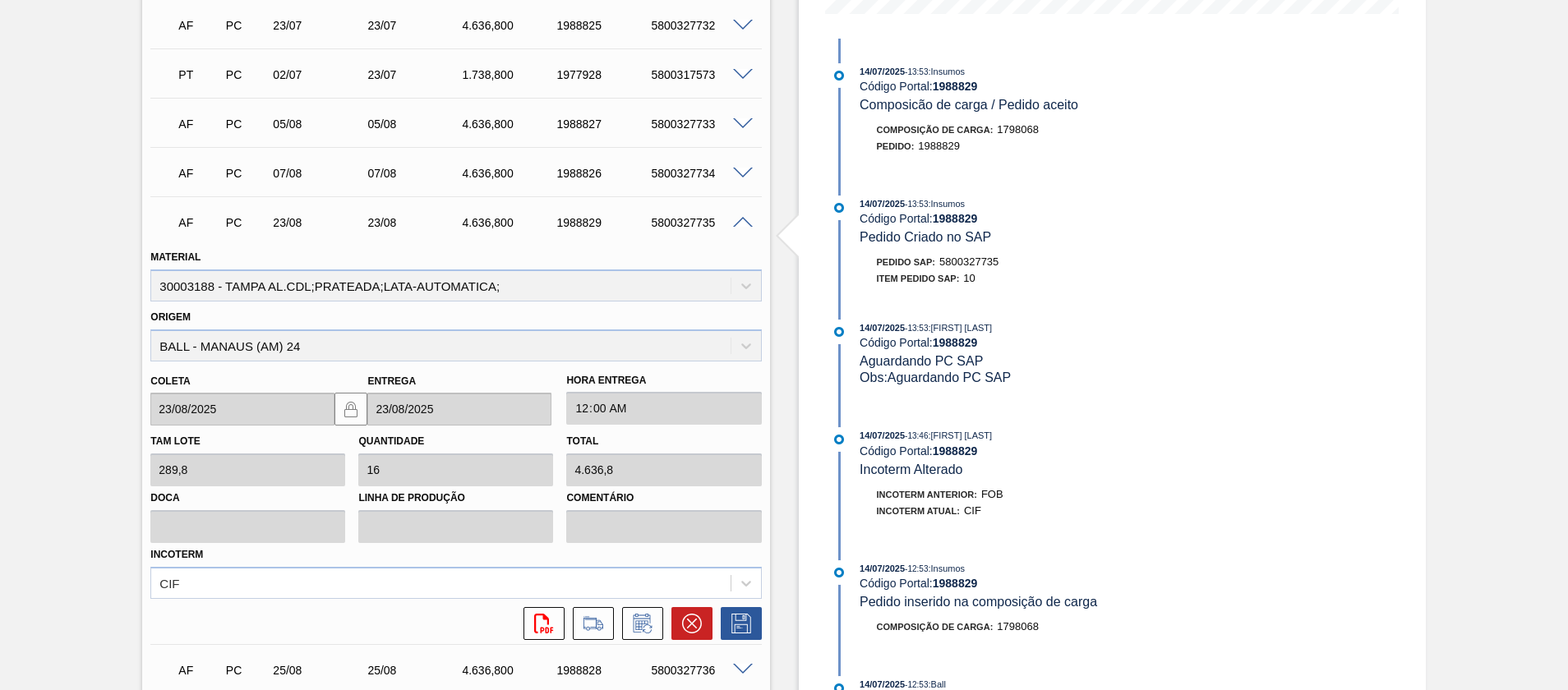 scroll, scrollTop: 462, scrollLeft: 0, axis: vertical 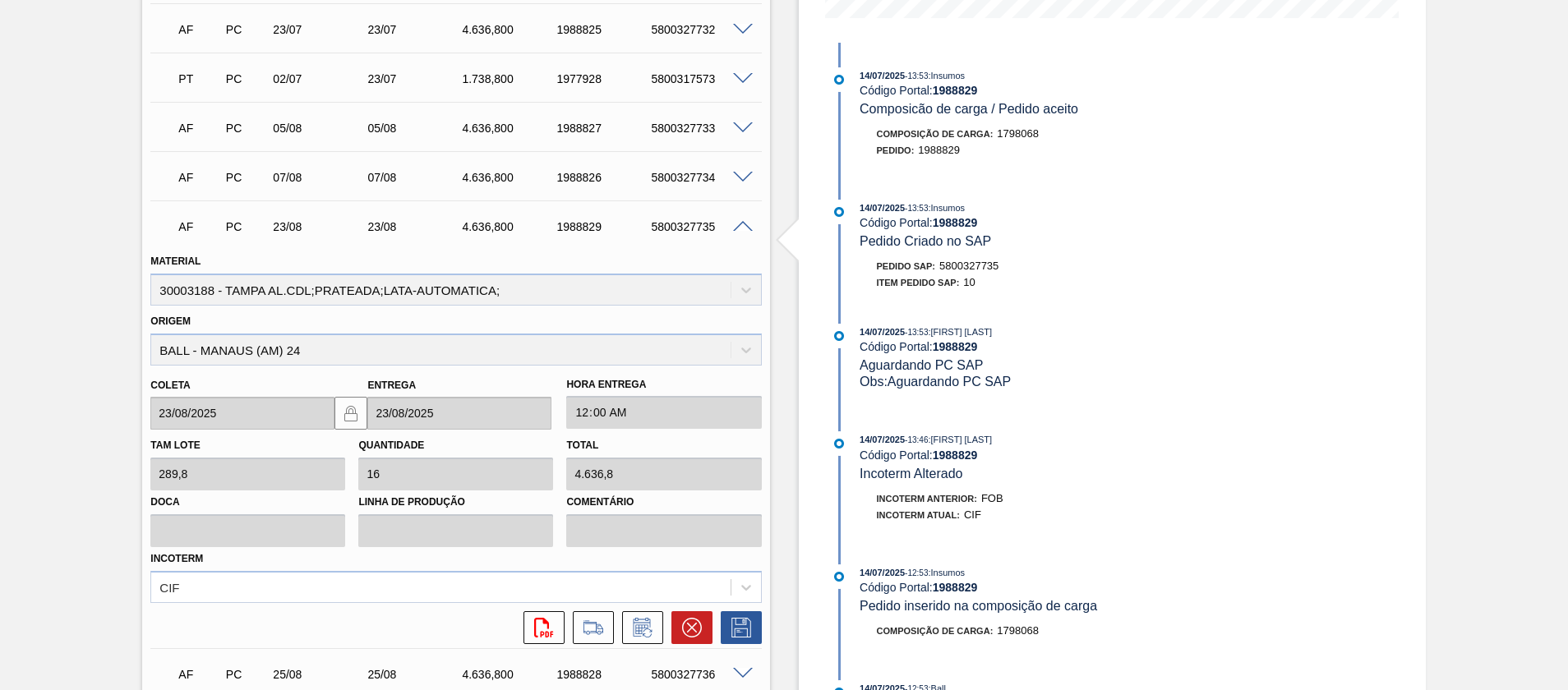 click at bounding box center [743, 227] 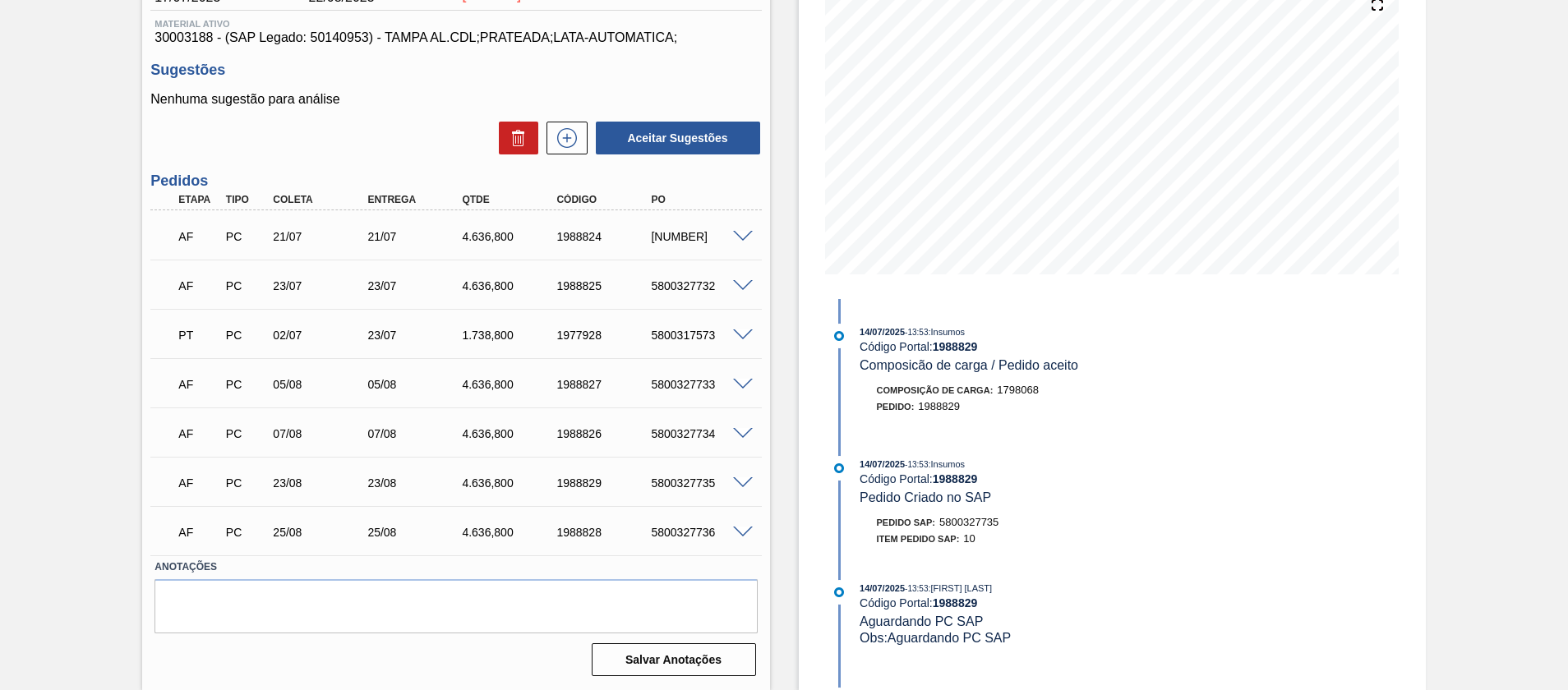 scroll, scrollTop: 0, scrollLeft: 0, axis: both 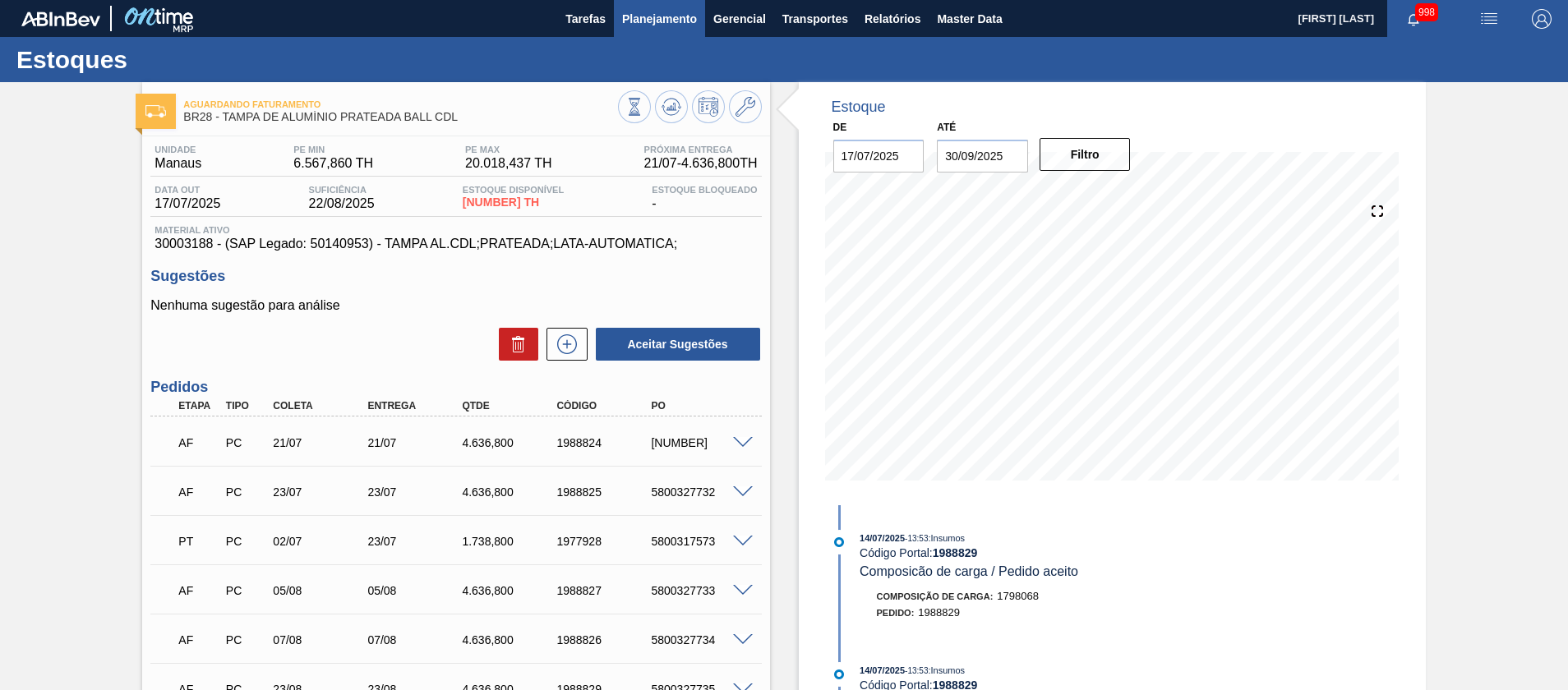 click on "Planejamento" at bounding box center (659, 19) 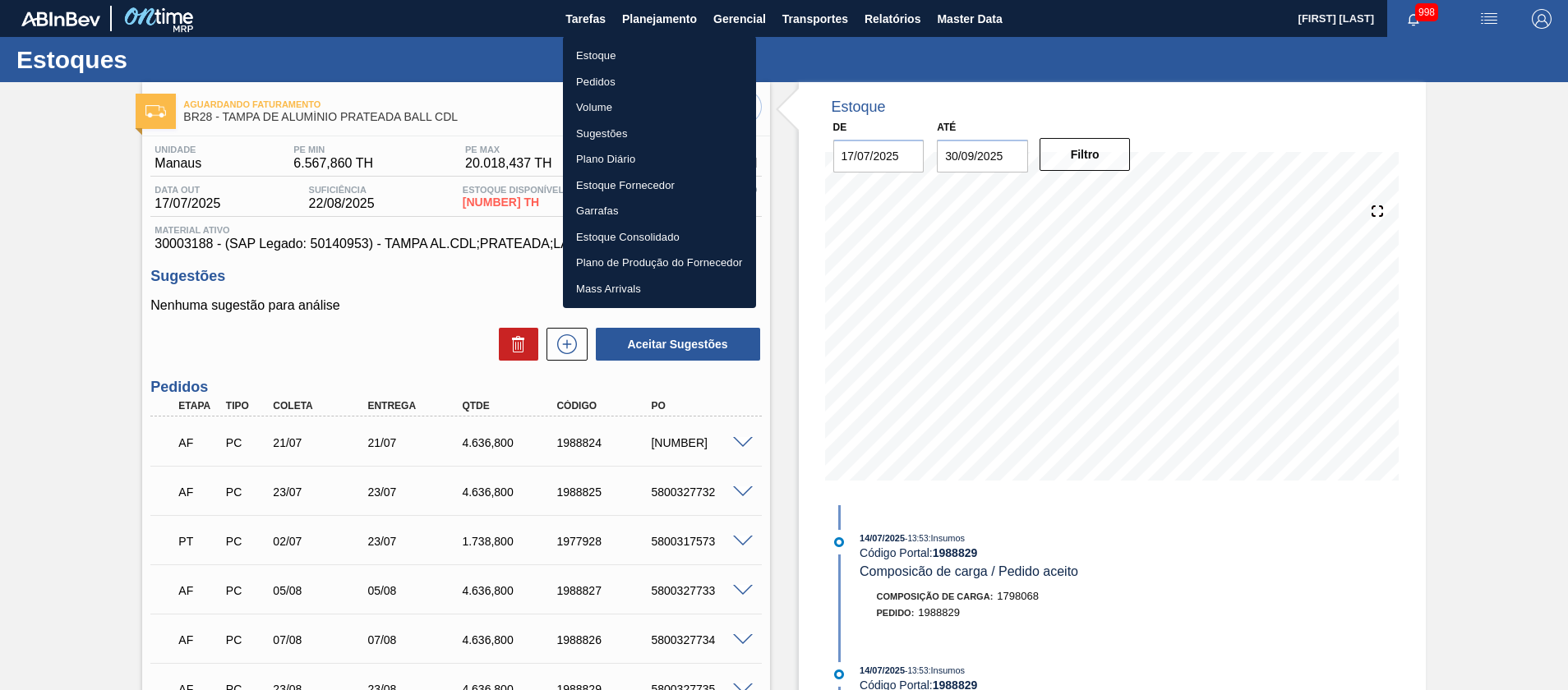 click on "Estoque" at bounding box center [659, 56] 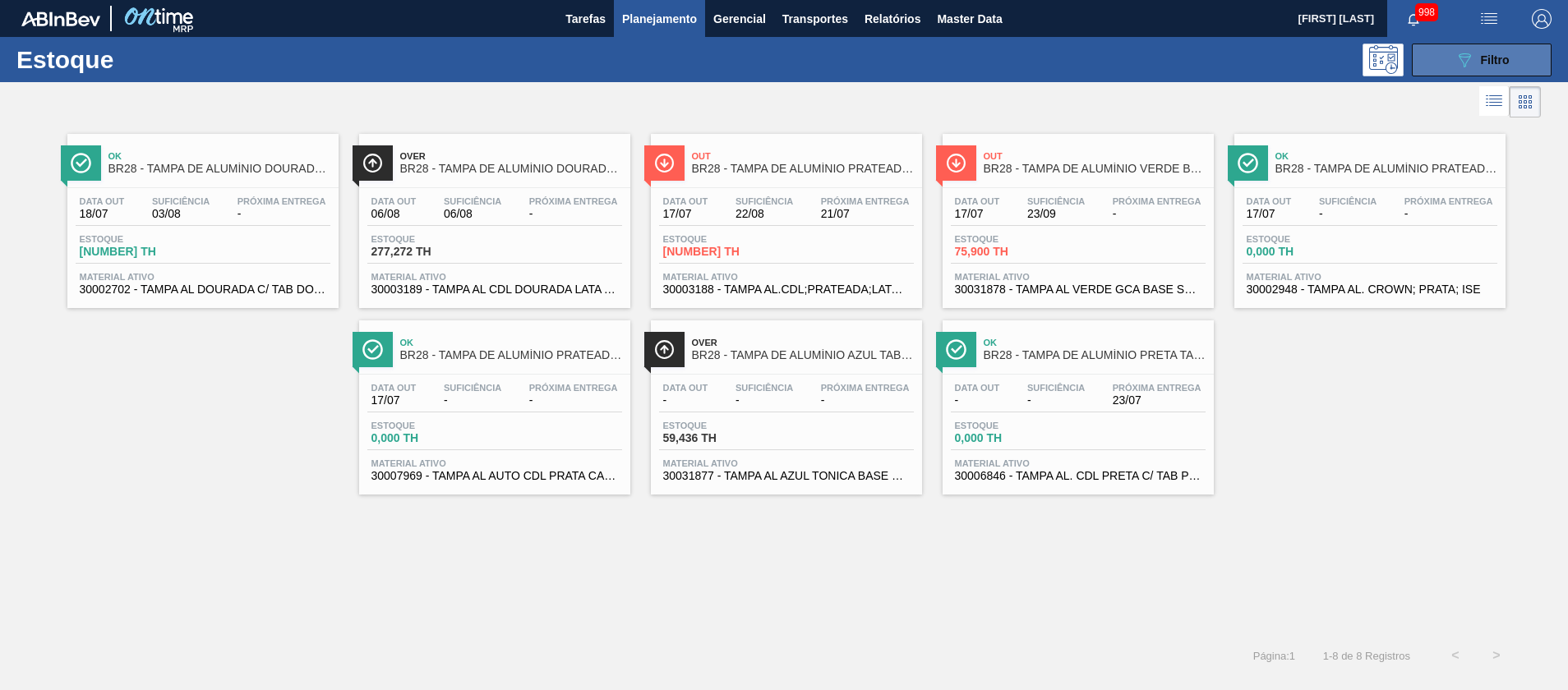 click on "089F7B8B-B2A5-4AFE-B5C0-19BA573D28AC Filtro" at bounding box center [1482, 60] 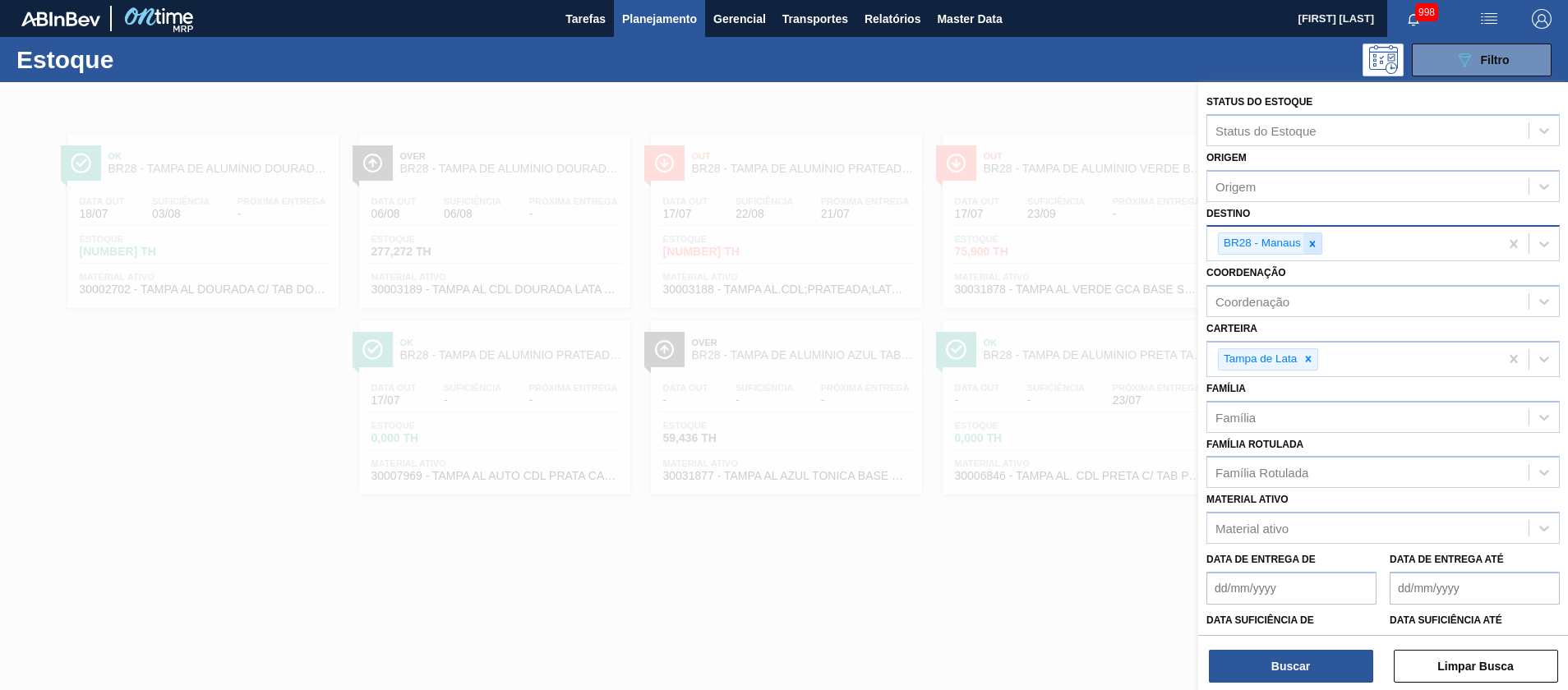 click 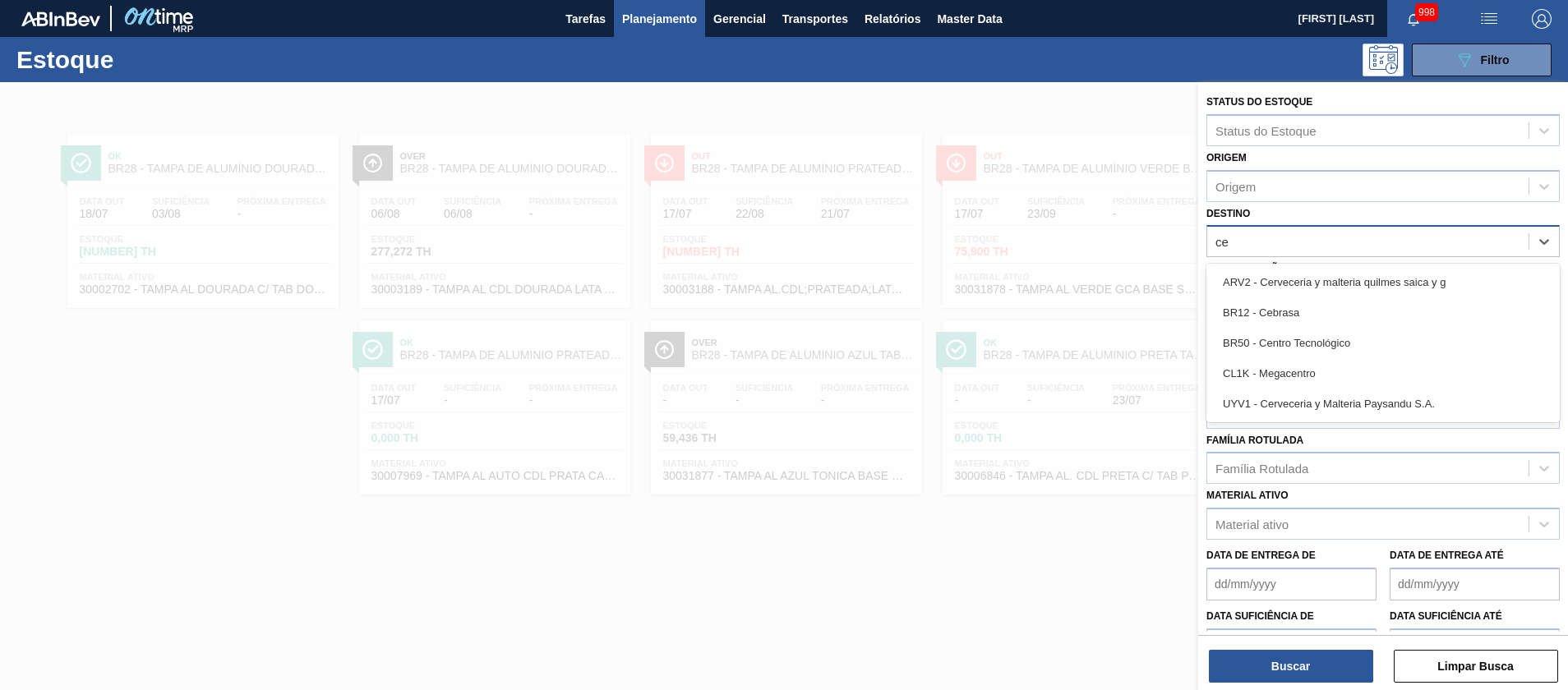 type on "ceb" 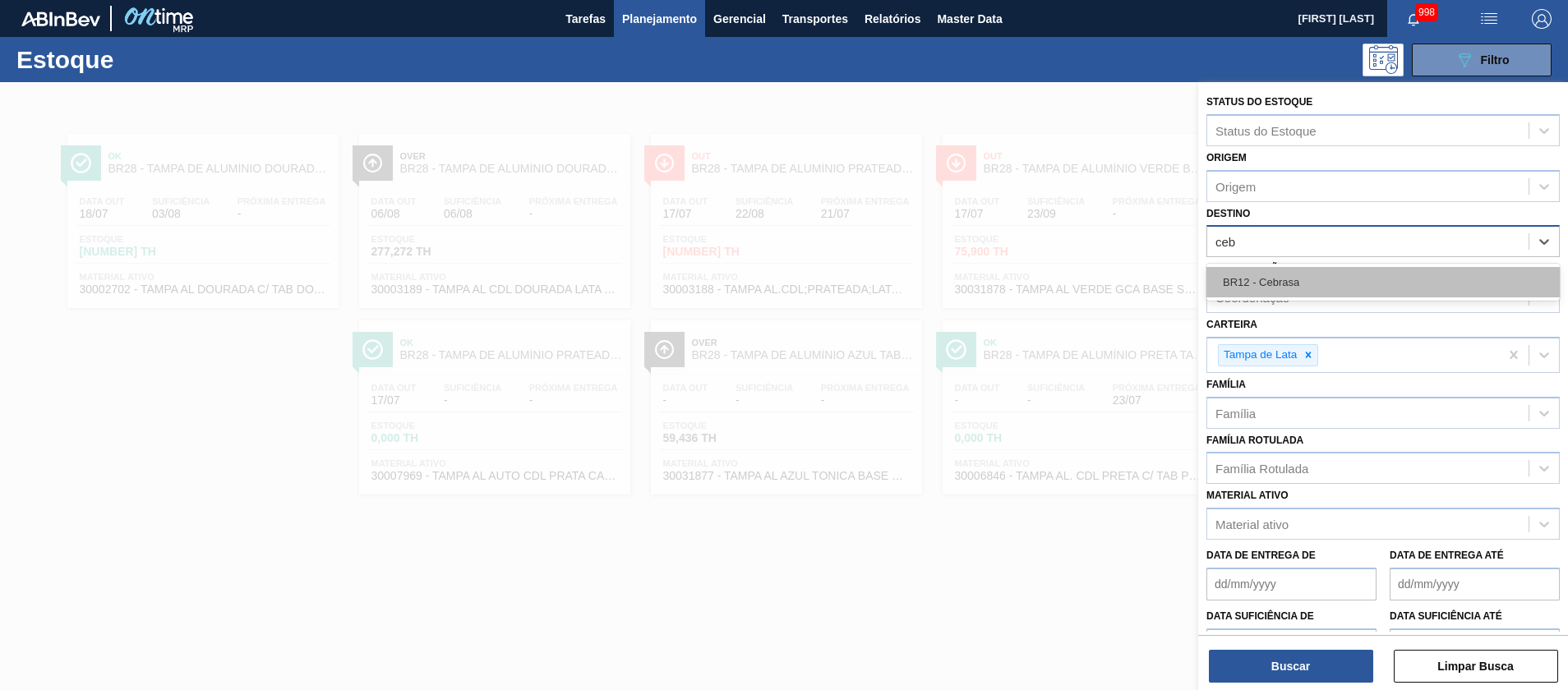 click on "BR12 - Cebrasa" at bounding box center (1383, 282) 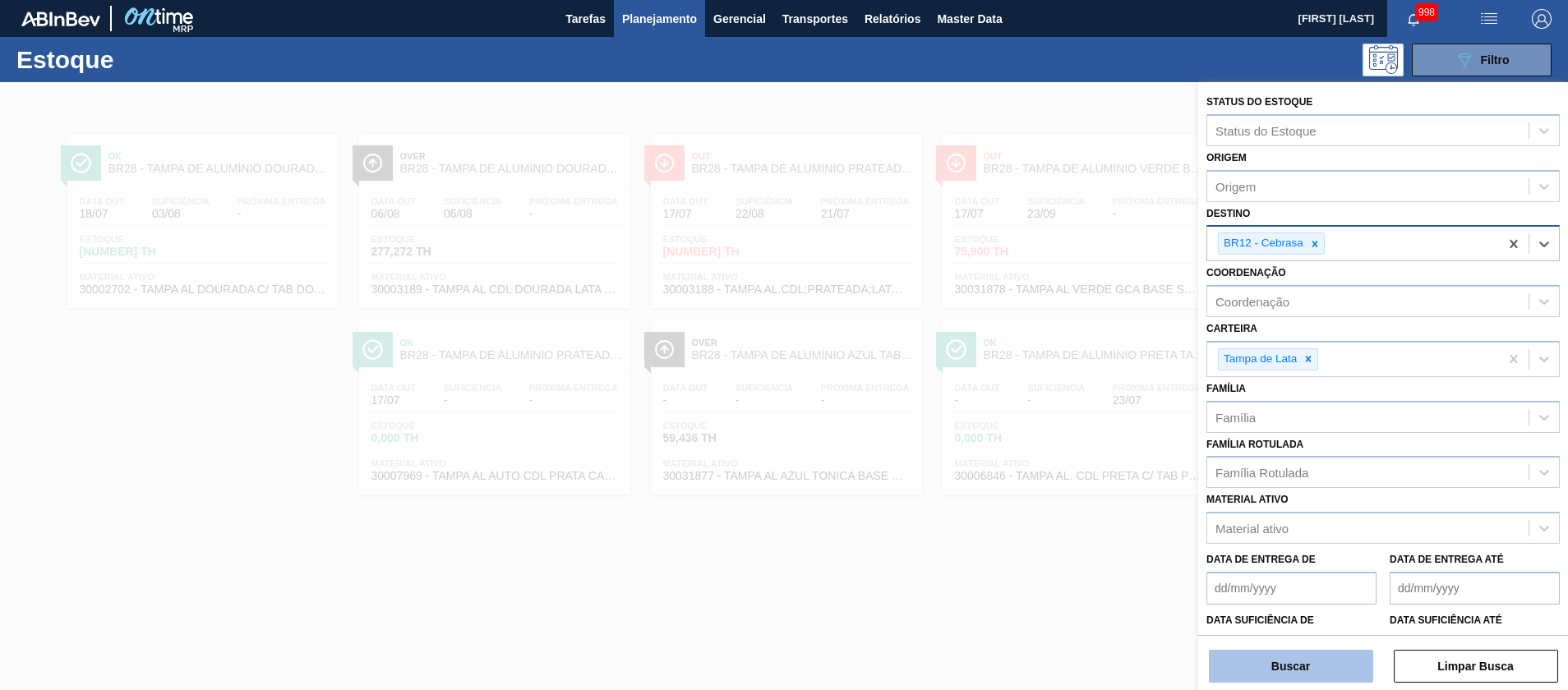 click on "Buscar" at bounding box center (1291, 666) 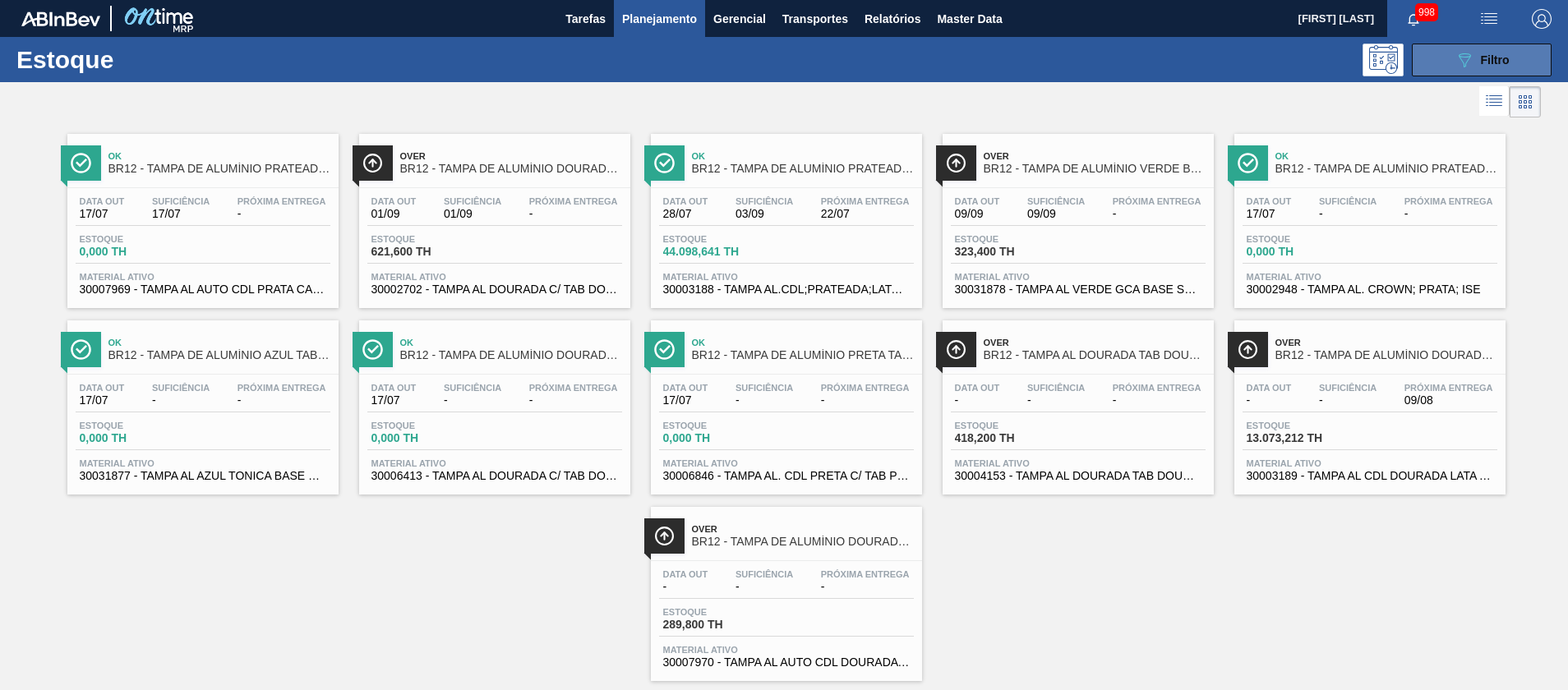click on "089F7B8B-B2A5-4AFE-B5C0-19BA573D28AC Filtro" at bounding box center (1482, 60) 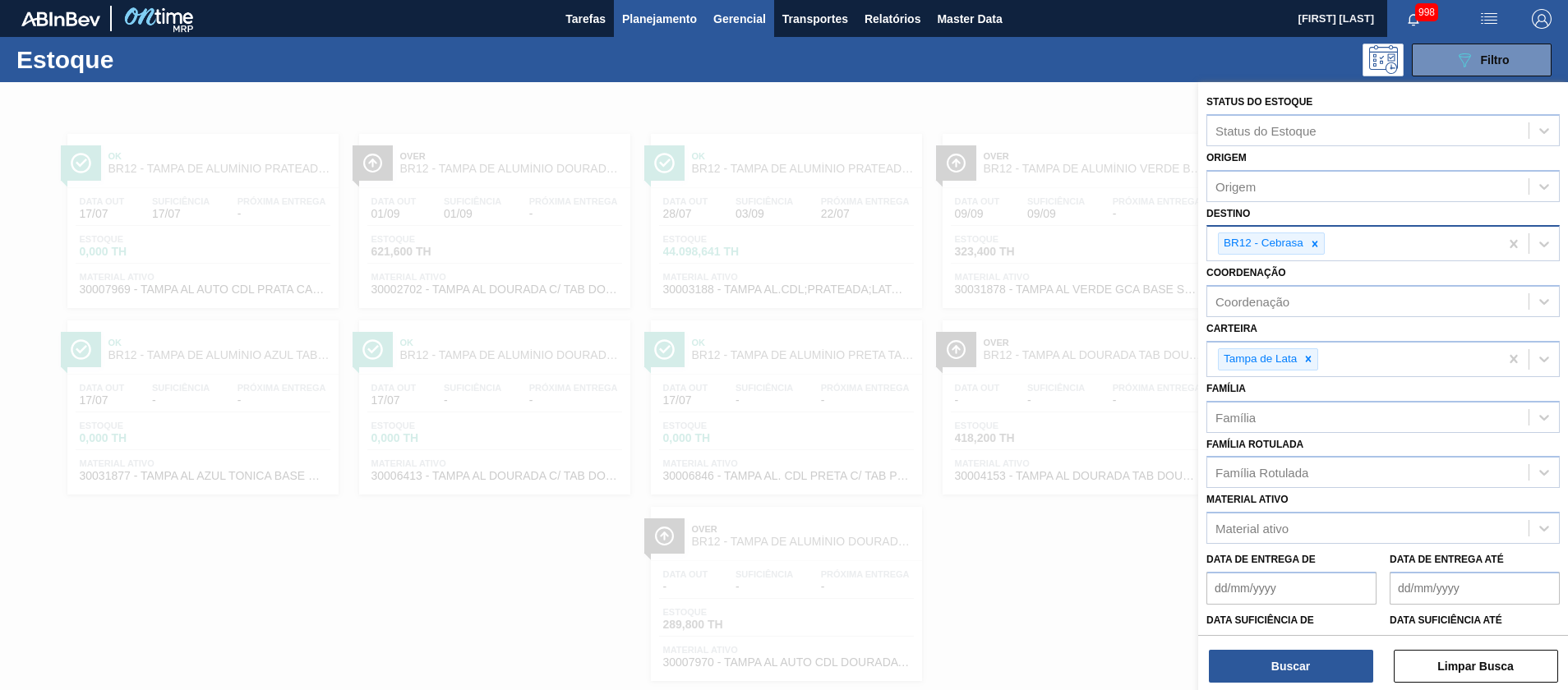 drag, startPoint x: 842, startPoint y: 50, endPoint x: 752, endPoint y: 31, distance: 91.98369 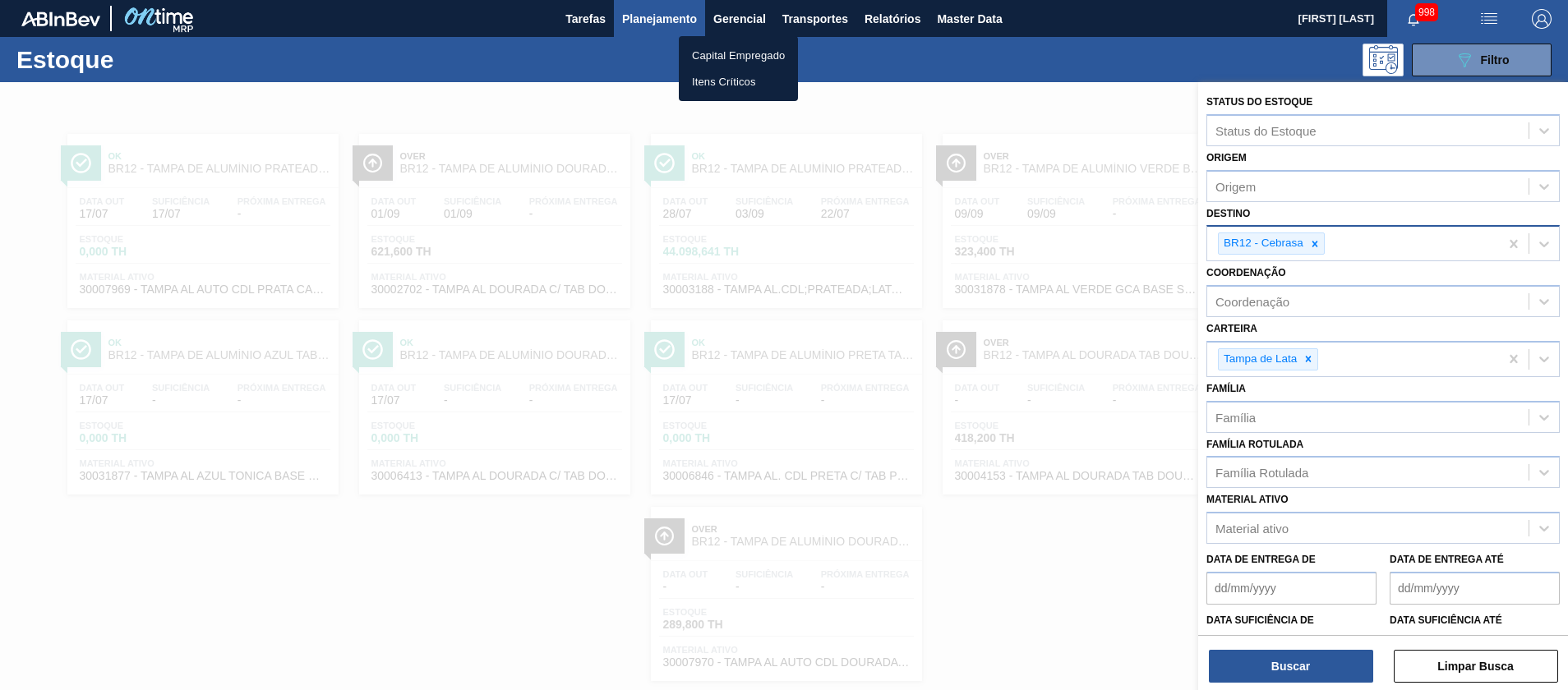 click at bounding box center (784, 345) 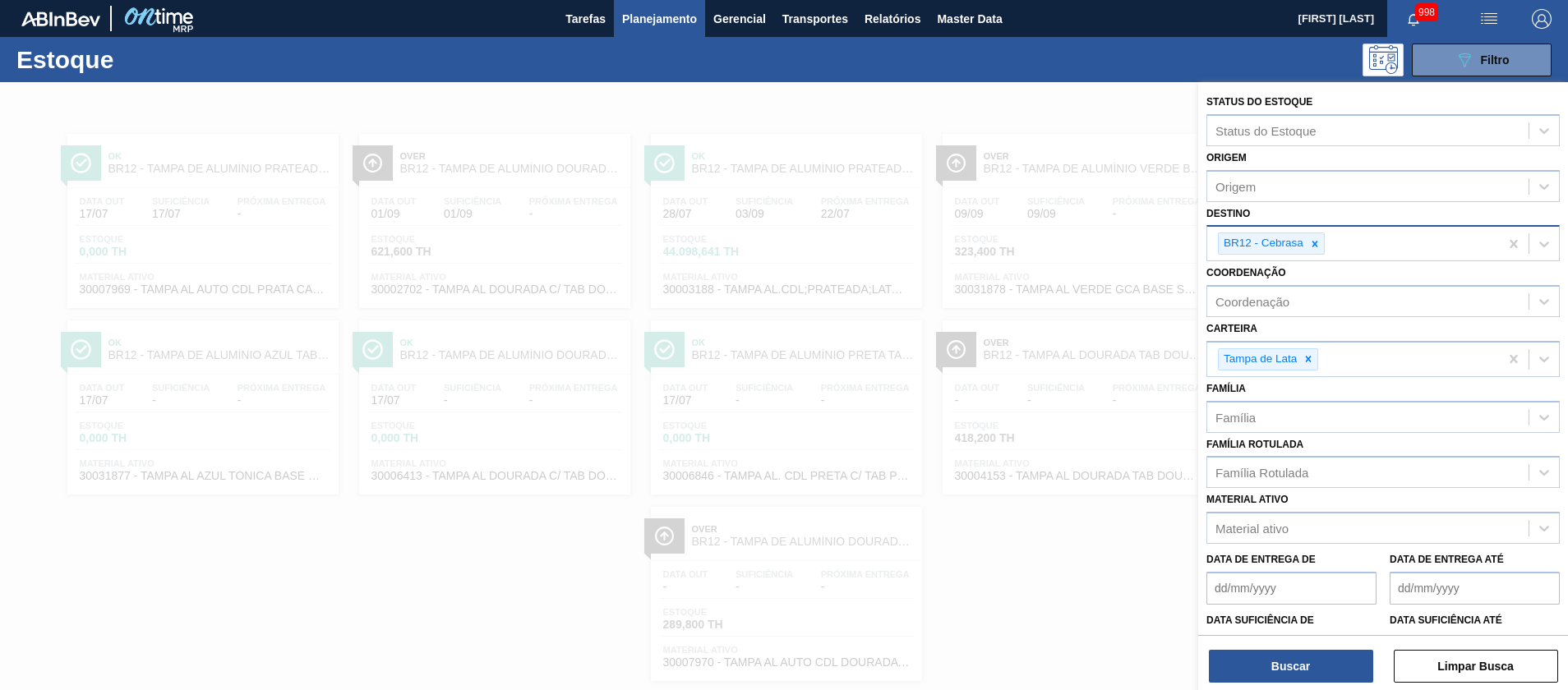 click on "Tarefas Planejamento Gerencial Transportes Relatórios Master Data Beatriz Marcelino Vasconcelo 998 Marcar todas como lido Estoque 089F7B8B-B2A5-4AFE-B5C0-19BA573D28AC Filtro Status do Estoque Status do Estoque Origem Origem Destino BR12 - Cebrasa Coordenação Coordenação Carteira Tampa de Lata Família Família Família Rotulada Família Rotulada Material ativo Material ativo Data de Entrega de Data de Entrega até Data suficiência de Data suficiência até Data out de Data out até Buscar Limpar Busca Nenhuma Programação Iniciada Usuário nenhum usuário selecionado Início da Última programação Nenhuma Programação Iniciada Programados Não Programados Buscar Limpar Busca Ok BR12 - TAMPA DE ALUMÍNIO PRATEADA CANPACK CDL Data out 17/07 Suficiência 17/07 Próxima Entrega - Estoque 0,000 TH Material ativo 30007969 - TAMPA AL AUTO CDL PRATA CANPACK Over BR12 - TAMPA DE ALUMÍNIO DOURADA TAB DOURADO Data out 01/09 Suficiência 01/09 Próxima Entrega - Estoque 621,600 TH Material ativo Ok Data out -" at bounding box center [784, 0] 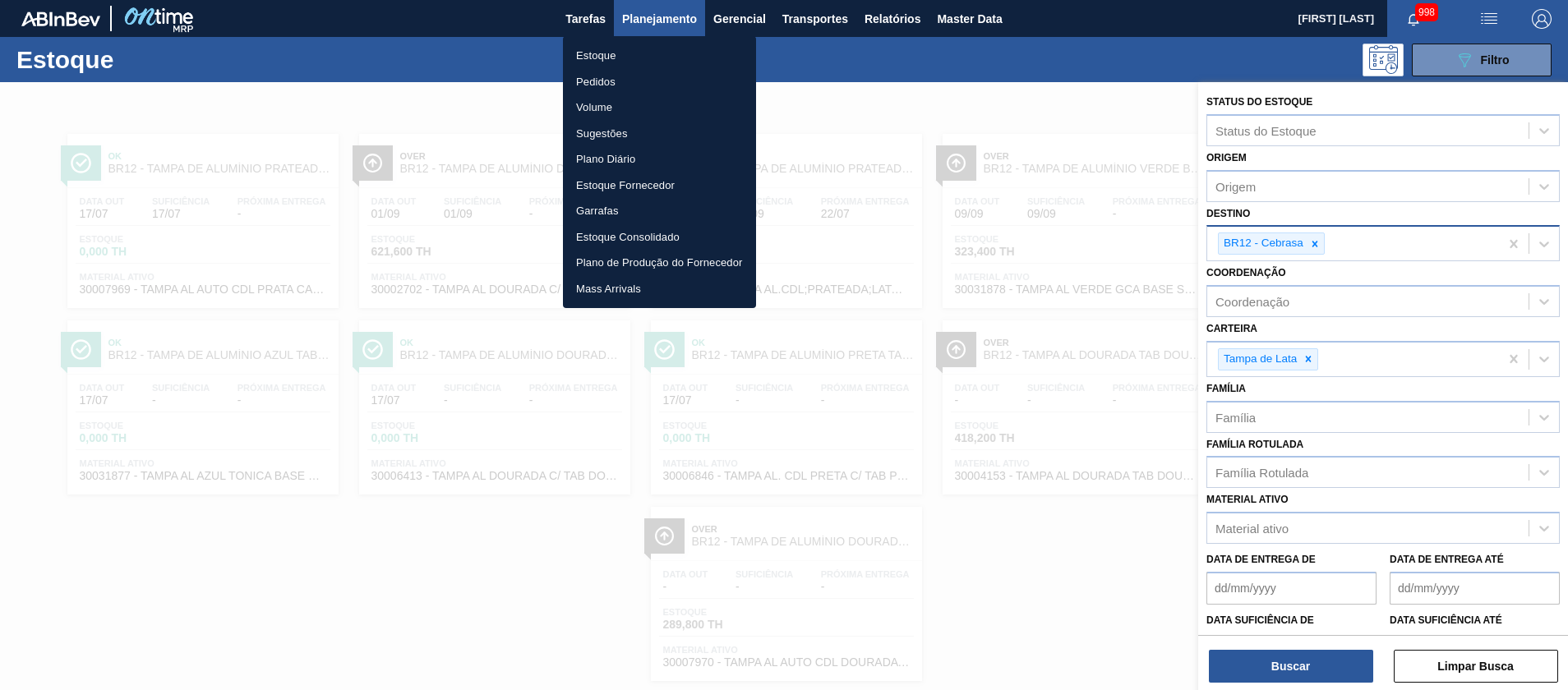 click on "Pedidos" at bounding box center [659, 82] 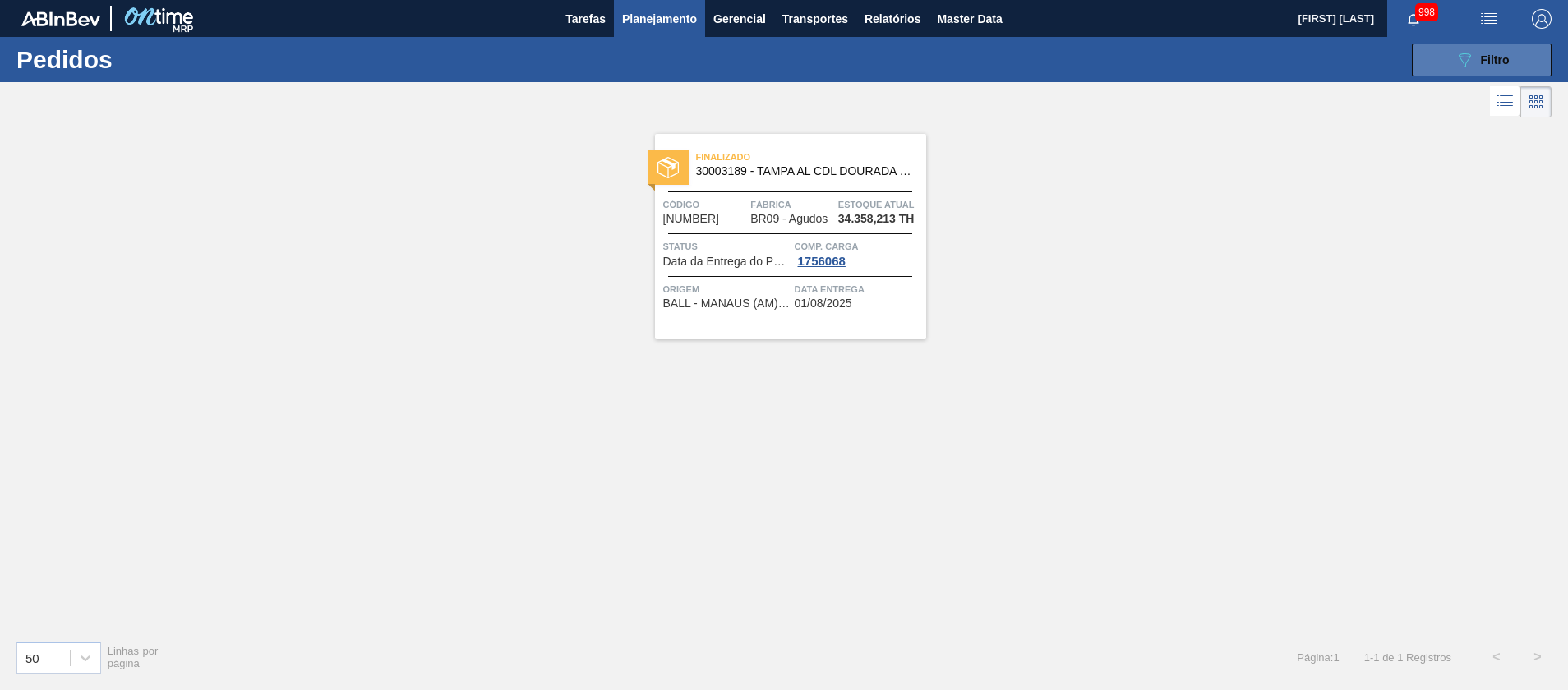 click on "Filtro" at bounding box center [1495, 60] 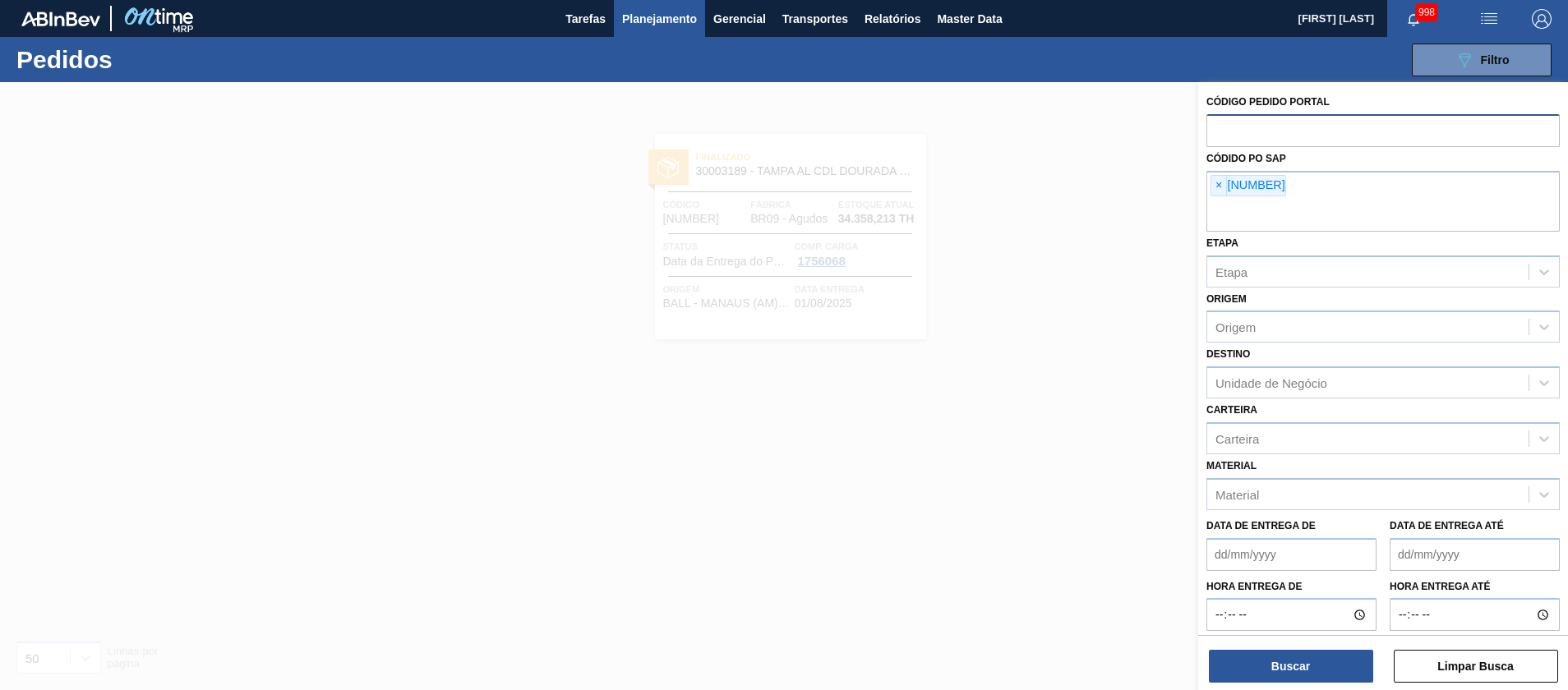 click at bounding box center (1383, 130) 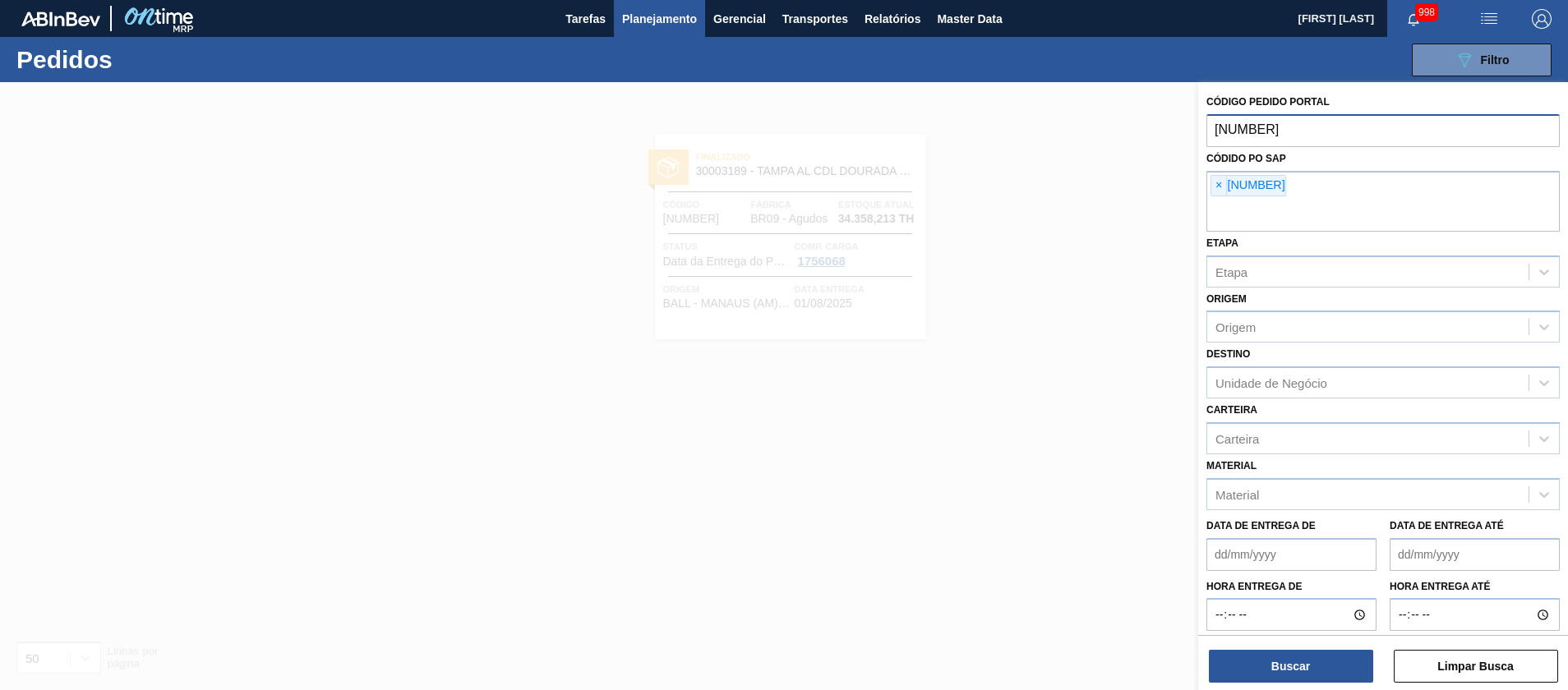 type on "1981399" 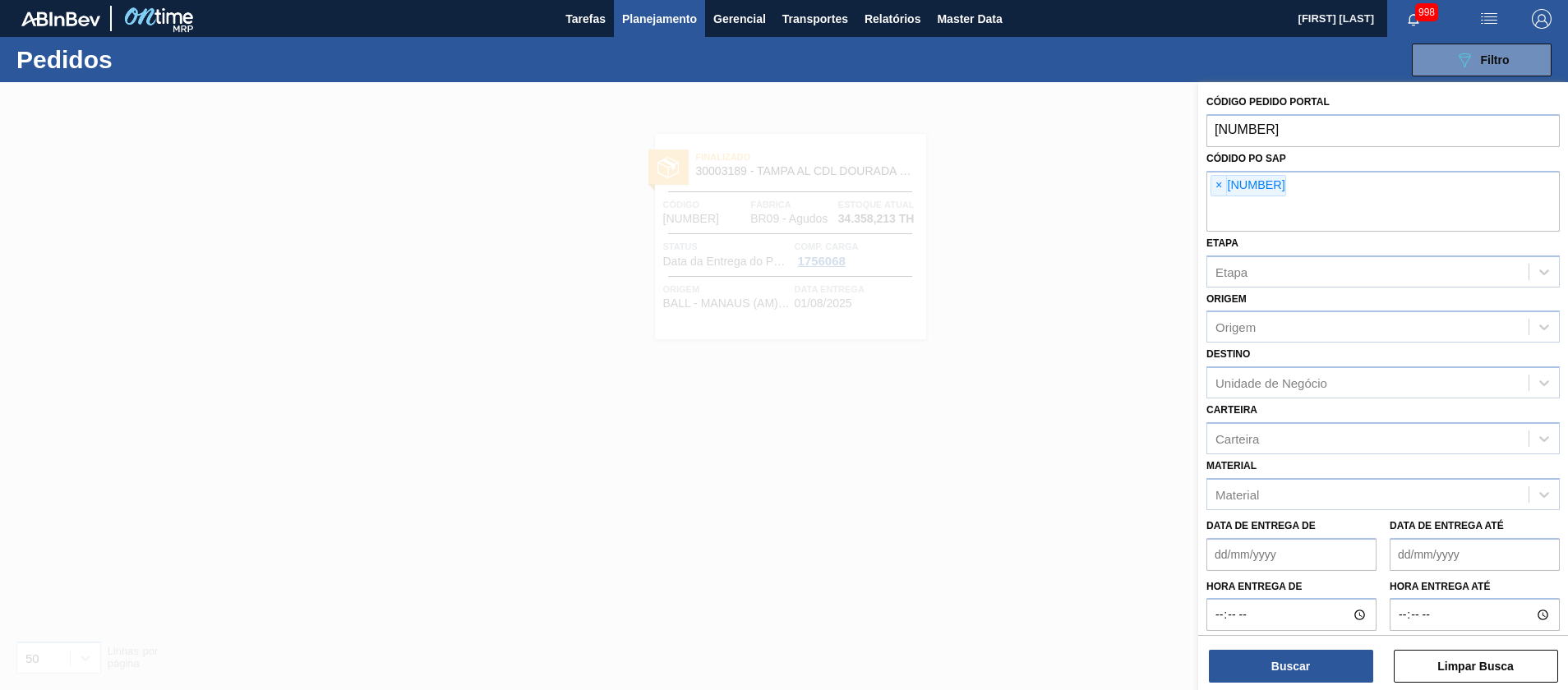 type 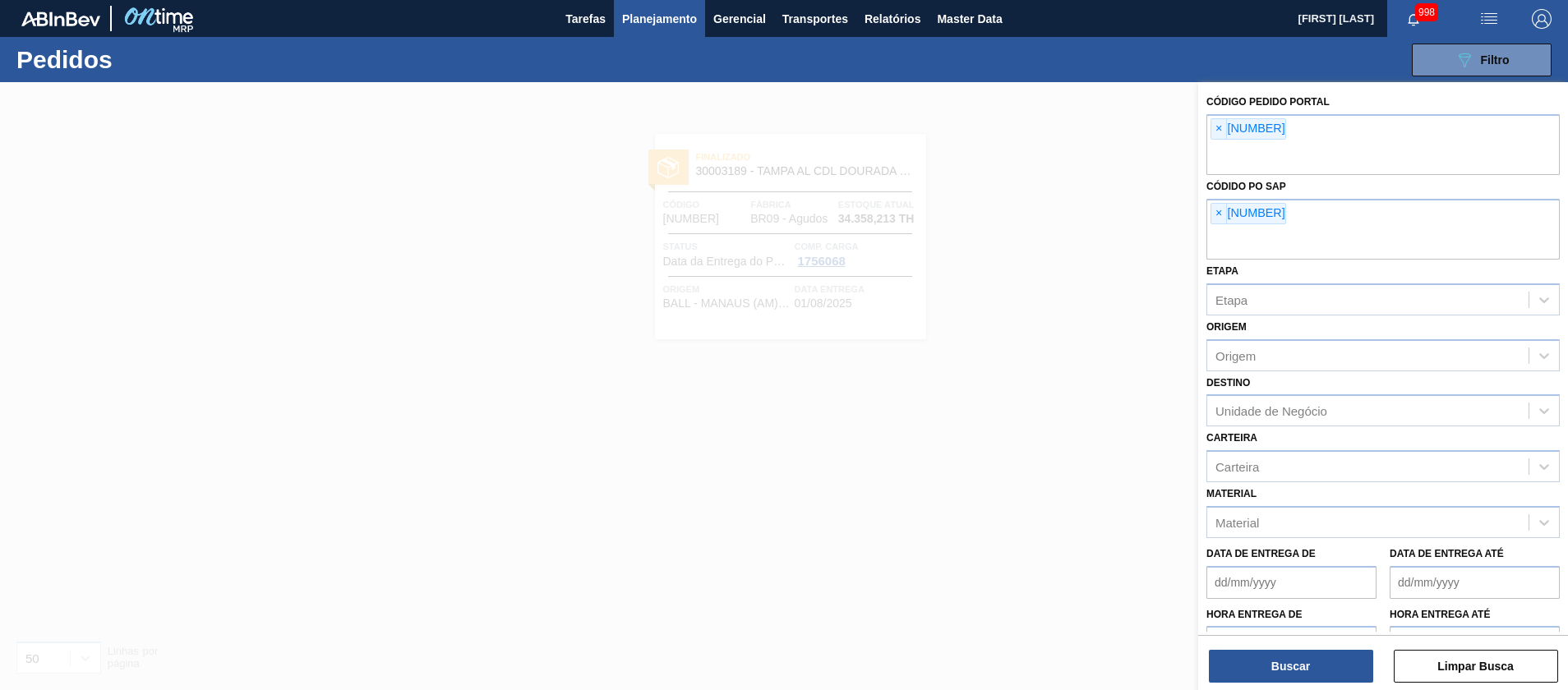 drag, startPoint x: 1330, startPoint y: 180, endPoint x: 1330, endPoint y: 196, distance: 16 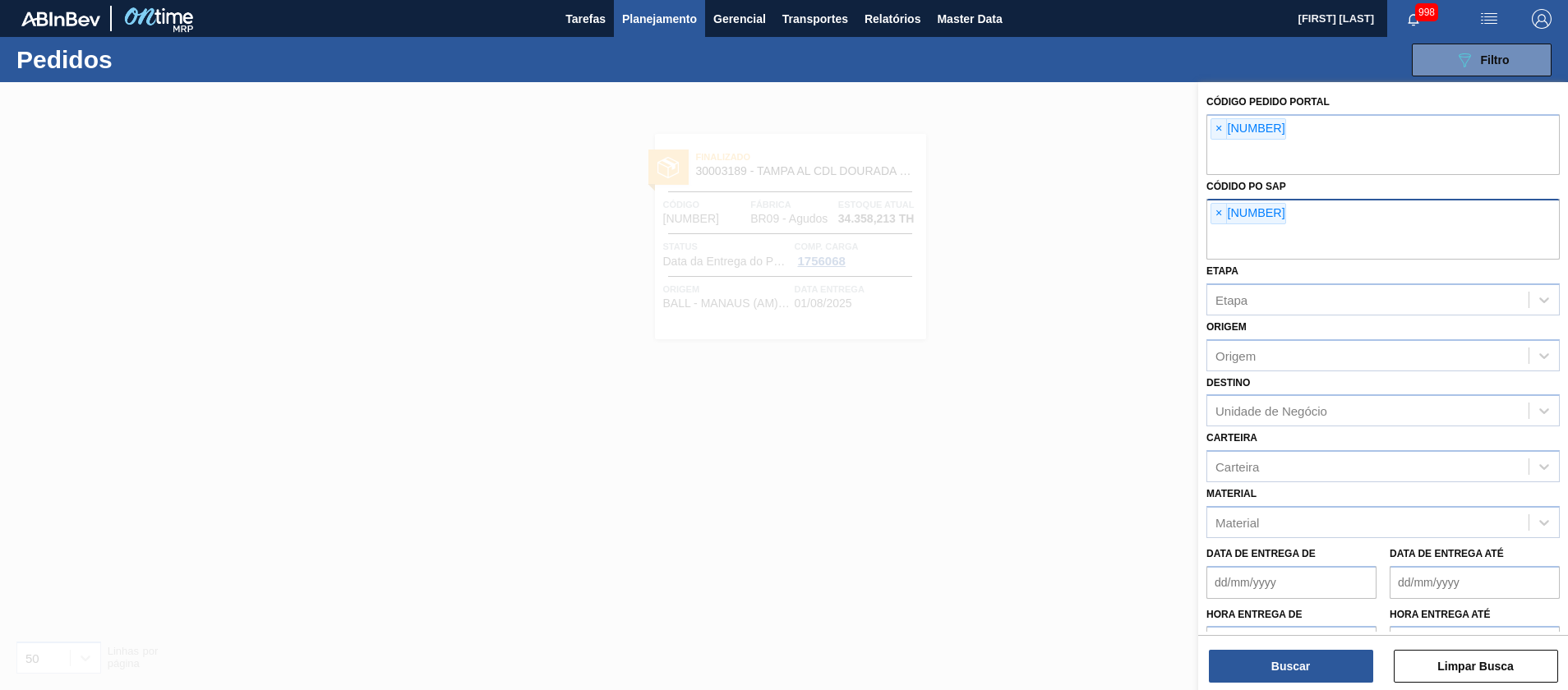 click on "×  5800286050" at bounding box center [1383, 229] 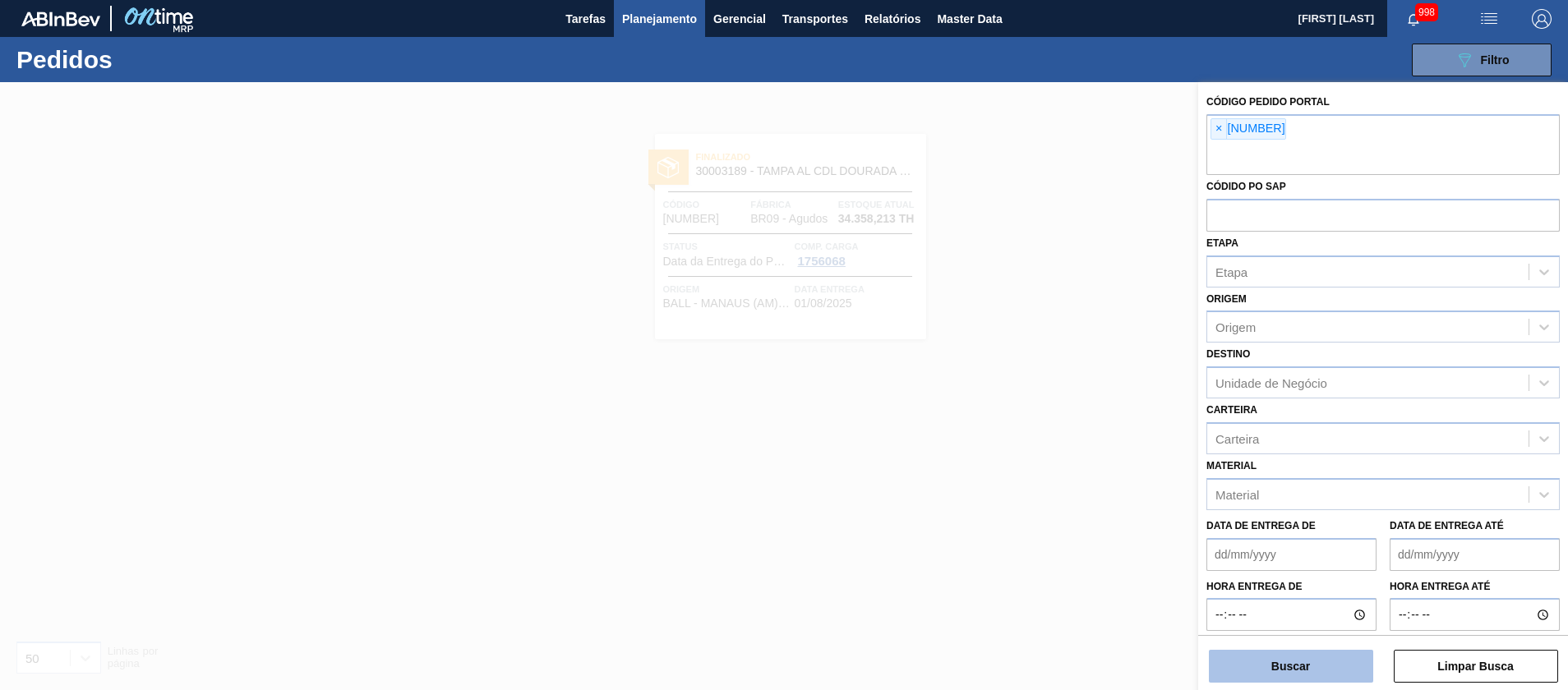 click on "Buscar" at bounding box center (1291, 666) 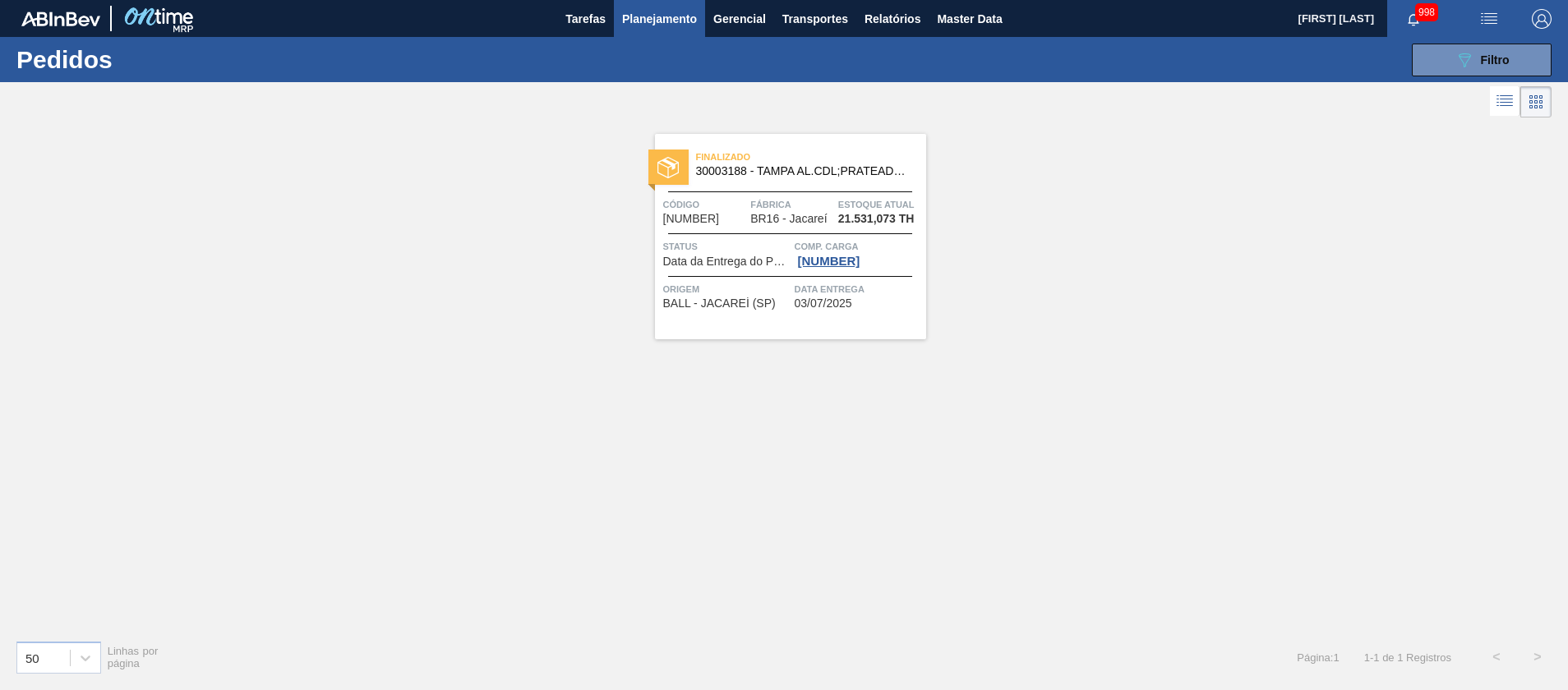 click on "30003188 - TAMPA AL.CDL;PRATEADA;LATA-AUTOMATICA;" at bounding box center (805, 171) 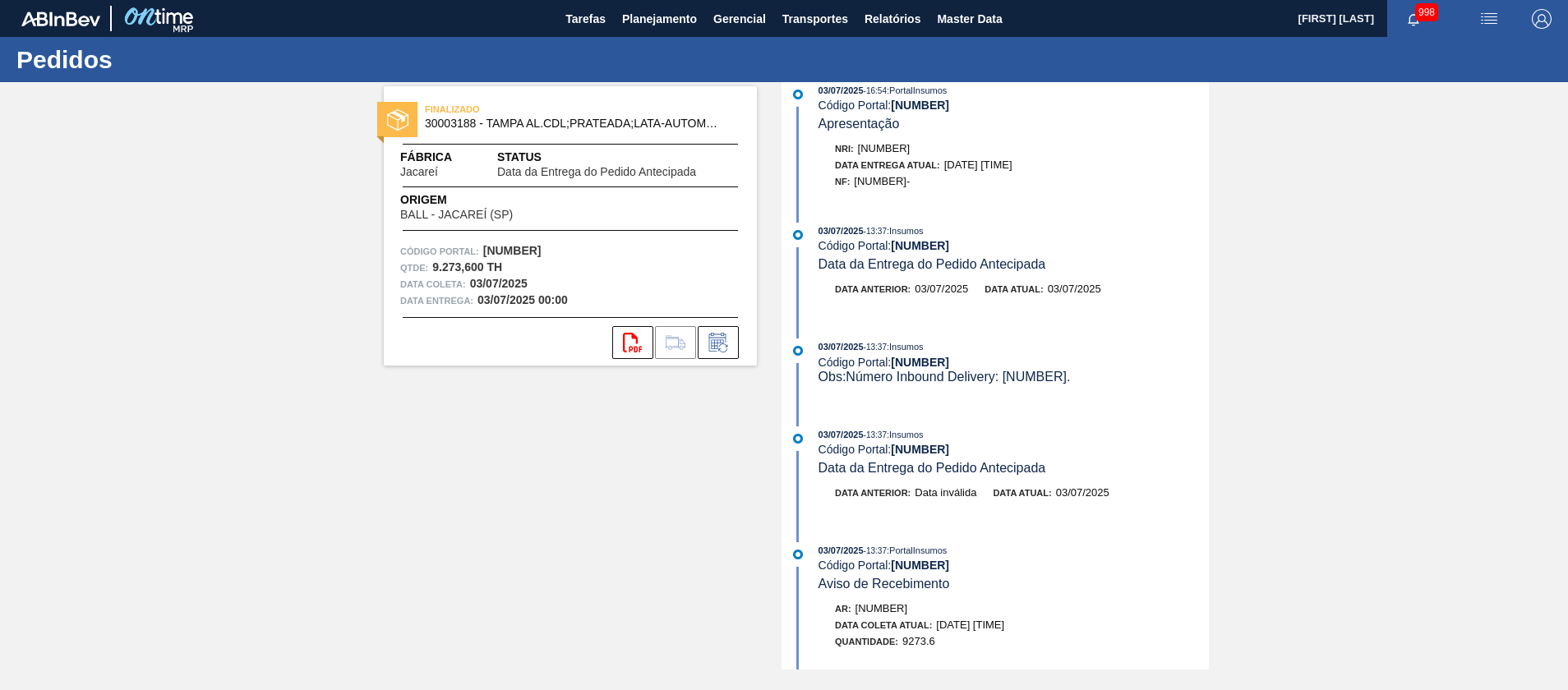 scroll, scrollTop: 0, scrollLeft: 0, axis: both 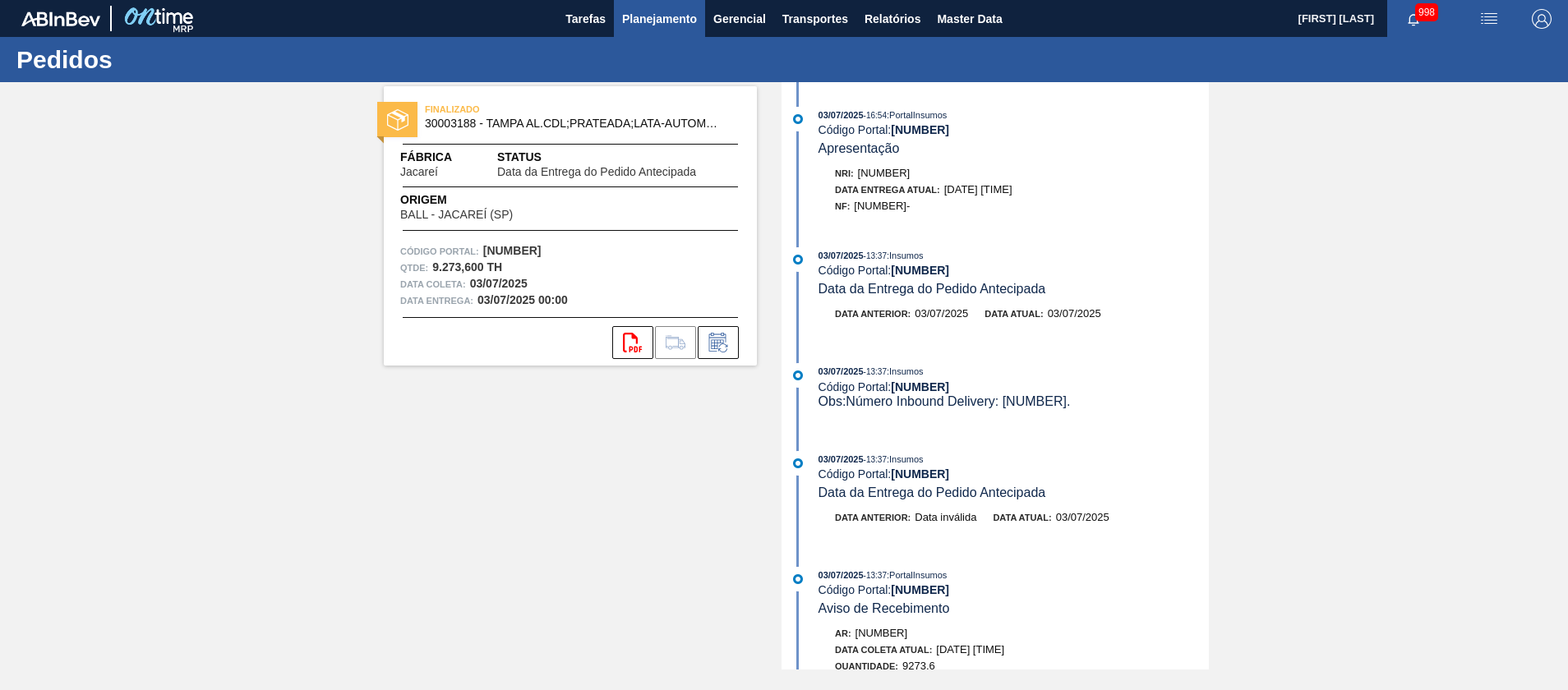 click on "Planejamento" at bounding box center [659, 18] 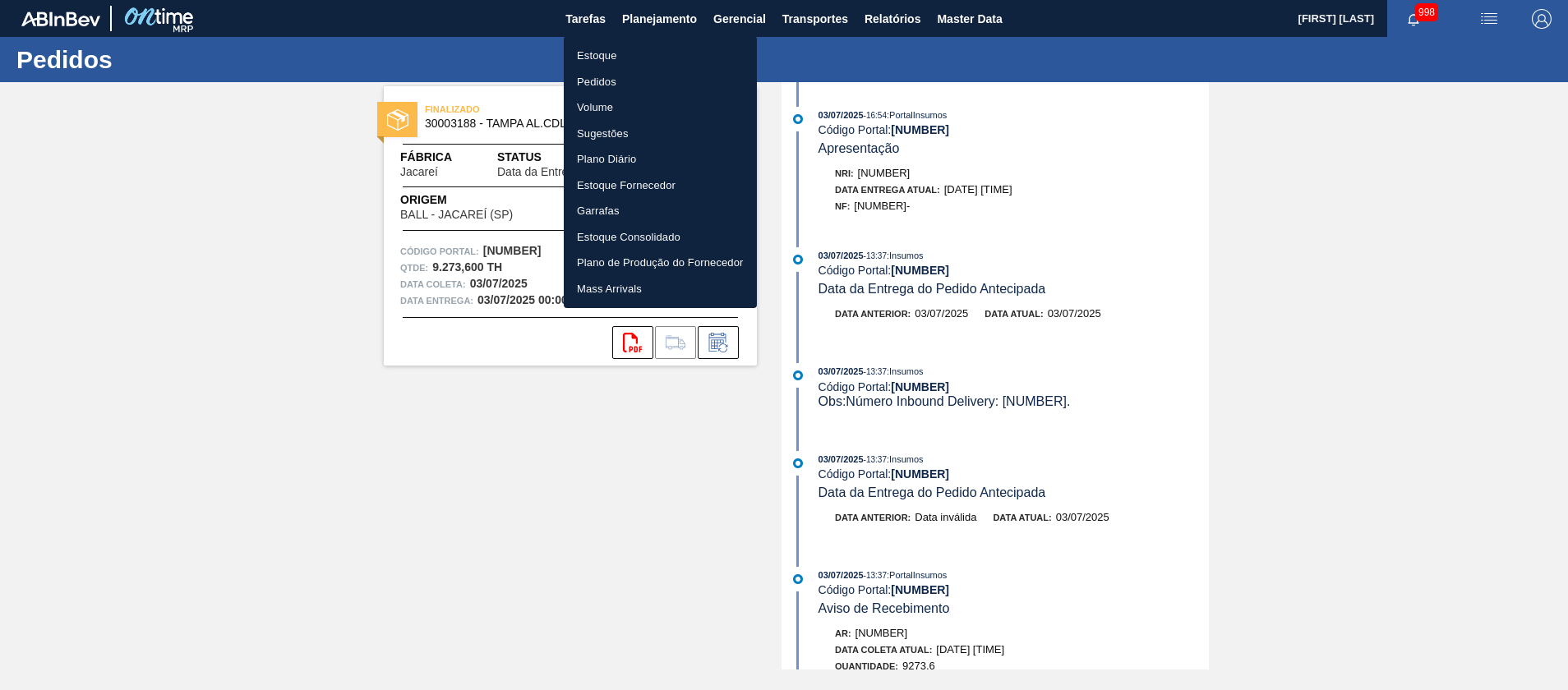 drag, startPoint x: 623, startPoint y: 58, endPoint x: 376, endPoint y: 0, distance: 253.7183 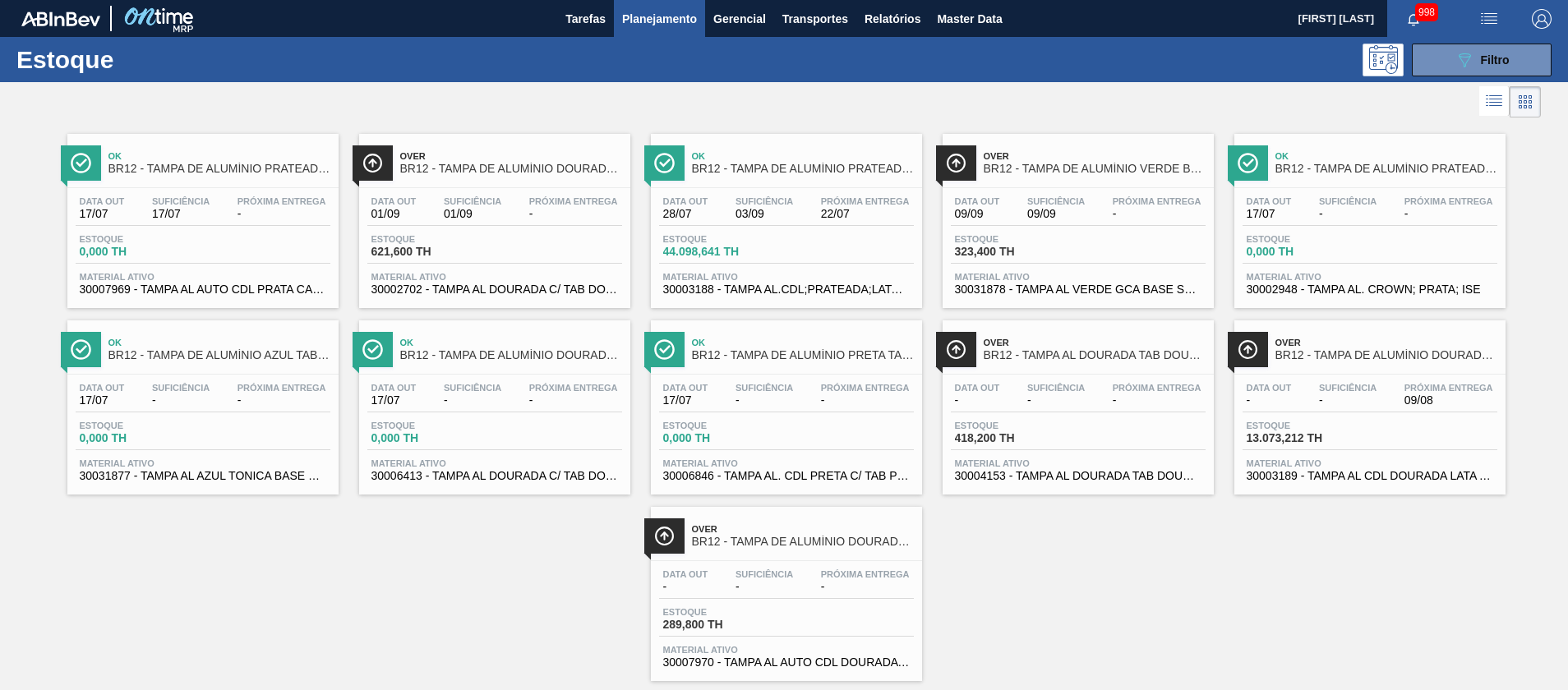 click on "Ok BR12 - TAMPA DE ALUMÍNIO PRATEADA BALL CDL" at bounding box center (803, 163) 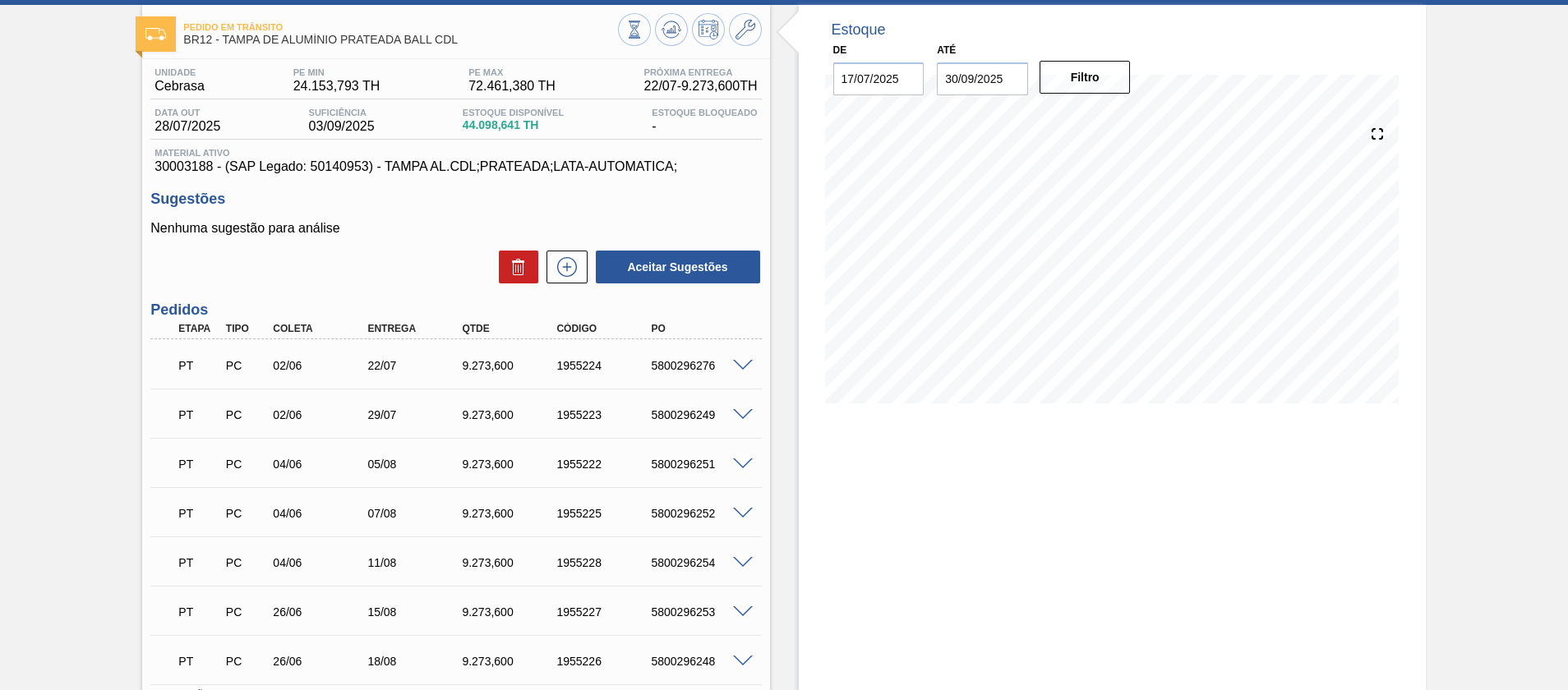 scroll, scrollTop: 0, scrollLeft: 0, axis: both 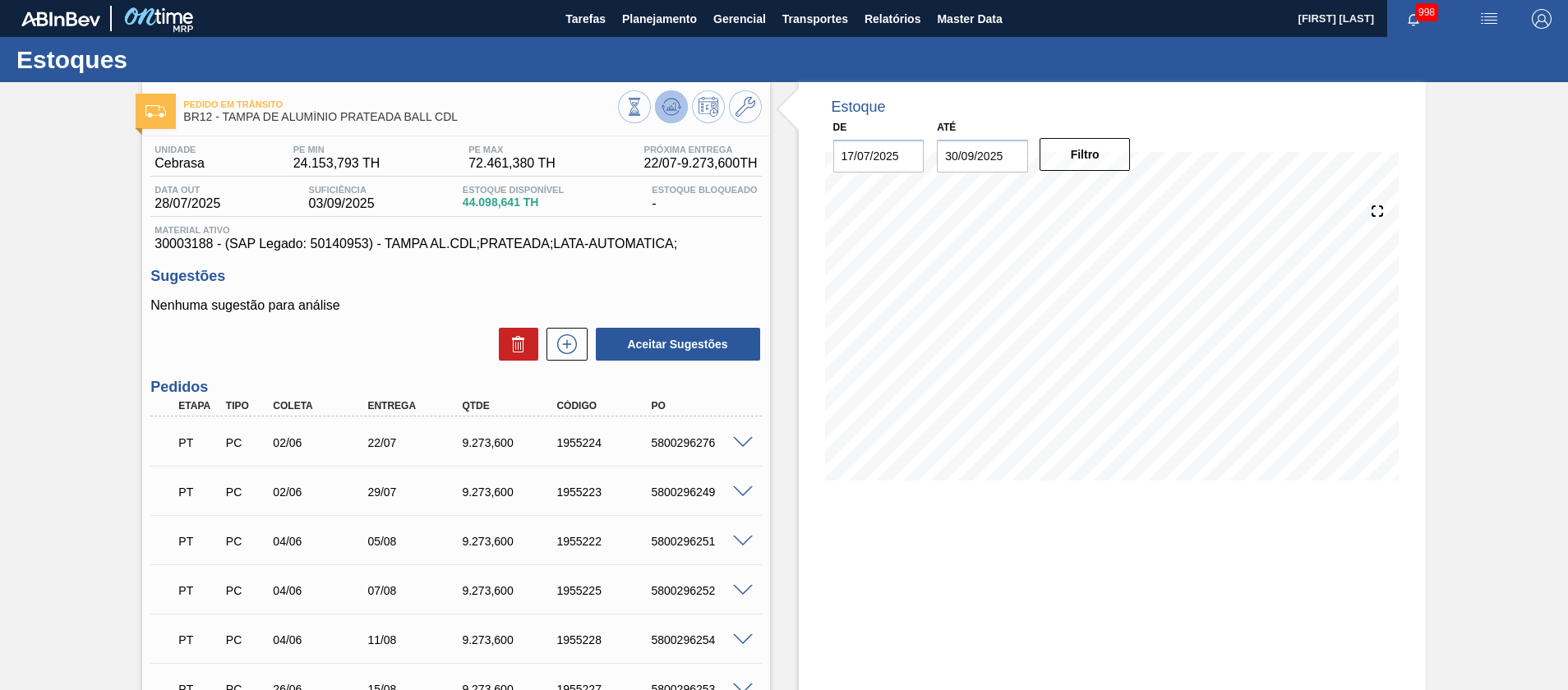 click 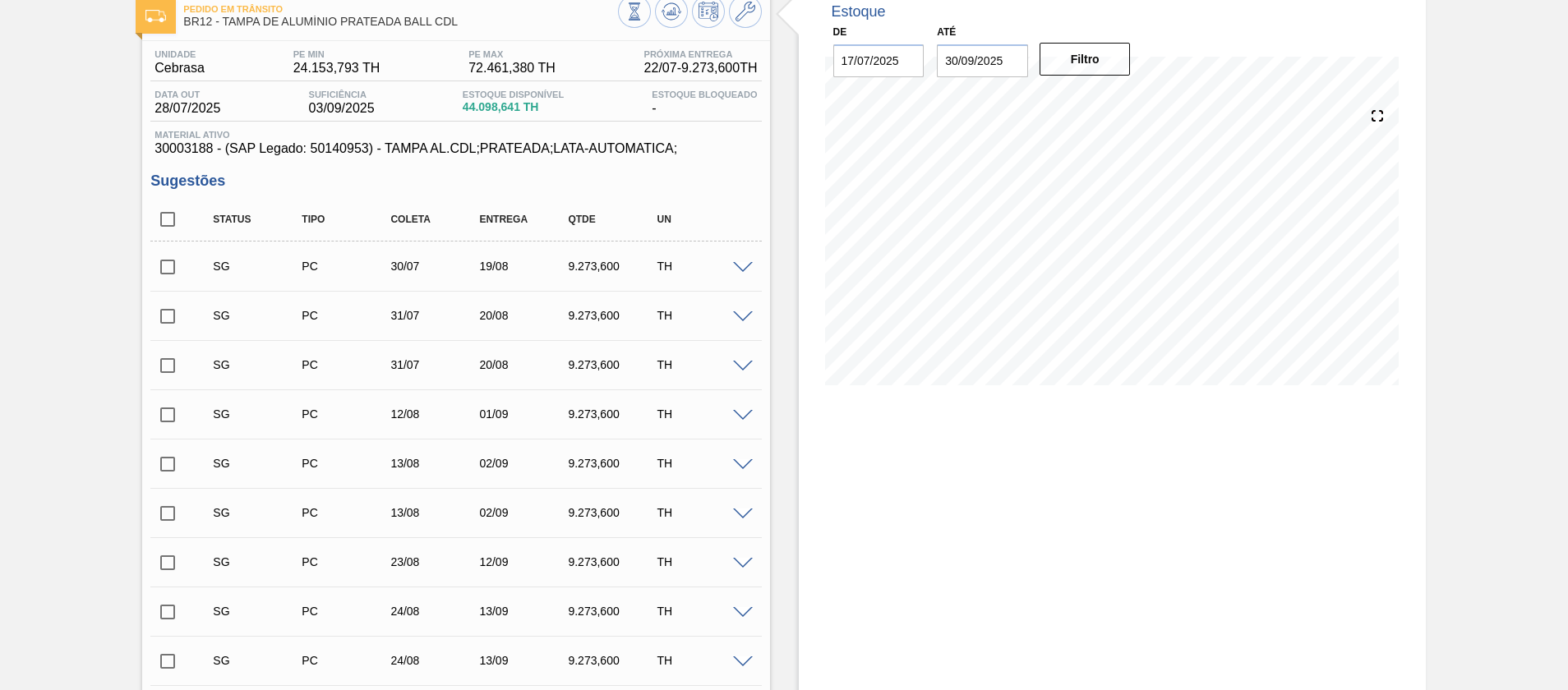 scroll, scrollTop: 123, scrollLeft: 0, axis: vertical 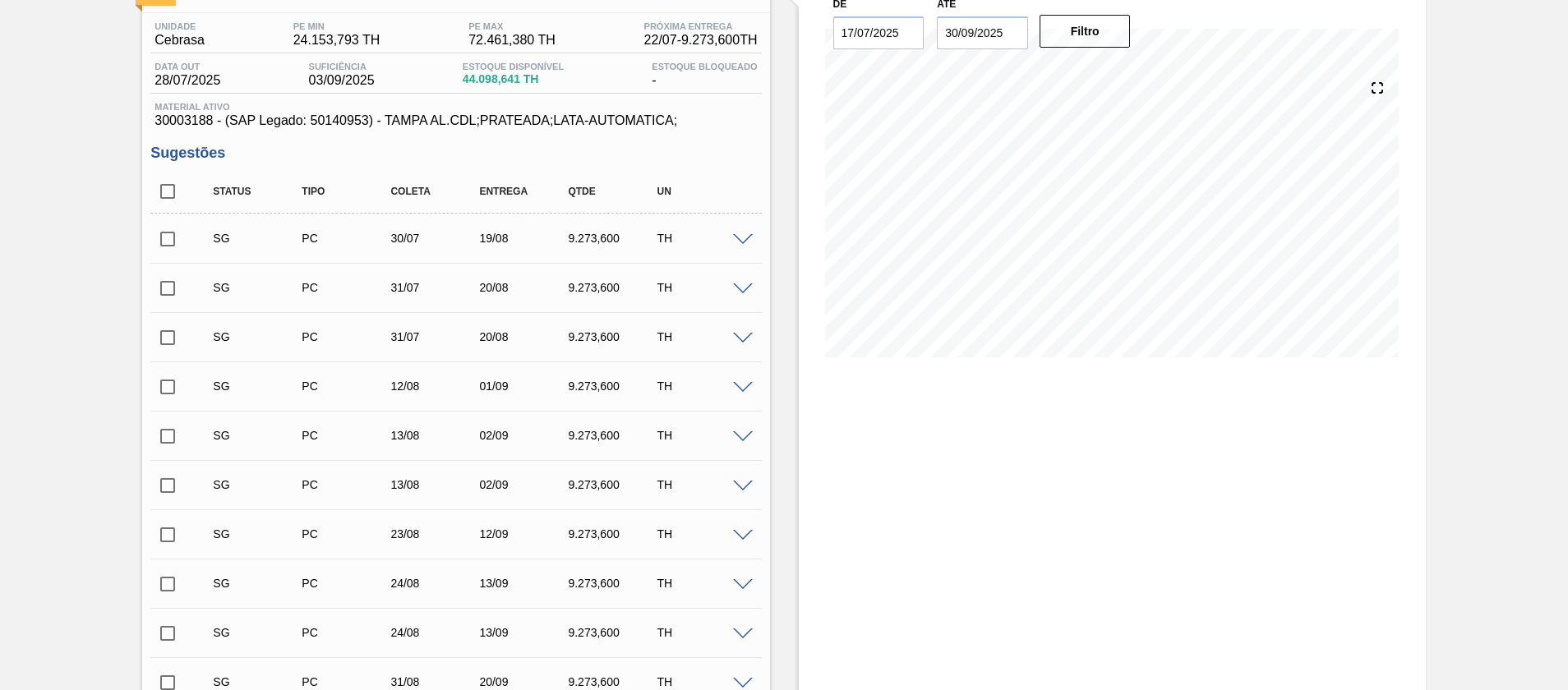 click at bounding box center (743, 240) 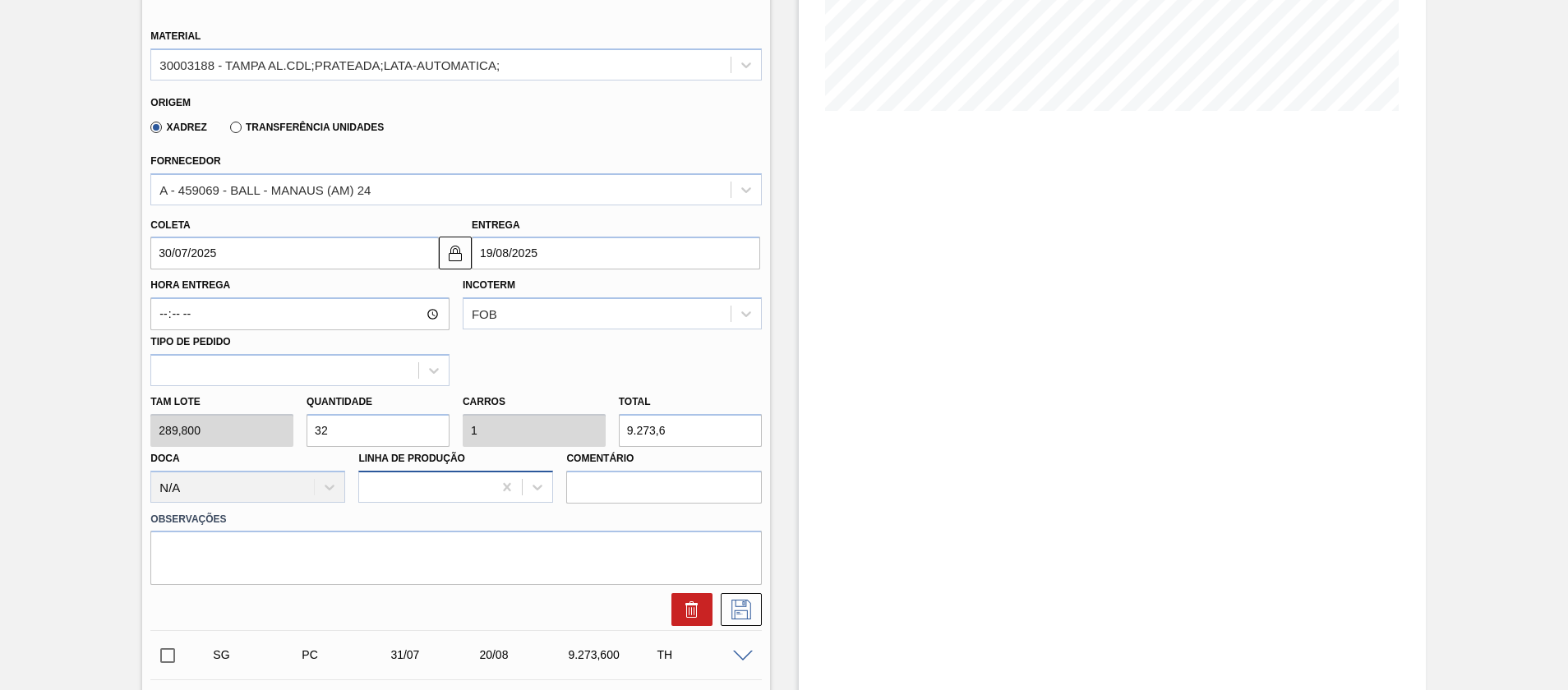 scroll, scrollTop: 246, scrollLeft: 0, axis: vertical 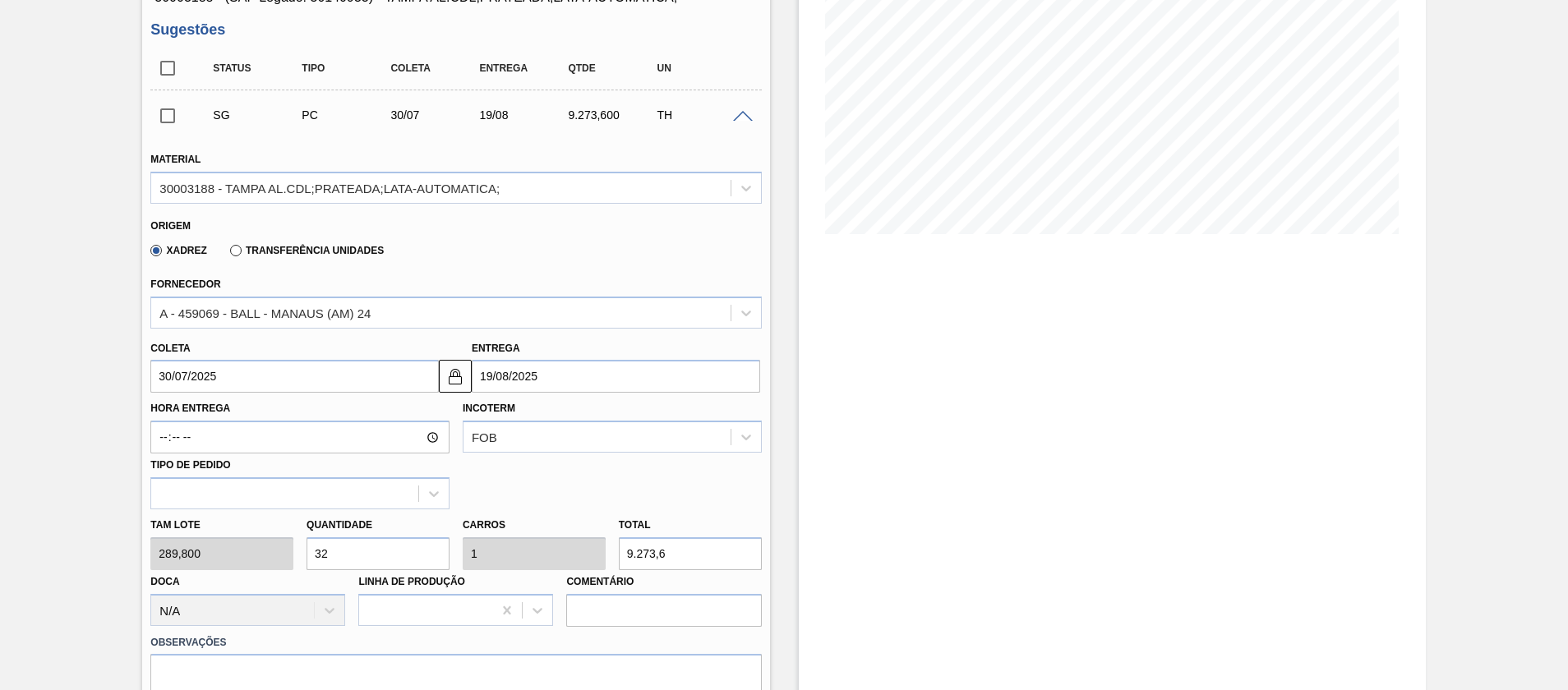 click on "19/08/2025" at bounding box center (616, 376) 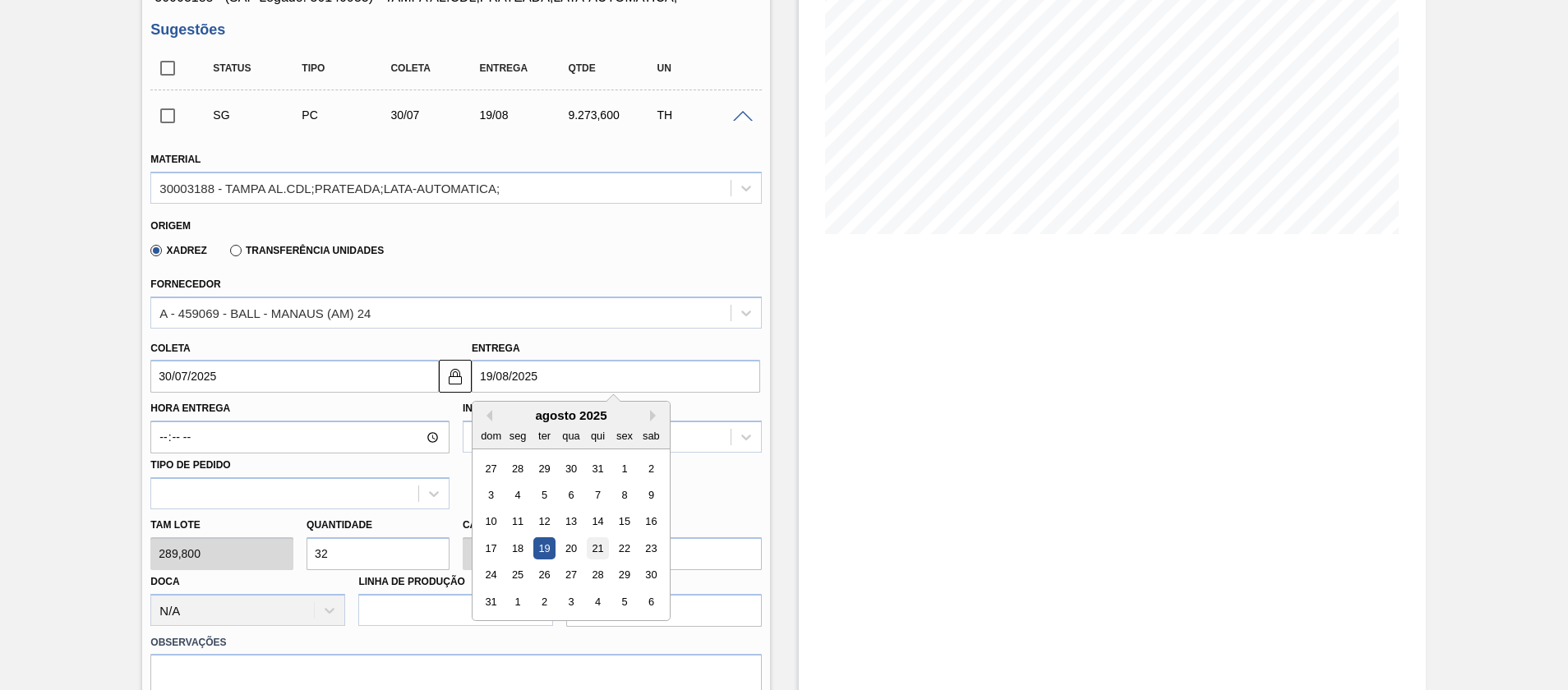 click on "21" at bounding box center [597, 548] 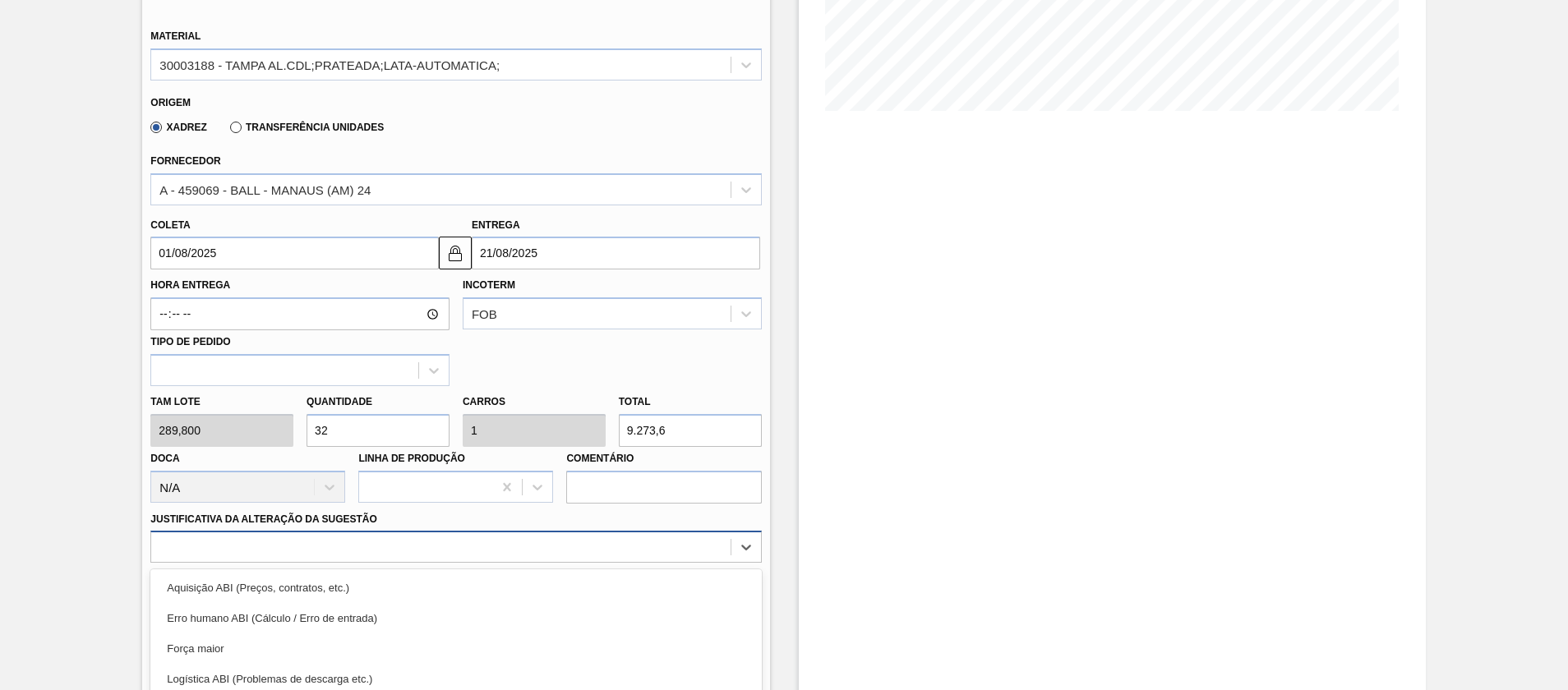 scroll, scrollTop: 502, scrollLeft: 0, axis: vertical 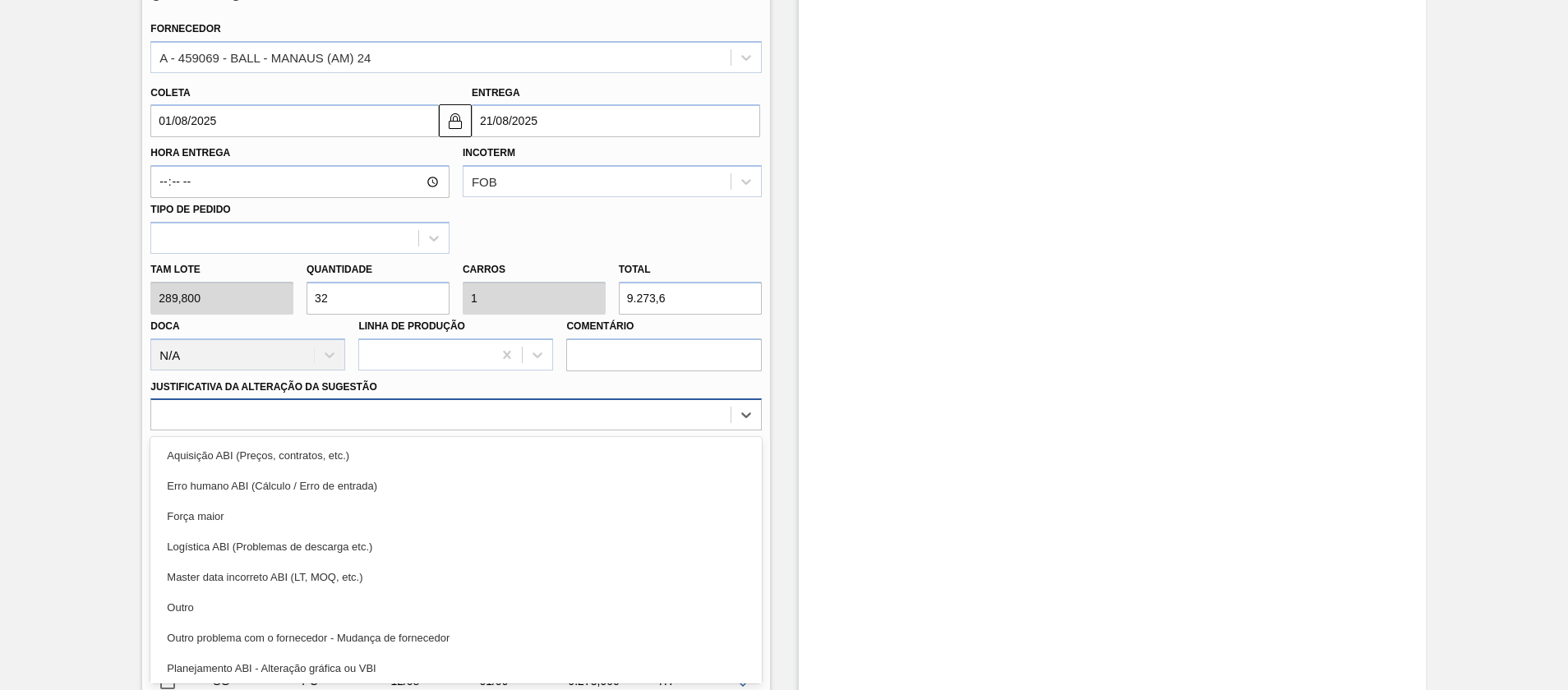 click on "option Logística ABI (Problemas de descarga etc.) focused, 4 of 18. 18 results available. Use Up and Down to choose options, press Enter to select the currently focused option, press Escape to exit the menu, press Tab to select the option and exit the menu. Aquisição ABI (Preços, contratos, etc.) Erro humano ABI (Cálculo / Erro de entrada) Força maior Logística ABI (Problemas de descarga etc.) Master data incorreto ABI (LT, MOQ, etc.) Outro Outro problema com o fornecedor - Mudança de fornecedor Planejamento ABI - Alteração gráfica ou VBI Planejamento ABI - Indisponibilidade de matéria-prima Planejamento ABI - Plano de produção Planejamento de transporte ABI (Otimização de caminhão etc.) Problema de qualidade Relacionado a política de inventório ABI Relacionado ao fornecedor - Atrasos, limitações de capacidade, etc. Relacionado ao fornecedor - Problemas de entrega Relacionado ao fornecedor - Sem estoque Relacionado ao fornecimento ABI (Quebra de linha etc.)" at bounding box center (455, 414) 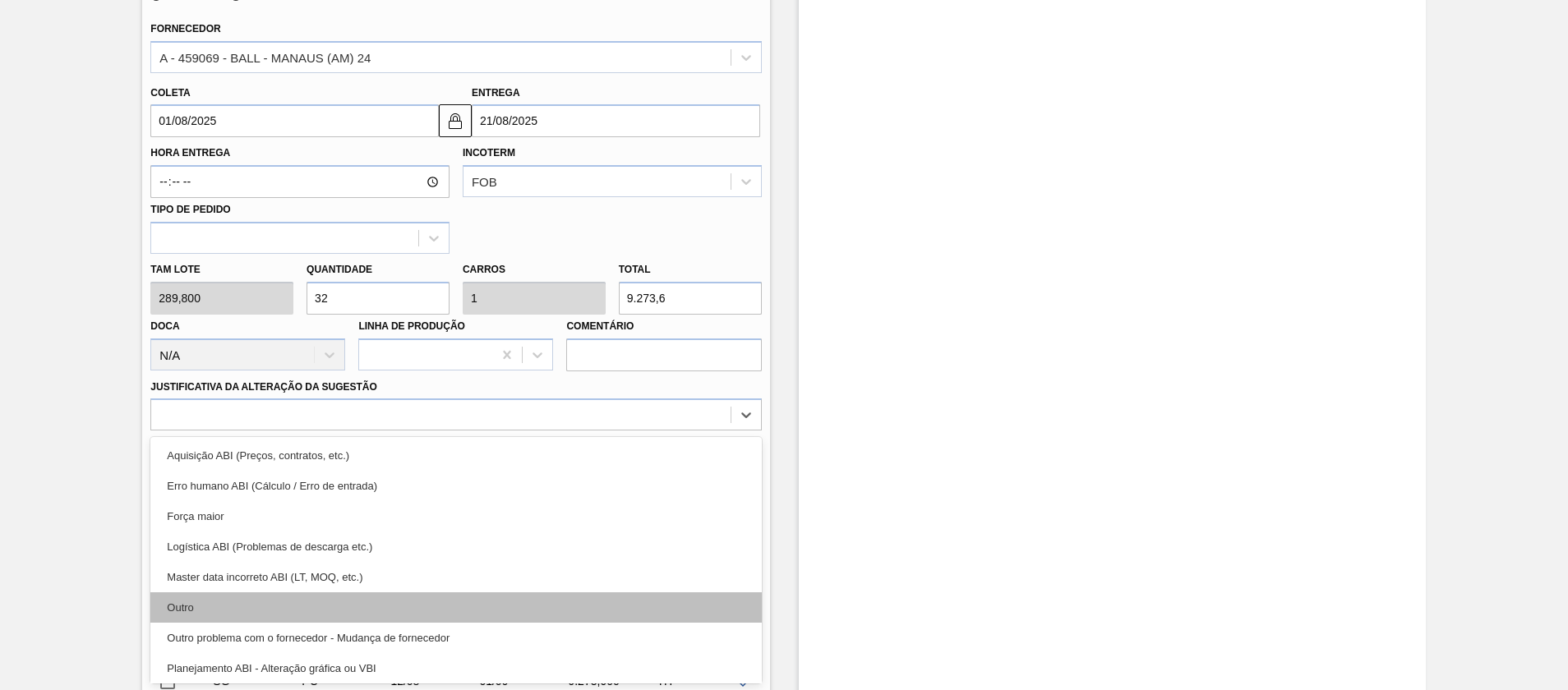 click on "Outro" at bounding box center [455, 607] 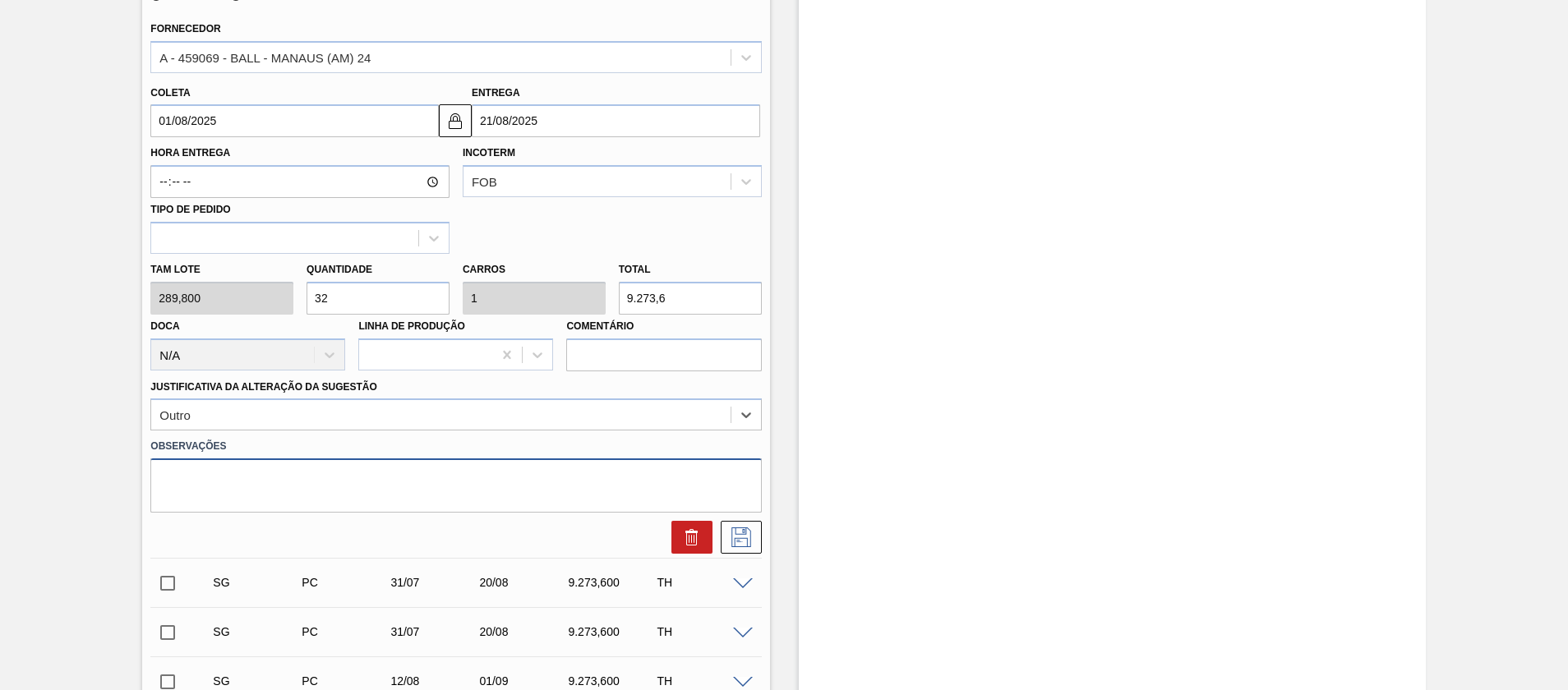 click at bounding box center [455, 485] 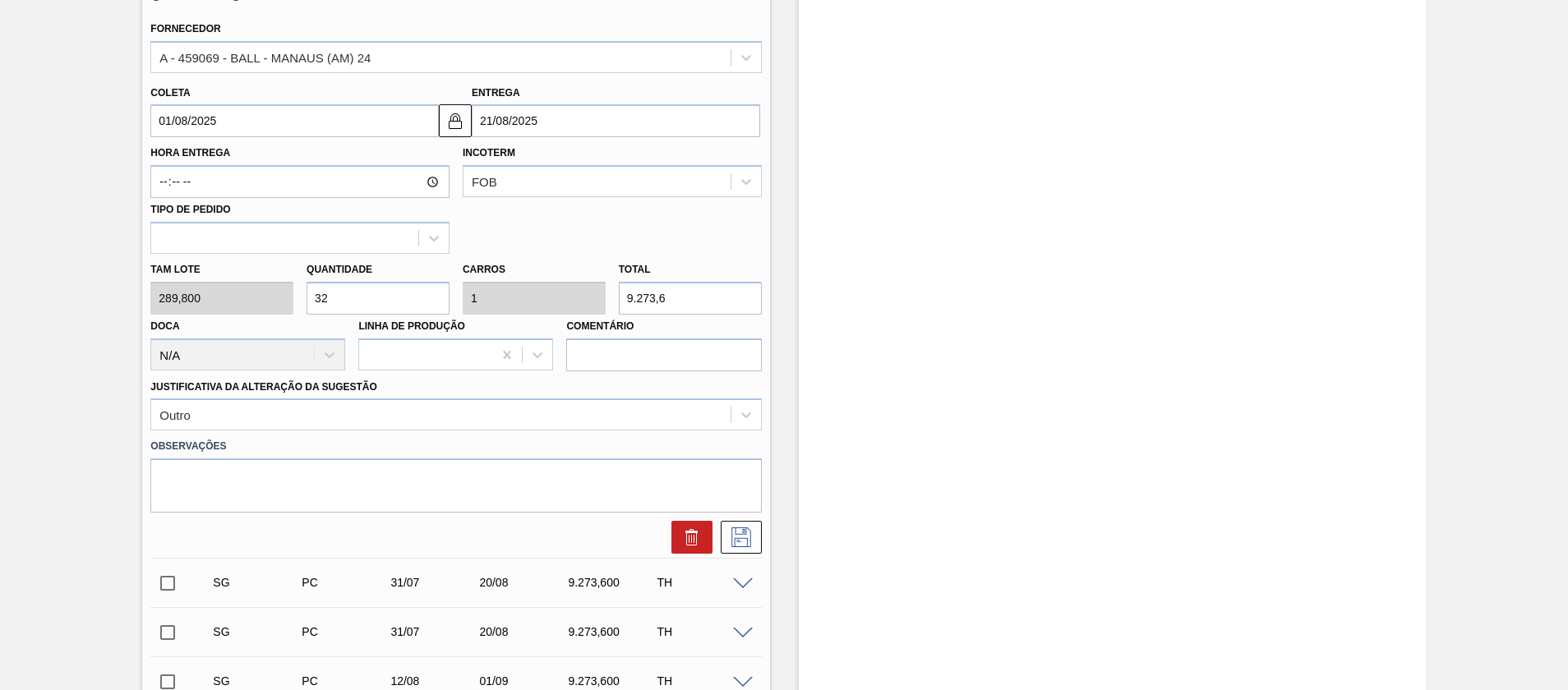 type 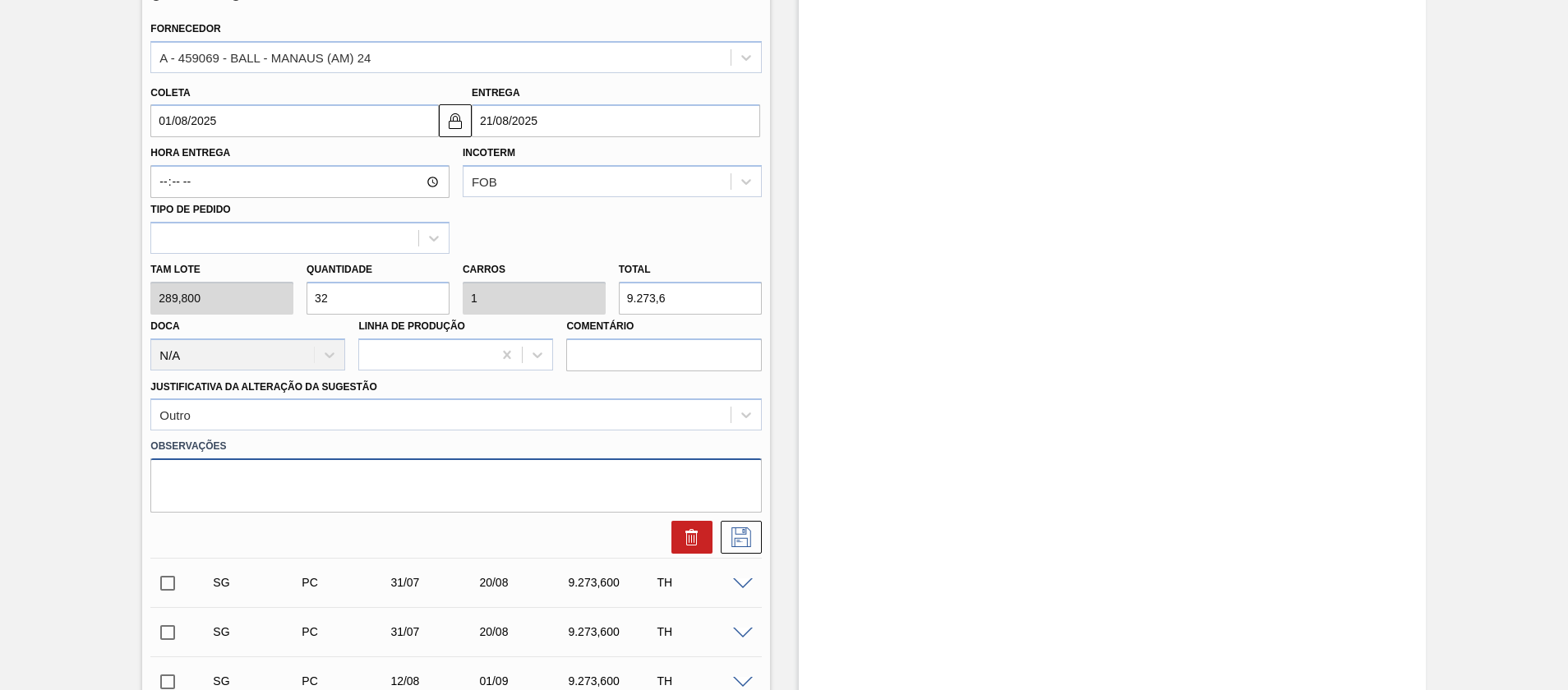 click at bounding box center (455, 485) 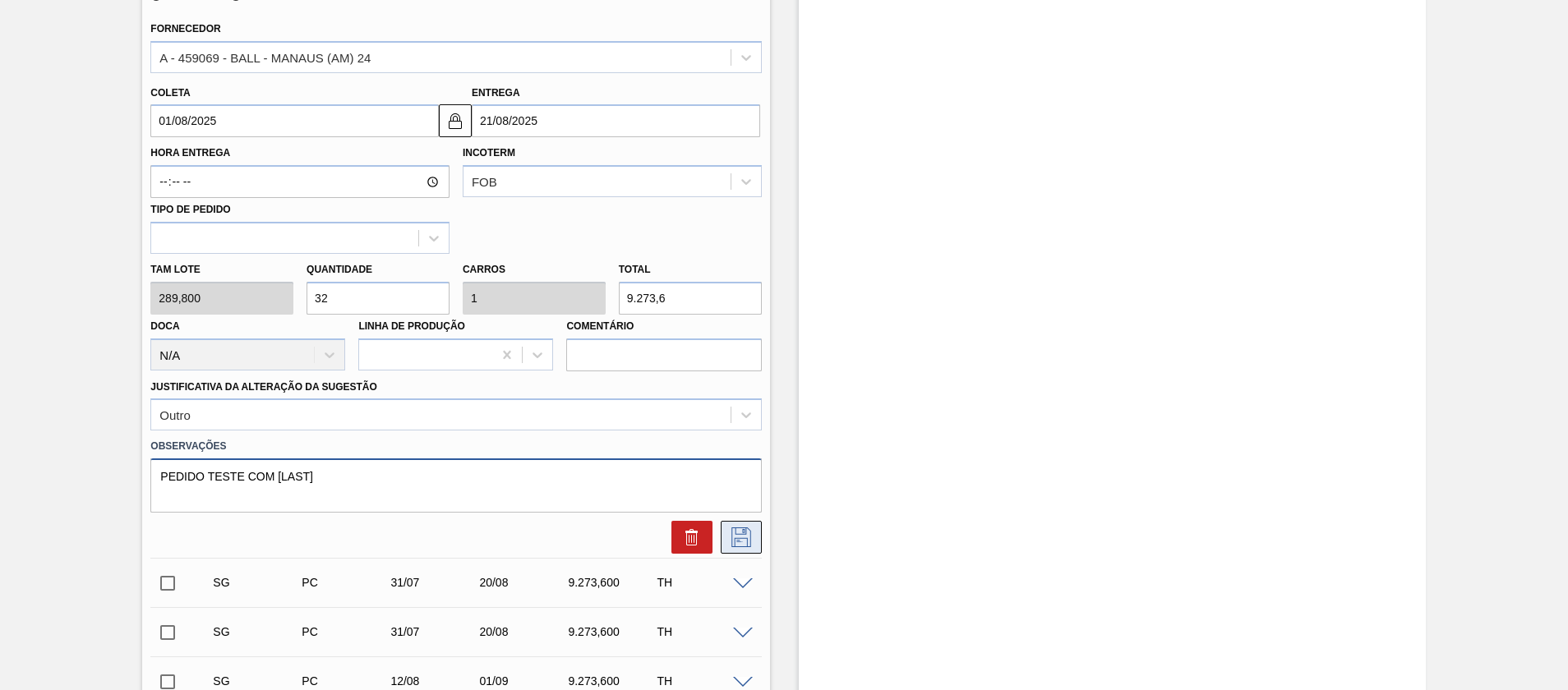 type on "PEDIDO TESTE COM FELIPE" 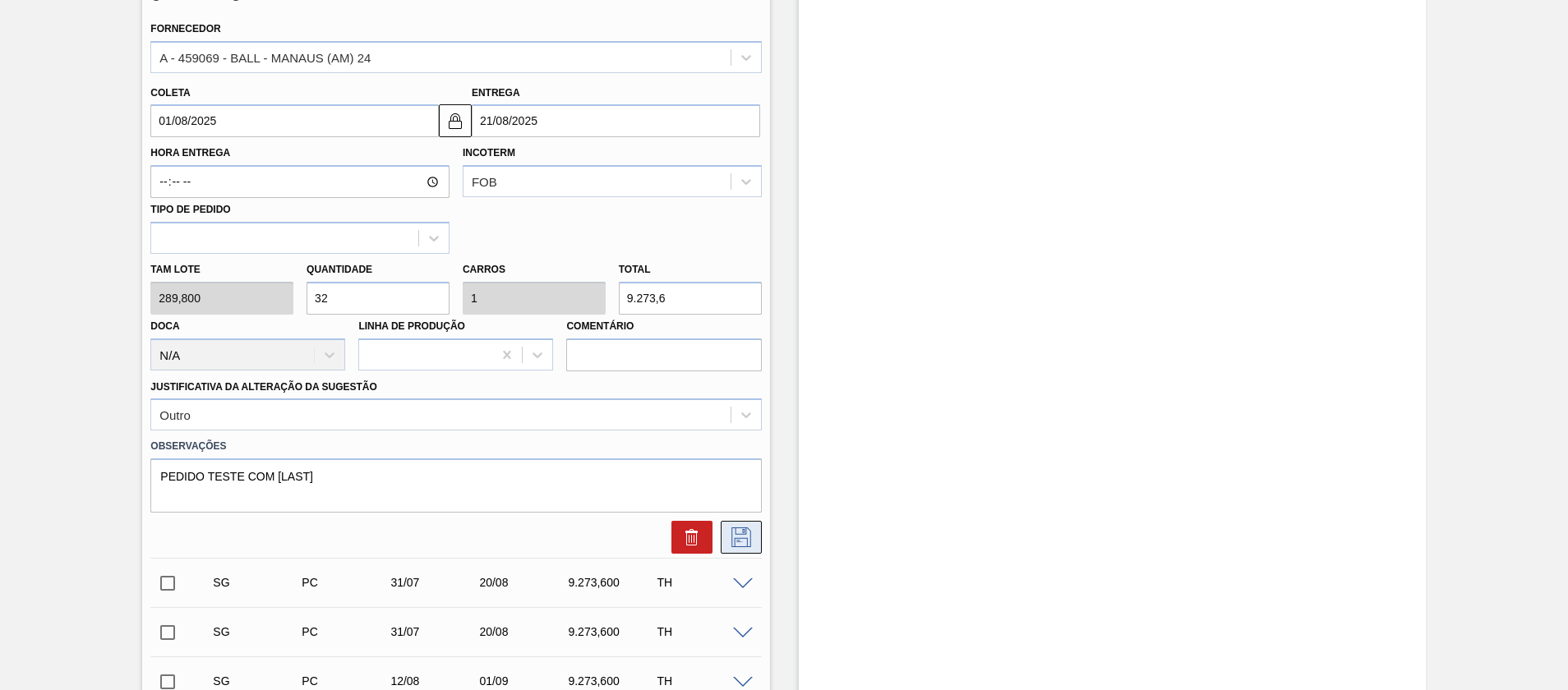 click 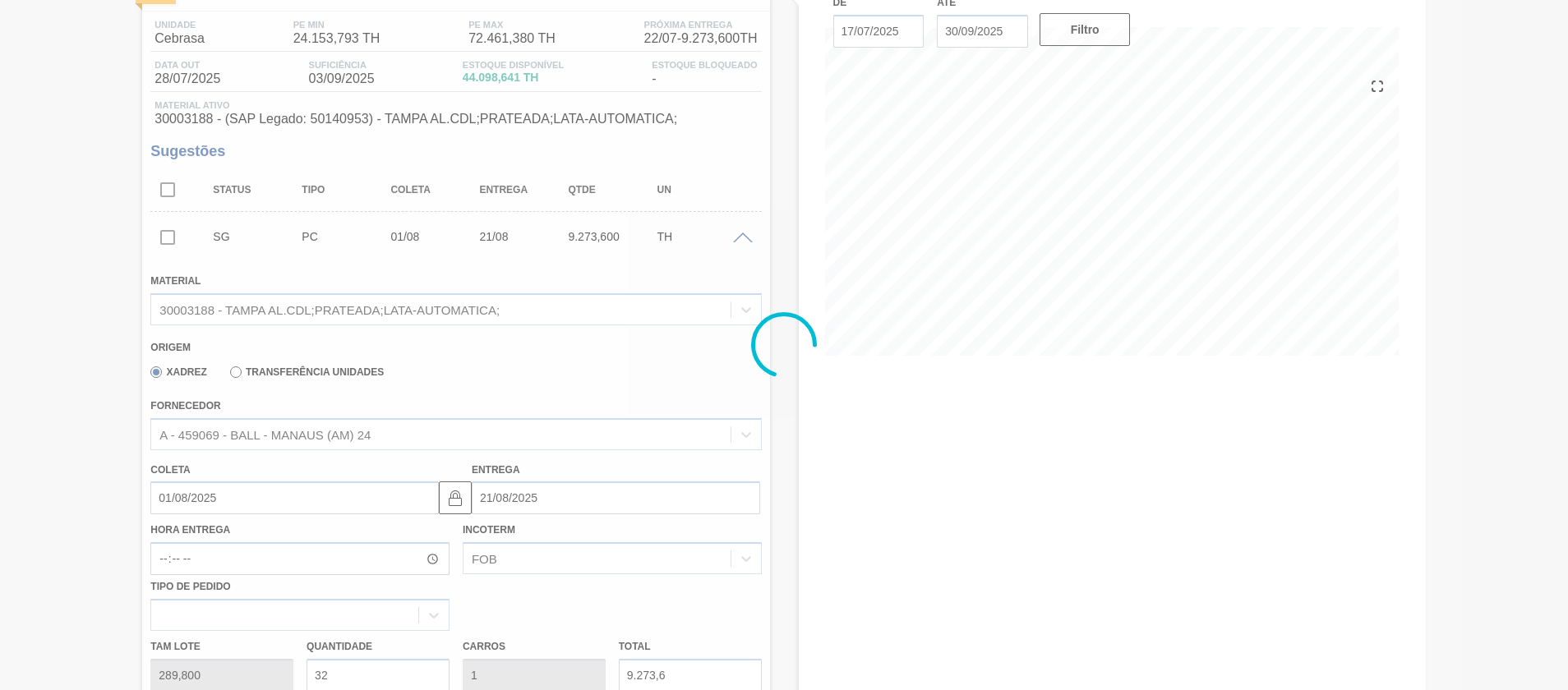 scroll, scrollTop: 94, scrollLeft: 0, axis: vertical 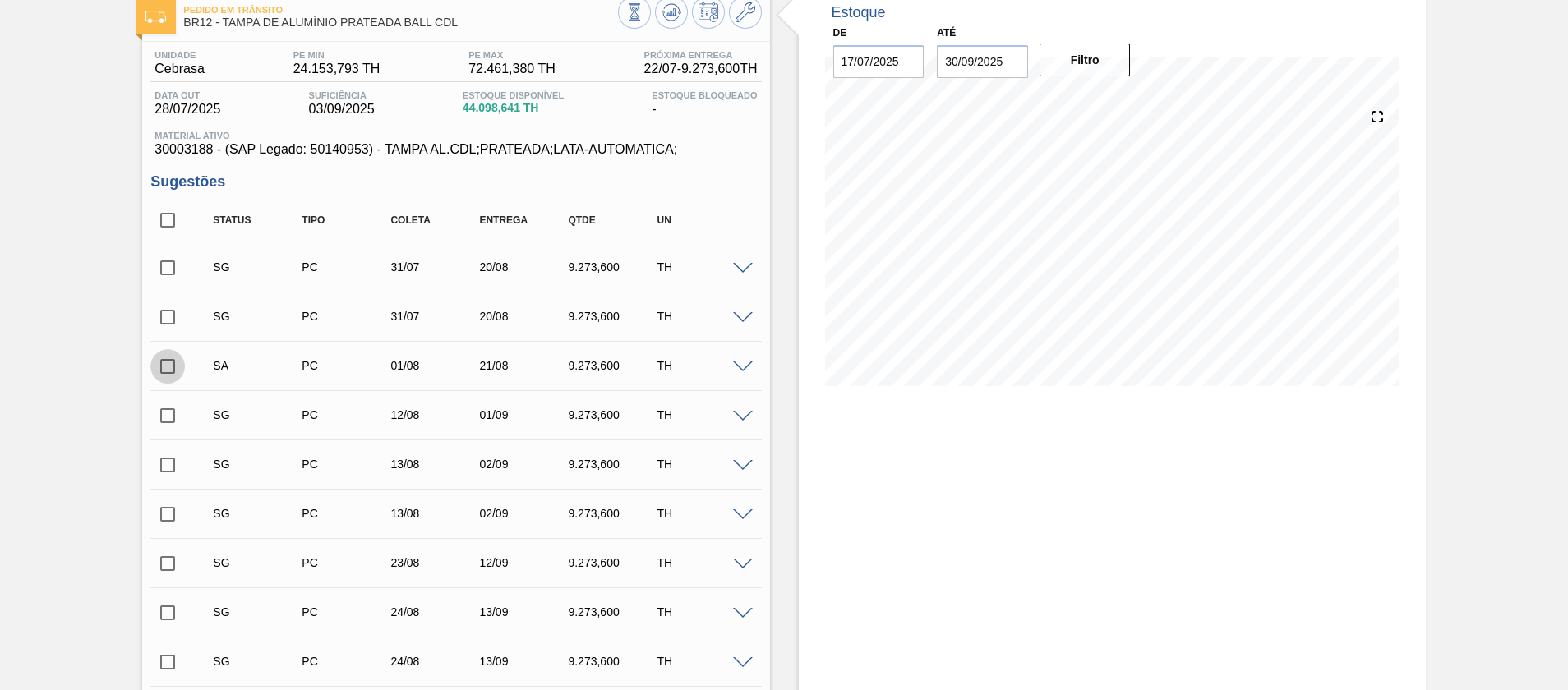 click at bounding box center [168, 366] 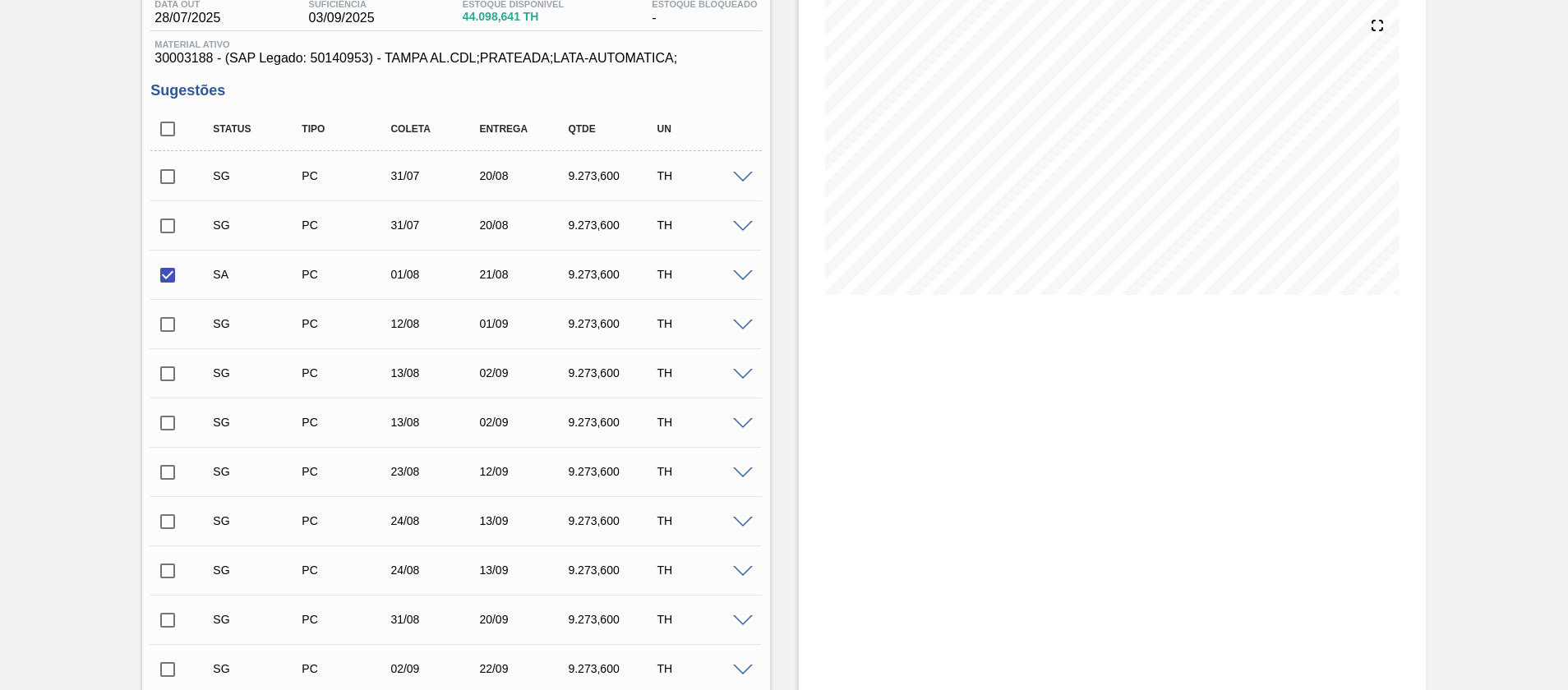 scroll, scrollTop: 711, scrollLeft: 0, axis: vertical 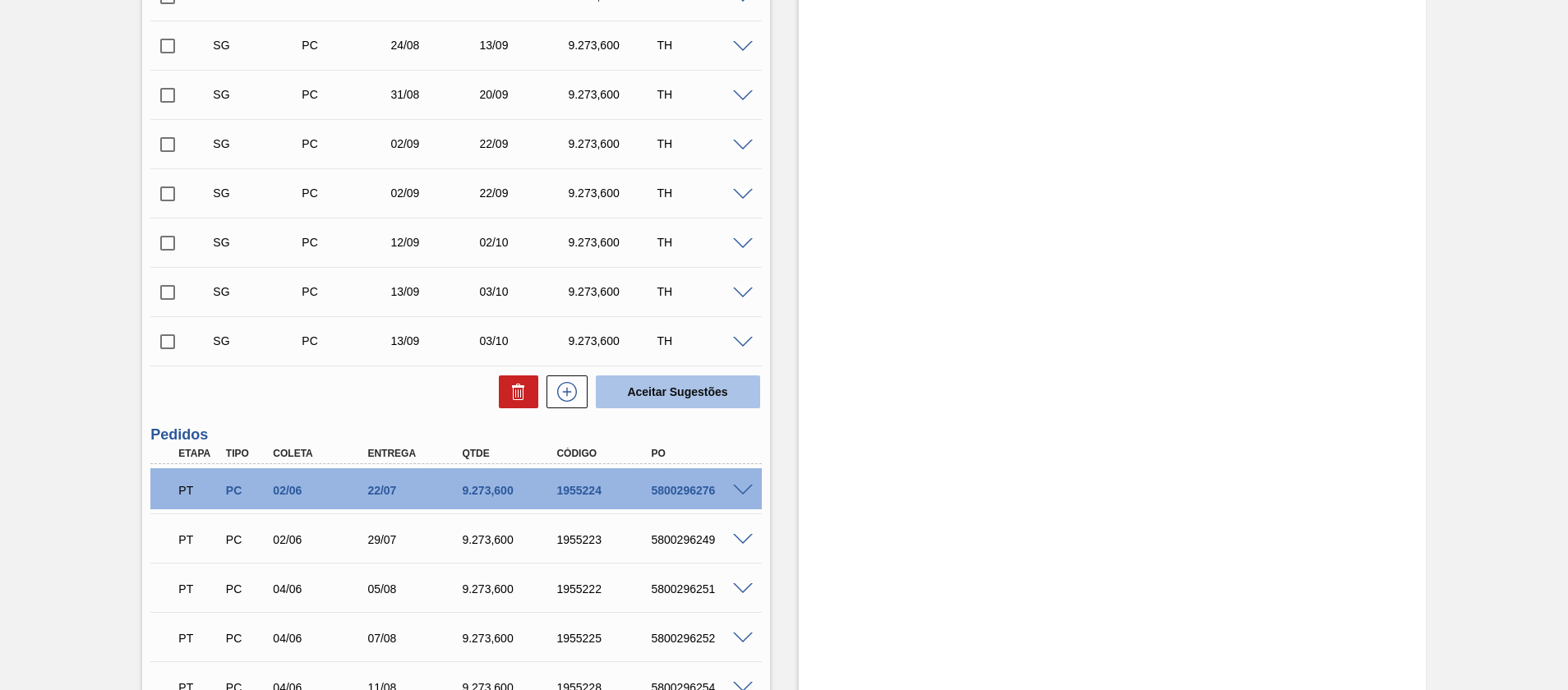 click on "Aceitar Sugestões" at bounding box center [678, 392] 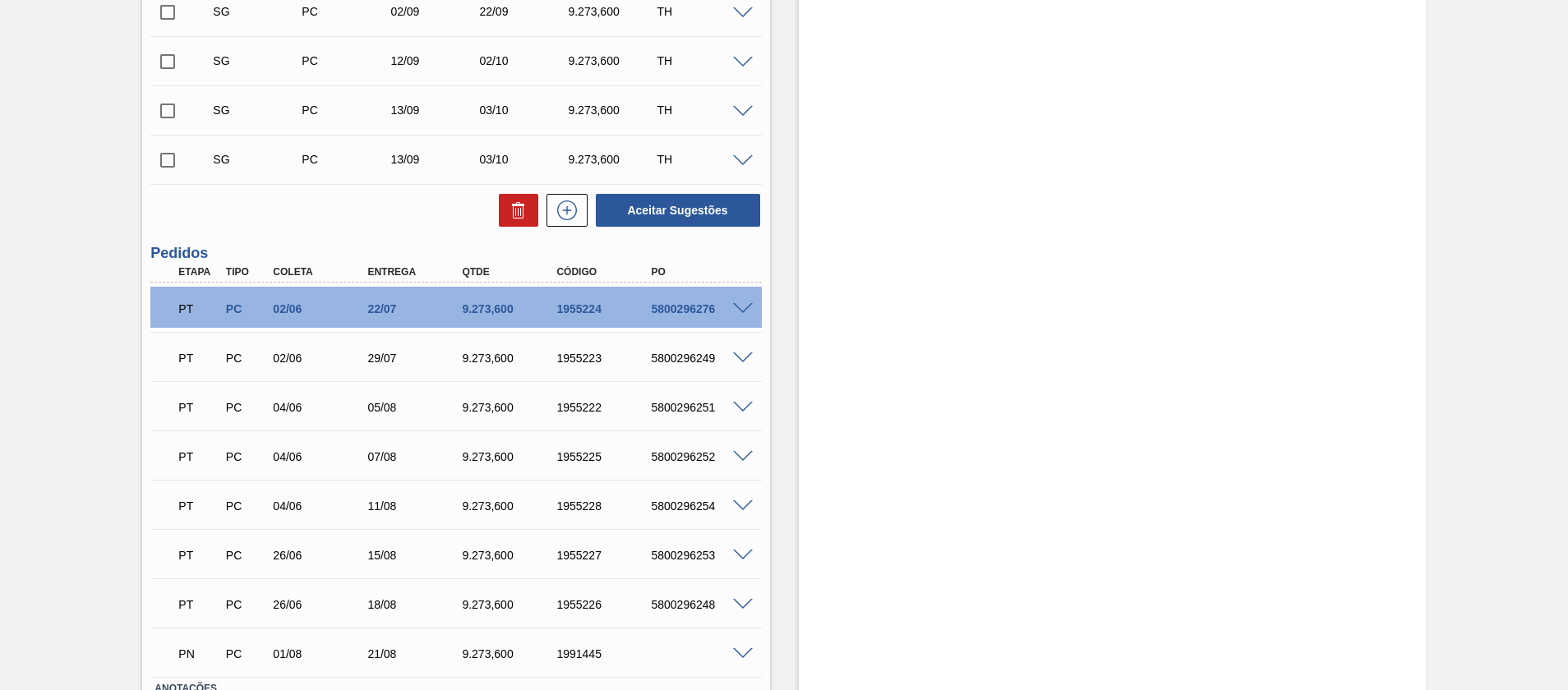 scroll, scrollTop: 964, scrollLeft: 0, axis: vertical 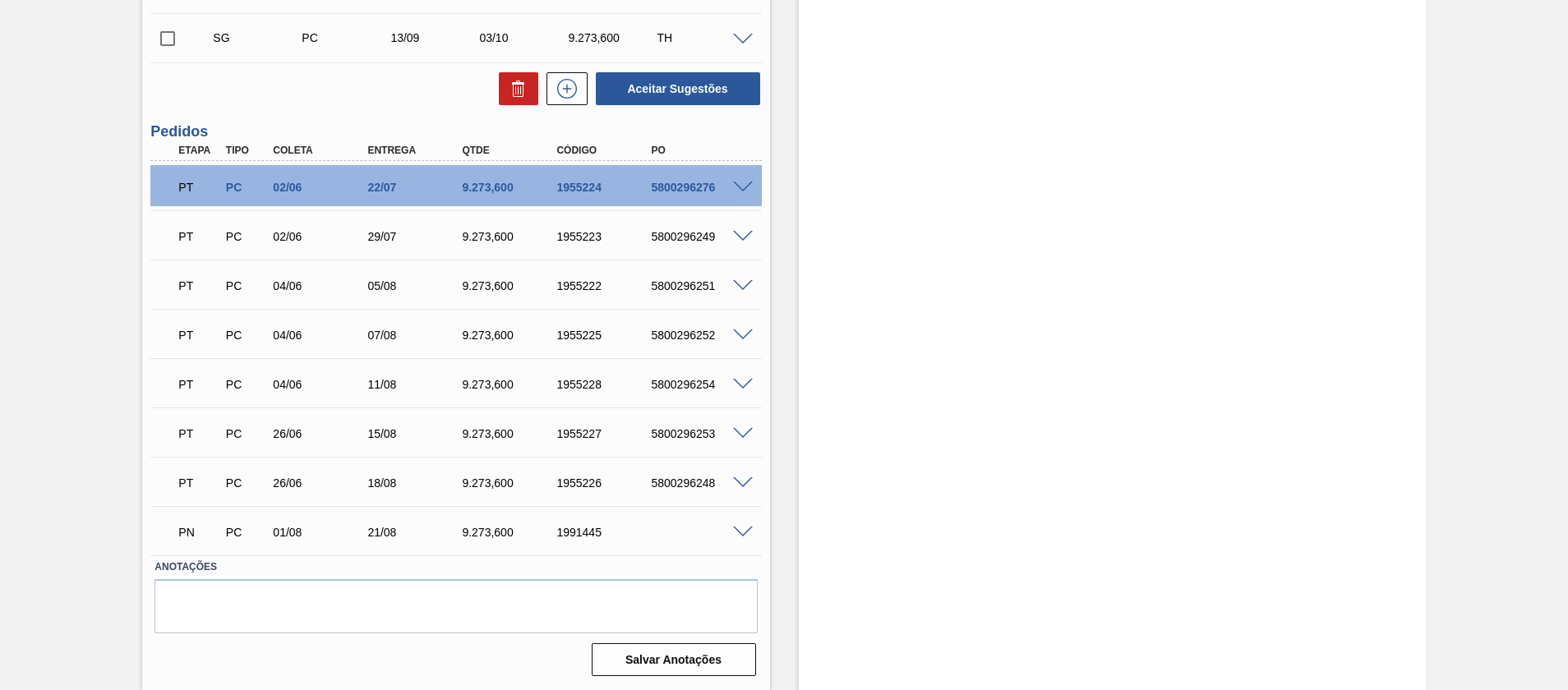 click on "1991445" at bounding box center [605, 532] 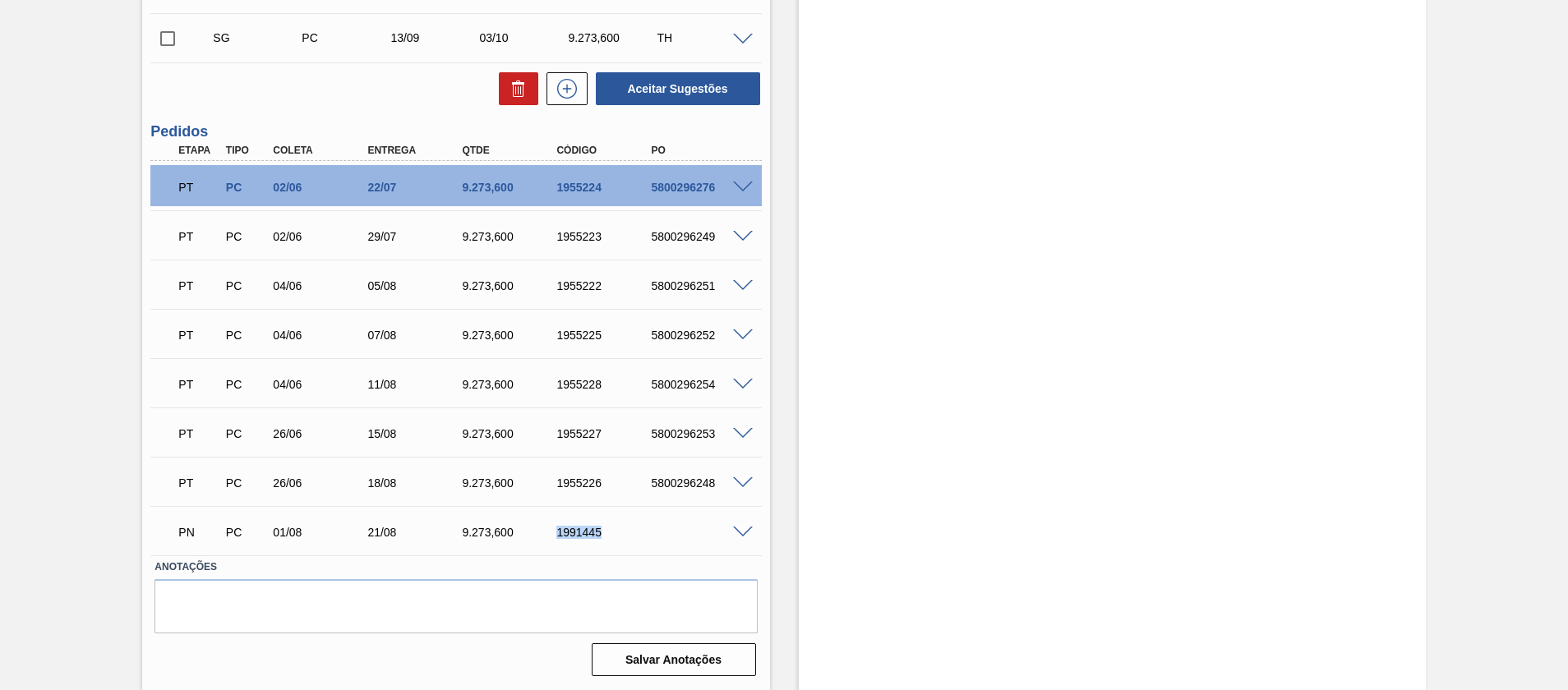 click on "1991445" at bounding box center [605, 532] 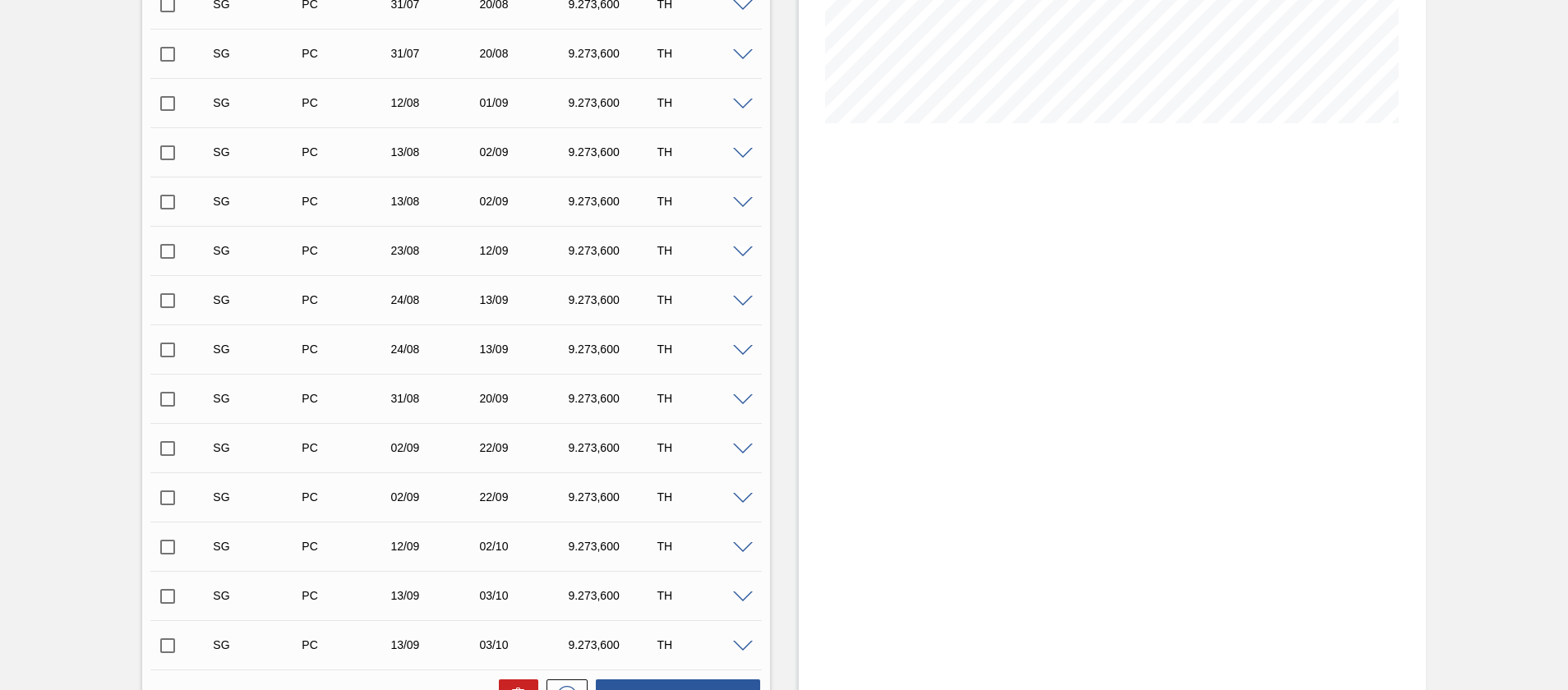 scroll, scrollTop: 225, scrollLeft: 0, axis: vertical 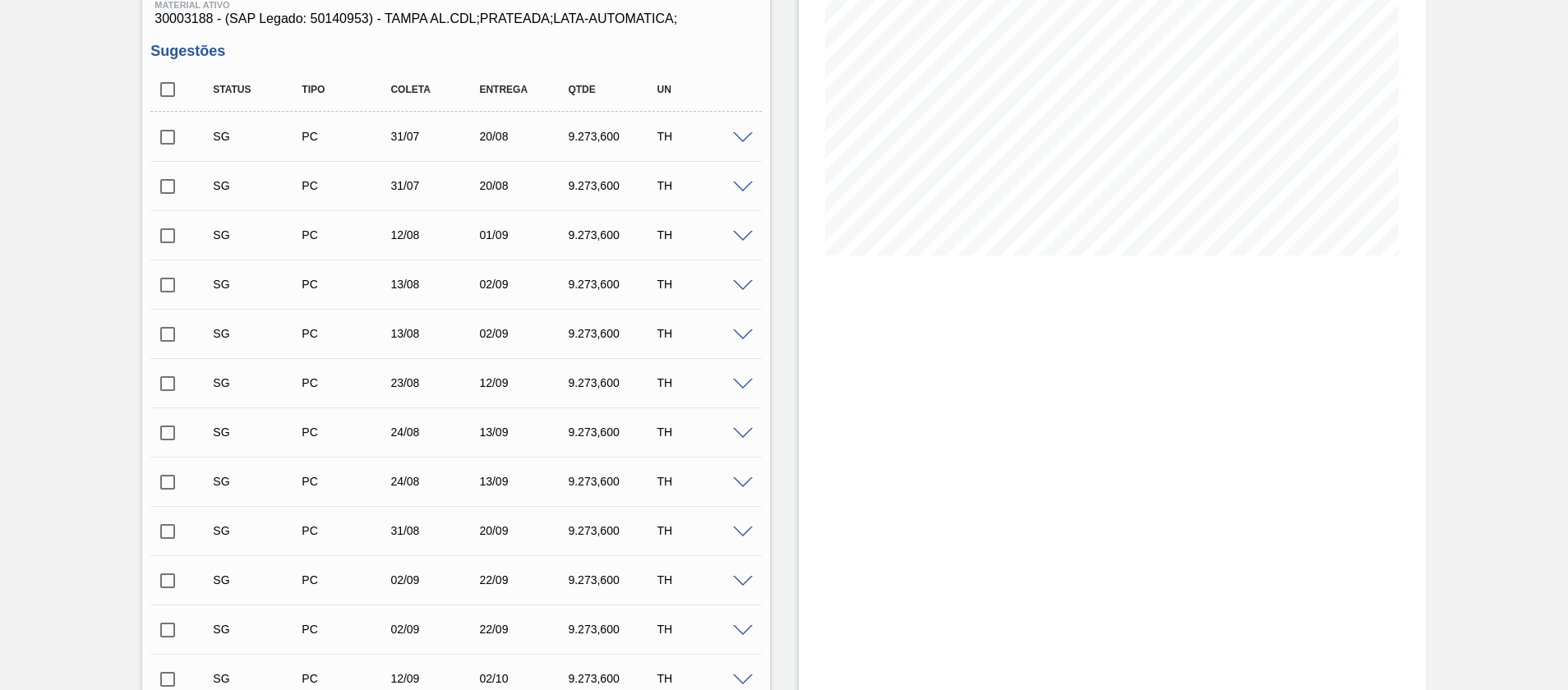click at bounding box center [745, 136] 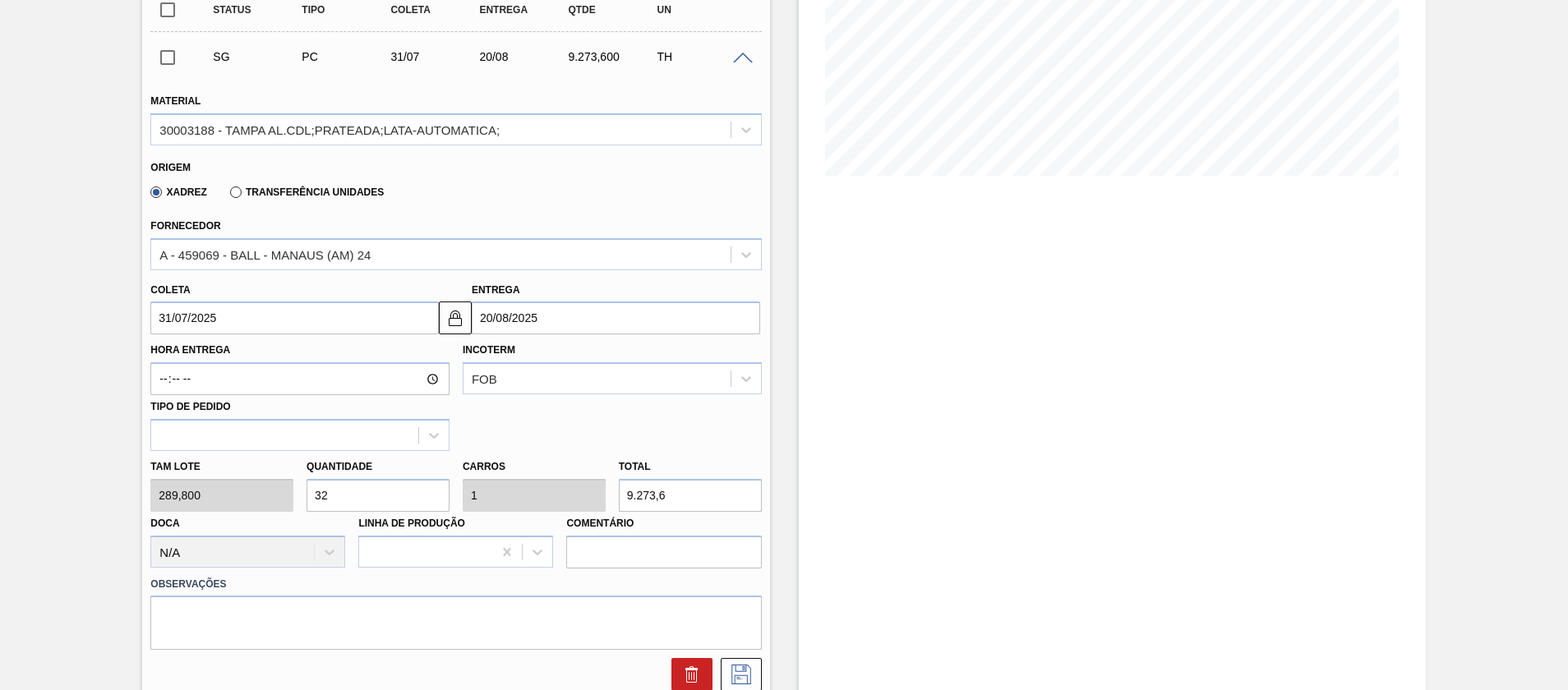 scroll, scrollTop: 102, scrollLeft: 0, axis: vertical 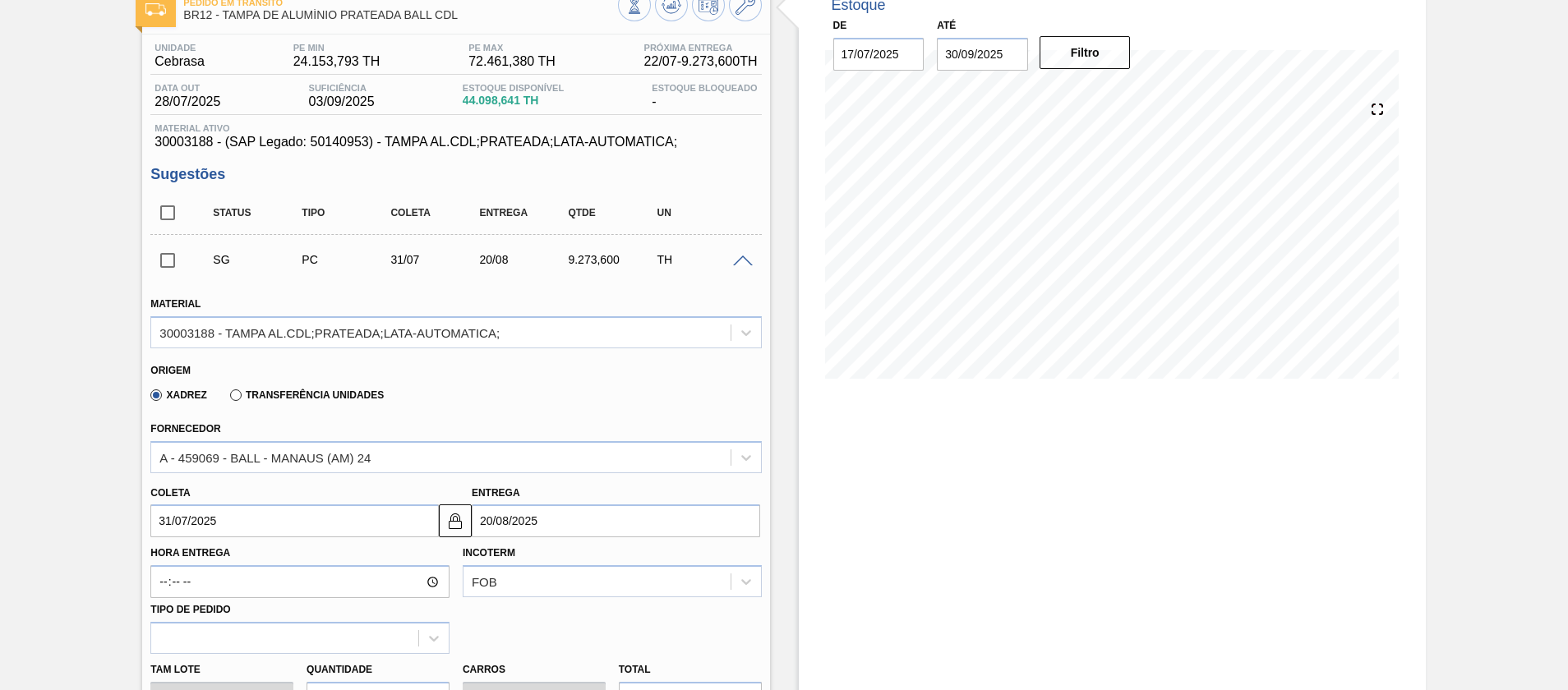 click on "20/08/2025" at bounding box center [616, 521] 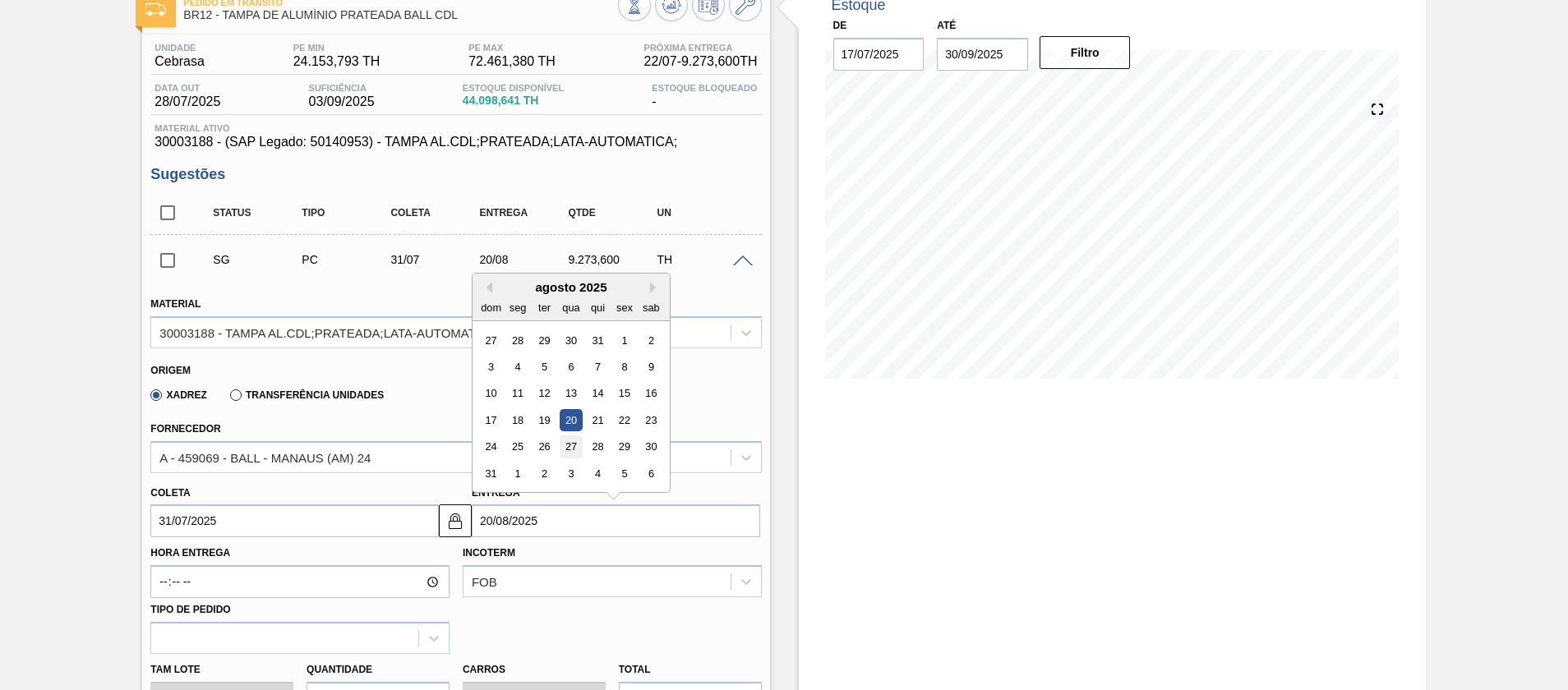 click on "27" at bounding box center (570, 447) 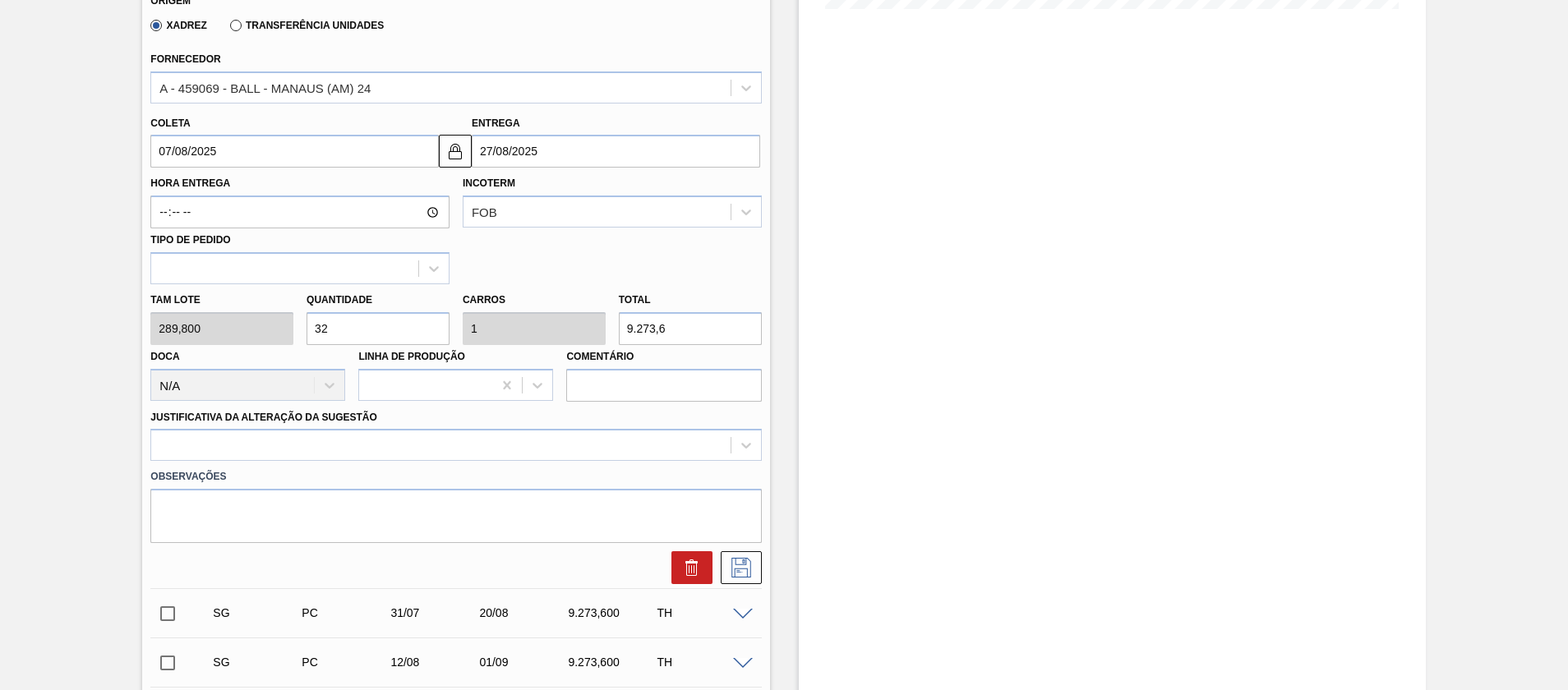 click on "Observações" at bounding box center [455, 476] 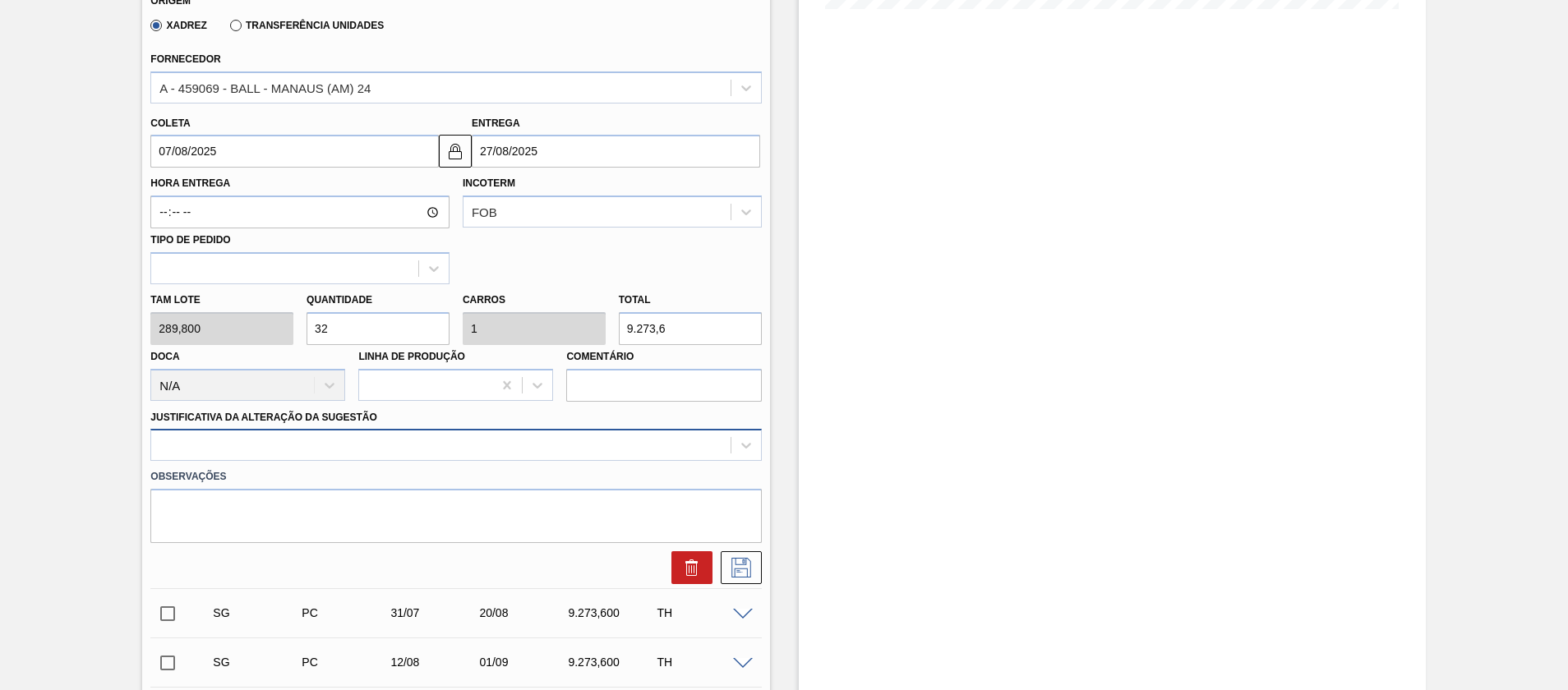 scroll, scrollTop: 502, scrollLeft: 0, axis: vertical 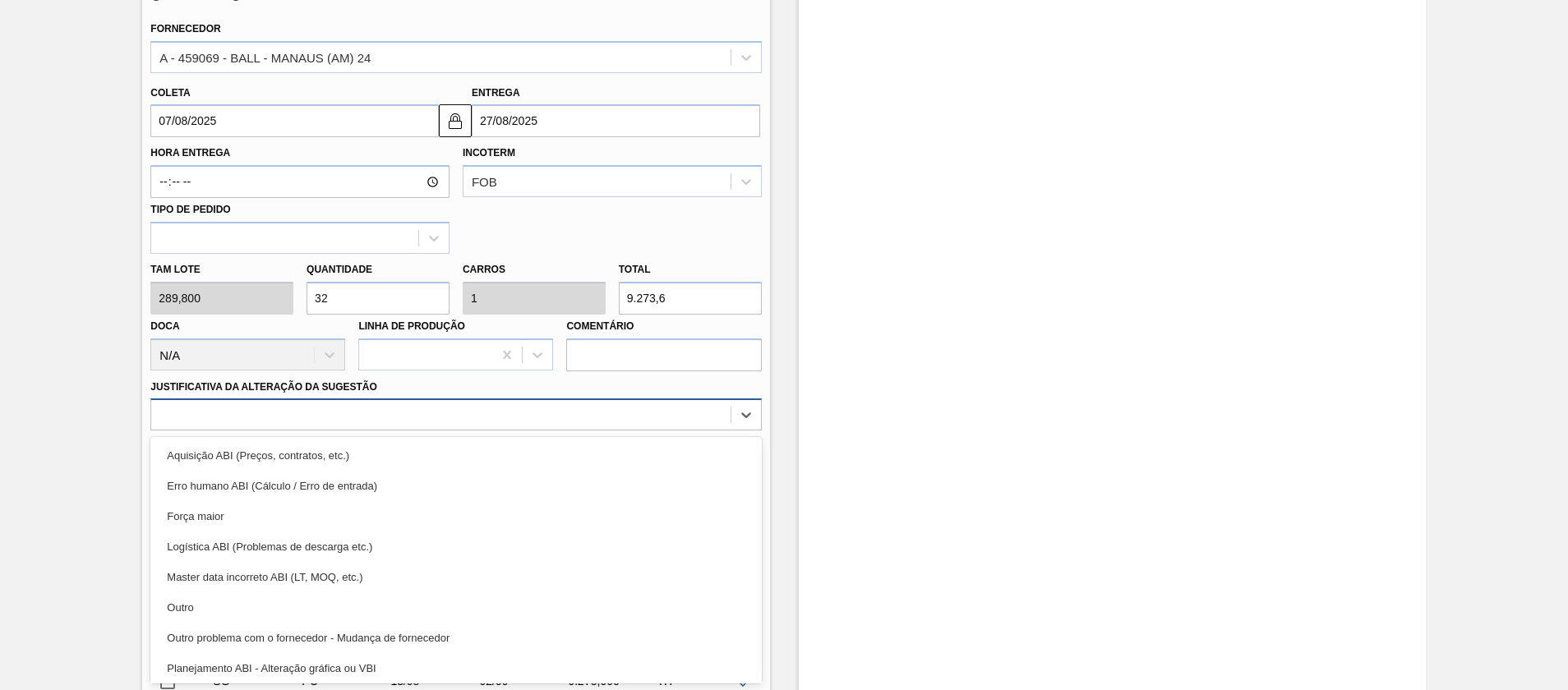 click on "option Aquisição ABI (Preços, contratos, etc.) focused, 1 of 18. 18 results available. Use Up and Down to choose options, press Enter to select the currently focused option, press Escape to exit the menu, press Tab to select the option and exit the menu. Aquisição ABI (Preços, contratos, etc.) Erro humano ABI (Cálculo / Erro de entrada) Força maior Logística ABI (Problemas de descarga etc.) Master data incorreto ABI (LT, MOQ, etc.) Outro Outro problema com o fornecedor - Mudança de fornecedor Planejamento ABI - Alteração gráfica ou VBI Planejamento ABI - Indisponibilidade de matéria-prima Planejamento ABI - Plano de produção Planejamento de transporte ABI (Otimização de caminhão etc.) Problema de qualidade Relacionado a política de inventório ABI Relacionado ao fornecedor - Atrasos, limitações de capacidade, etc. Relacionado ao fornecedor - Problemas de entrega Relacionado ao fornecedor - Sem estoque Relacionado ao fornecimento ABI (Quebra de linha etc.)" at bounding box center (455, 414) 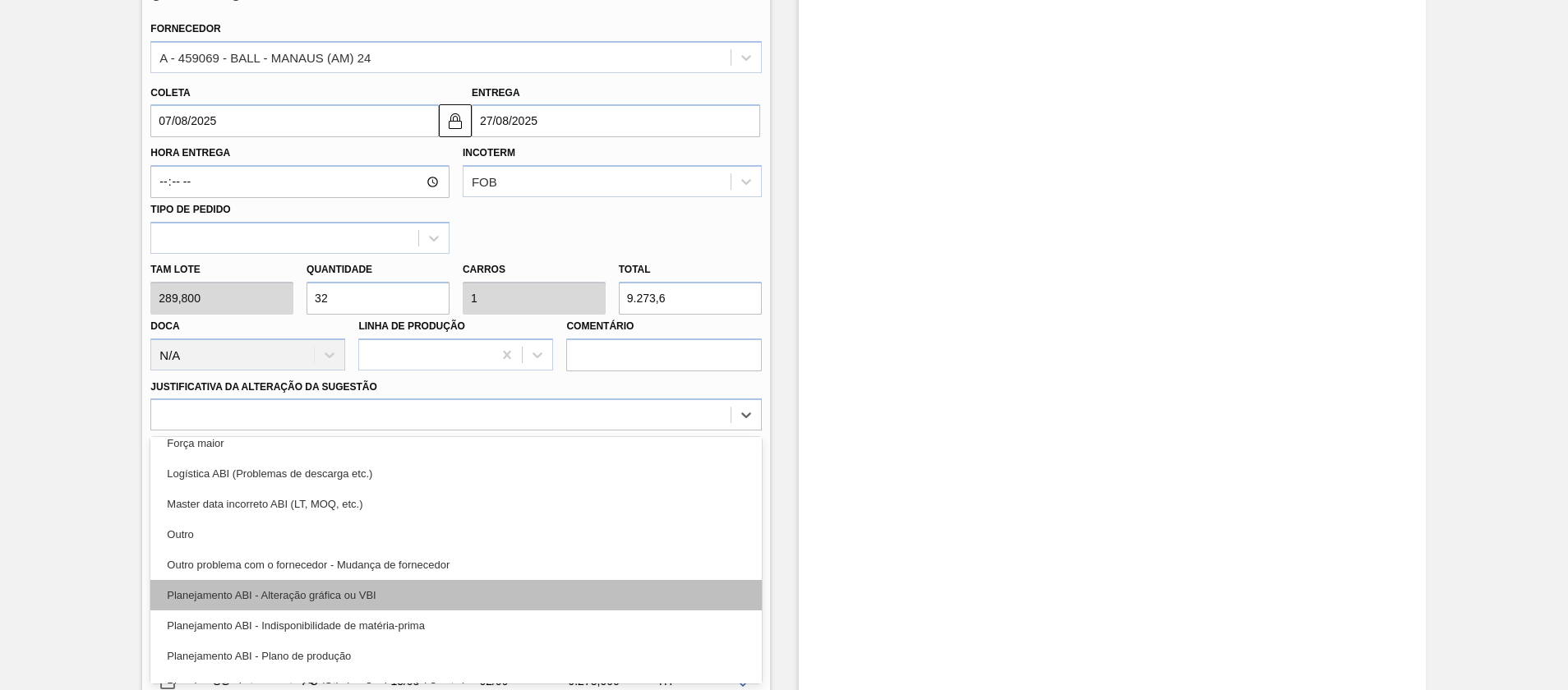 scroll, scrollTop: 123, scrollLeft: 0, axis: vertical 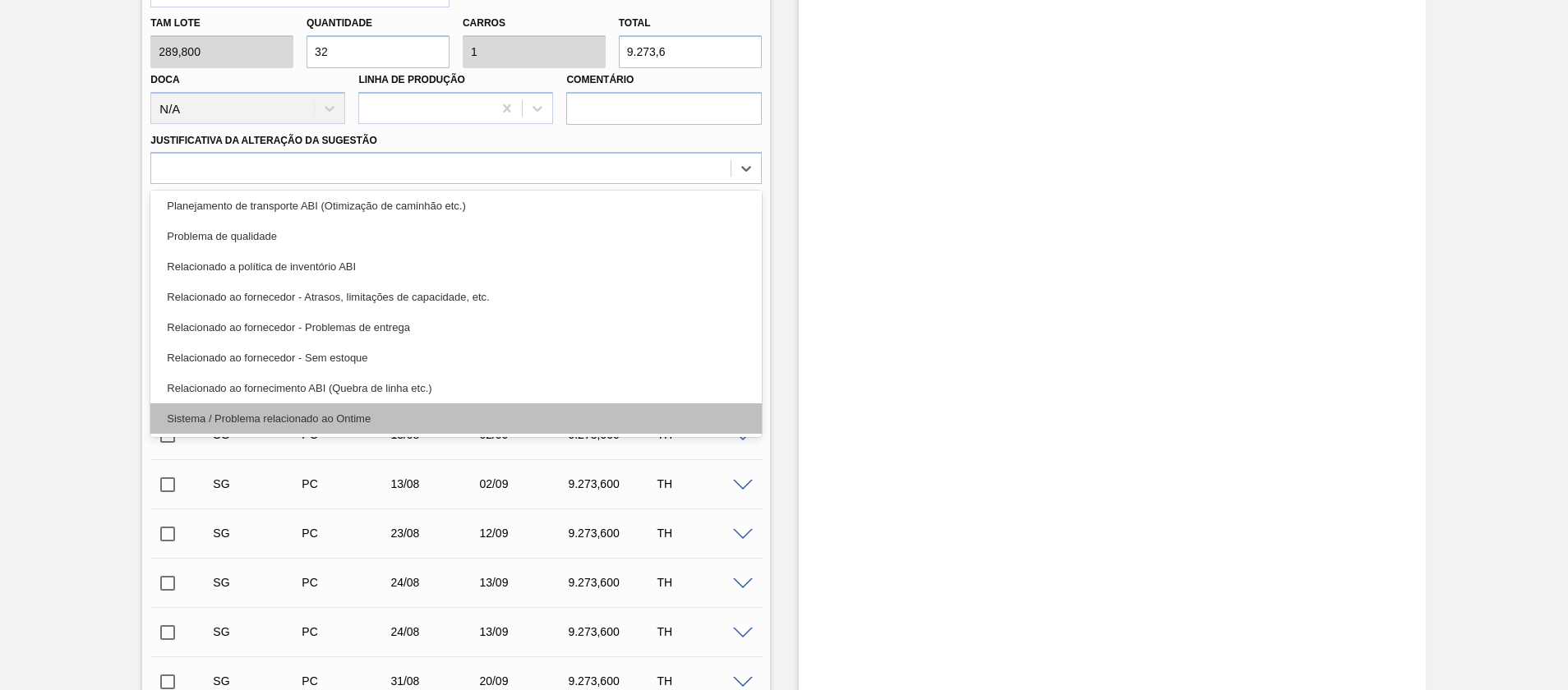 click on "Sistema / Problema relacionado ao Ontime" at bounding box center (455, 418) 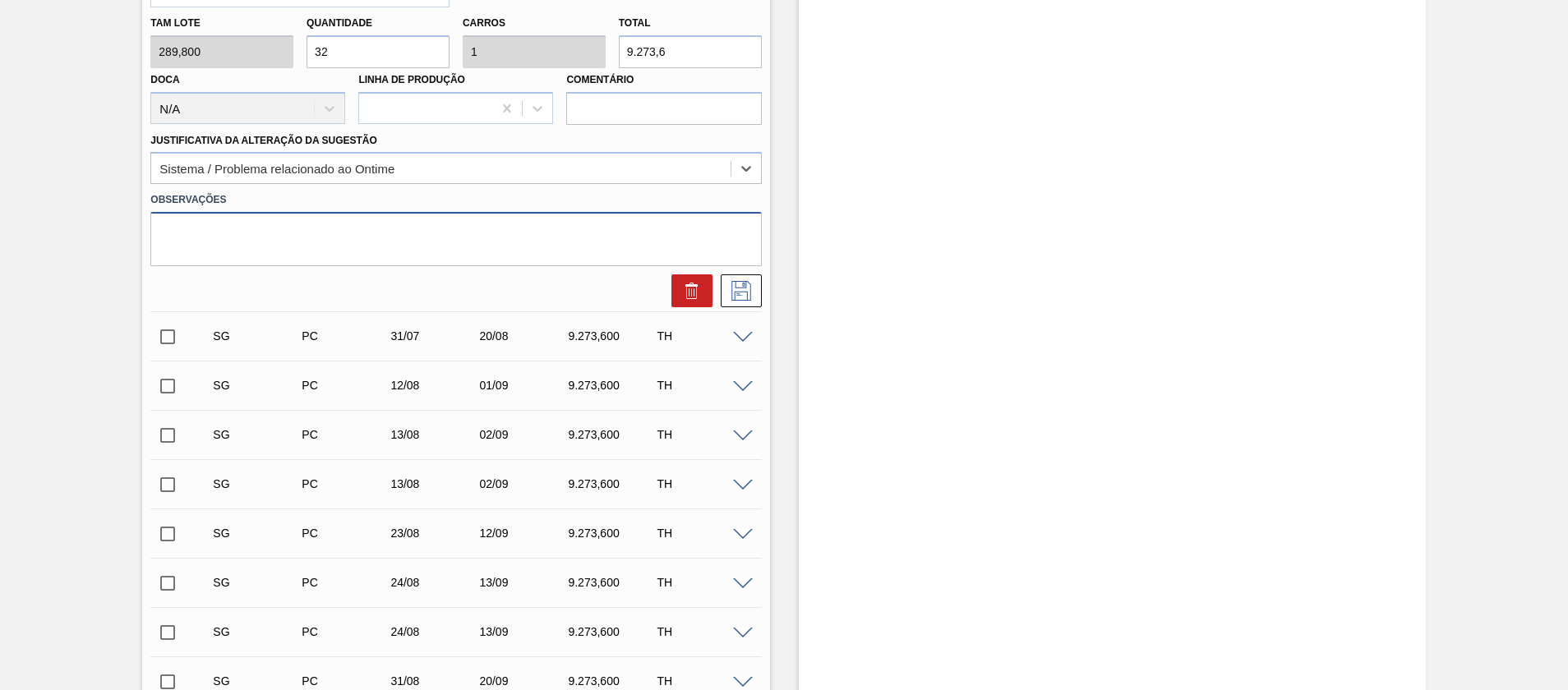 click at bounding box center [455, 239] 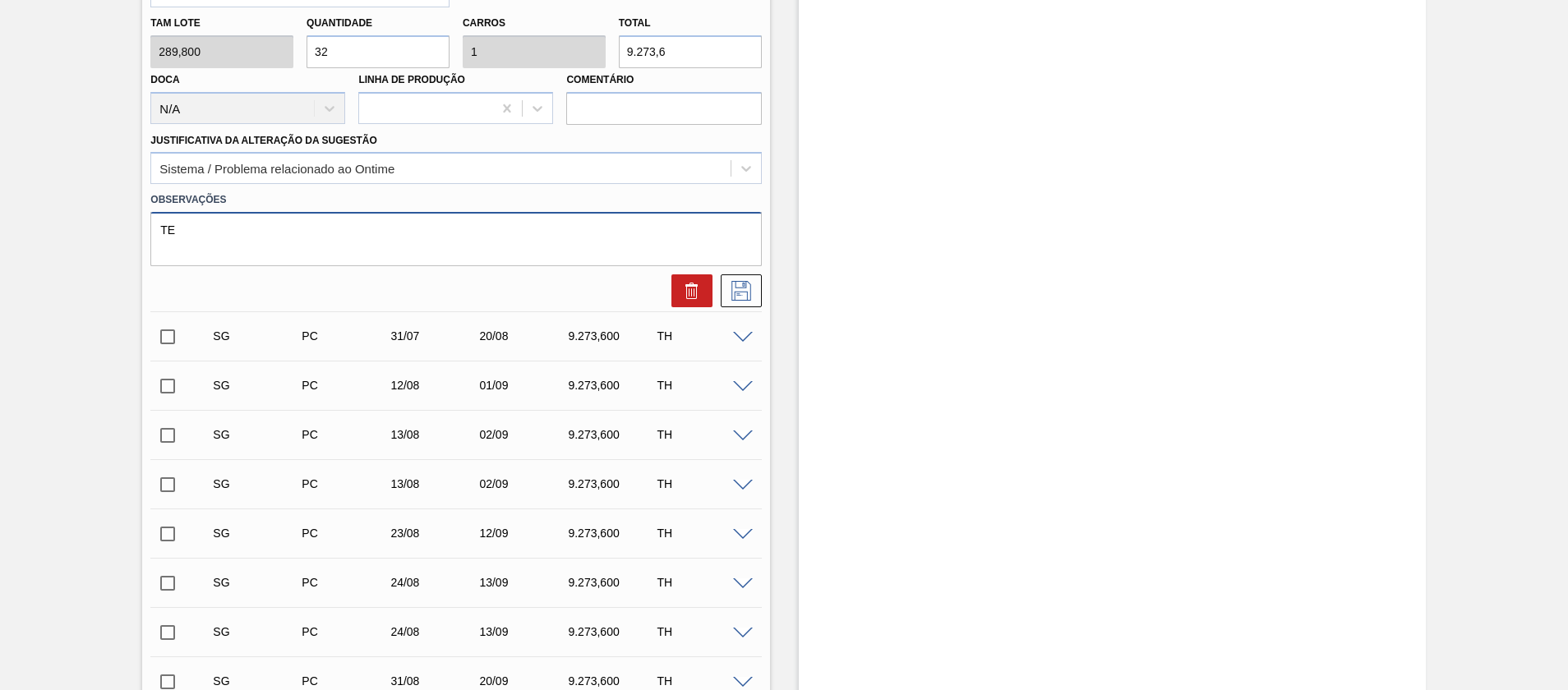 type on "T" 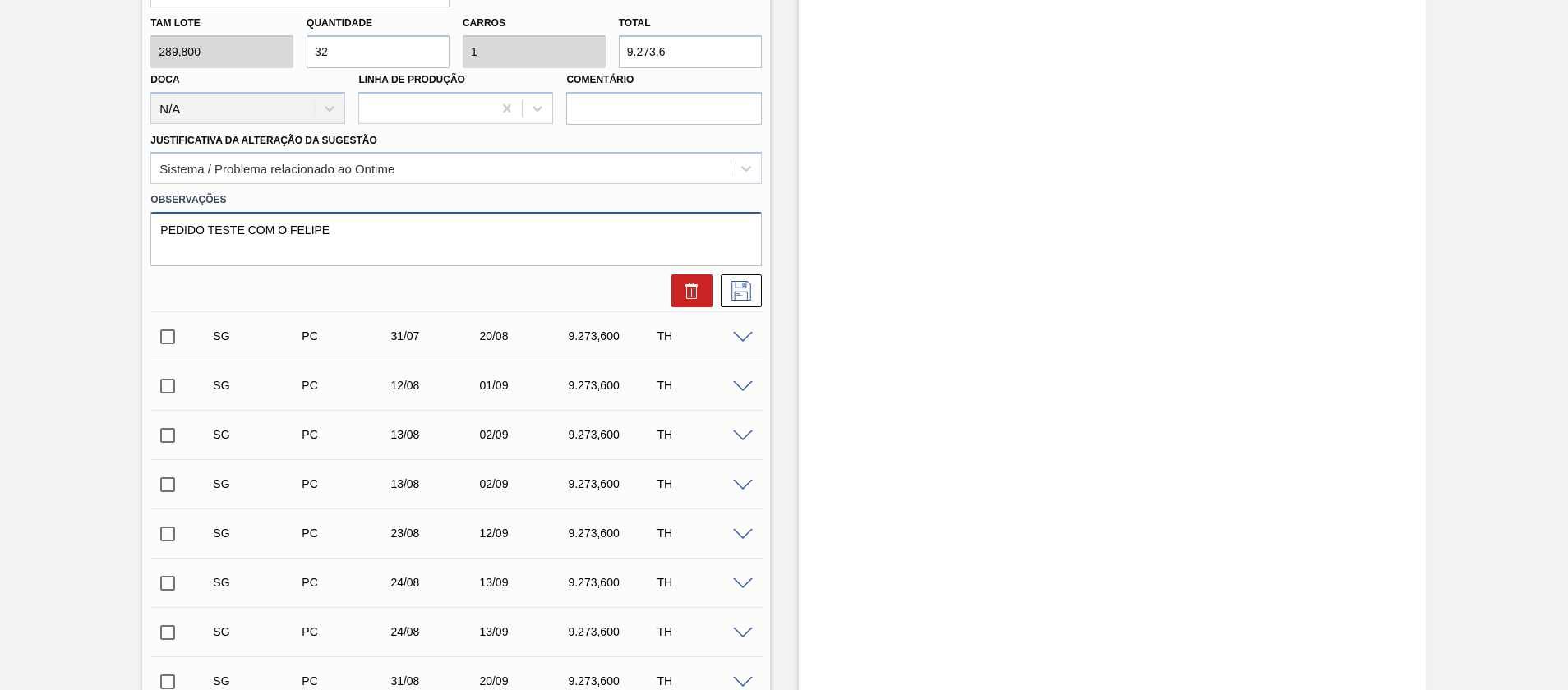 type on "PEDIDO TESTE COM O FELIPE" 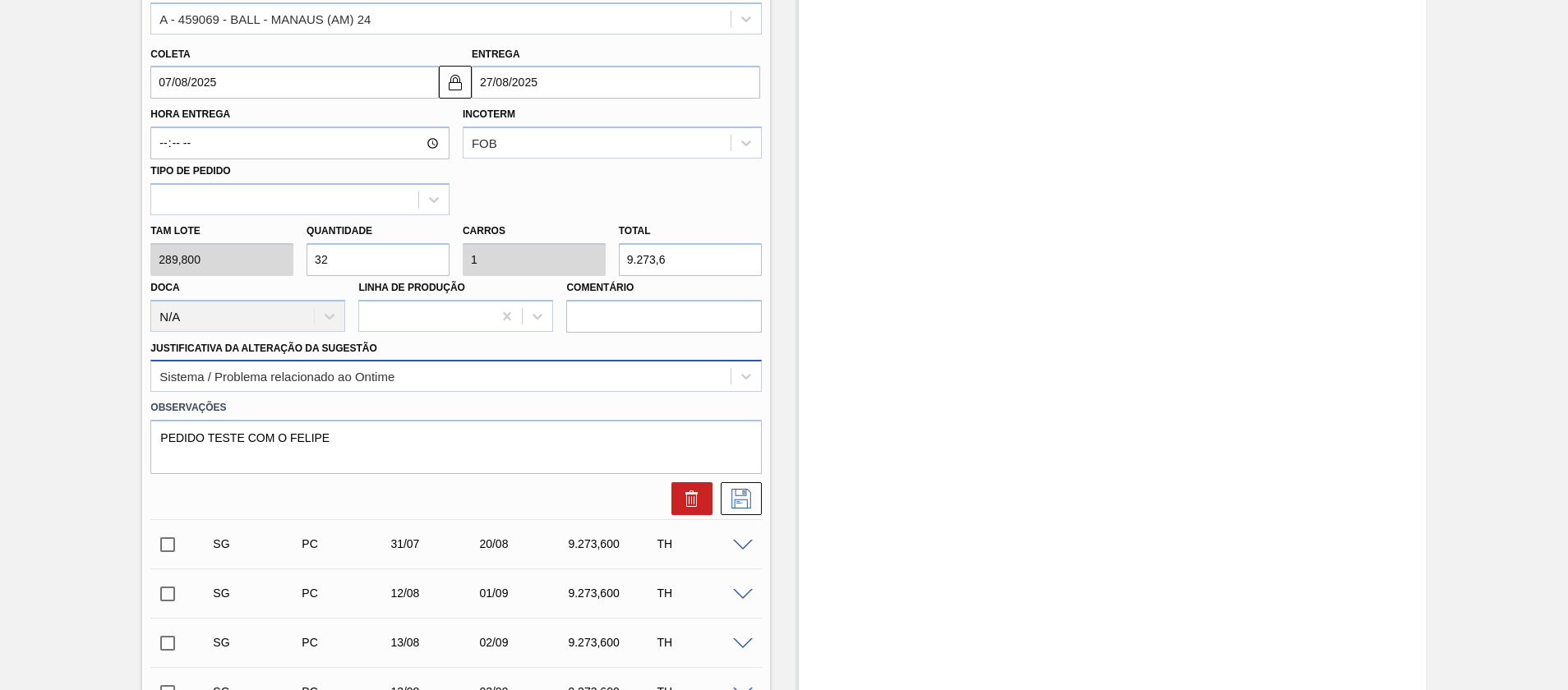 scroll, scrollTop: 502, scrollLeft: 0, axis: vertical 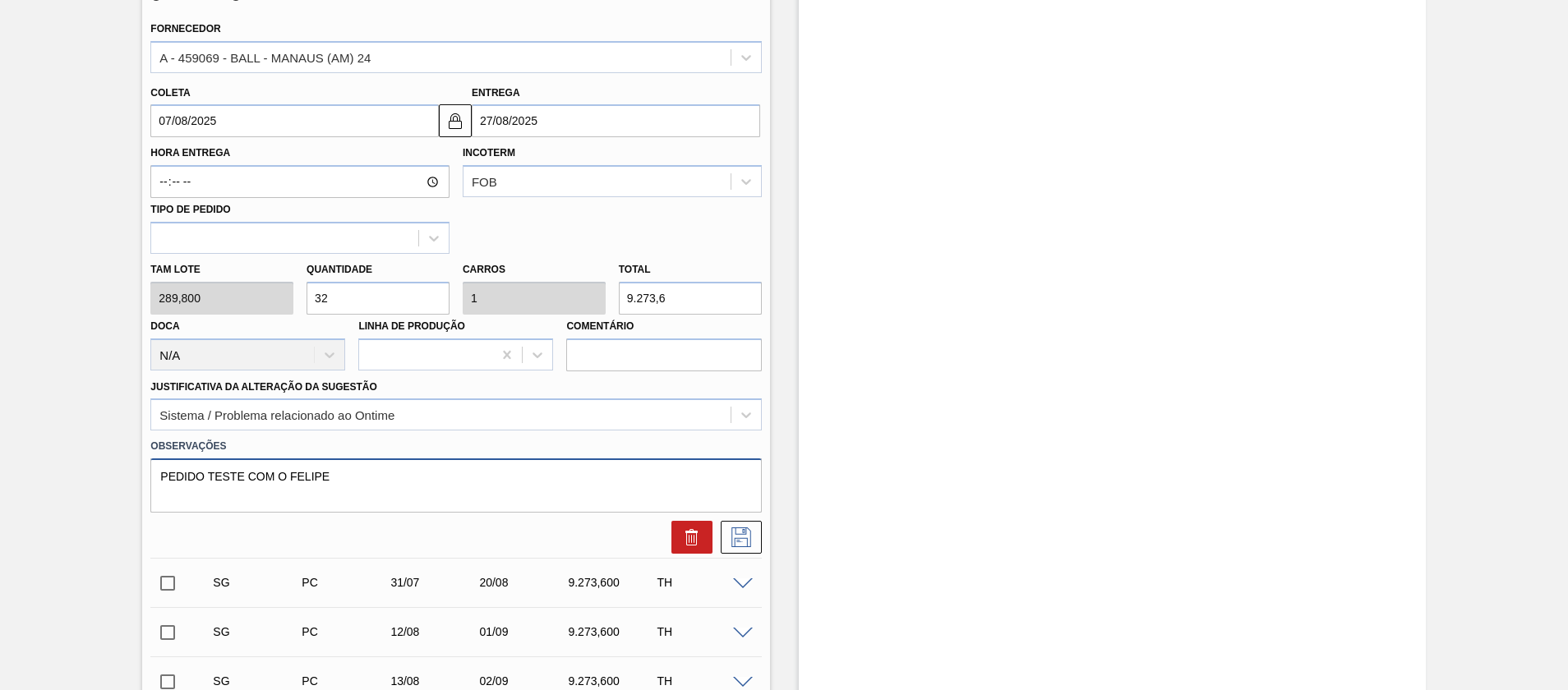 click on "PEDIDO TESTE COM O FELIPE" at bounding box center [455, 485] 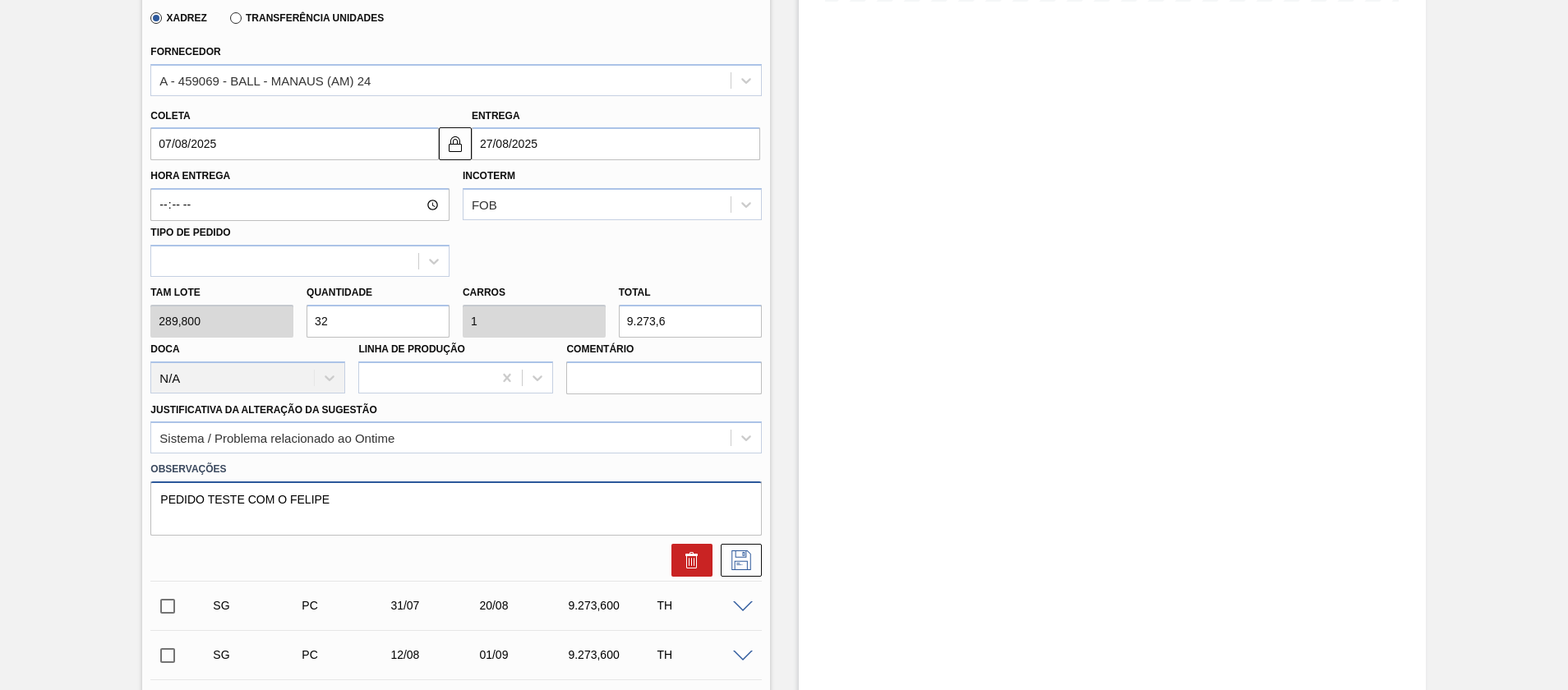 scroll, scrollTop: 502, scrollLeft: 0, axis: vertical 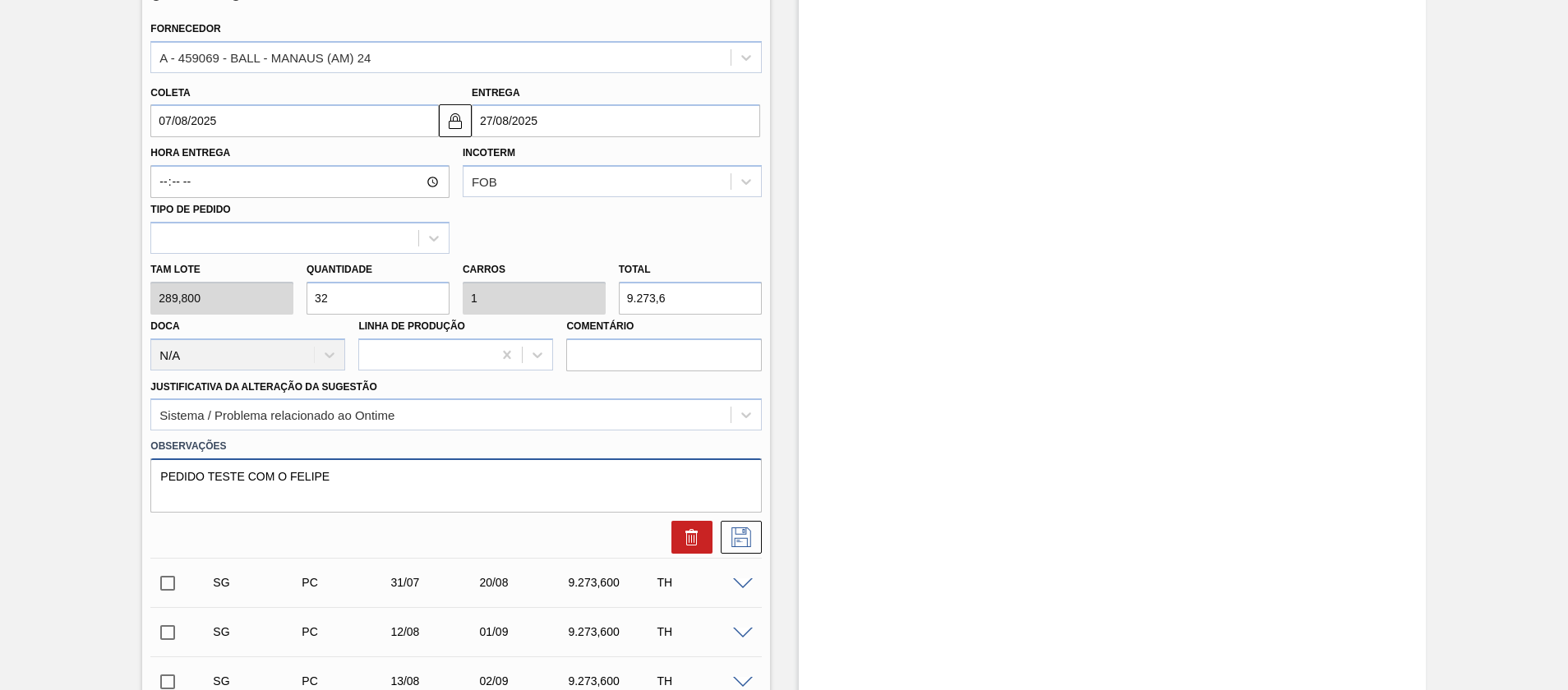 drag, startPoint x: 457, startPoint y: 501, endPoint x: 180, endPoint y: 502, distance: 277.0018 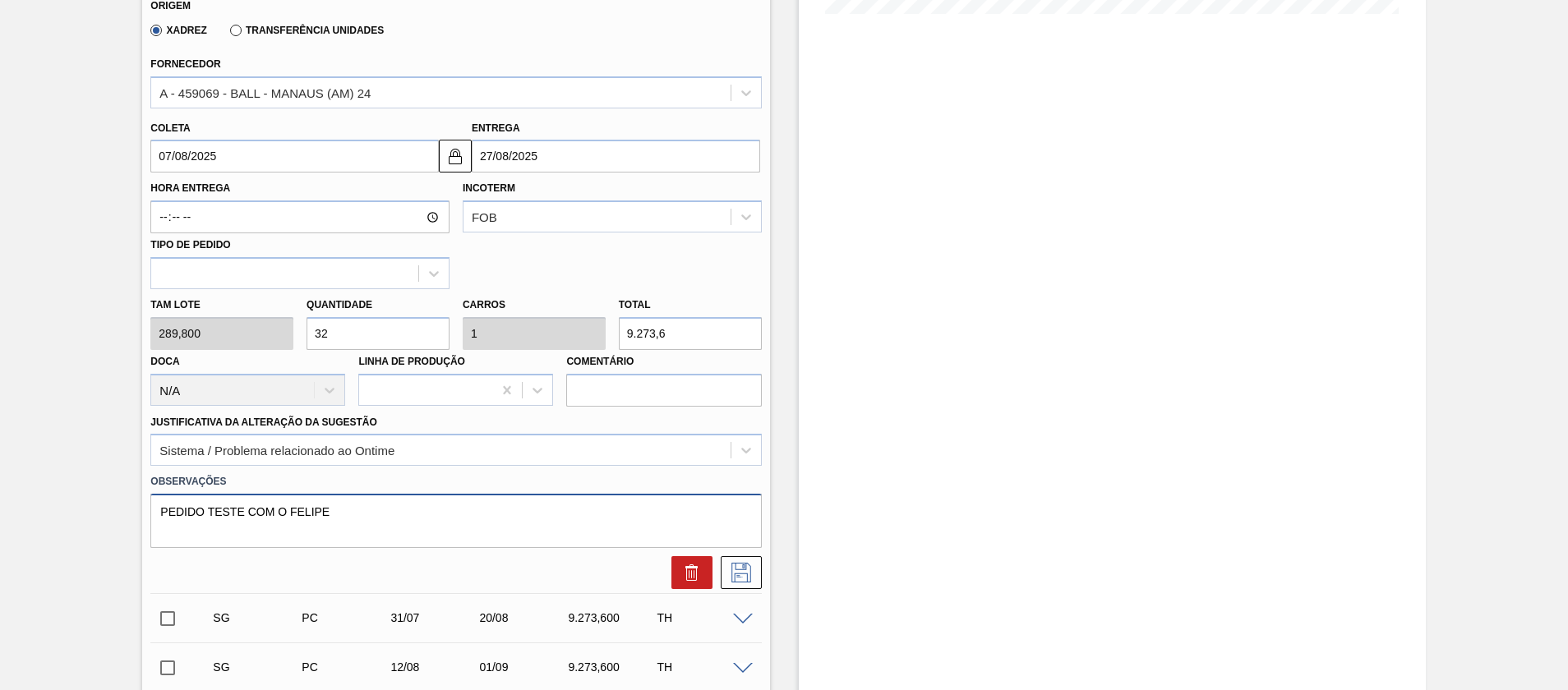 scroll, scrollTop: 379, scrollLeft: 0, axis: vertical 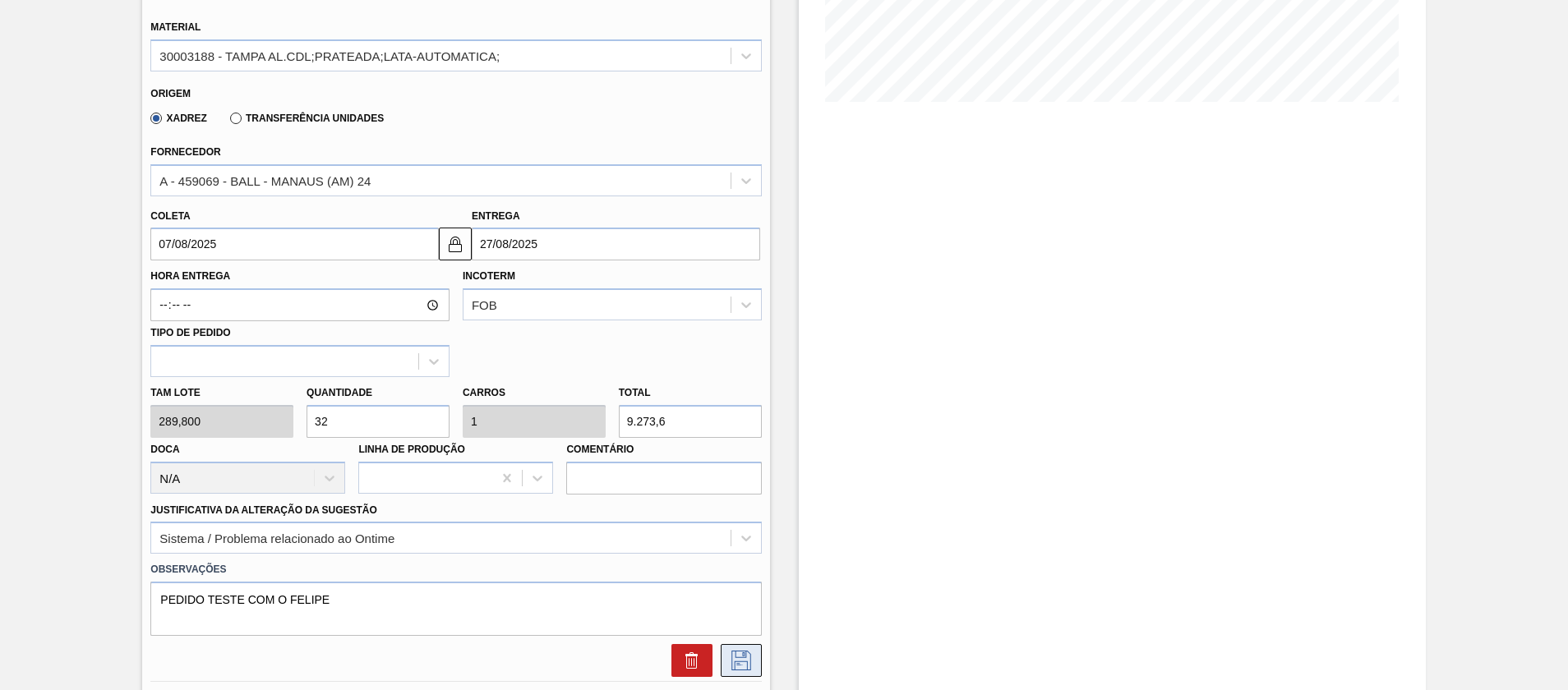 click 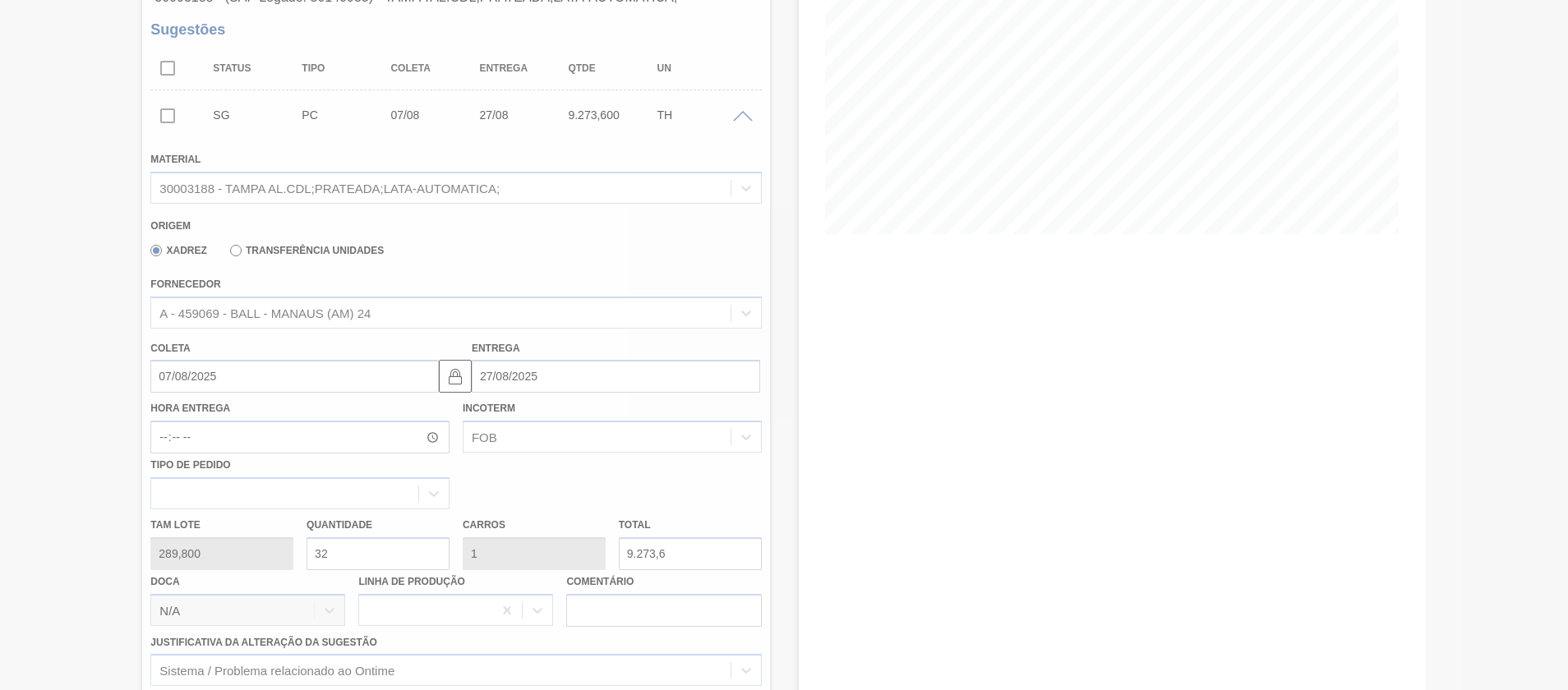 scroll, scrollTop: 242, scrollLeft: 0, axis: vertical 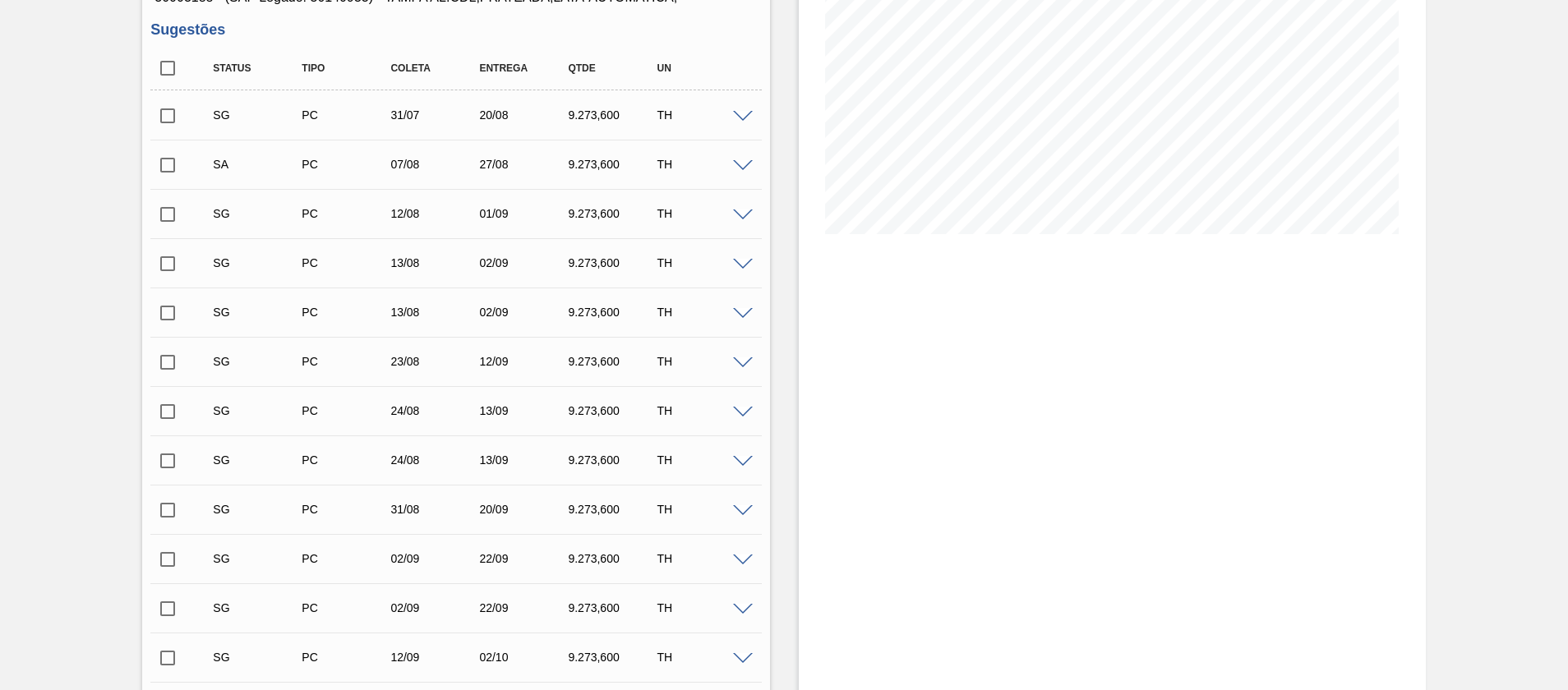 click at bounding box center (743, 166) 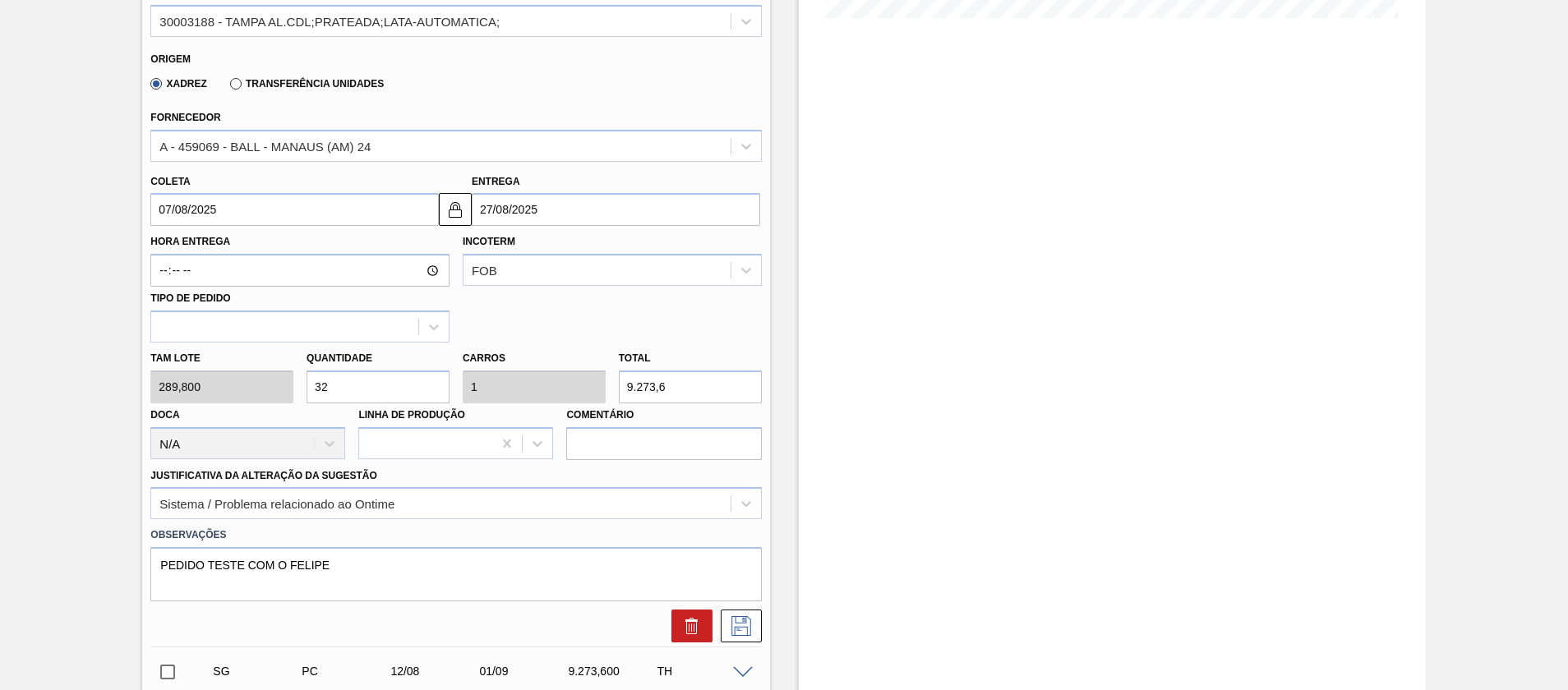 scroll, scrollTop: 493, scrollLeft: 0, axis: vertical 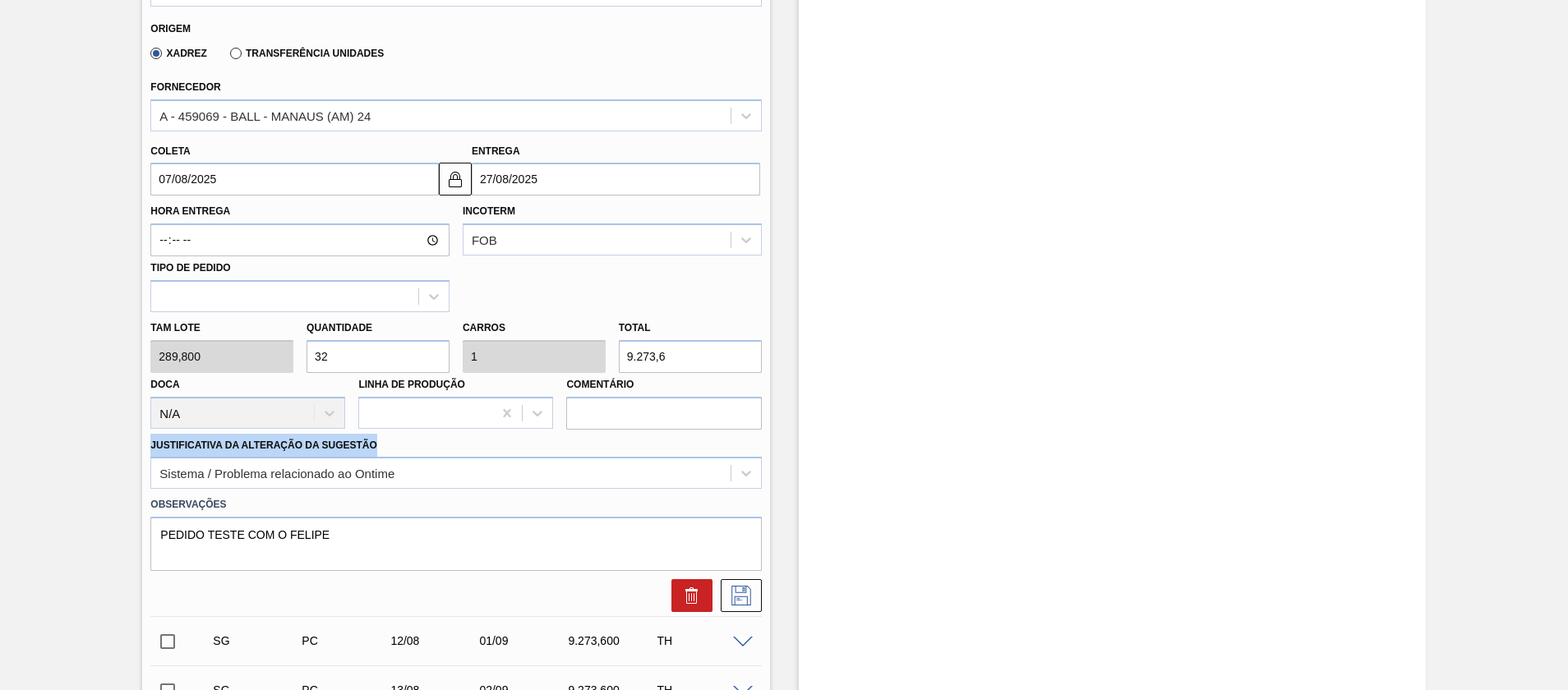 drag, startPoint x: 150, startPoint y: 441, endPoint x: 386, endPoint y: 448, distance: 236.10379 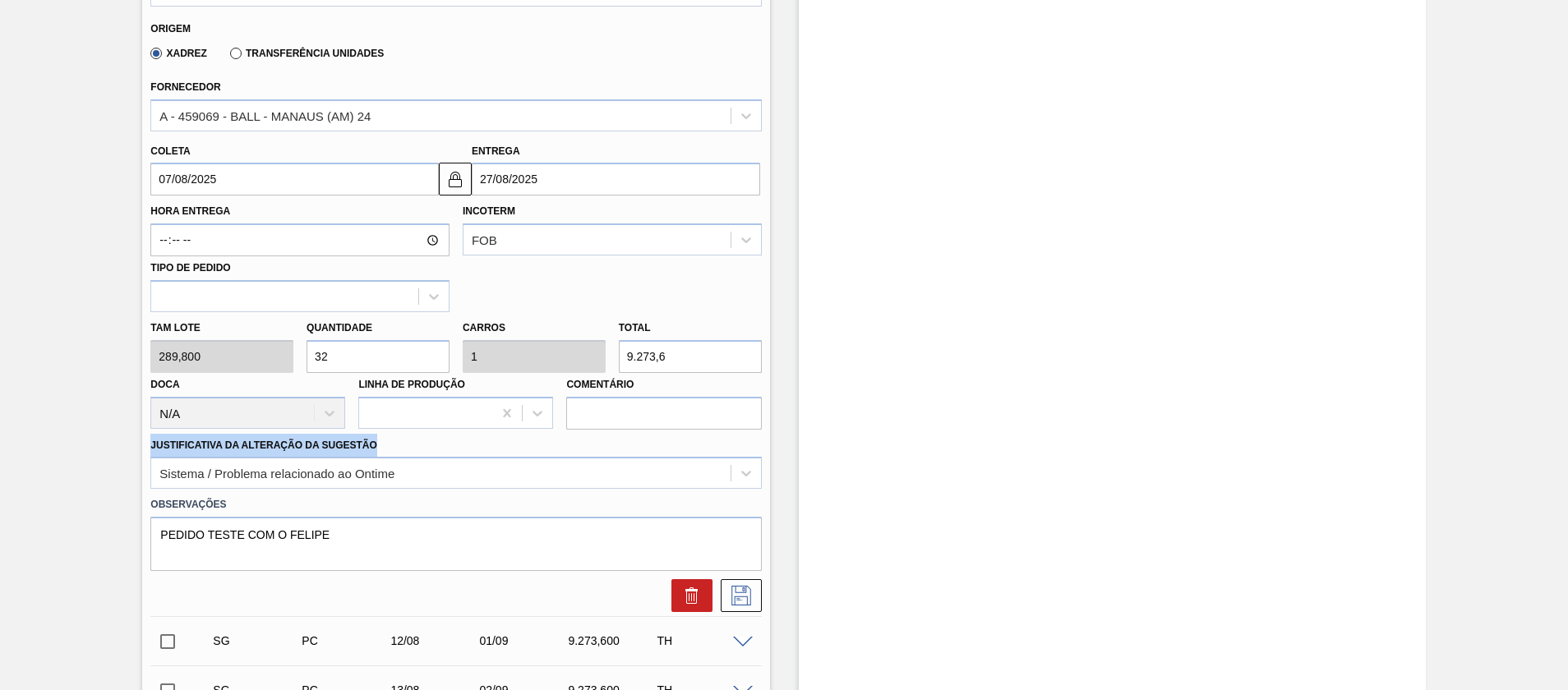click on "Justificativa da Alteração da Sugestão Sistema / Problema relacionado ao Ontime" at bounding box center (455, 462) 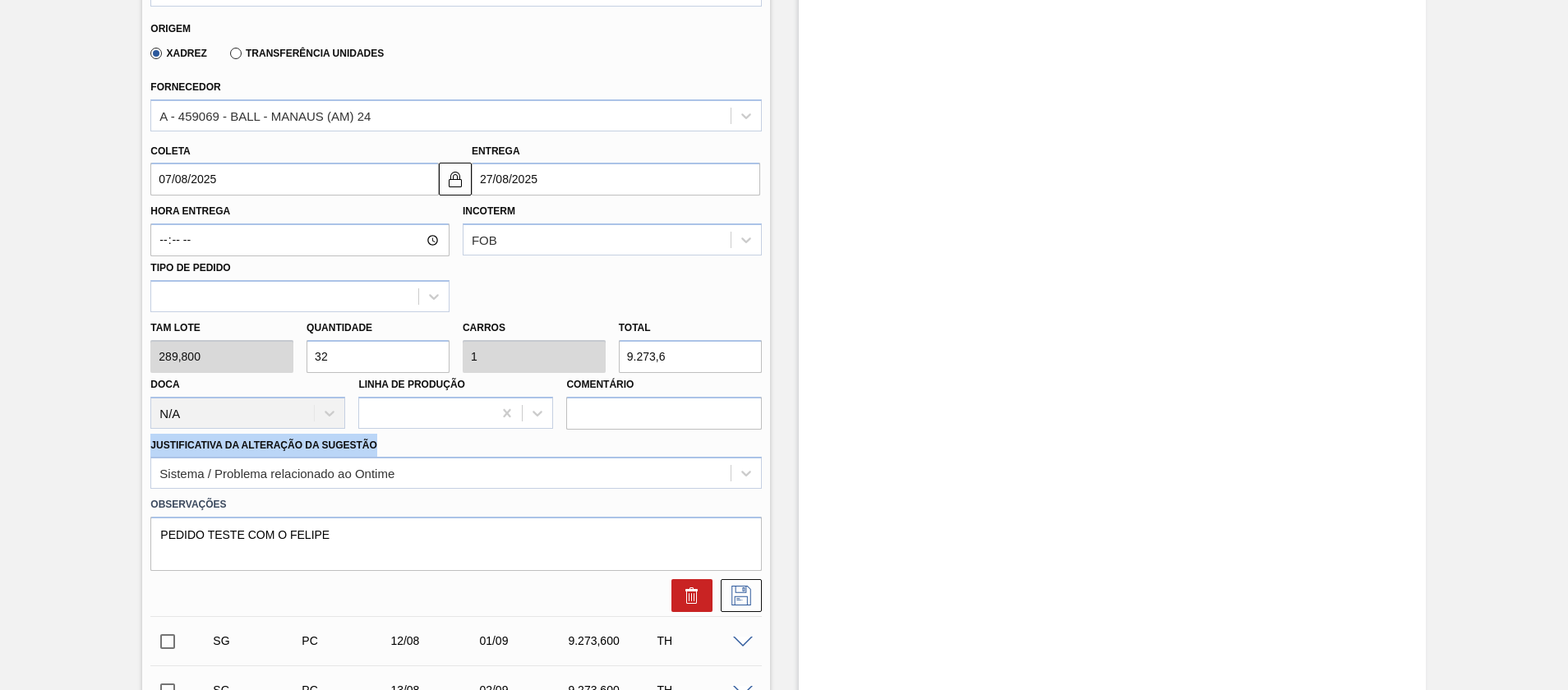 drag, startPoint x: 144, startPoint y: 449, endPoint x: 397, endPoint y: 443, distance: 253.07114 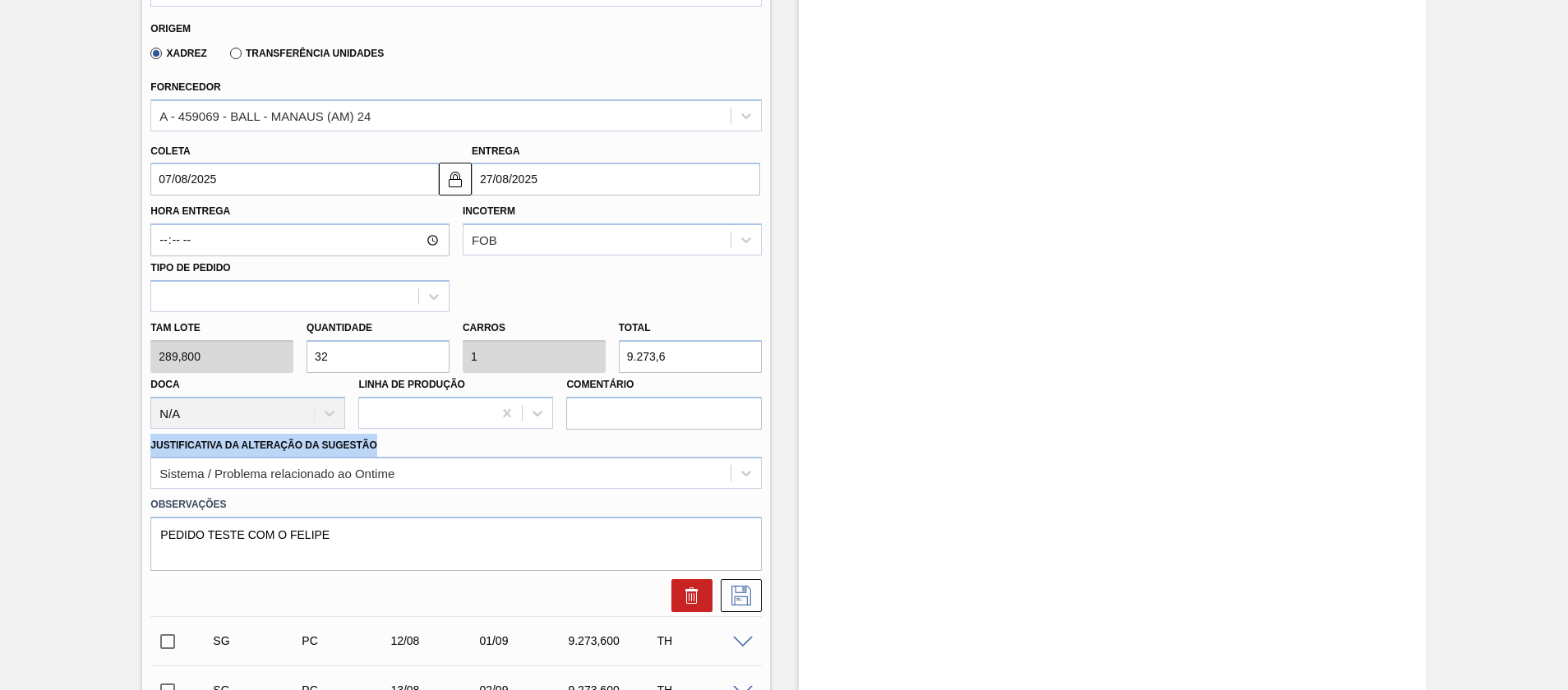 click on "Justificativa da Alteração da Sugestão Sistema / Problema relacionado ao Ontime" at bounding box center (455, 462) 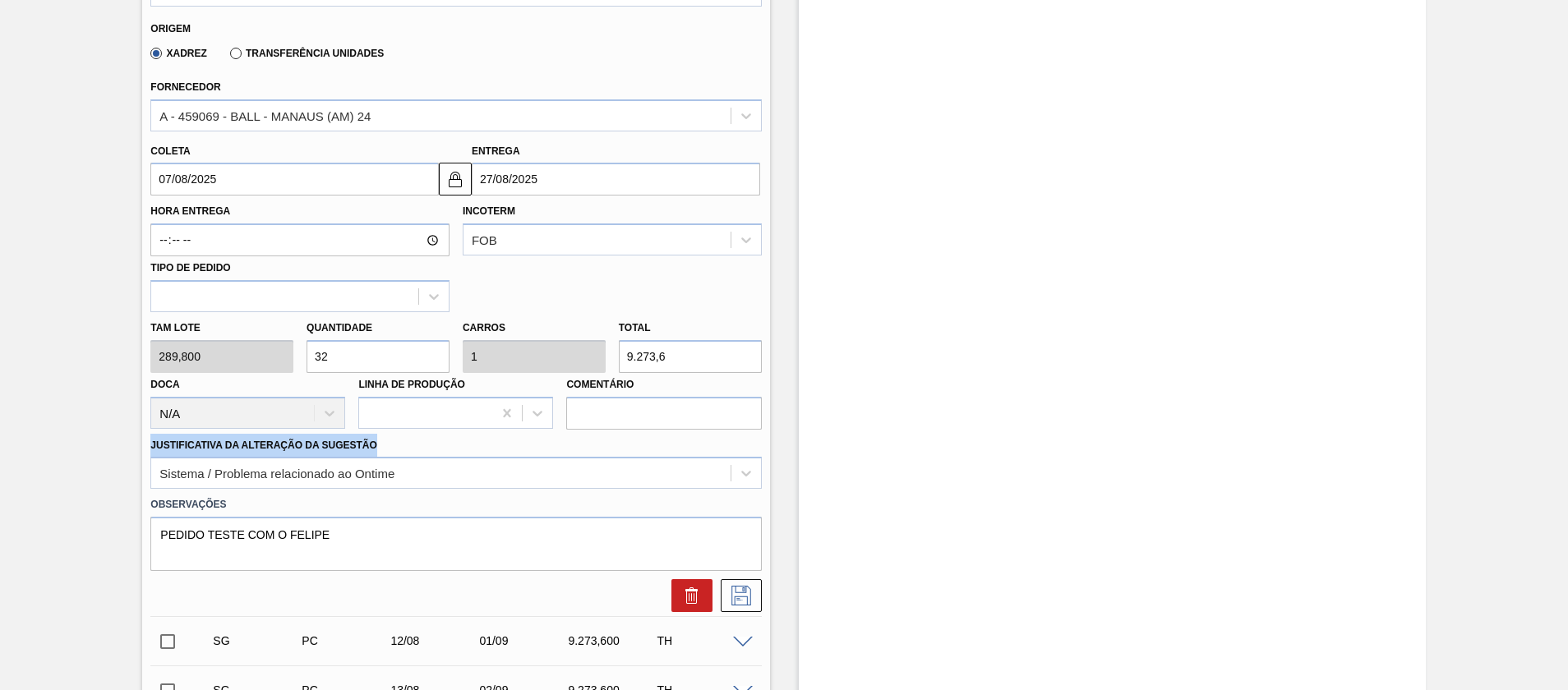drag, startPoint x: 150, startPoint y: 451, endPoint x: 459, endPoint y: 443, distance: 309.10354 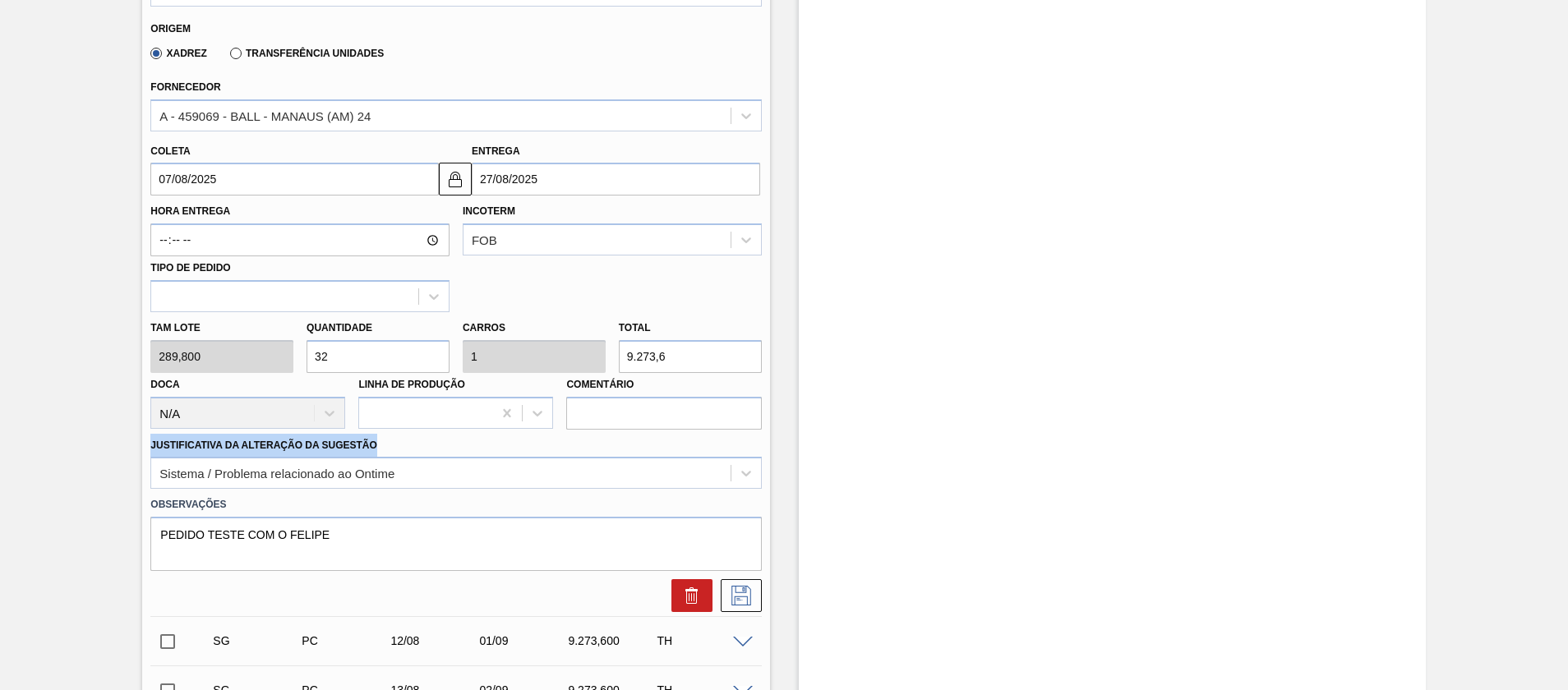 click on "Justificativa da Alteração da Sugestão Sistema / Problema relacionado ao Ontime" at bounding box center [455, 462] 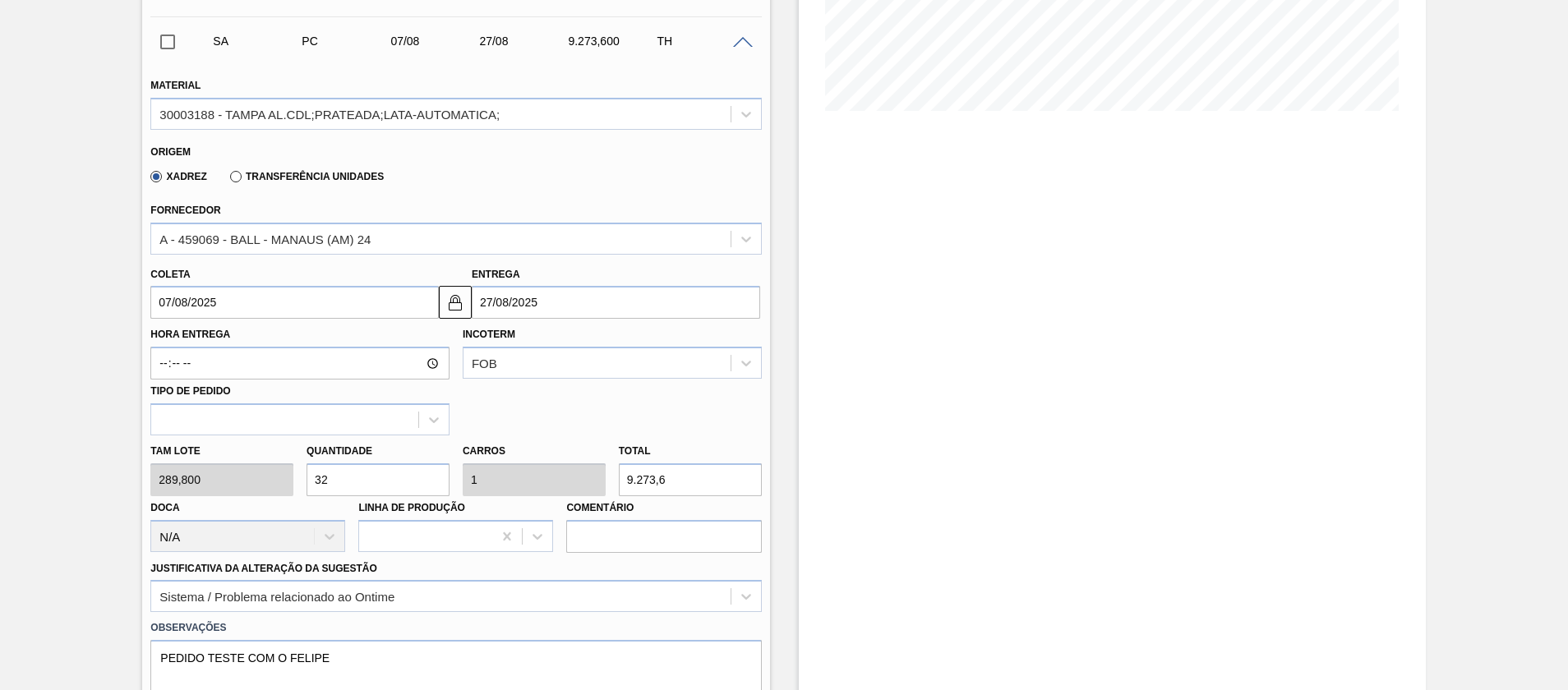 click on "Estoque De 17/07/2025 Até 30/09/2025 Filtro" at bounding box center (1112, 835) 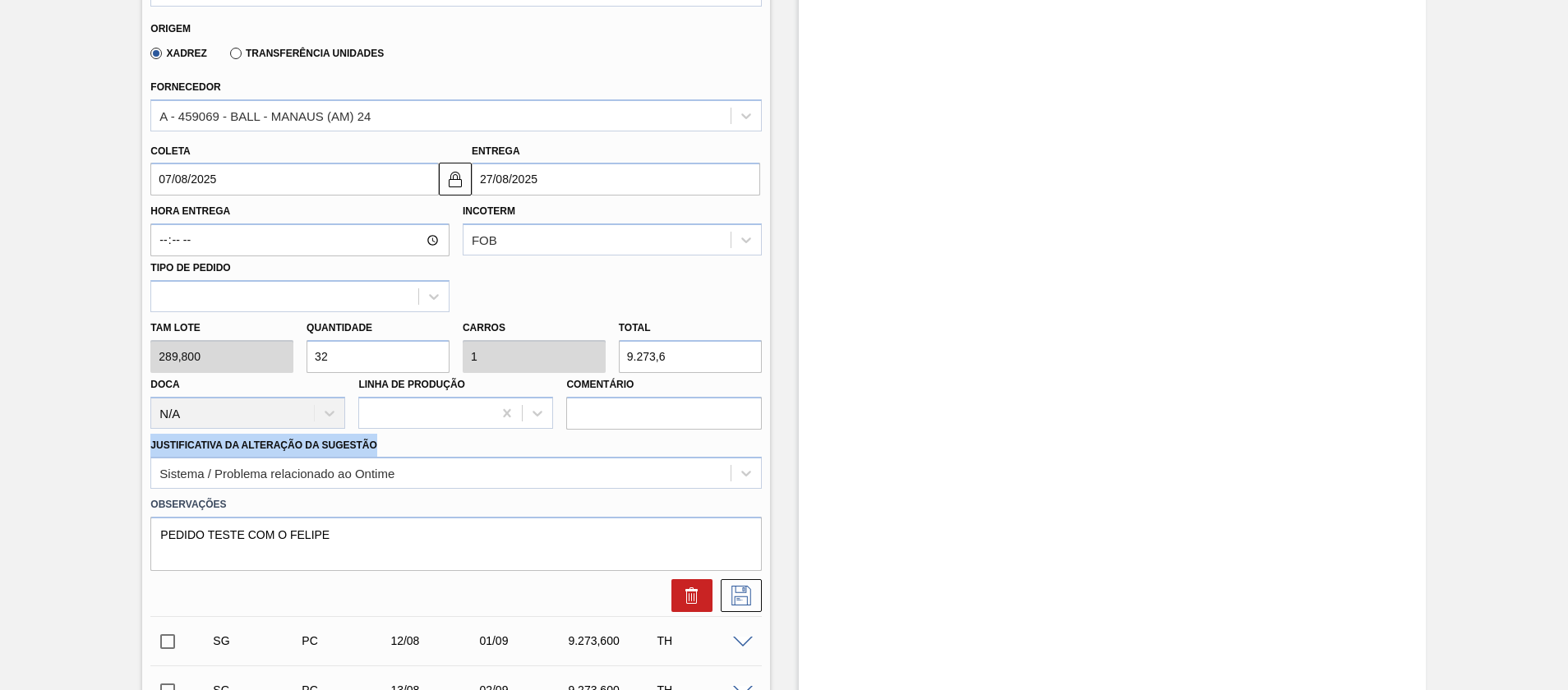 drag, startPoint x: 147, startPoint y: 443, endPoint x: 396, endPoint y: 435, distance: 249.12848 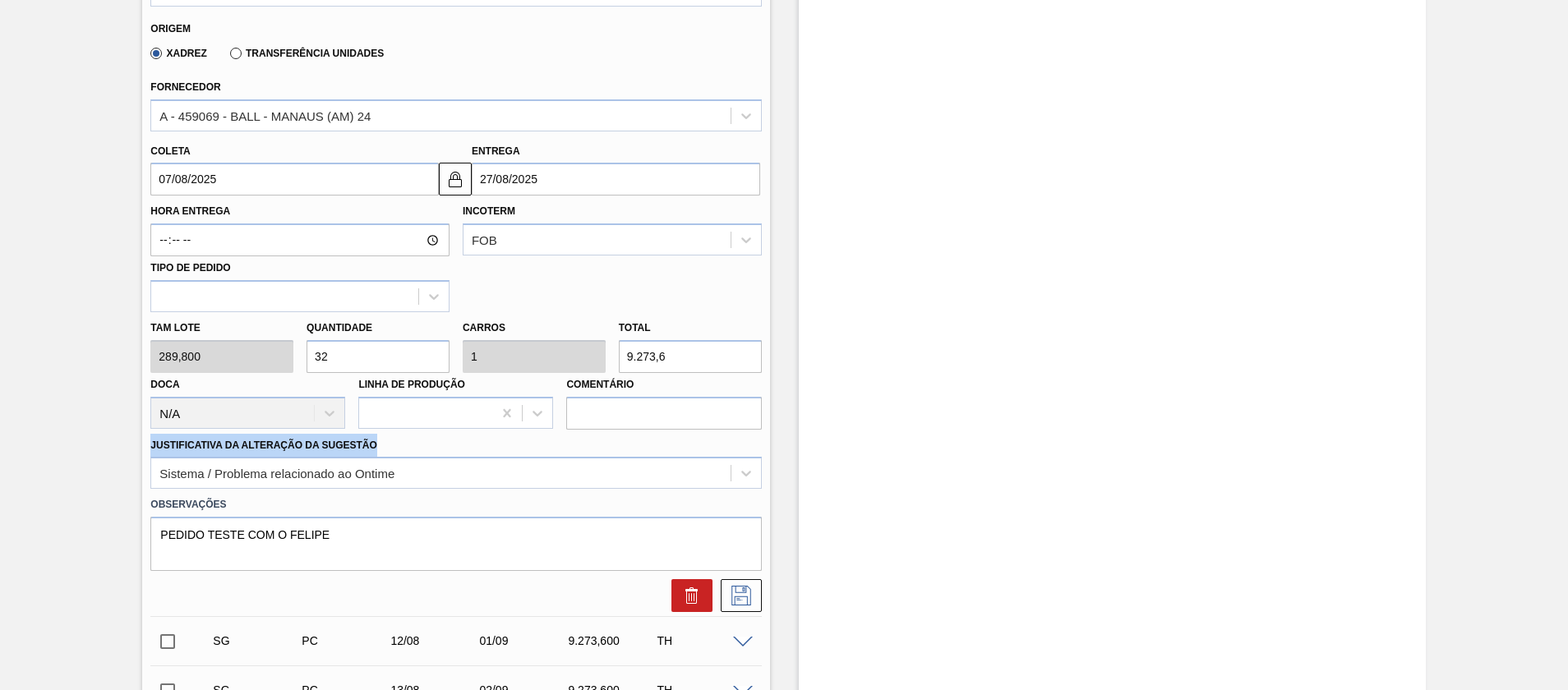 click on "Justificativa da Alteração da Sugestão Sistema / Problema relacionado ao Ontime" at bounding box center [455, 462] 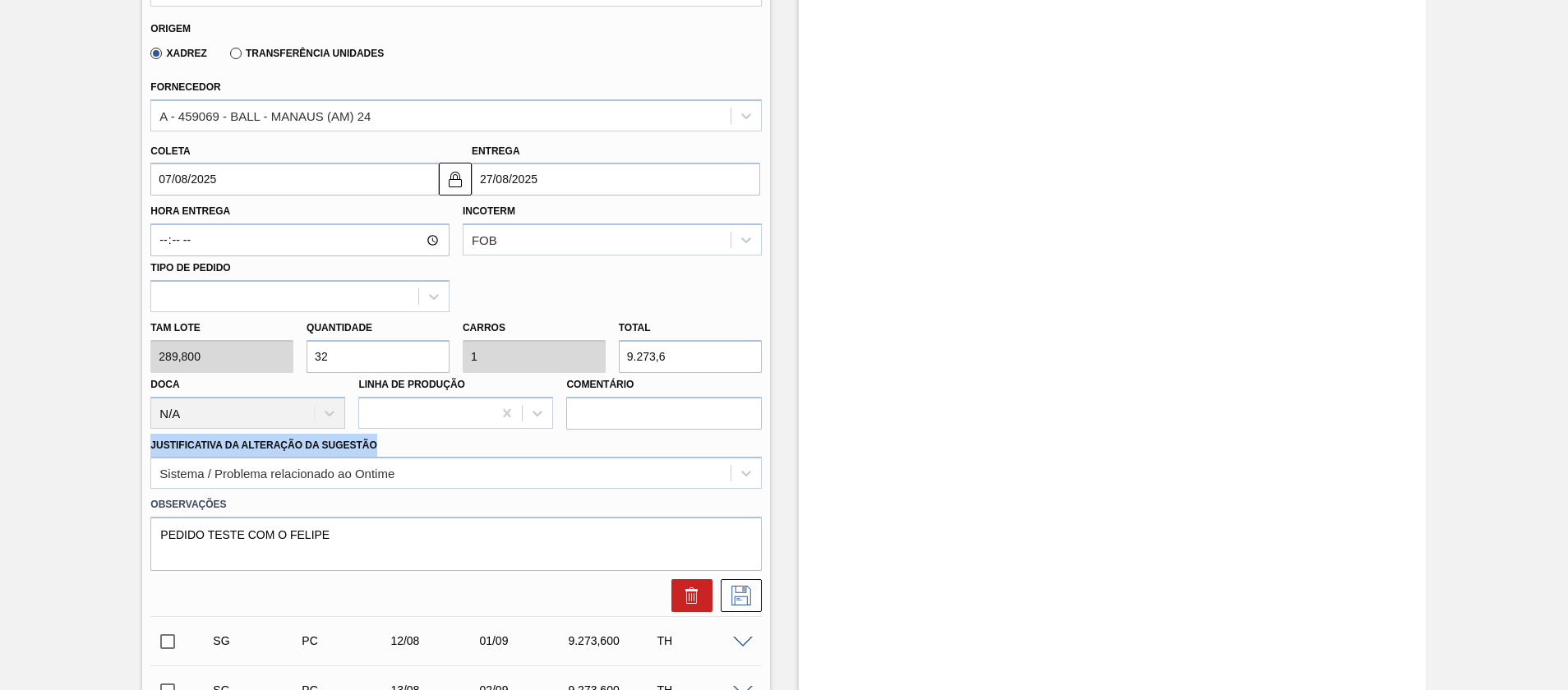 drag, startPoint x: 150, startPoint y: 448, endPoint x: 408, endPoint y: 447, distance: 258.0019 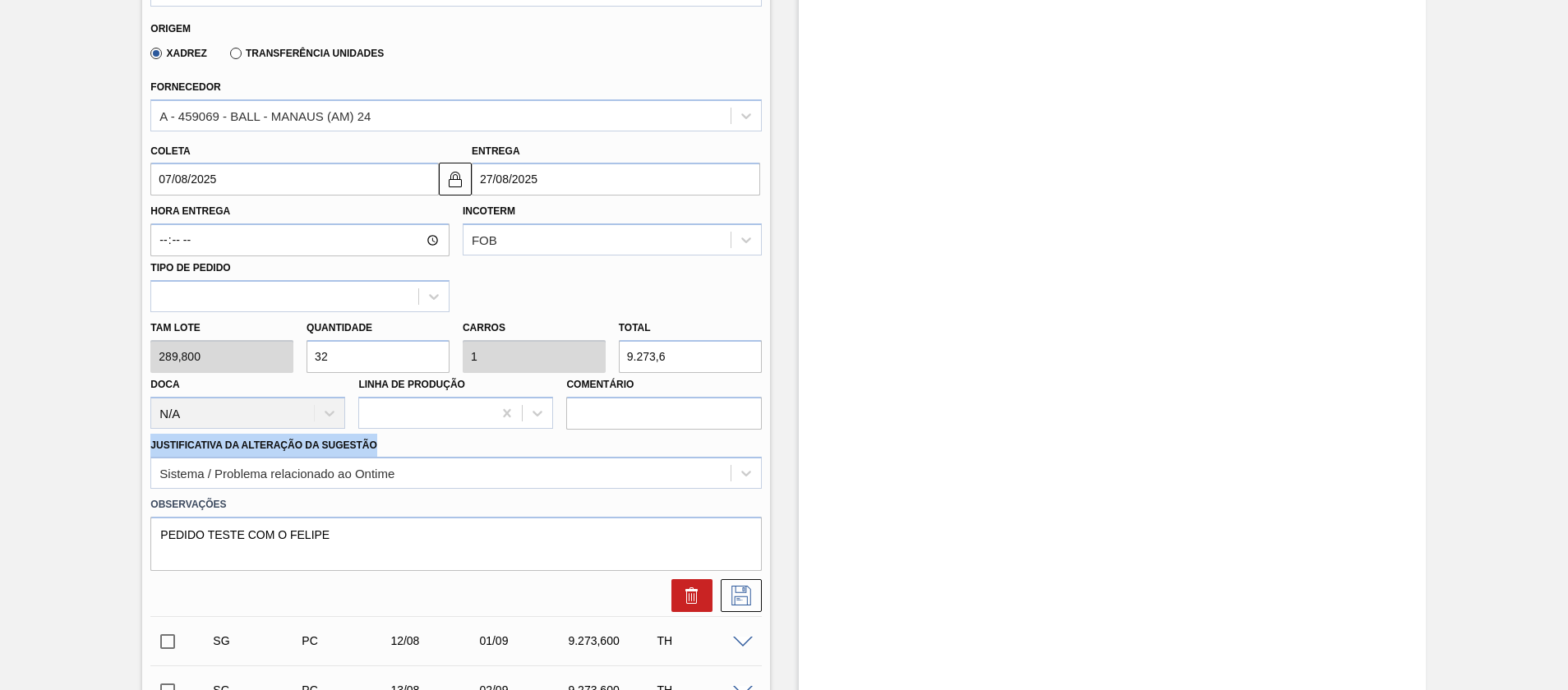 click on "Justificativa da Alteração da Sugestão Sistema / Problema relacionado ao Ontime" at bounding box center [455, 462] 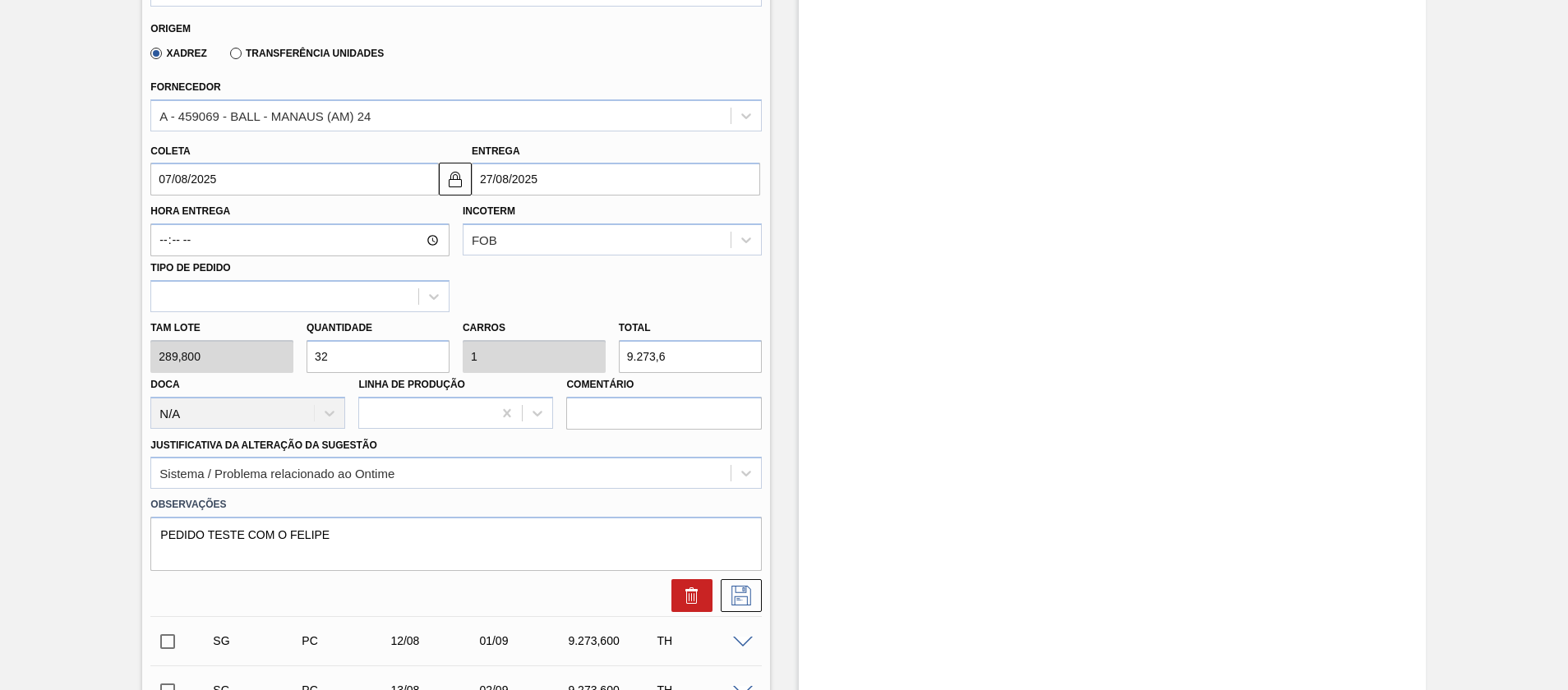 click on "SG PC 12/08 01/09 9.273,600 TH" at bounding box center [468, 641] 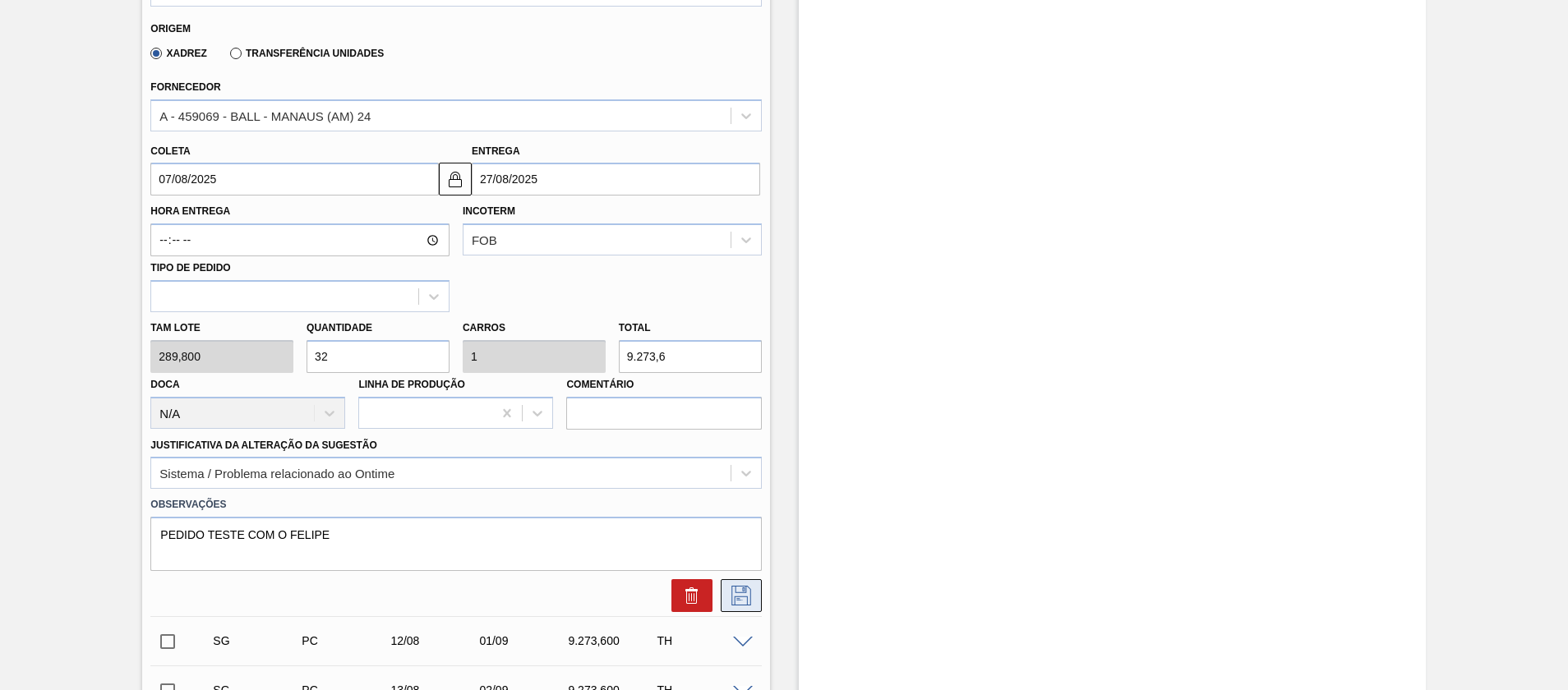 click 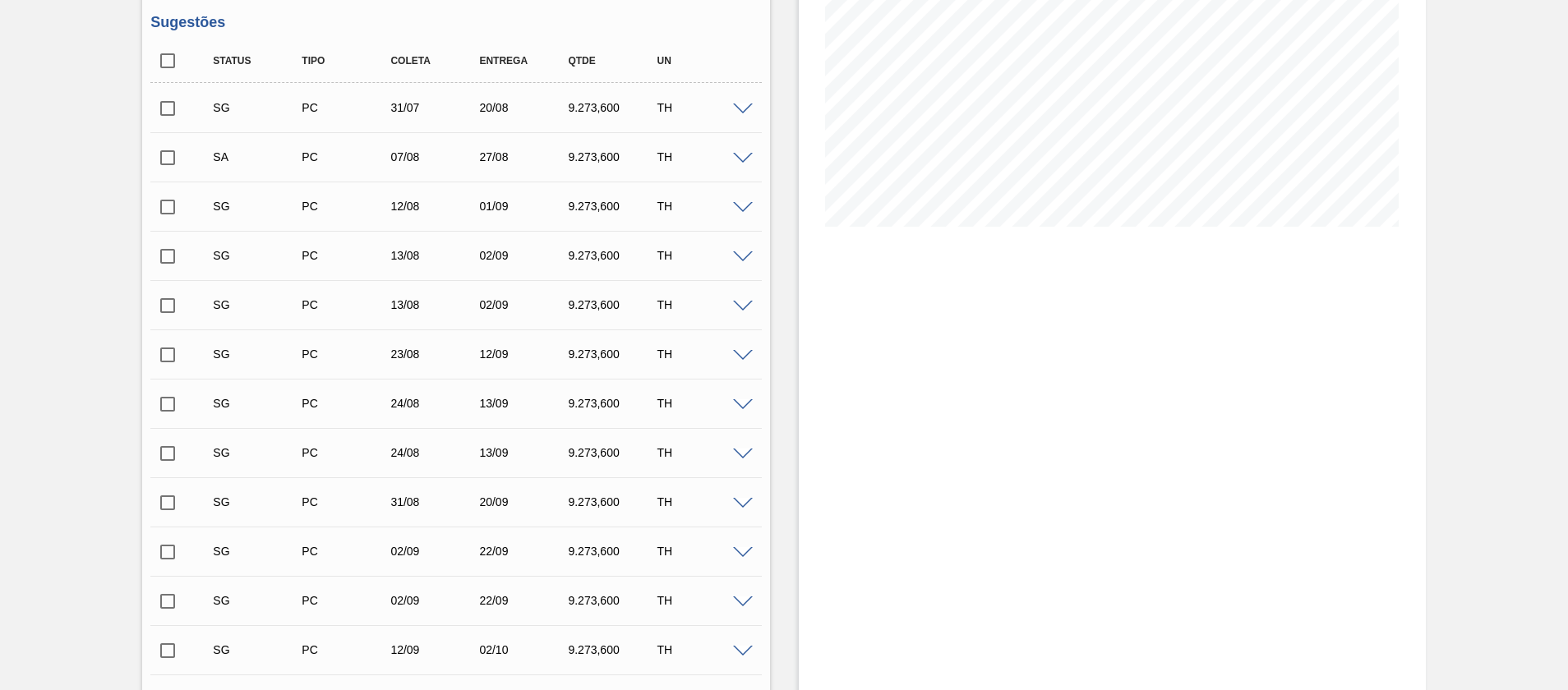 scroll, scrollTop: 244, scrollLeft: 0, axis: vertical 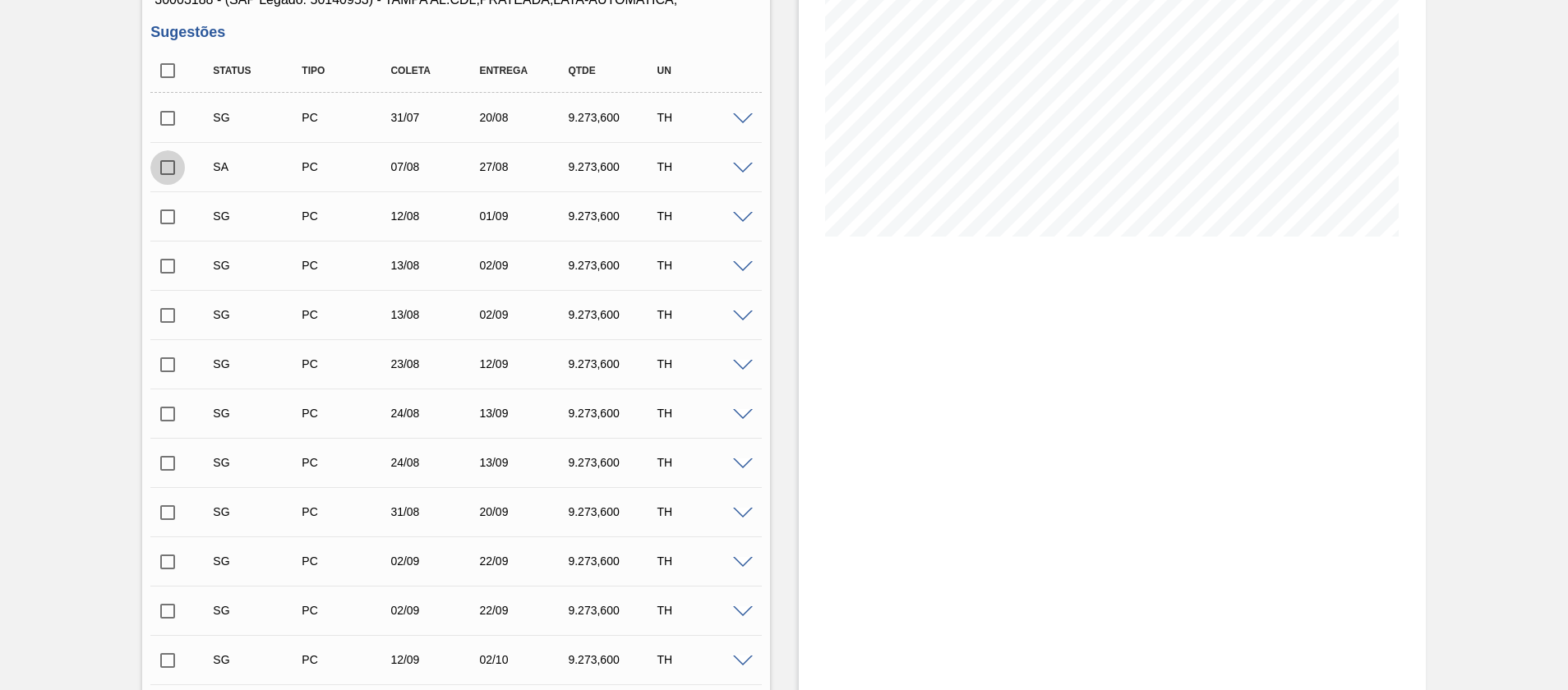 click at bounding box center (168, 168) 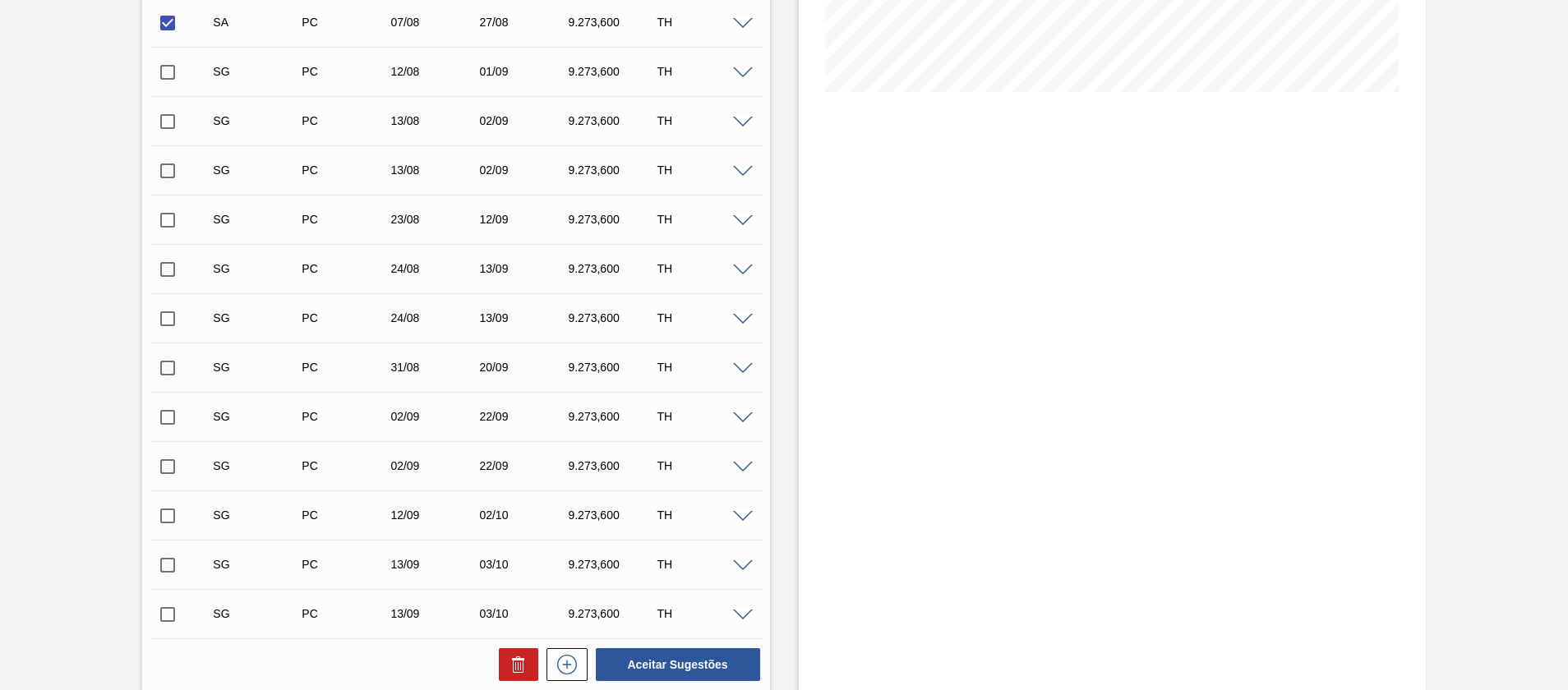 scroll, scrollTop: 614, scrollLeft: 0, axis: vertical 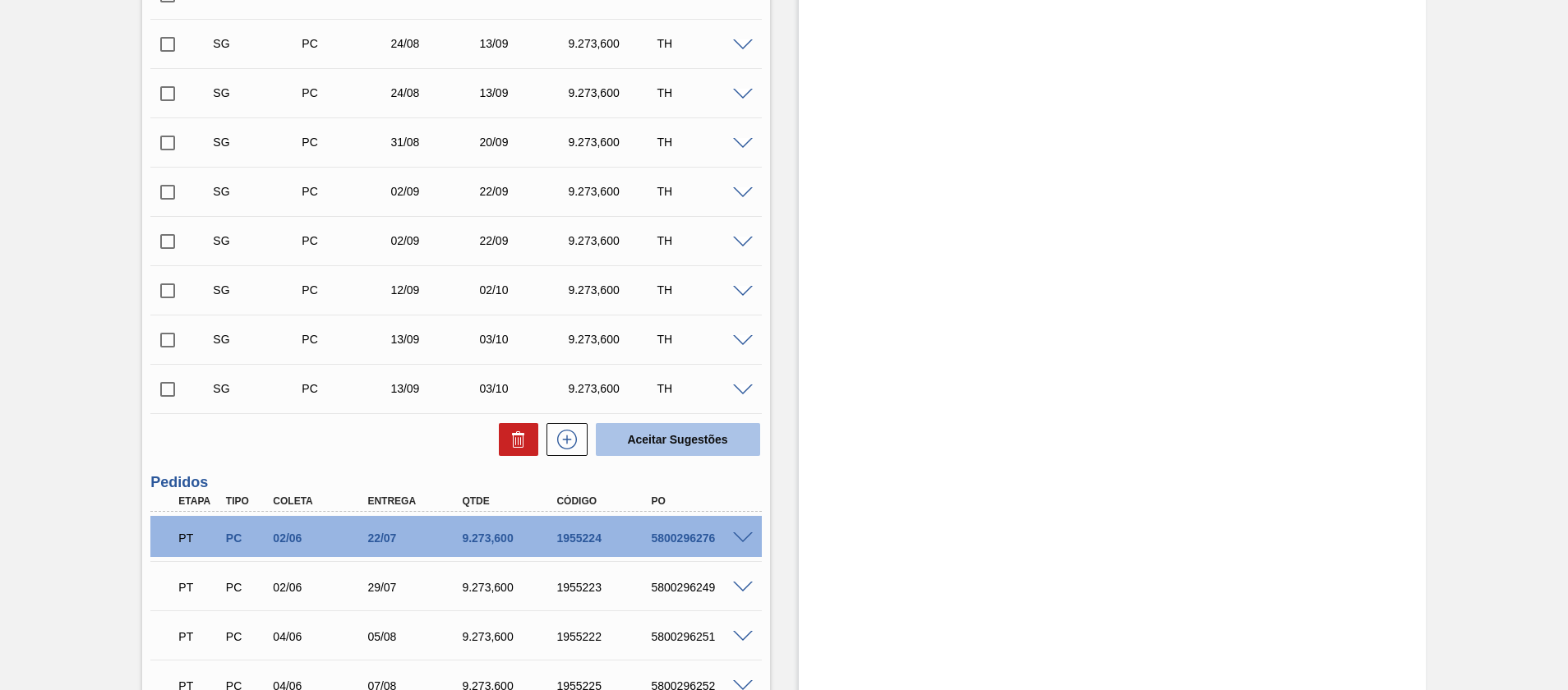 click on "Aceitar Sugestões" at bounding box center (678, 439) 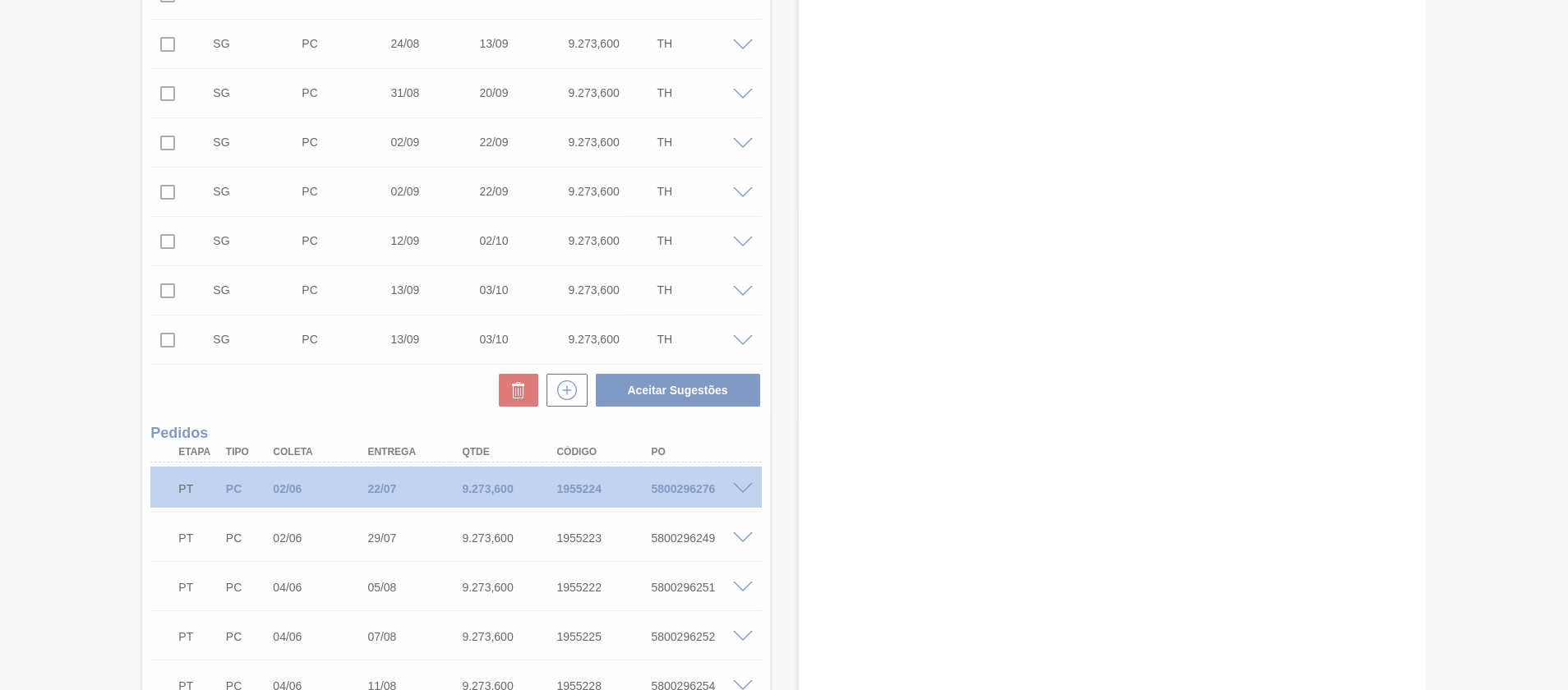 scroll, scrollTop: 564, scrollLeft: 0, axis: vertical 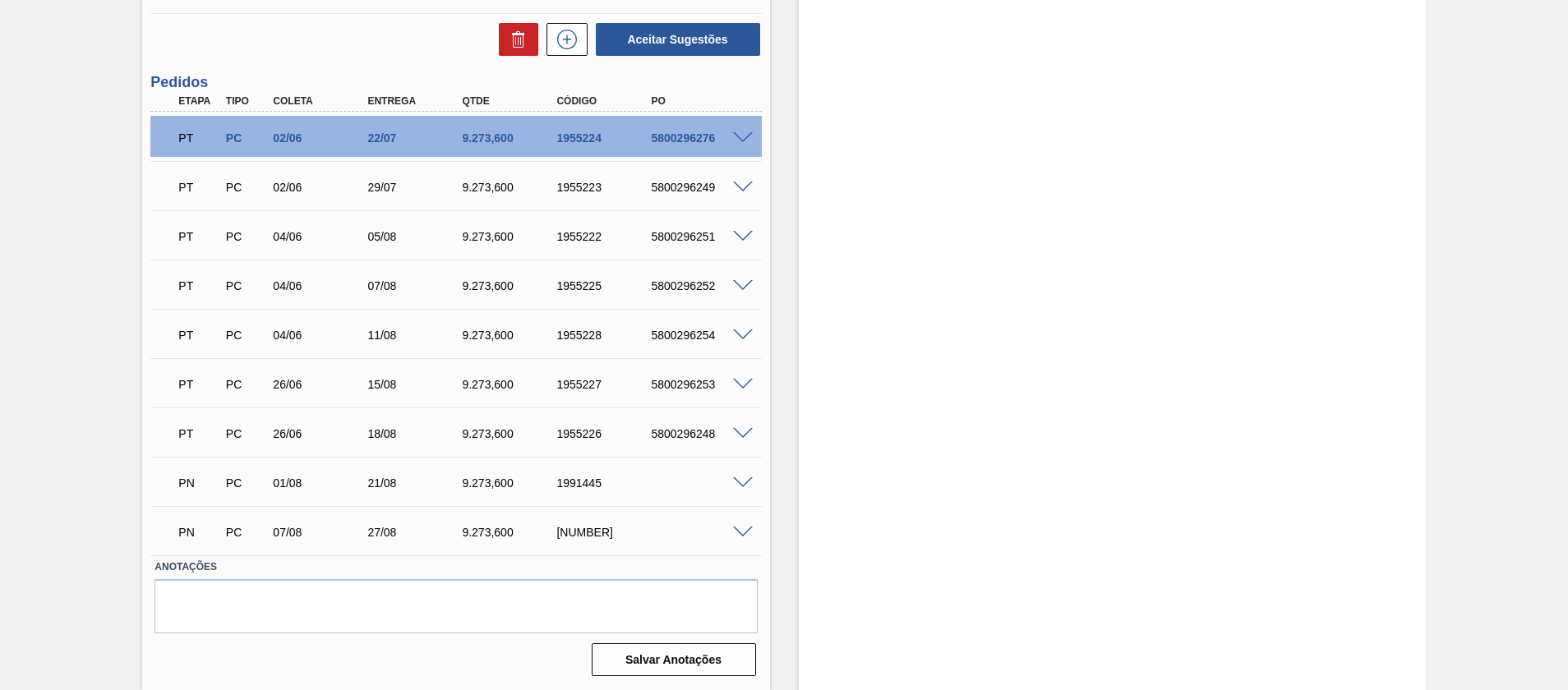 click at bounding box center (743, 532) 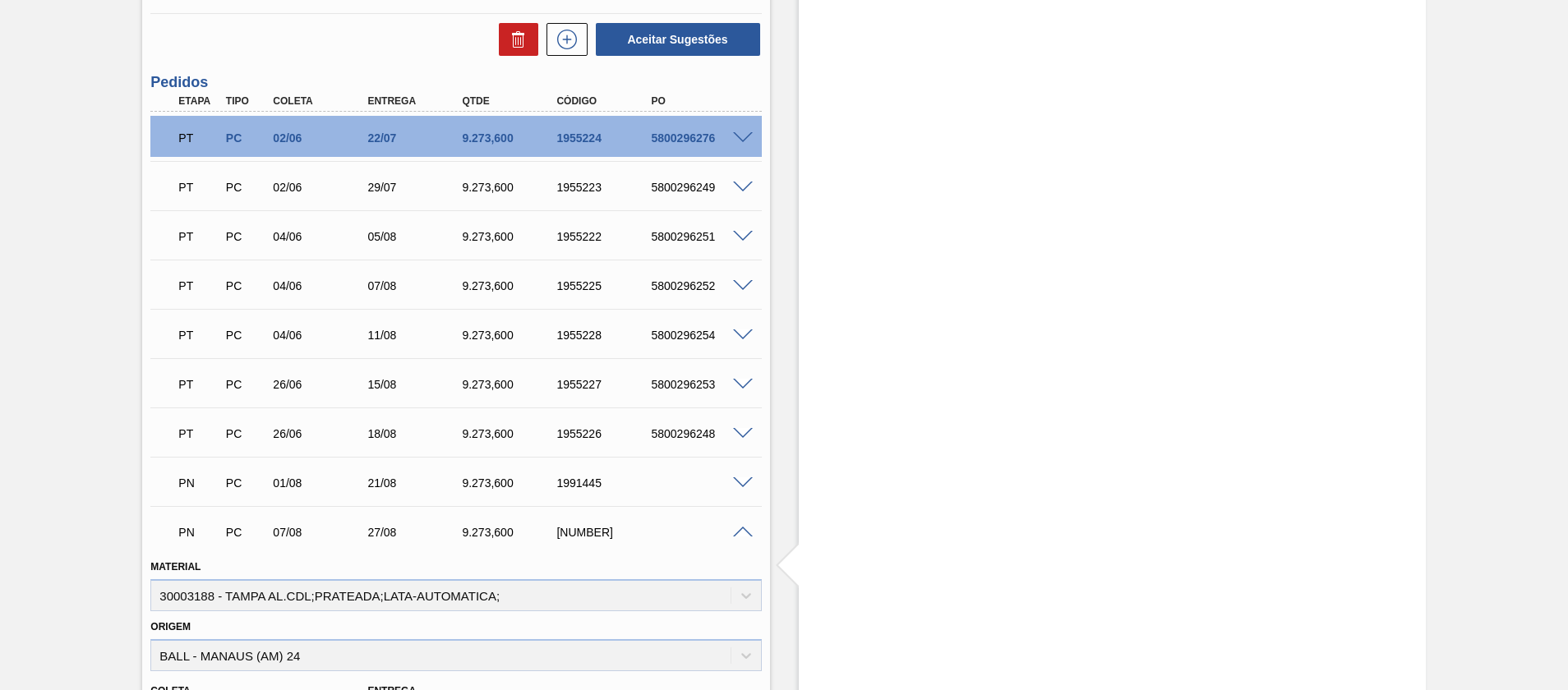 click at bounding box center (743, 532) 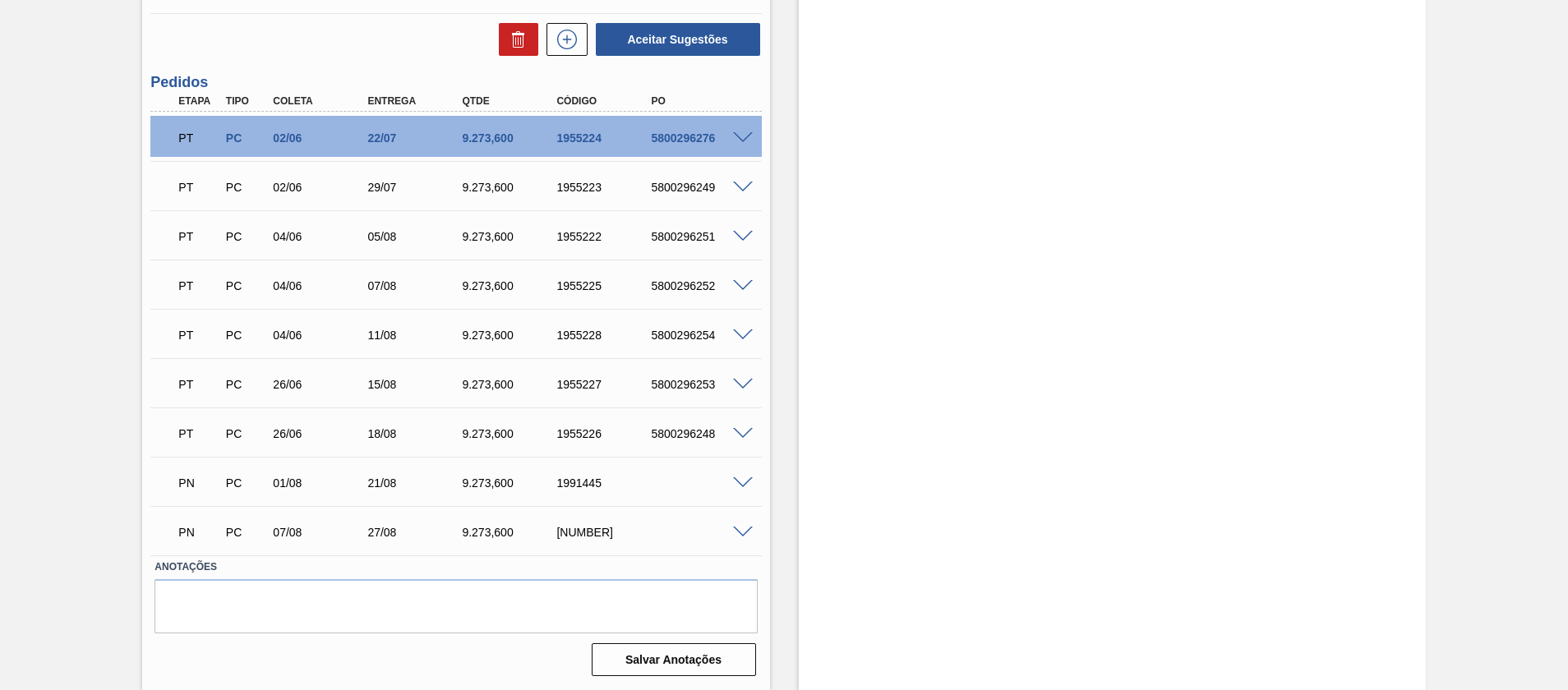 click at bounding box center (743, 532) 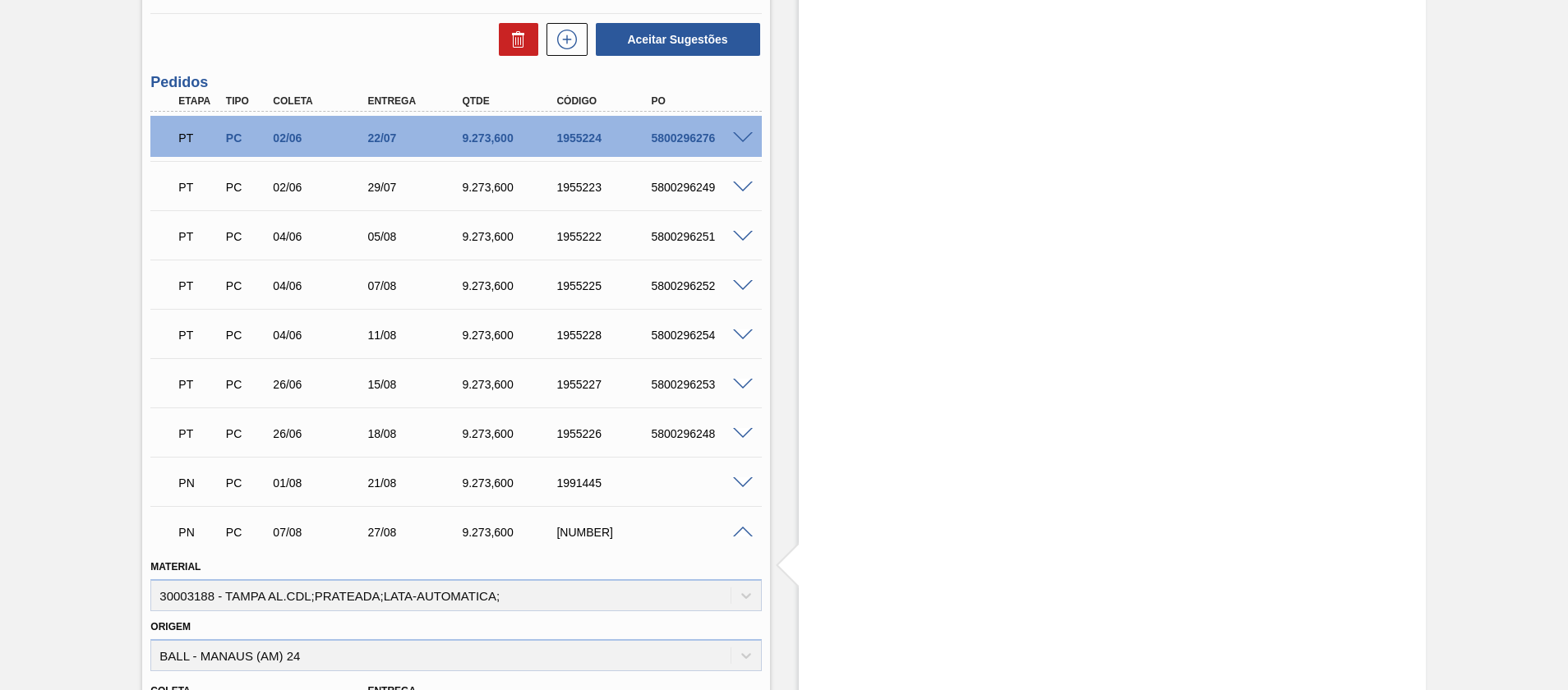 click at bounding box center (743, 483) 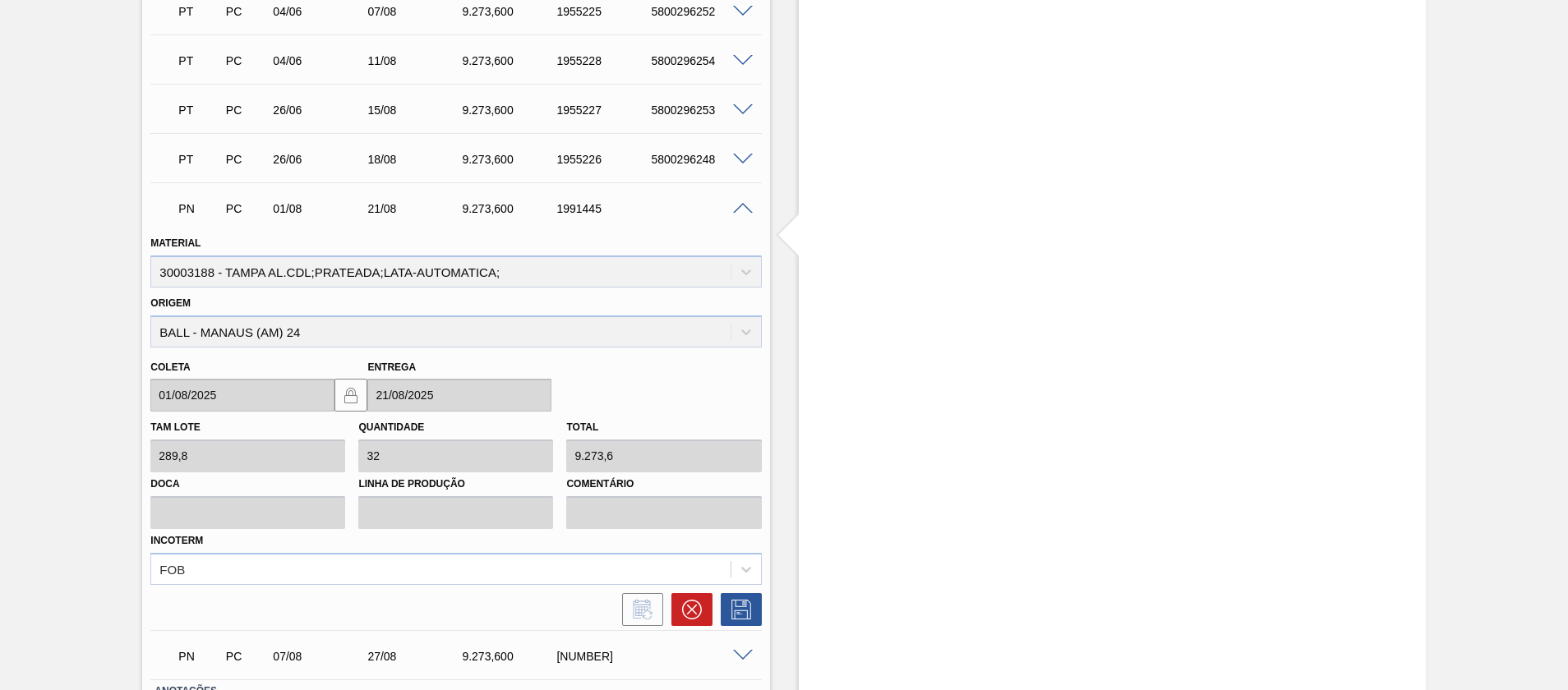 click at bounding box center (743, 209) 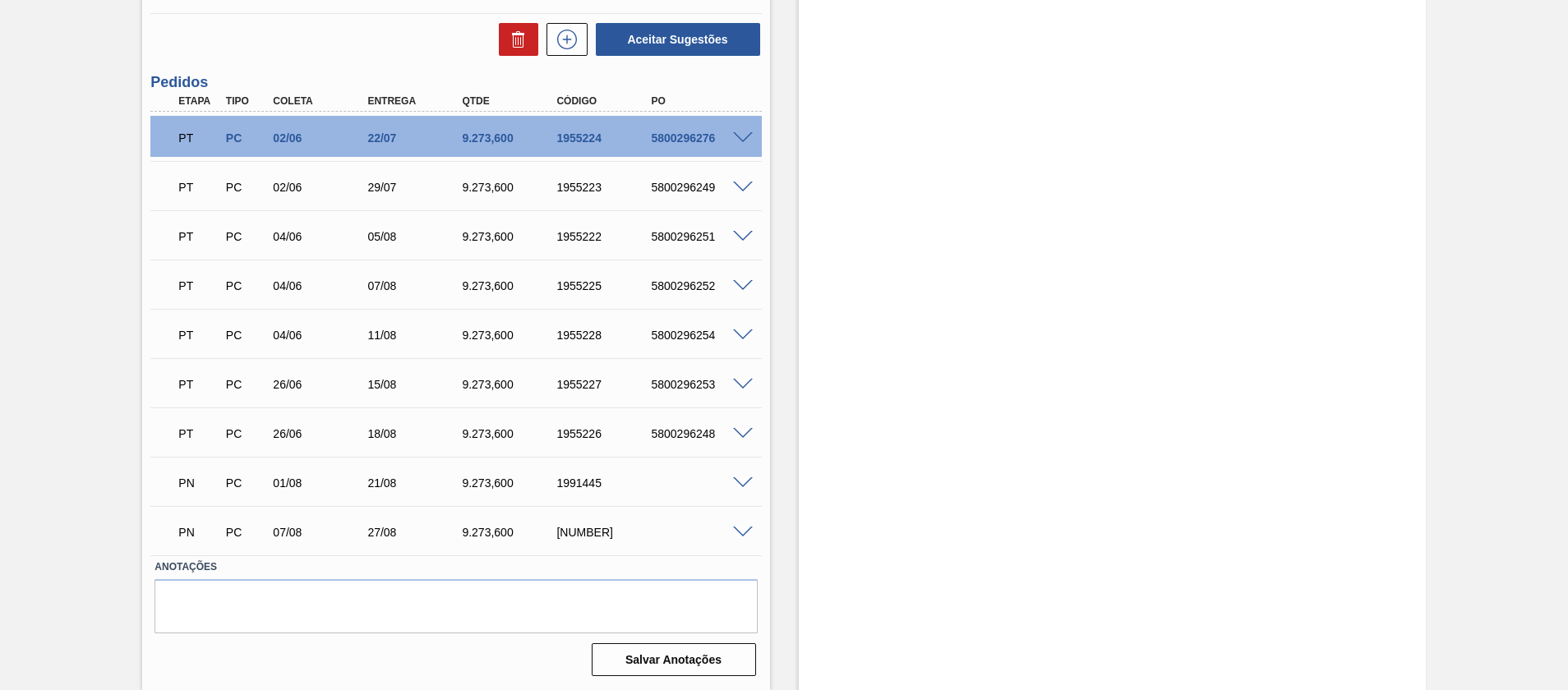 click at bounding box center [743, 532] 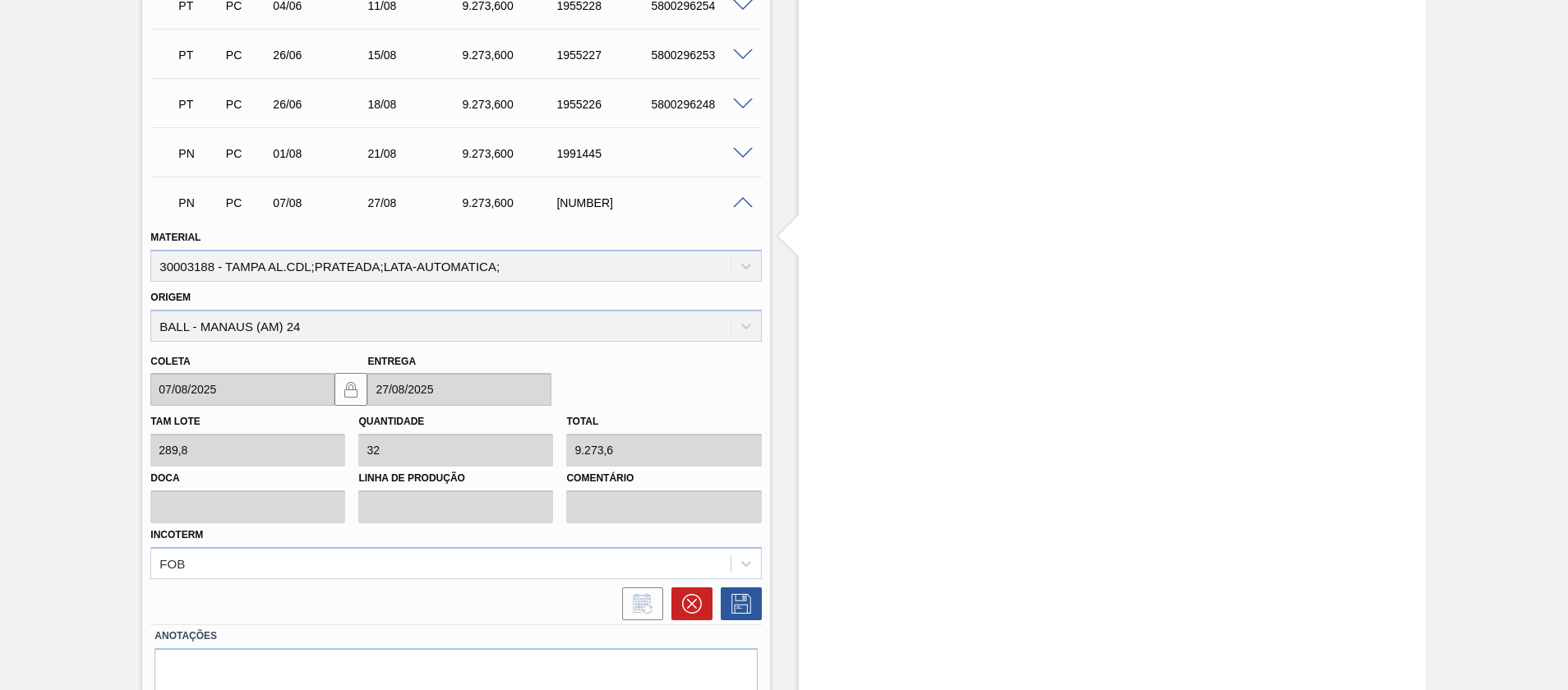 scroll, scrollTop: 1363, scrollLeft: 0, axis: vertical 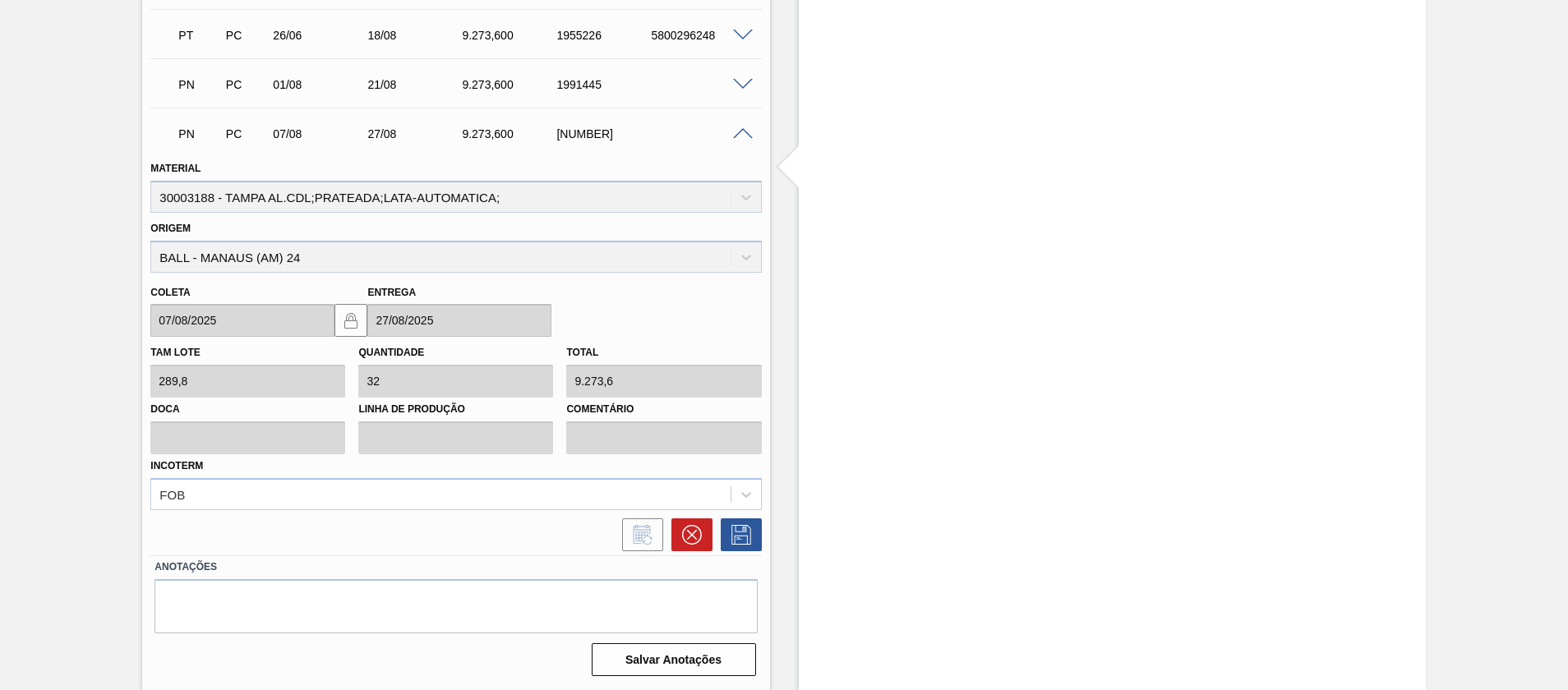 click at bounding box center [743, 134] 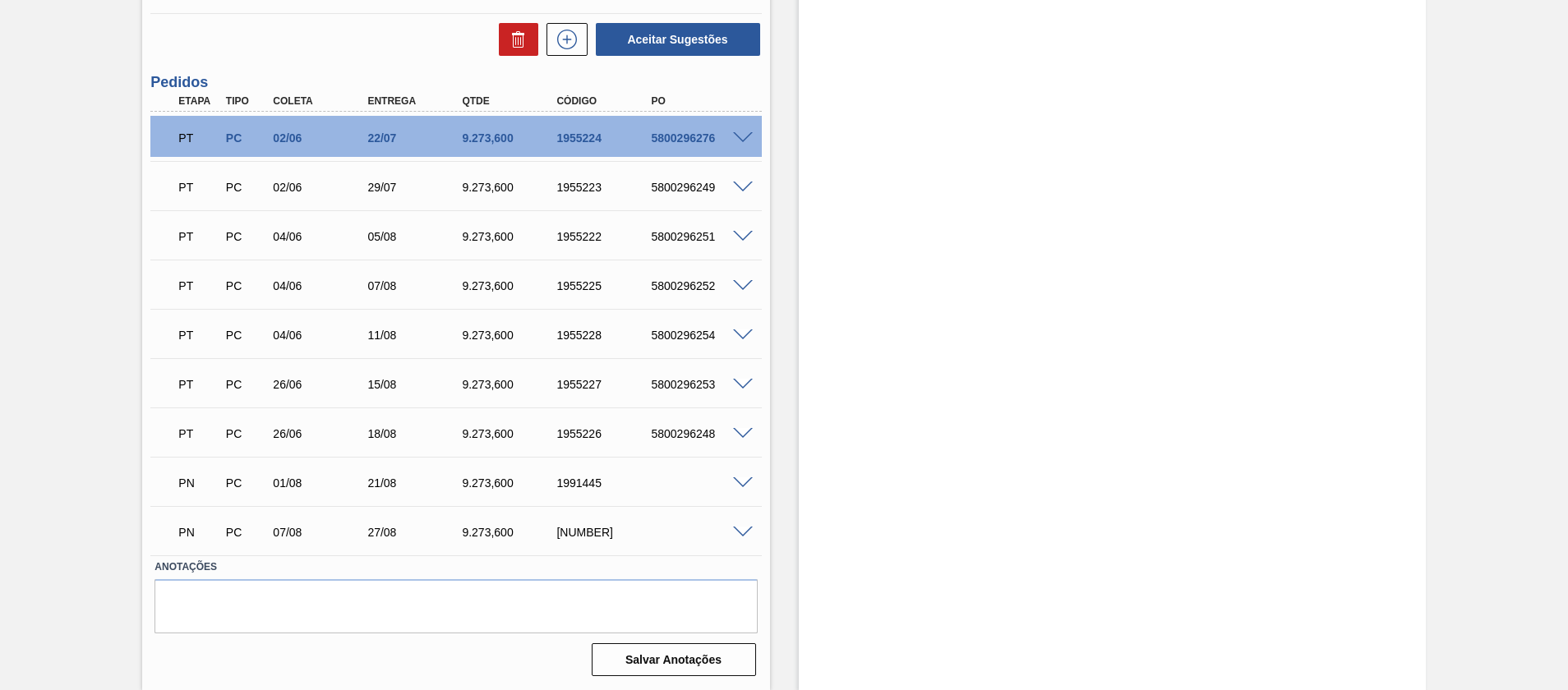 click on "1991496" at bounding box center (605, 532) 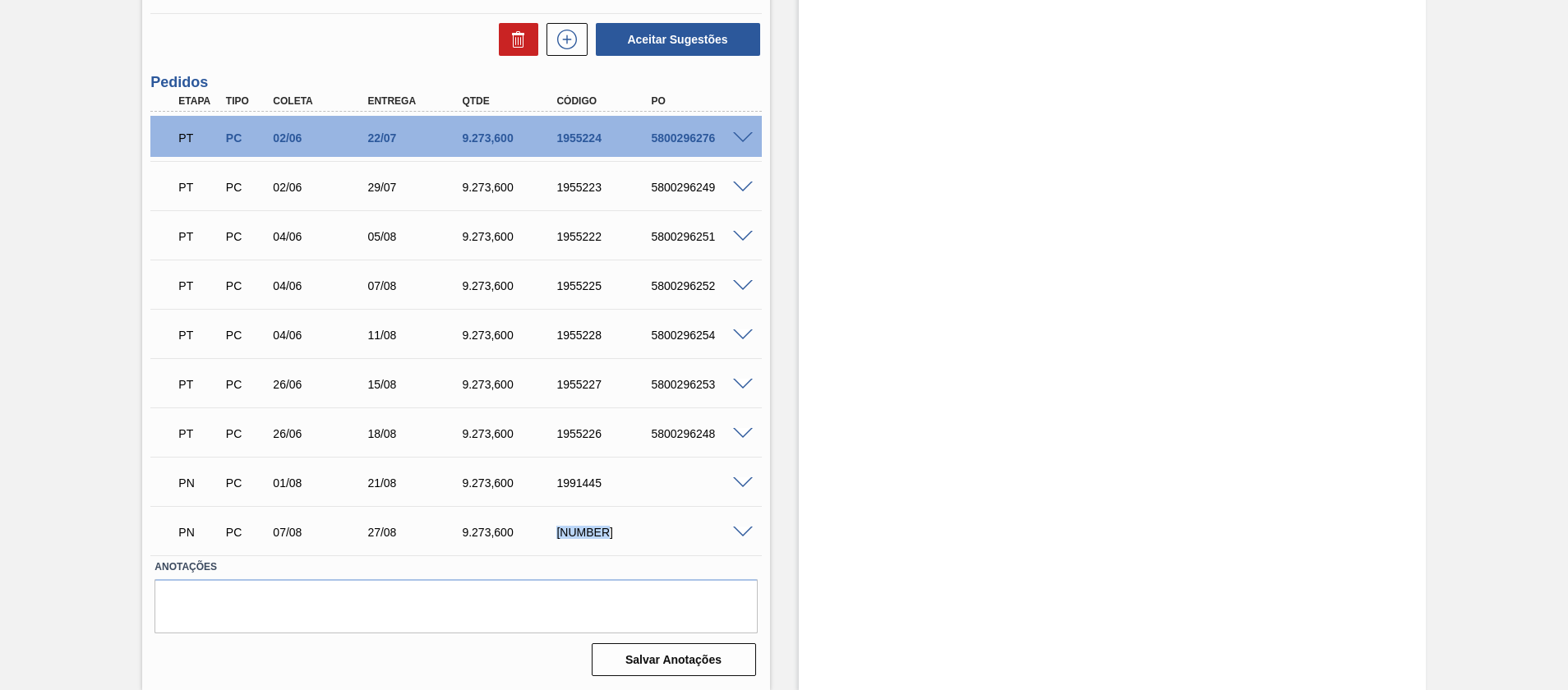 click on "1991496" at bounding box center (605, 532) 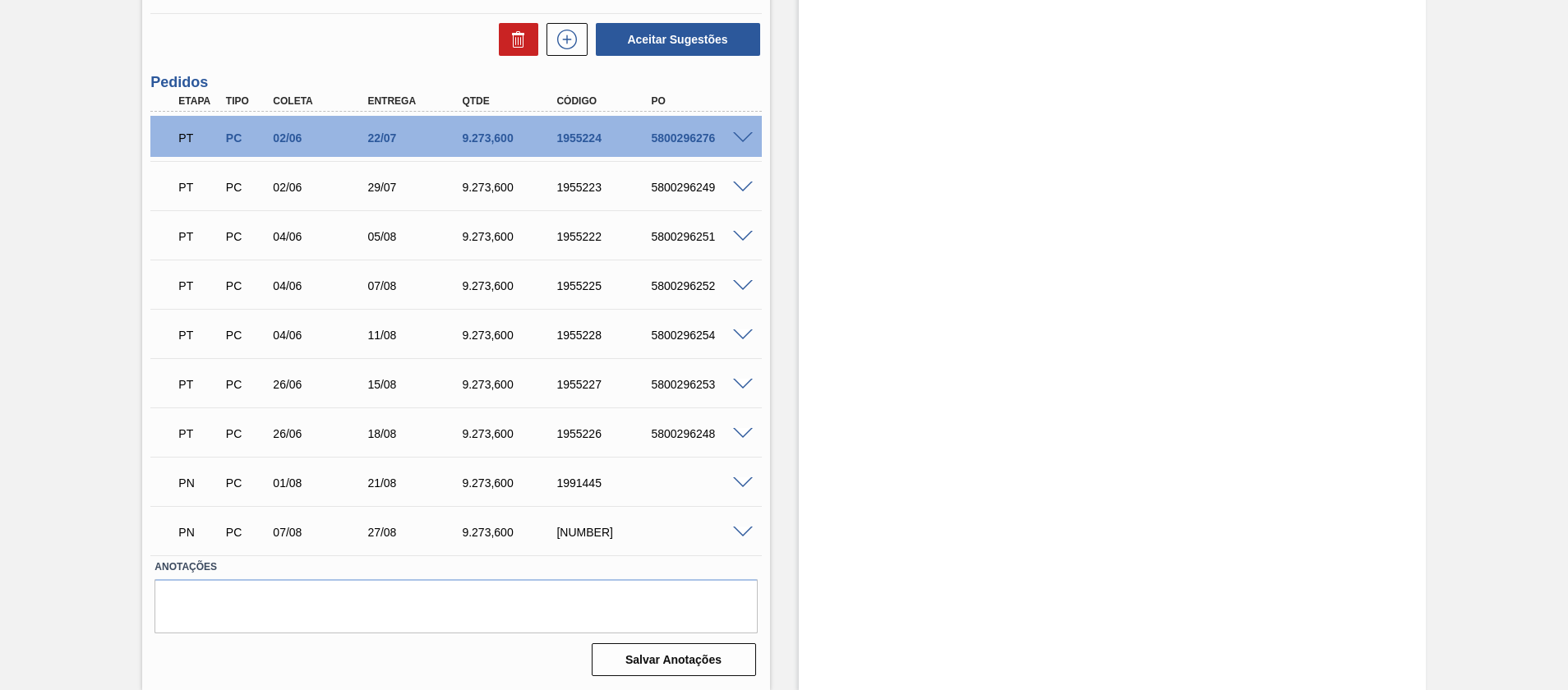click at bounding box center (743, 532) 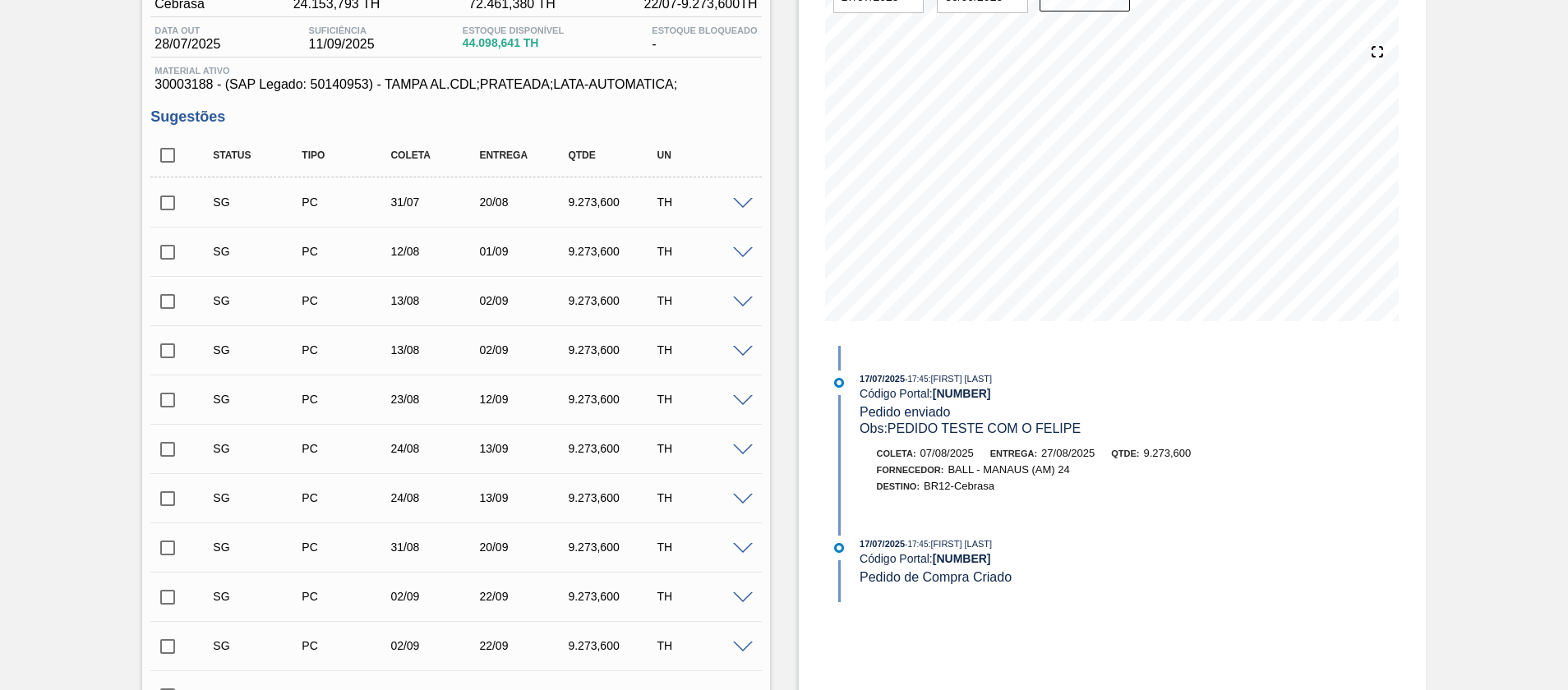 scroll, scrollTop: 7, scrollLeft: 0, axis: vertical 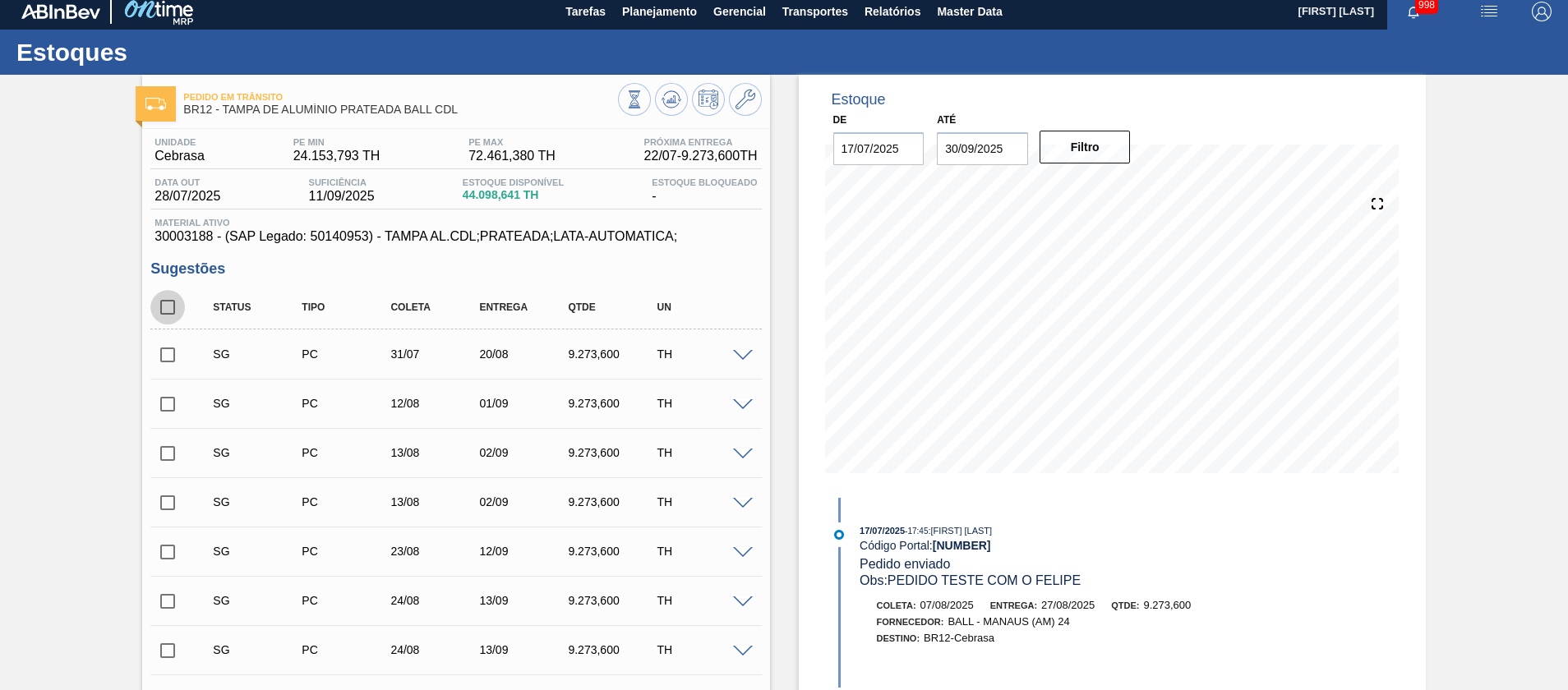 click at bounding box center [168, 307] 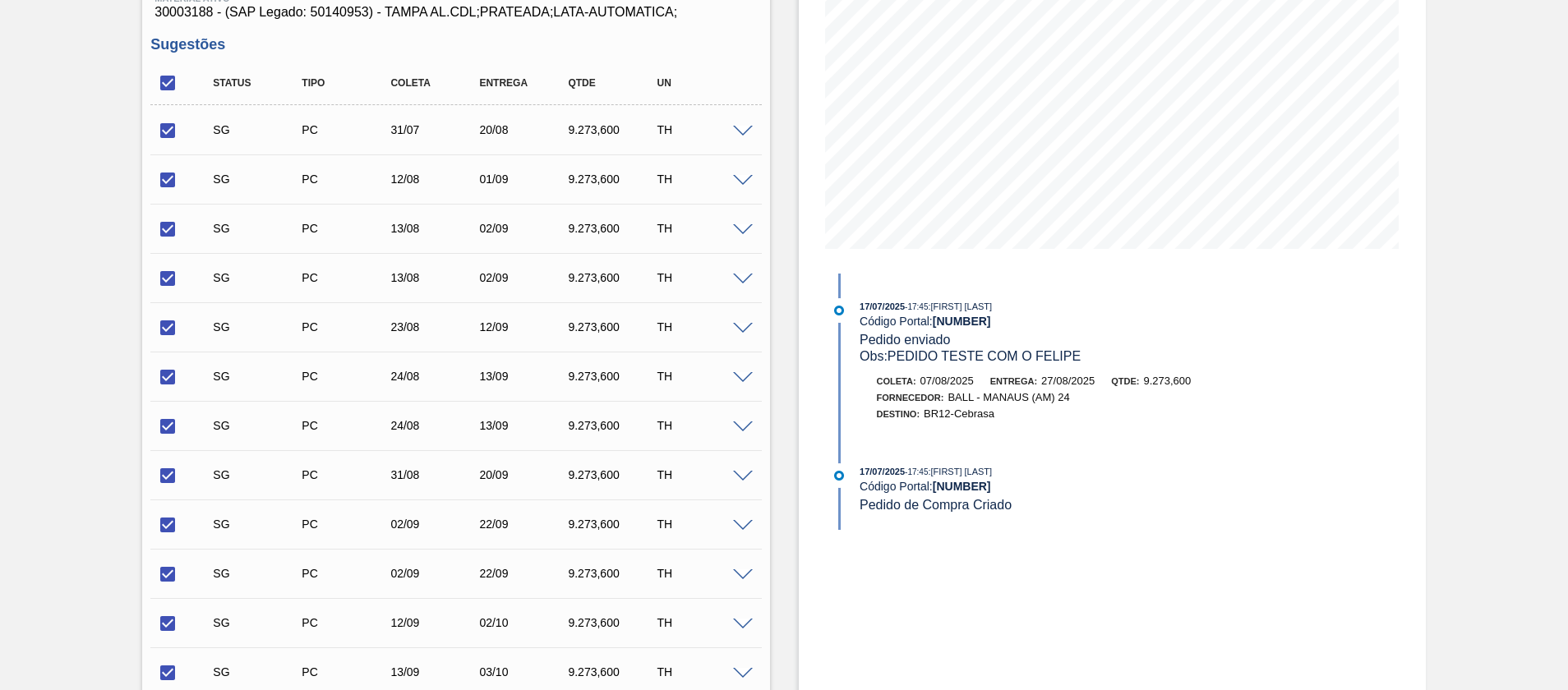 scroll, scrollTop: 623, scrollLeft: 0, axis: vertical 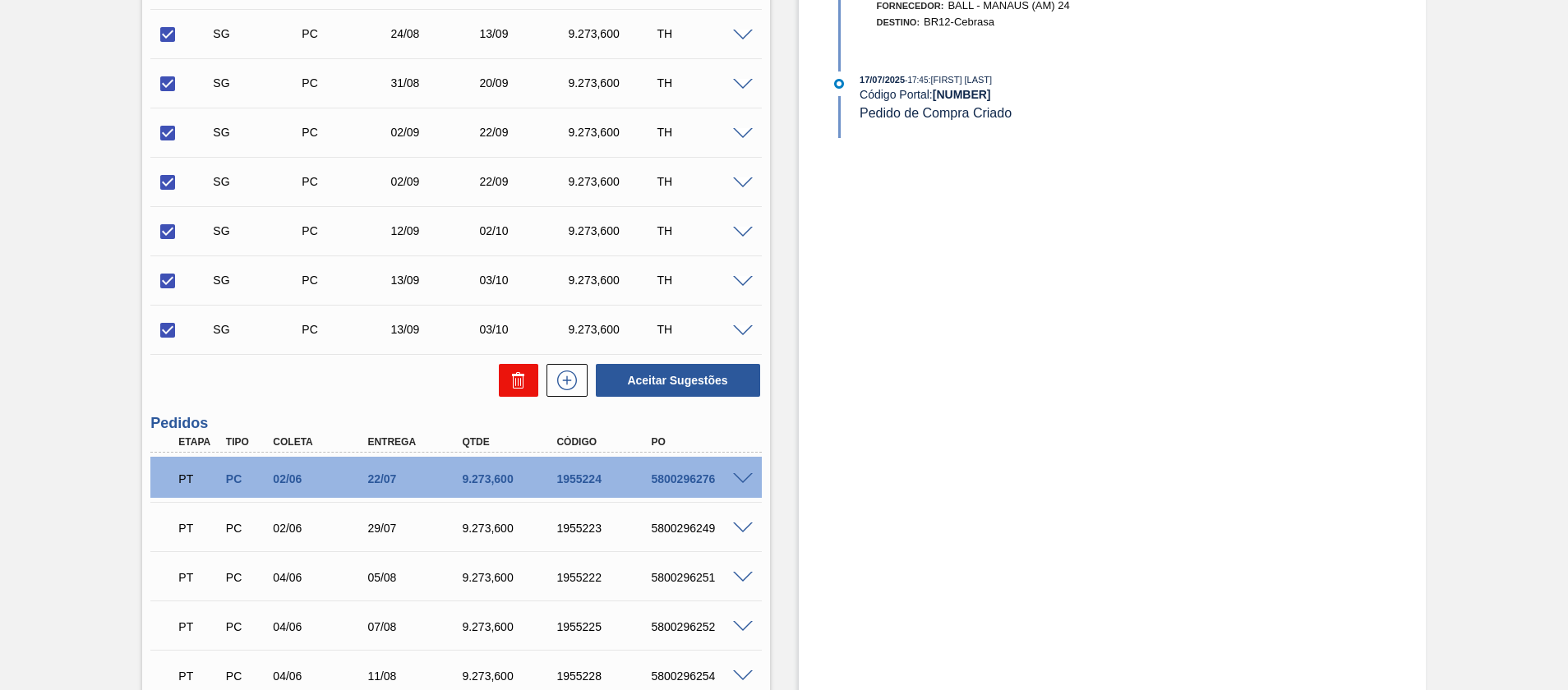 click 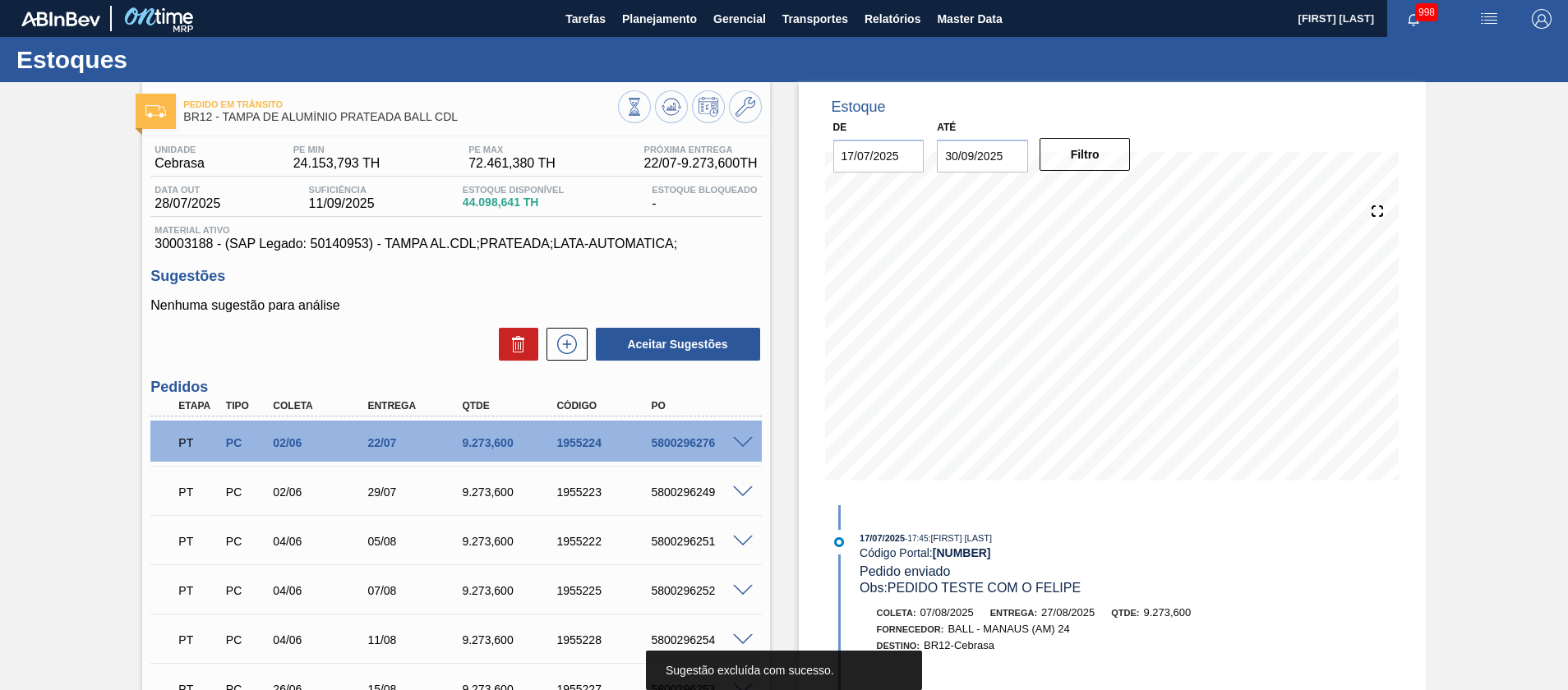 scroll, scrollTop: 123, scrollLeft: 0, axis: vertical 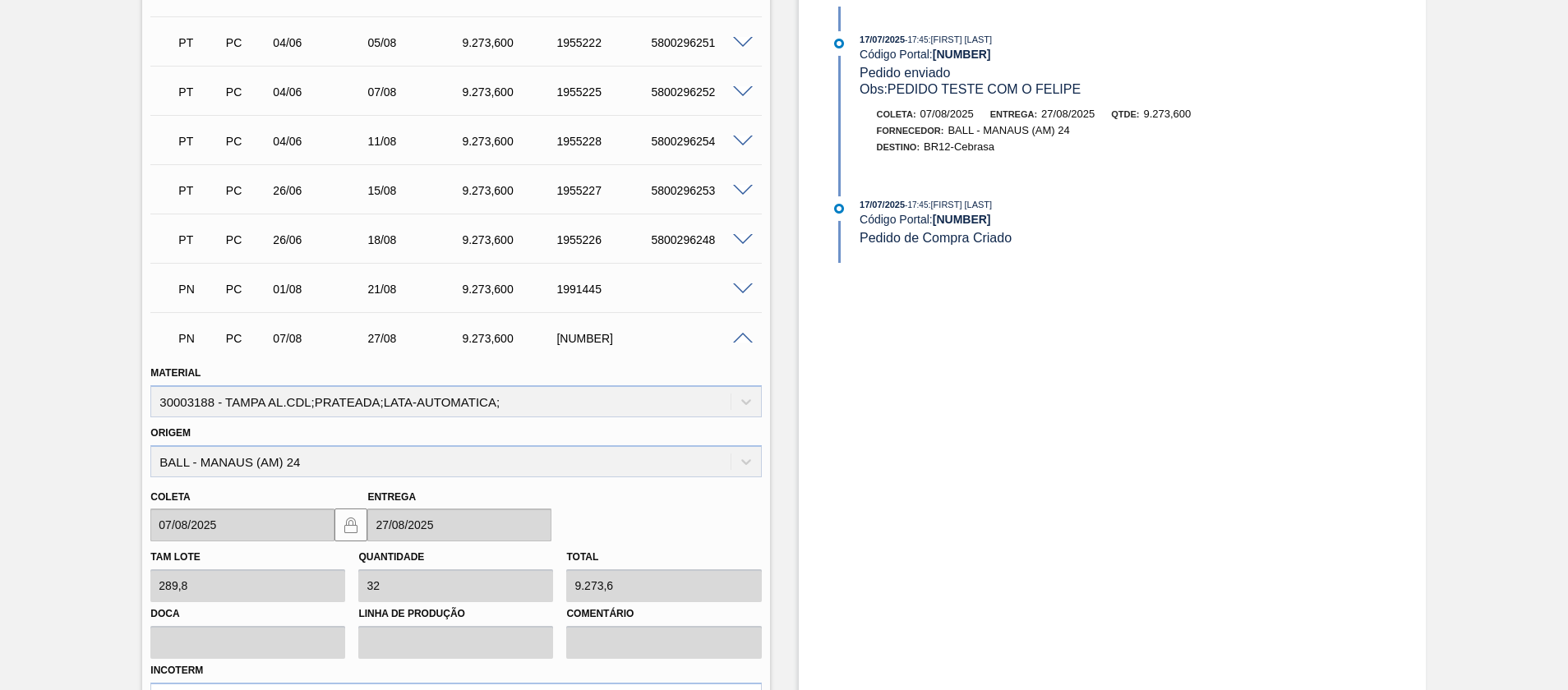 click at bounding box center [743, 338] 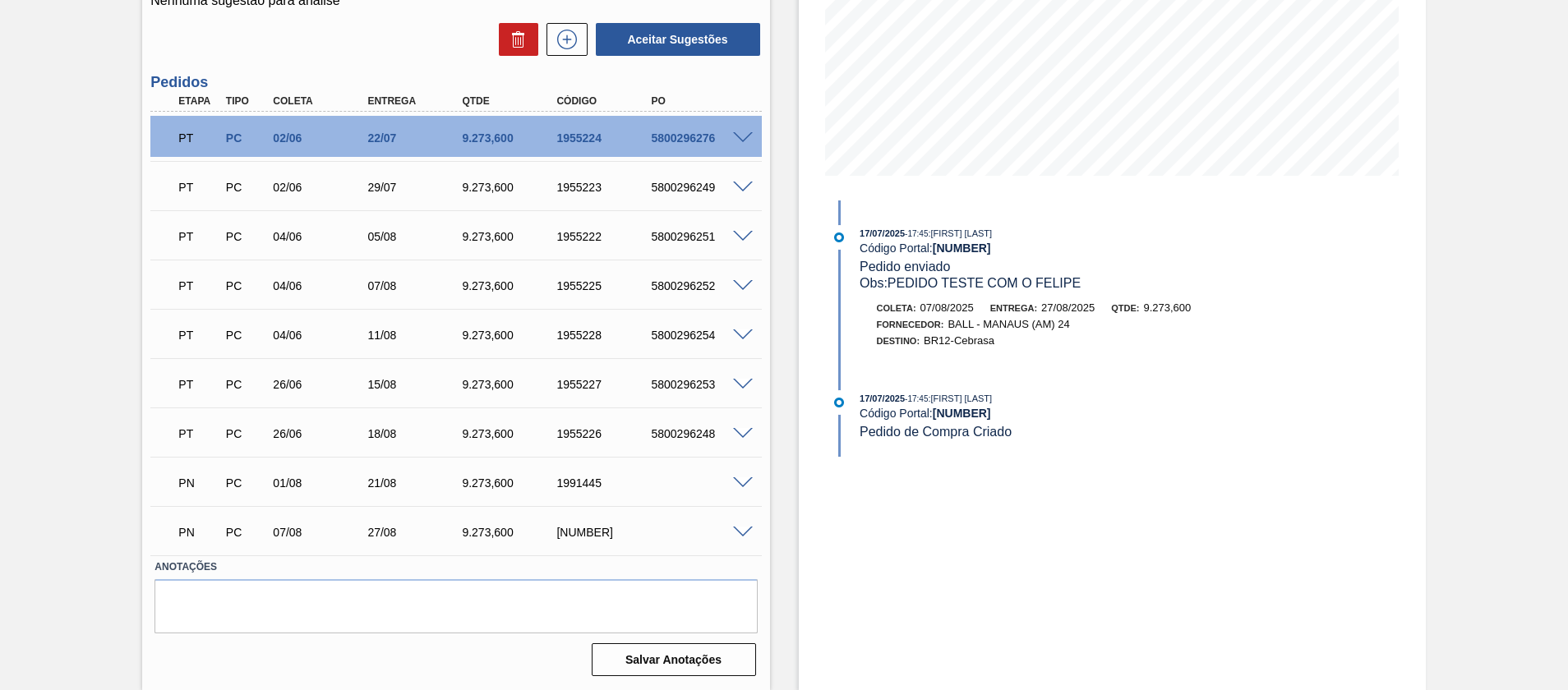 click at bounding box center [743, 483] 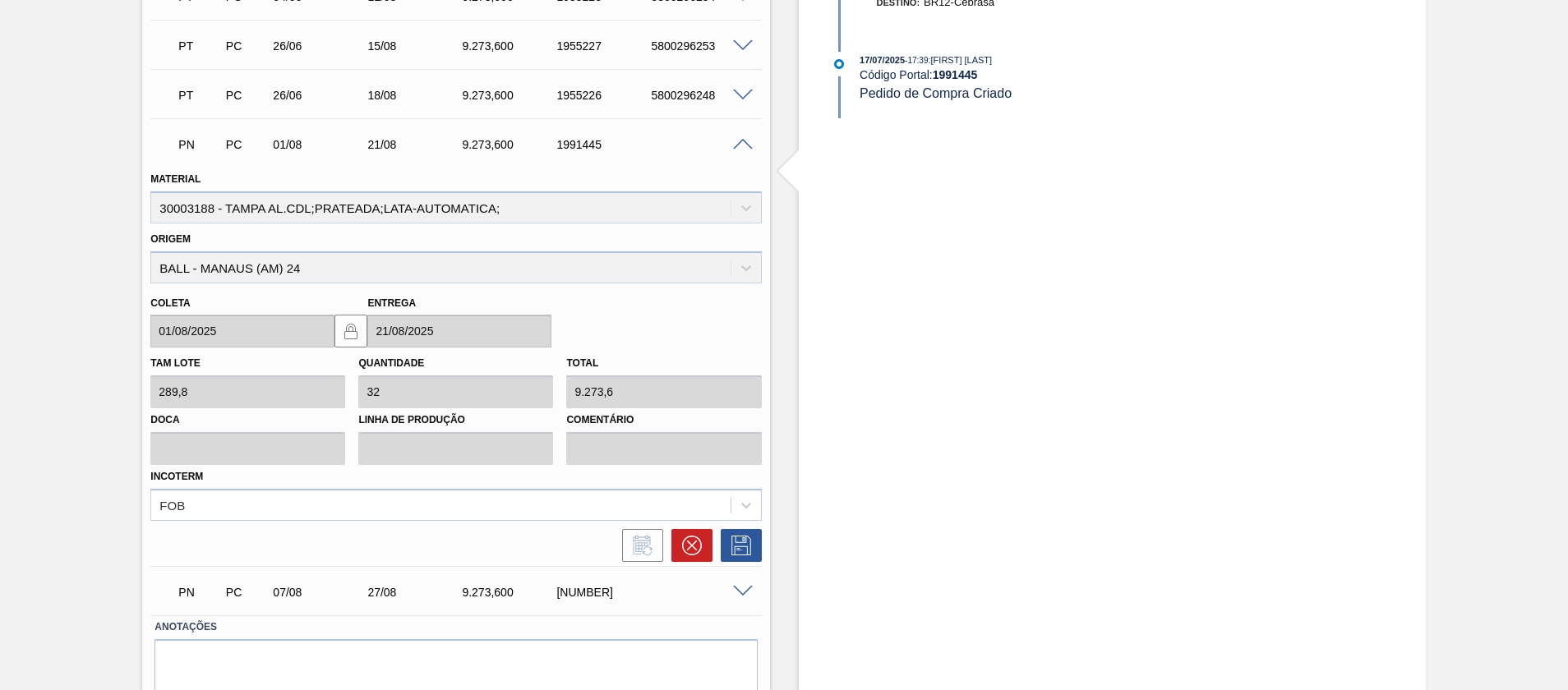 scroll, scrollTop: 703, scrollLeft: 0, axis: vertical 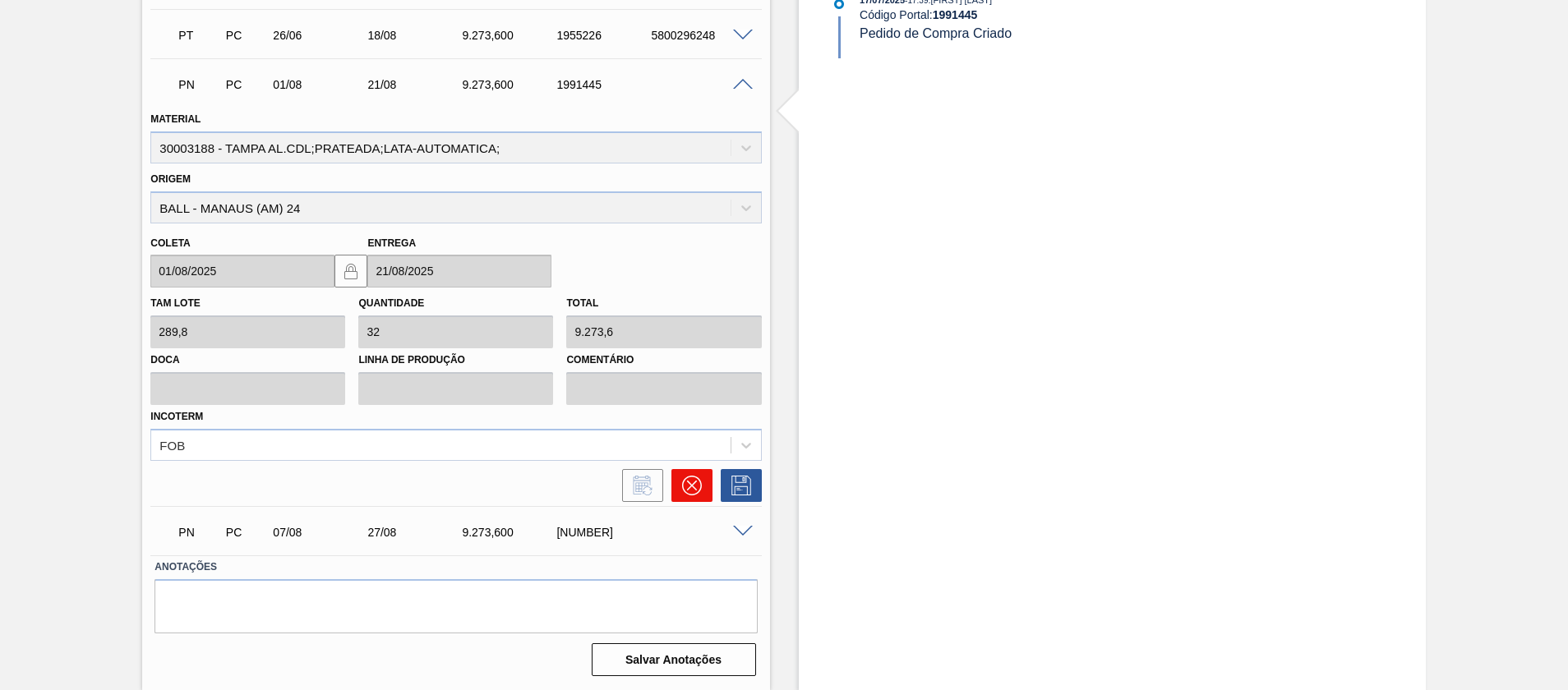 click 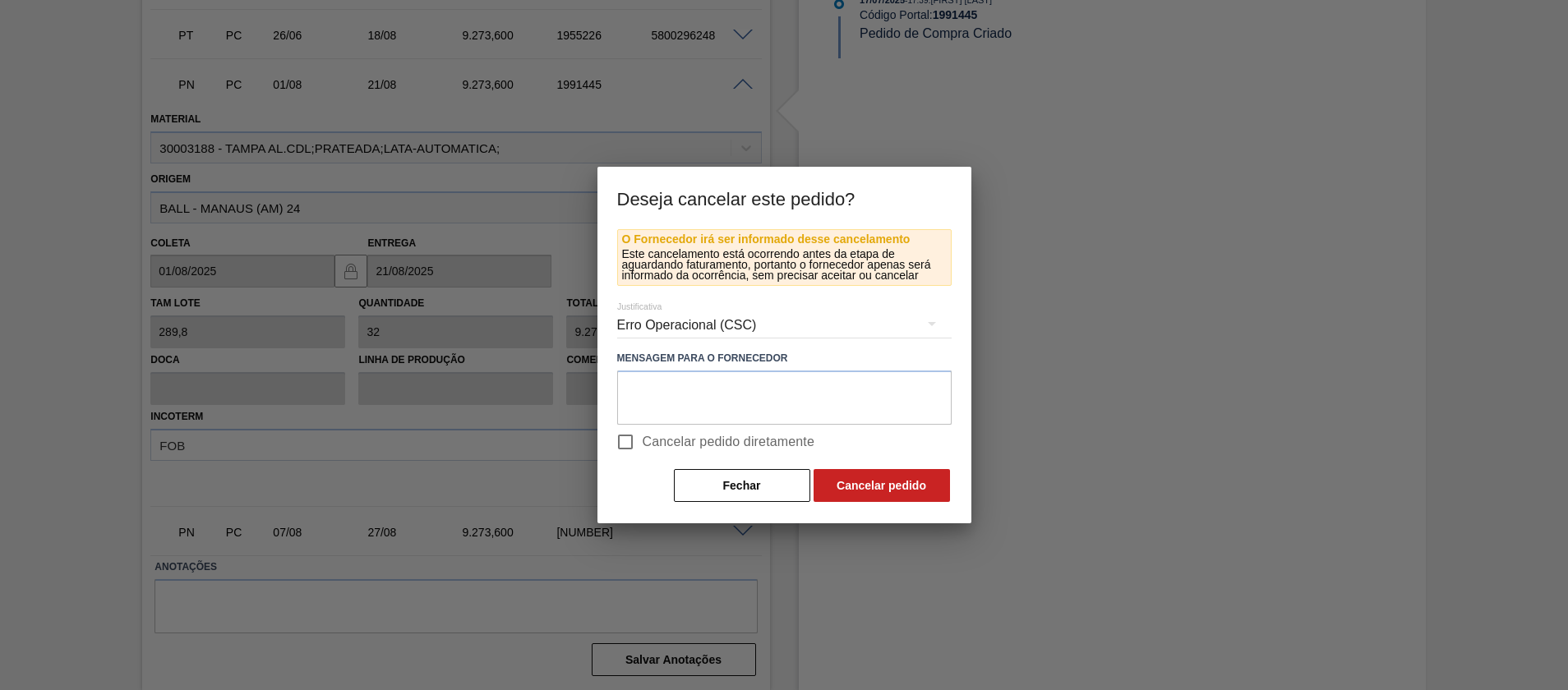 click on "Cancelar pedido diretamente" at bounding box center [729, 442] 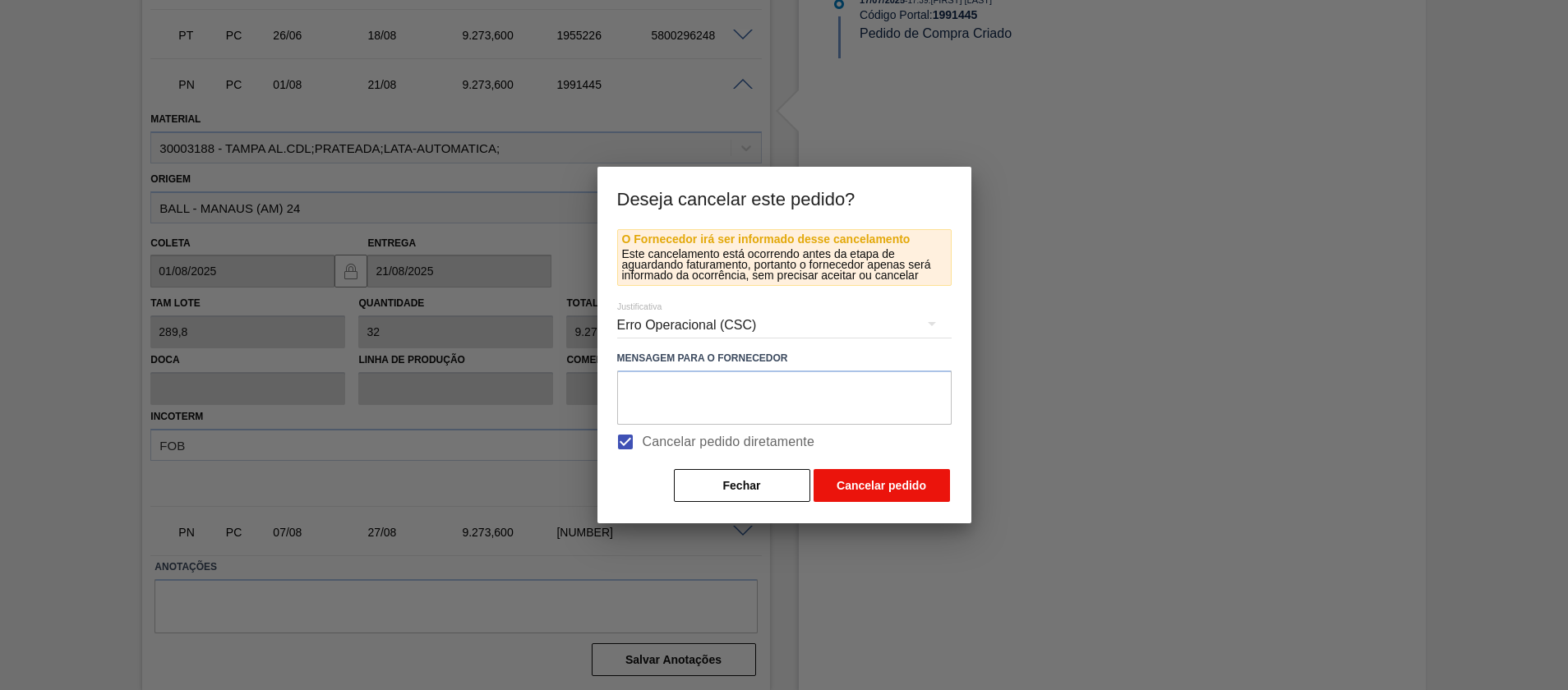 click on "Cancelar pedido" at bounding box center [882, 485] 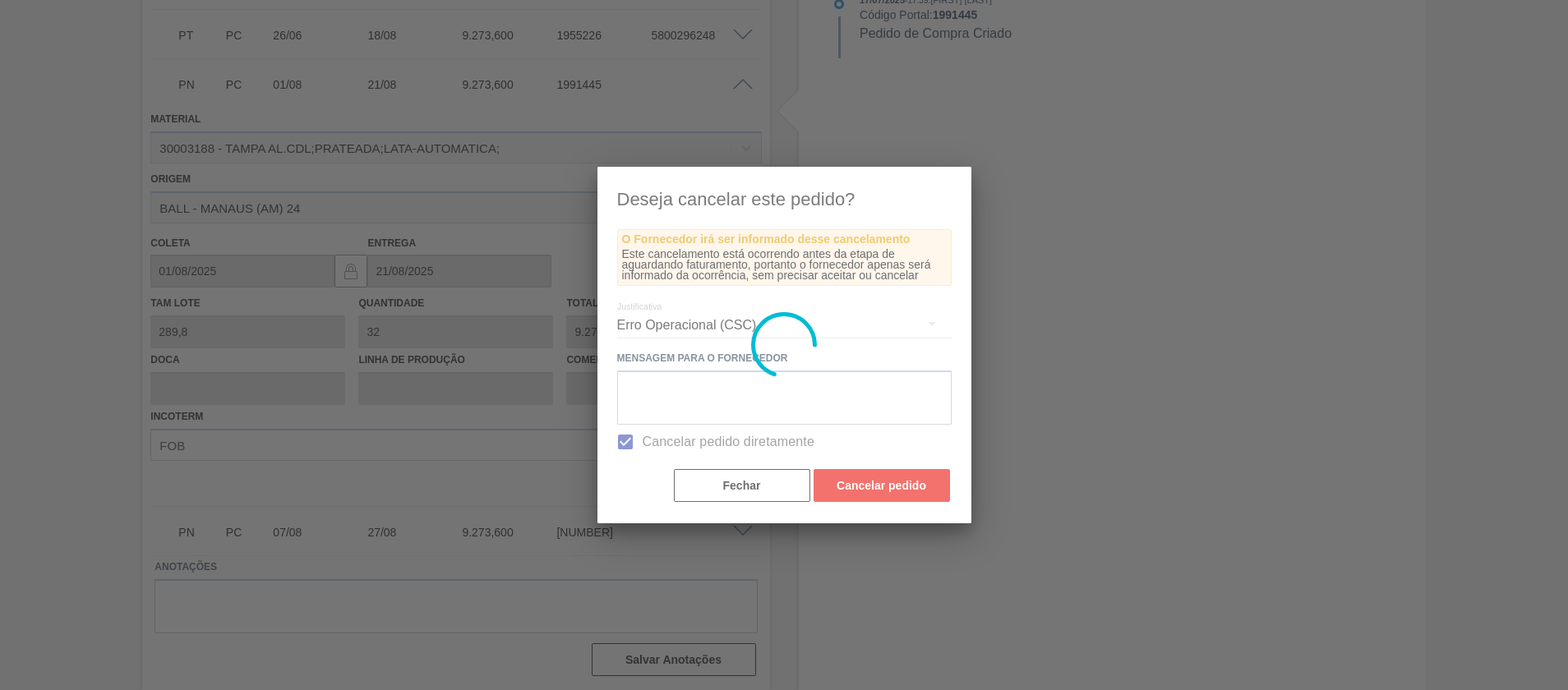 scroll, scrollTop: 255, scrollLeft: 0, axis: vertical 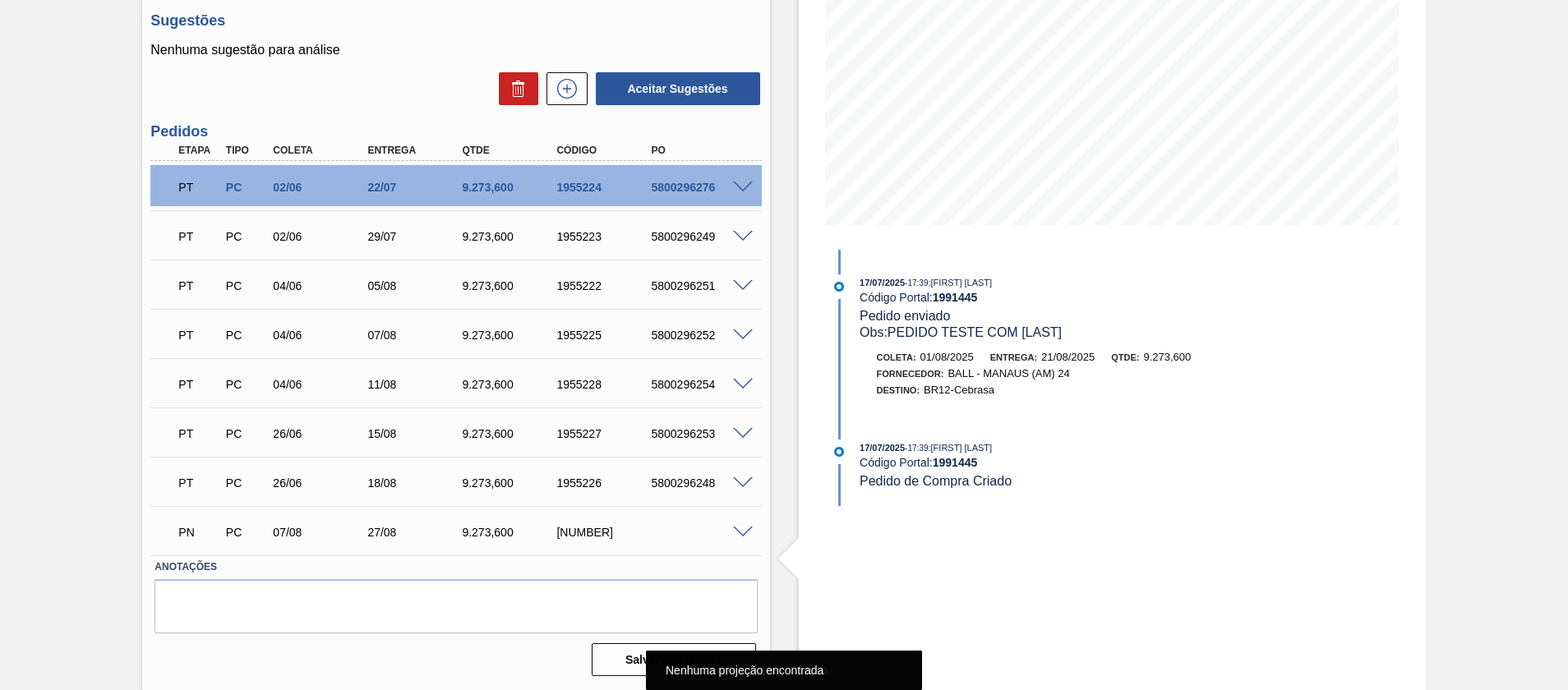 click on "PN   PC 07/08 27/08 9.273,600 1991496" at bounding box center [455, 531] 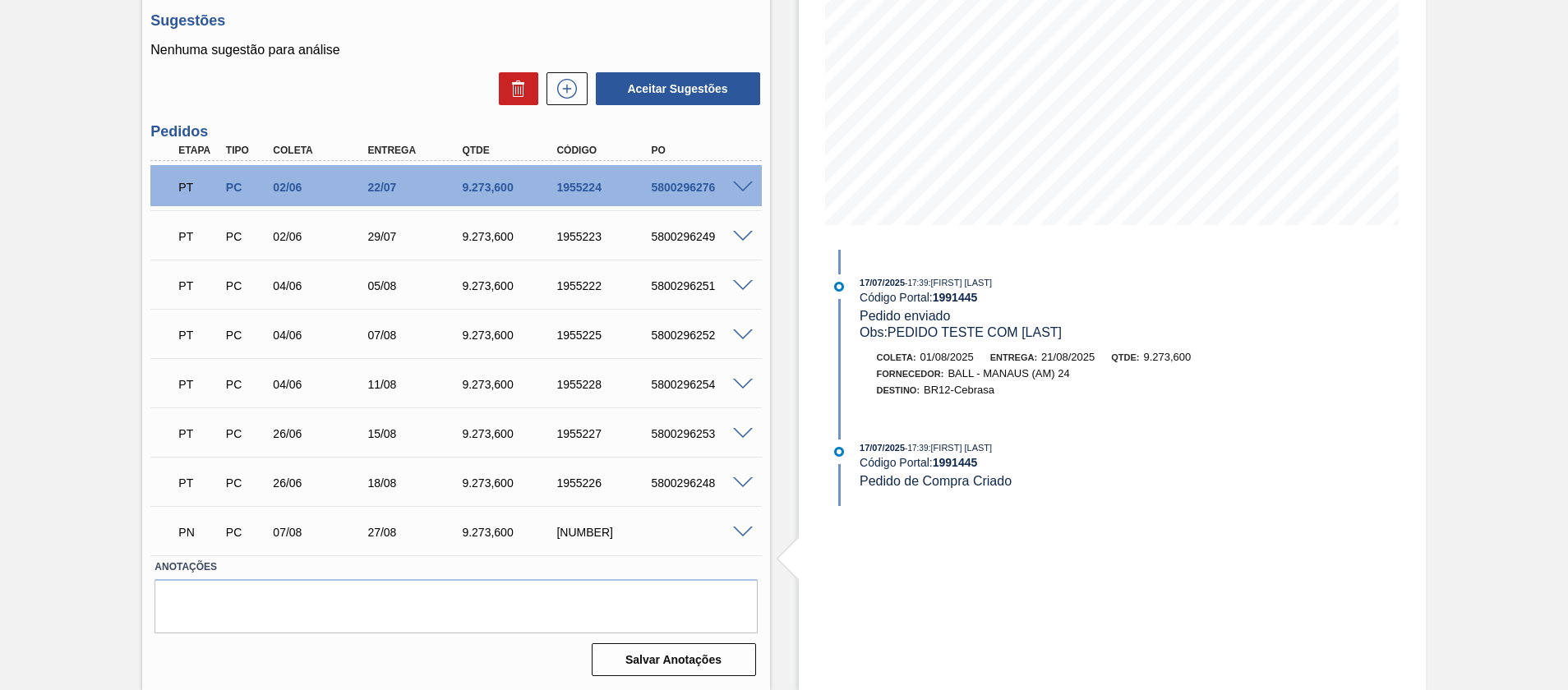 click at bounding box center (743, 532) 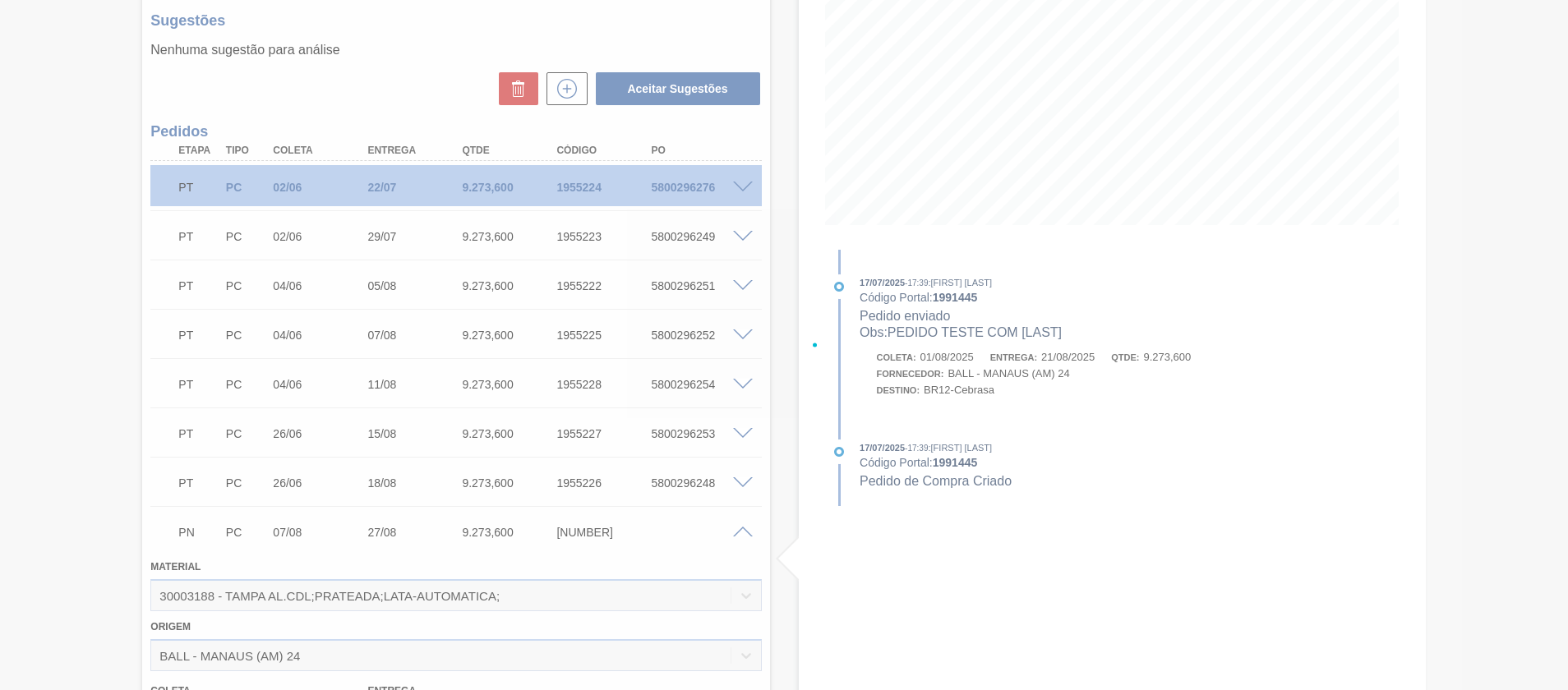 scroll, scrollTop: 654, scrollLeft: 0, axis: vertical 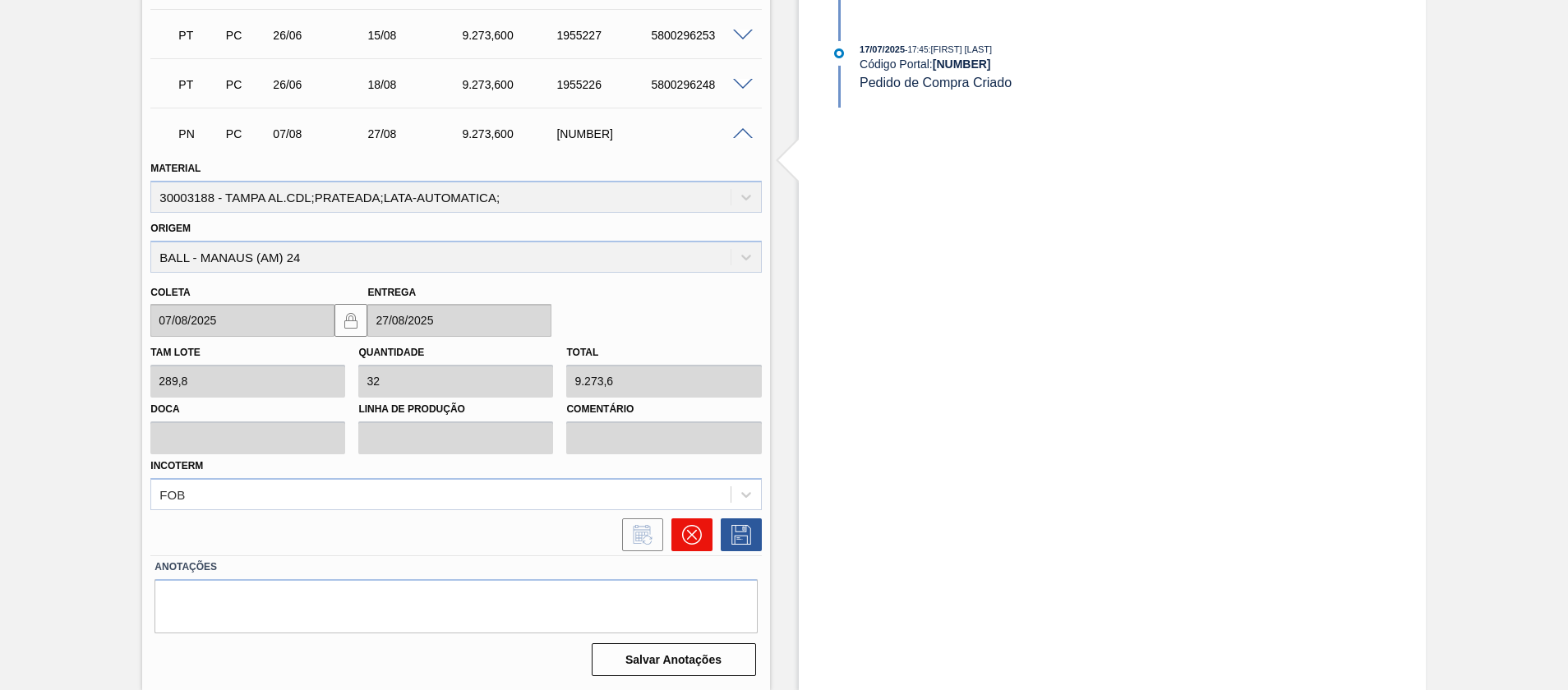 click 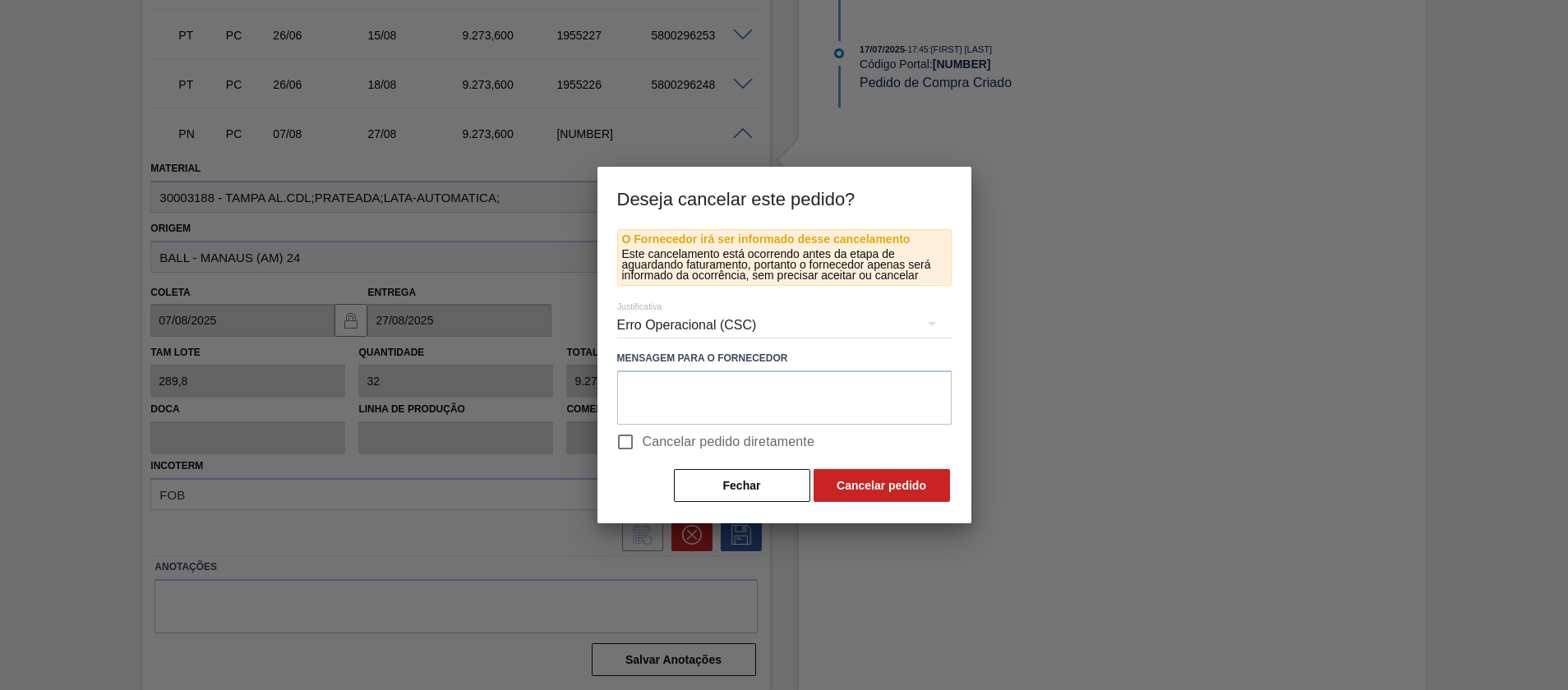 click on "Cancelar pedido diretamente" at bounding box center (729, 442) 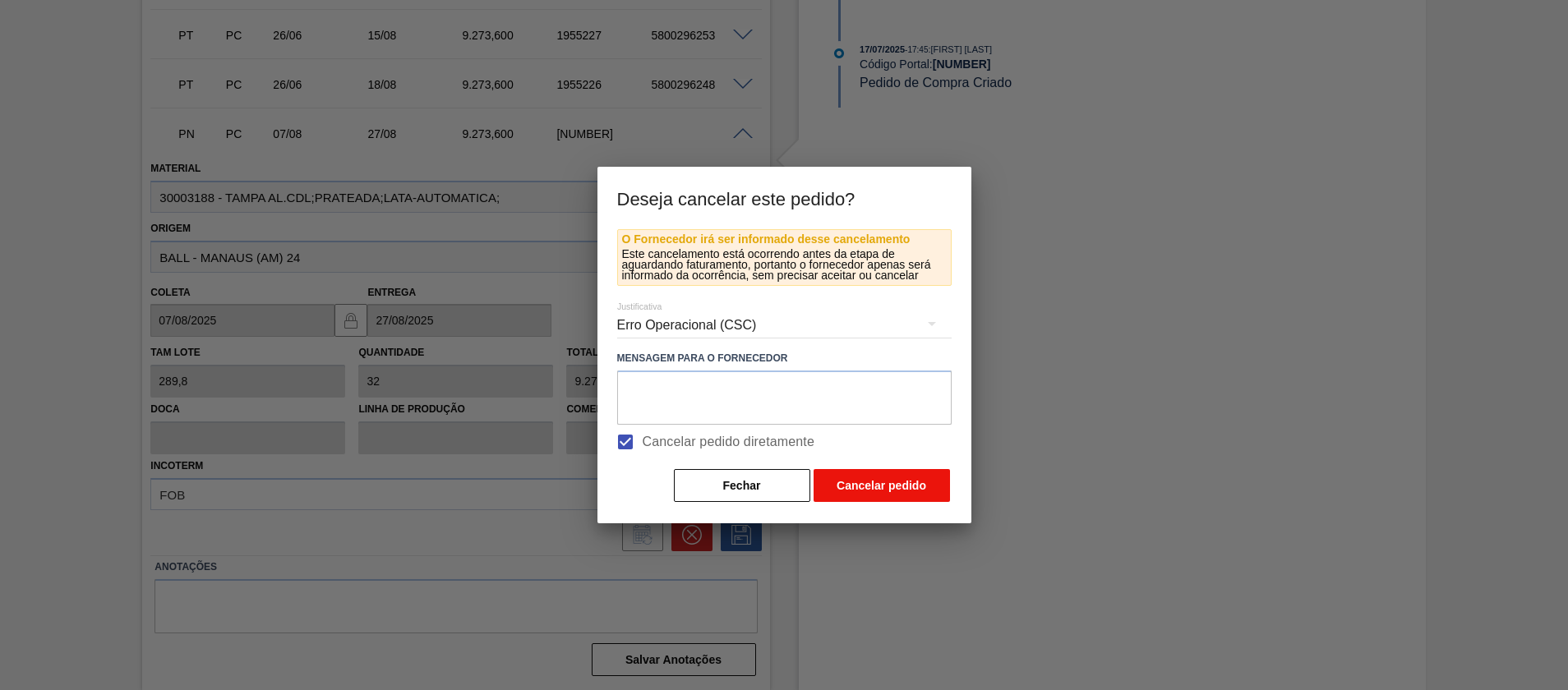 click on "Cancelar pedido" at bounding box center (882, 485) 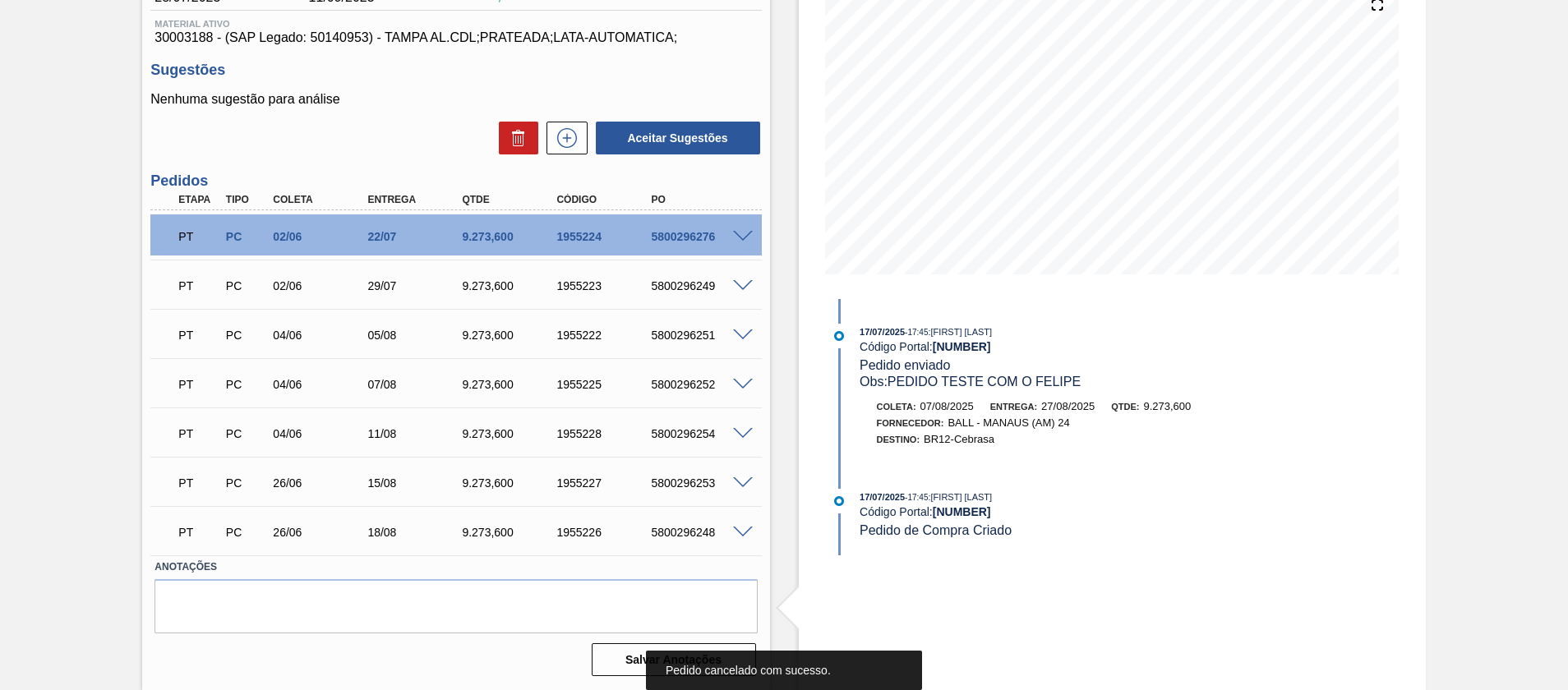 scroll, scrollTop: 0, scrollLeft: 0, axis: both 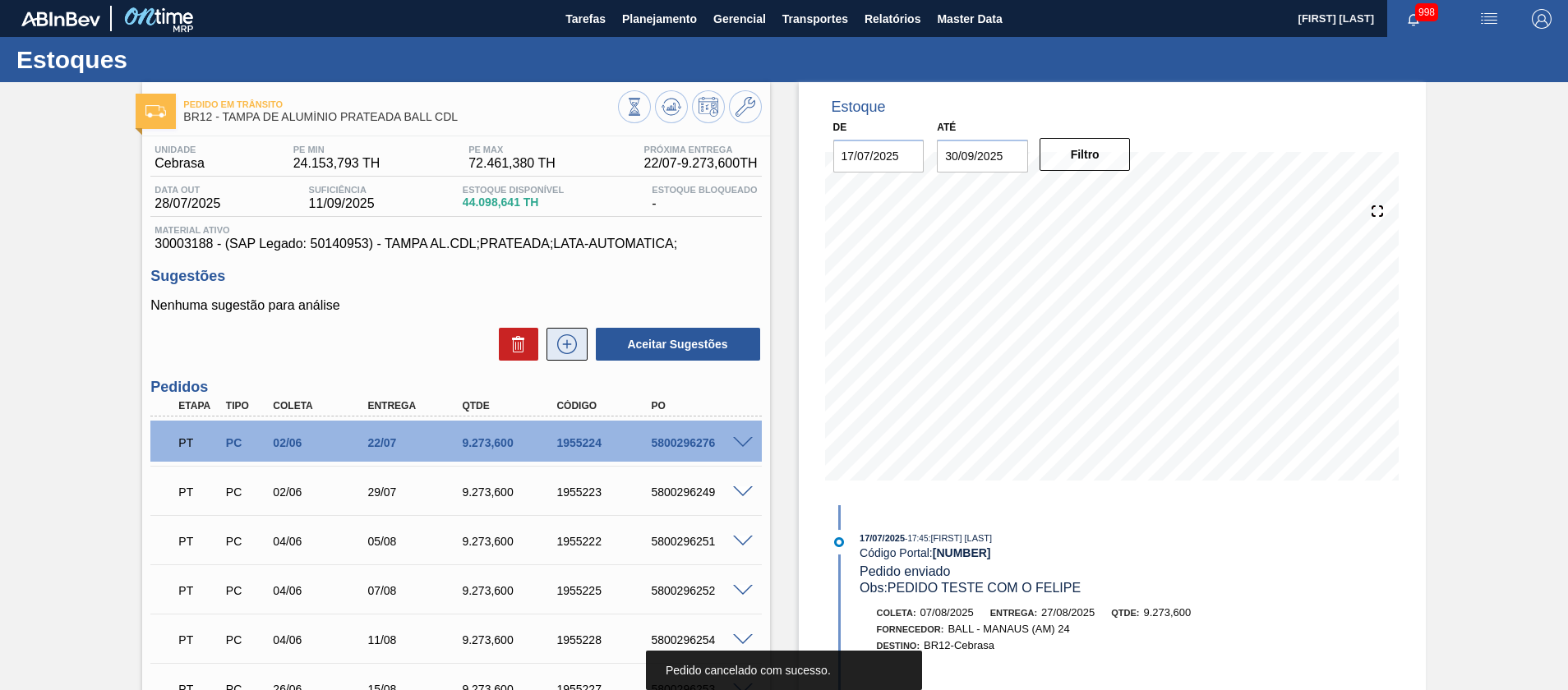 click 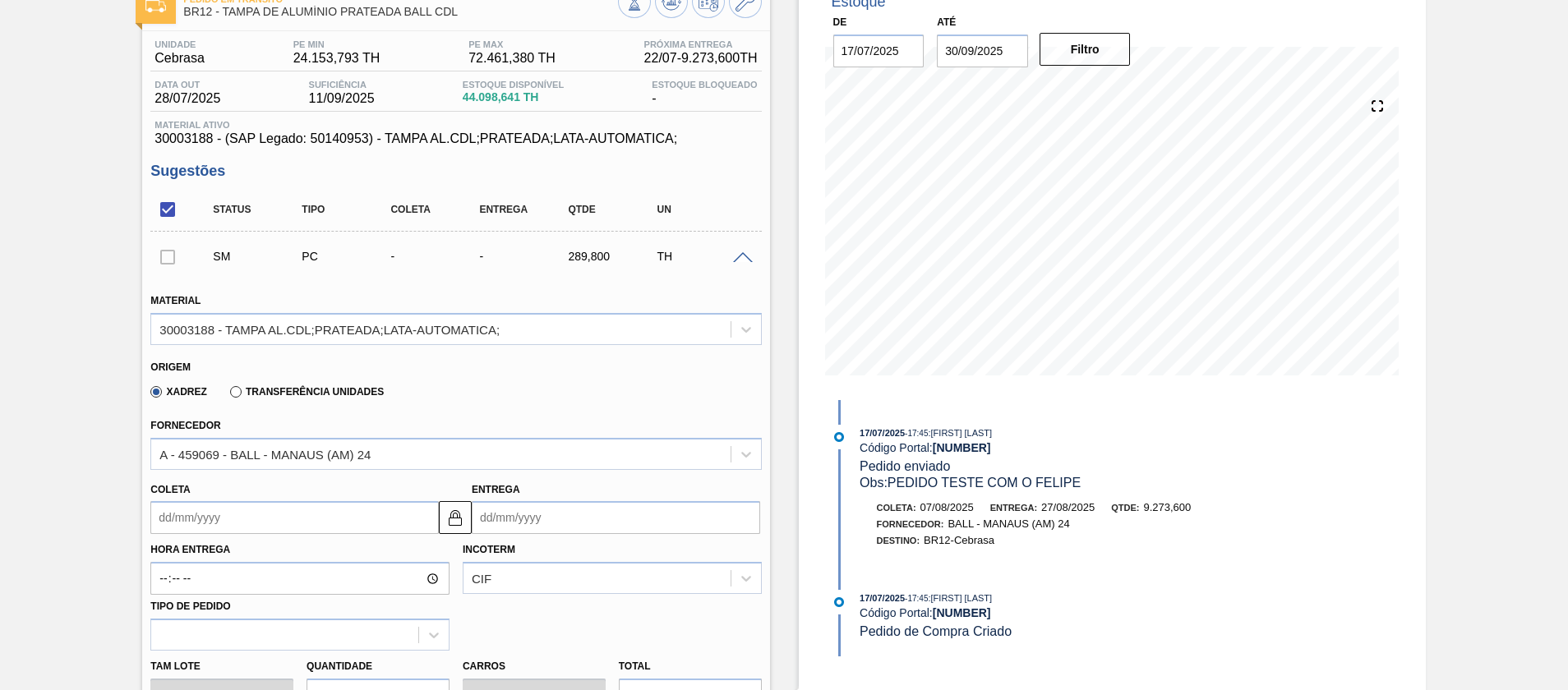 scroll, scrollTop: 246, scrollLeft: 0, axis: vertical 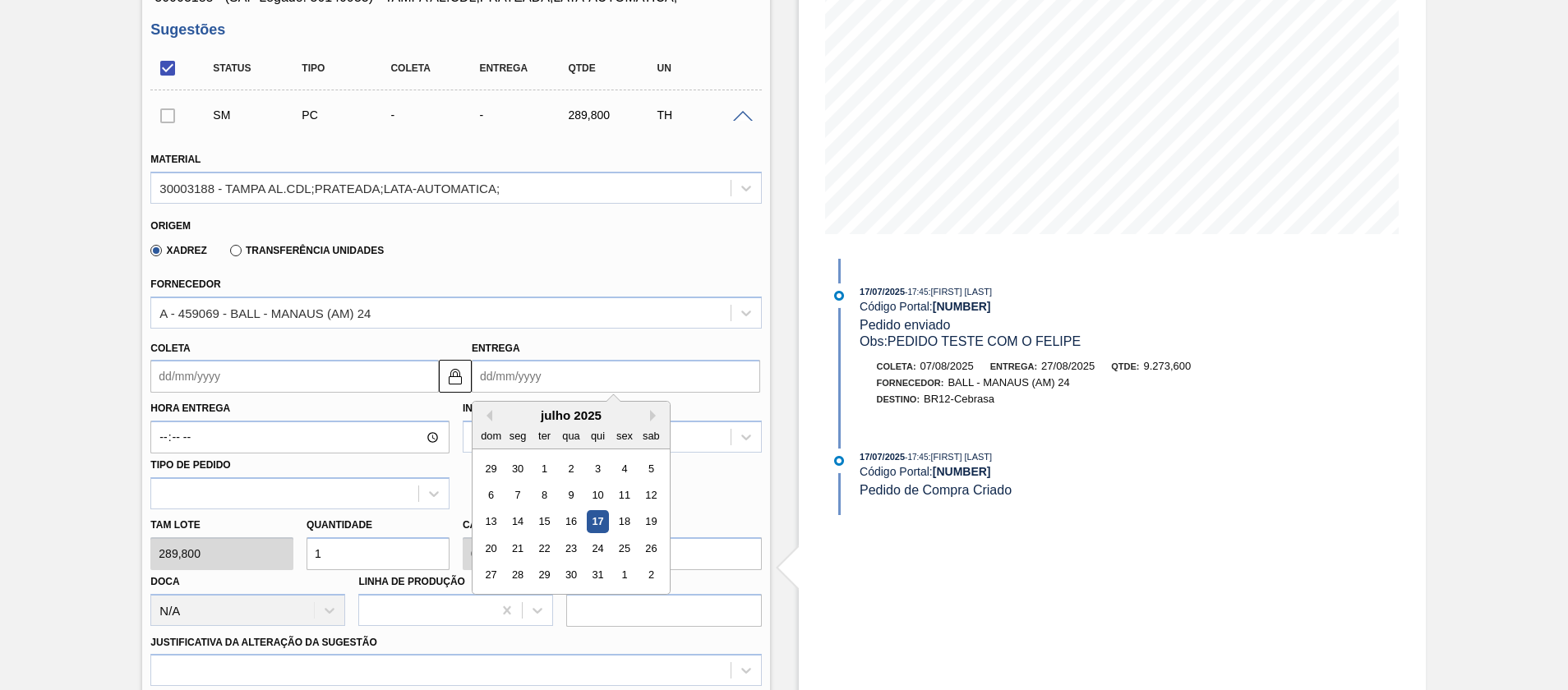 click on "Entrega" at bounding box center [616, 376] 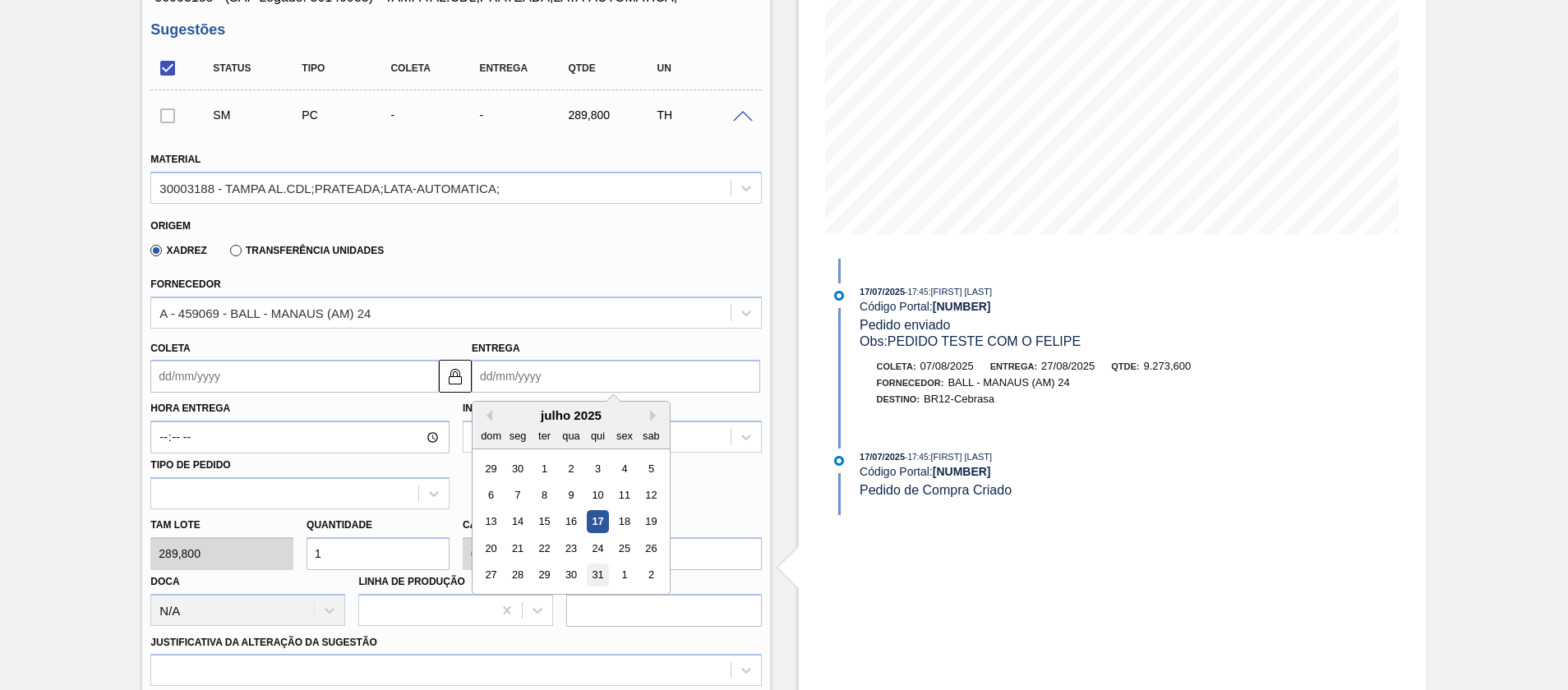 click on "31" at bounding box center [597, 575] 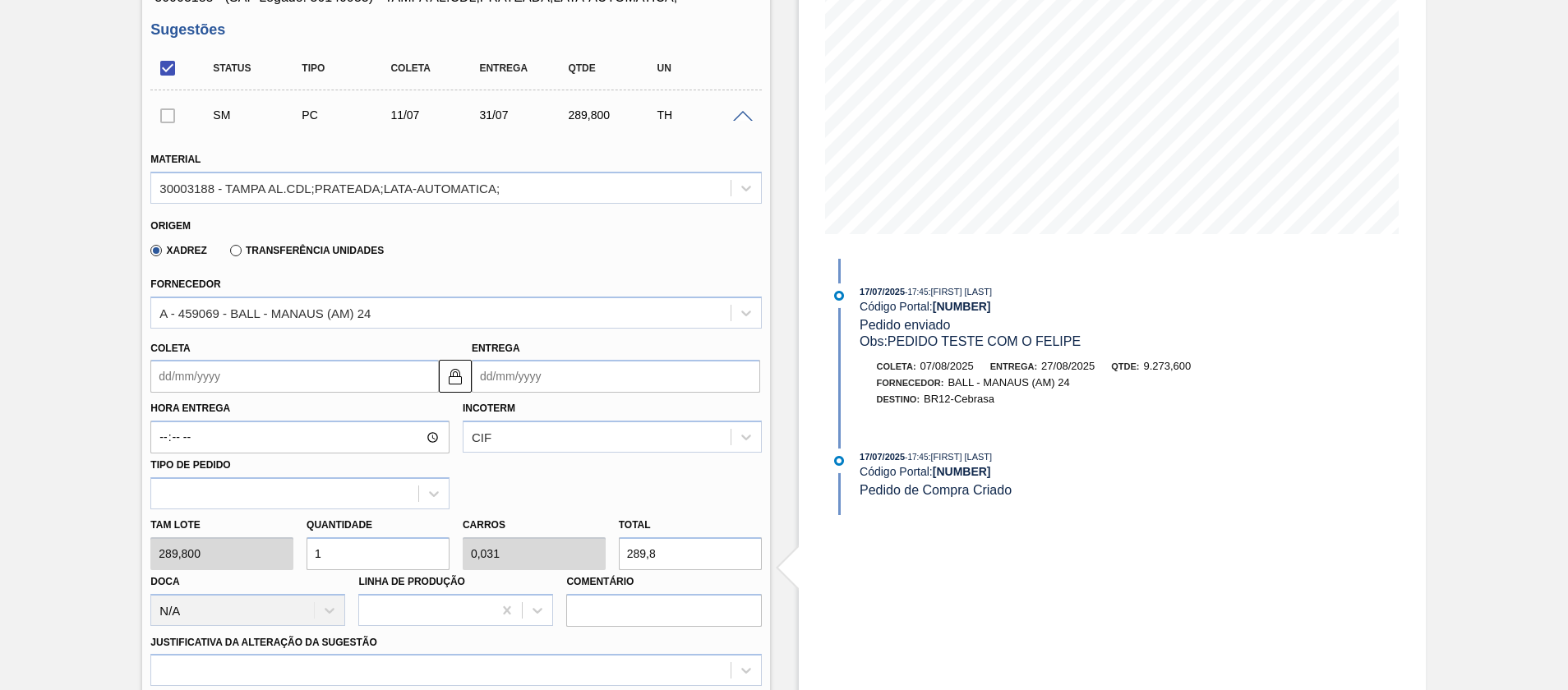 type on "11/07/2025" 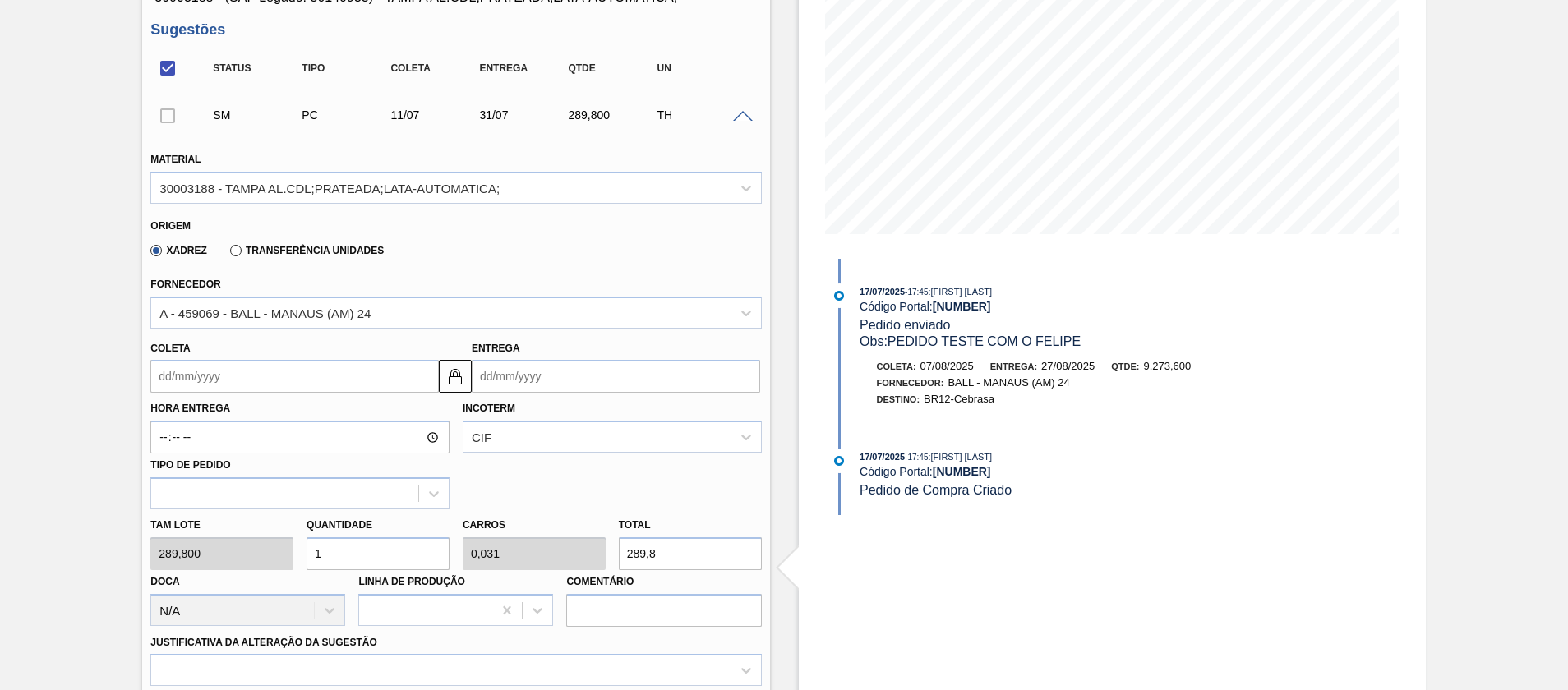 type on "31/07/2025" 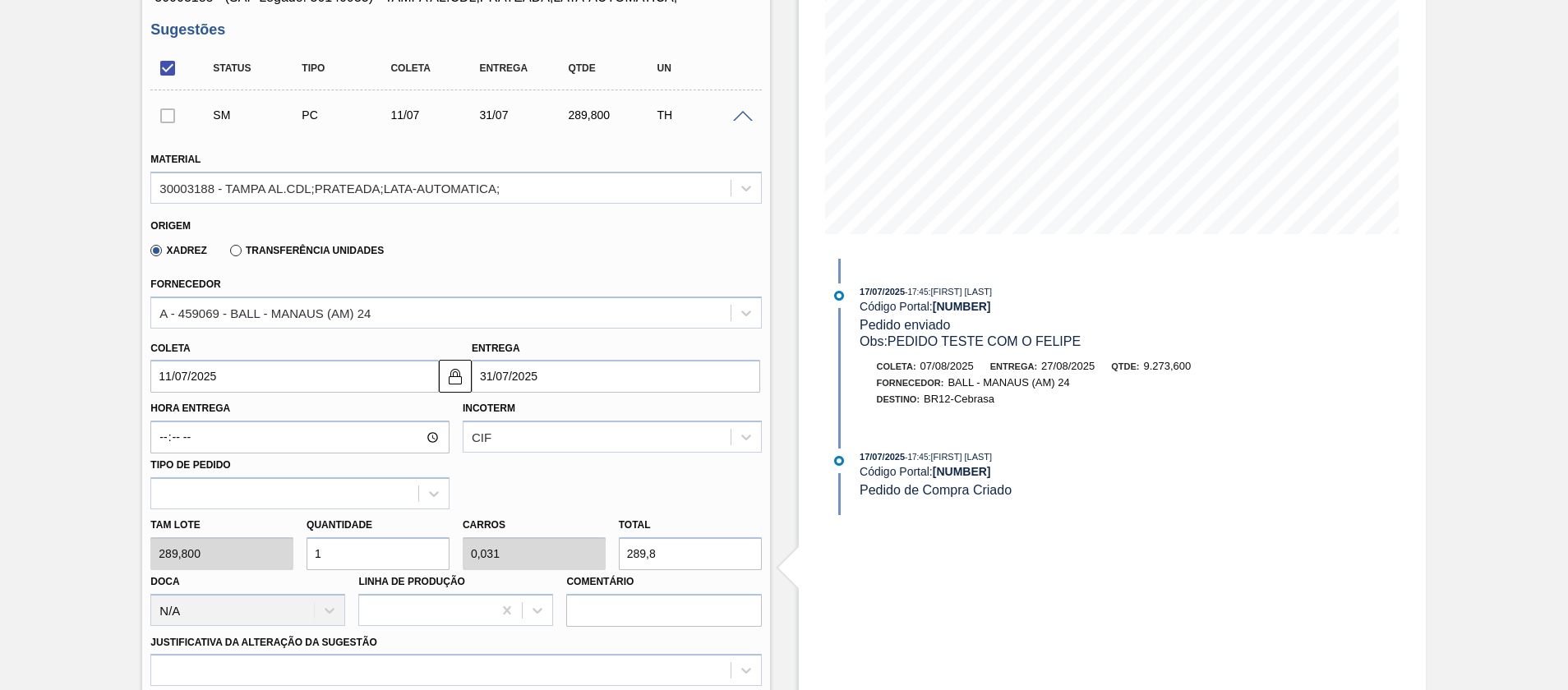 click on "1" at bounding box center (378, 554) 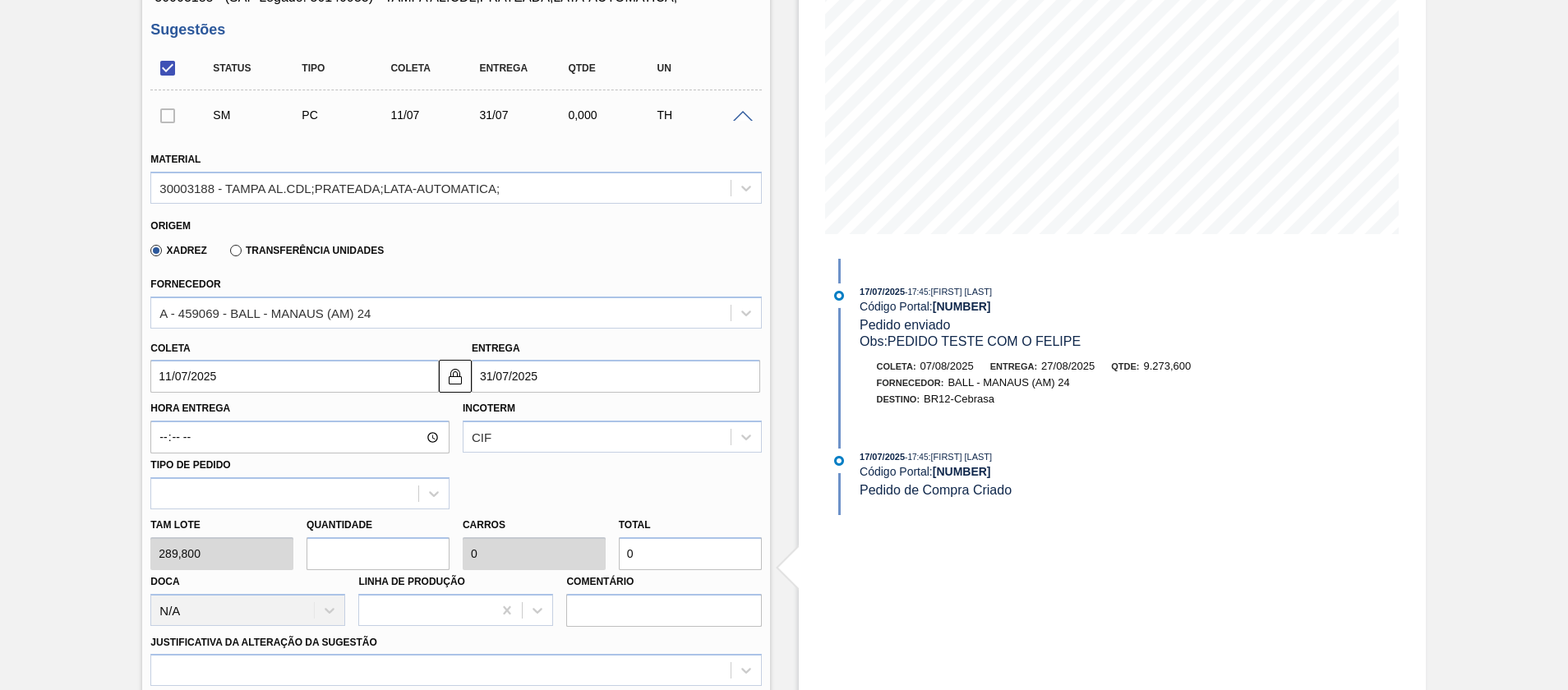 type on "3" 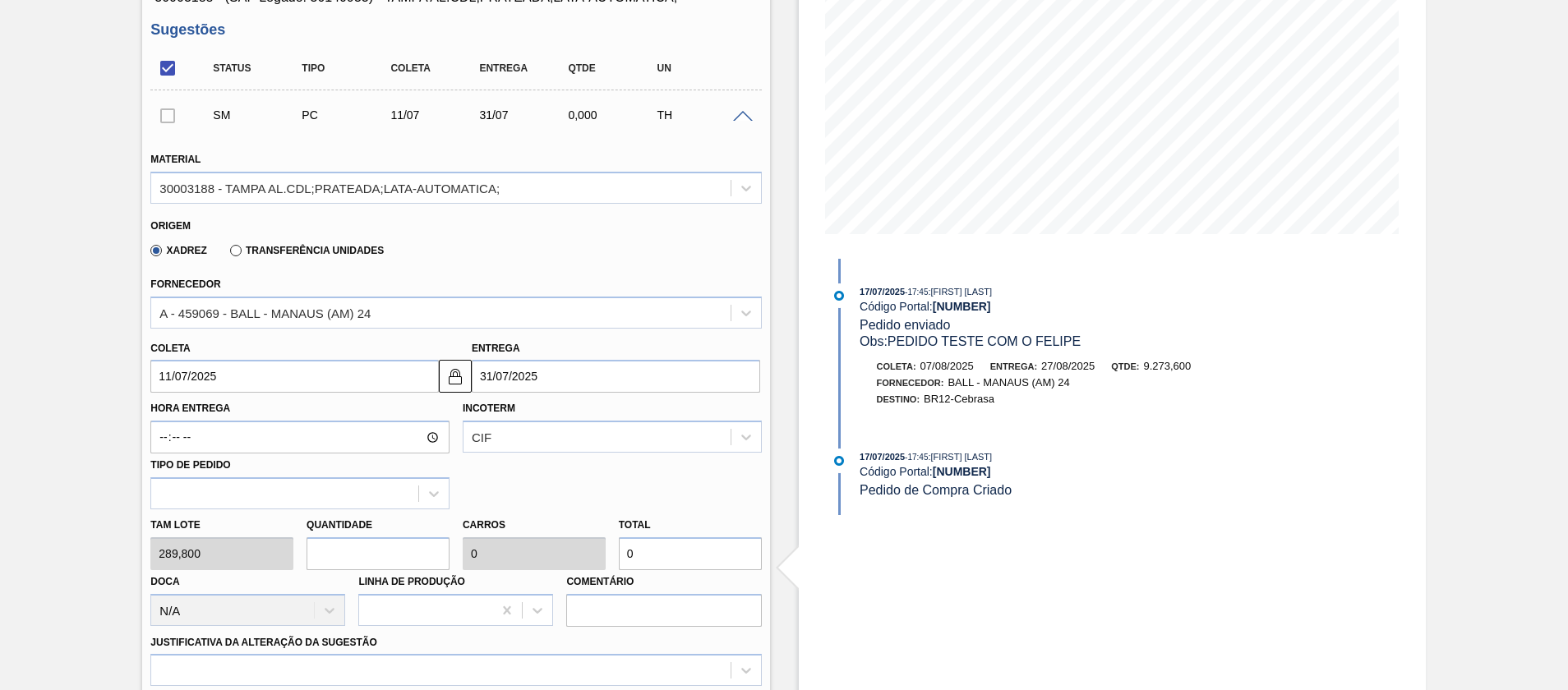 type on "0,094" 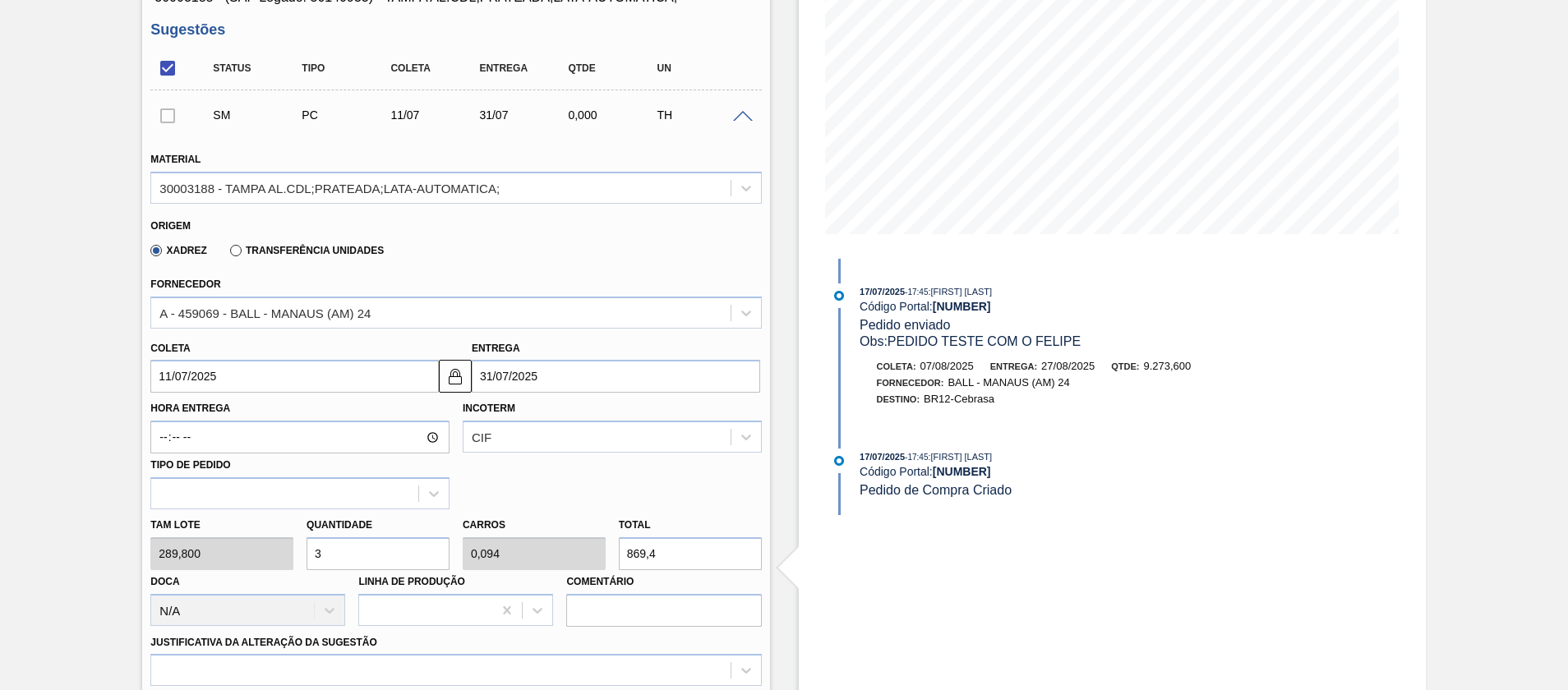 type on "32" 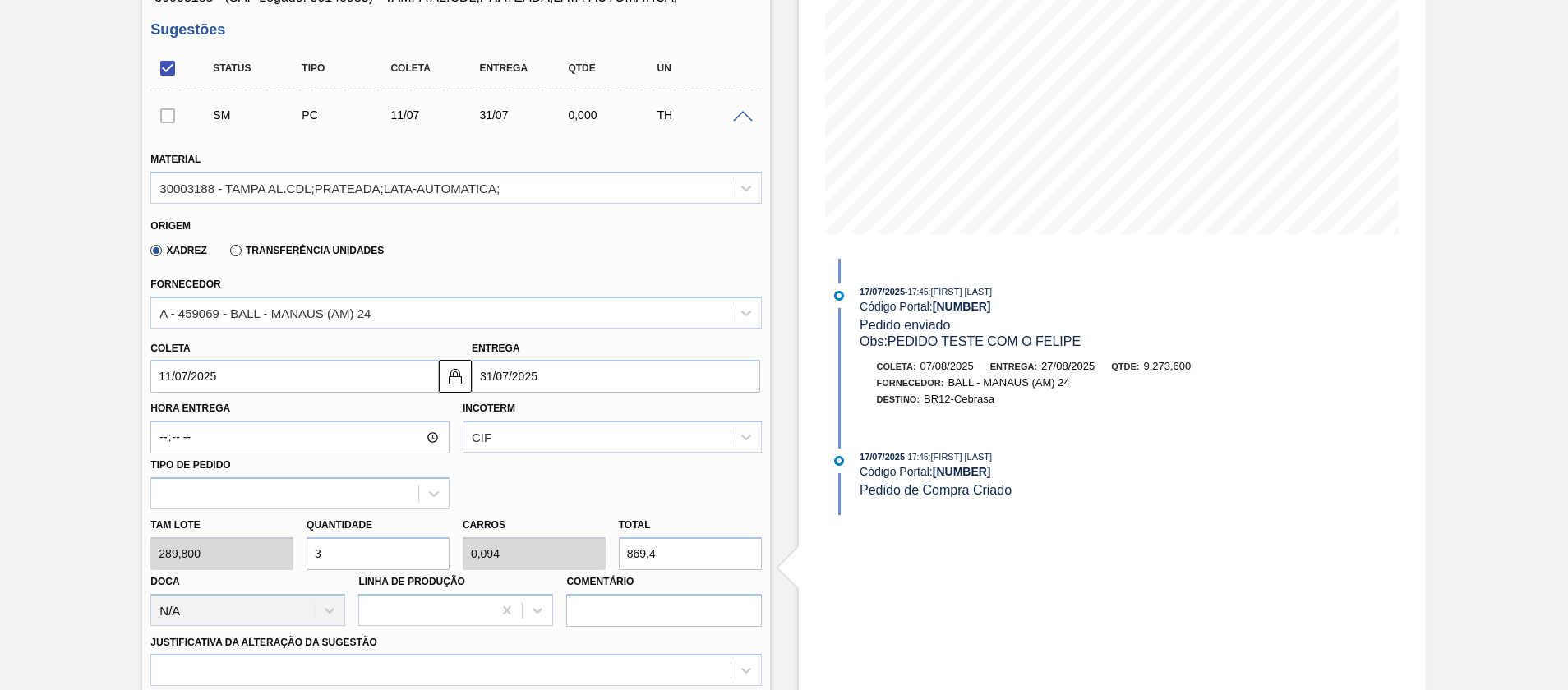 type on "1" 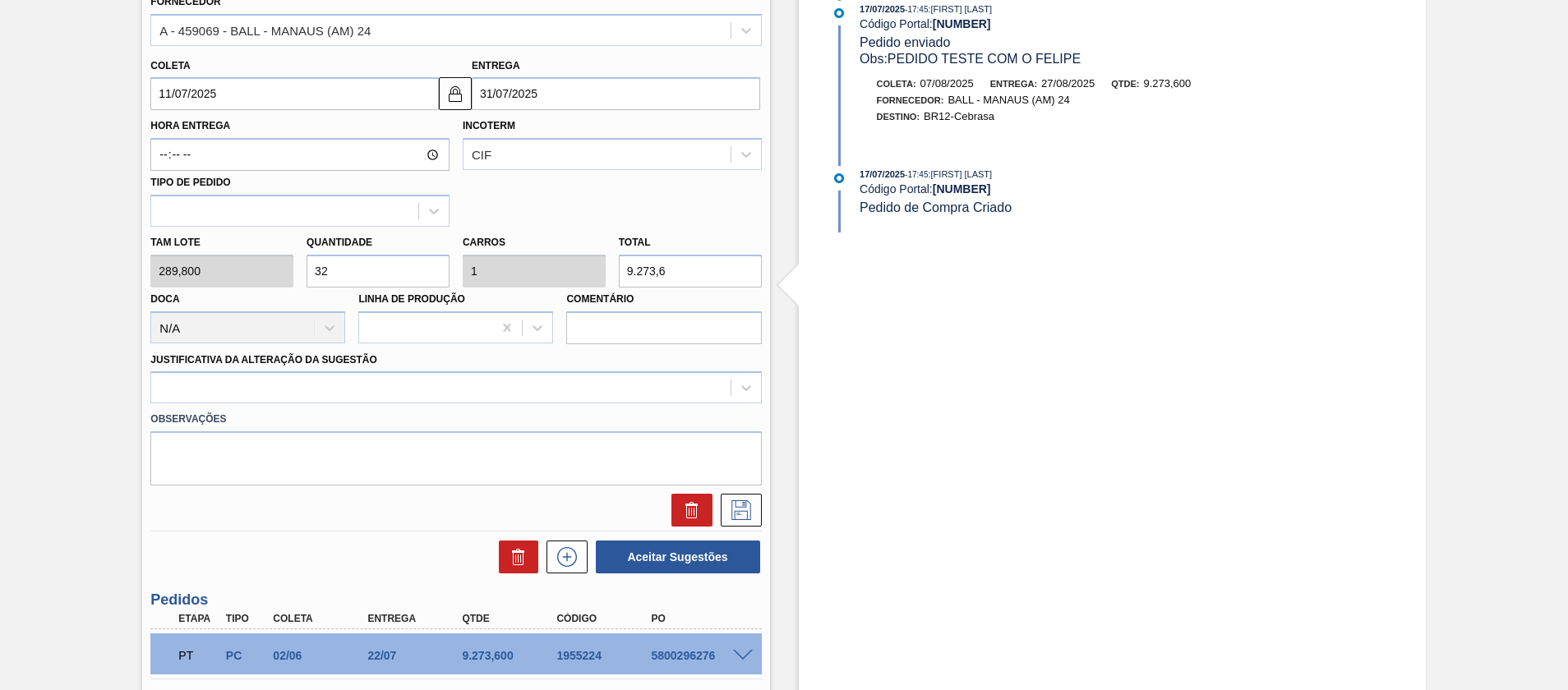 scroll, scrollTop: 616, scrollLeft: 0, axis: vertical 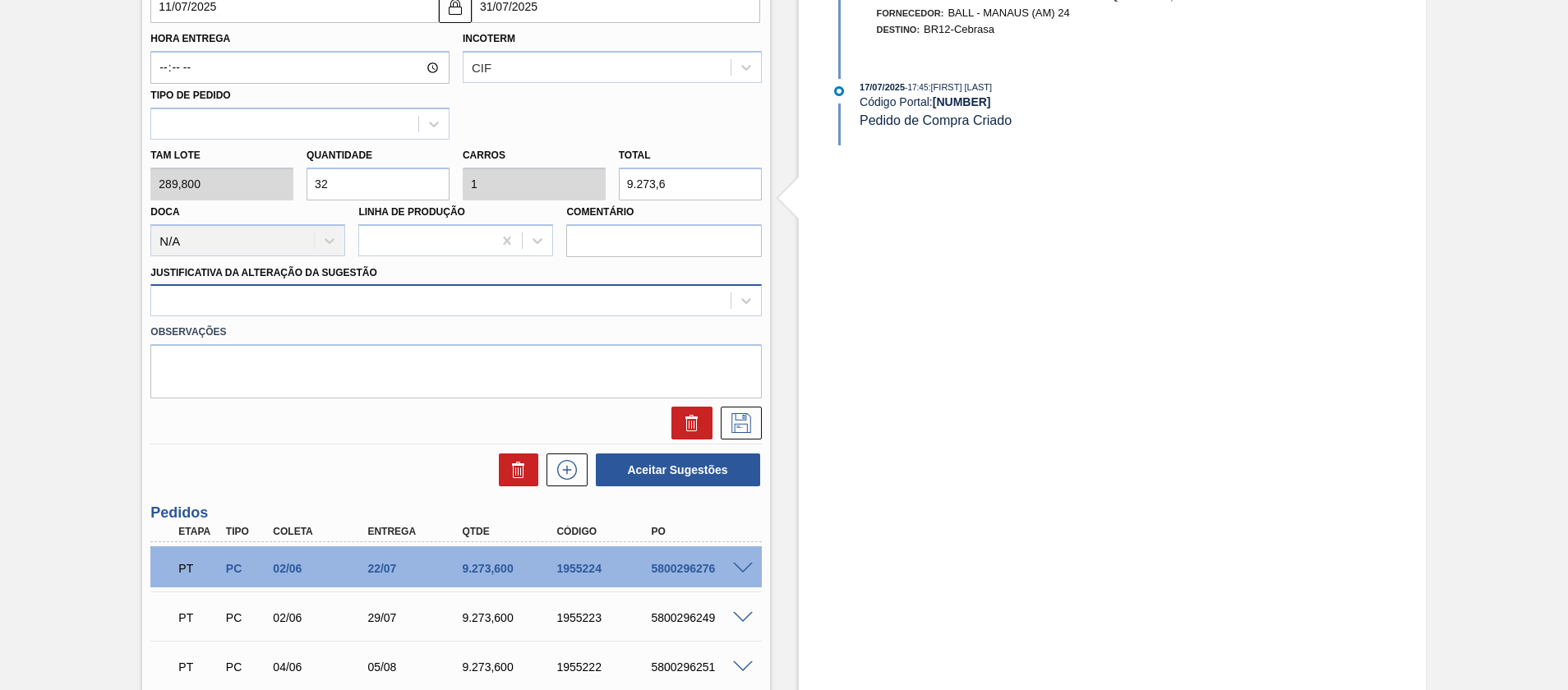 type on "32" 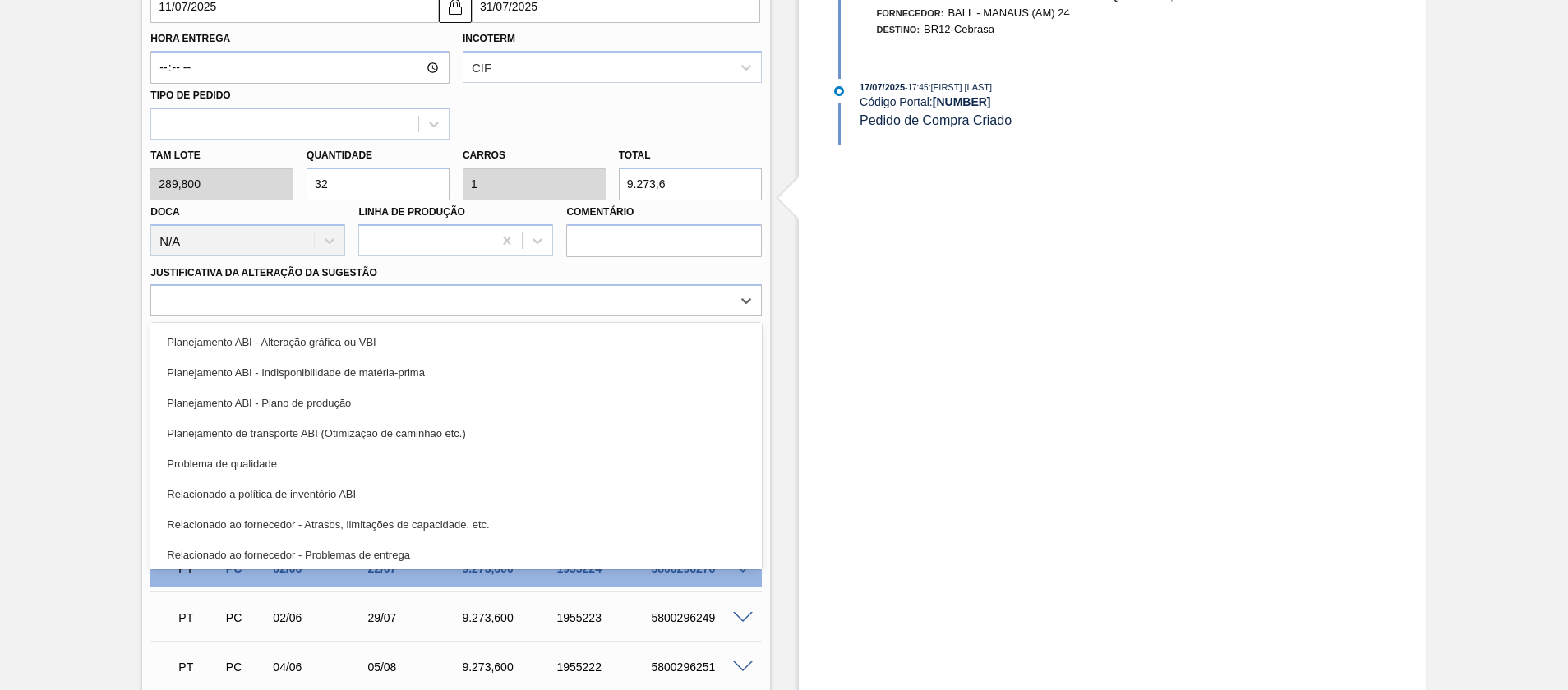 scroll, scrollTop: 307, scrollLeft: 0, axis: vertical 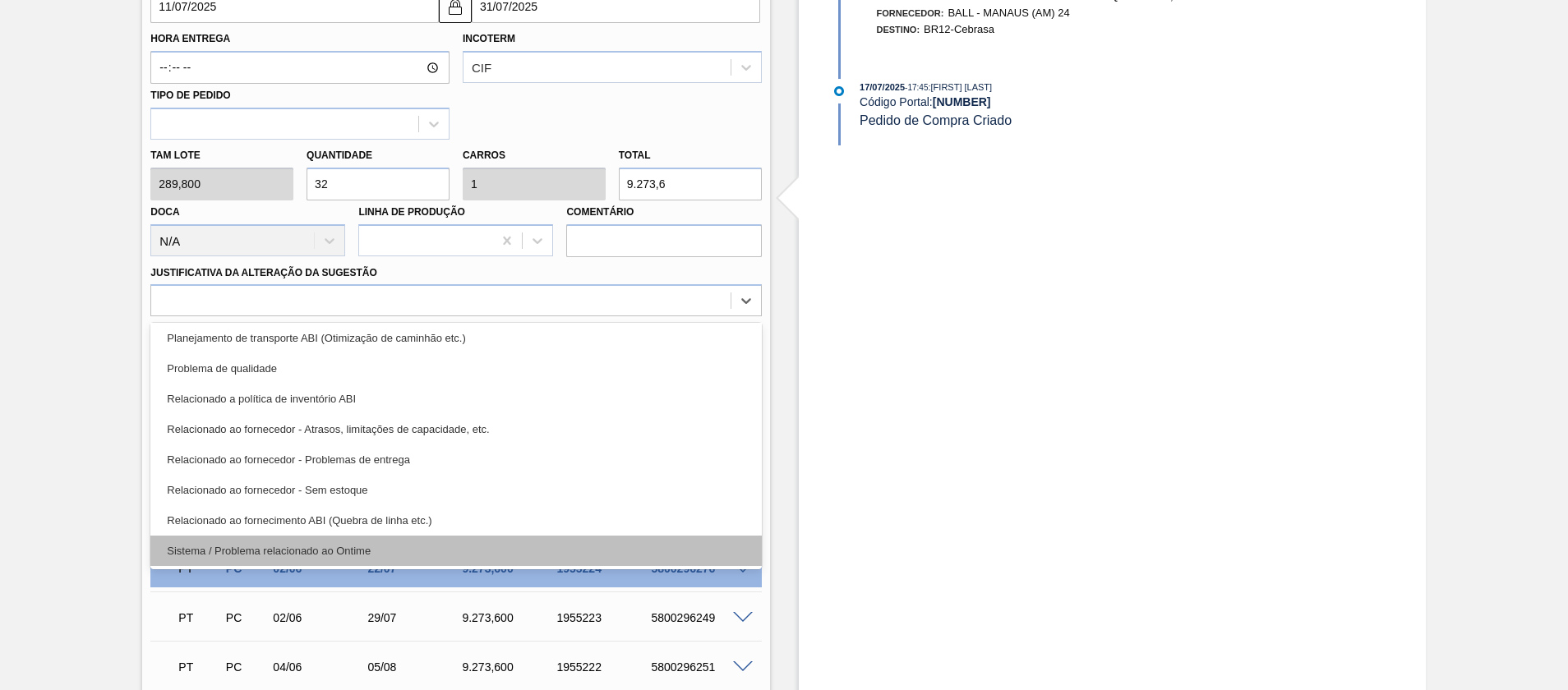 click on "Sistema / Problema relacionado ao Ontime" at bounding box center (455, 550) 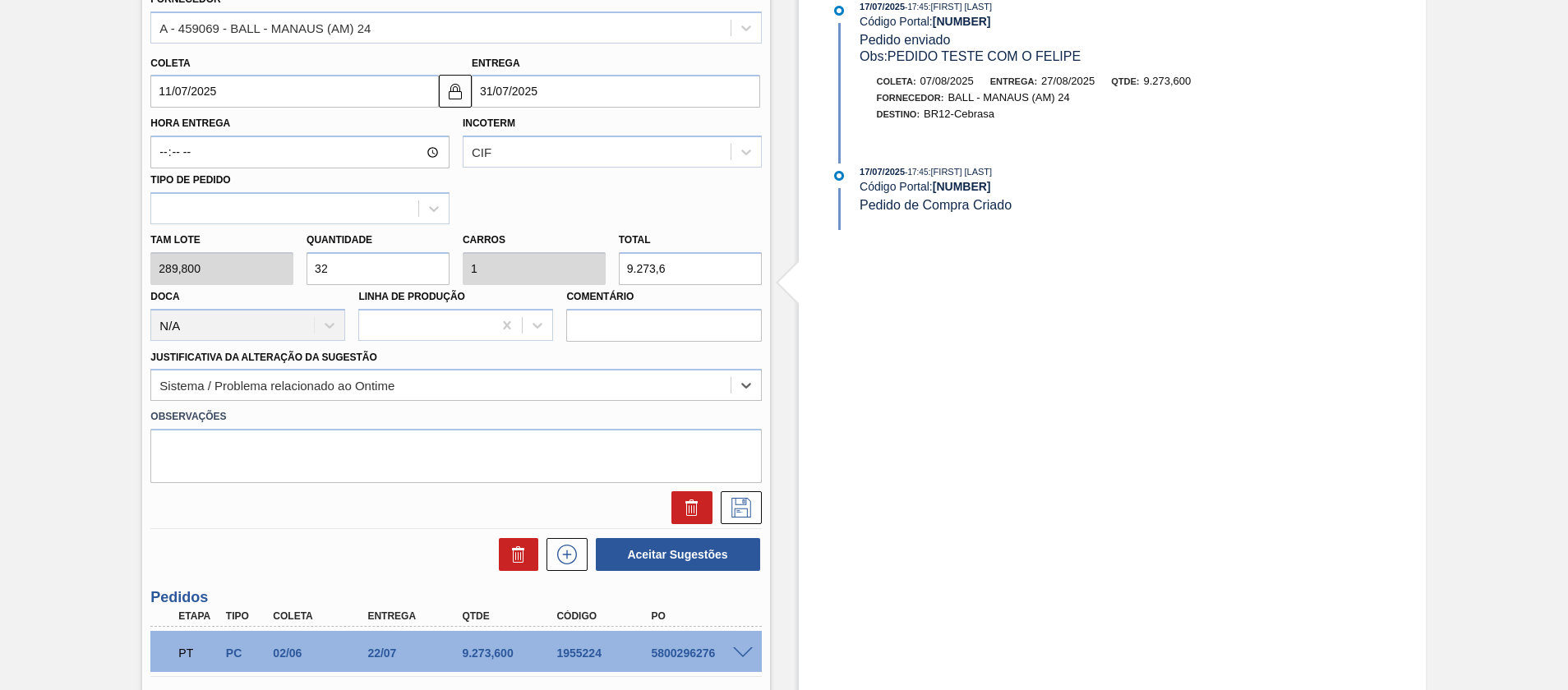 scroll, scrollTop: 493, scrollLeft: 0, axis: vertical 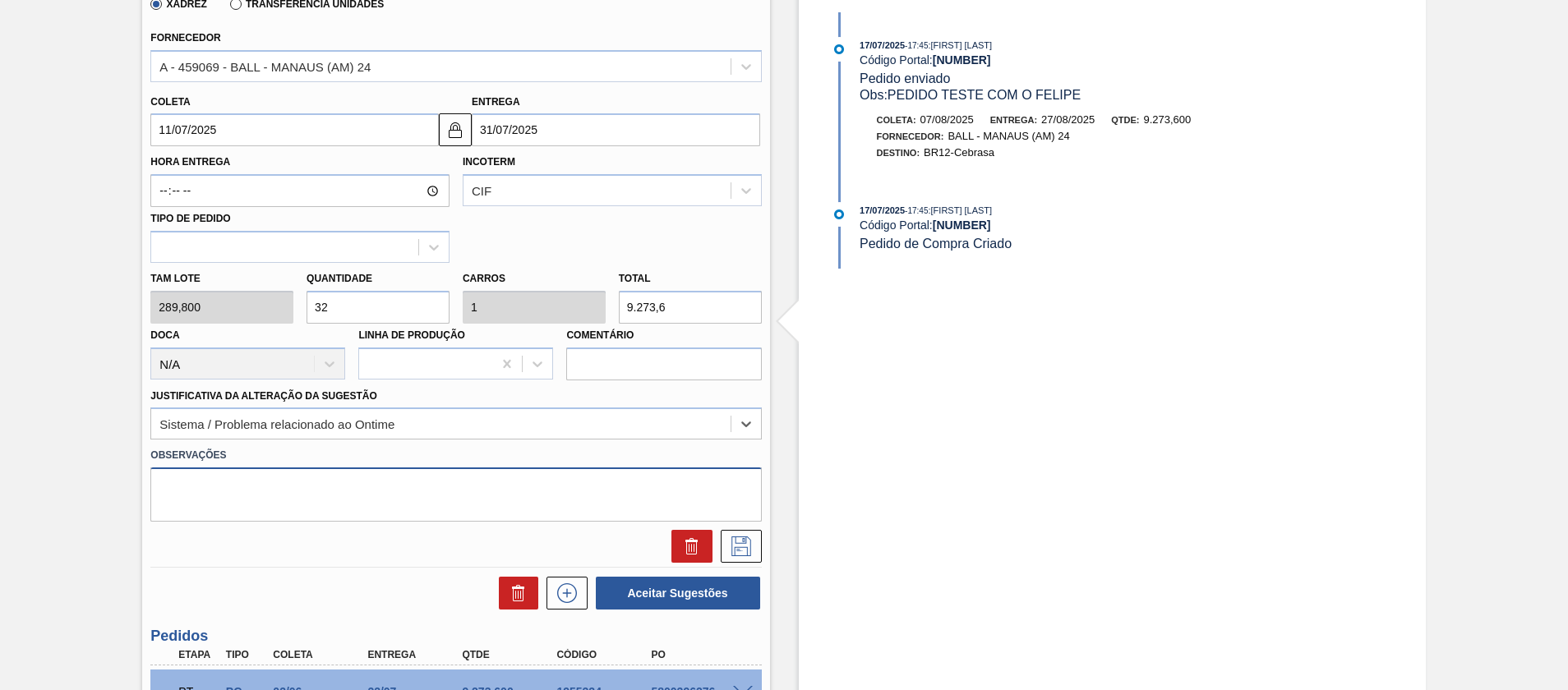 click at bounding box center (455, 494) 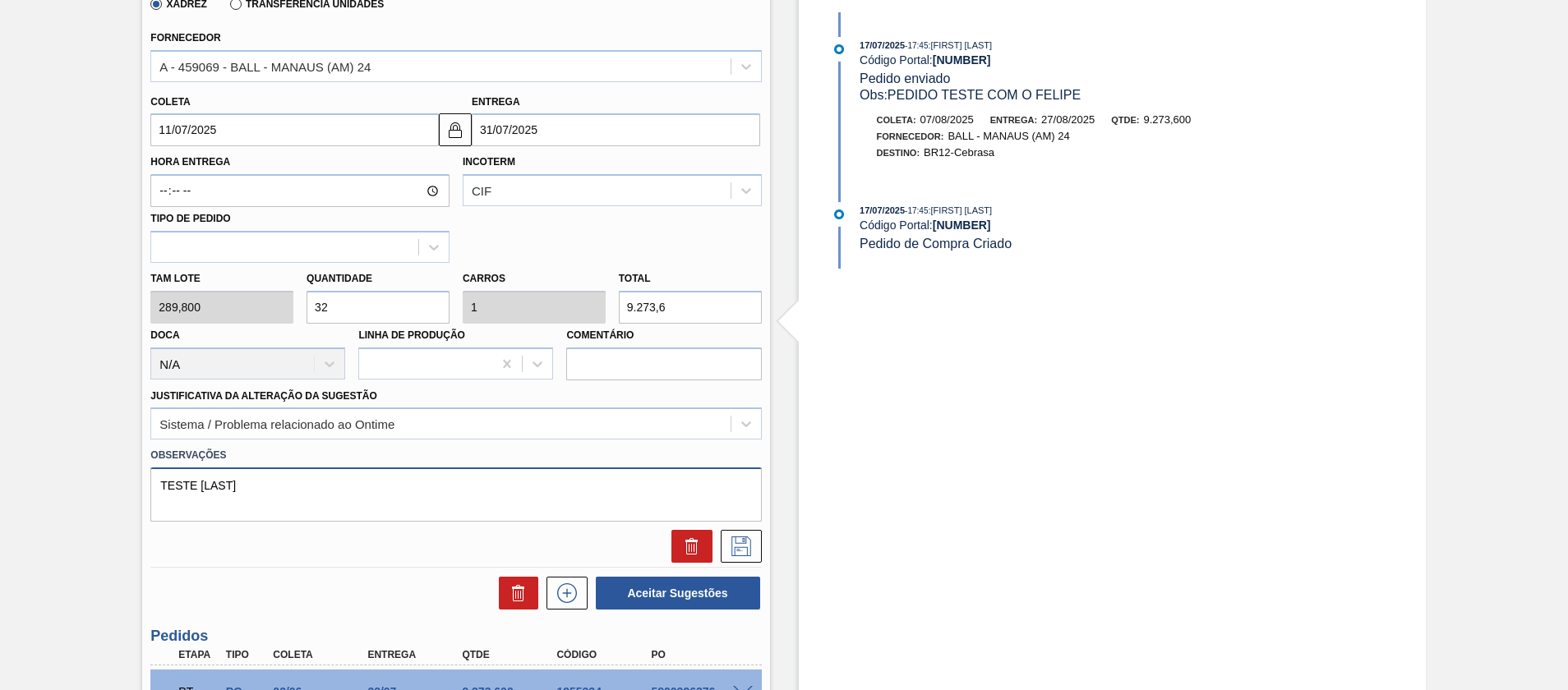 type on "TESTE FELIPE" 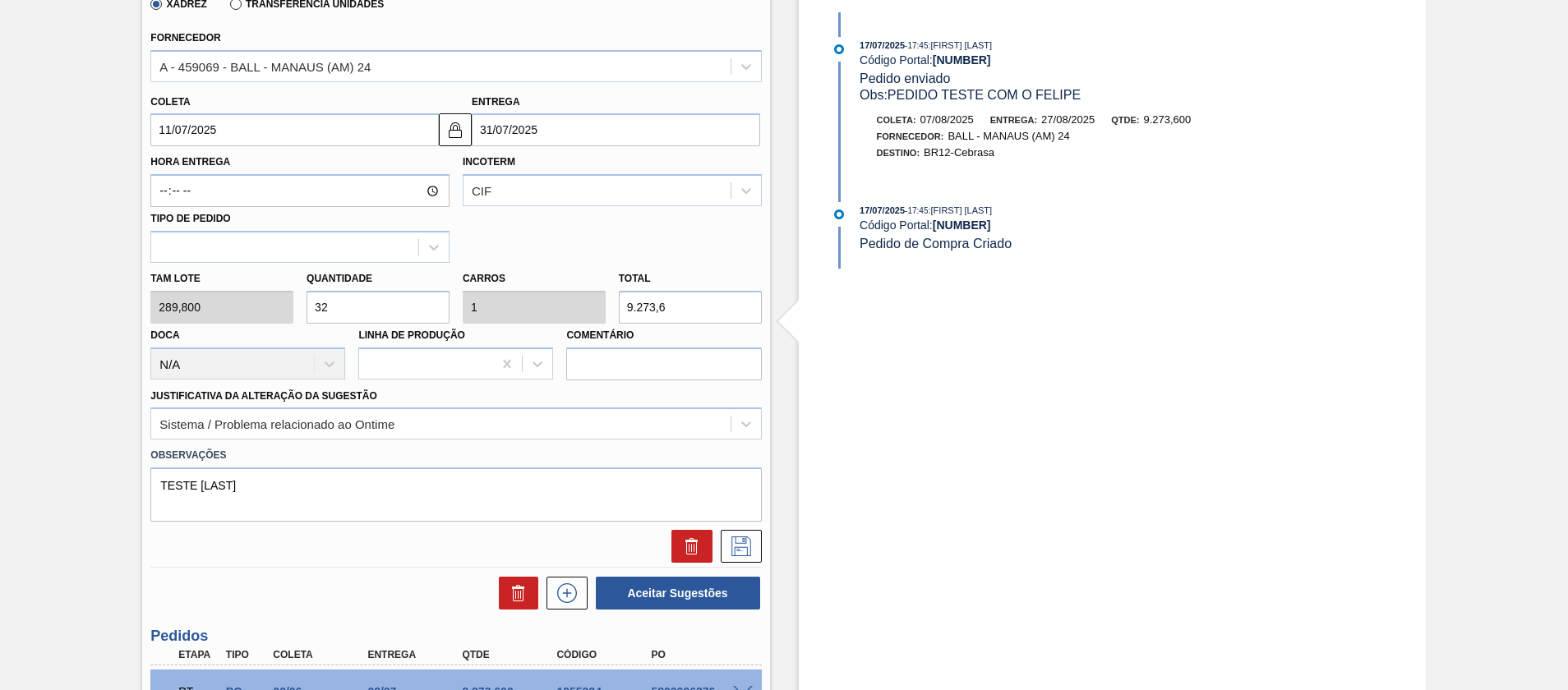 click on "Estoque De 17/07/2025 Até 30/09/2025 Filtro 17/07/2025  -  17:45 :  Beatriz Marcelino Vasconcelo Código Portal:  1991496 Pedido enviado Obs:  PEDIDO TESTE COM O FELIPE Coleta: 07/08/2025 Entrega: 27/08/2025 Qtde: 9.273,600 Fornecedor: BALL - MANAUS (AM) 24 Destino: BR12-Cebrasa 17/07/2025  -  17:45 :  Beatriz Marcelino Vasconcelo Código Portal:  1991496 Pedido de Compra Criado" at bounding box center [1112, 367] 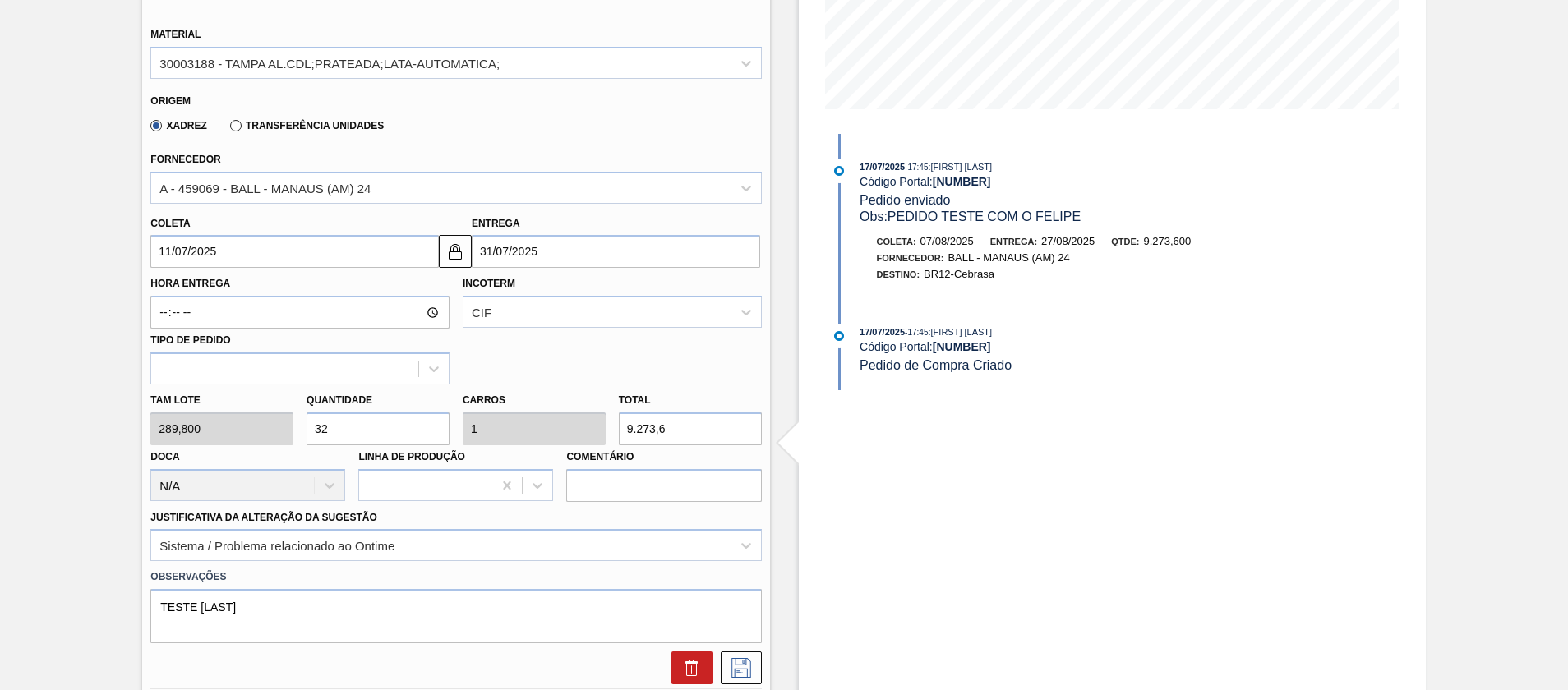 scroll, scrollTop: 370, scrollLeft: 0, axis: vertical 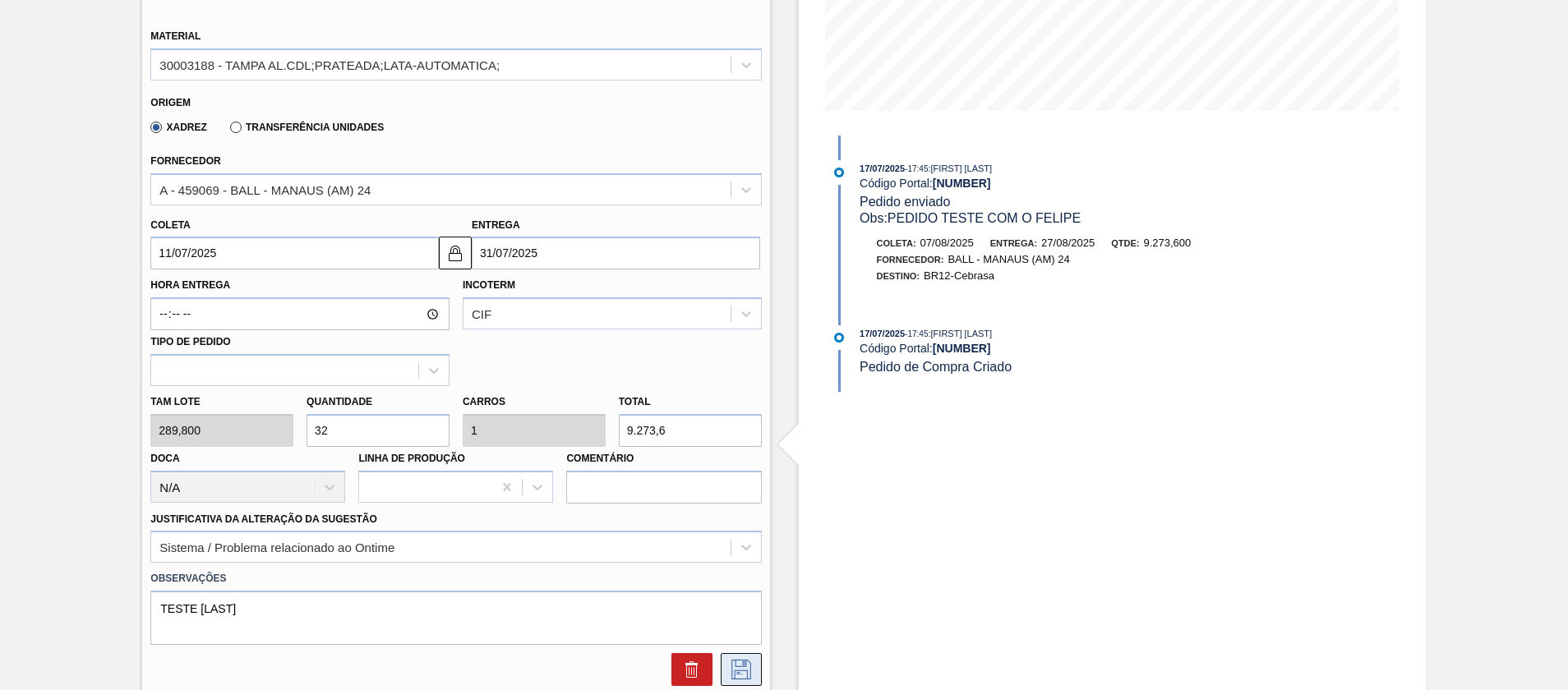 click 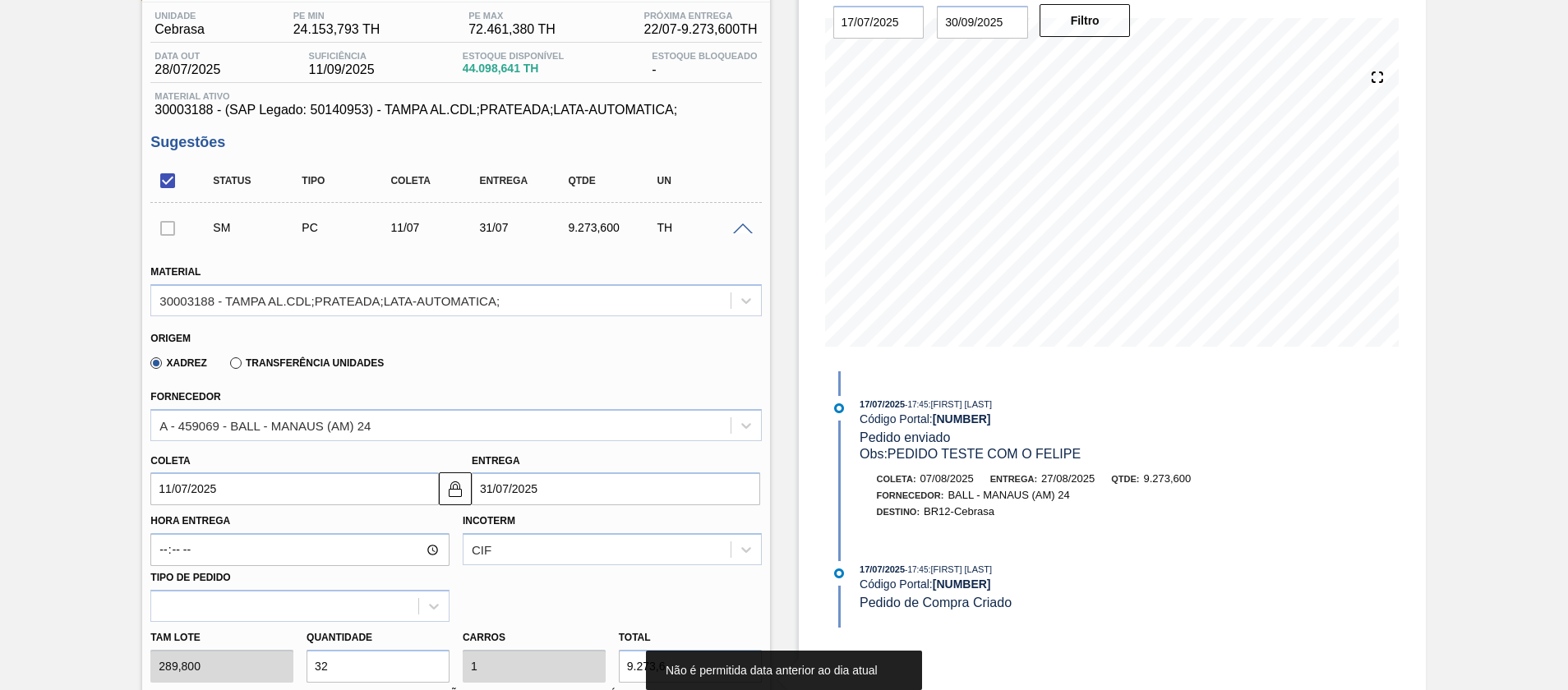 scroll, scrollTop: 123, scrollLeft: 0, axis: vertical 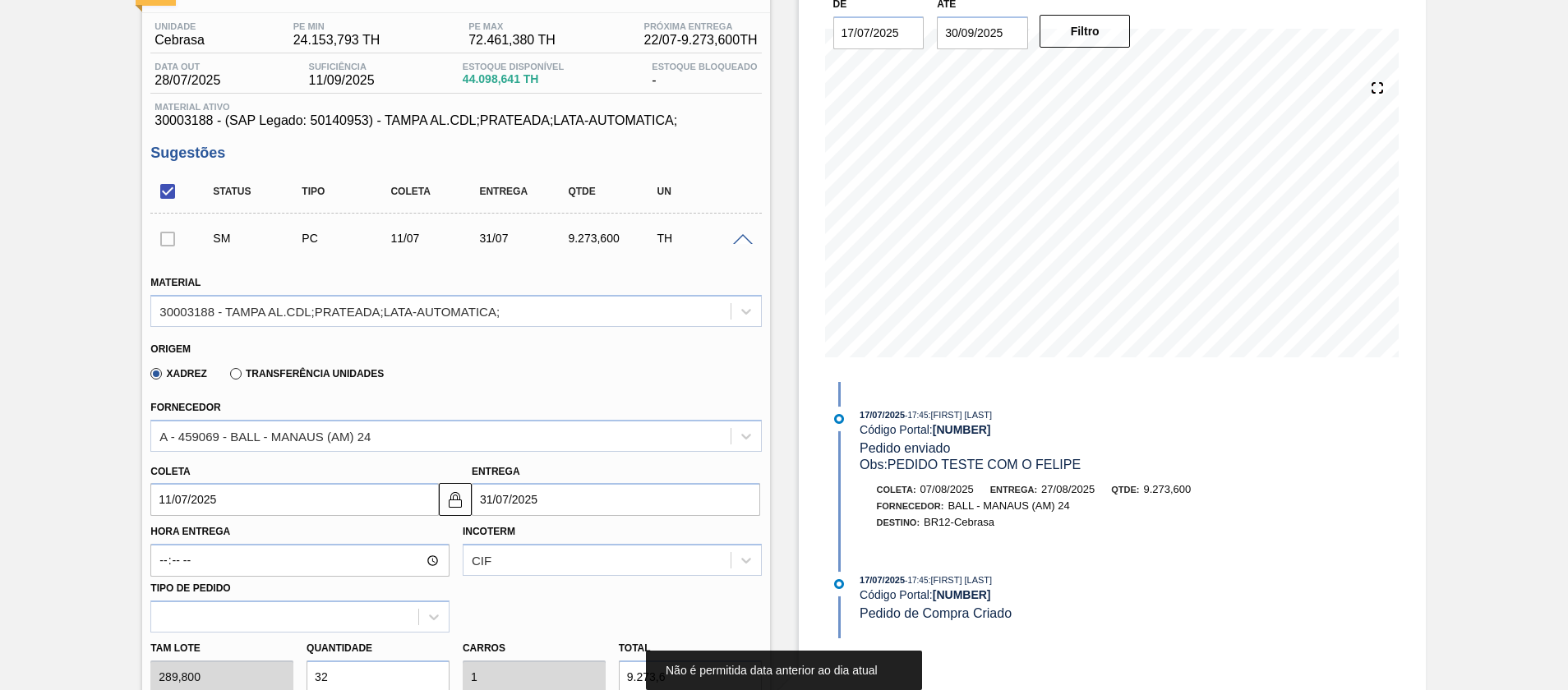 click at bounding box center (168, 238) 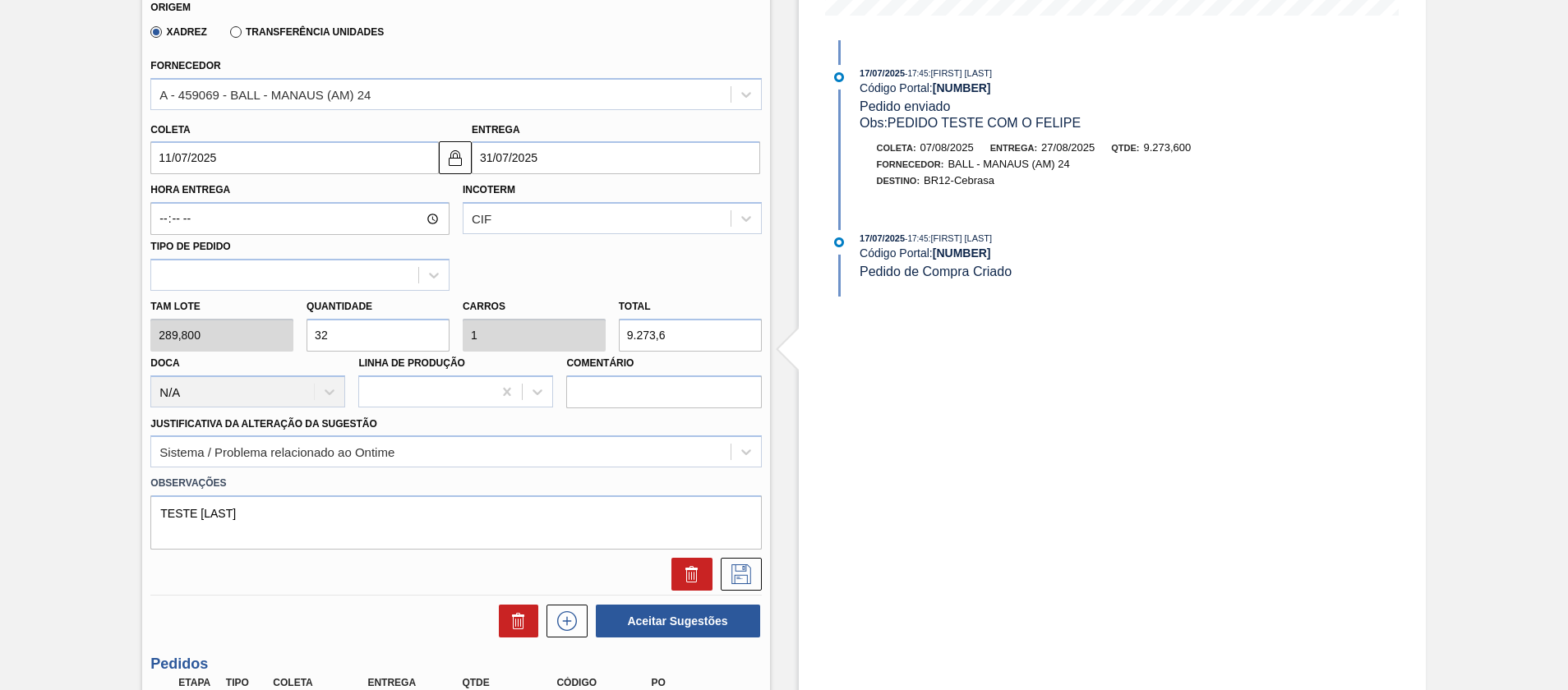 scroll, scrollTop: 616, scrollLeft: 0, axis: vertical 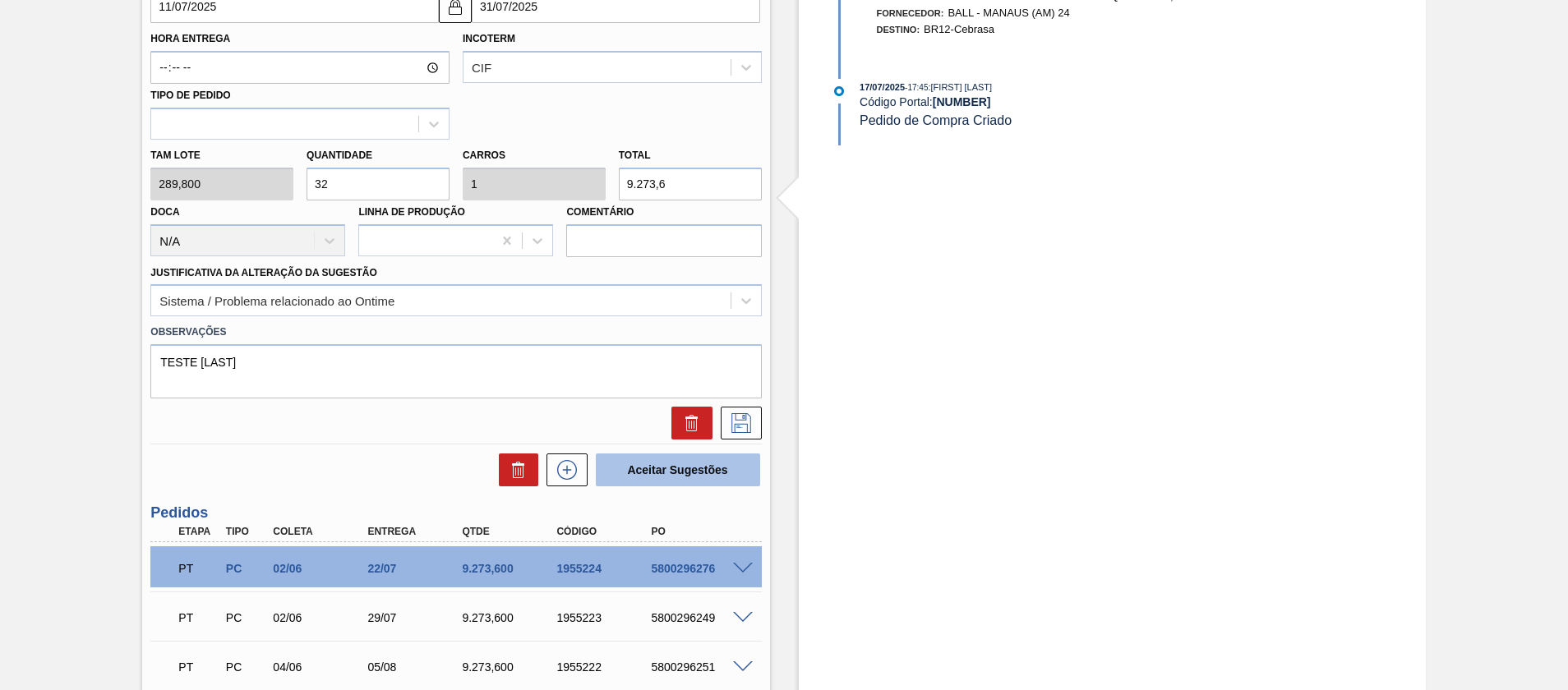 click on "Aceitar Sugestões" at bounding box center [678, 470] 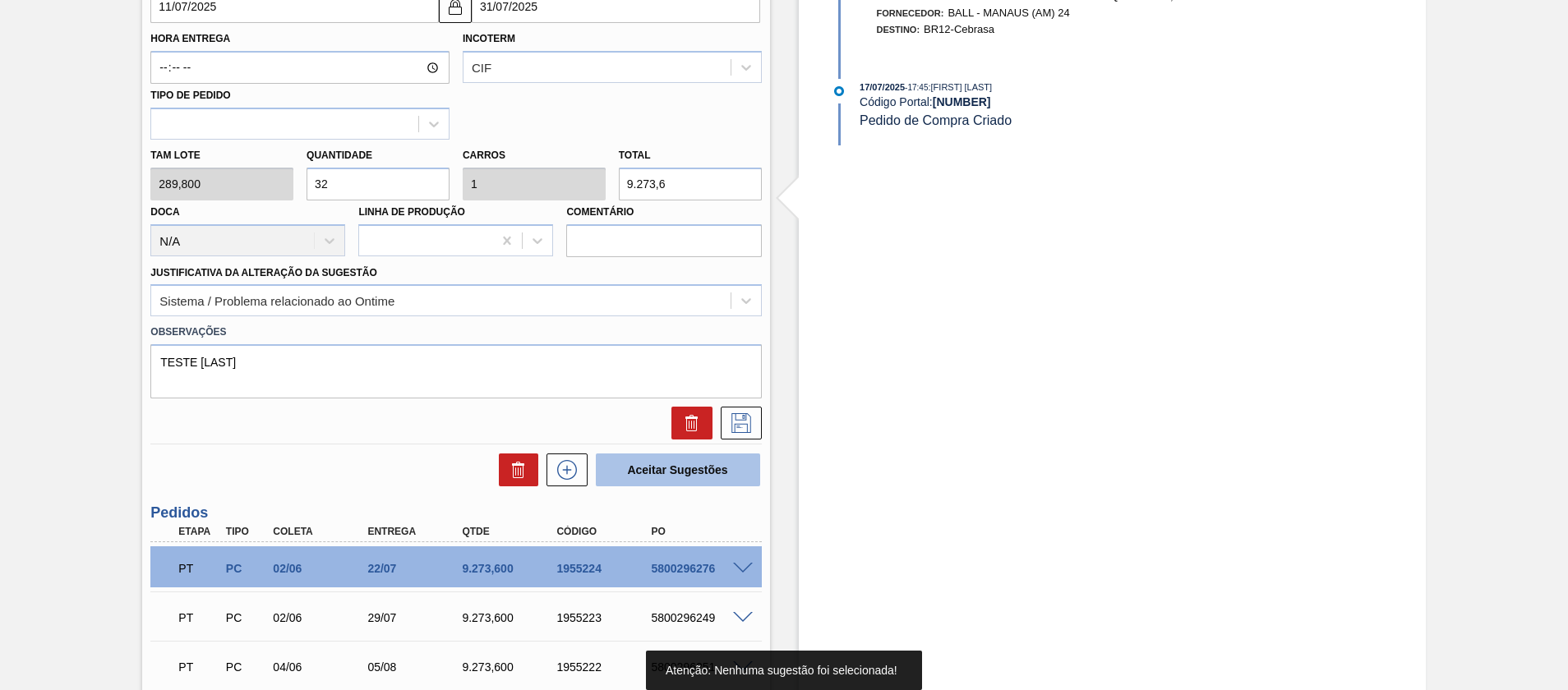 scroll, scrollTop: 246, scrollLeft: 0, axis: vertical 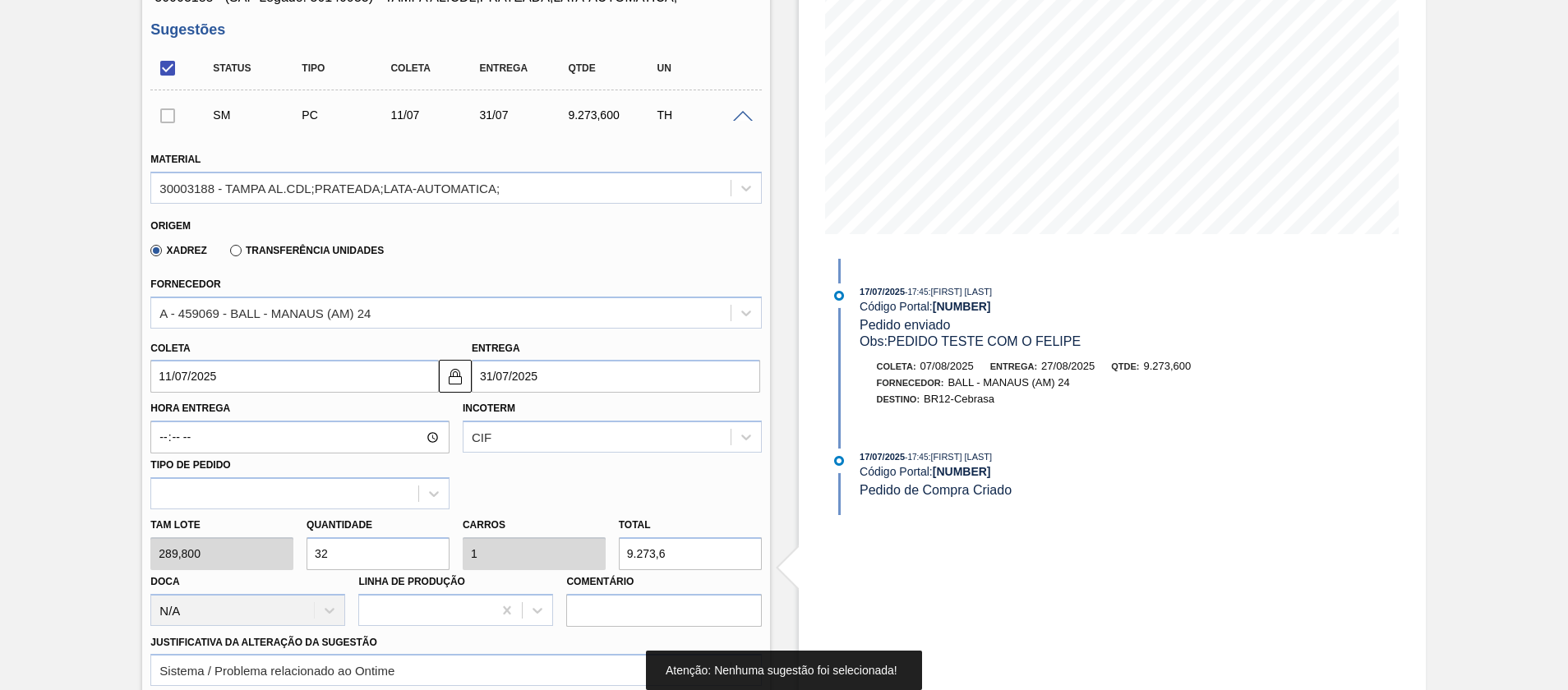 click at bounding box center (743, 117) 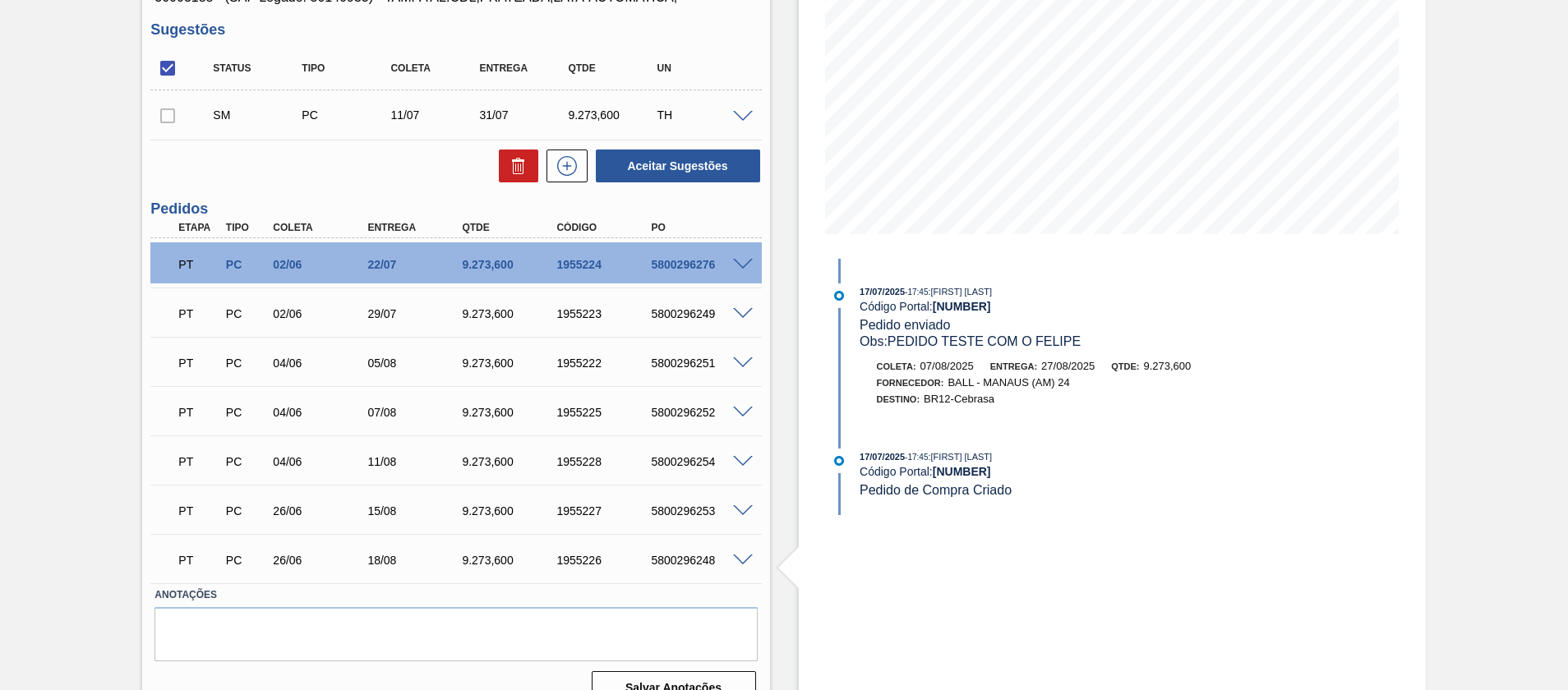 scroll, scrollTop: 123, scrollLeft: 0, axis: vertical 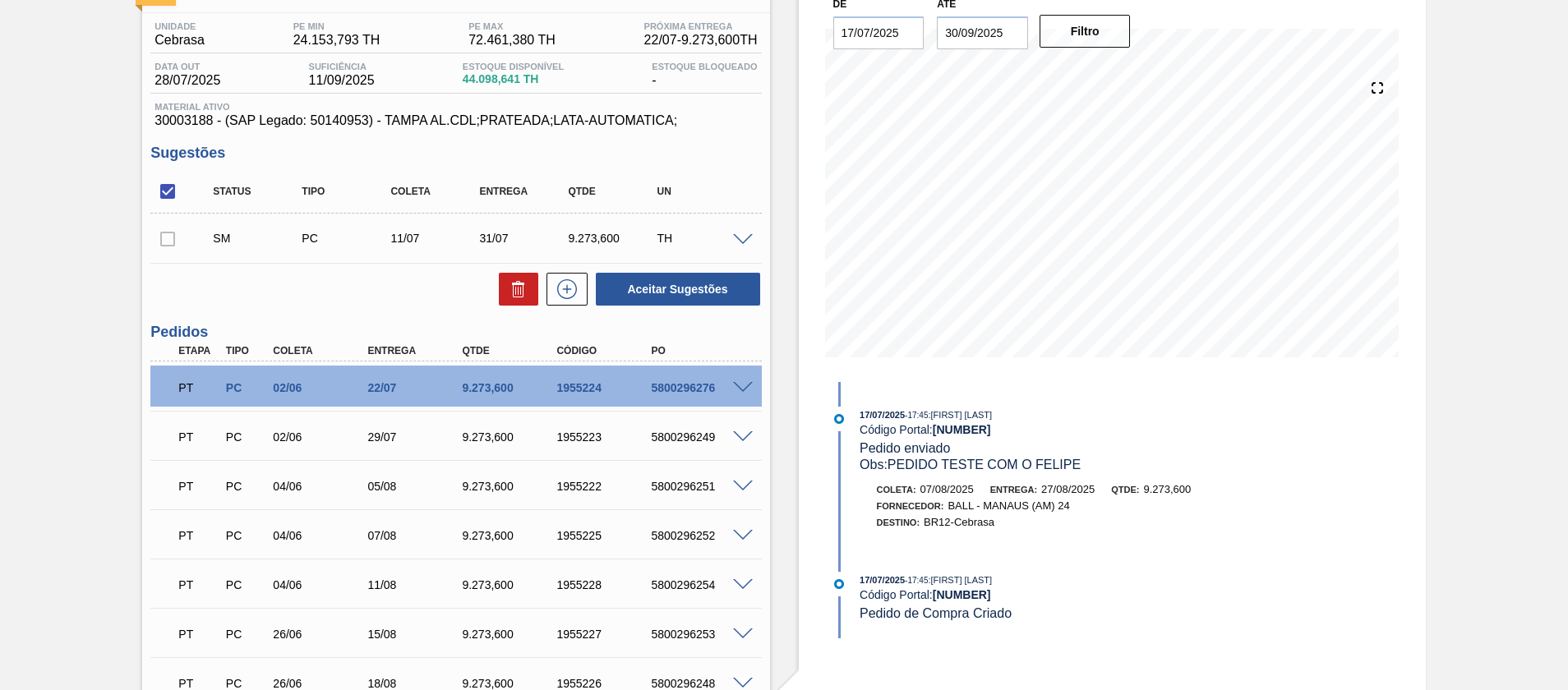 click at bounding box center [168, 238] 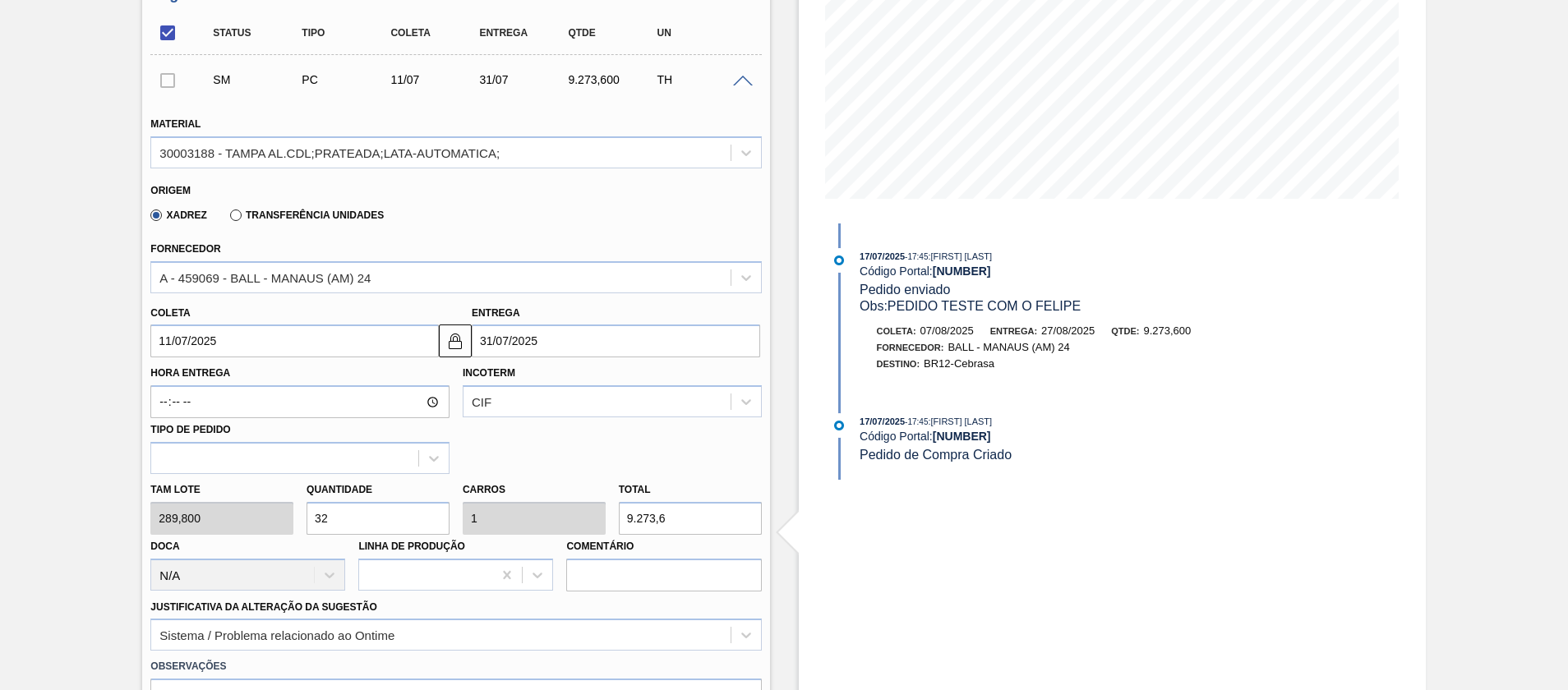 scroll, scrollTop: 493, scrollLeft: 0, axis: vertical 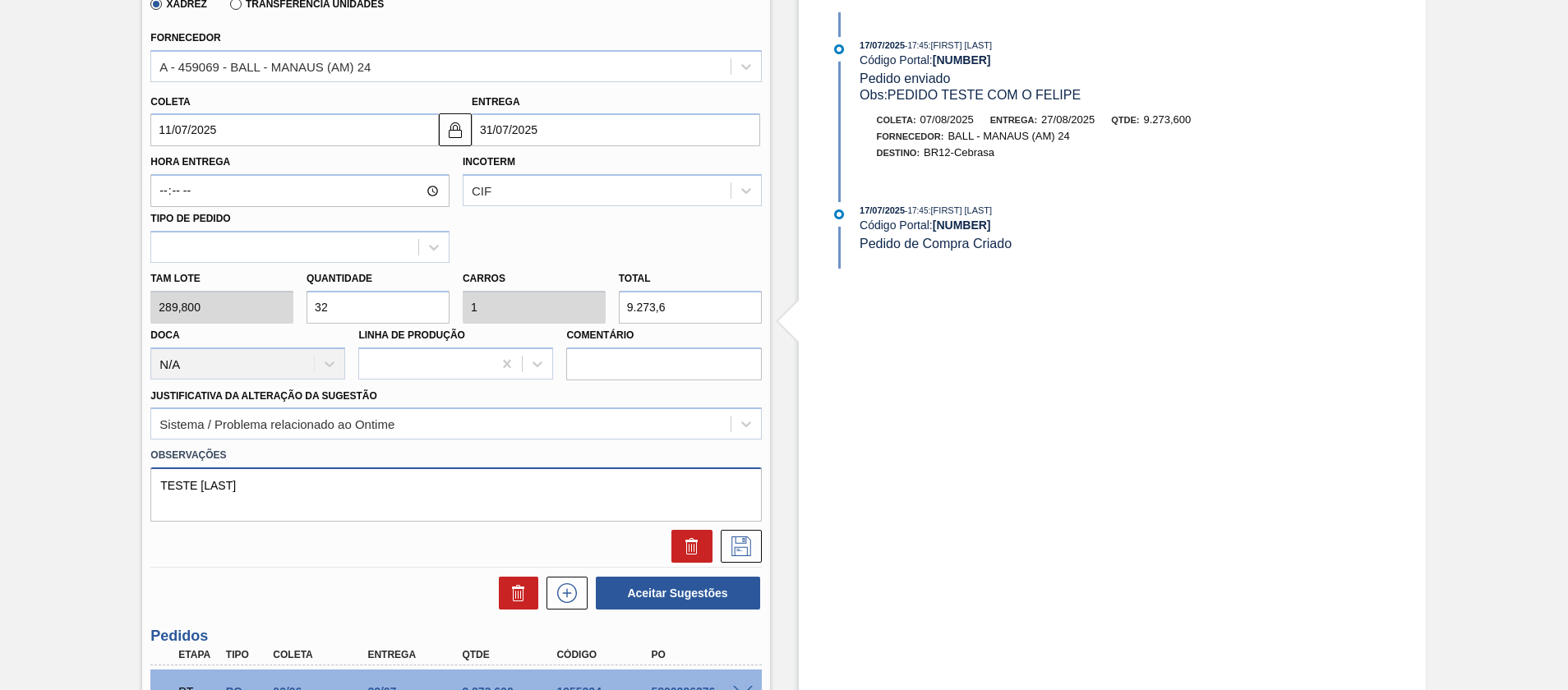 click on "TESTE FELIPE" at bounding box center [455, 494] 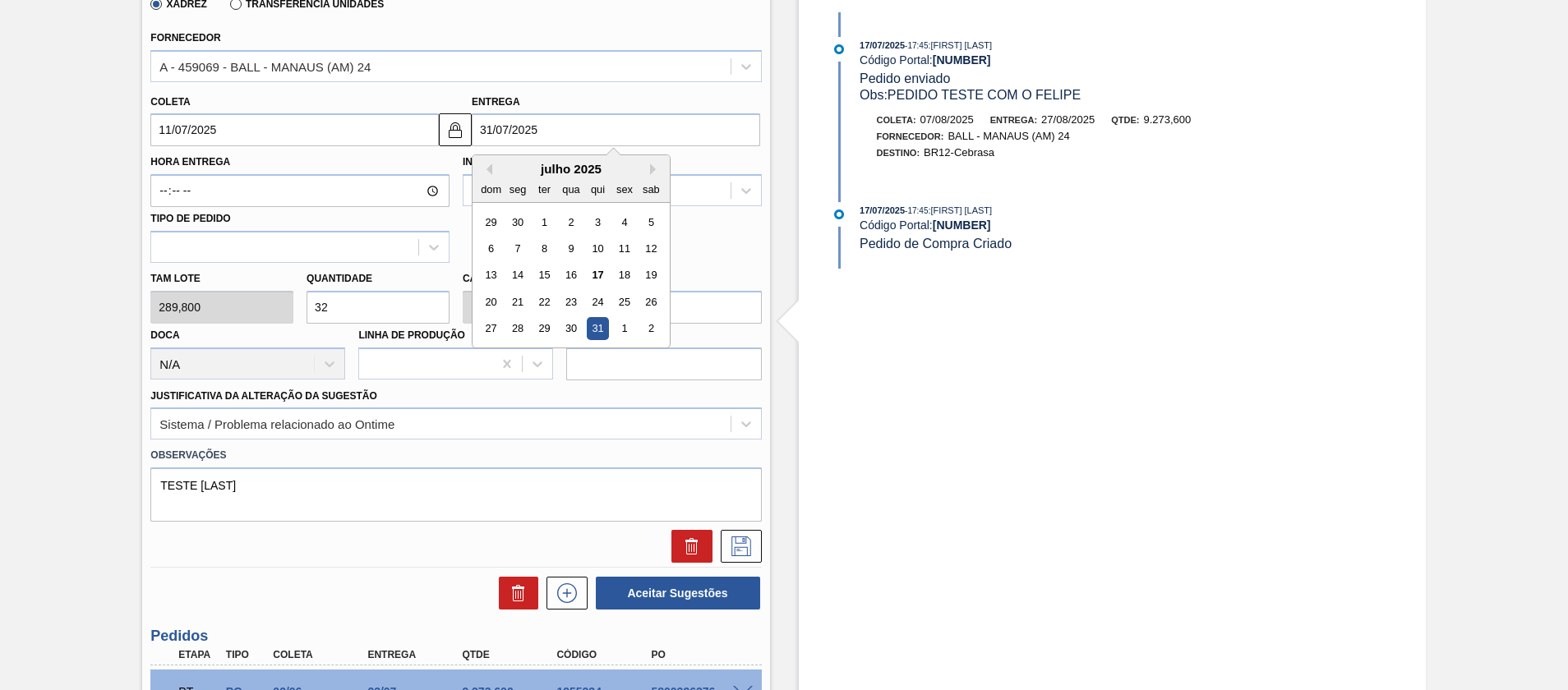 click on "31/07/2025" at bounding box center [616, 130] 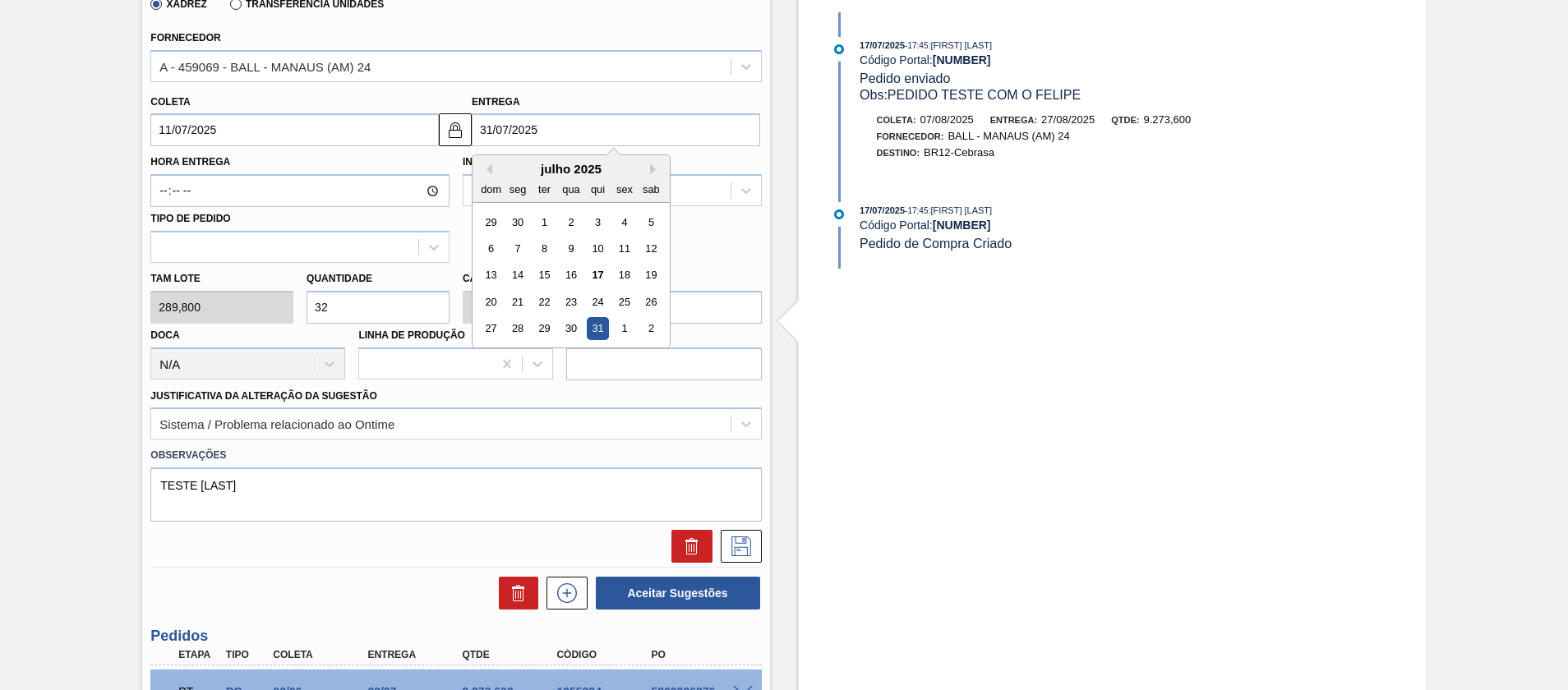 click on "30" at bounding box center [570, 329] 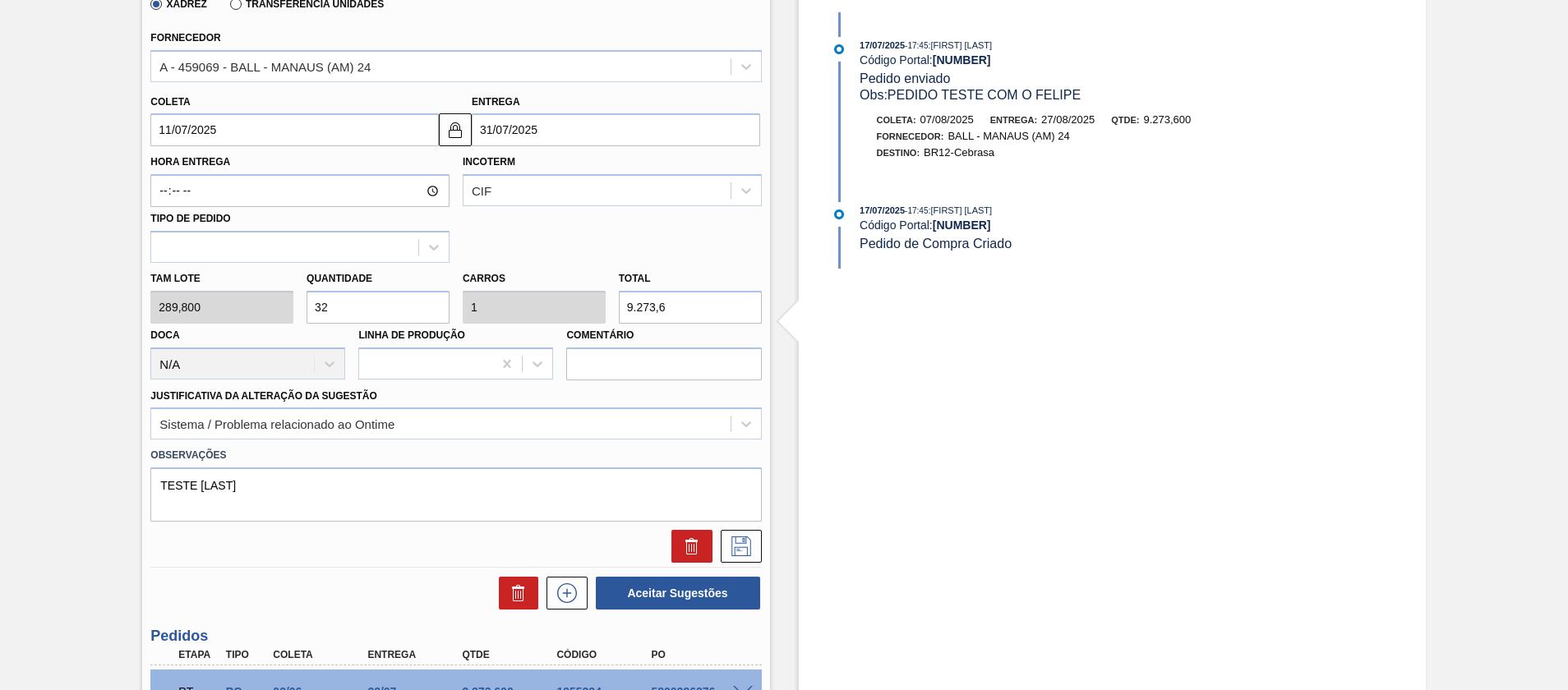 type on "10/07/2025" 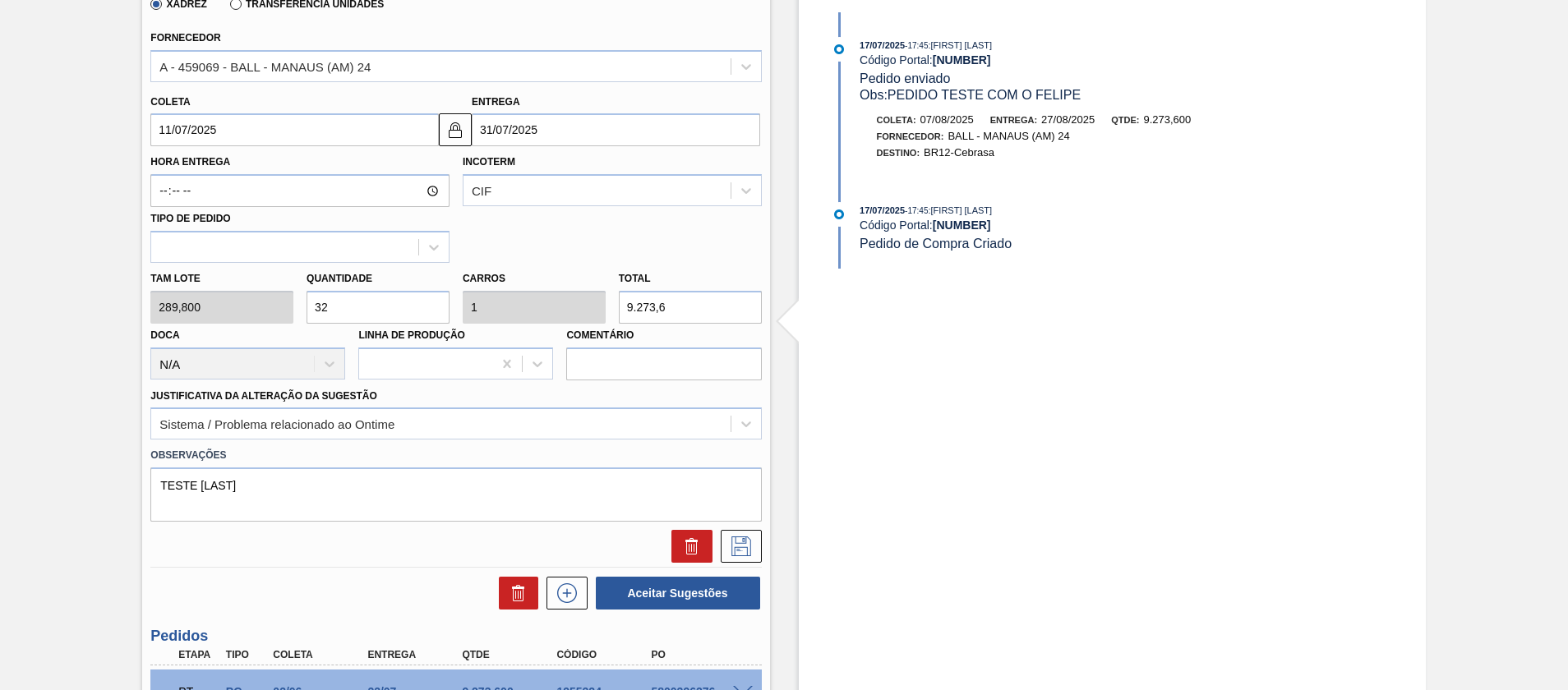 type on "30/07/2025" 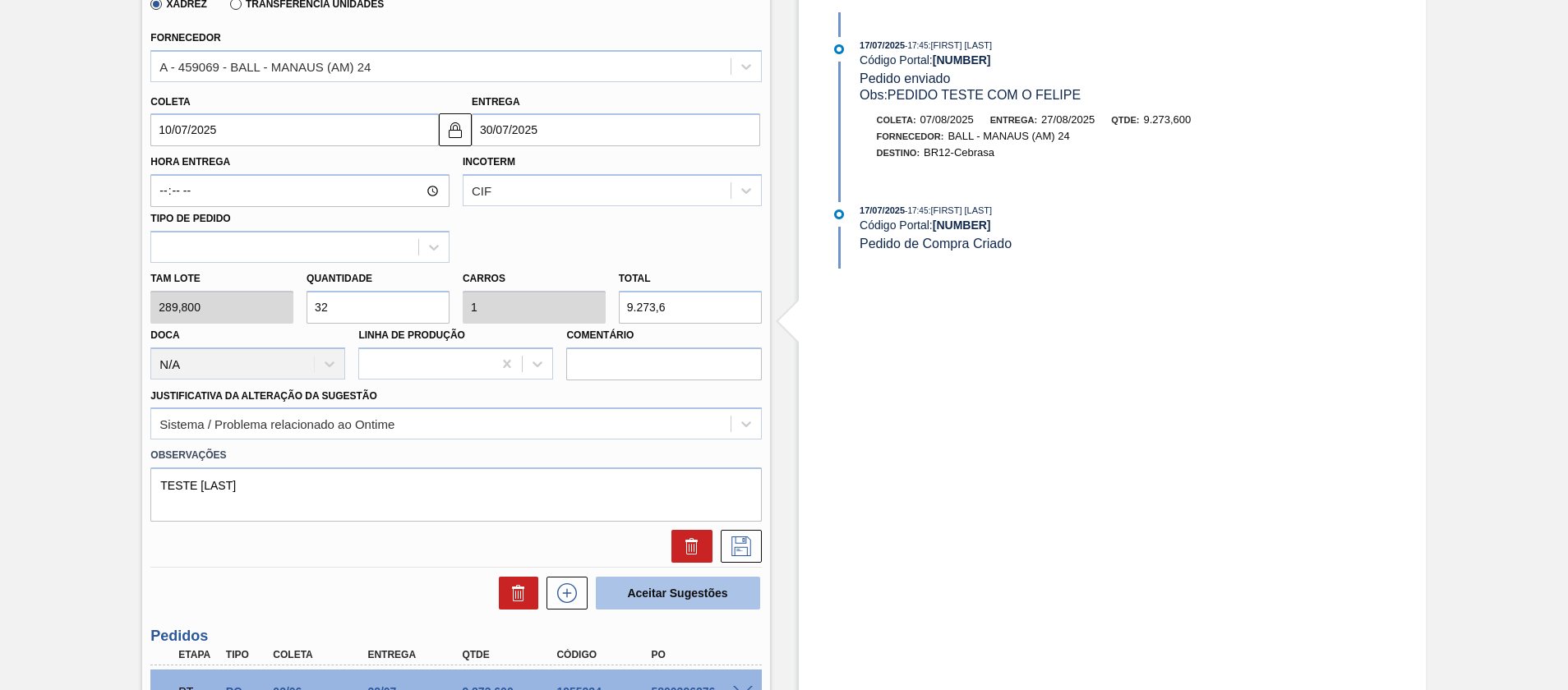 click on "Aceitar Sugestões" at bounding box center [678, 593] 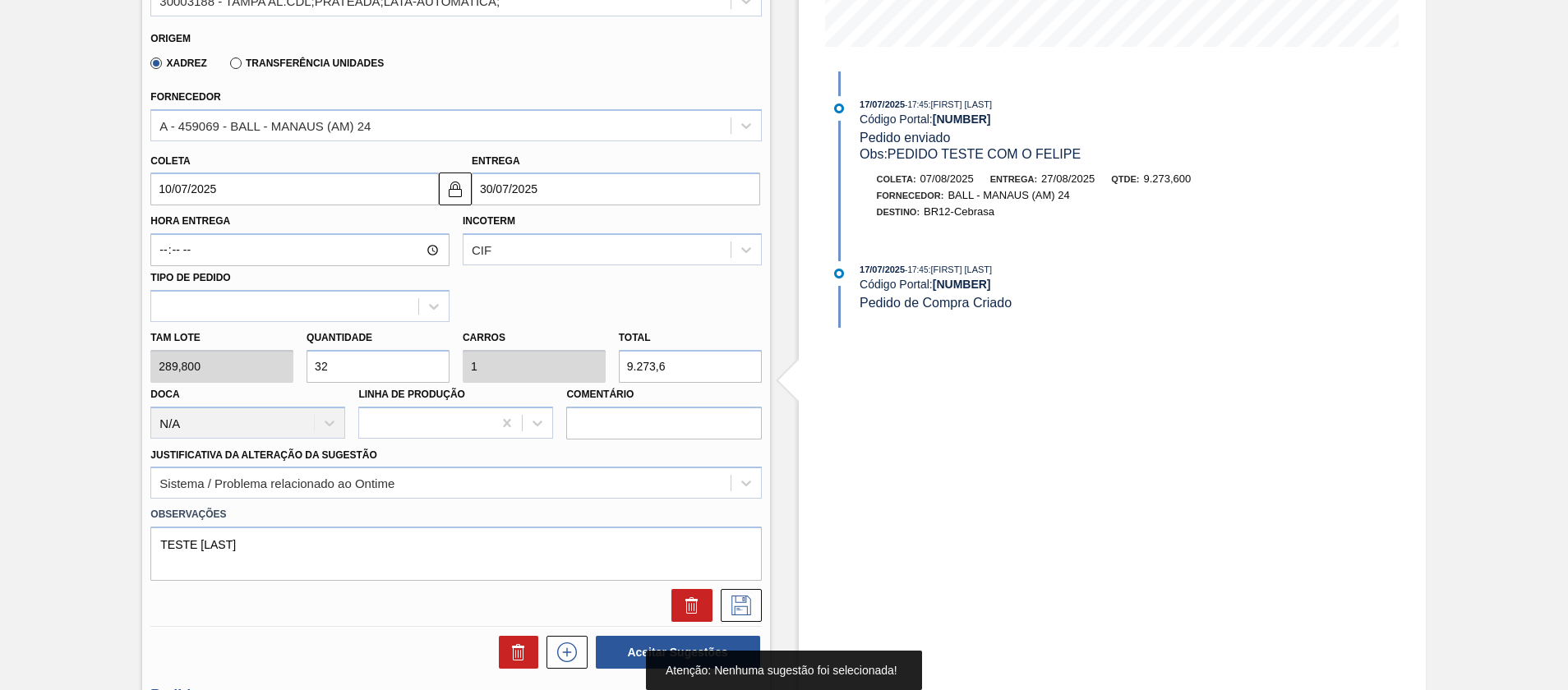scroll, scrollTop: 246, scrollLeft: 0, axis: vertical 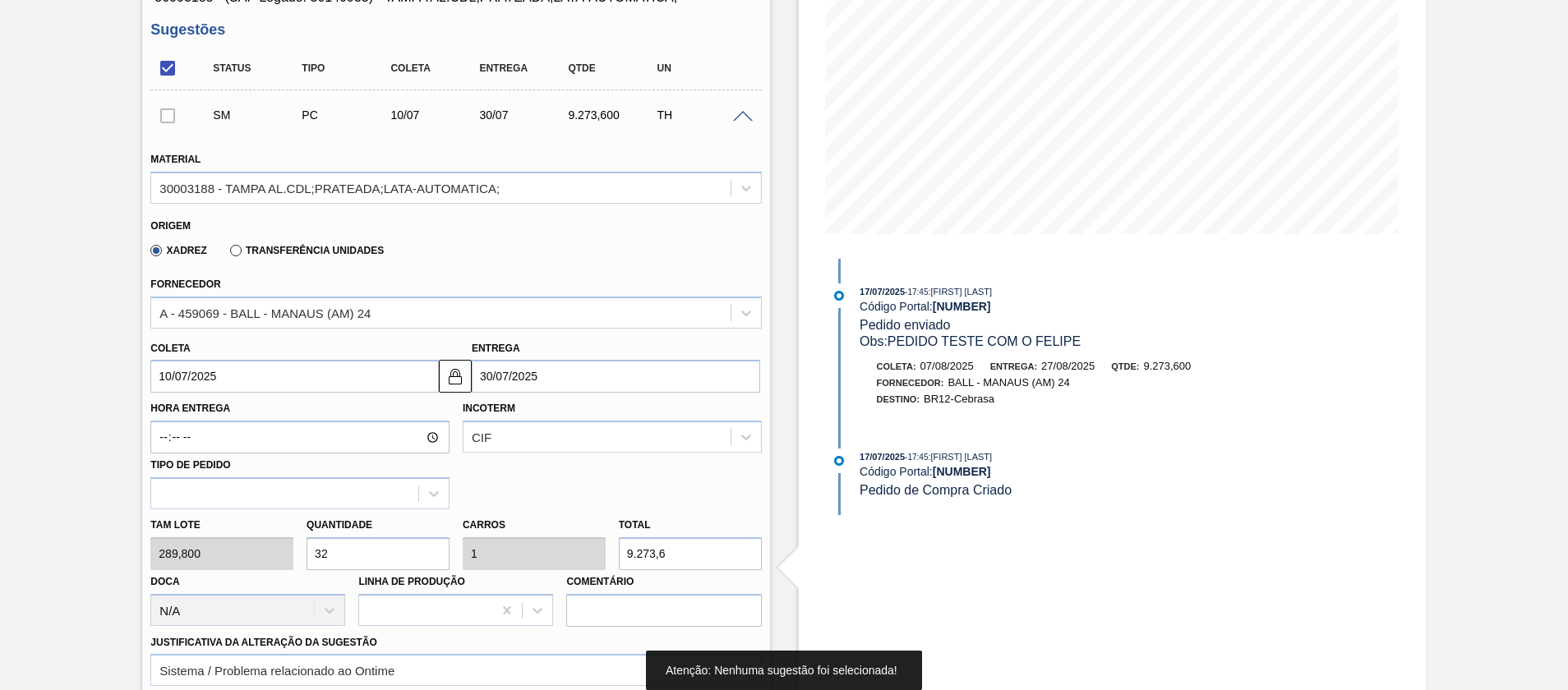 click at bounding box center [168, 115] 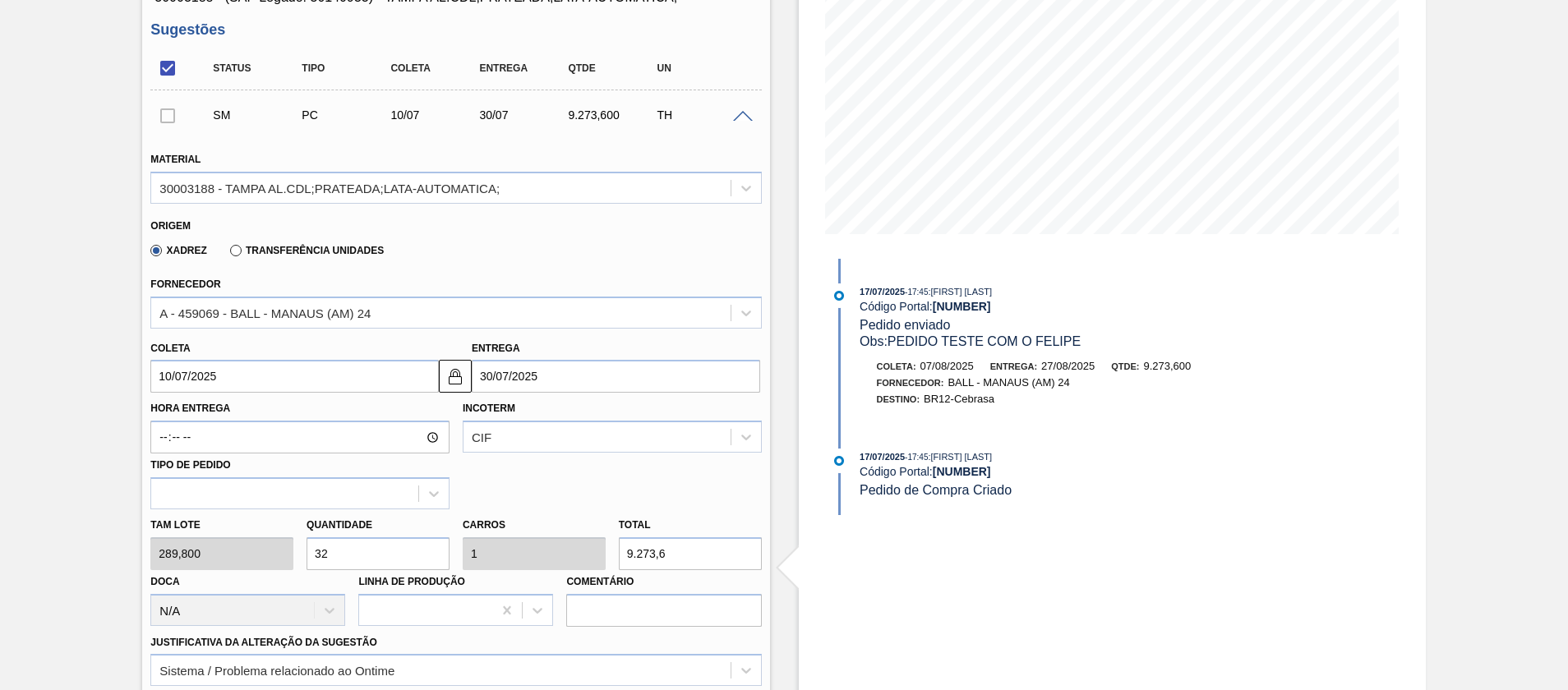 click at bounding box center [168, 115] 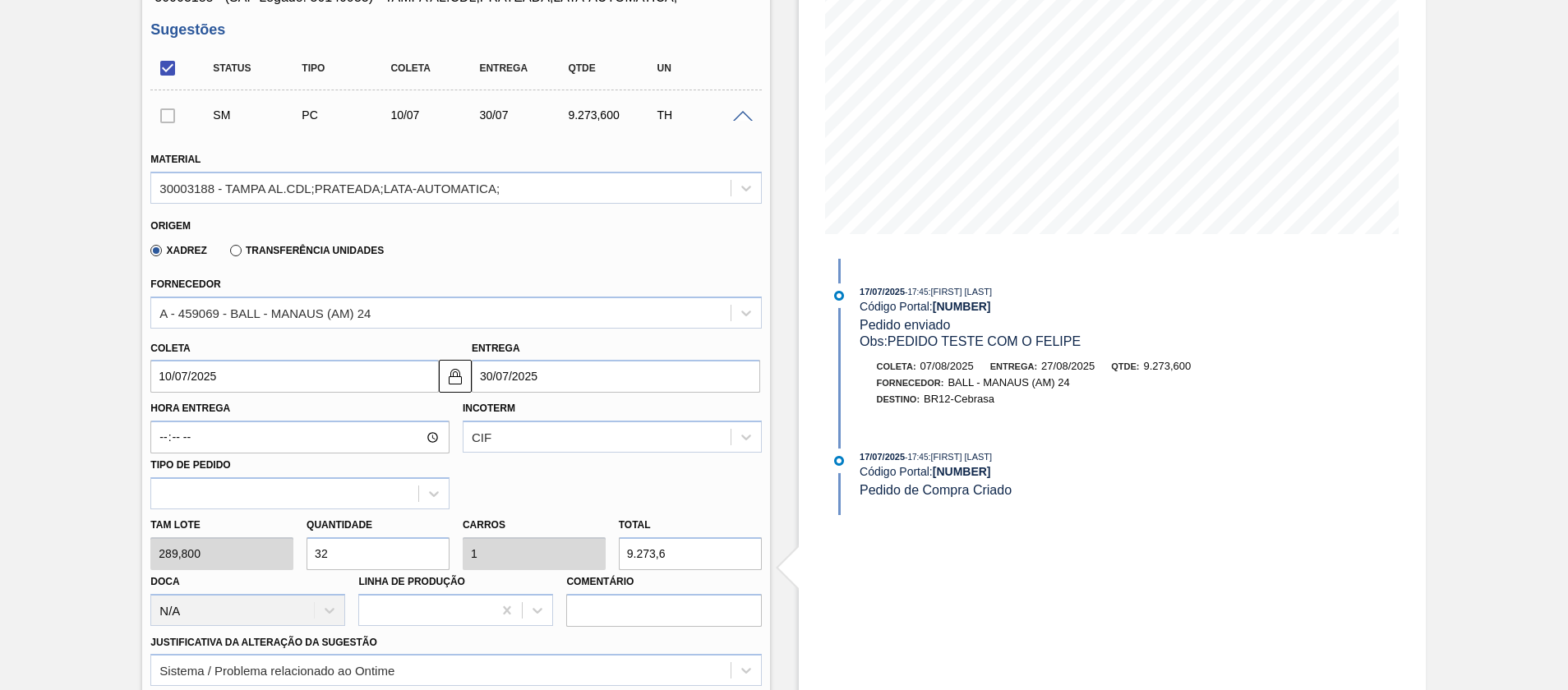 click on "SM PC 10/07 30/07 9.273,600 TH" at bounding box center (455, 115) 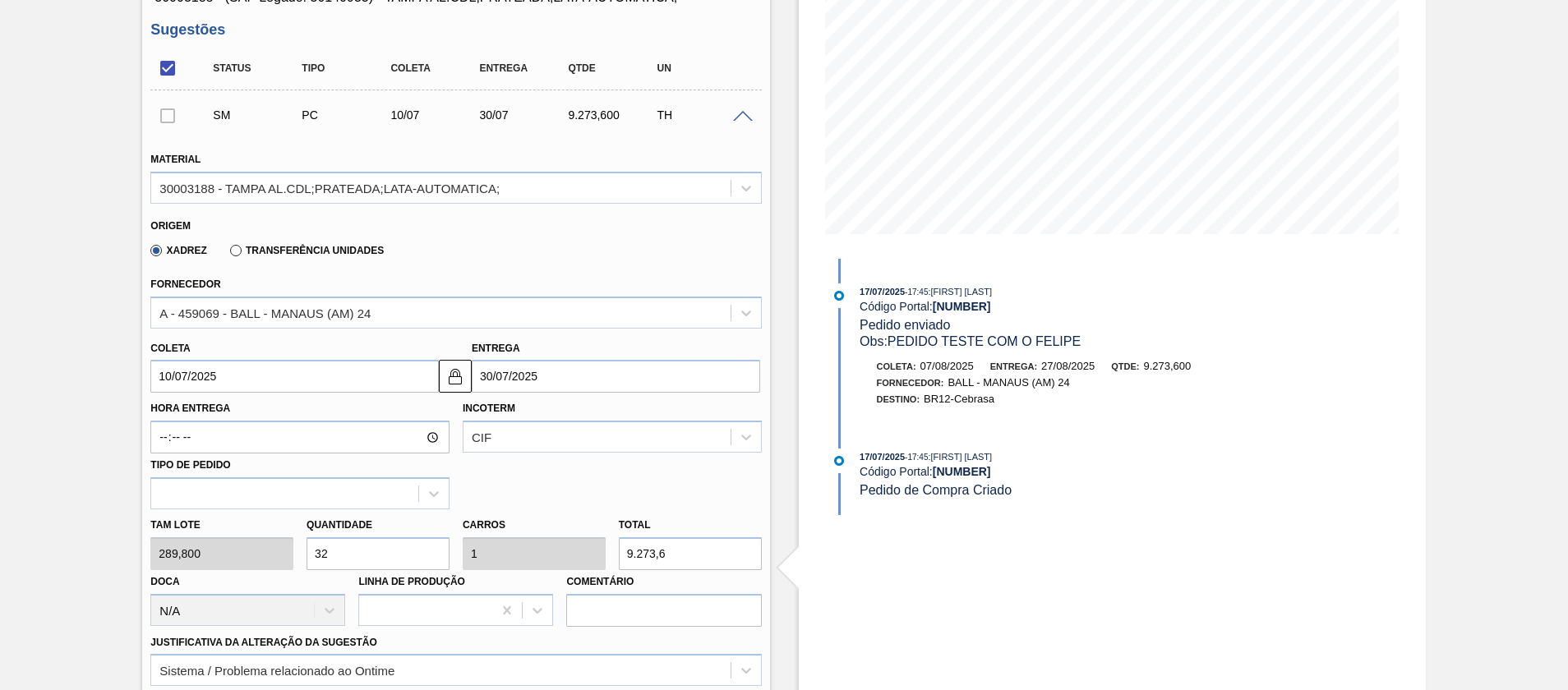 click on "SM PC 10/07 30/07 9.273,600 TH" at bounding box center (455, 115) 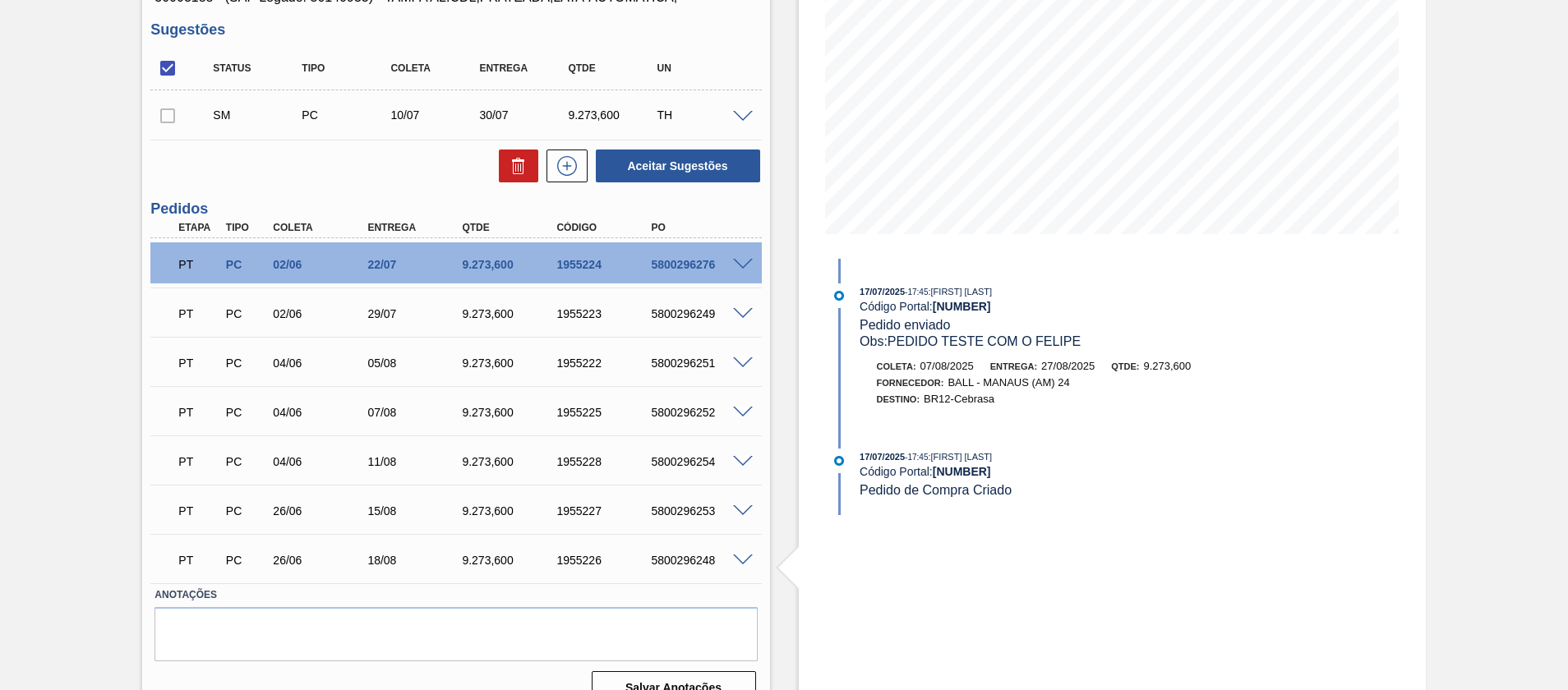 click at bounding box center (168, 115) 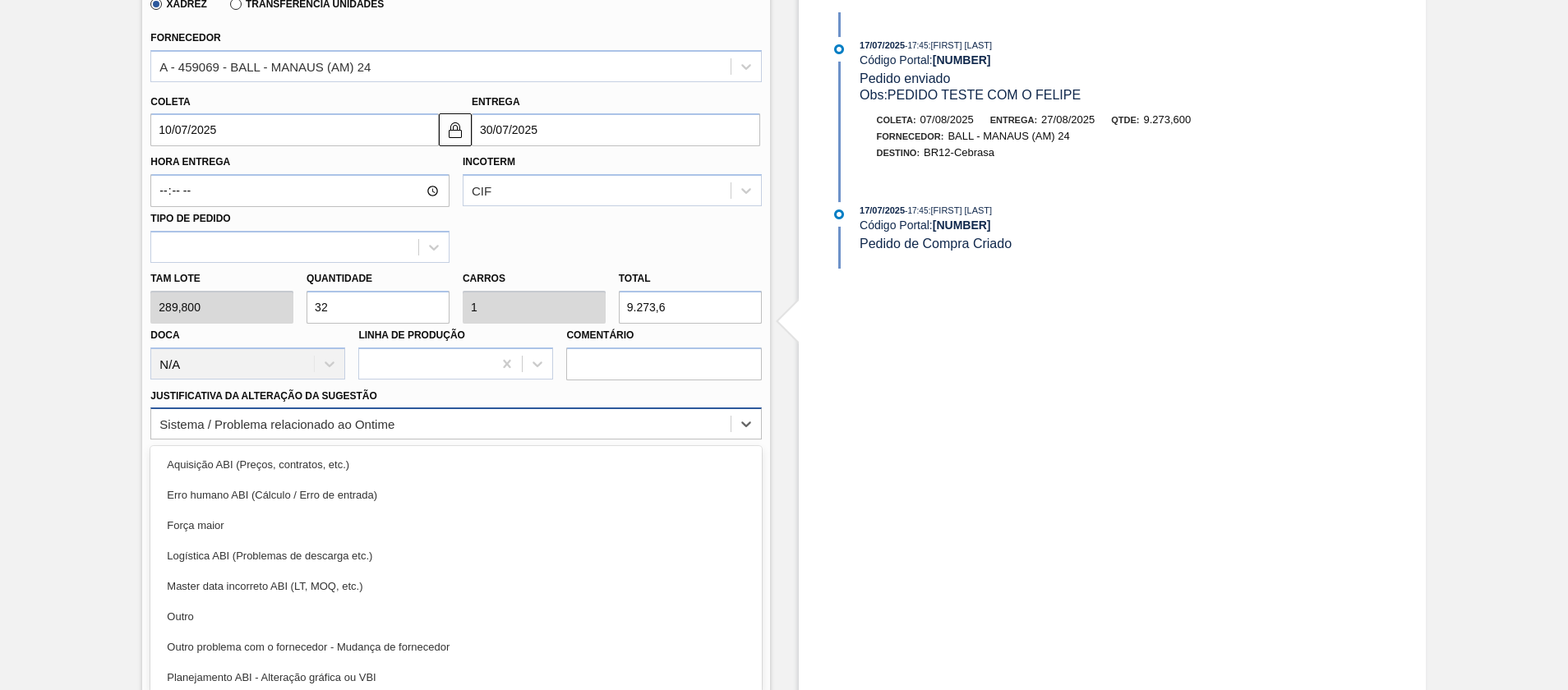 click on "Sistema / Problema relacionado ao Ontime" at bounding box center (440, 424) 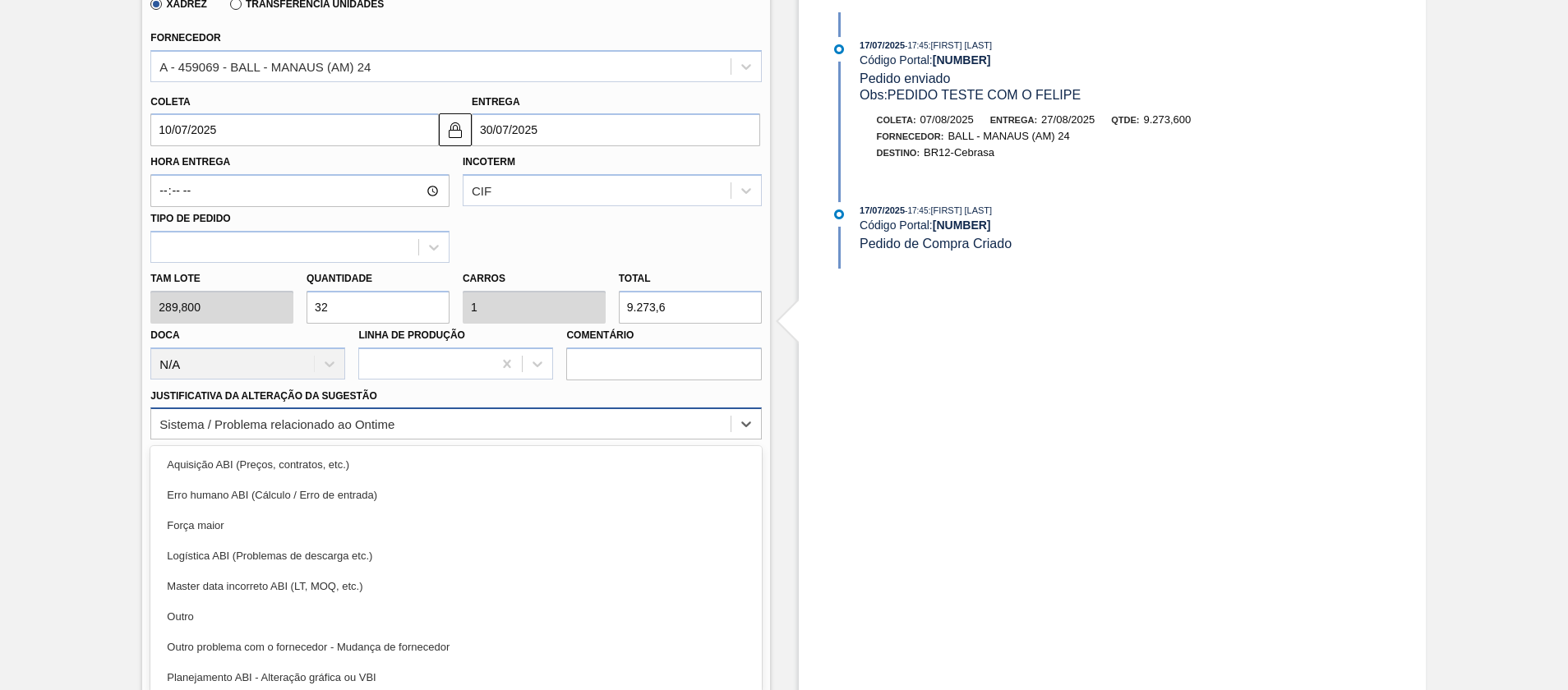 scroll, scrollTop: 502, scrollLeft: 0, axis: vertical 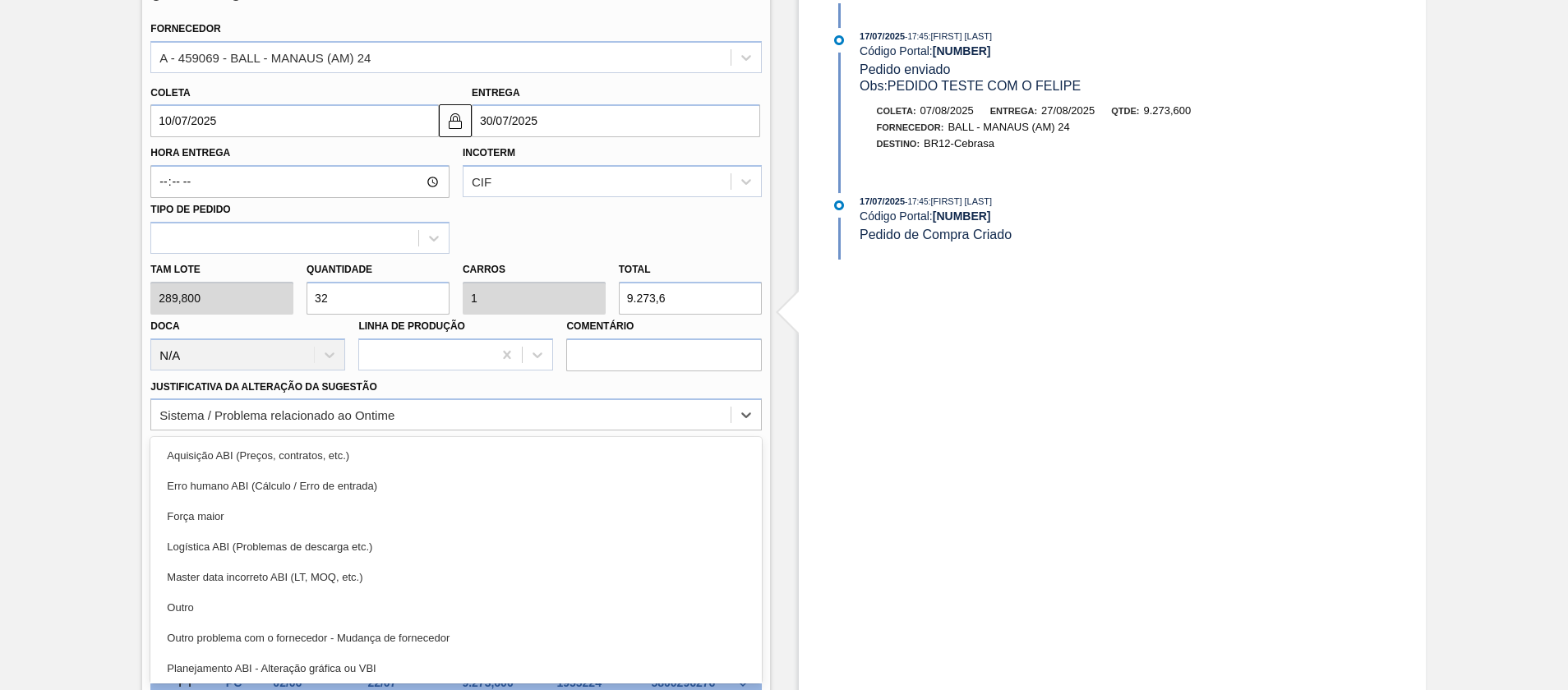 click on "Aquisição ABI (Preços, contratos, etc.)" at bounding box center [455, 455] 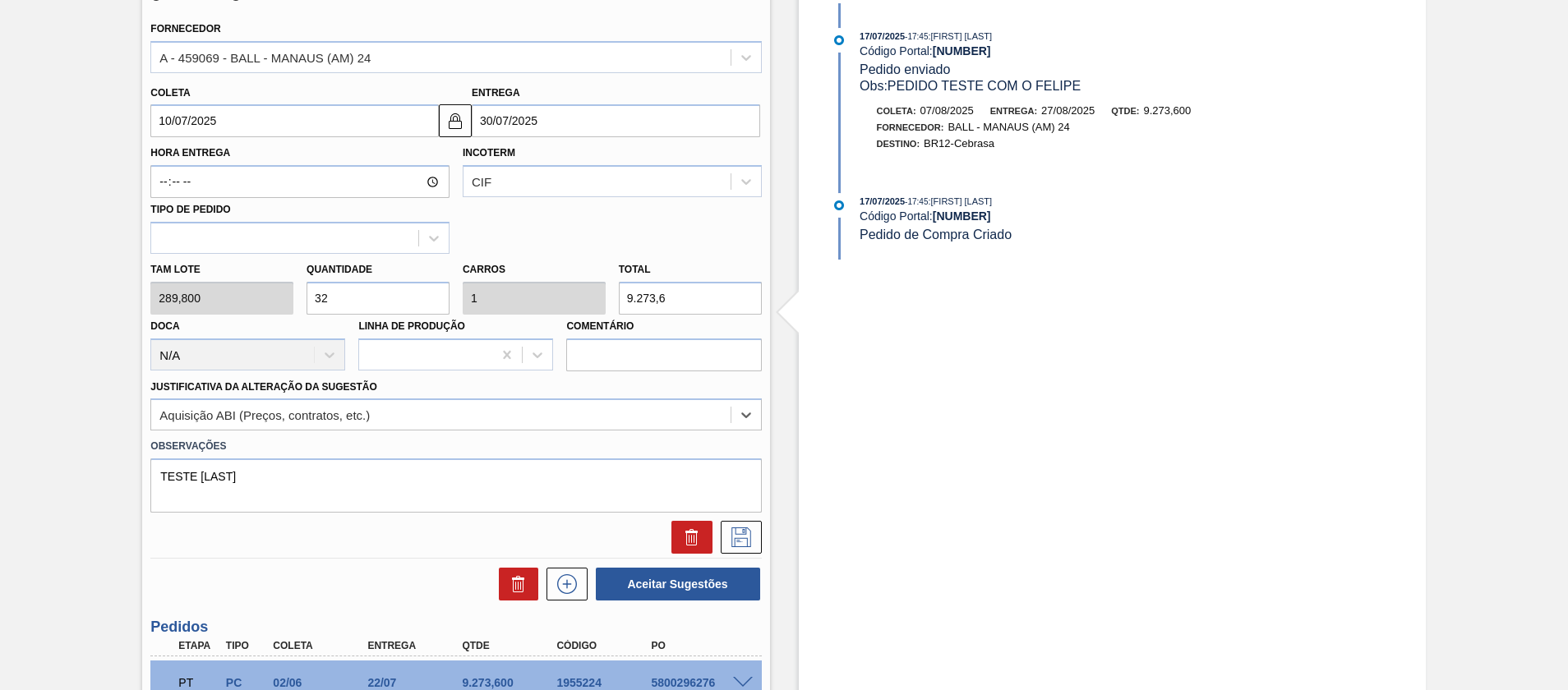 scroll, scrollTop: 132, scrollLeft: 0, axis: vertical 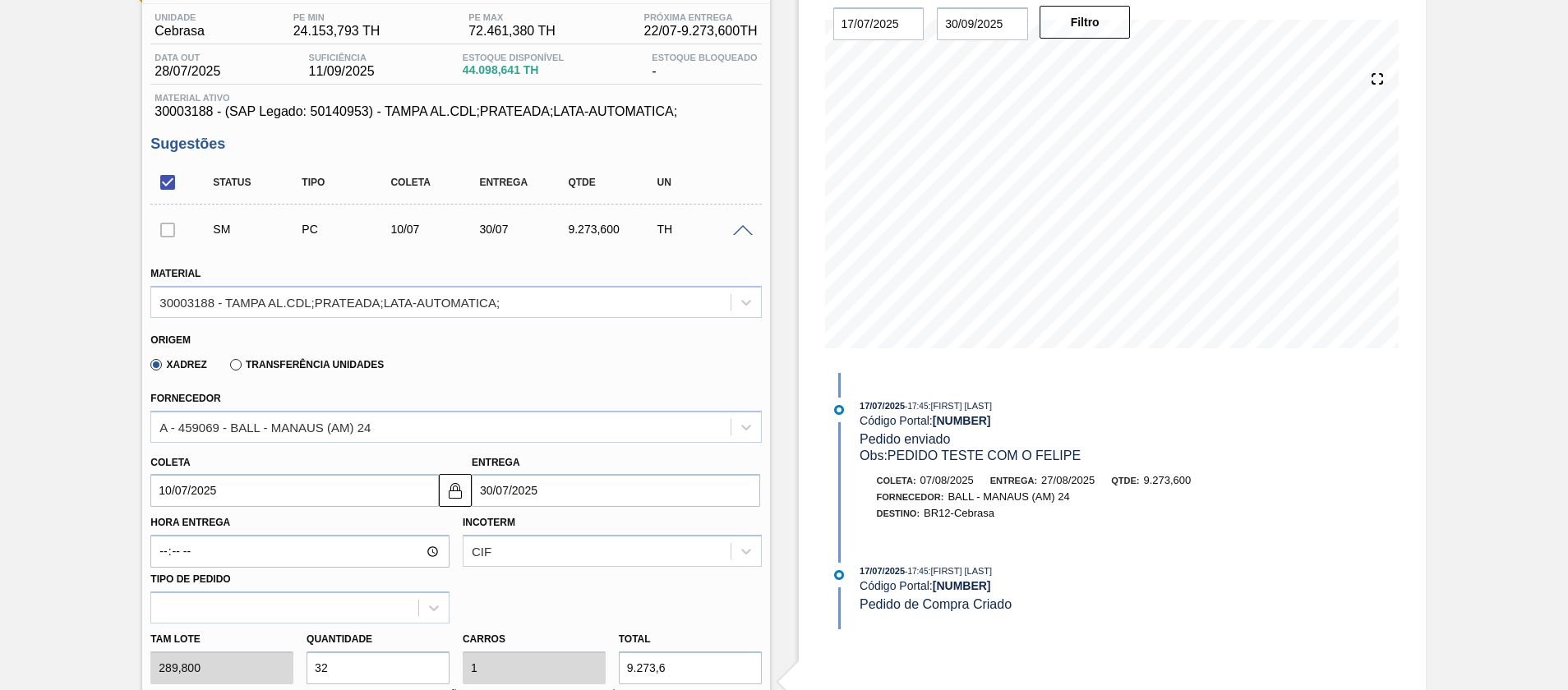 drag, startPoint x: 173, startPoint y: 228, endPoint x: 161, endPoint y: 233, distance: 13 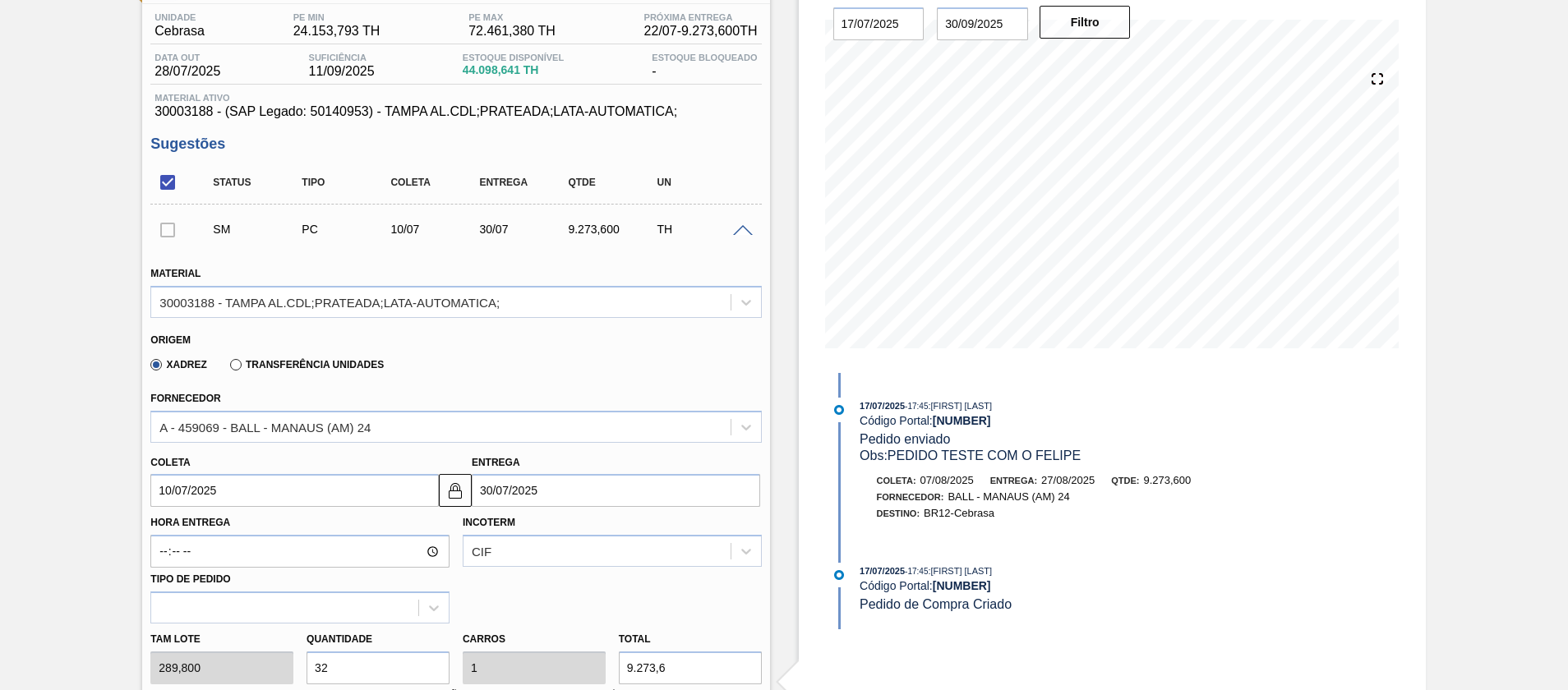 click at bounding box center (168, 229) 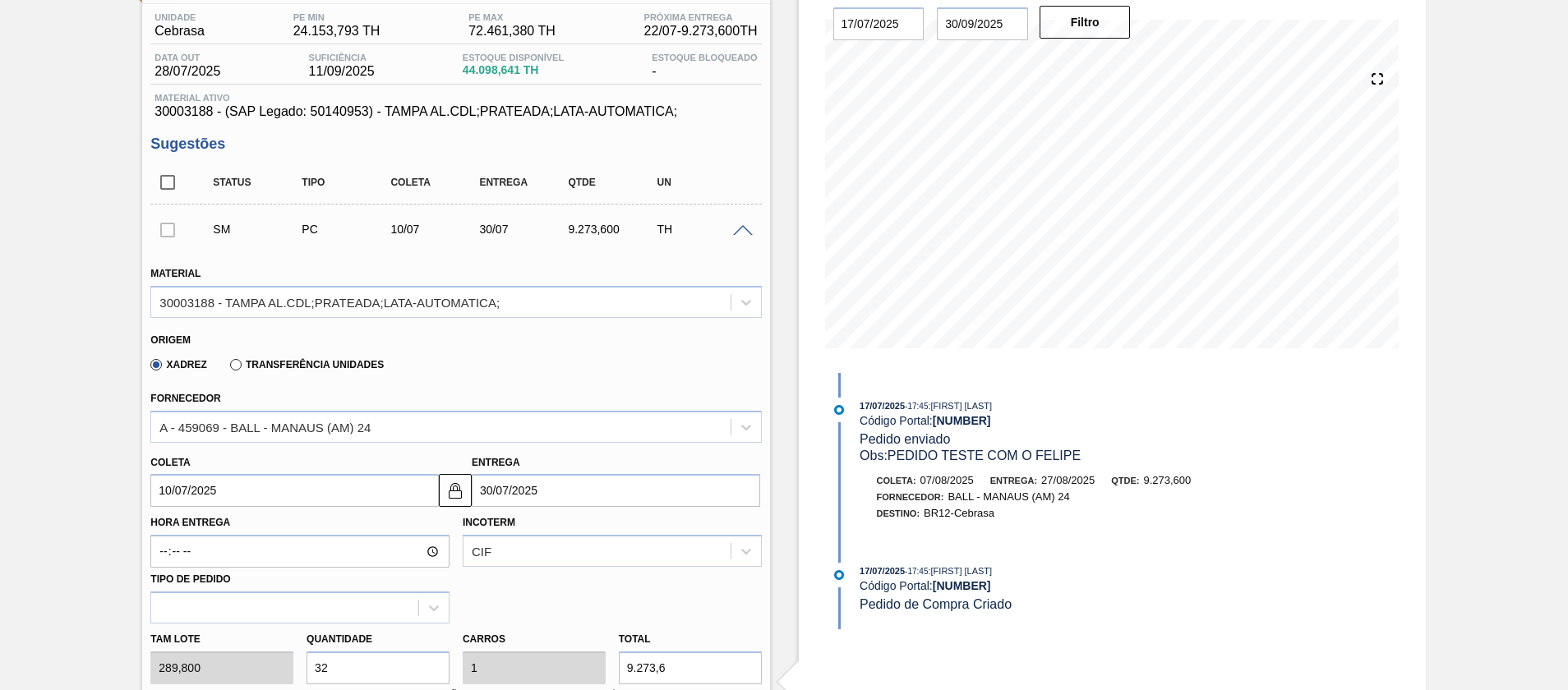 scroll, scrollTop: 0, scrollLeft: 0, axis: both 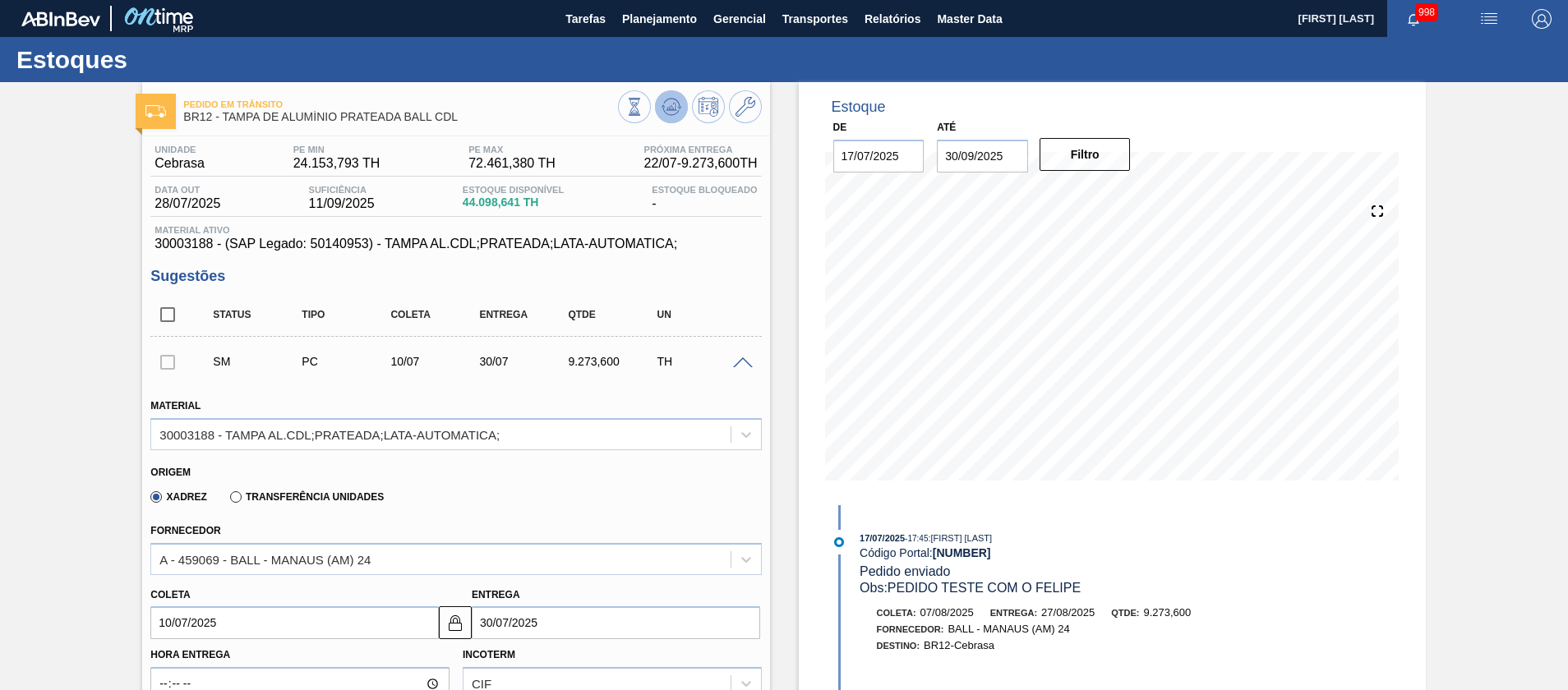 click at bounding box center (671, 107) 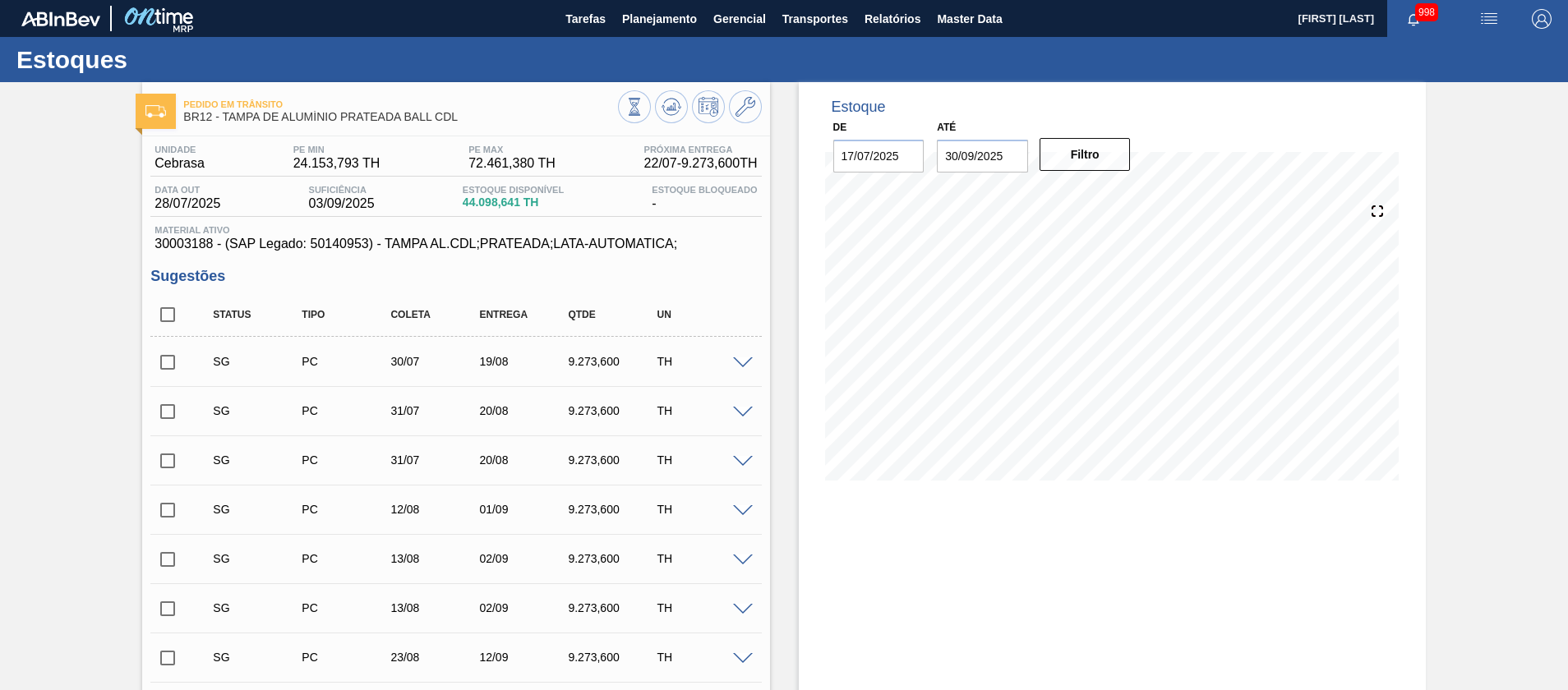 click at bounding box center (743, 363) 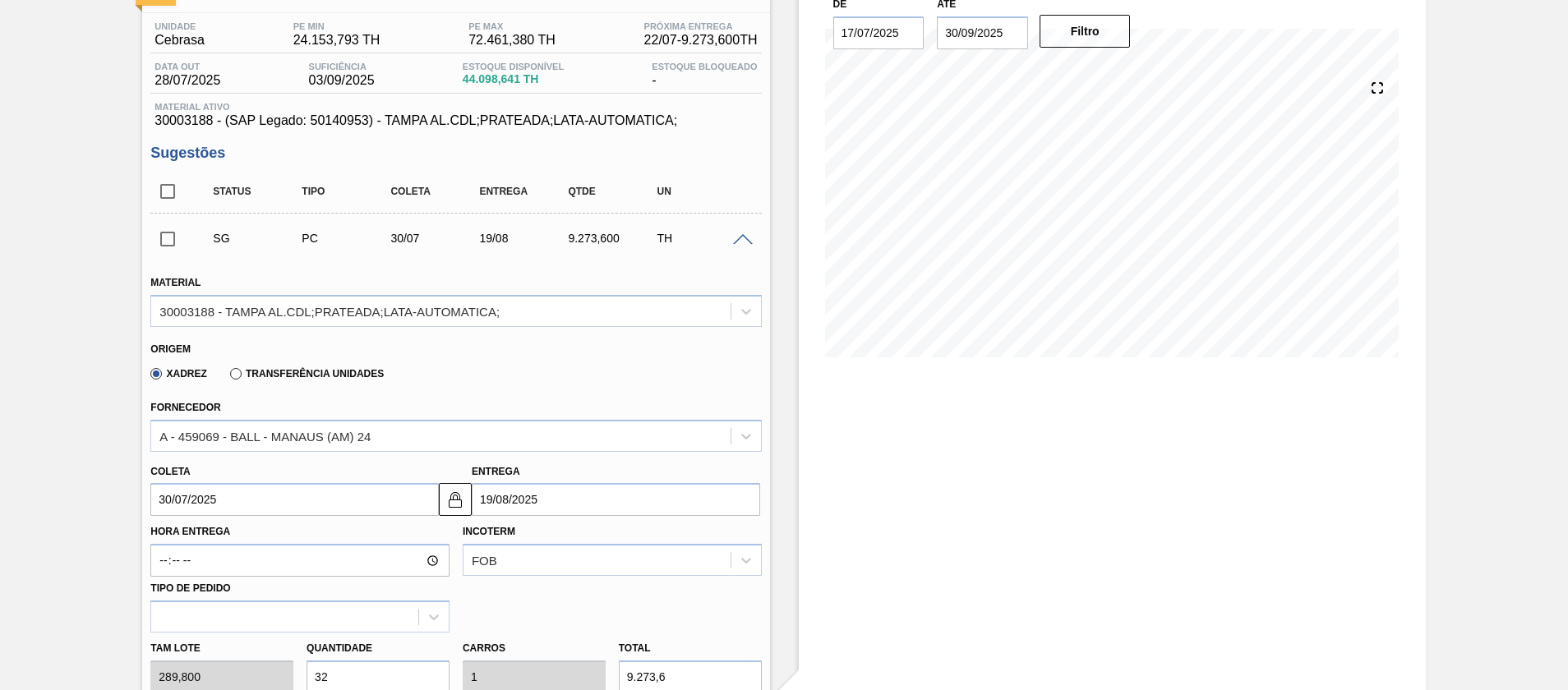 scroll, scrollTop: 370, scrollLeft: 0, axis: vertical 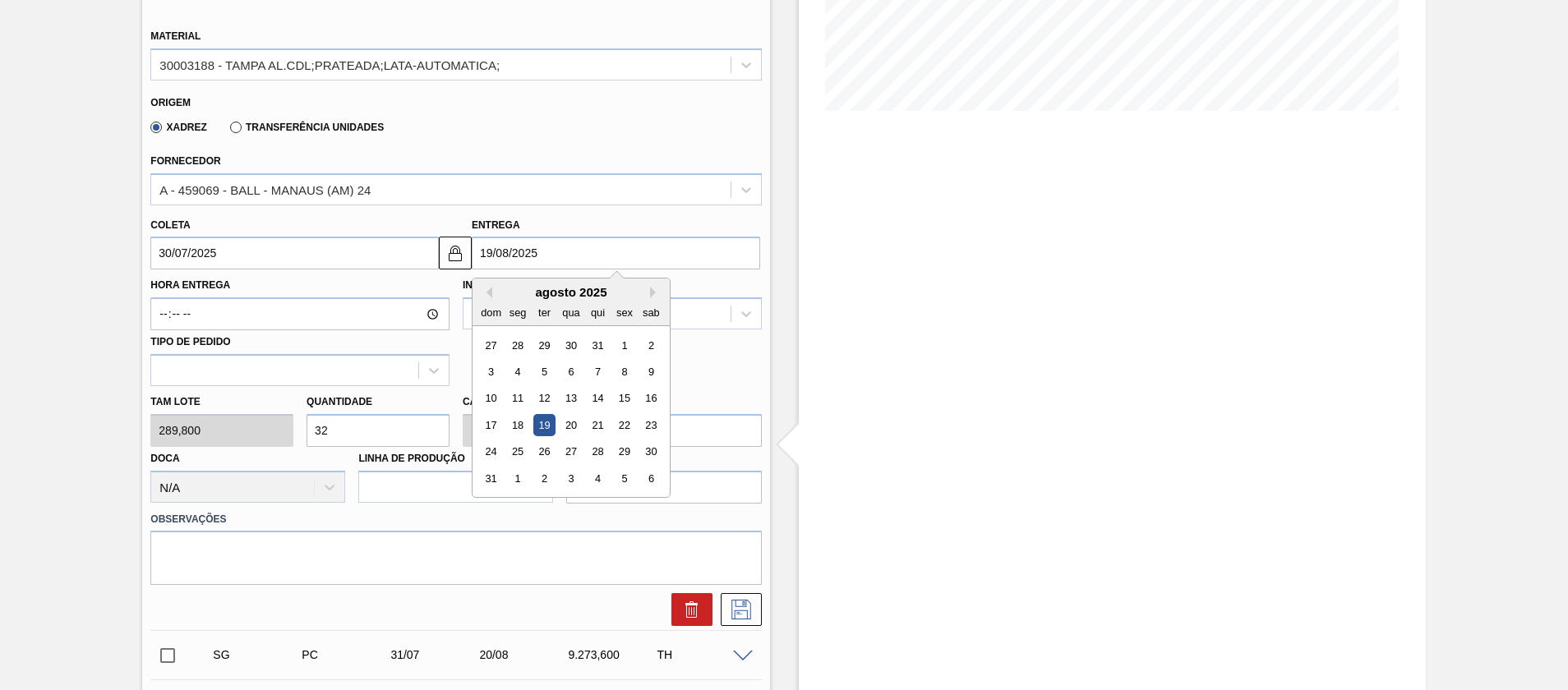 click on "19/08/2025" at bounding box center [616, 253] 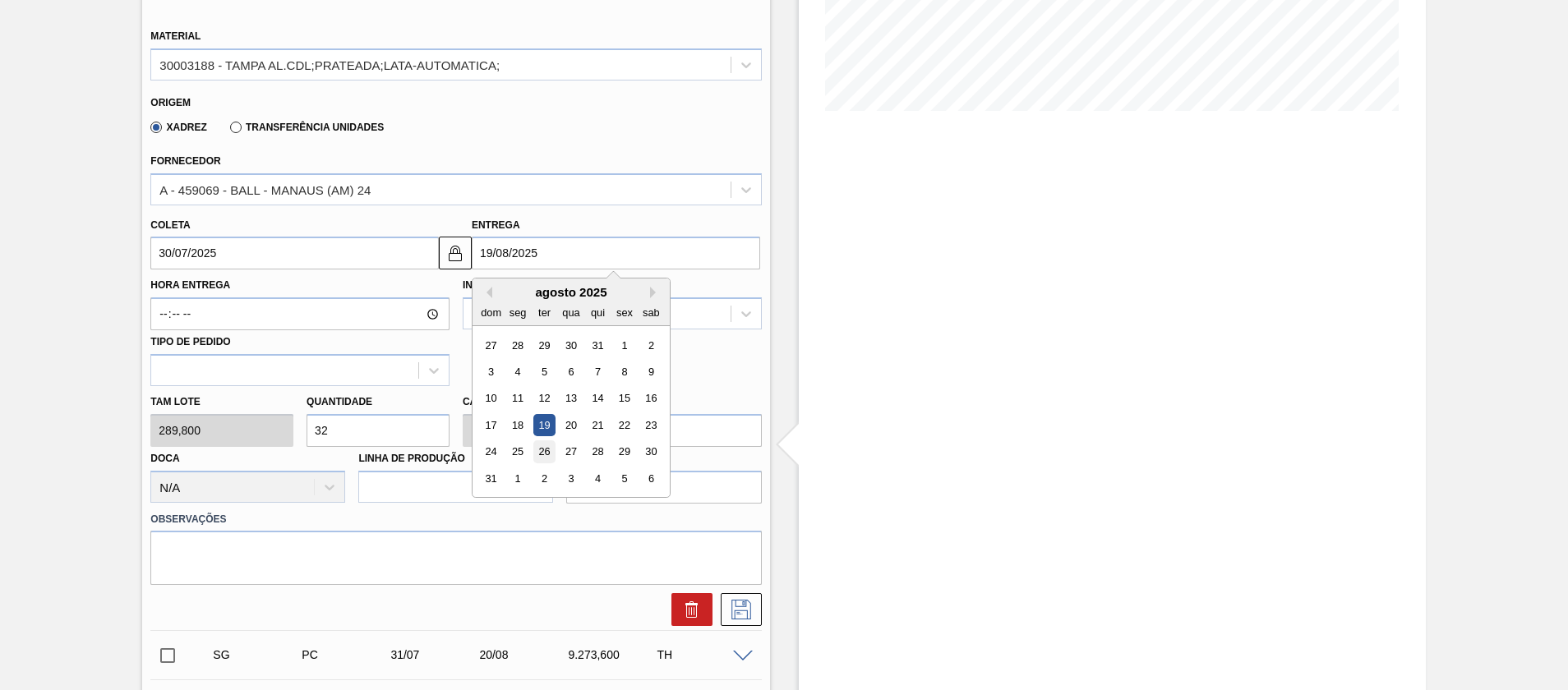 click on "26" at bounding box center (544, 452) 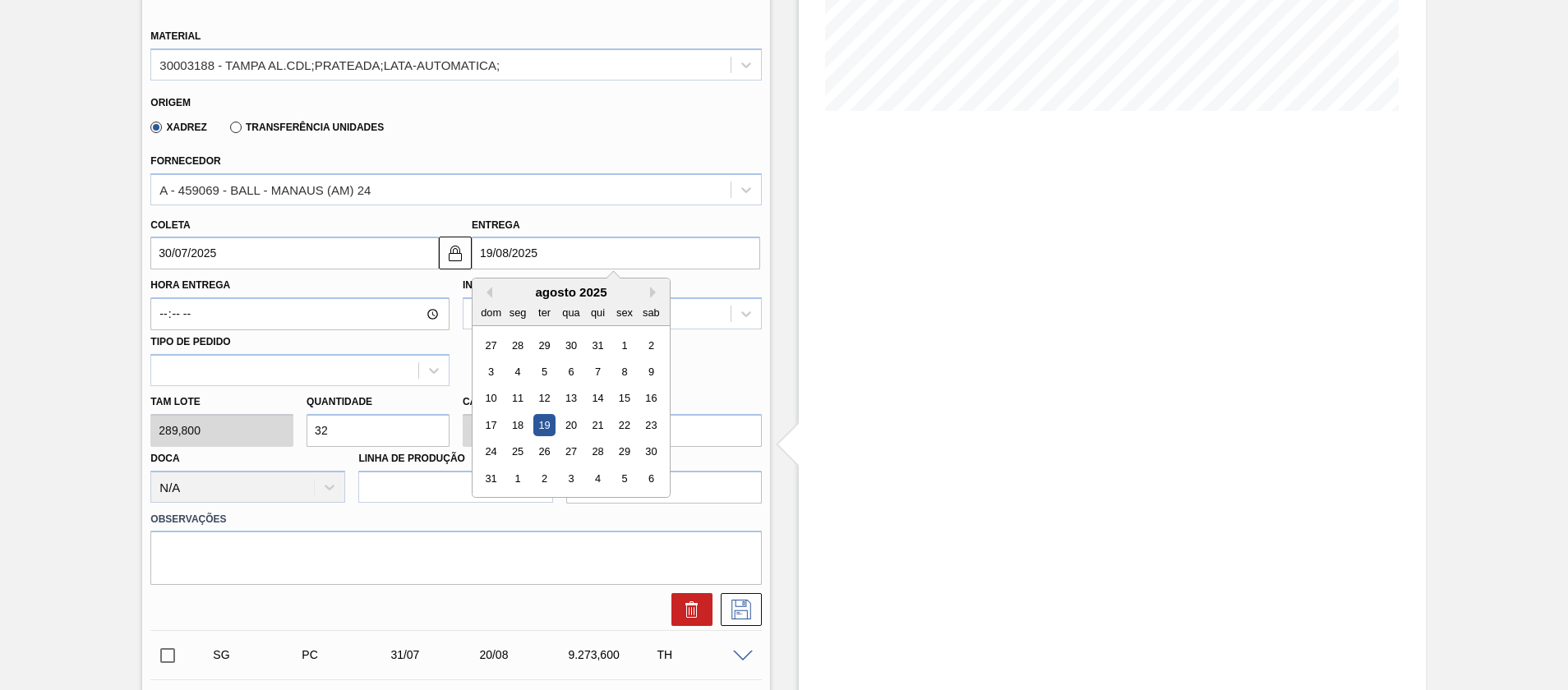 type on "06/08/2025" 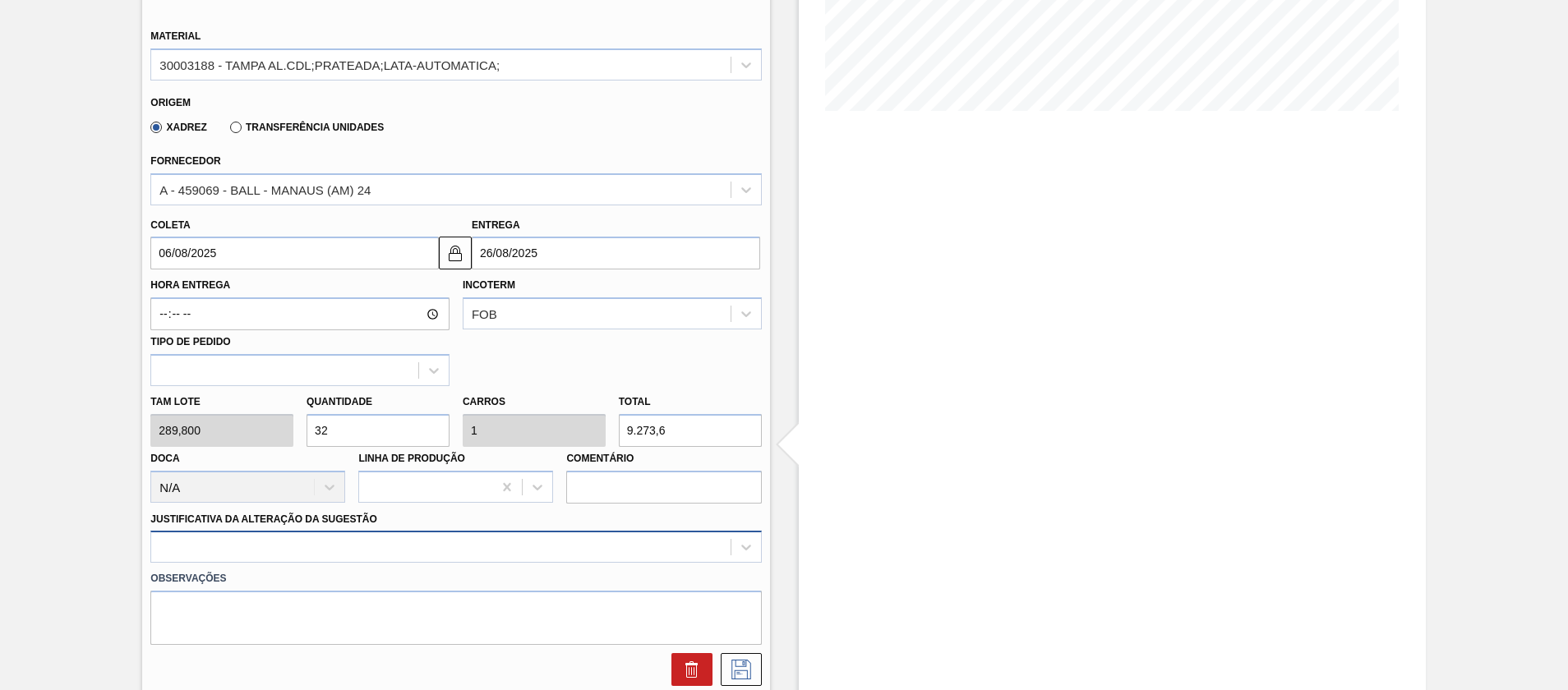 scroll, scrollTop: 502, scrollLeft: 0, axis: vertical 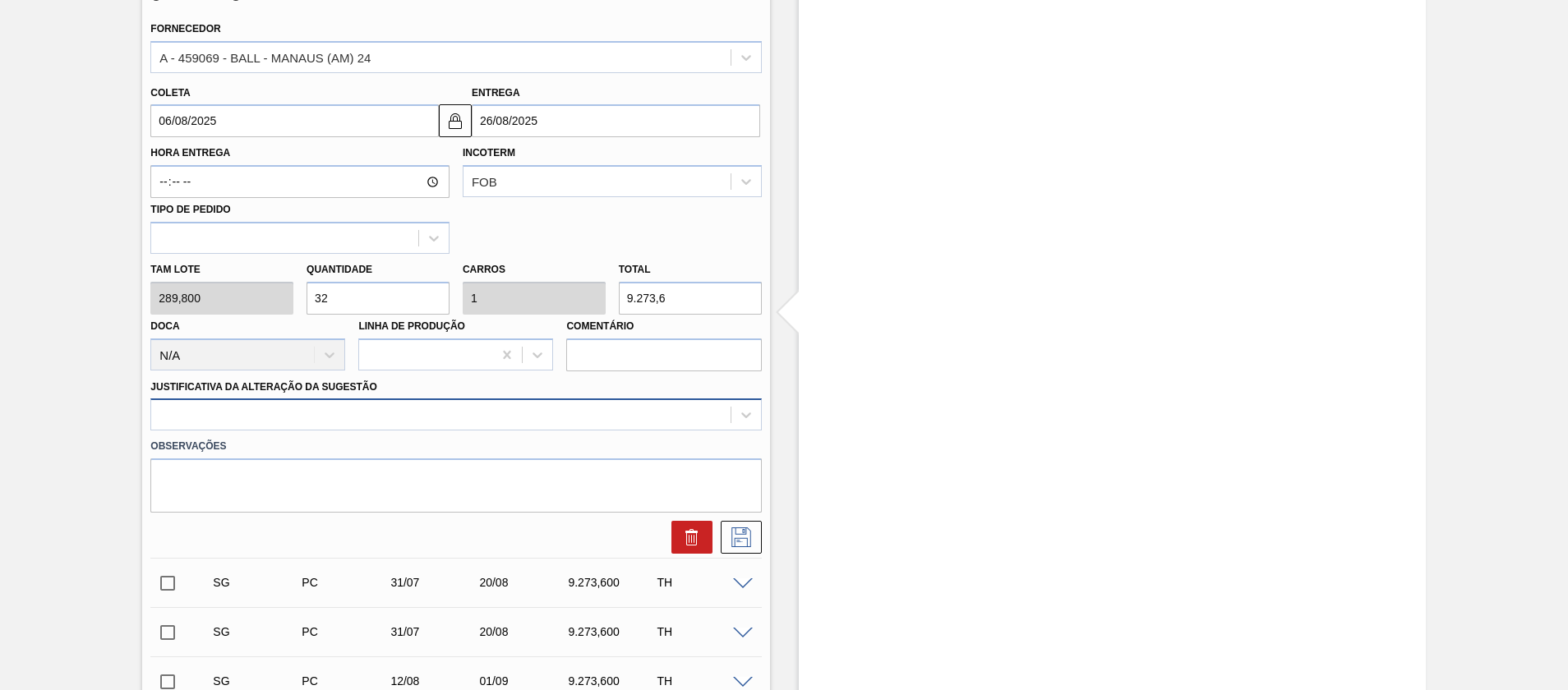 click at bounding box center [455, 414] 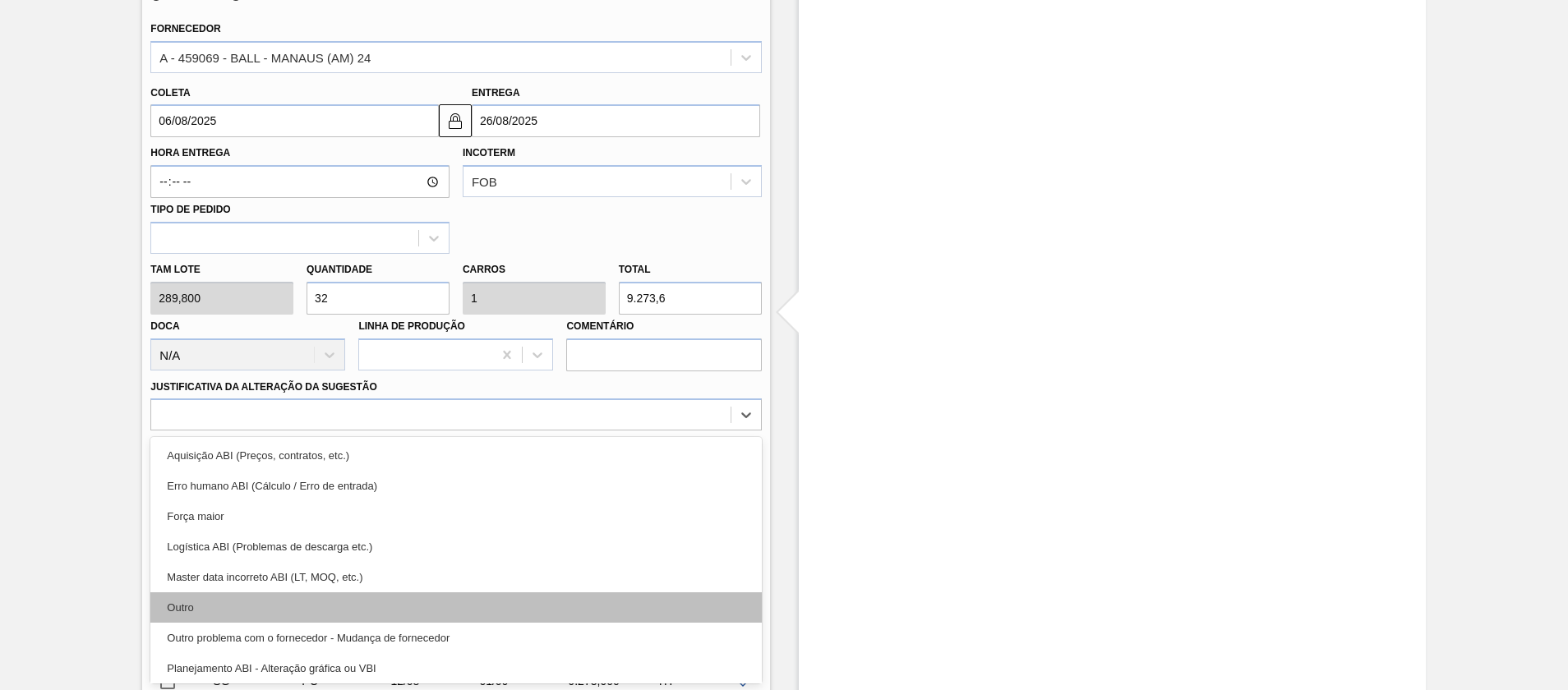 scroll, scrollTop: 307, scrollLeft: 0, axis: vertical 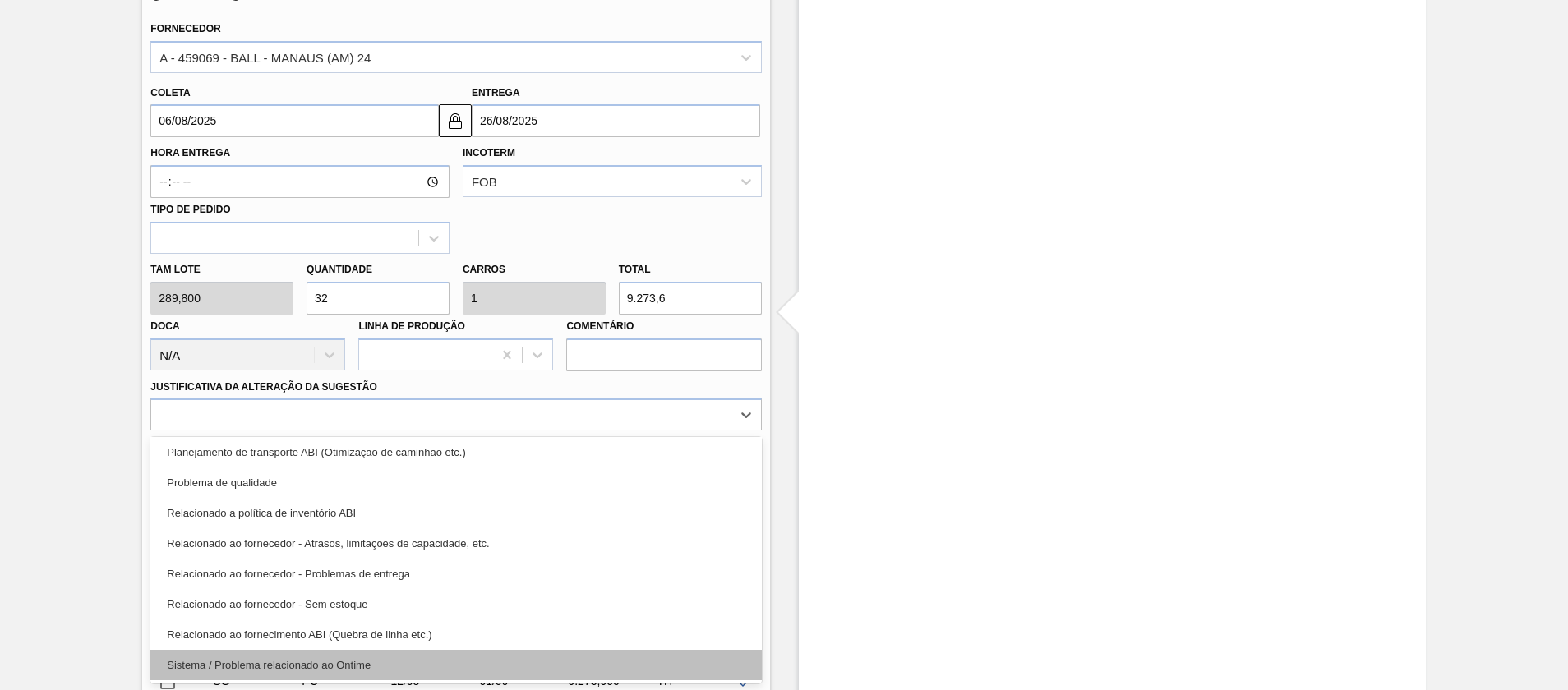 click on "Sistema / Problema relacionado ao Ontime" at bounding box center [455, 665] 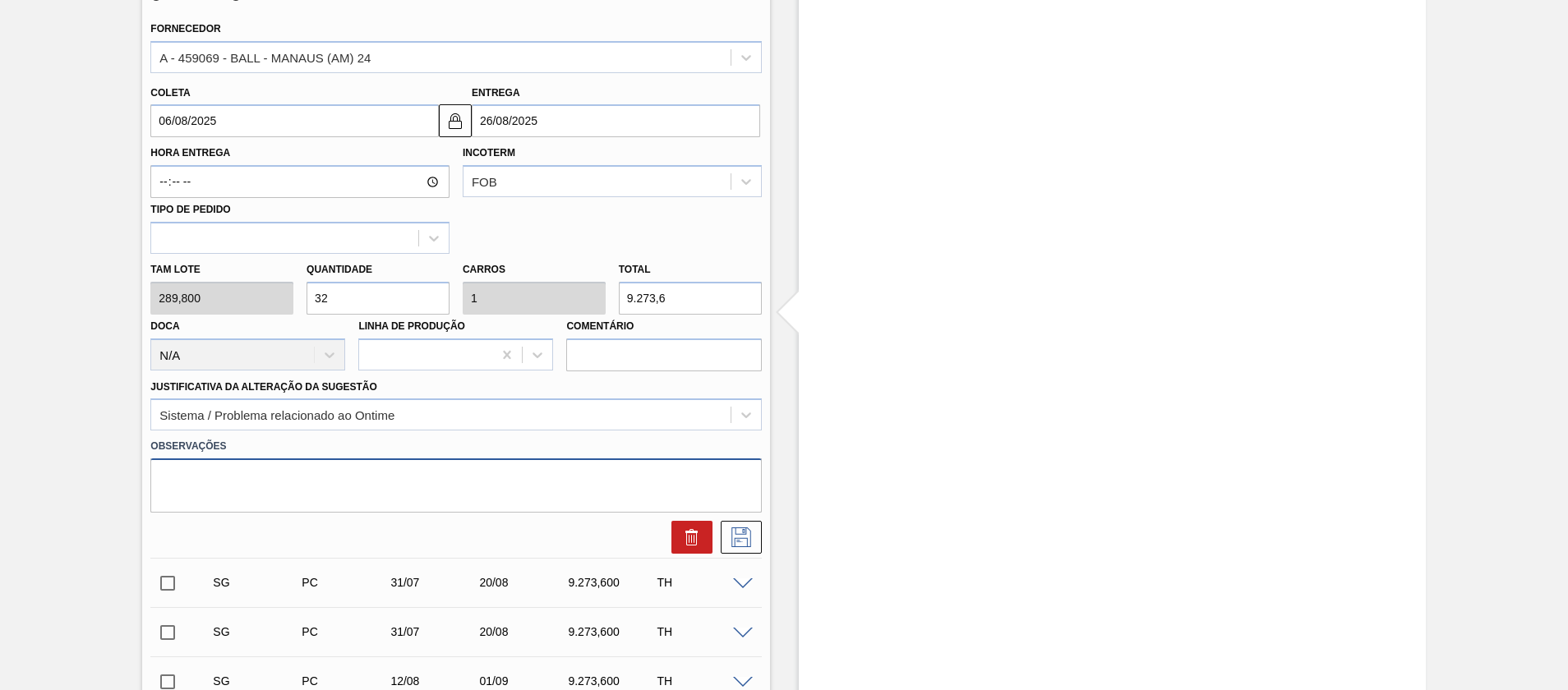 click at bounding box center [455, 485] 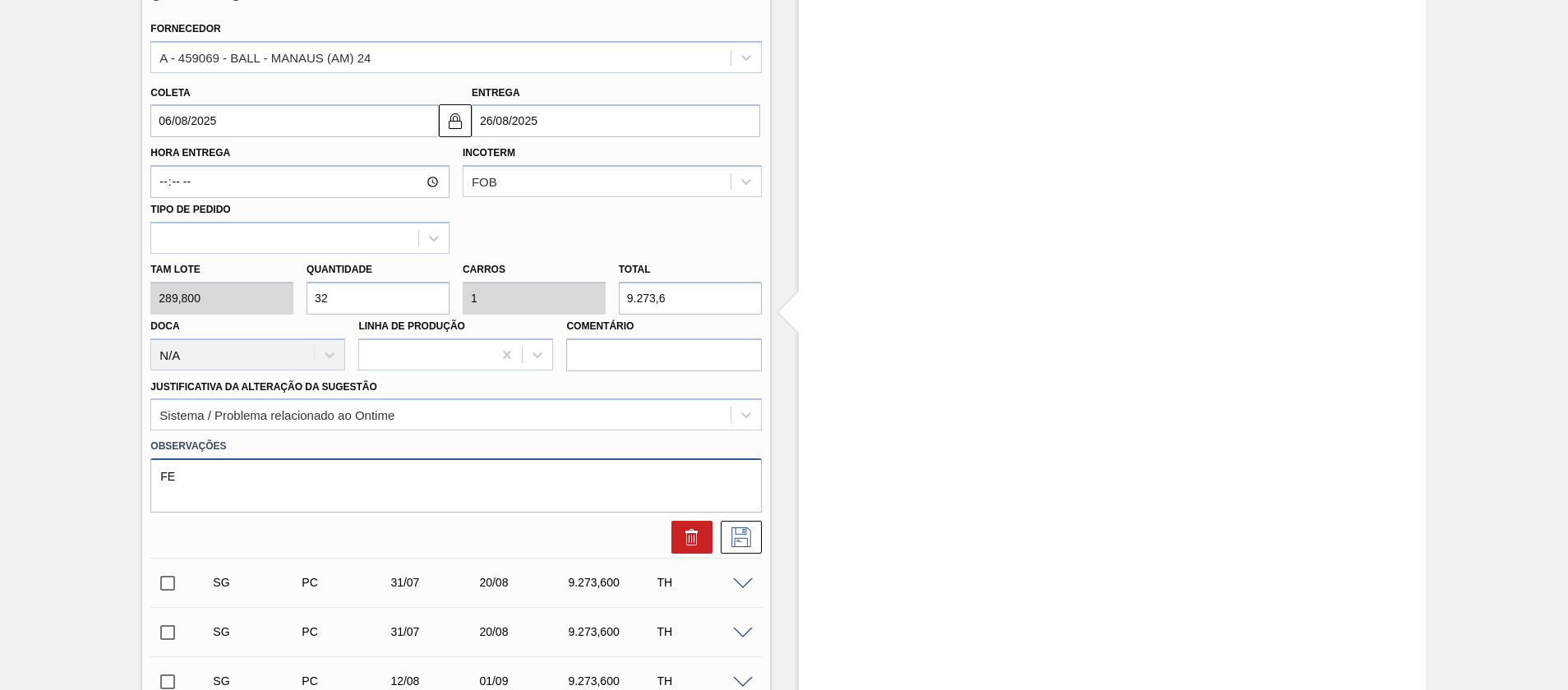 type on "F" 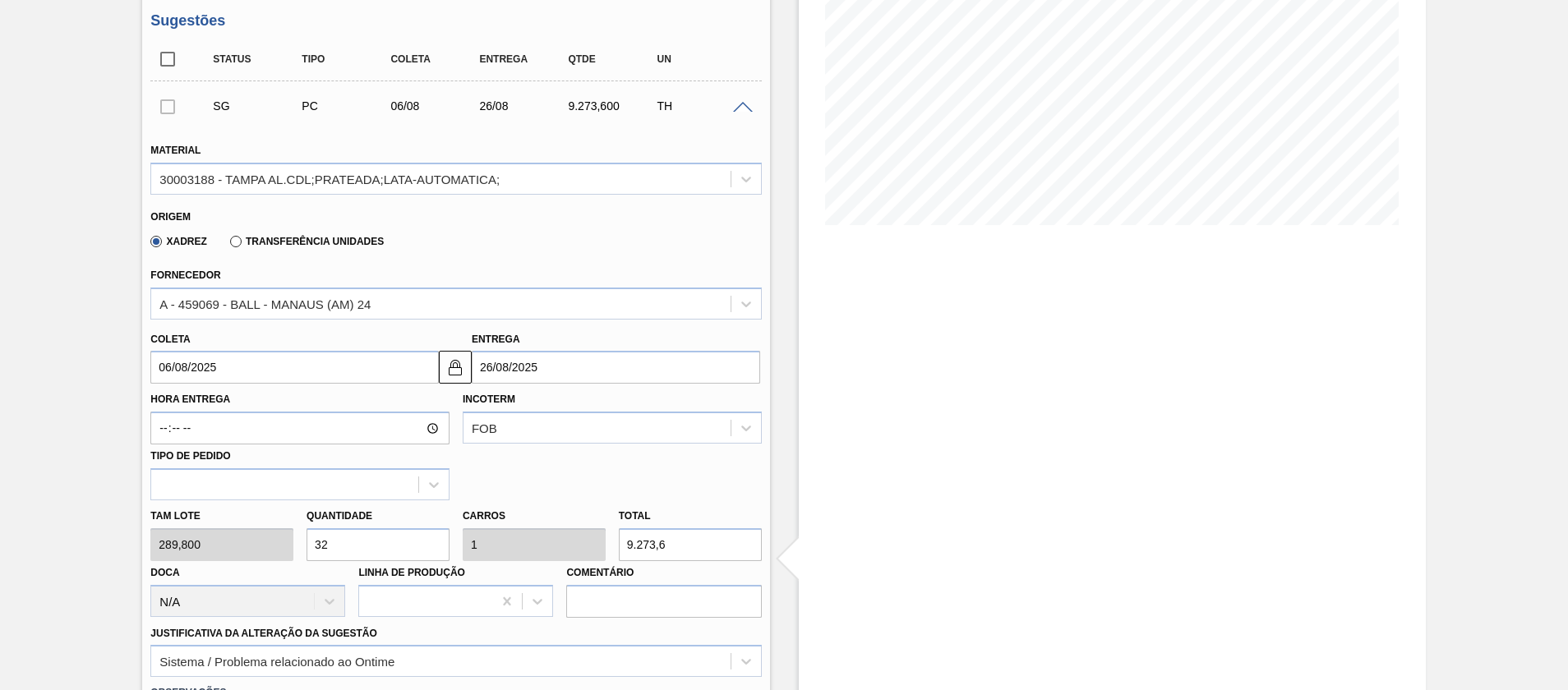 scroll, scrollTop: 502, scrollLeft: 0, axis: vertical 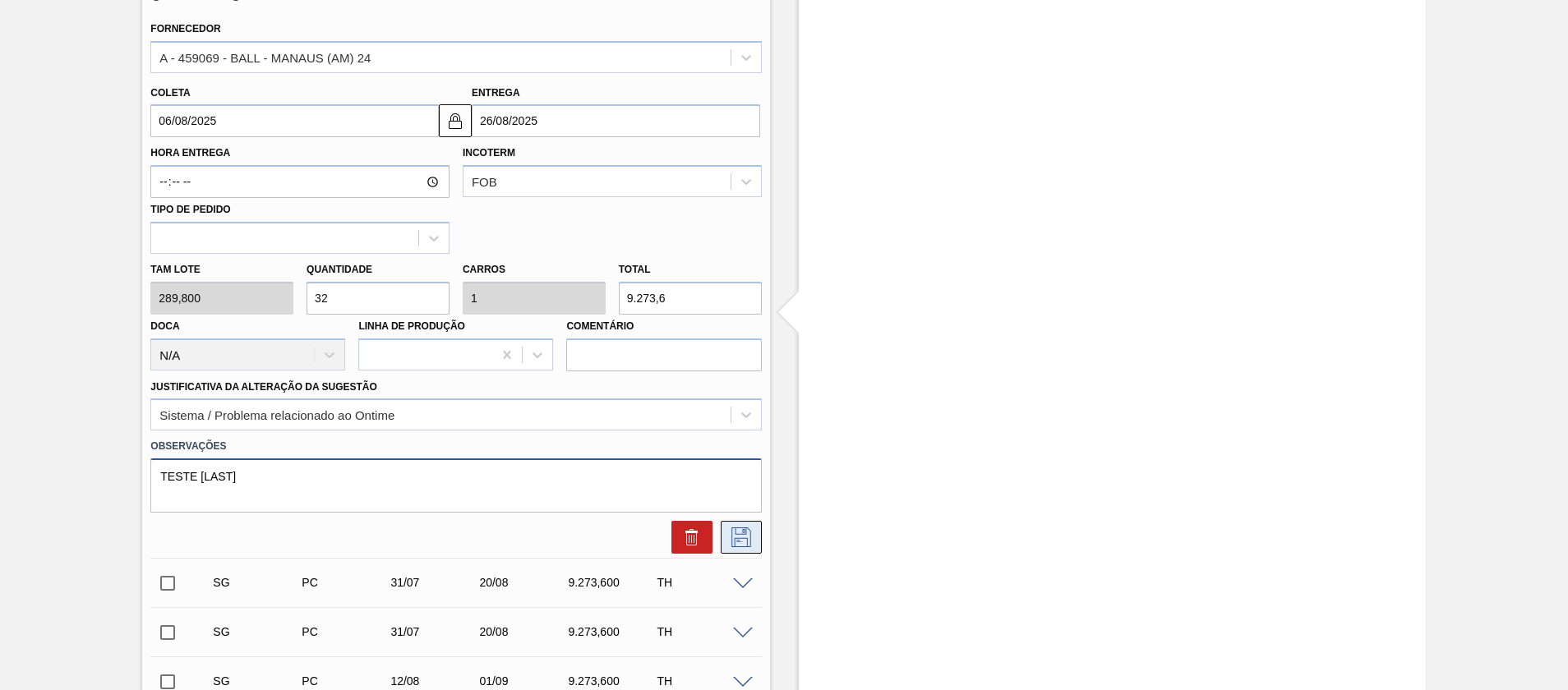 type on "TESTE FELIPE" 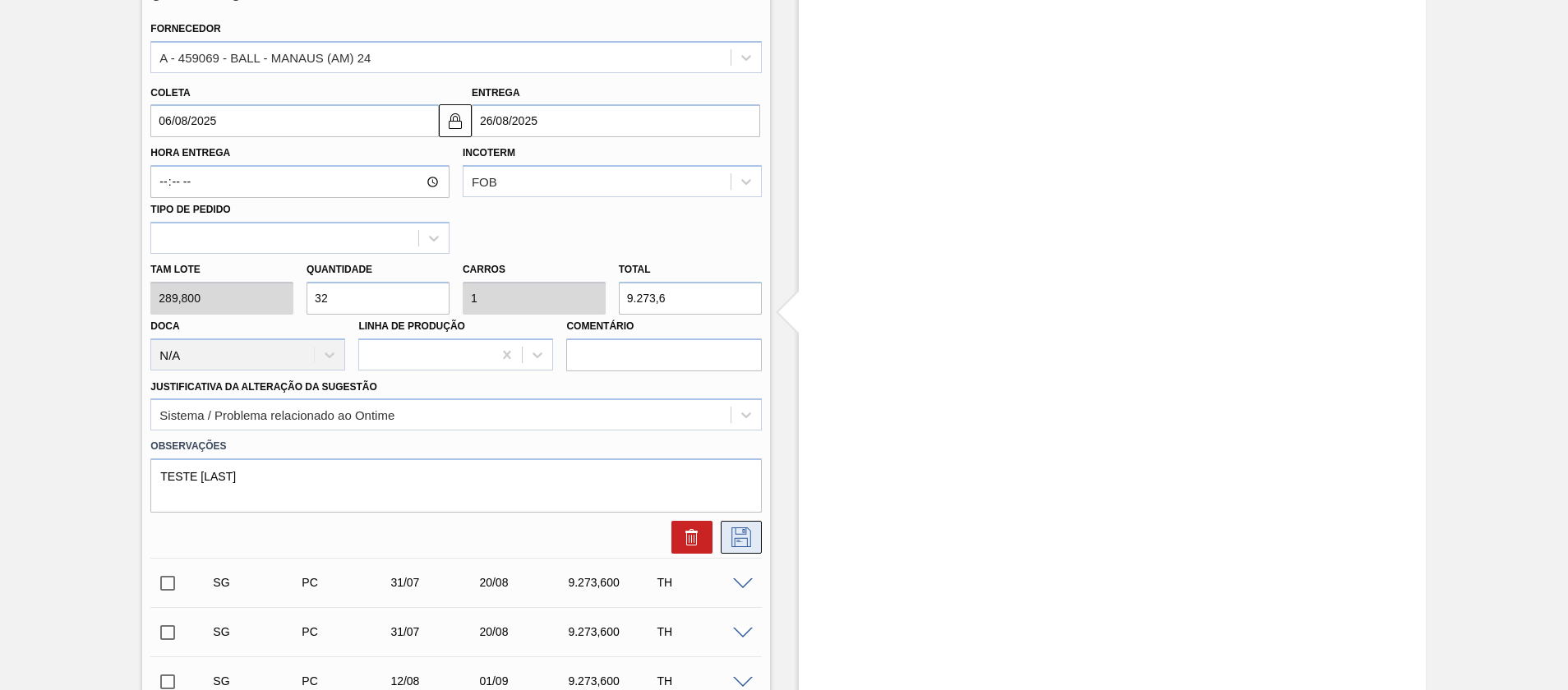 click 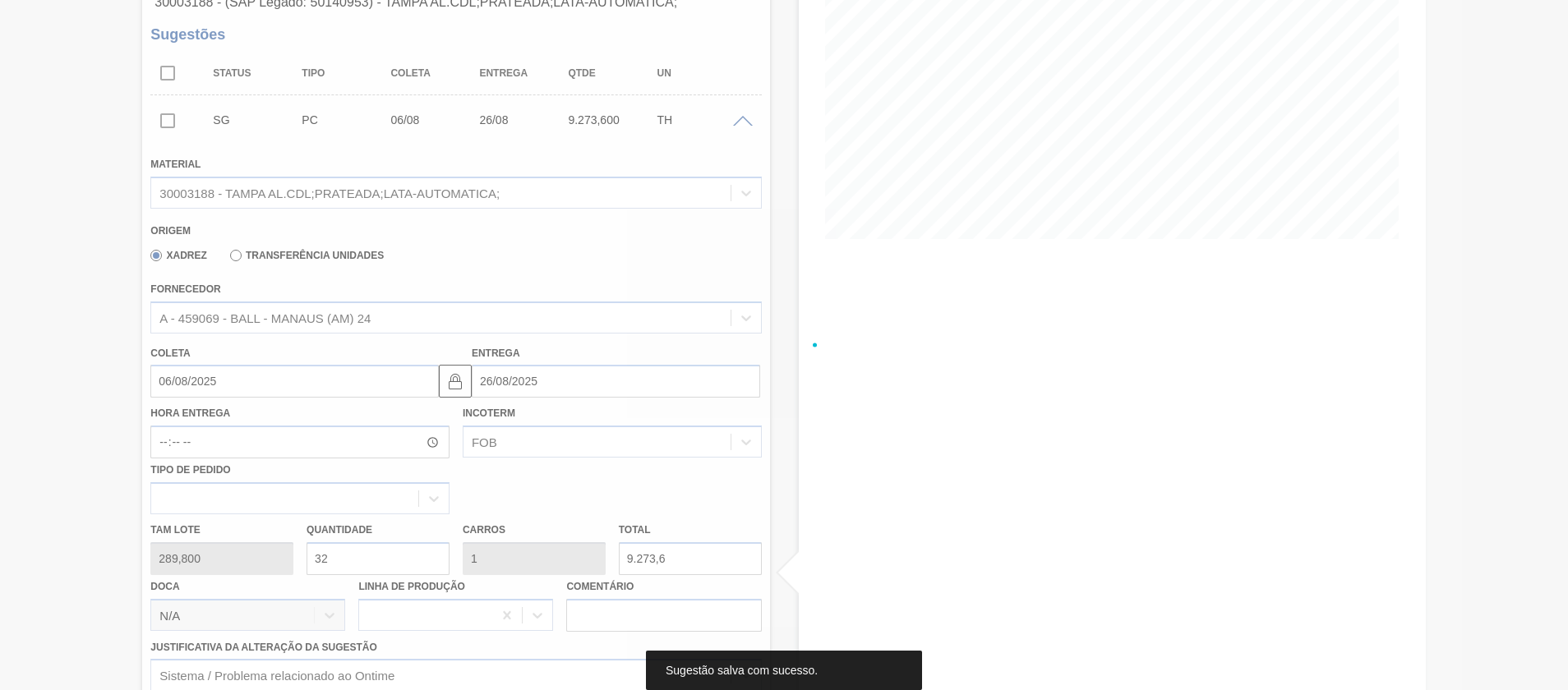 scroll, scrollTop: 232, scrollLeft: 0, axis: vertical 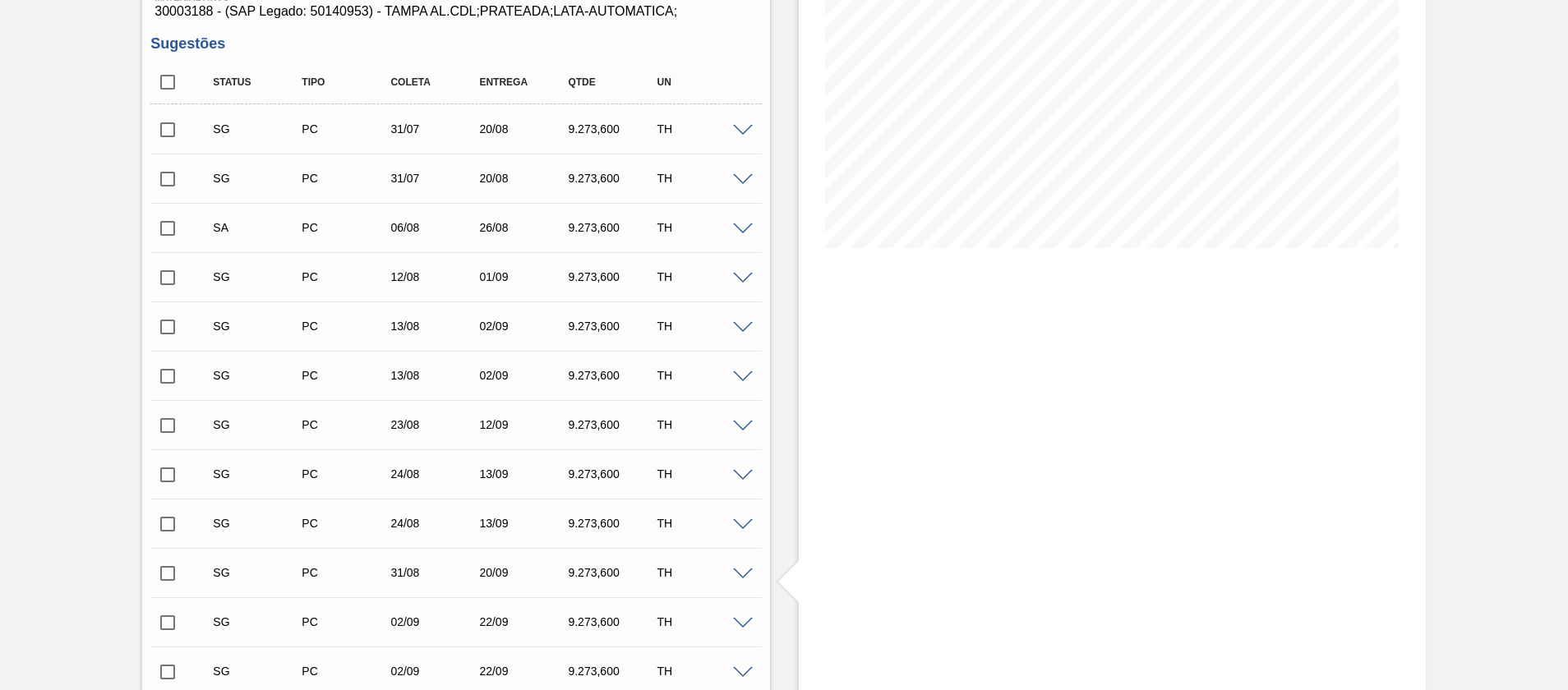 click at bounding box center [168, 228] 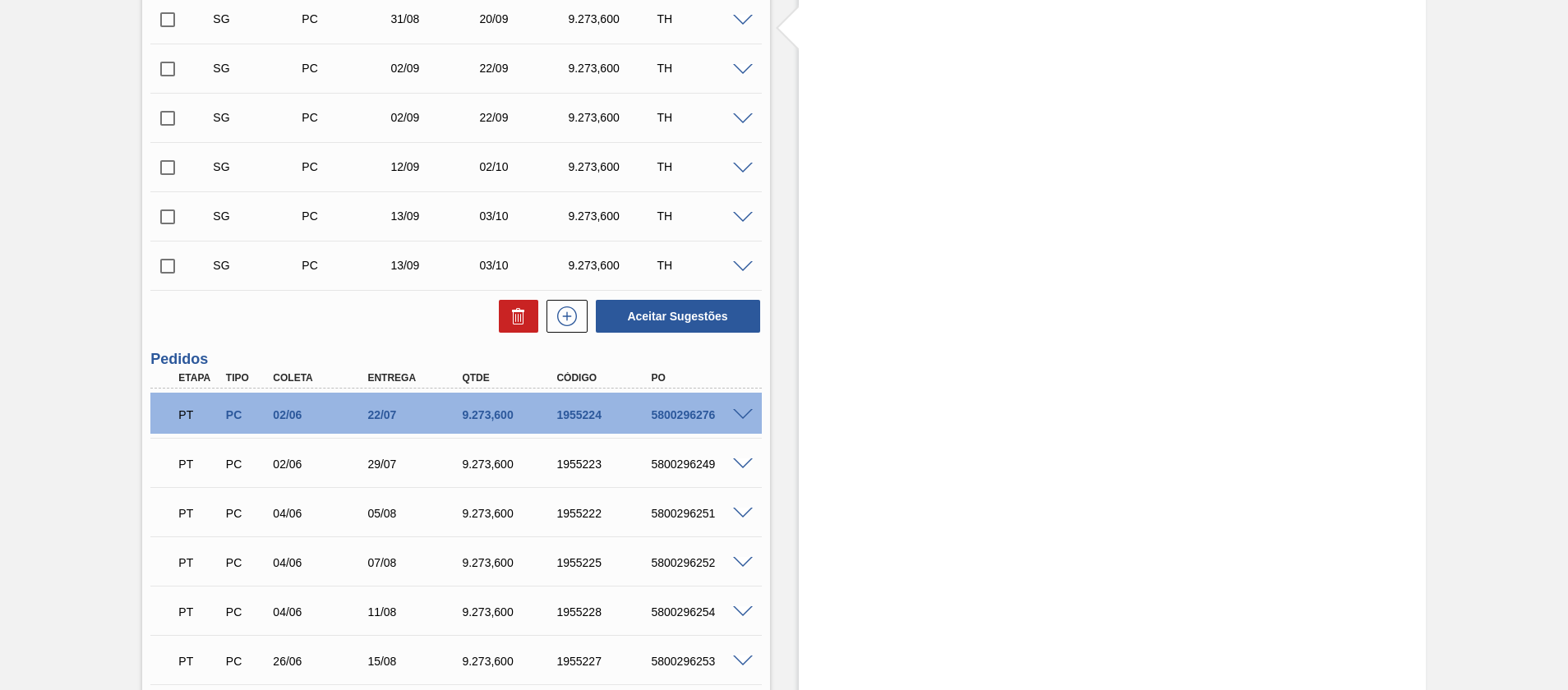 scroll, scrollTop: 964, scrollLeft: 0, axis: vertical 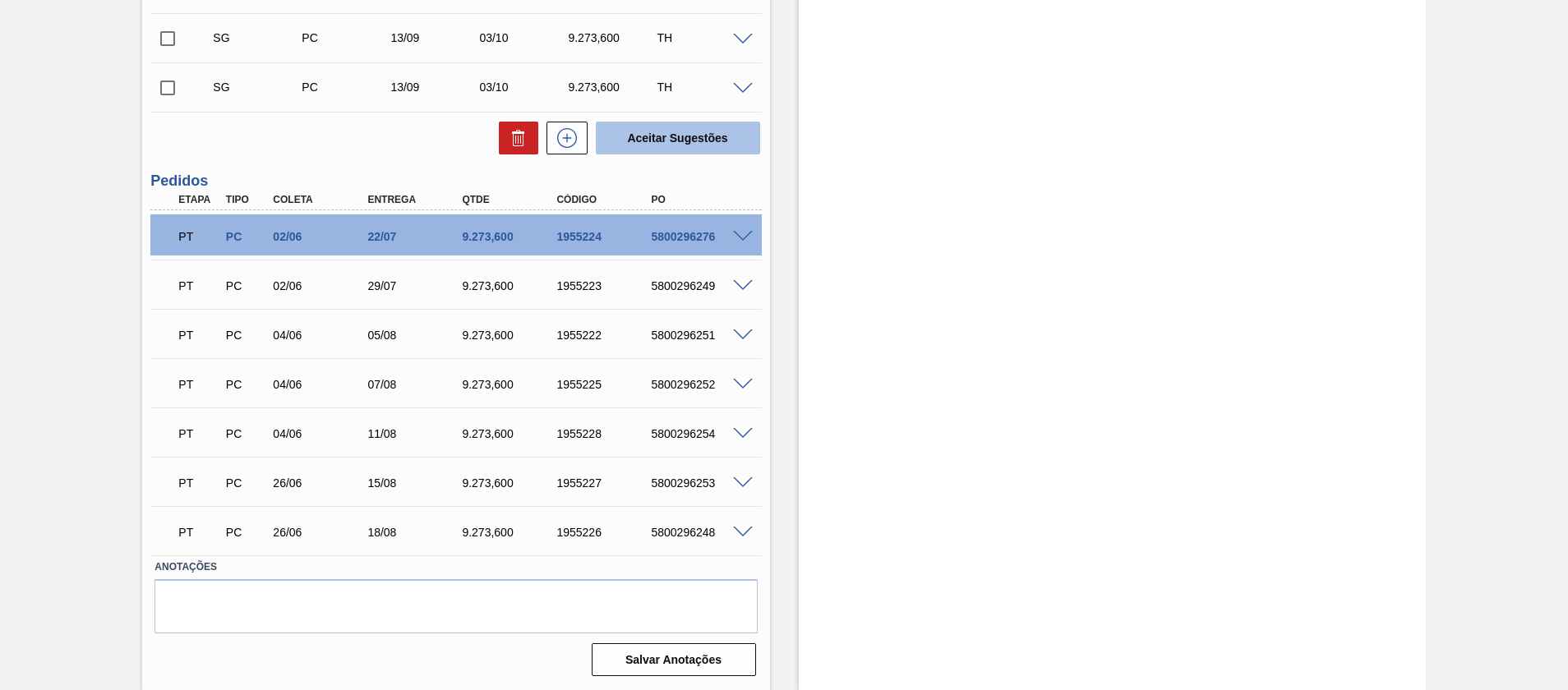 click on "Aceitar Sugestões" at bounding box center [678, 138] 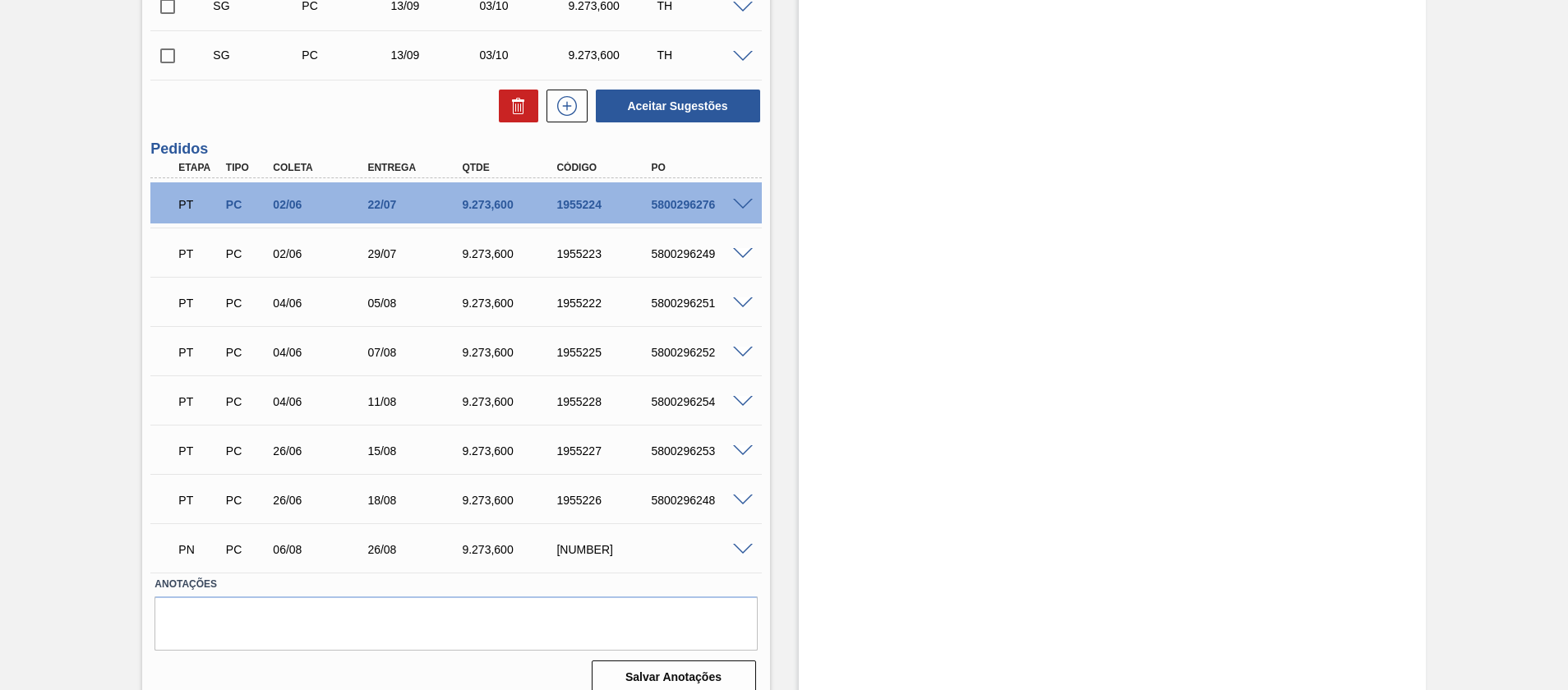 scroll, scrollTop: 964, scrollLeft: 0, axis: vertical 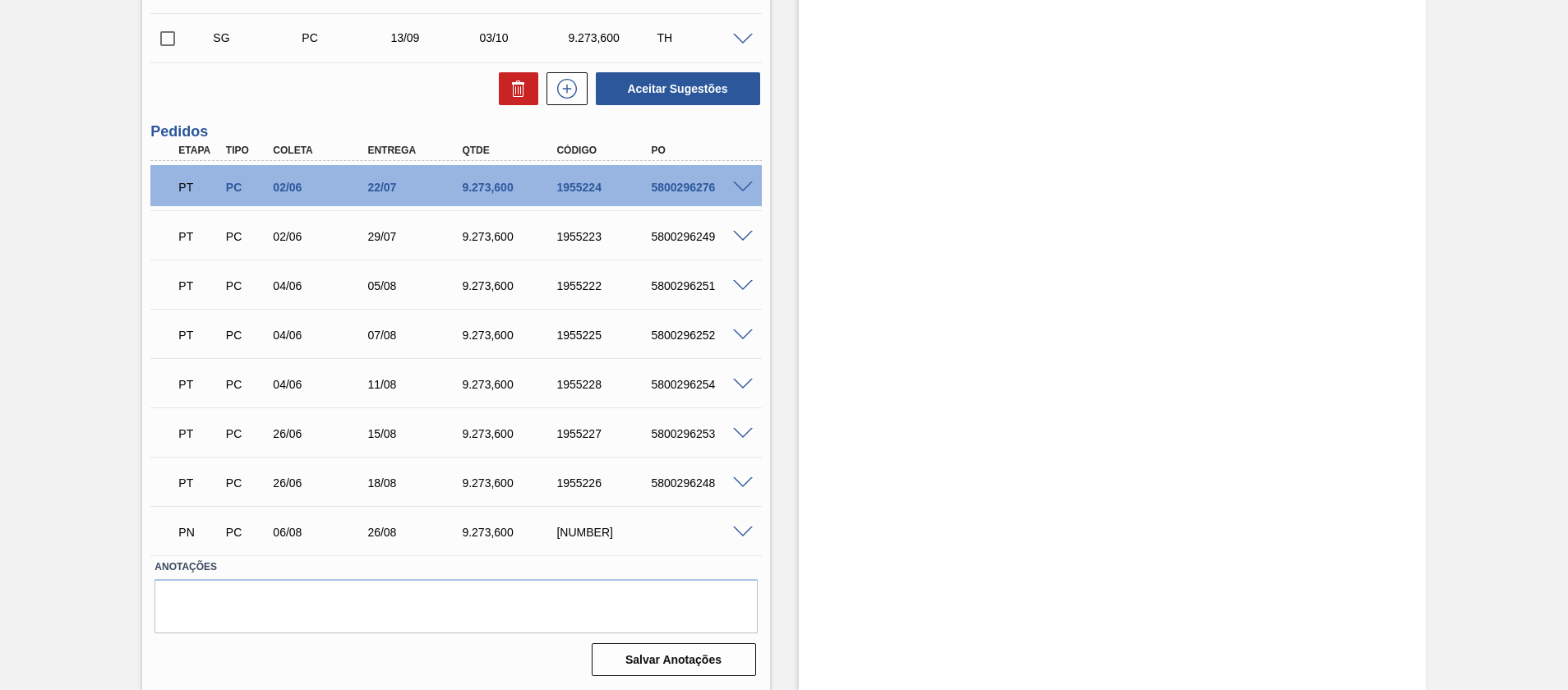 click at bounding box center (743, 532) 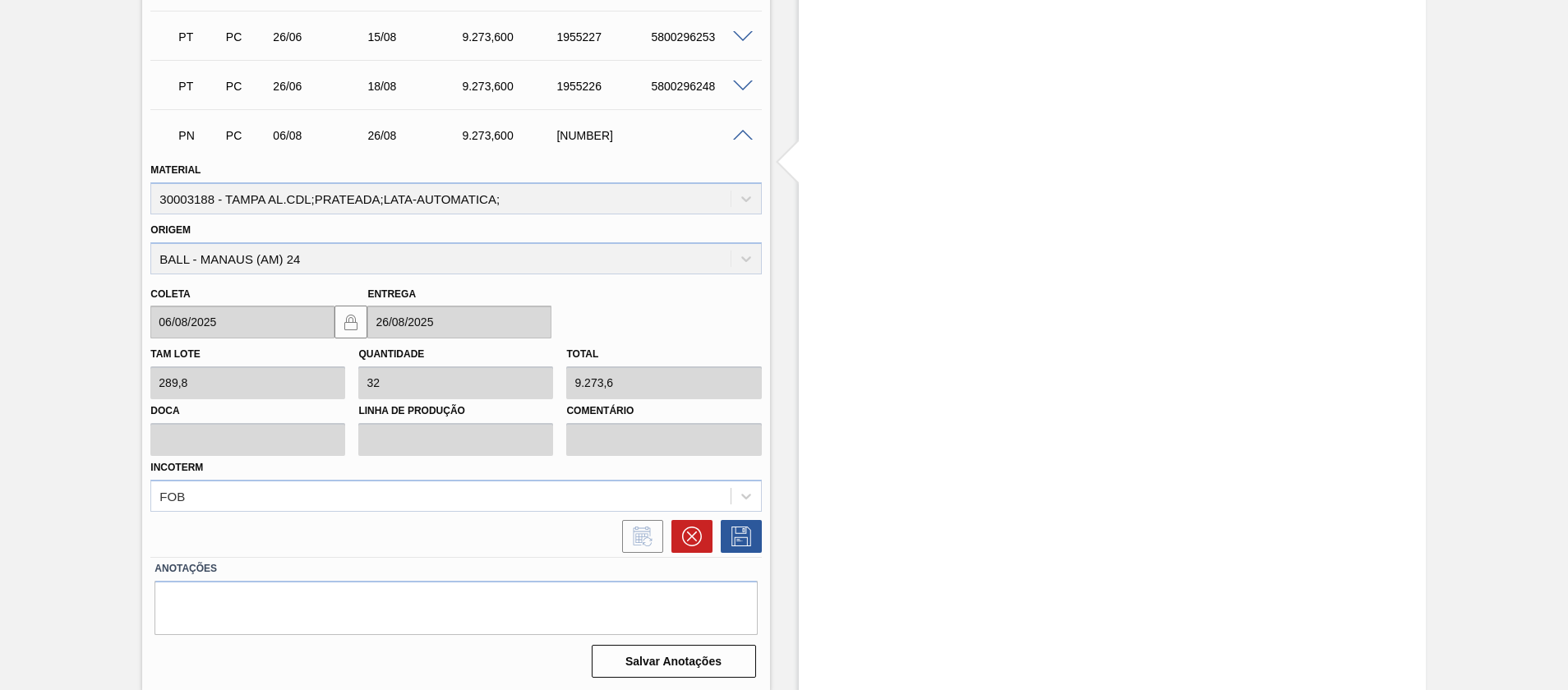 scroll, scrollTop: 1240, scrollLeft: 0, axis: vertical 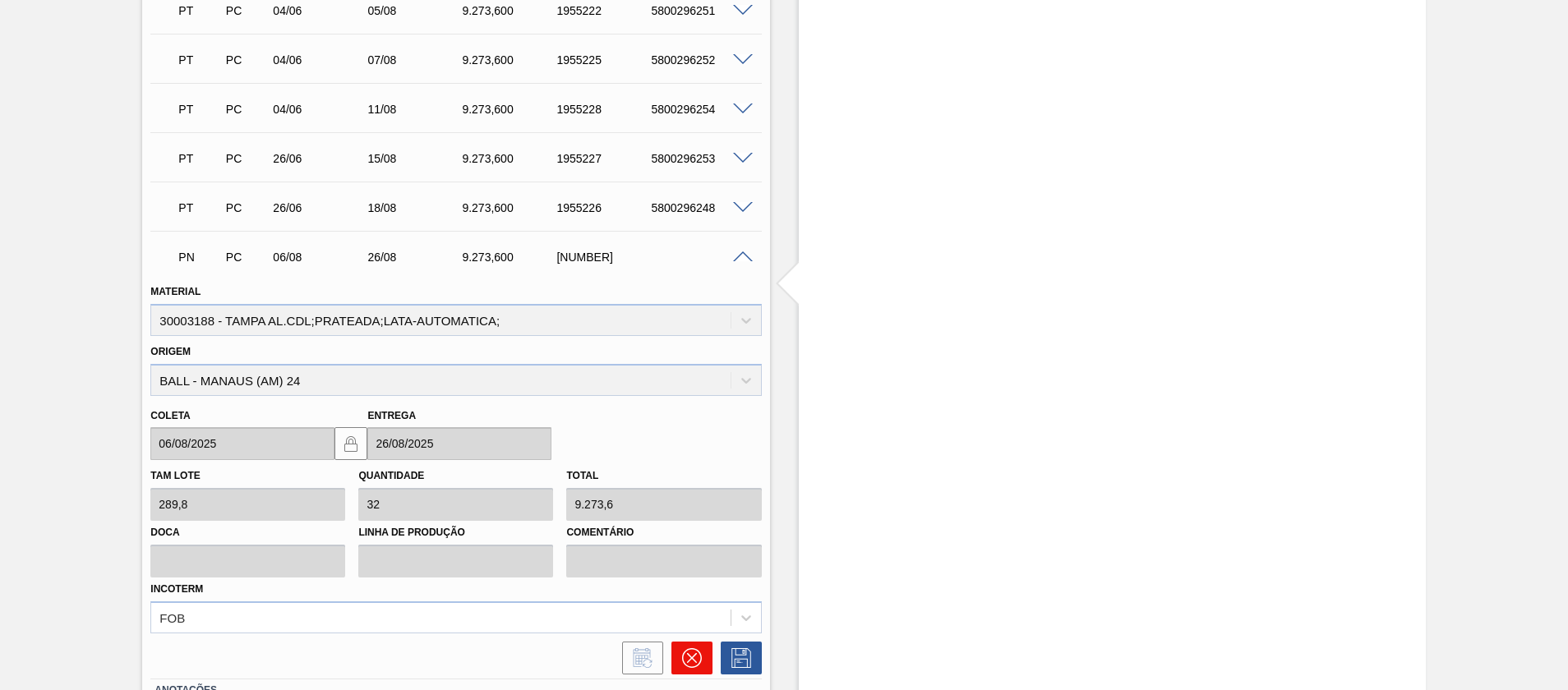 click 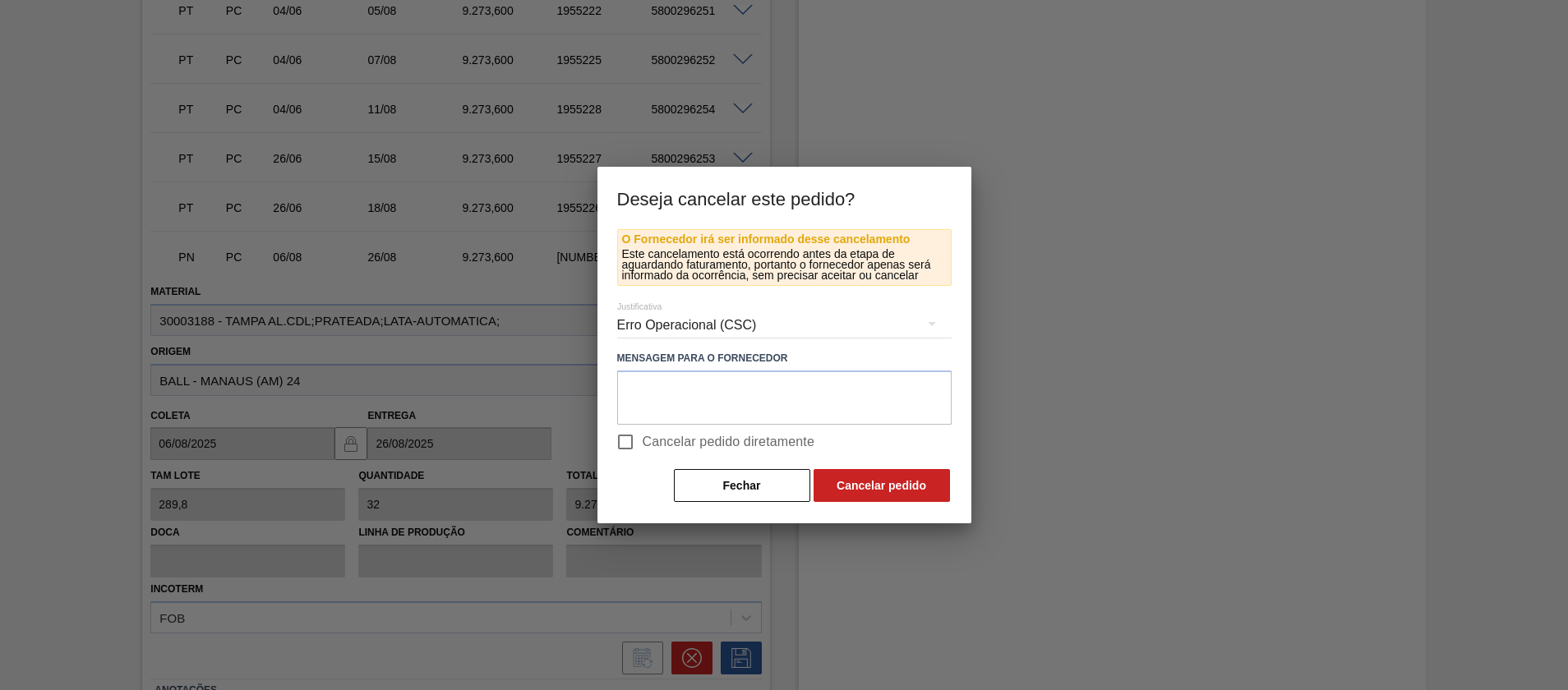 click on "Cancelar pedido diretamente" at bounding box center (729, 442) 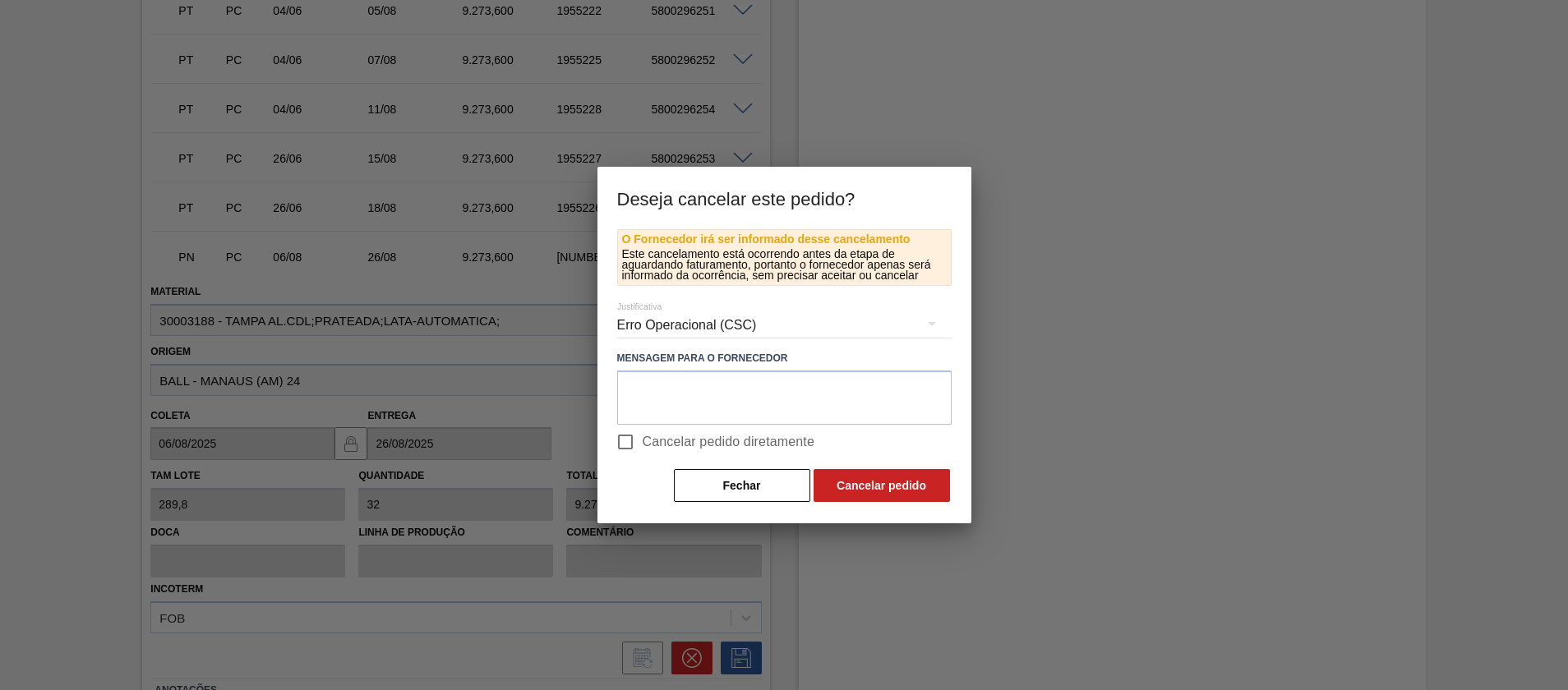 click on "Cancelar pedido diretamente" at bounding box center [625, 442] 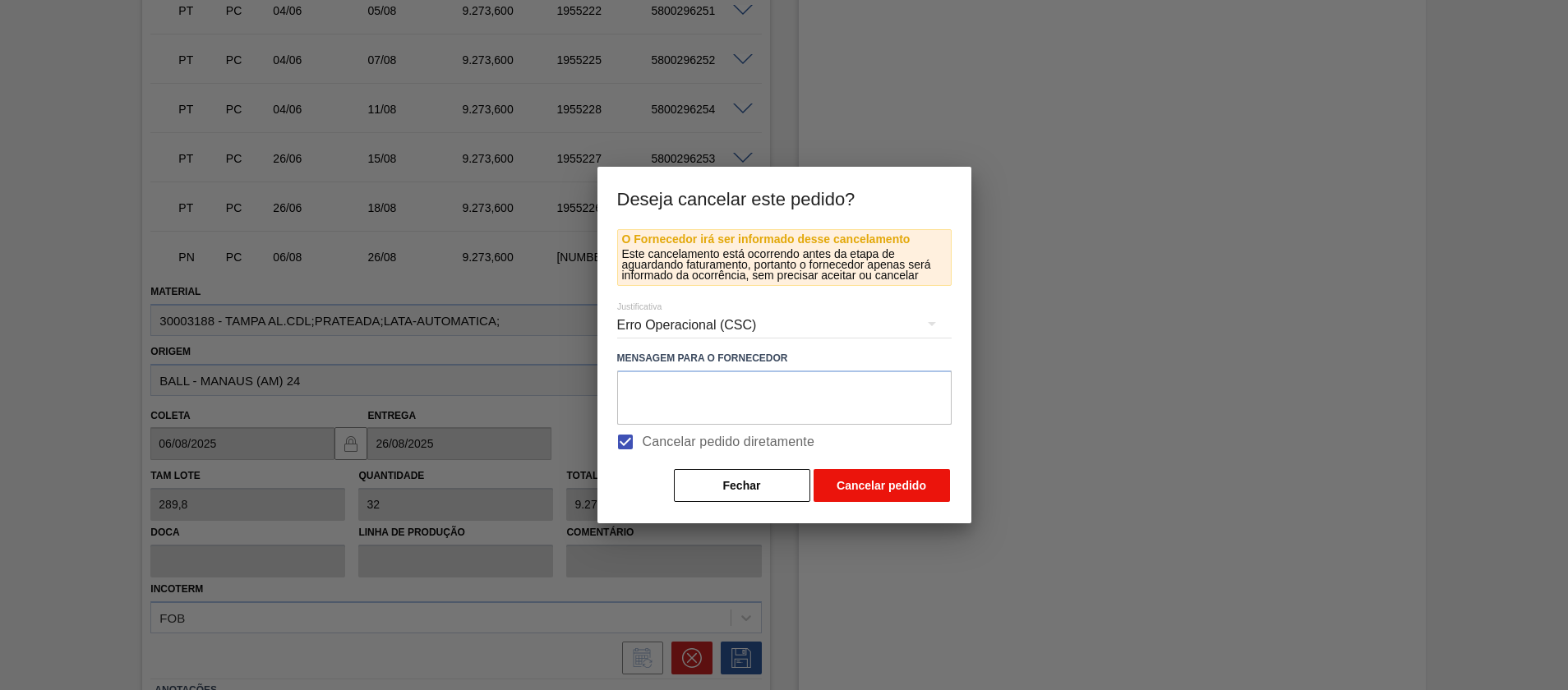 click on "Cancelar pedido" at bounding box center [882, 485] 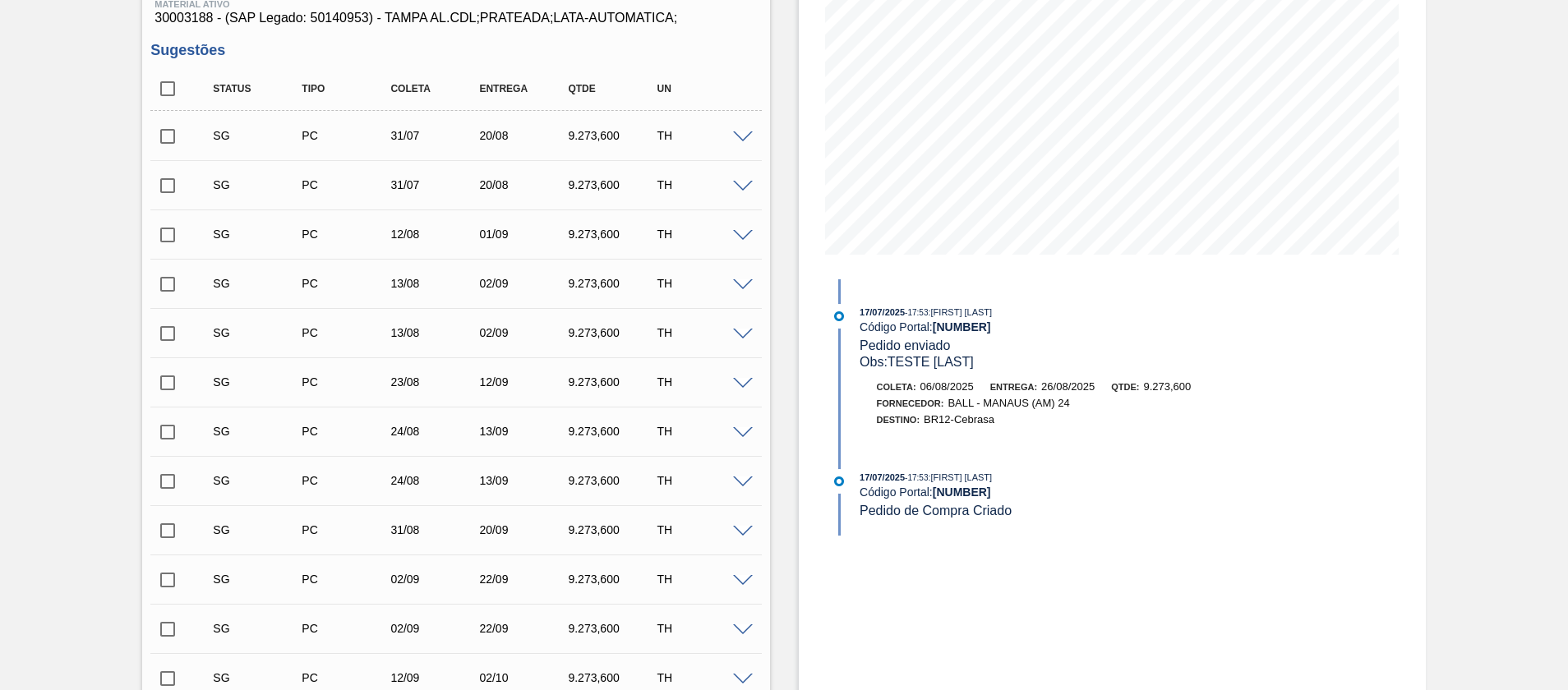 scroll, scrollTop: 110, scrollLeft: 0, axis: vertical 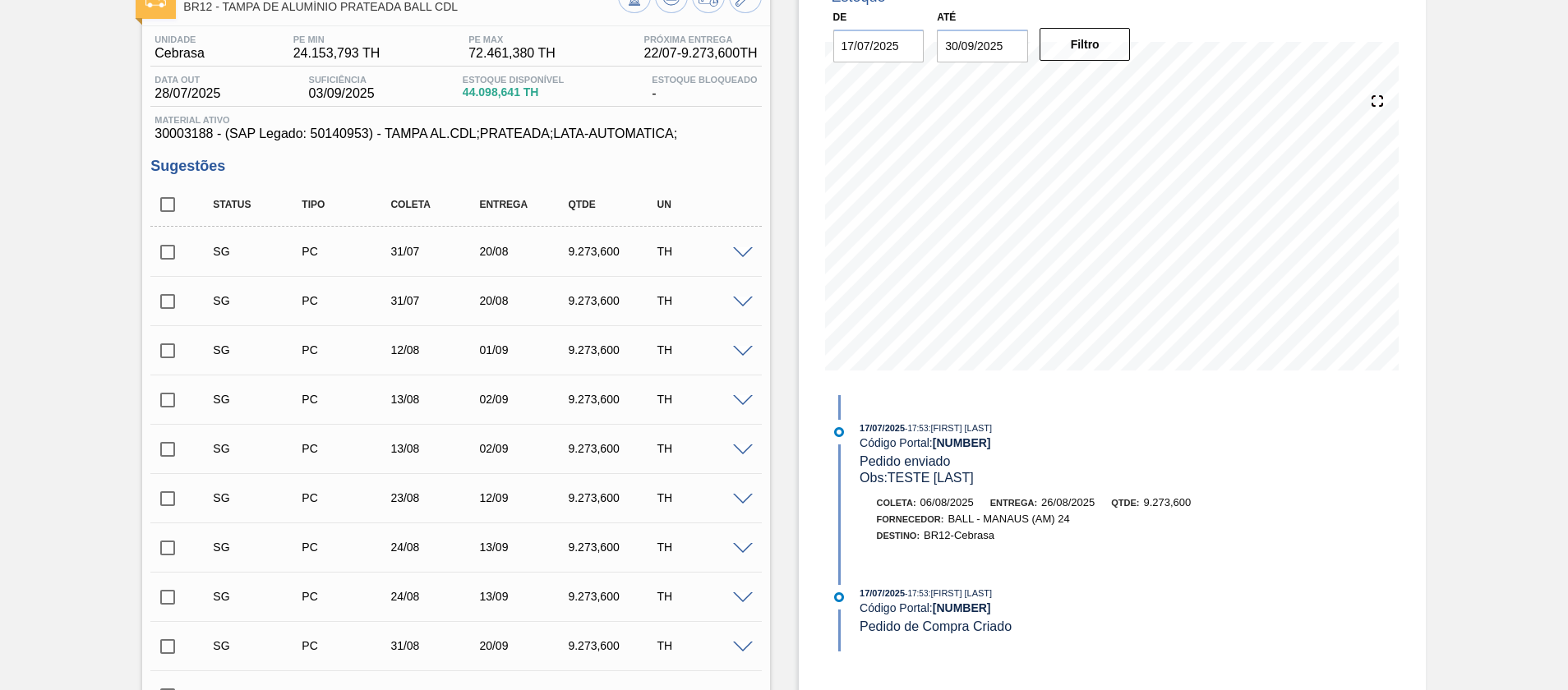 click at bounding box center [743, 253] 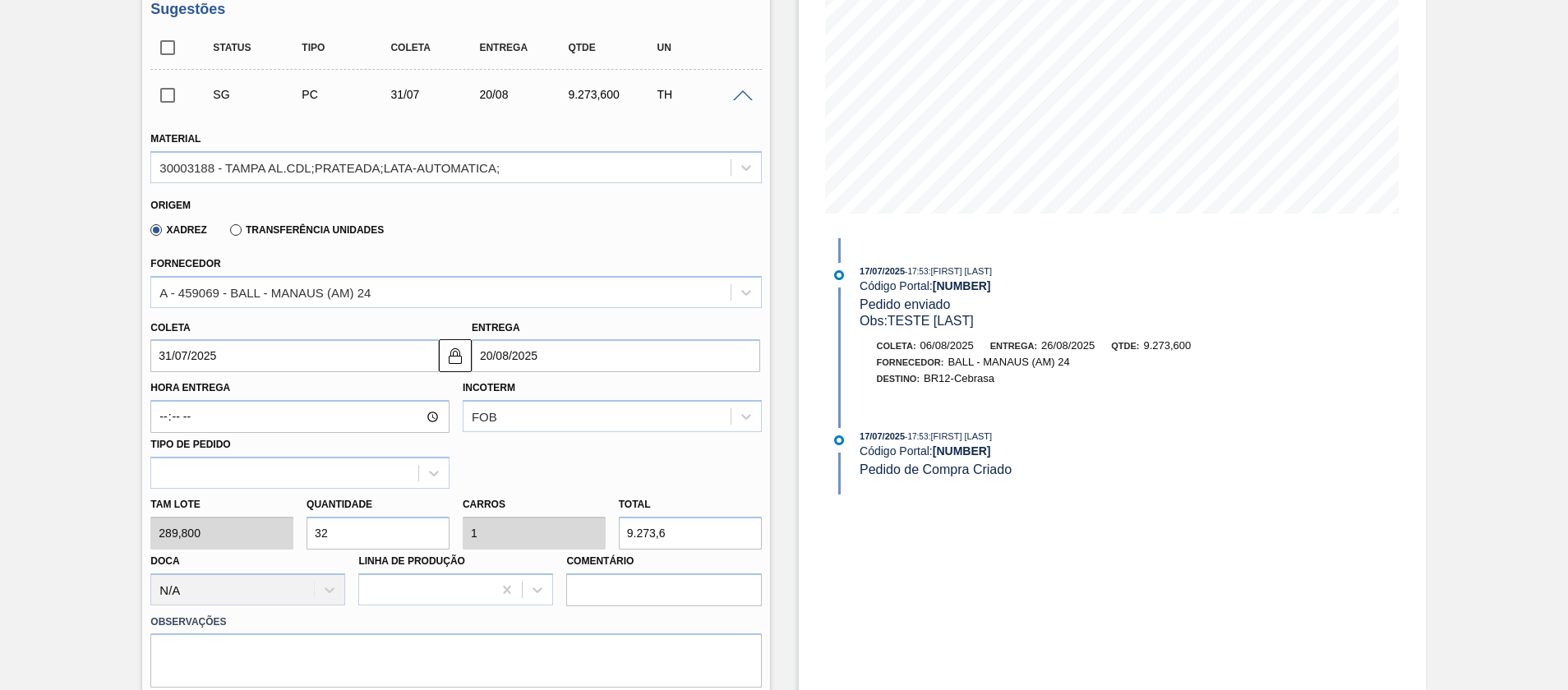 scroll, scrollTop: 356, scrollLeft: 0, axis: vertical 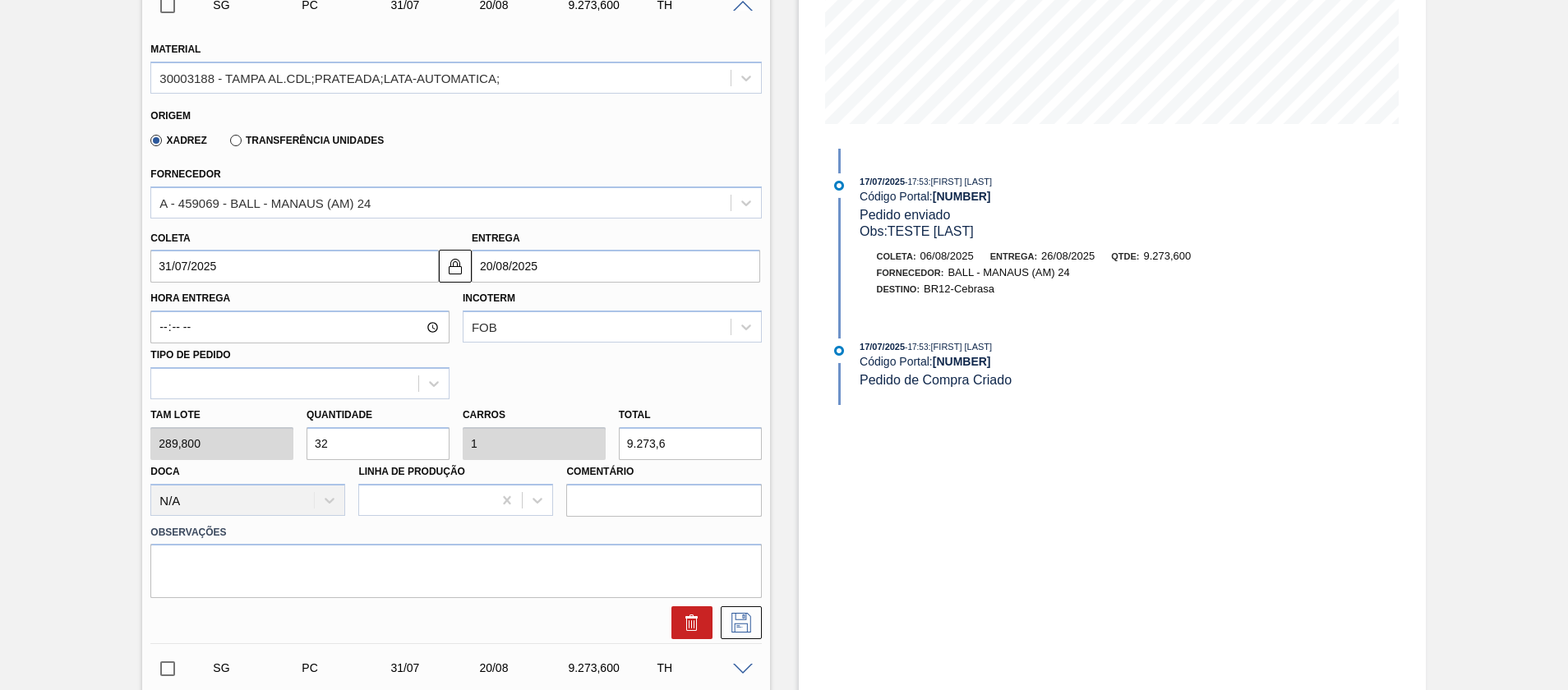 click on "20/08/2025" at bounding box center [616, 266] 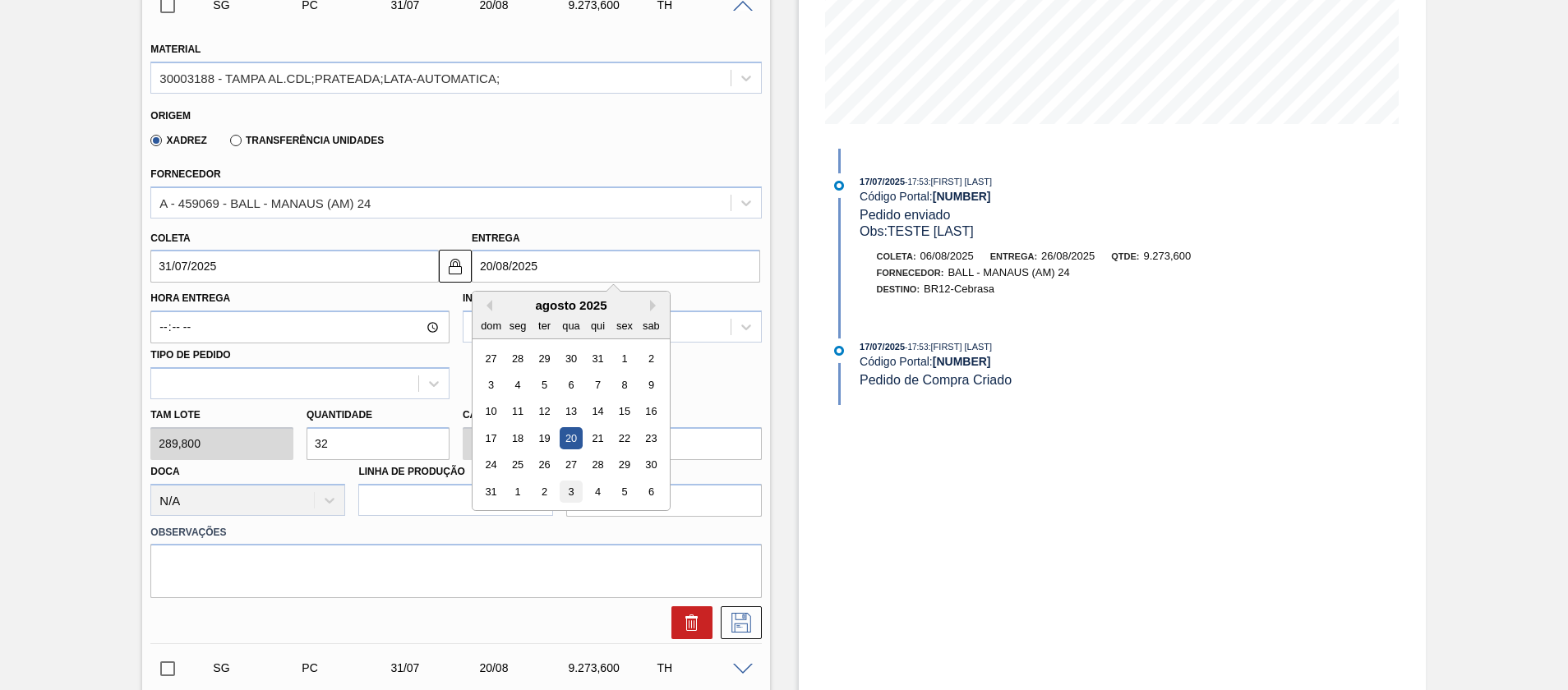 click on "3" at bounding box center [570, 491] 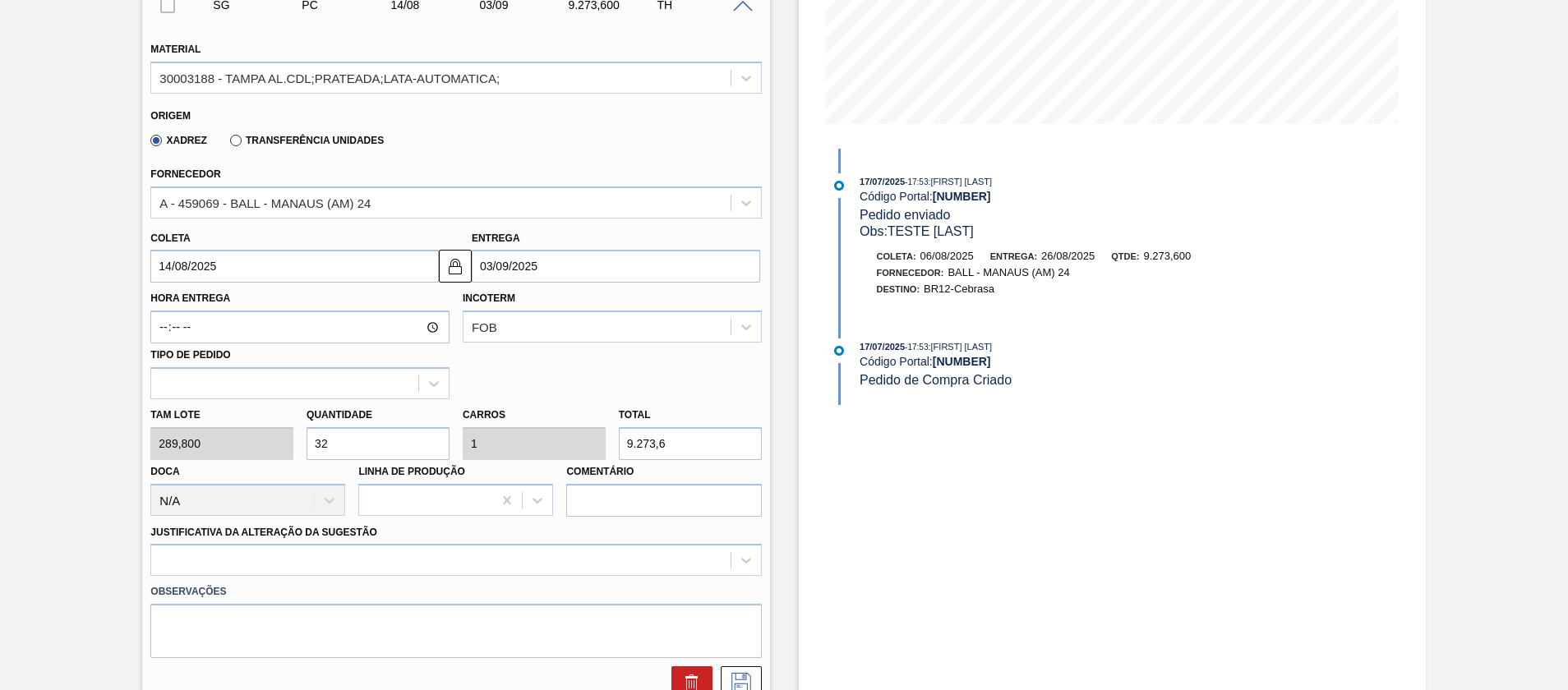 type on "14/08/2025" 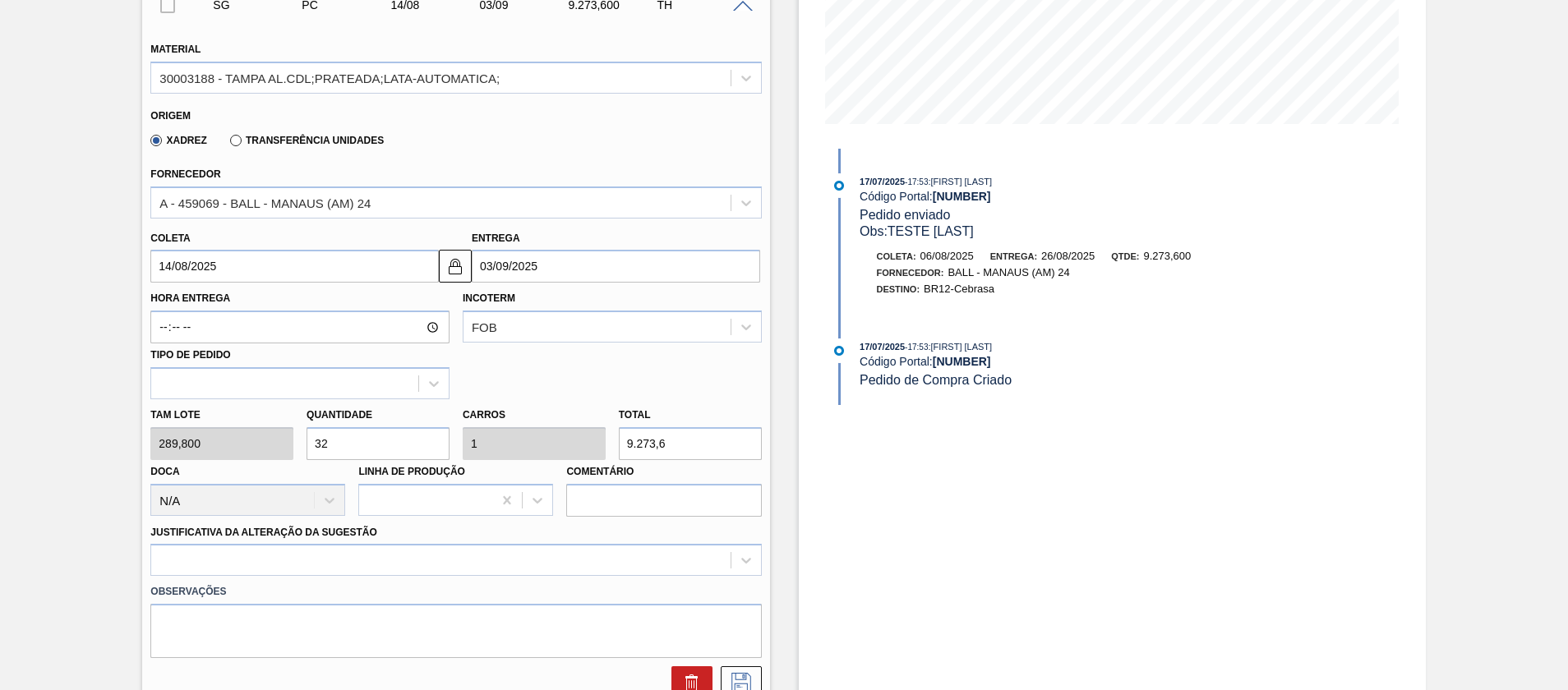 type on "03/09/2025" 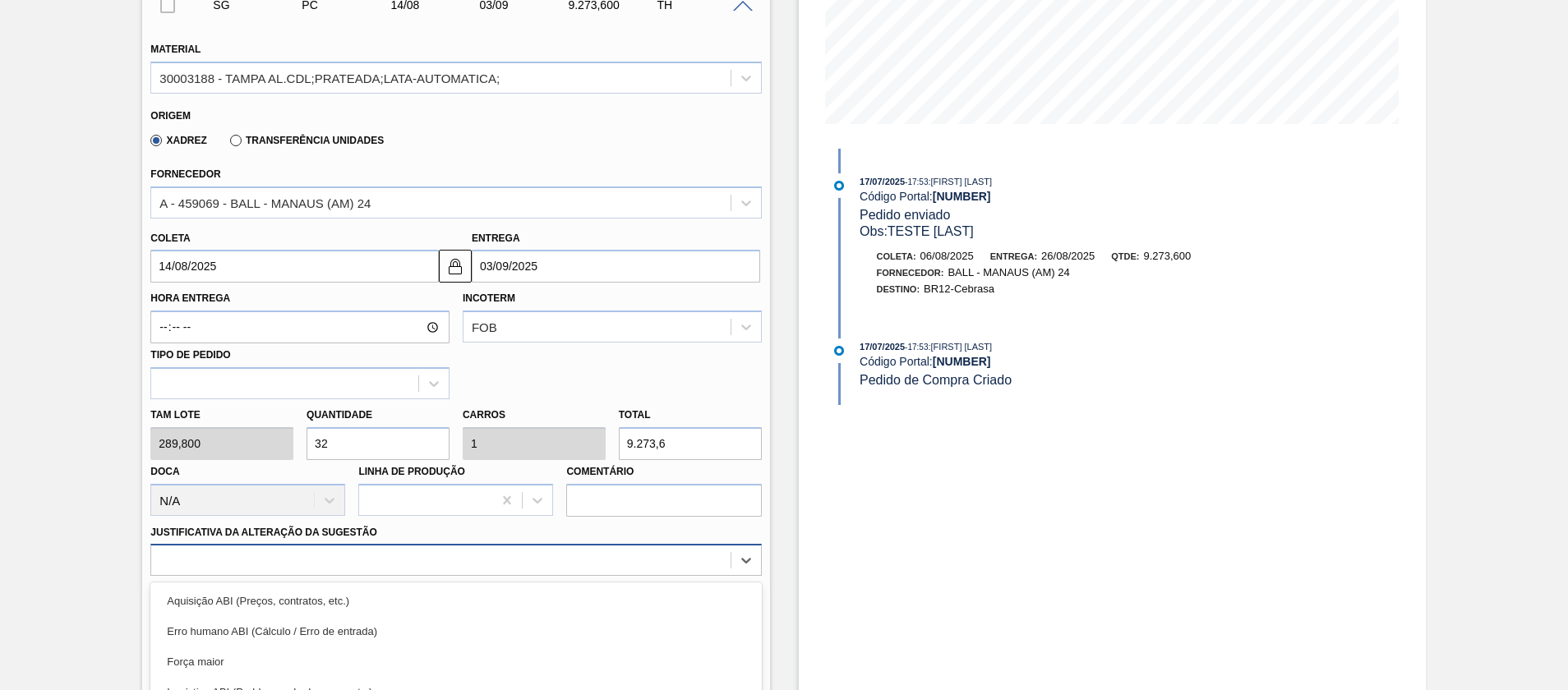 click on "option Logística ABI (Problemas de descarga etc.) focused, 4 of 18. 18 results available. Use Up and Down to choose options, press Enter to select the currently focused option, press Escape to exit the menu, press Tab to select the option and exit the menu. Aquisição ABI (Preços, contratos, etc.) Erro humano ABI (Cálculo / Erro de entrada) Força maior Logística ABI (Problemas de descarga etc.) Master data incorreto ABI (LT, MOQ, etc.) Outro Outro problema com o fornecedor - Mudança de fornecedor Planejamento ABI - Alteração gráfica ou VBI Planejamento ABI - Indisponibilidade de matéria-prima Planejamento ABI - Plano de produção Planejamento de transporte ABI (Otimização de caminhão etc.) Problema de qualidade Relacionado a política de inventório ABI Relacionado ao fornecedor - Atrasos, limitações de capacidade, etc. Relacionado ao fornecedor - Problemas de entrega Relacionado ao fornecedor - Sem estoque Relacionado ao fornecimento ABI (Quebra de linha etc.)" at bounding box center [455, 559] 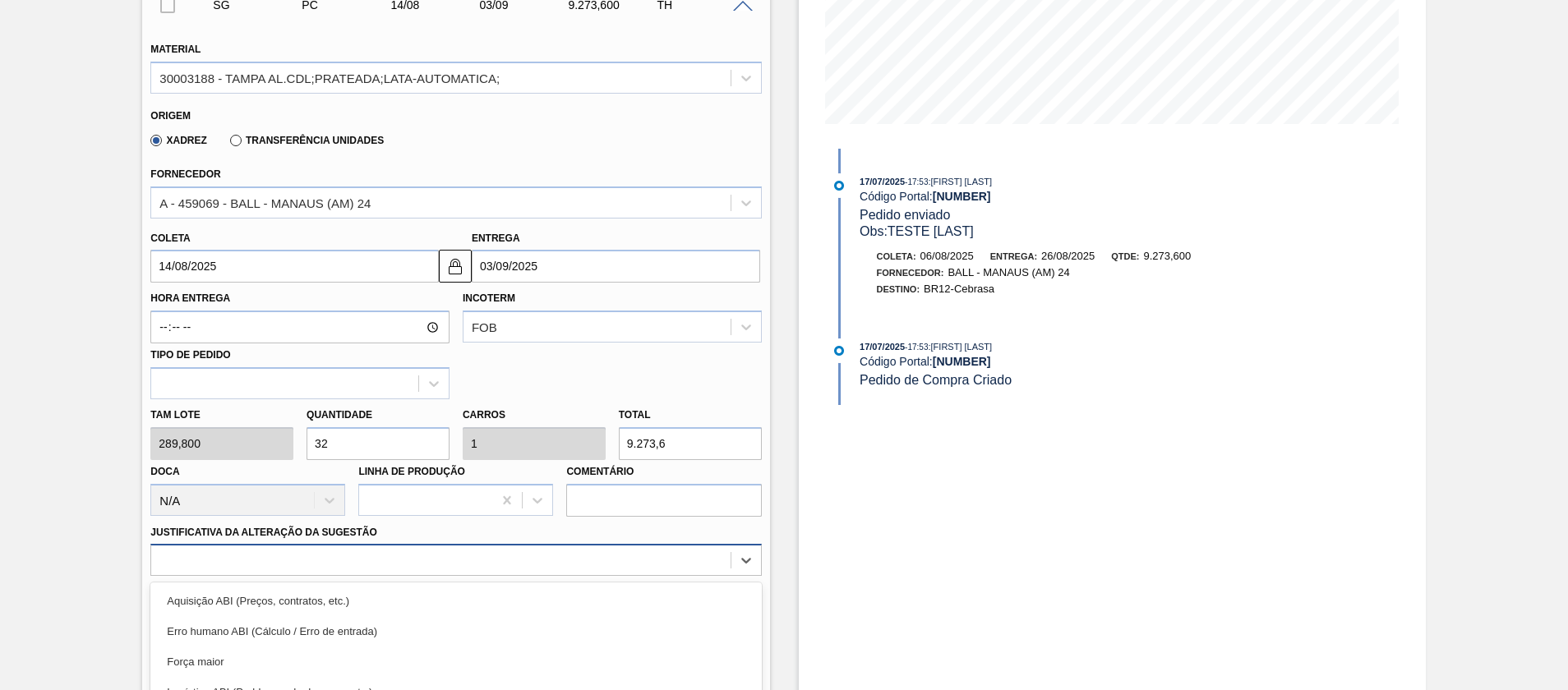 scroll, scrollTop: 502, scrollLeft: 0, axis: vertical 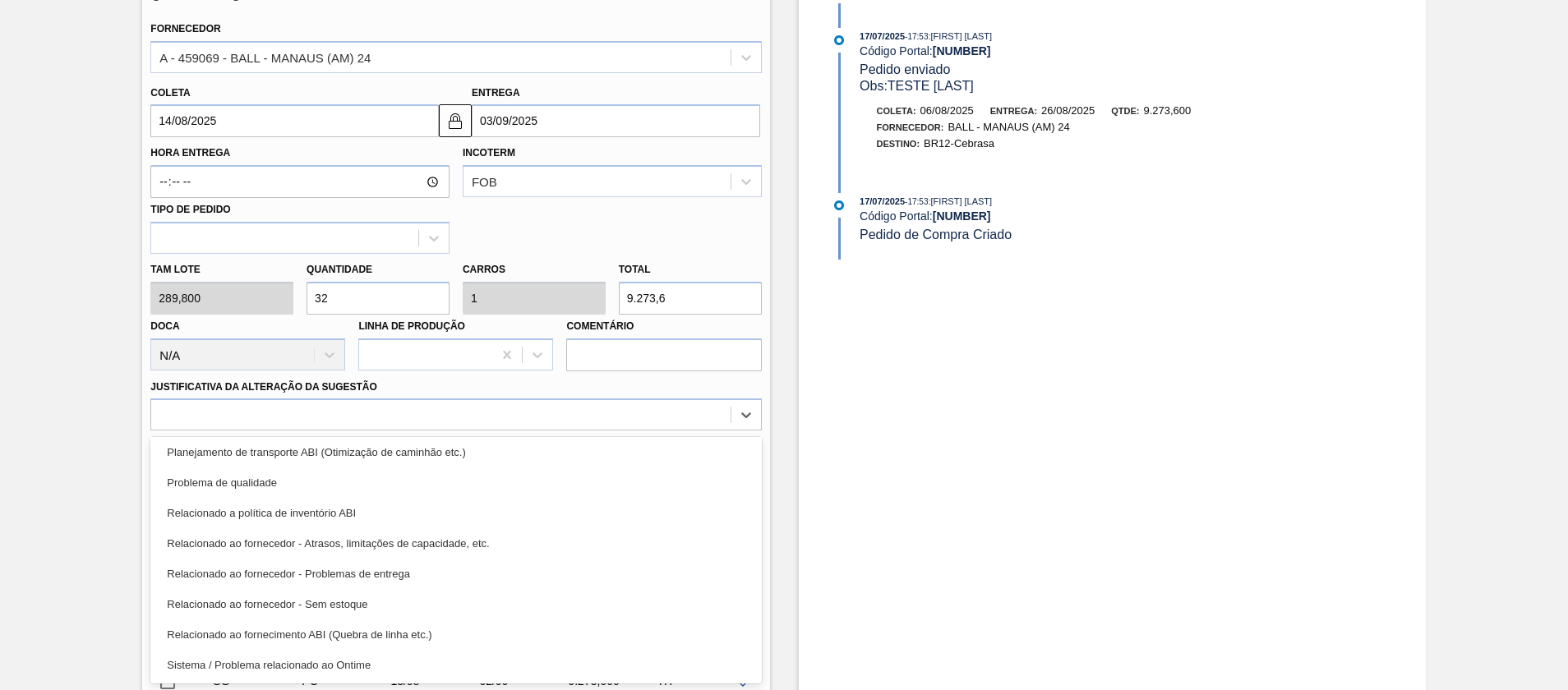 click on "Sistema / Problema relacionado ao Ontime" at bounding box center [455, 665] 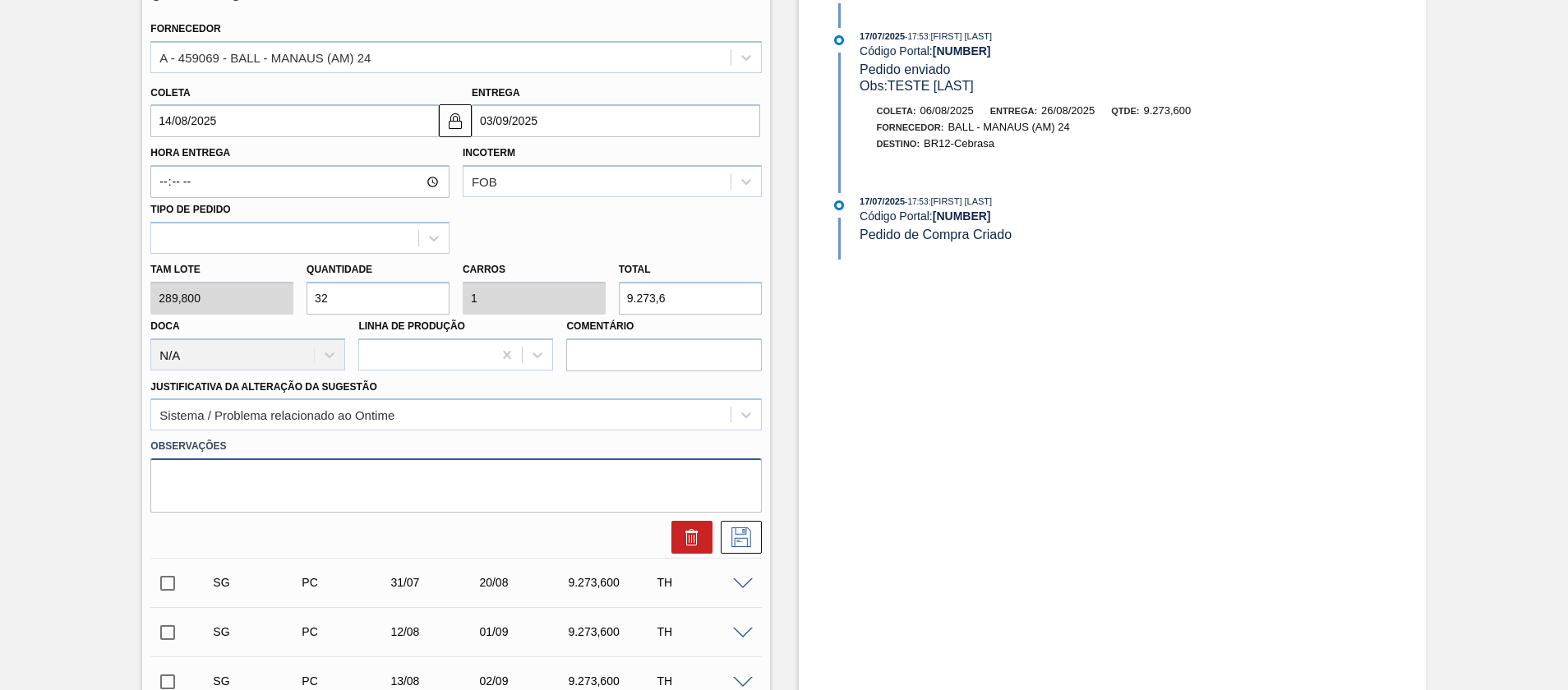 click at bounding box center [455, 485] 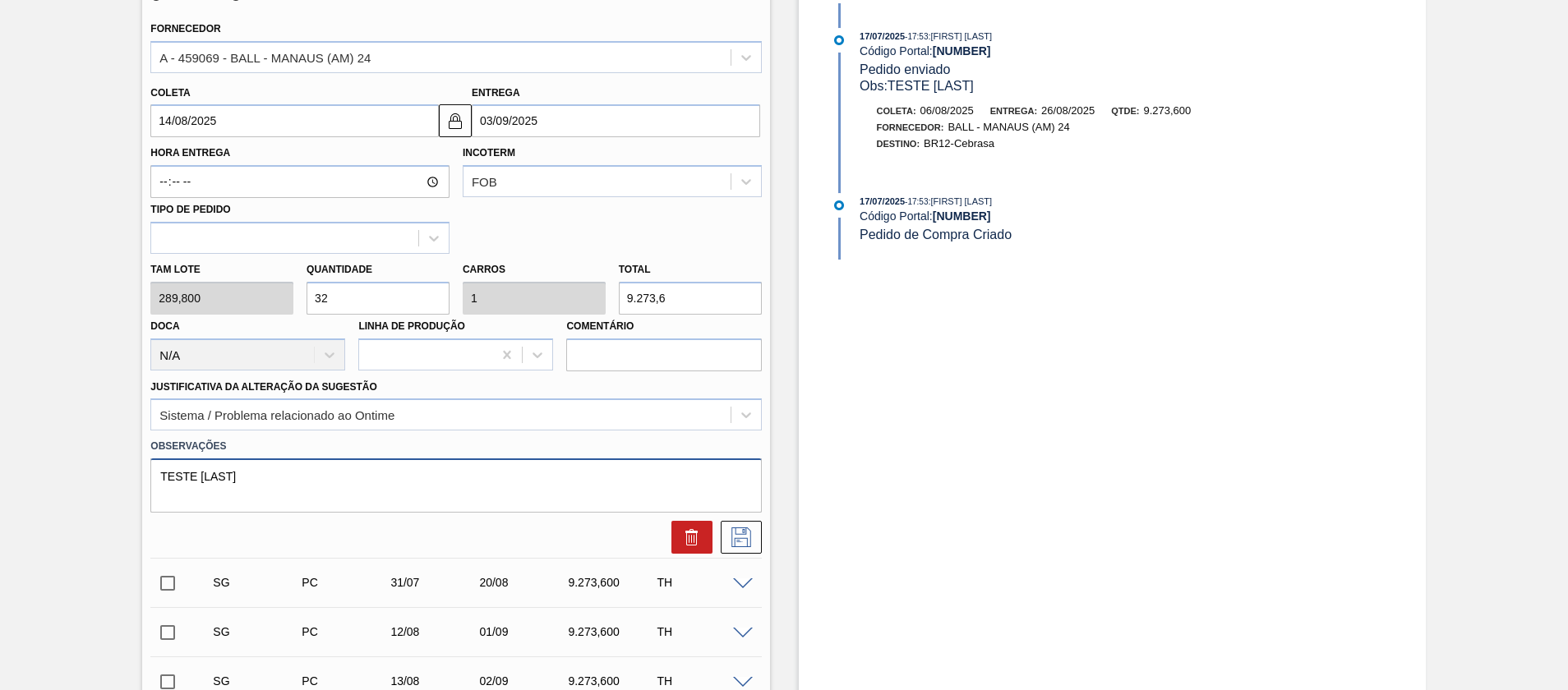 type on "TESTE FELIPE" 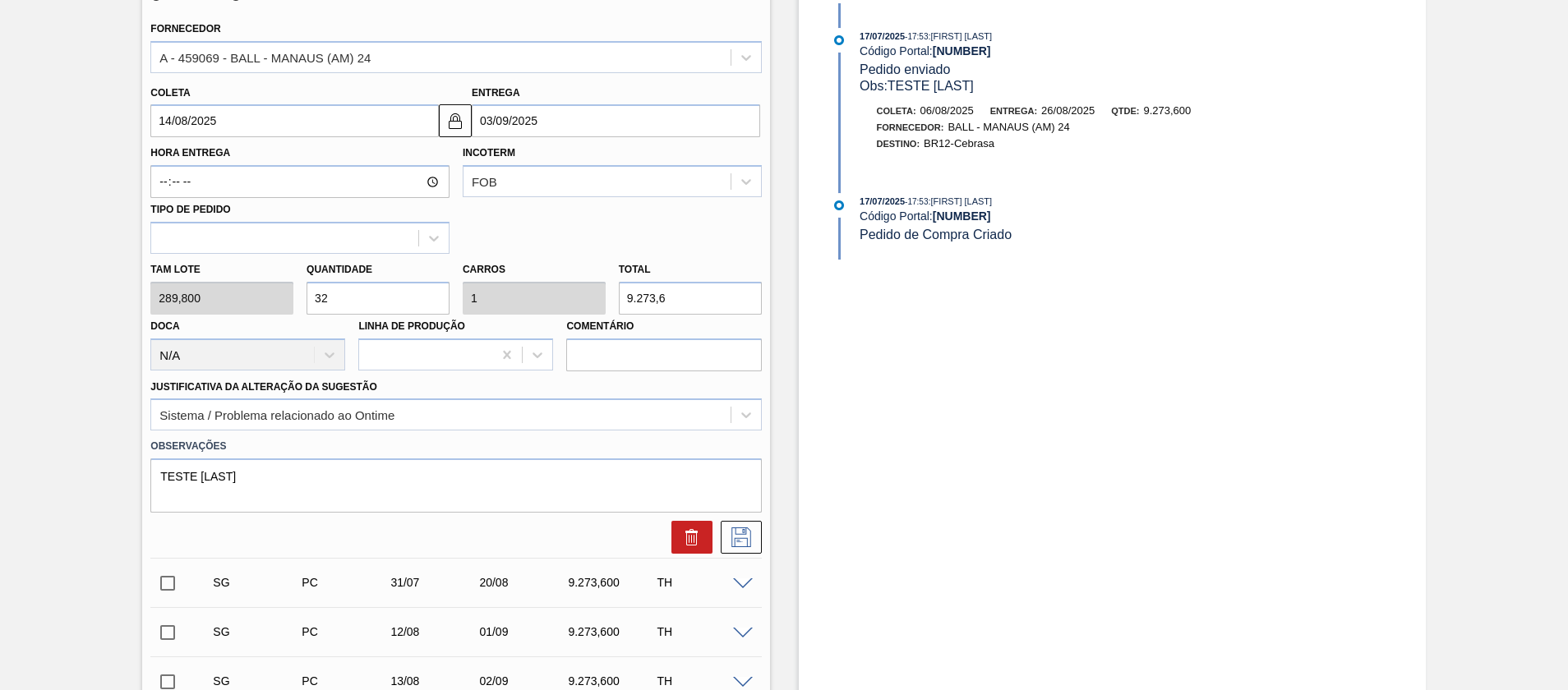 click on "Estoque De 17/07/2025 Até 30/09/2025 Filtro 27/09 Projeção de Estoque 36,318.325 Nec.SAP 3,152.953 Política Objetiva 48,307.587 Pedidos 0 Sugestões 0 17/07/2025  -  17:53 :  Beatriz Marcelino Vasconcelo Código Portal:  1991559 Pedido enviado Obs:  TESTE FELIPE Coleta: 06/08/2025 Entrega: 26/08/2025 Qtde: 9.273,600 Fornecedor: BALL - MANAUS (AM) 24 Destino: BR12-Cebrasa 17/07/2025  -  17:53 :  Beatriz Marcelino Vasconcelo Código Portal:  1991559 Pedido de Compra Criado" at bounding box center [1112, 678] 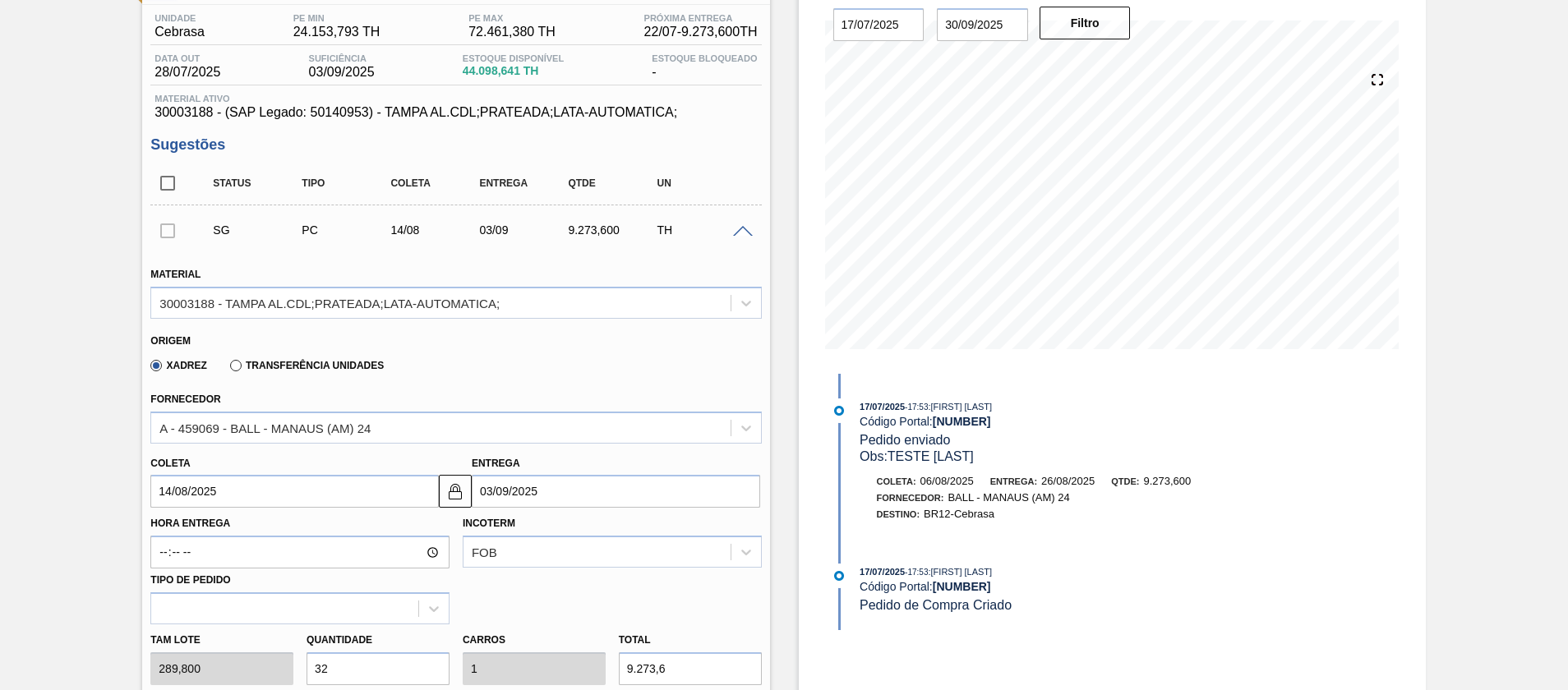 scroll, scrollTop: 131, scrollLeft: 0, axis: vertical 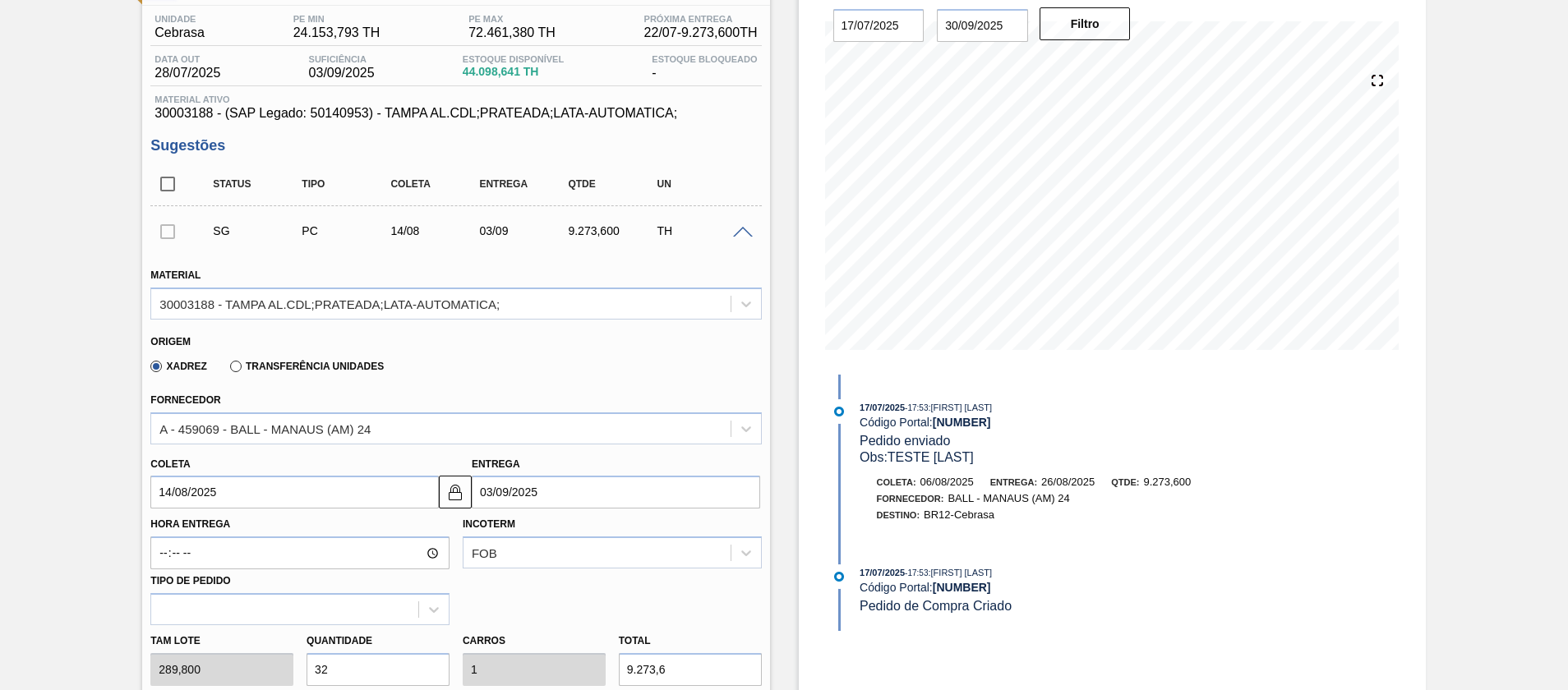 click at bounding box center (743, 232) 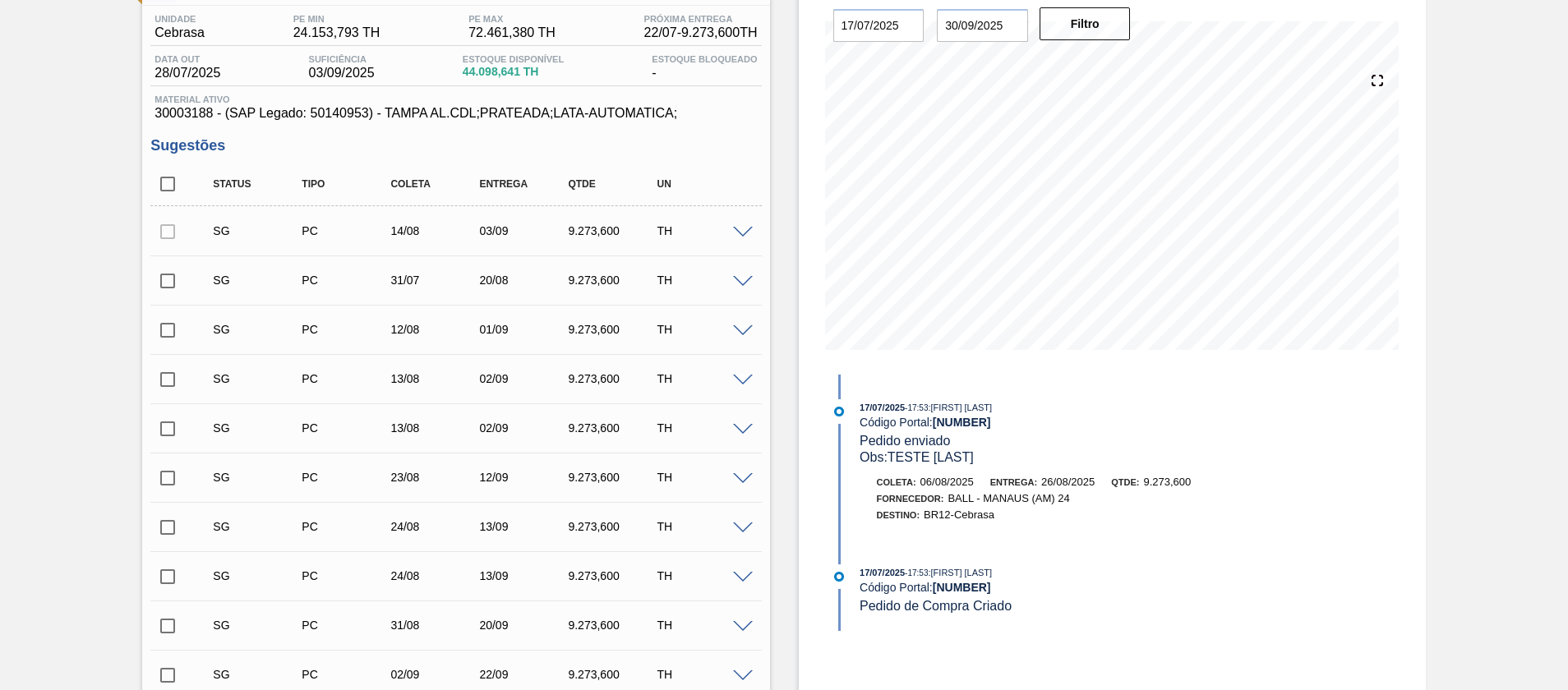 click at bounding box center (168, 231) 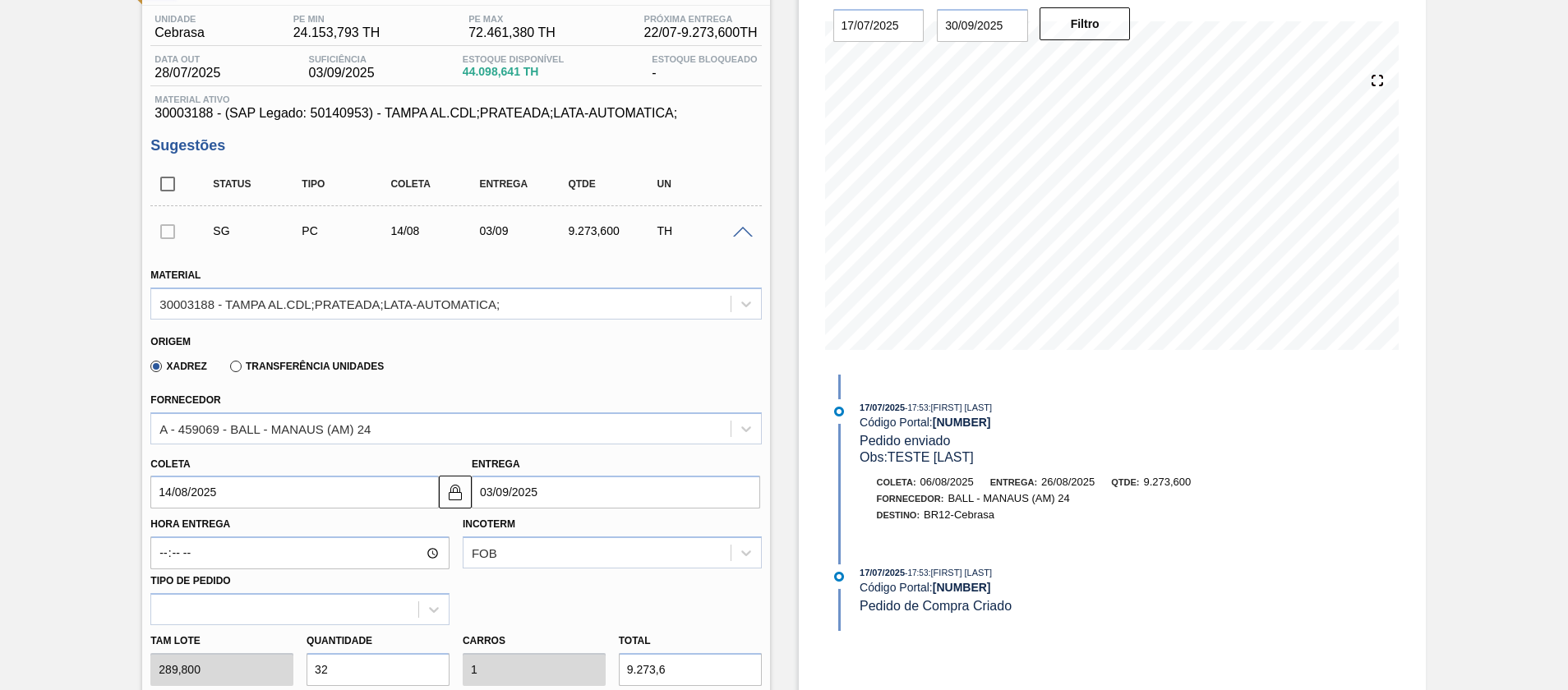 scroll, scrollTop: 500, scrollLeft: 0, axis: vertical 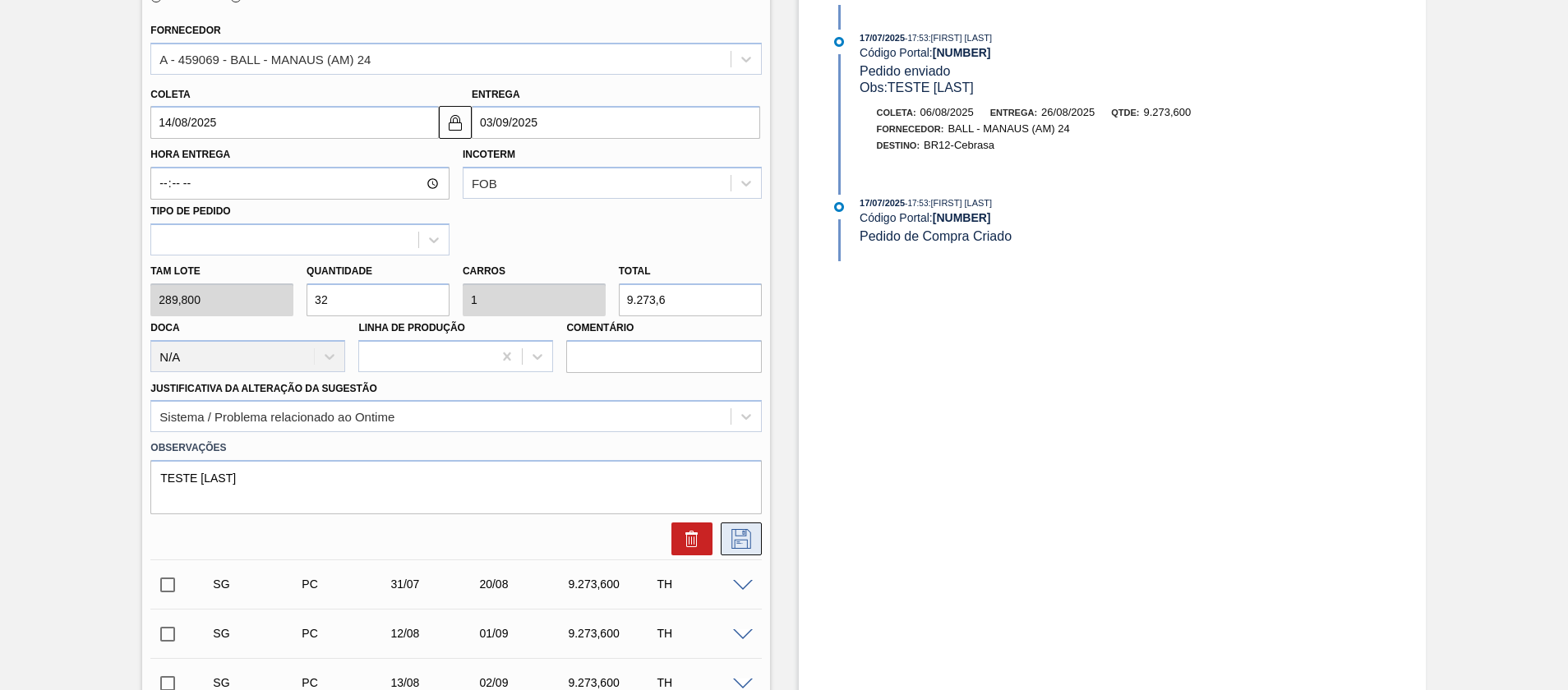 click 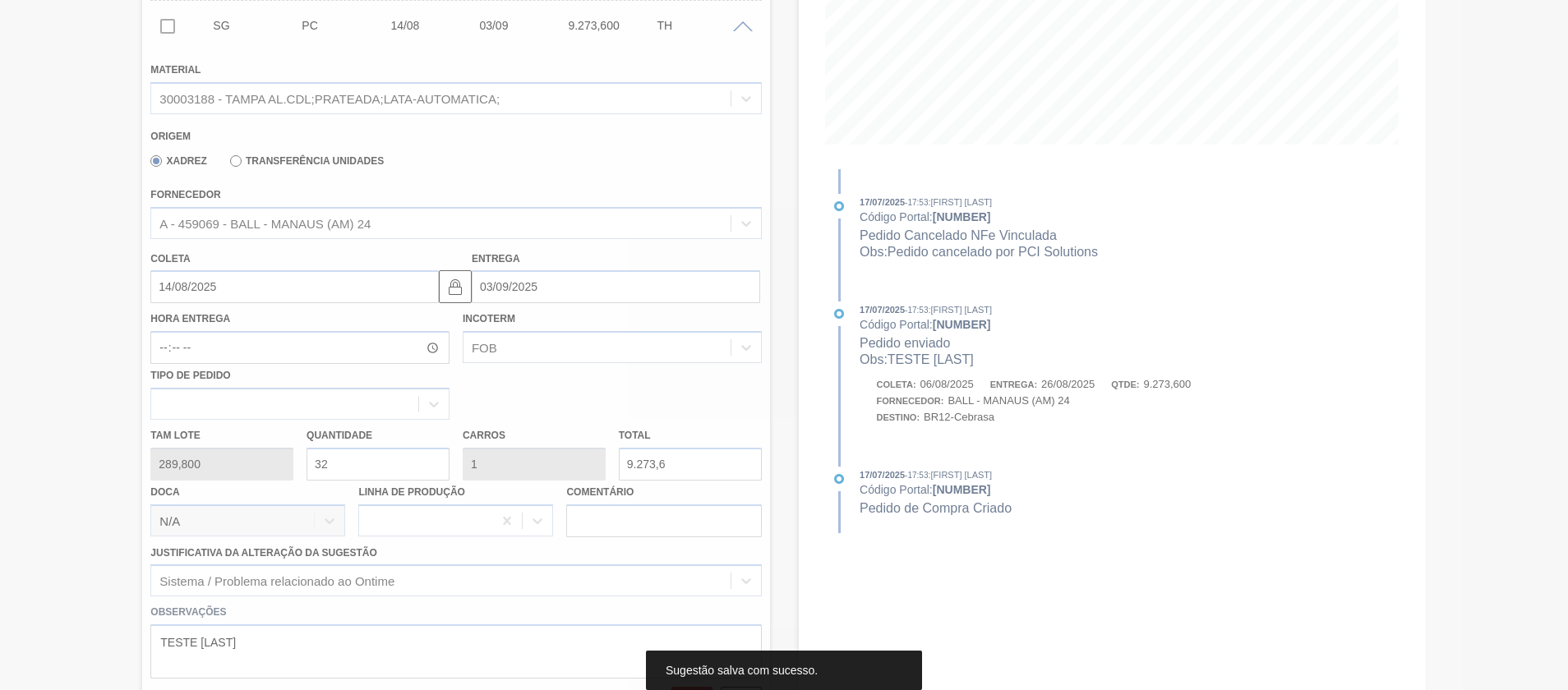 scroll, scrollTop: 192, scrollLeft: 0, axis: vertical 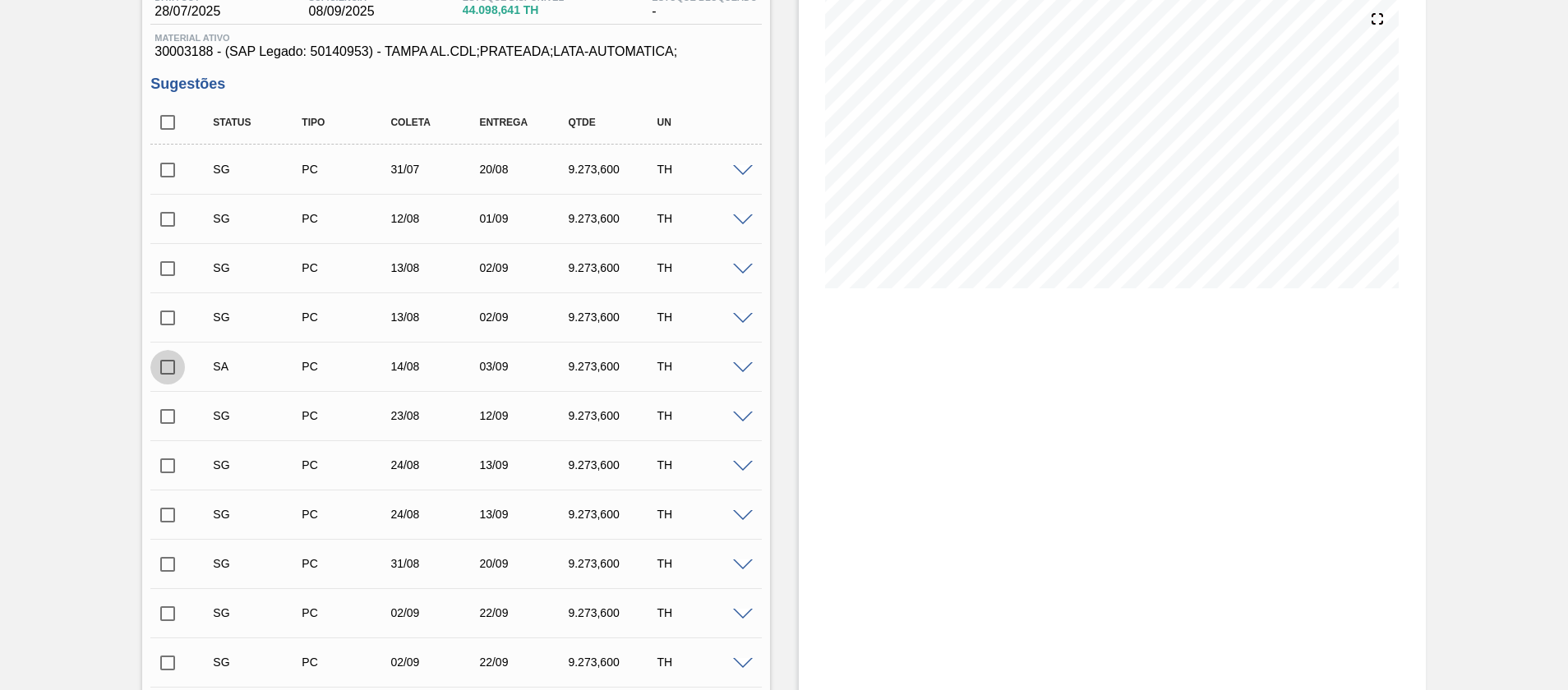 click at bounding box center [168, 367] 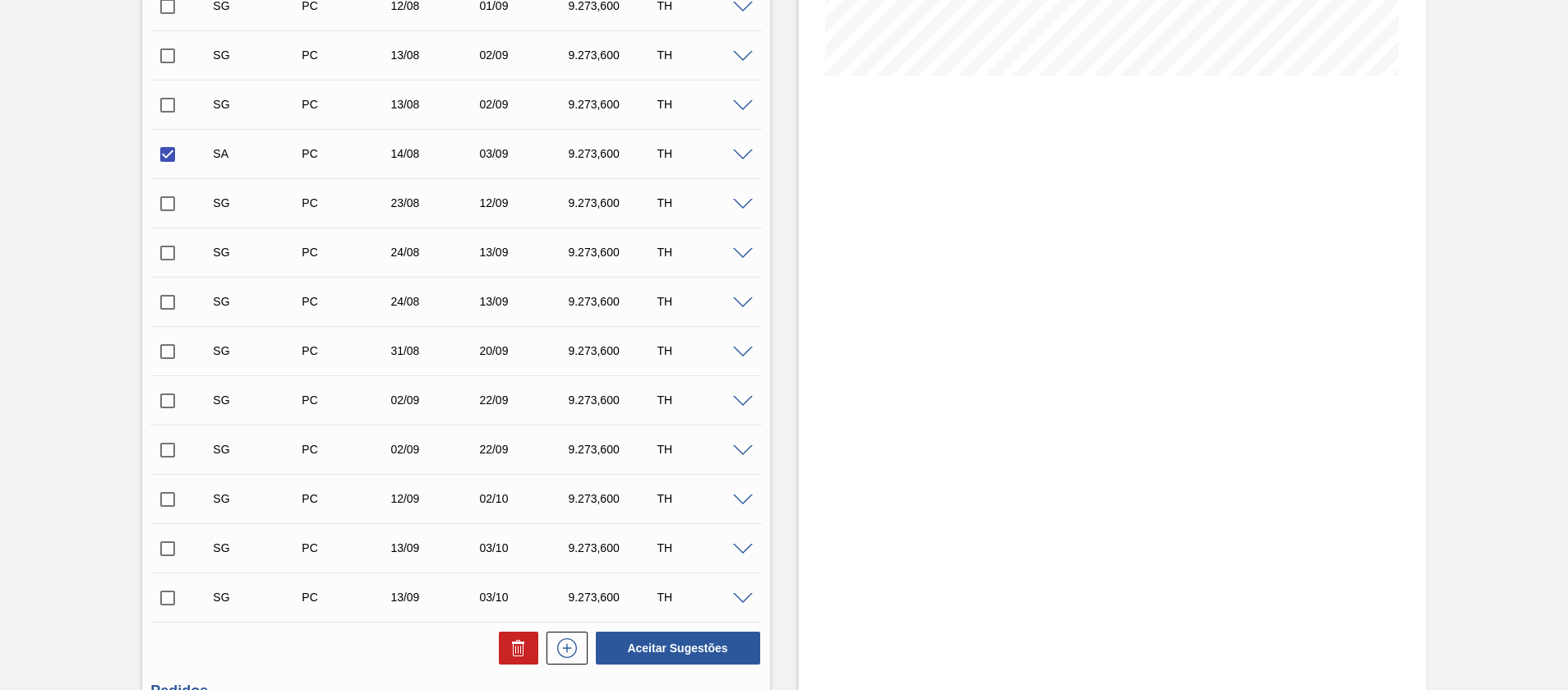 scroll, scrollTop: 315, scrollLeft: 0, axis: vertical 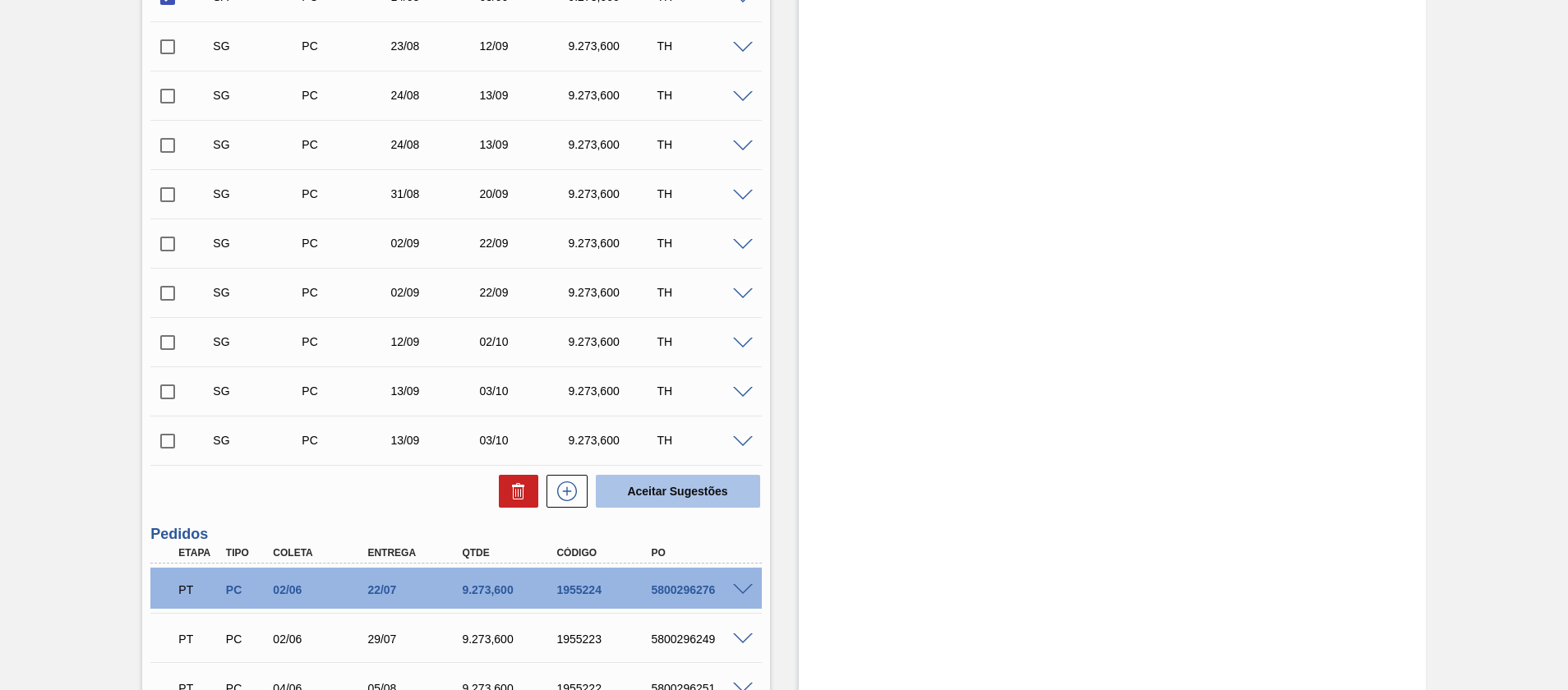 click on "Aceitar Sugestões" at bounding box center (678, 491) 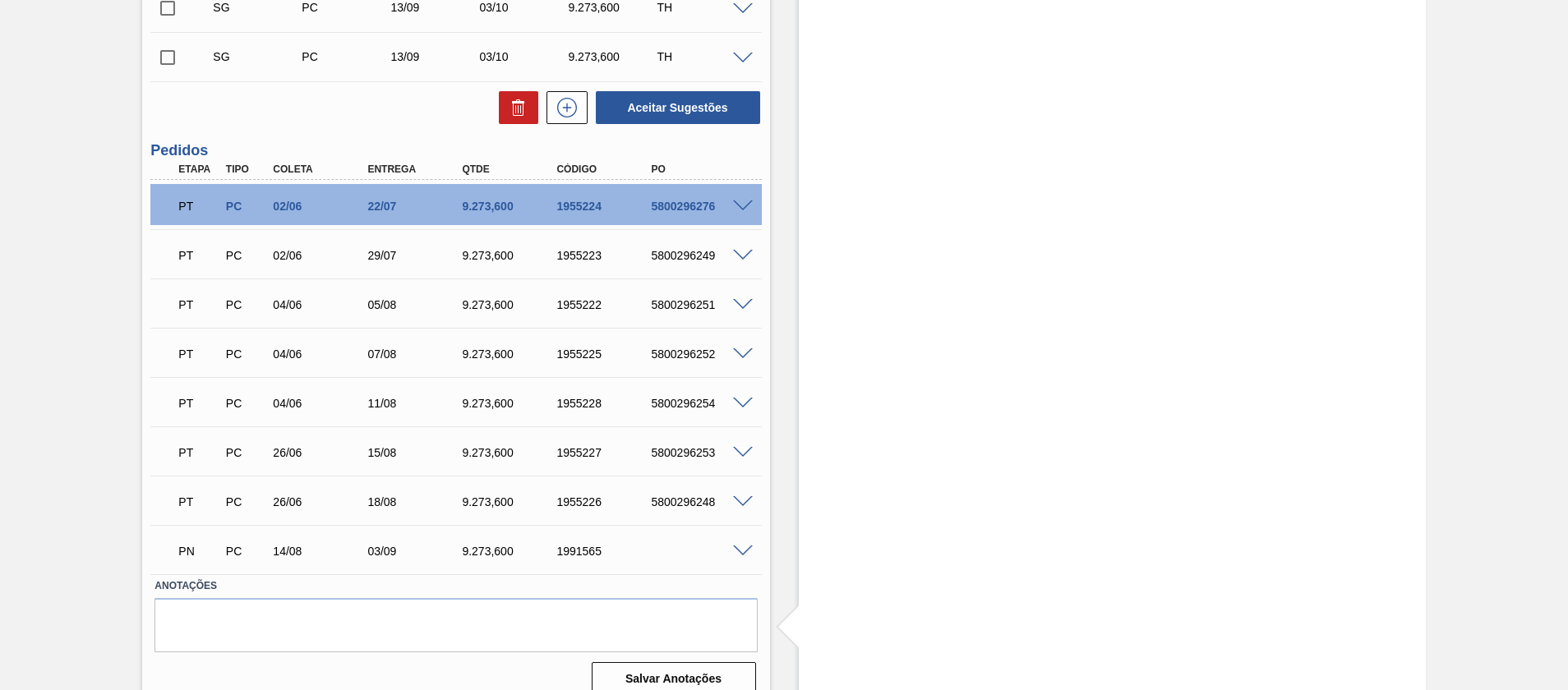 scroll, scrollTop: 915, scrollLeft: 0, axis: vertical 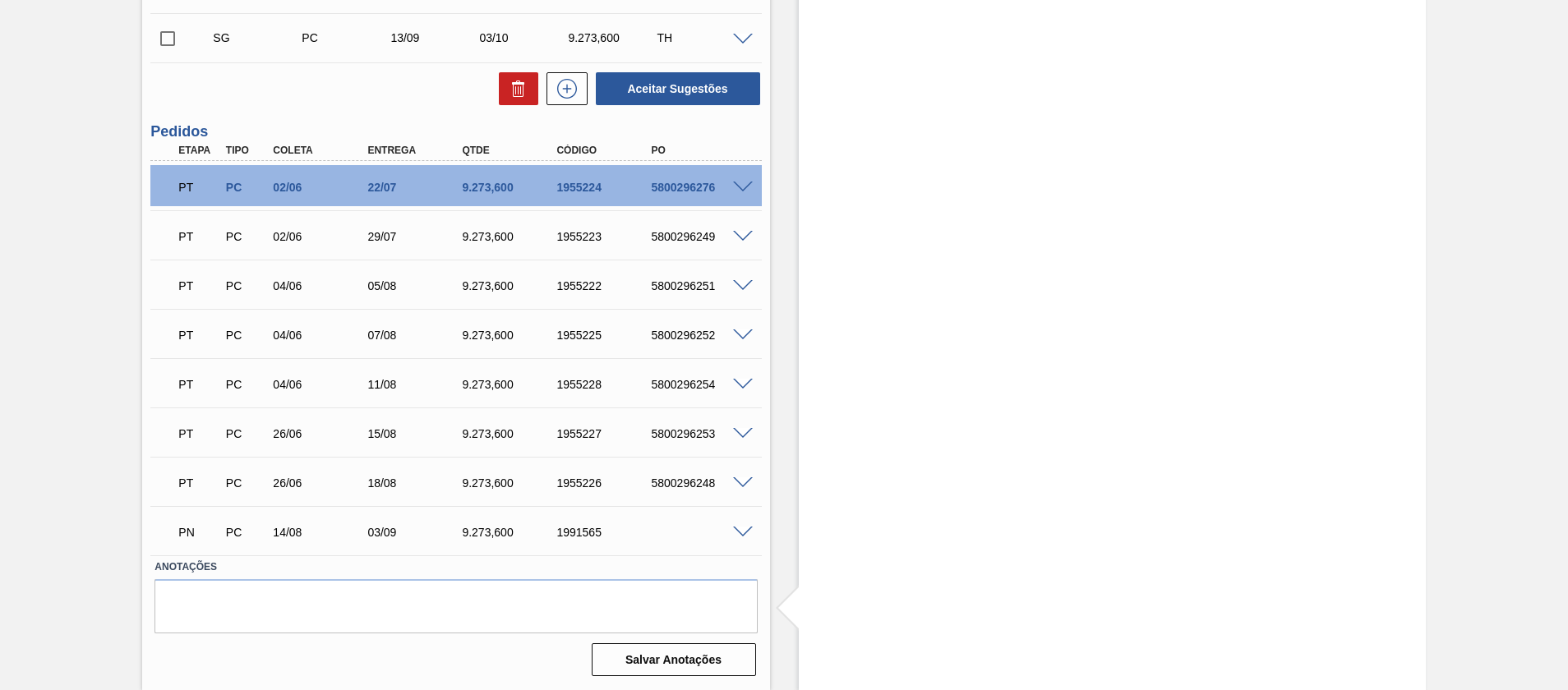 click at bounding box center (743, 532) 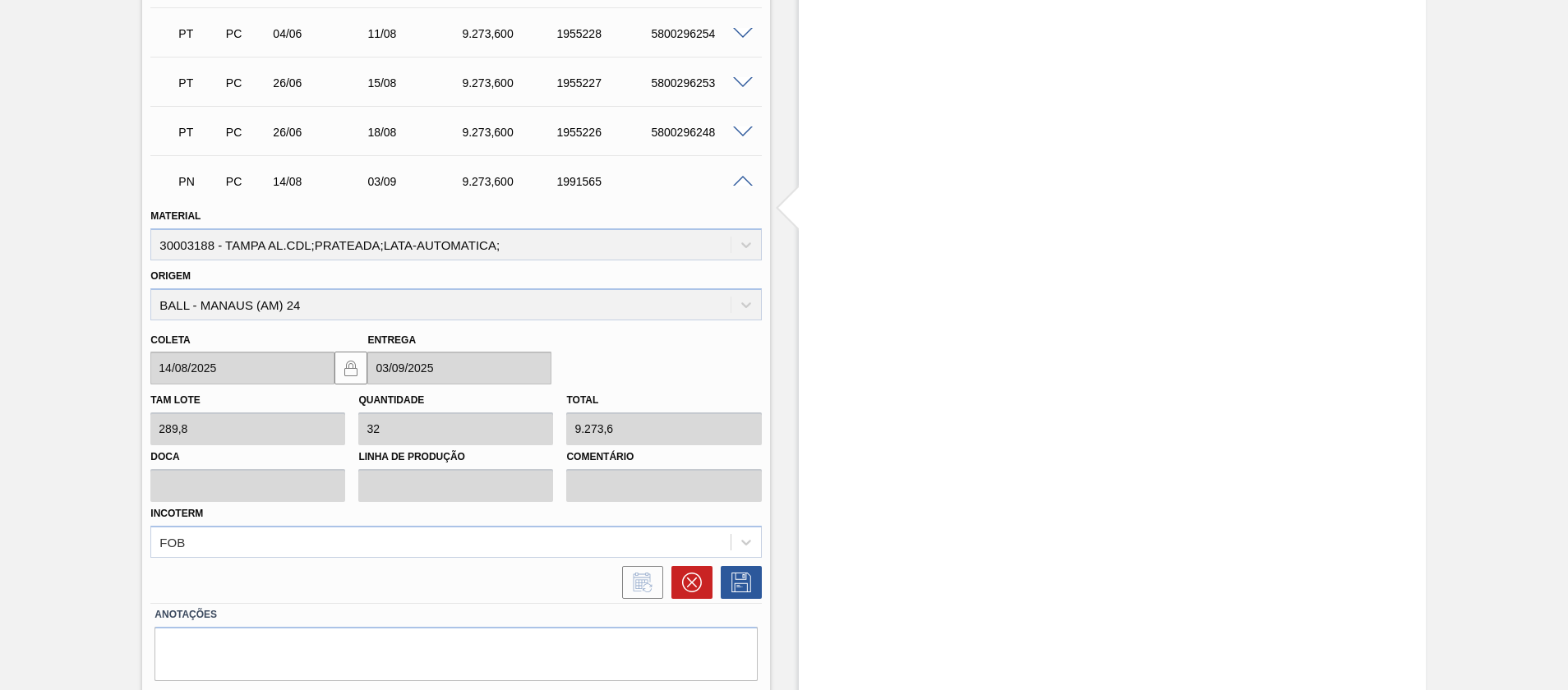 scroll, scrollTop: 1285, scrollLeft: 0, axis: vertical 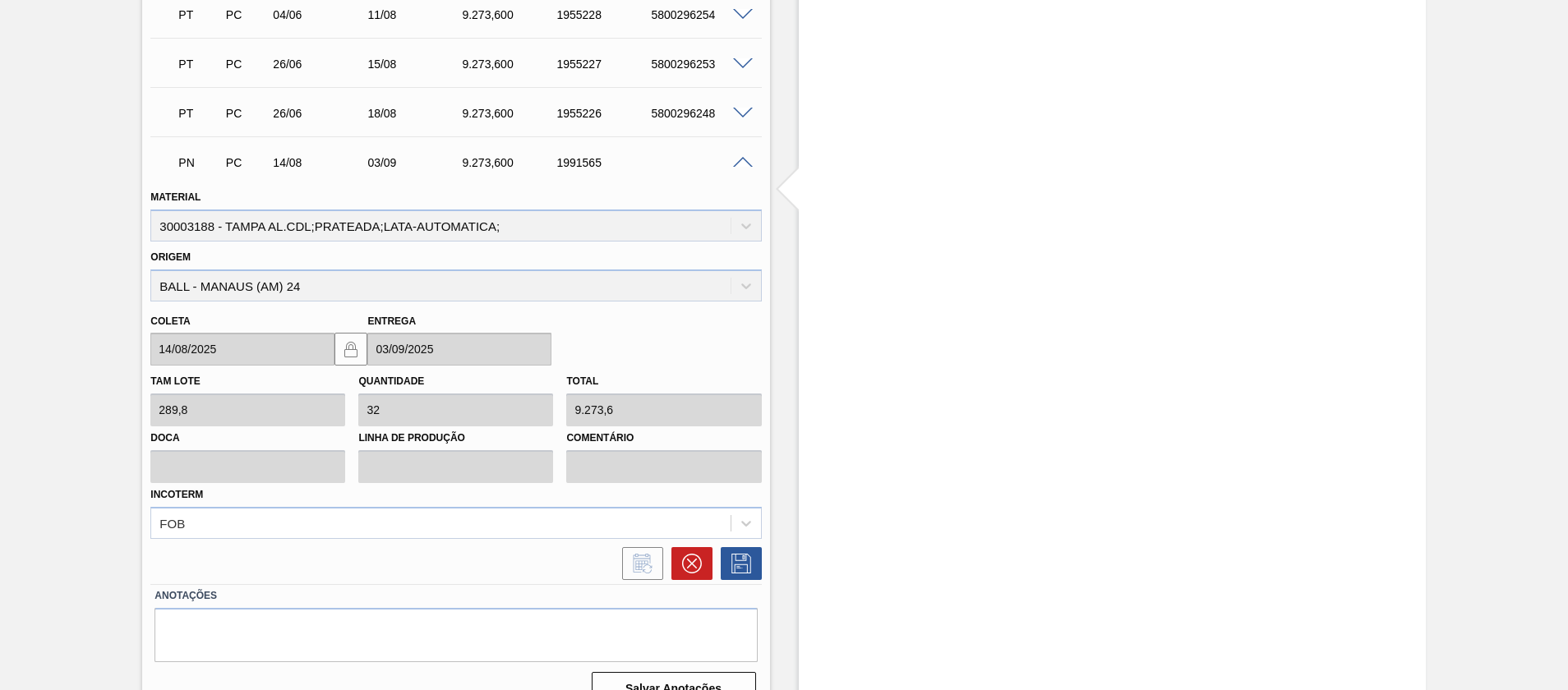 click on "1991565" at bounding box center [605, 163] 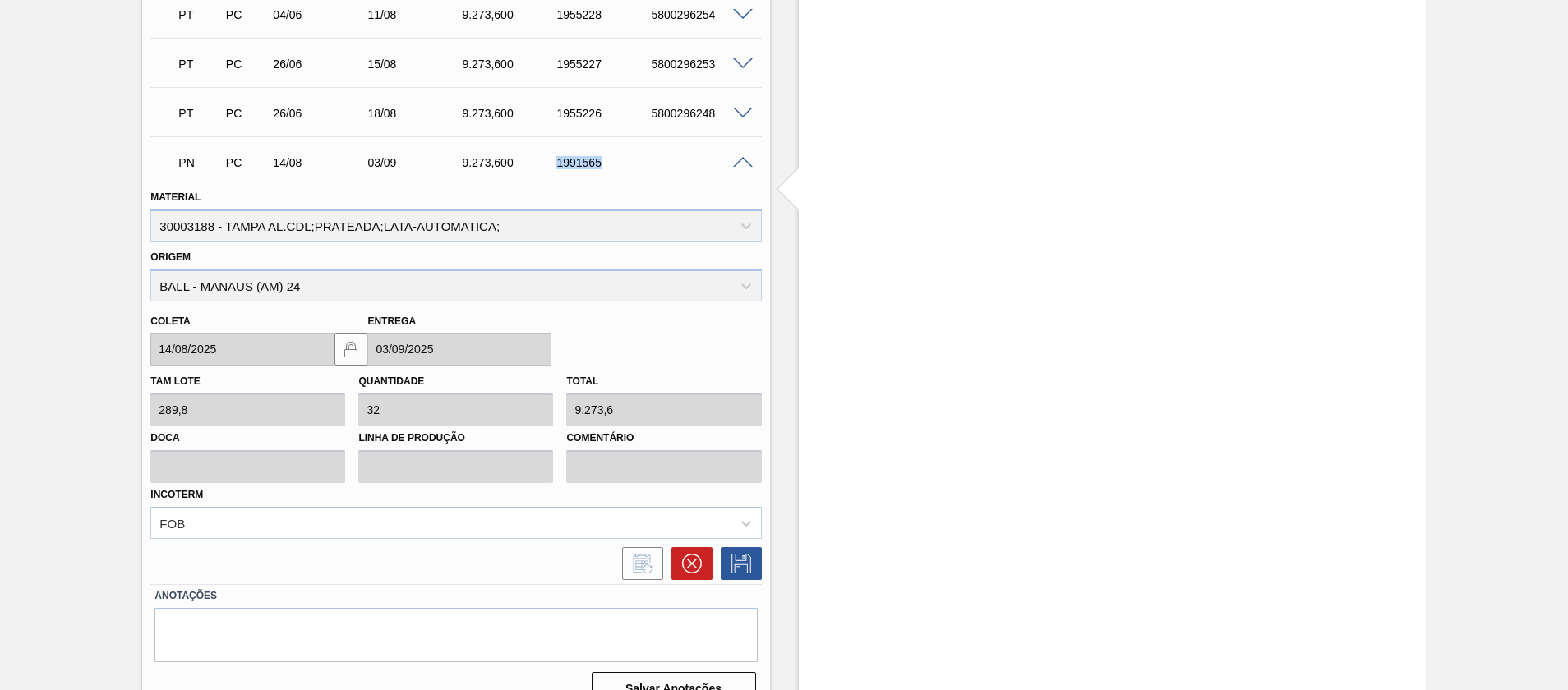 click on "1991565" at bounding box center [605, 163] 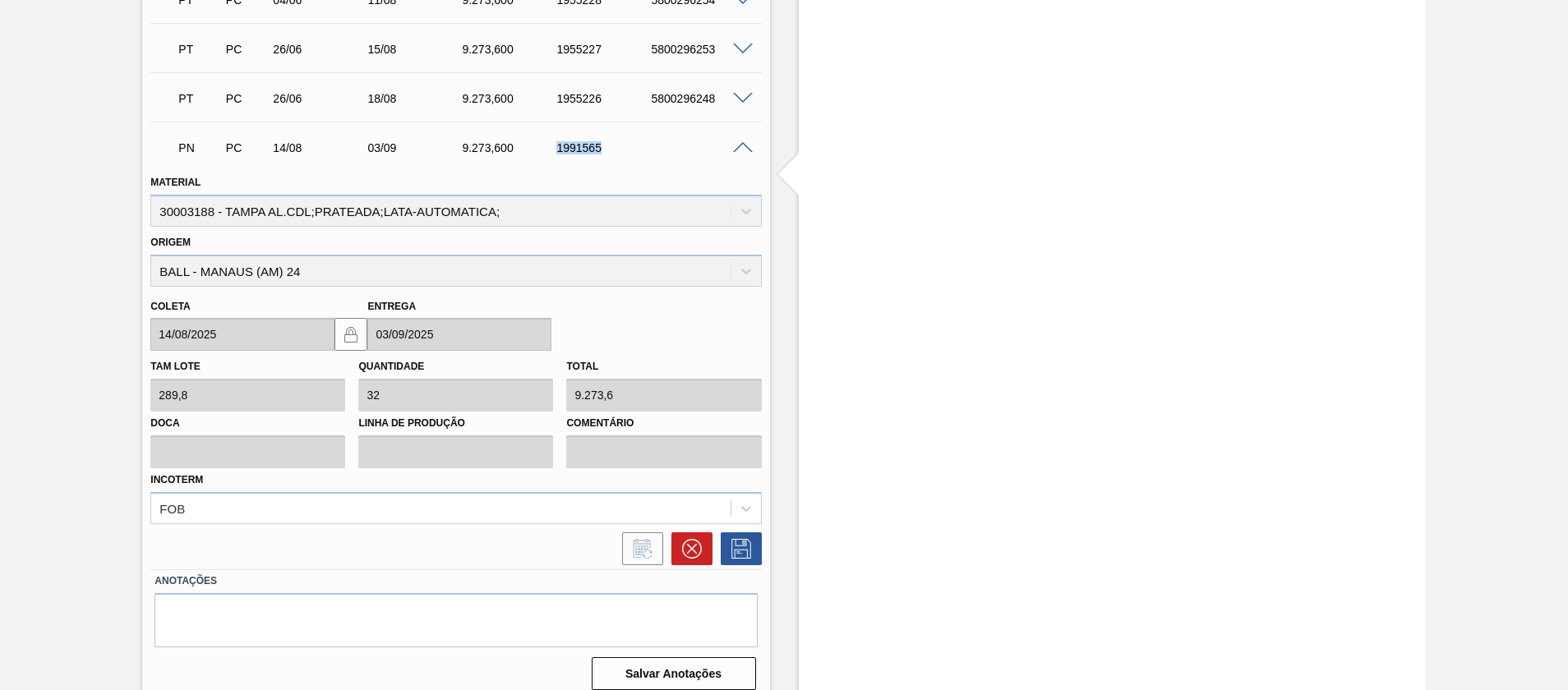 scroll, scrollTop: 1313, scrollLeft: 0, axis: vertical 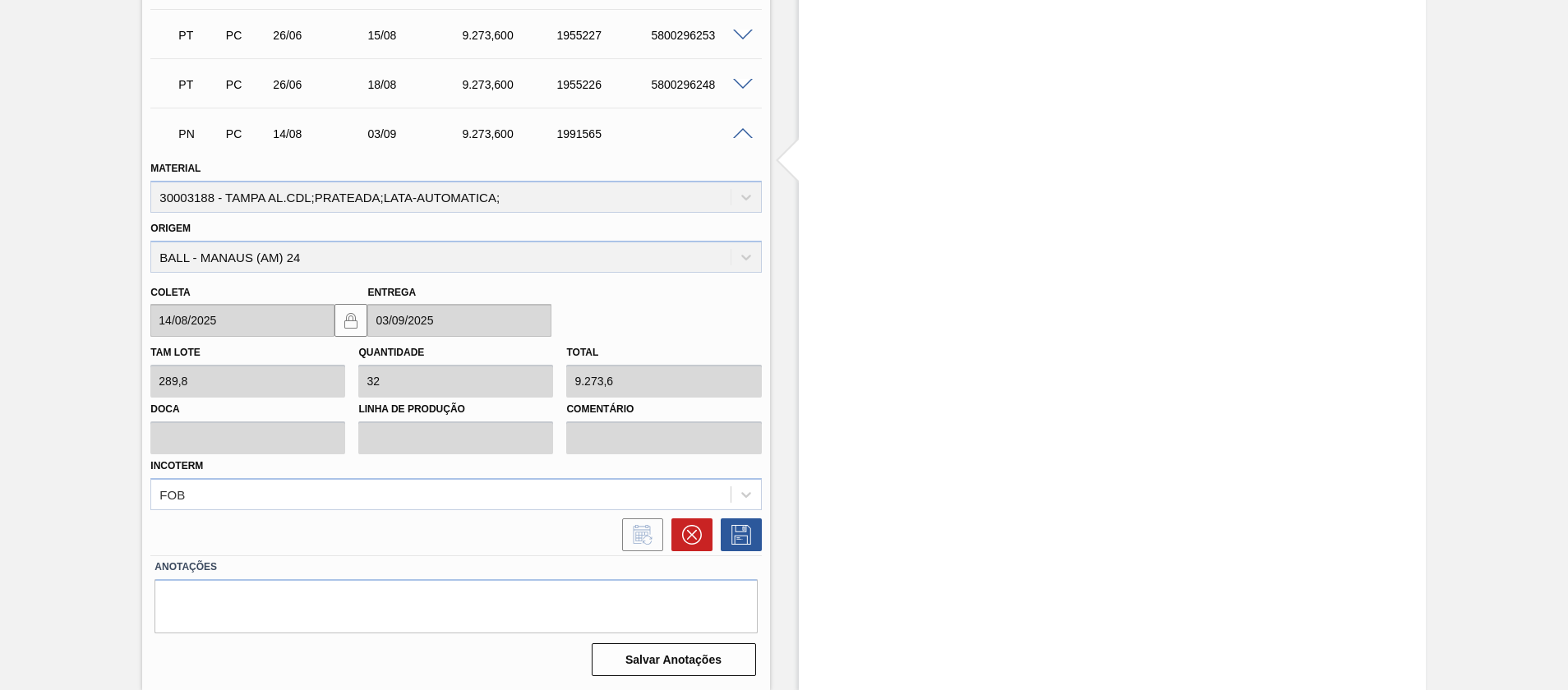 click at bounding box center (743, 134) 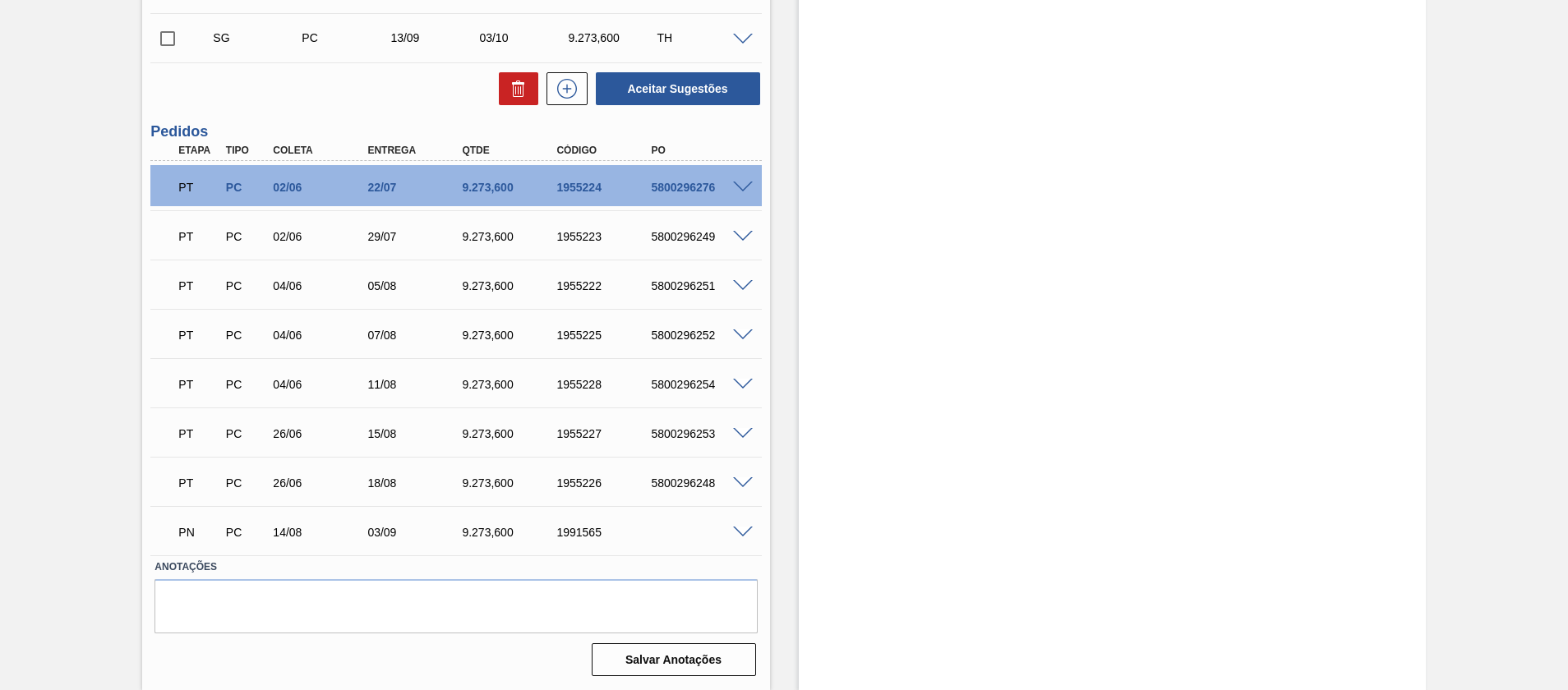 scroll, scrollTop: 915, scrollLeft: 0, axis: vertical 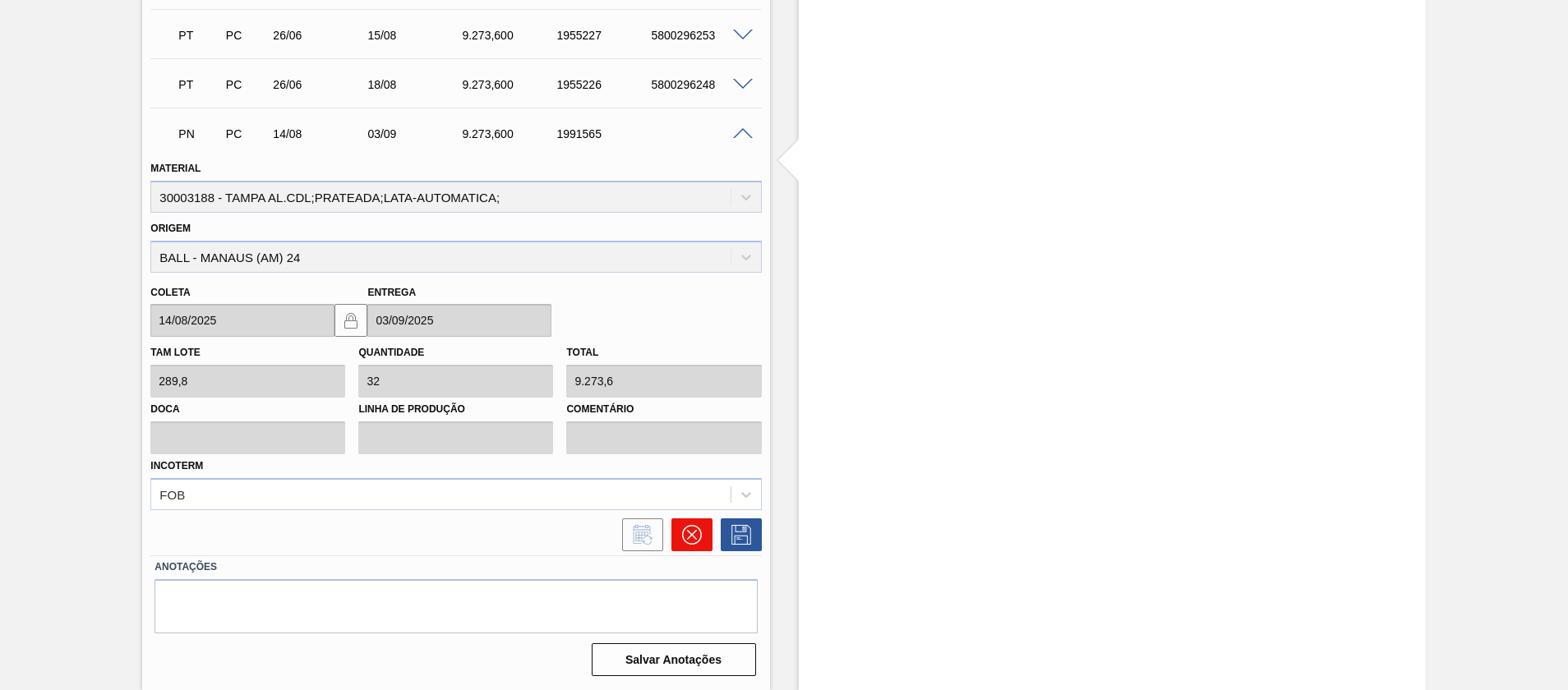 click 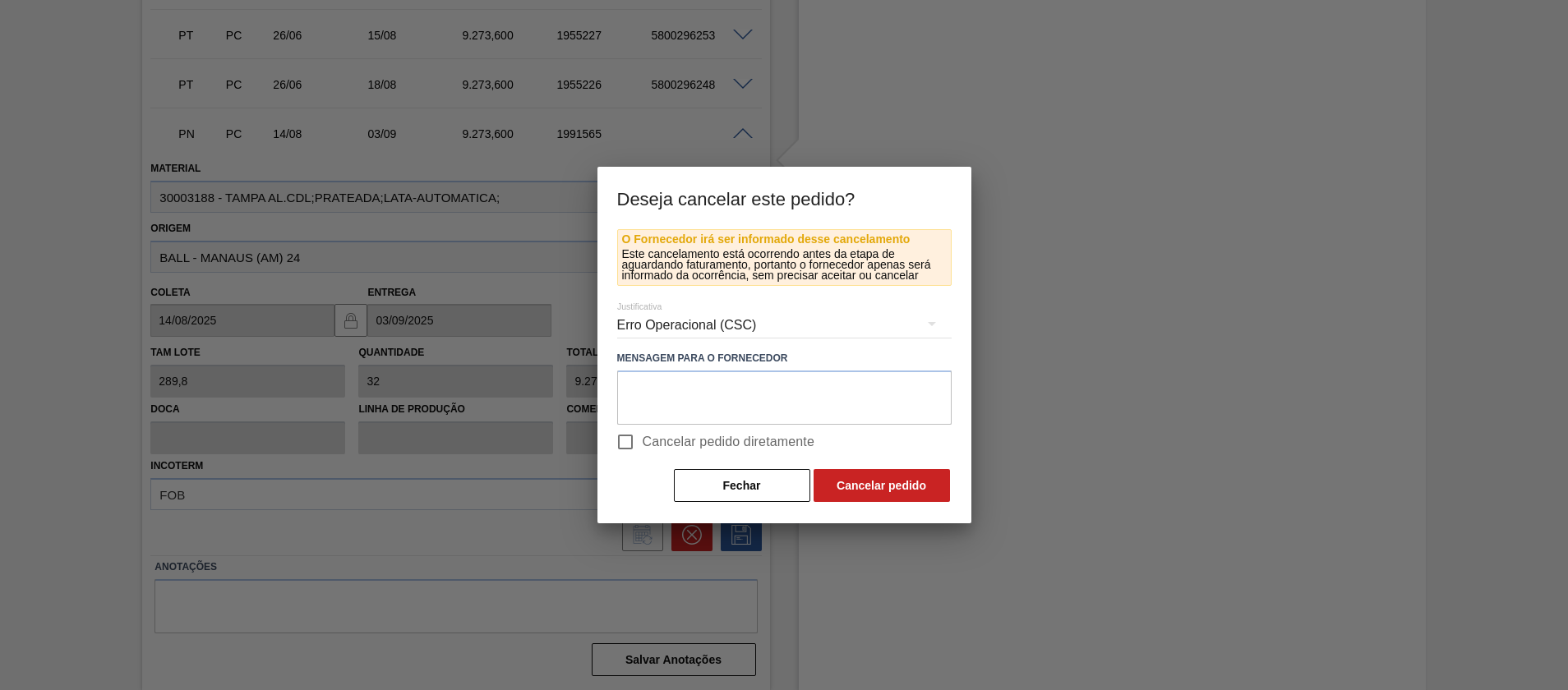 click on "Cancelar pedido diretamente" at bounding box center (729, 442) 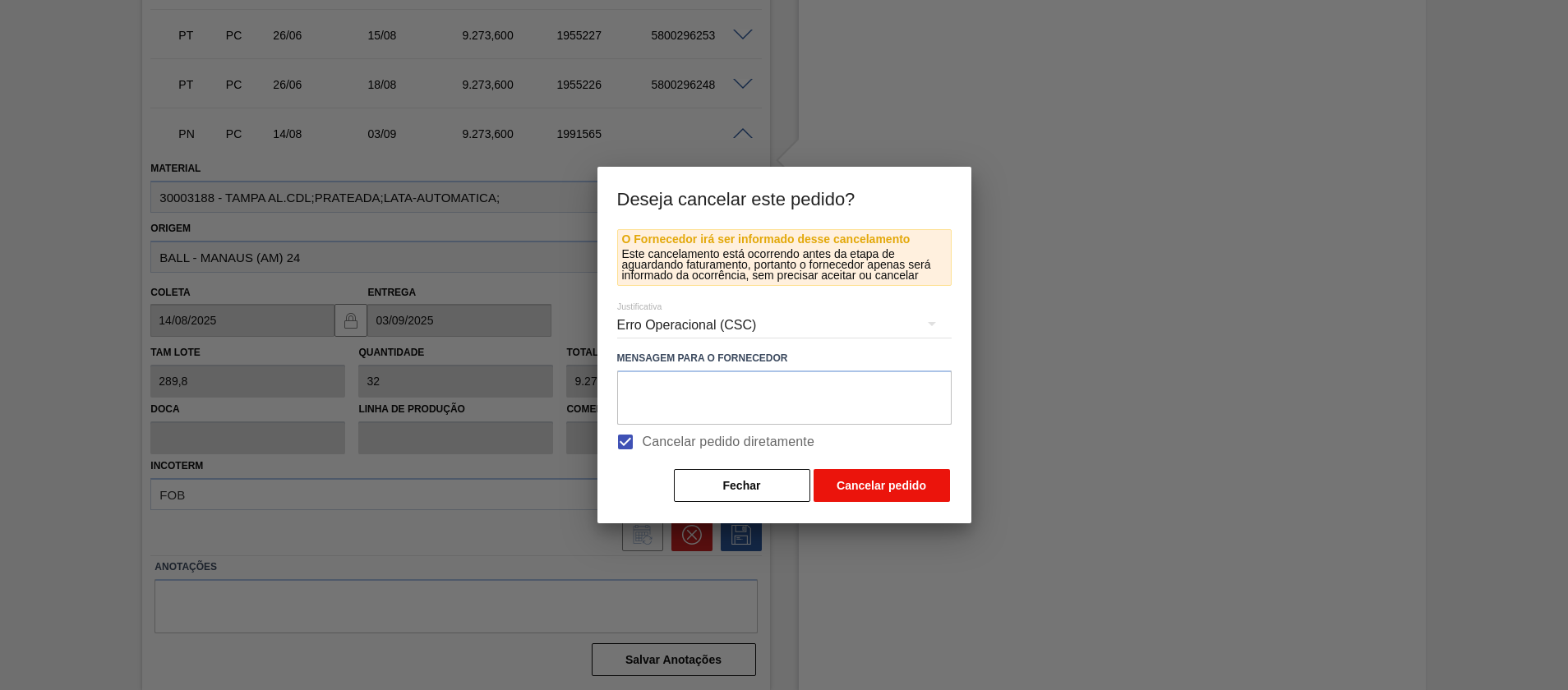 click on "Cancelar pedido" at bounding box center [882, 485] 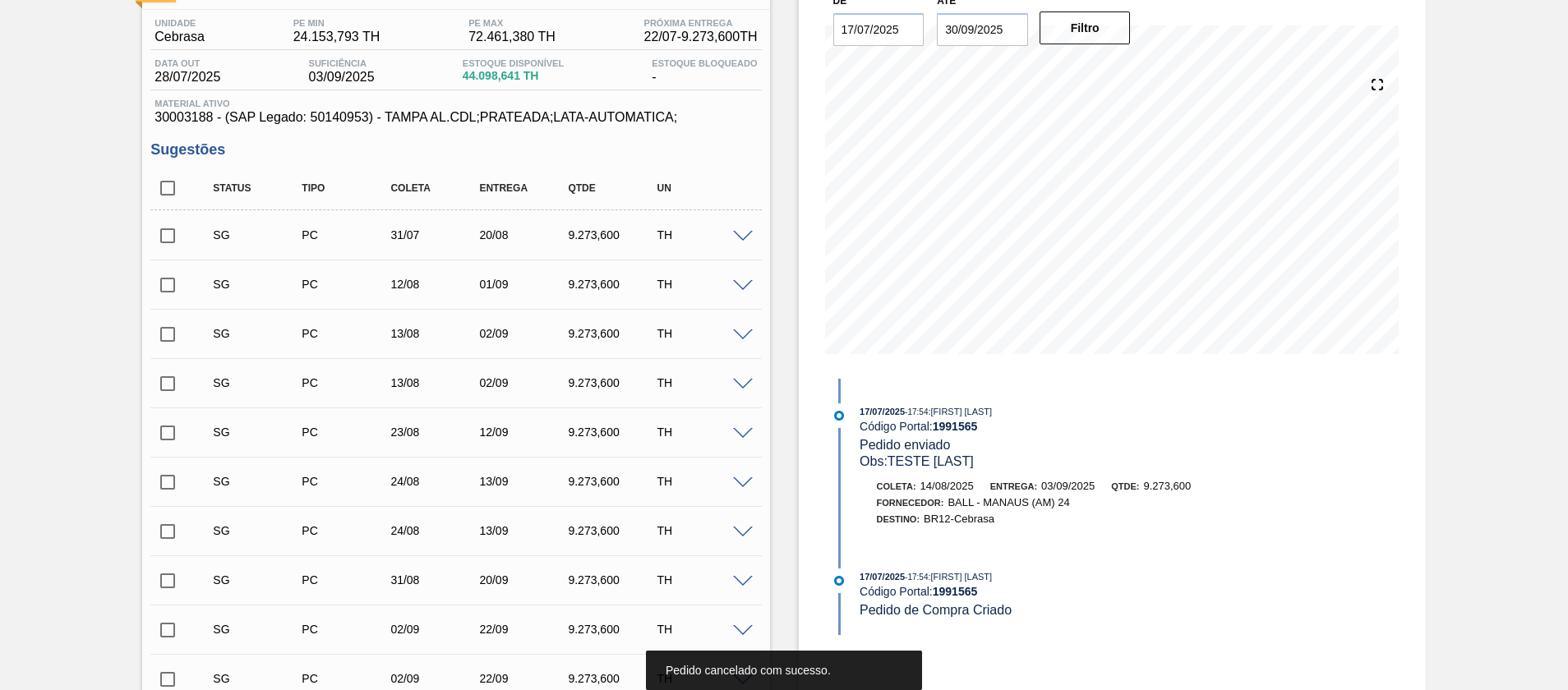 scroll, scrollTop: 0, scrollLeft: 0, axis: both 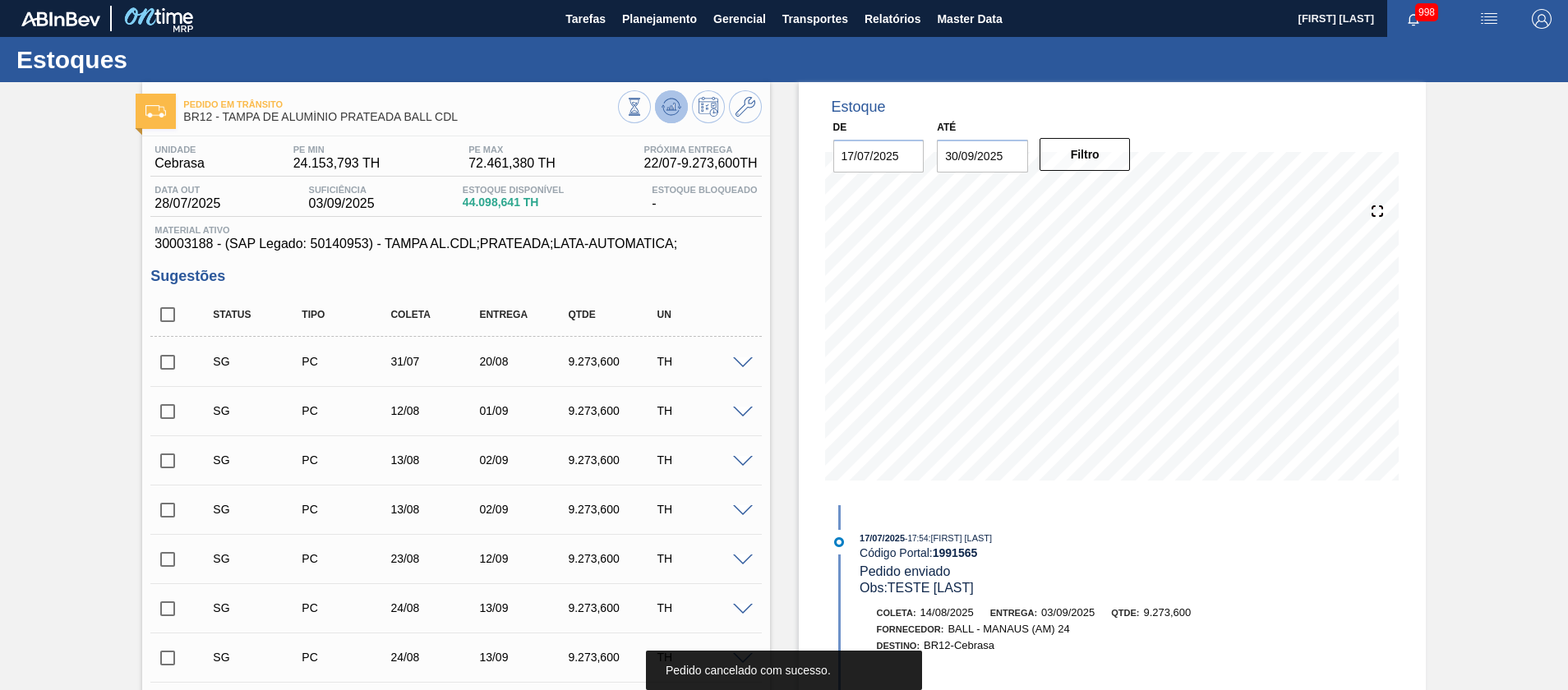 click 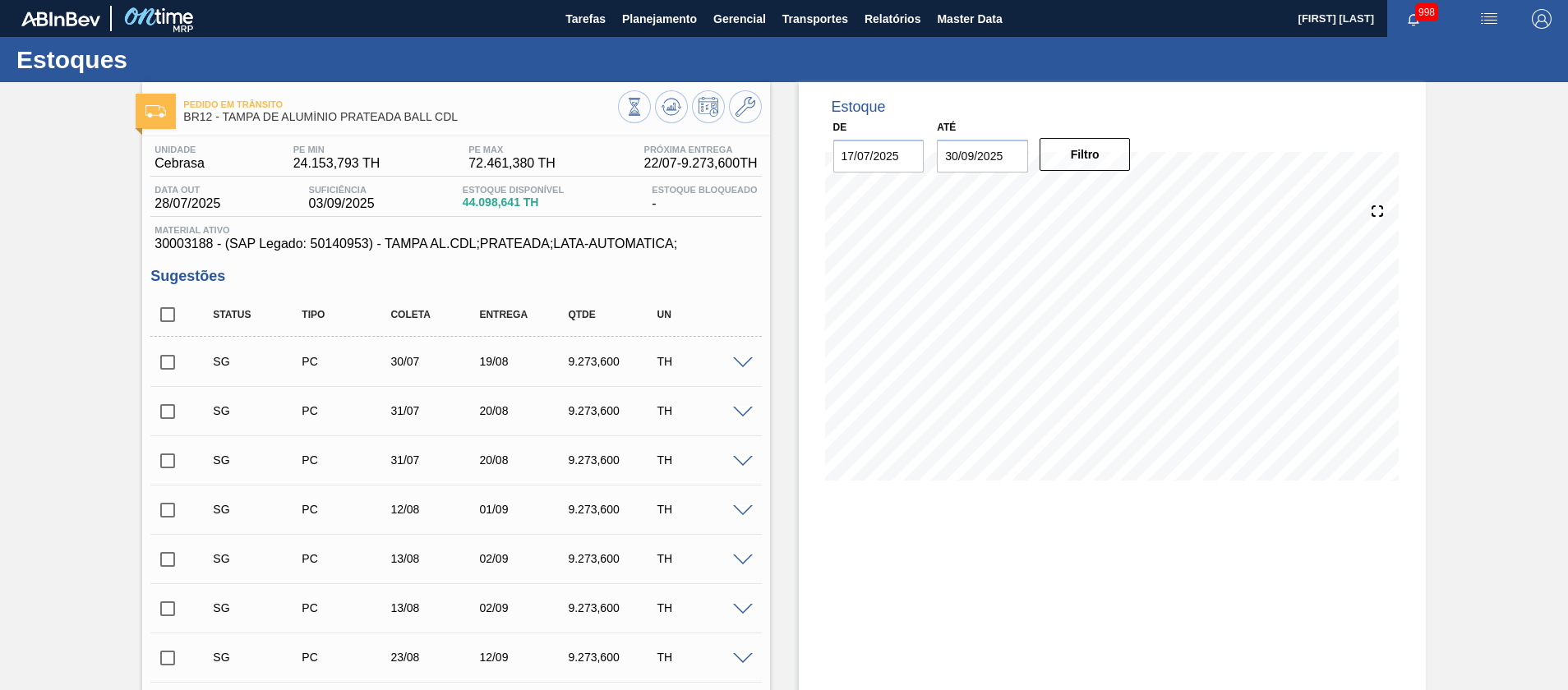 click at bounding box center (168, 315) 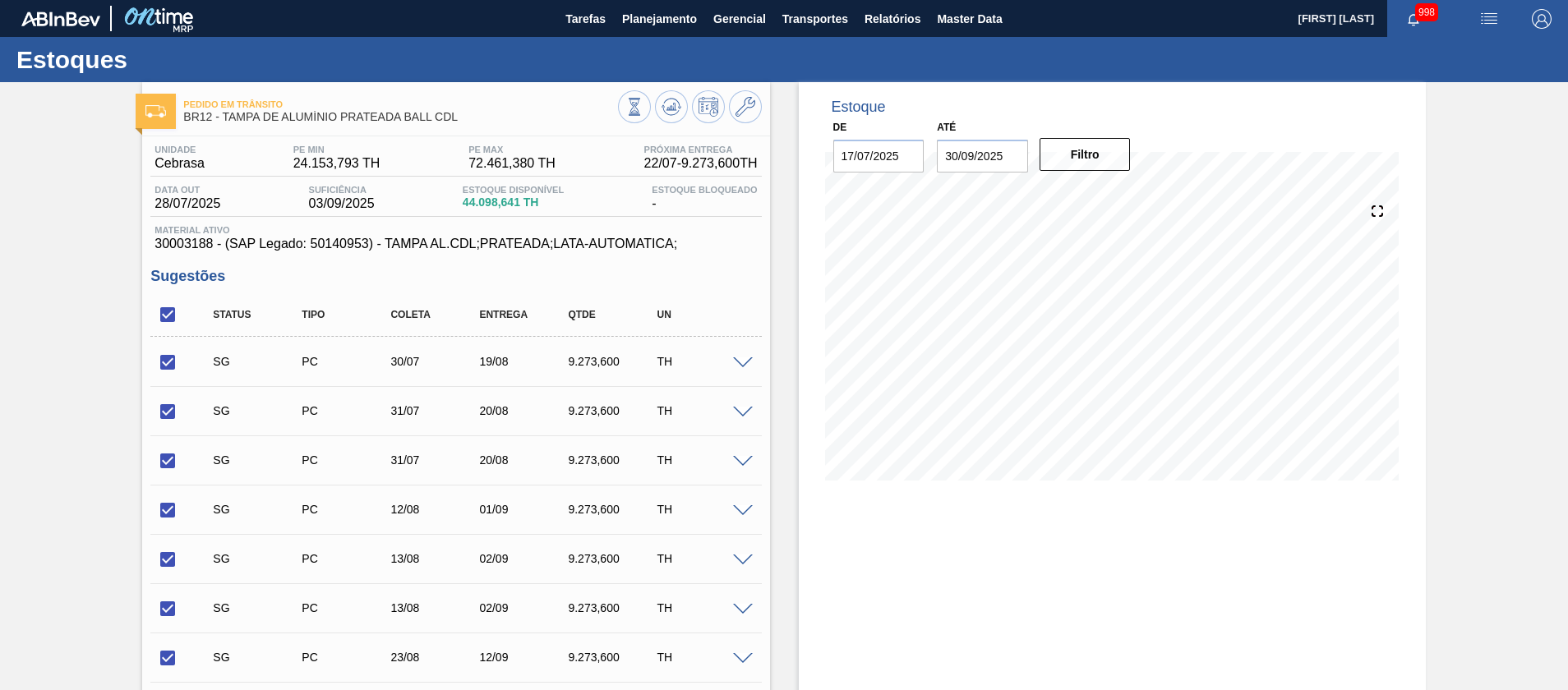 scroll, scrollTop: 616, scrollLeft: 0, axis: vertical 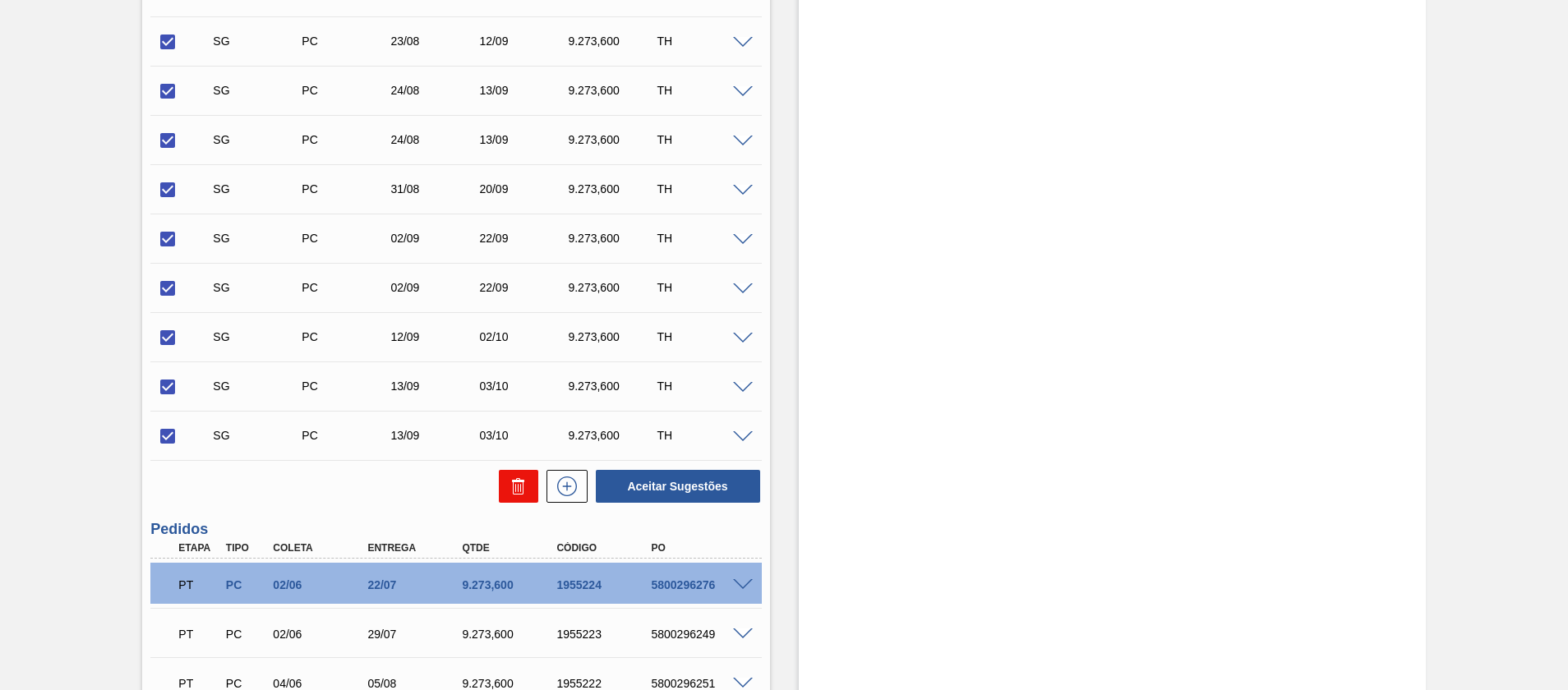 click 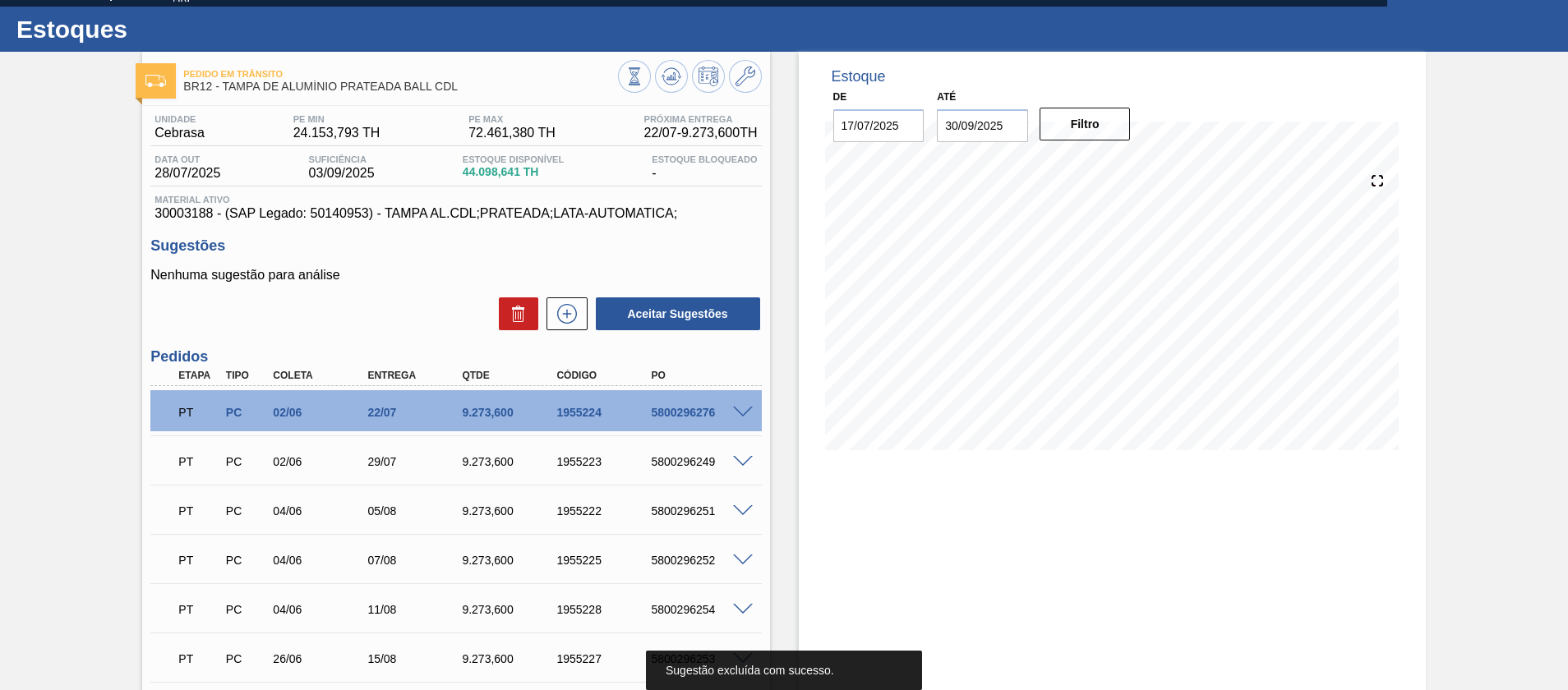 scroll, scrollTop: 0, scrollLeft: 0, axis: both 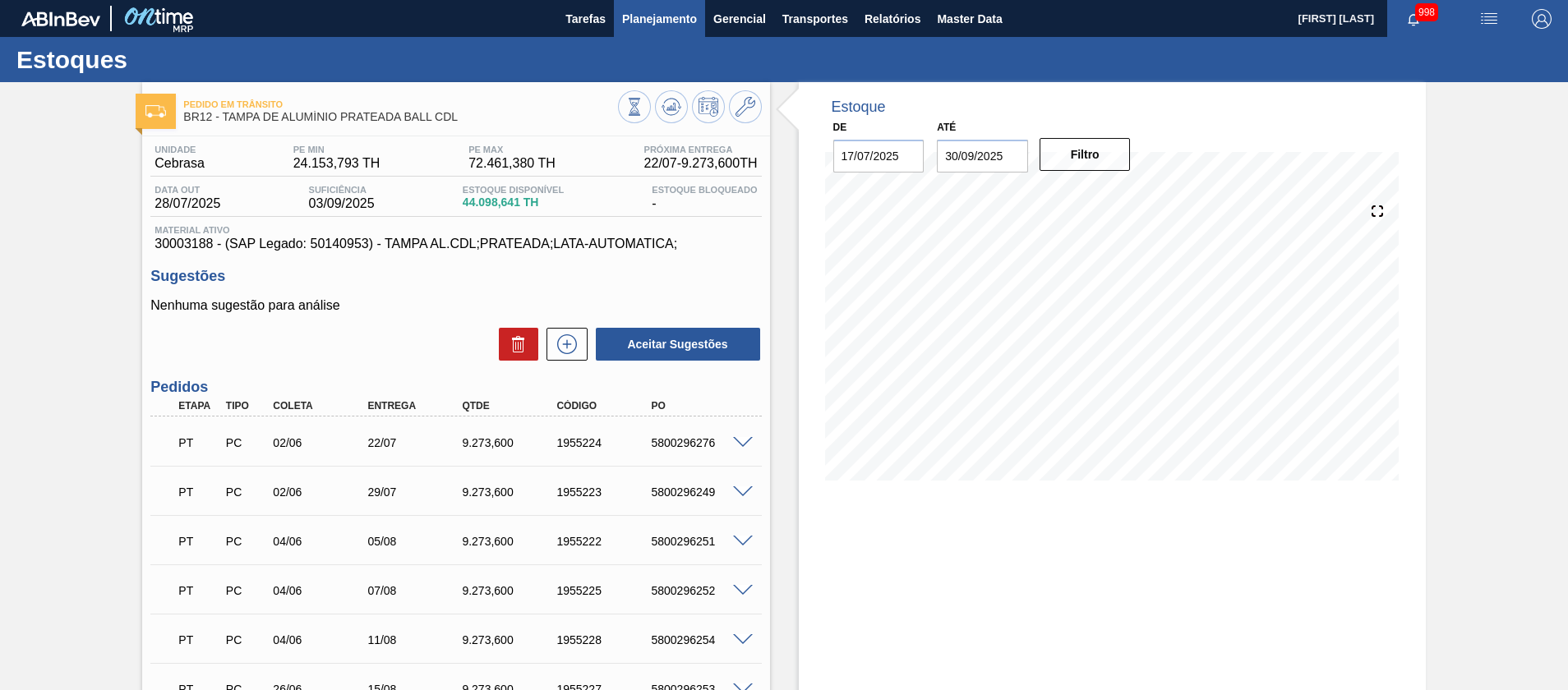 click on "Planejamento" at bounding box center [659, 19] 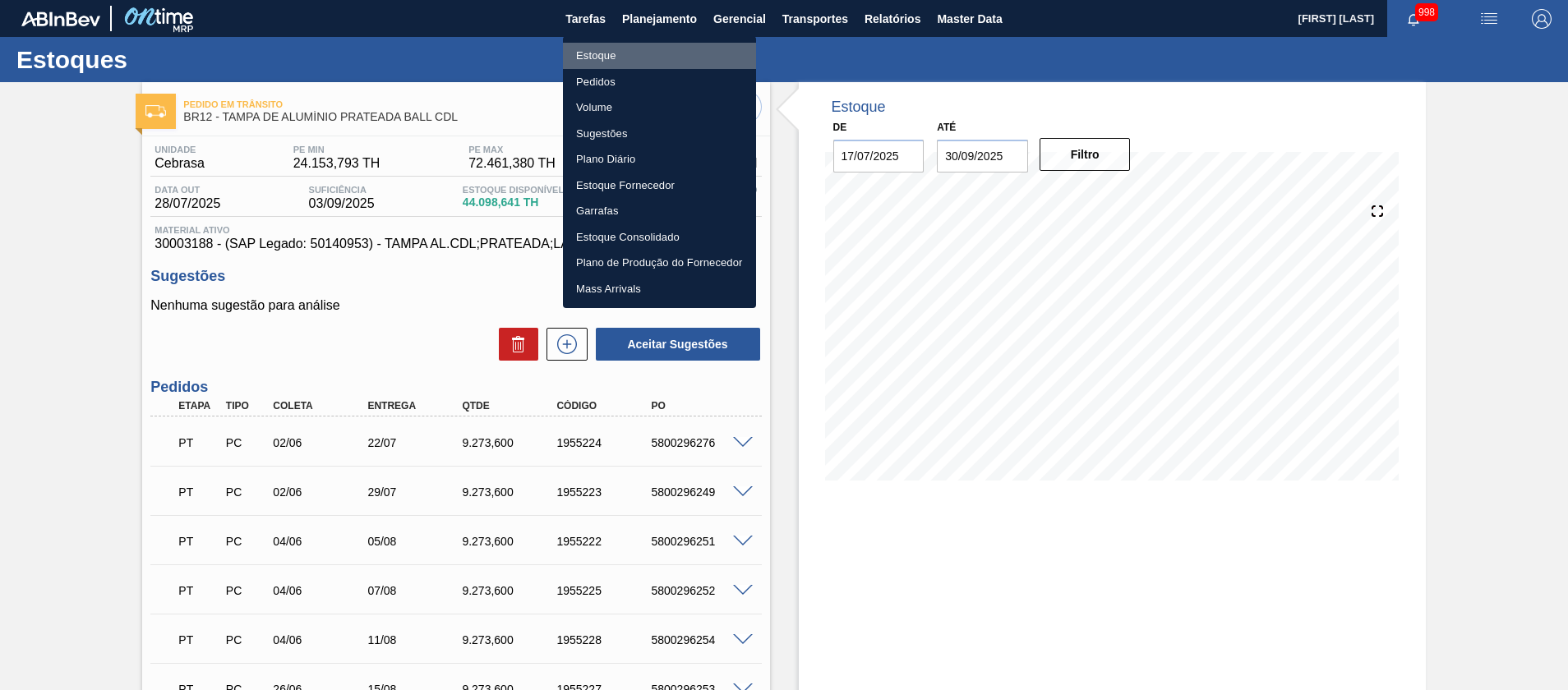 click on "Estoque" at bounding box center (659, 56) 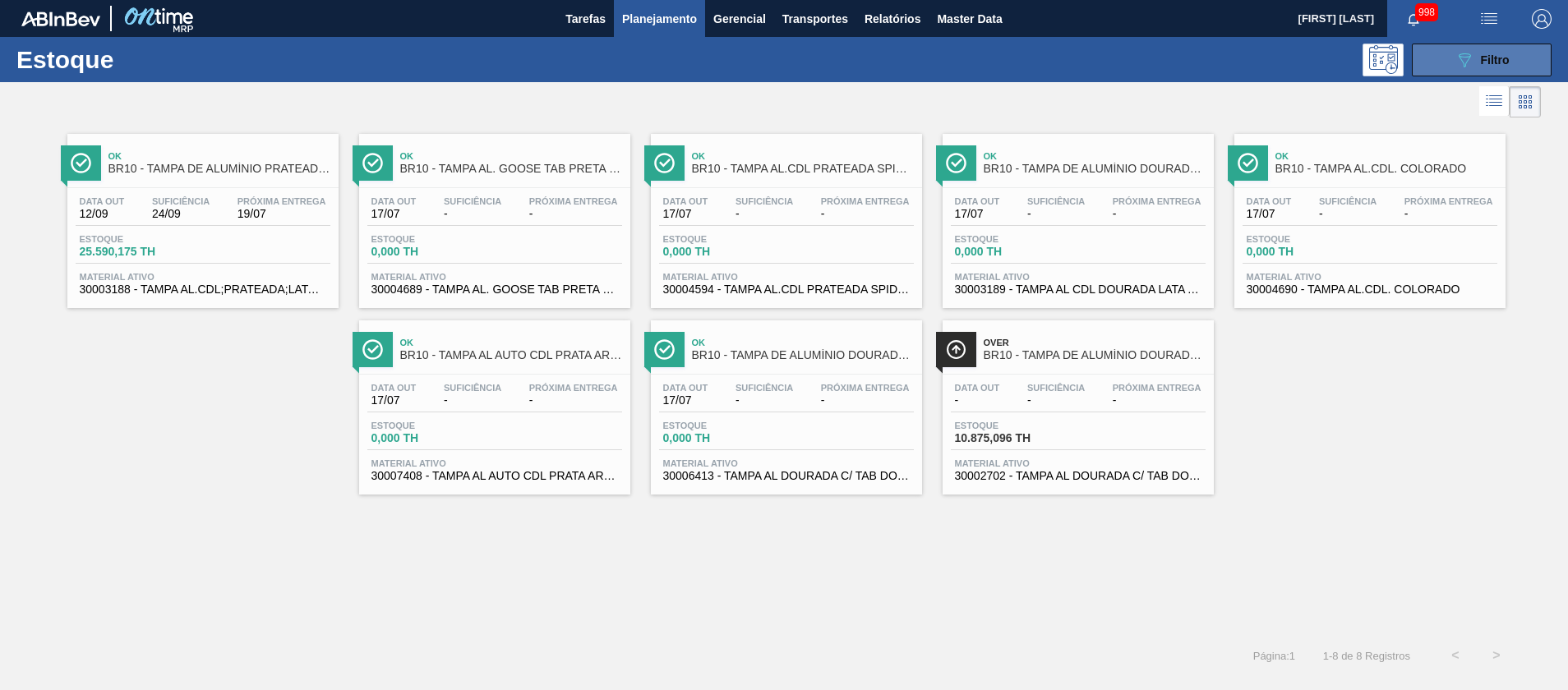 click on "089F7B8B-B2A5-4AFE-B5C0-19BA573D28AC Filtro" at bounding box center [1482, 60] 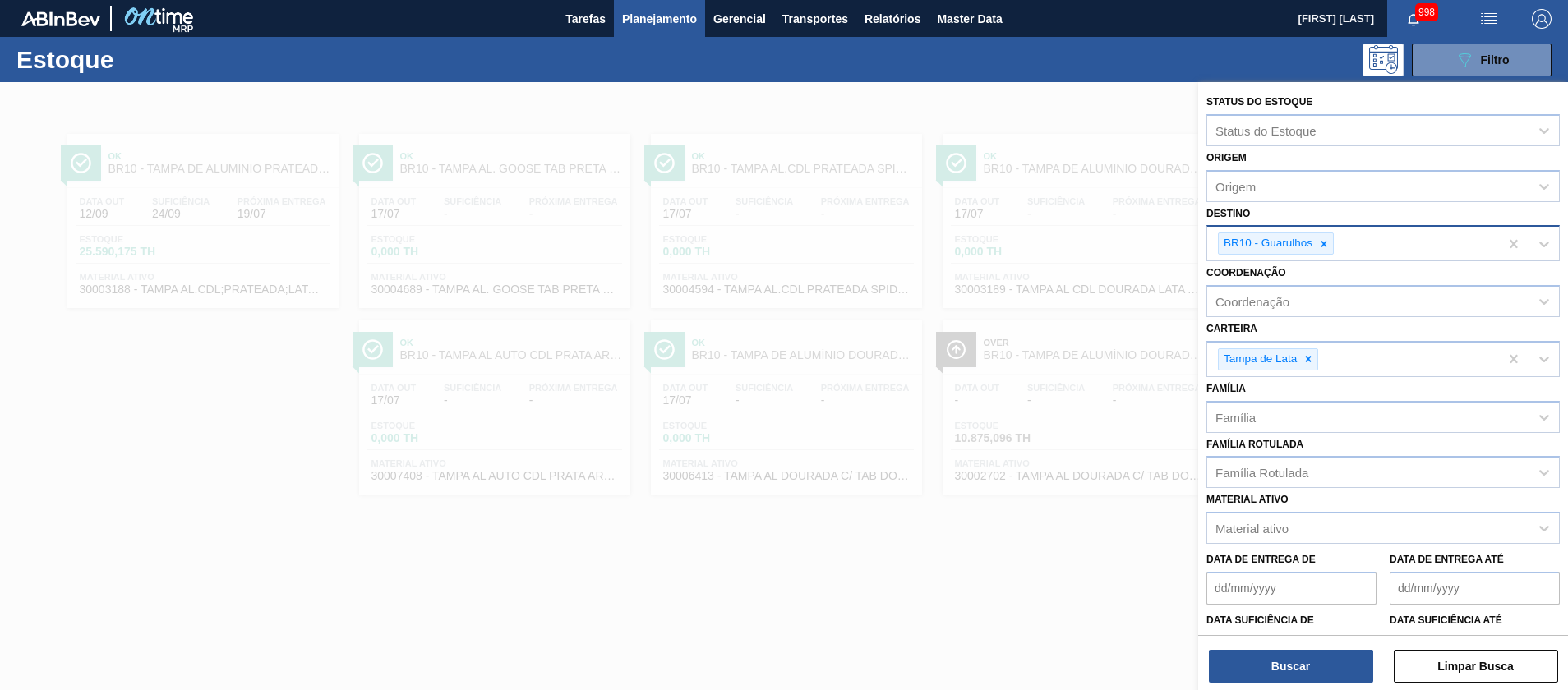 click 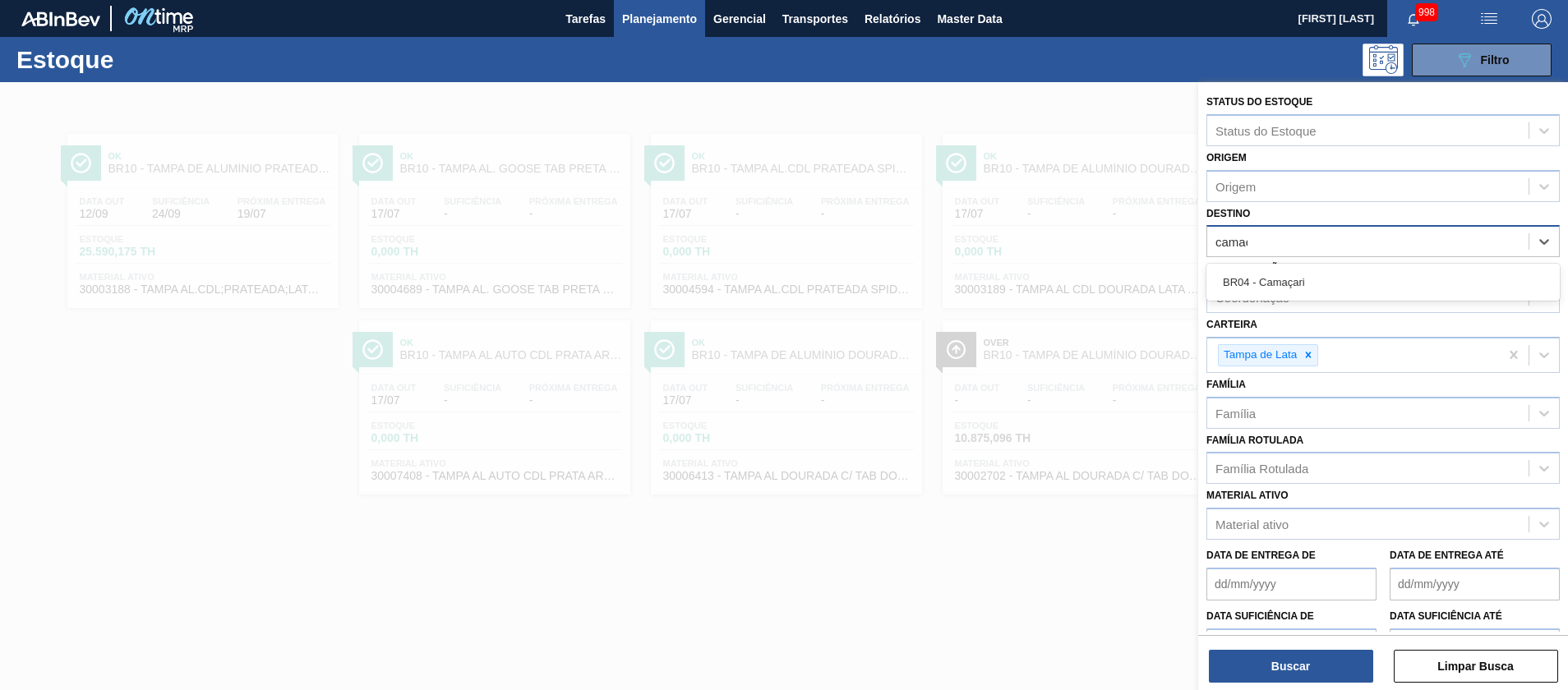 type on "camaça" 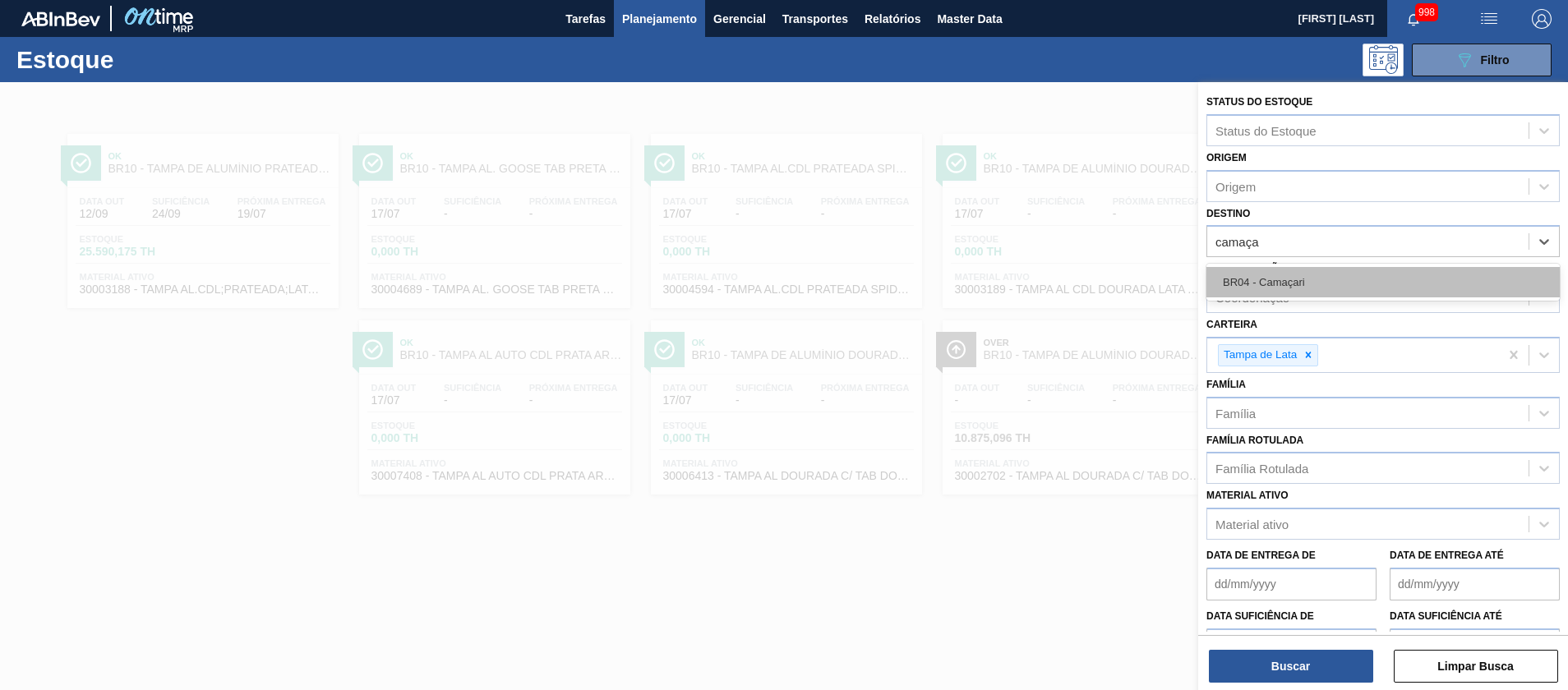 click on "BR04 - Camaçari" at bounding box center [1383, 282] 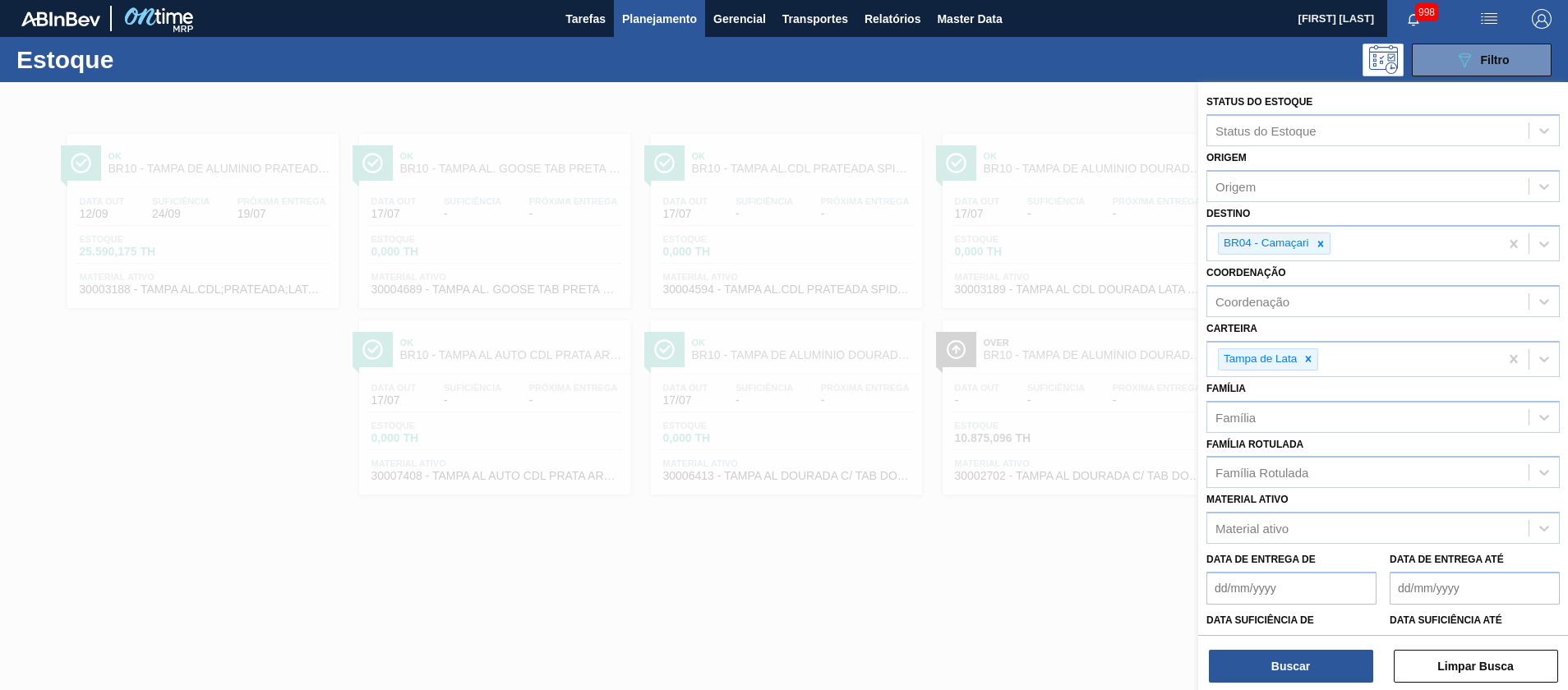 click on "Buscar Limpar Busca" at bounding box center (1383, 658) 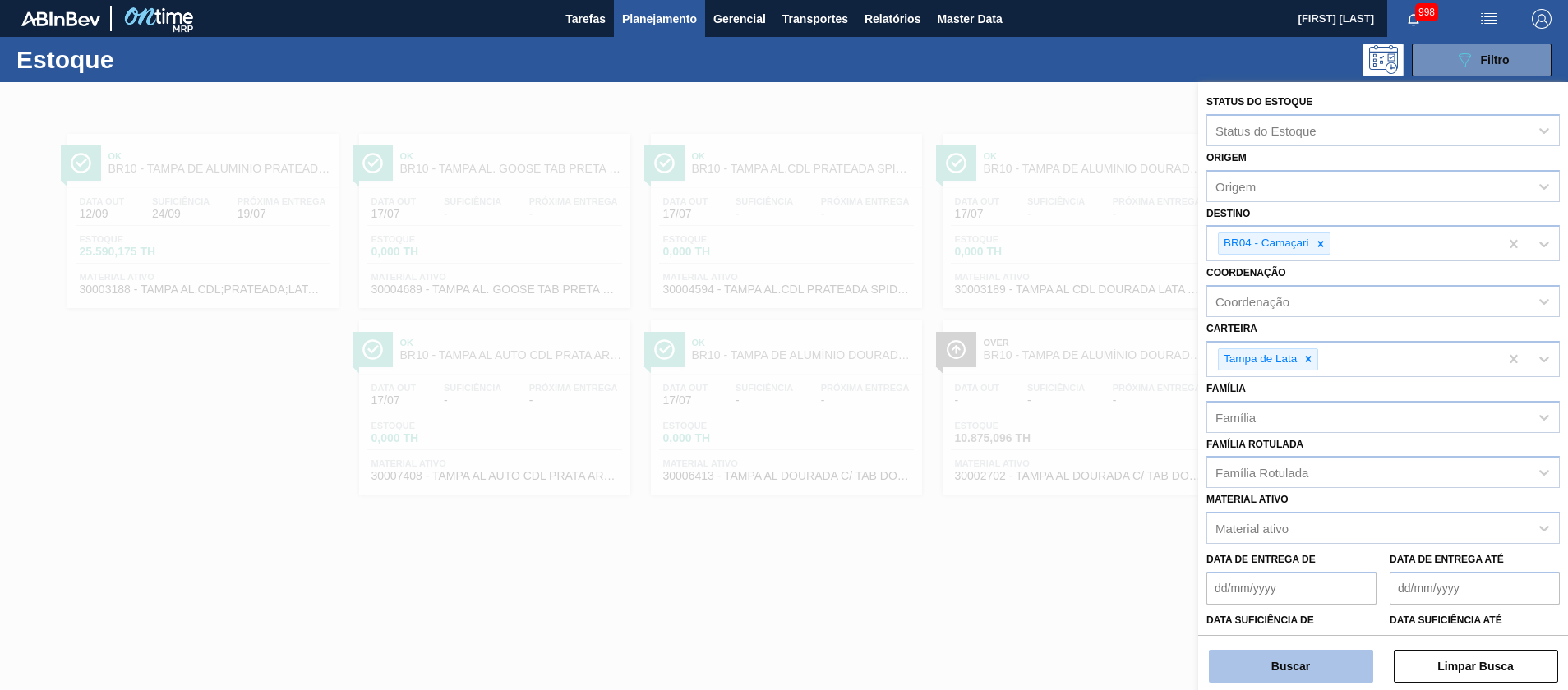 click on "Buscar" at bounding box center (1291, 666) 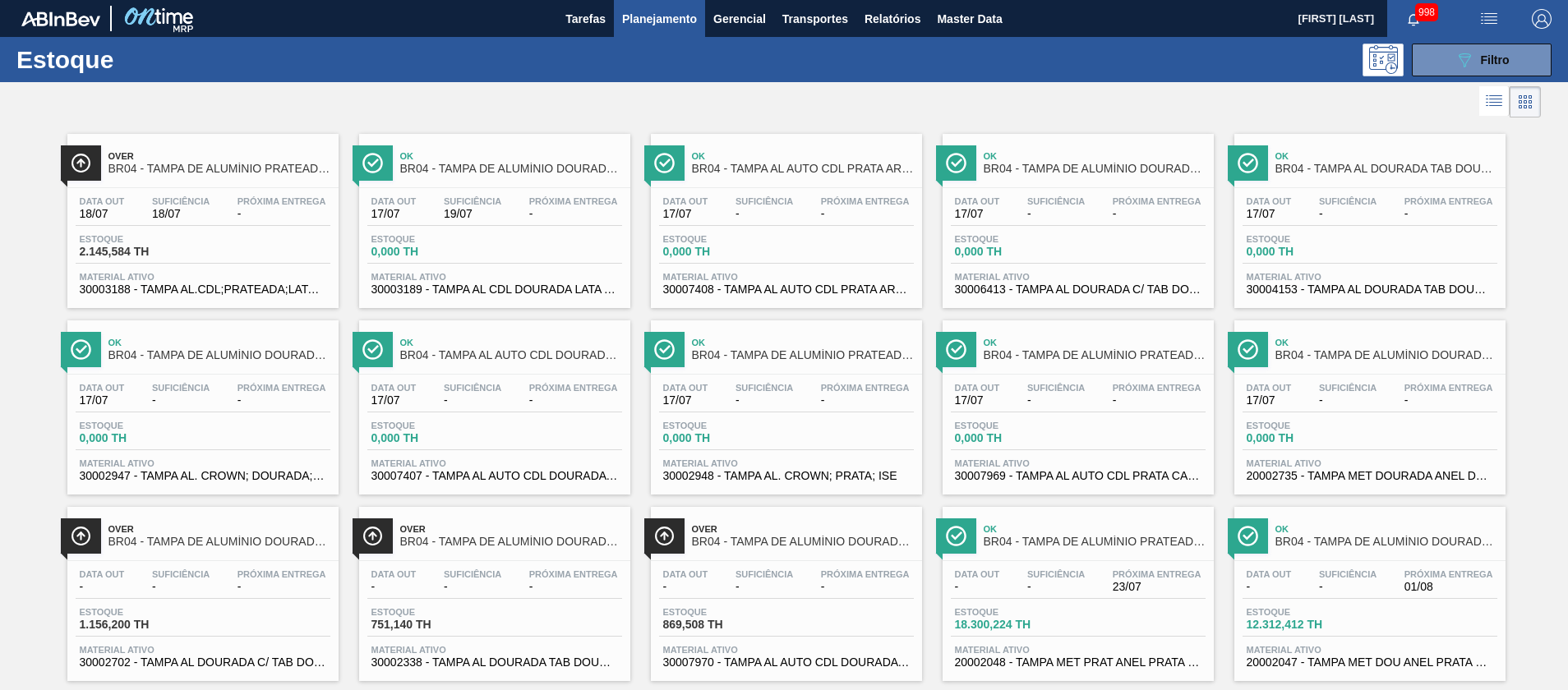 click on "2.145,584 TH" at bounding box center (137, 251) 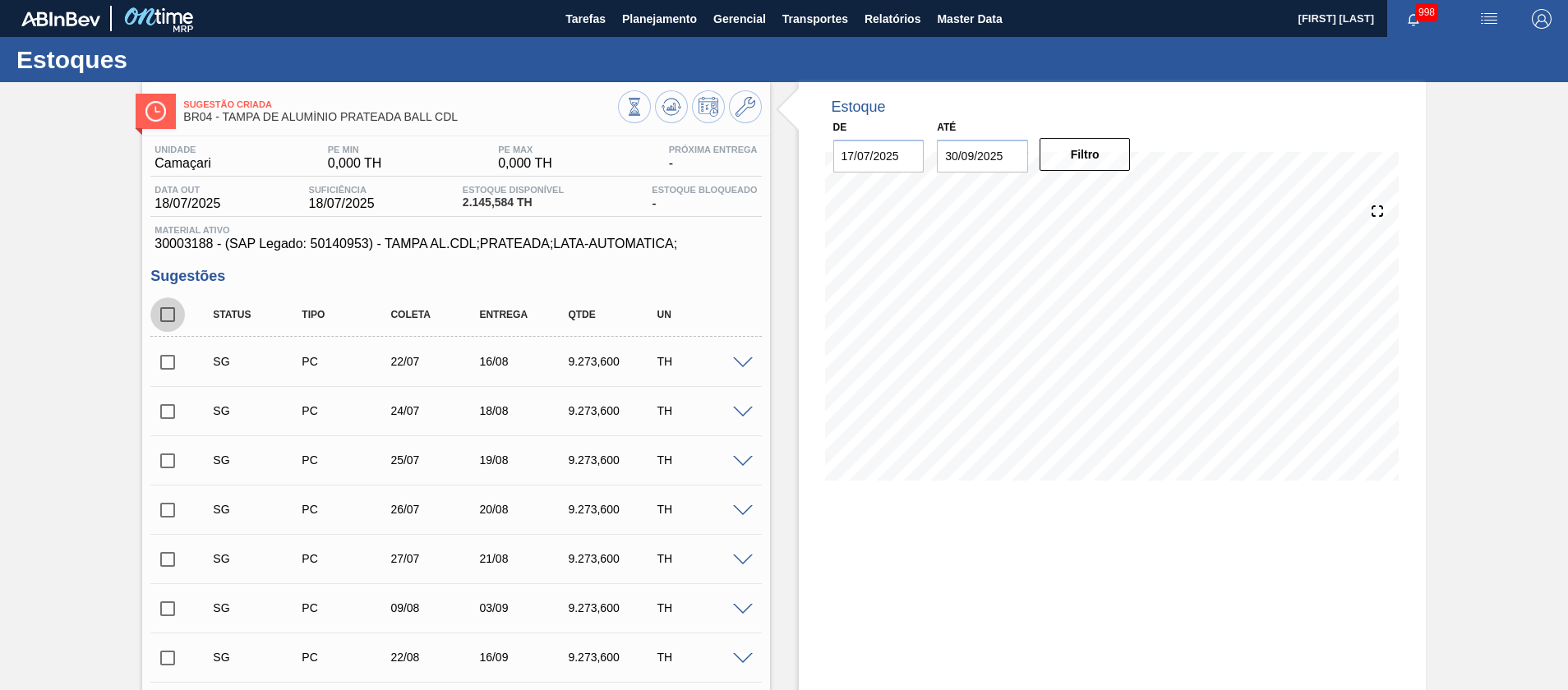 click at bounding box center [168, 315] 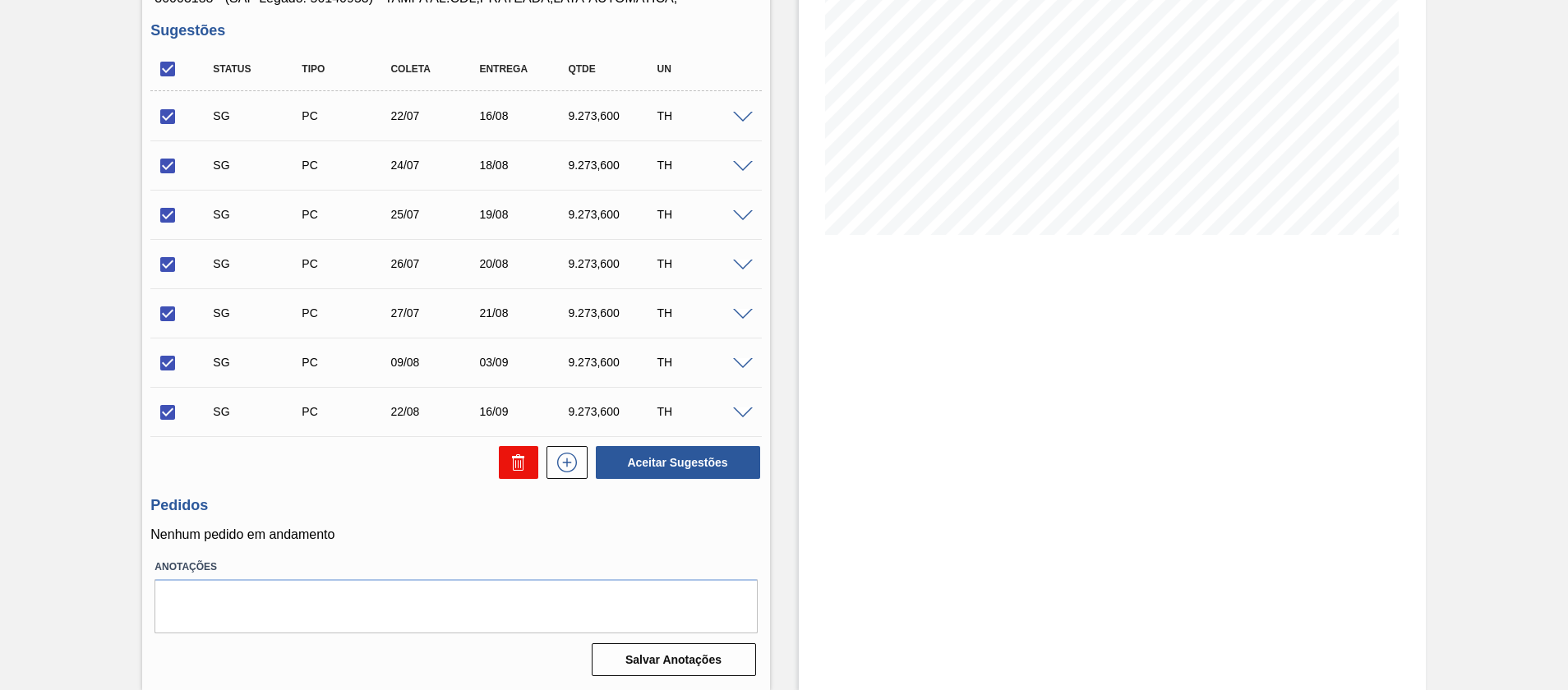 click 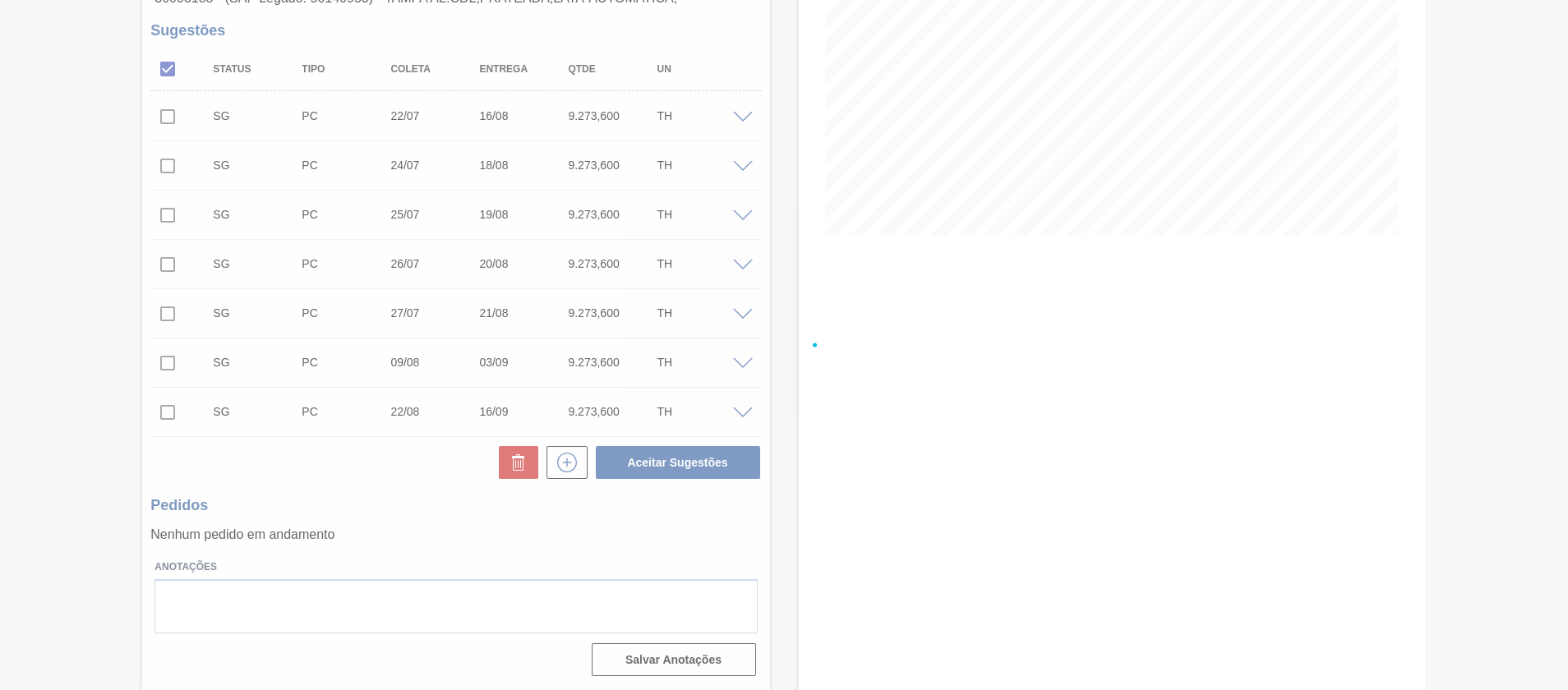 scroll, scrollTop: 16, scrollLeft: 0, axis: vertical 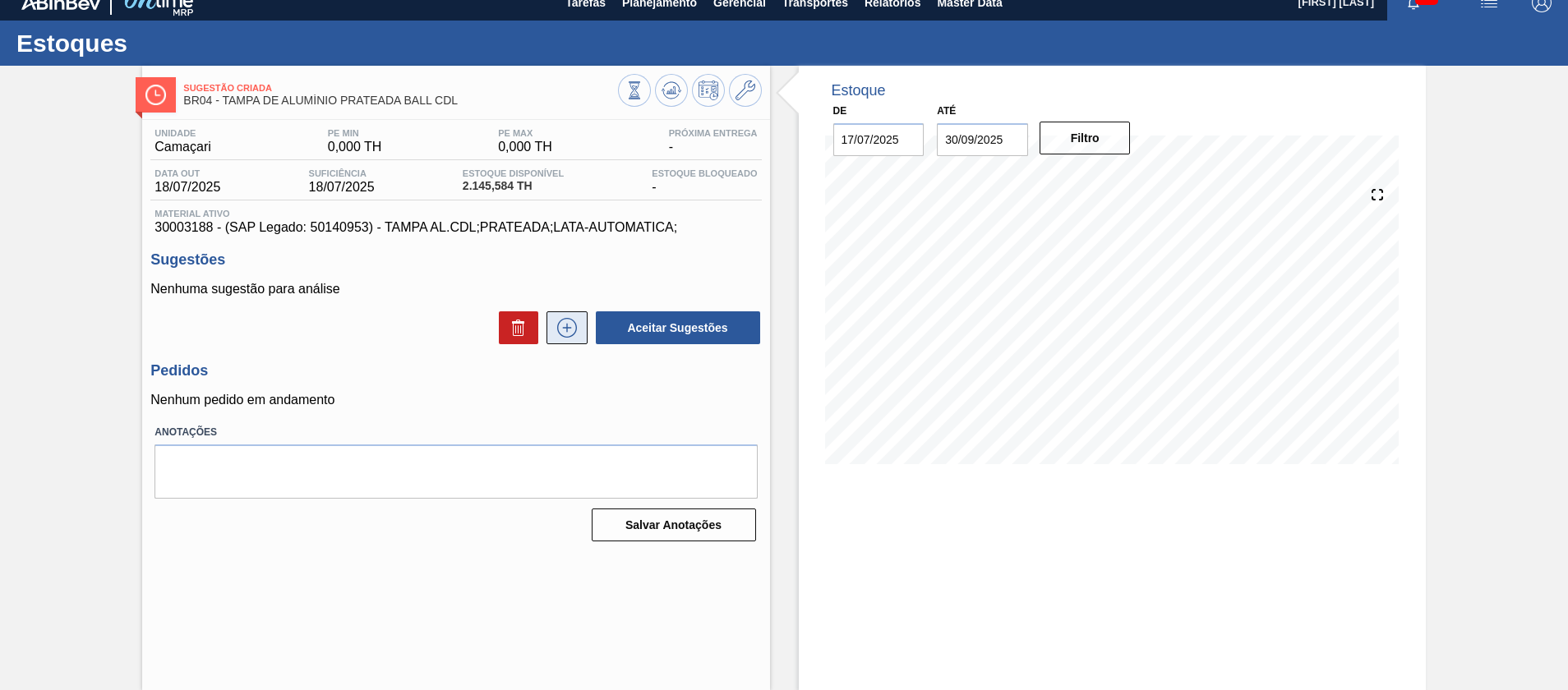 click at bounding box center (567, 328) 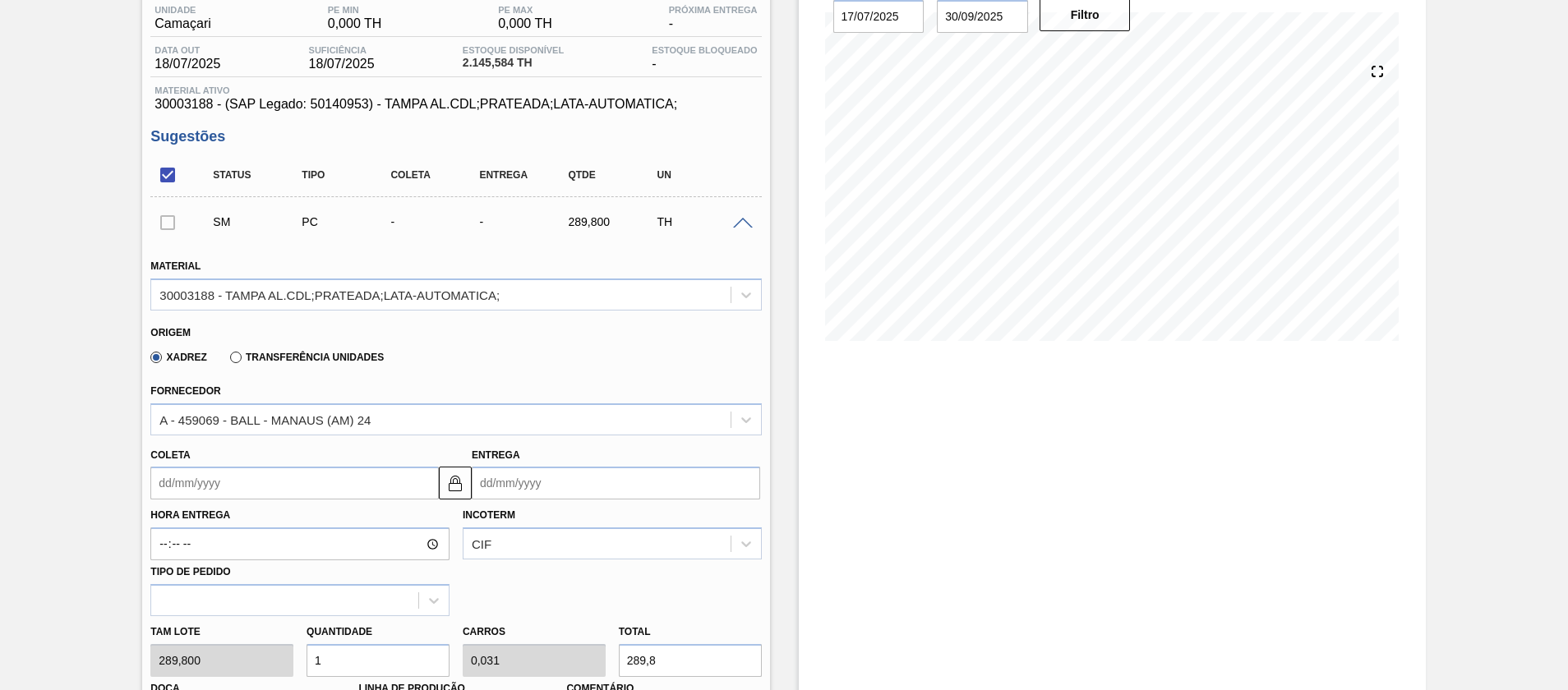 scroll, scrollTop: 263, scrollLeft: 0, axis: vertical 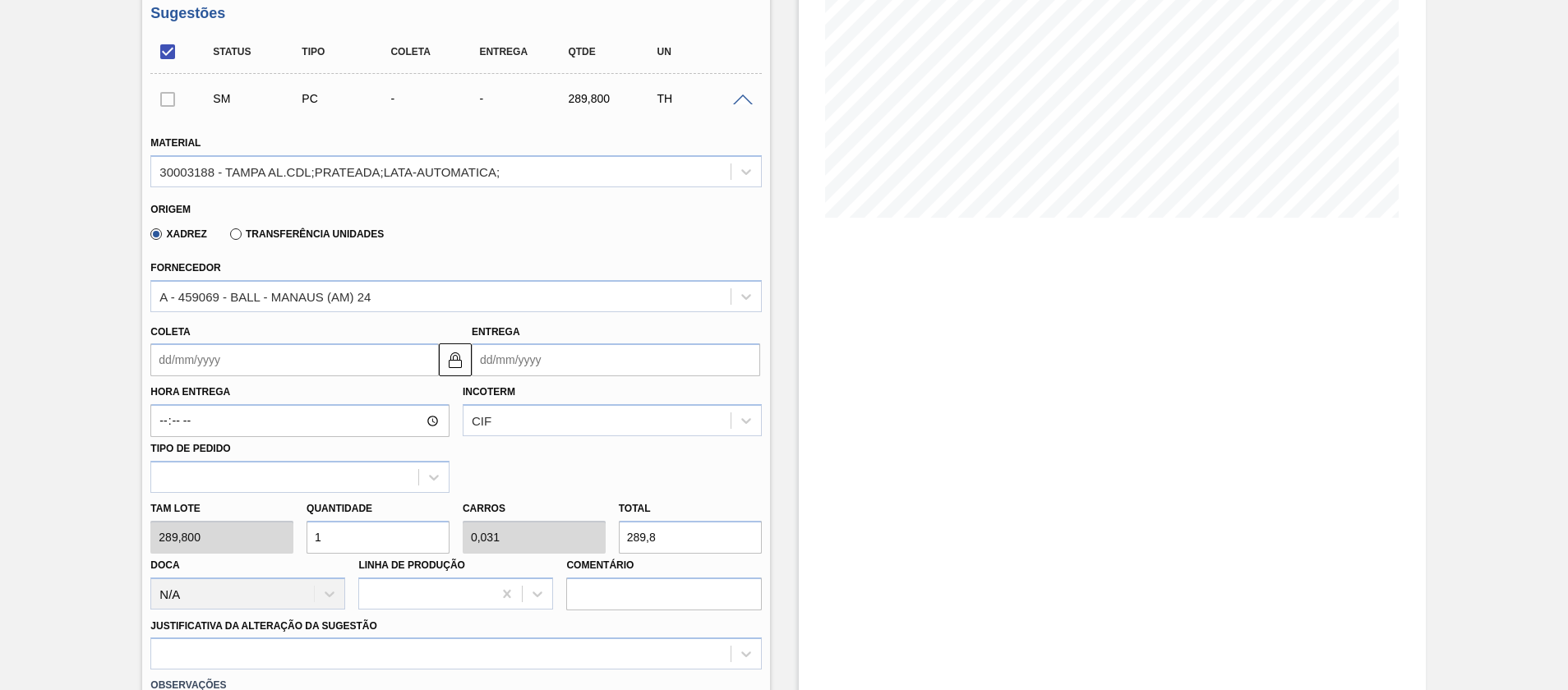 drag, startPoint x: 376, startPoint y: 533, endPoint x: 0, endPoint y: 533, distance: 376 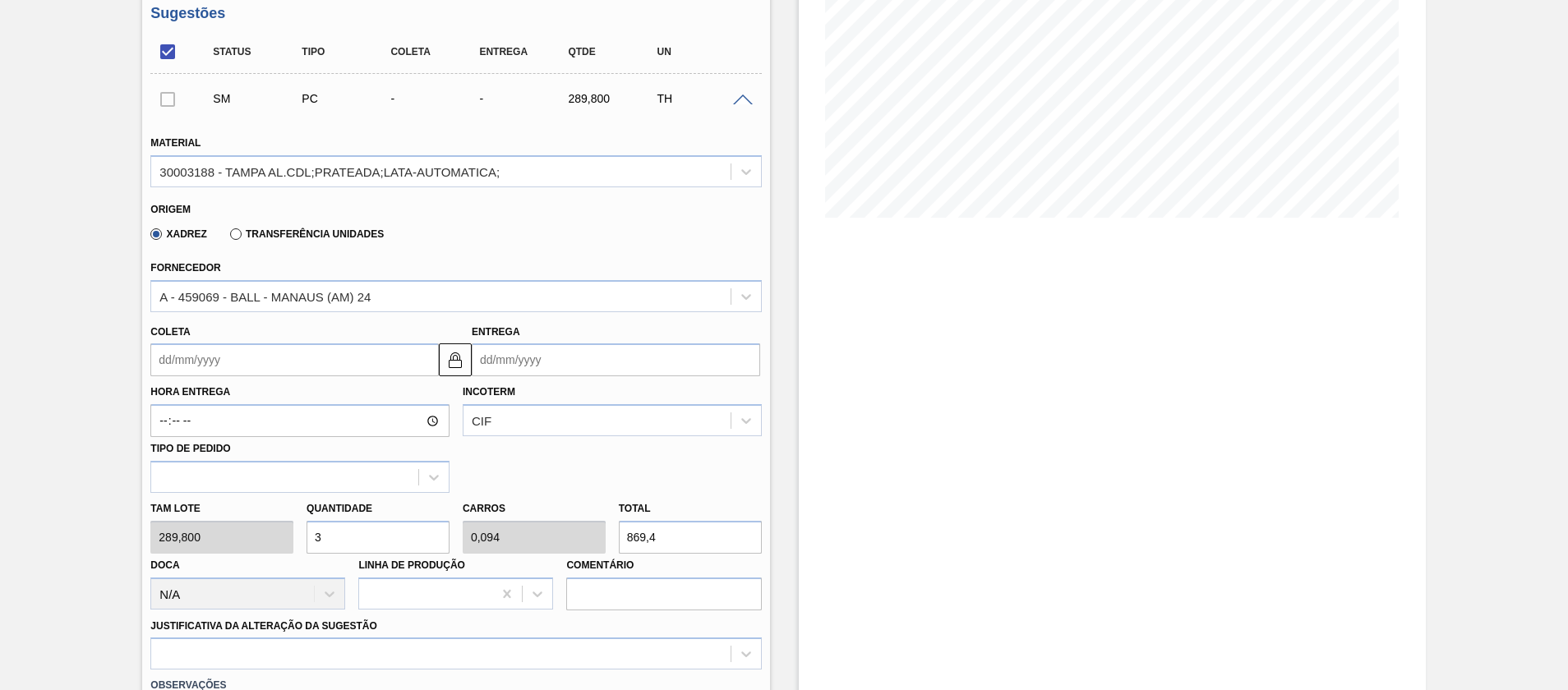 type on "32" 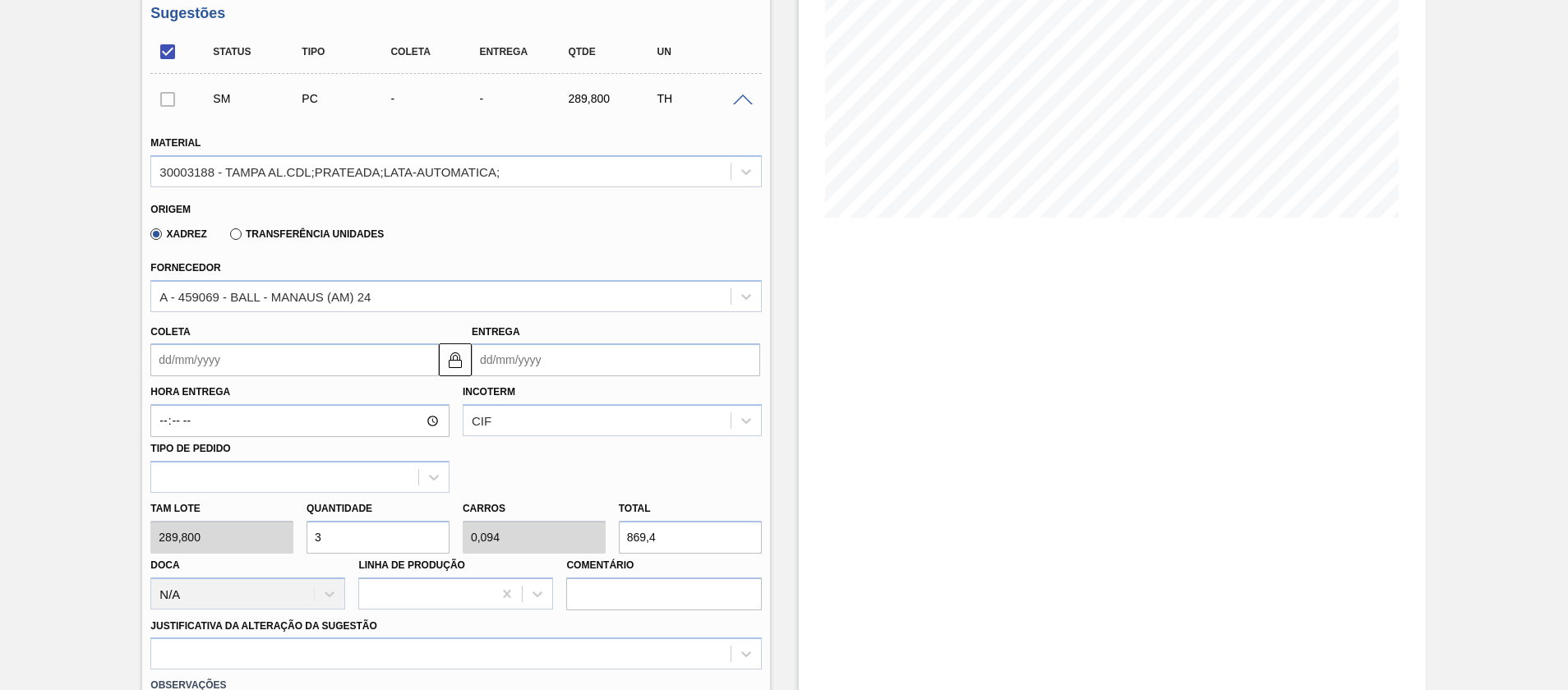 type on "1" 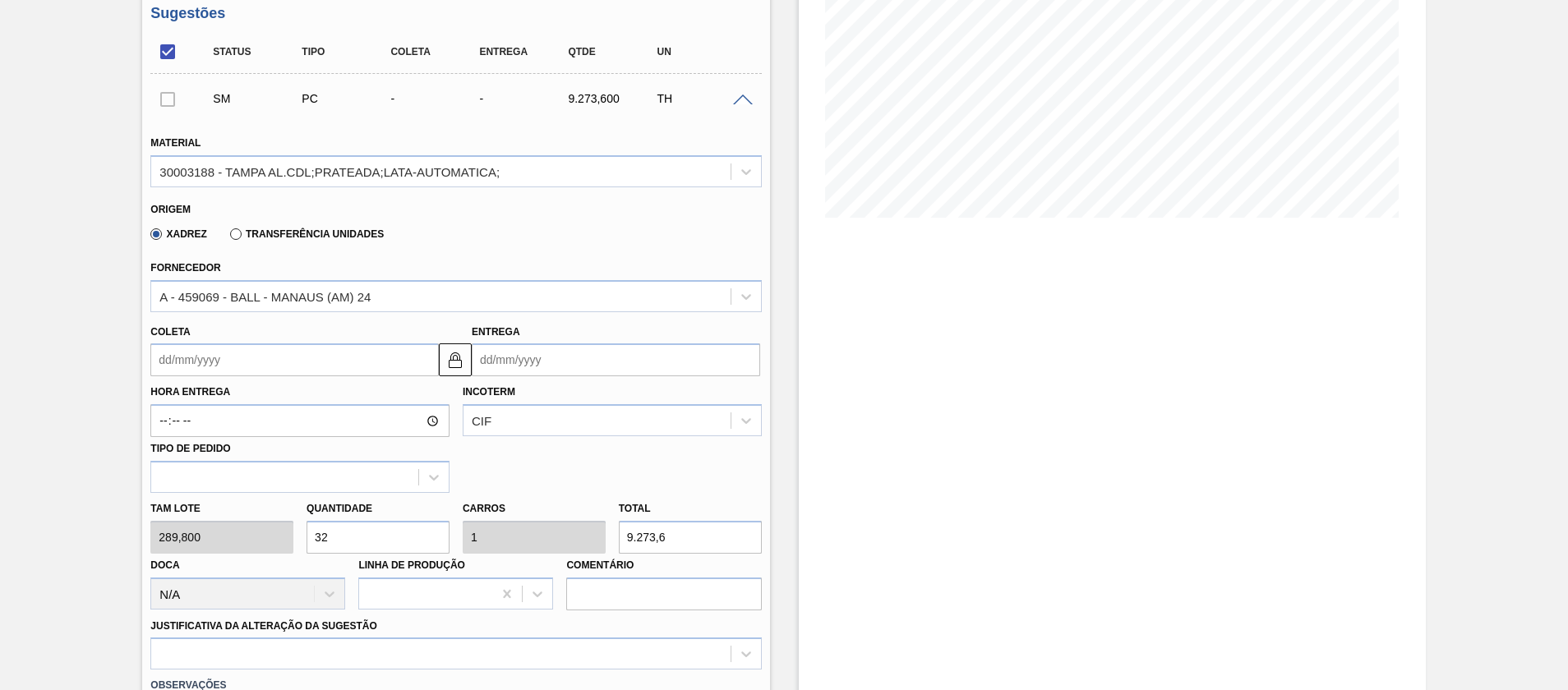 type on "32" 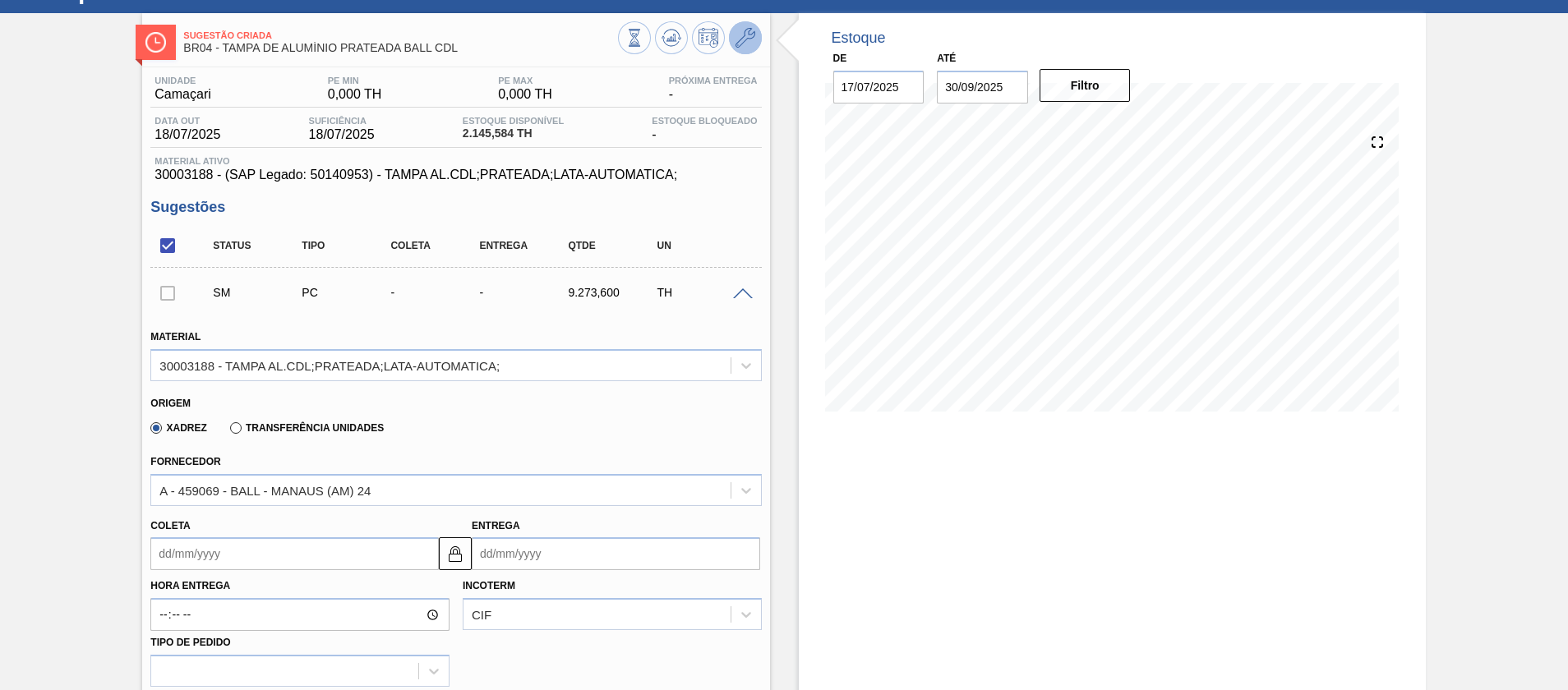 scroll, scrollTop: 0, scrollLeft: 0, axis: both 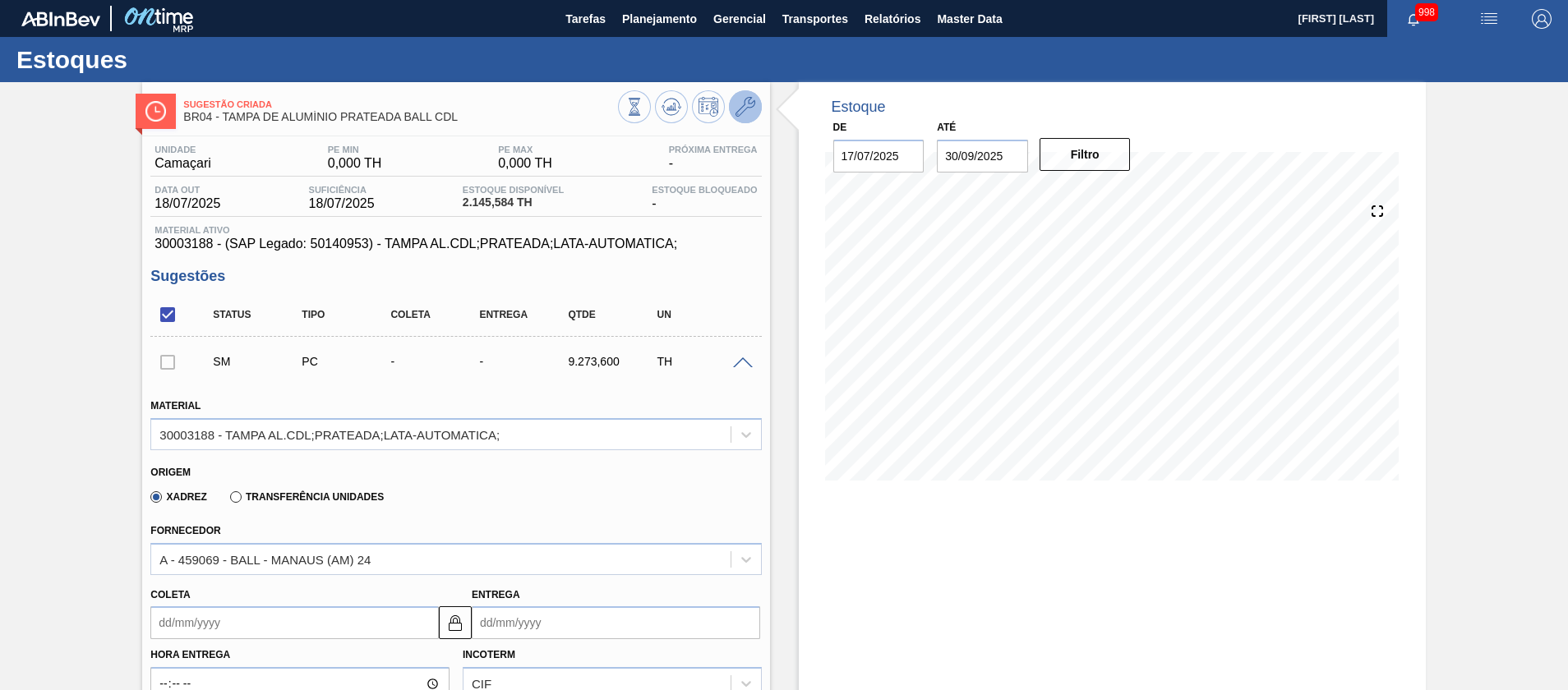 click at bounding box center (745, 107) 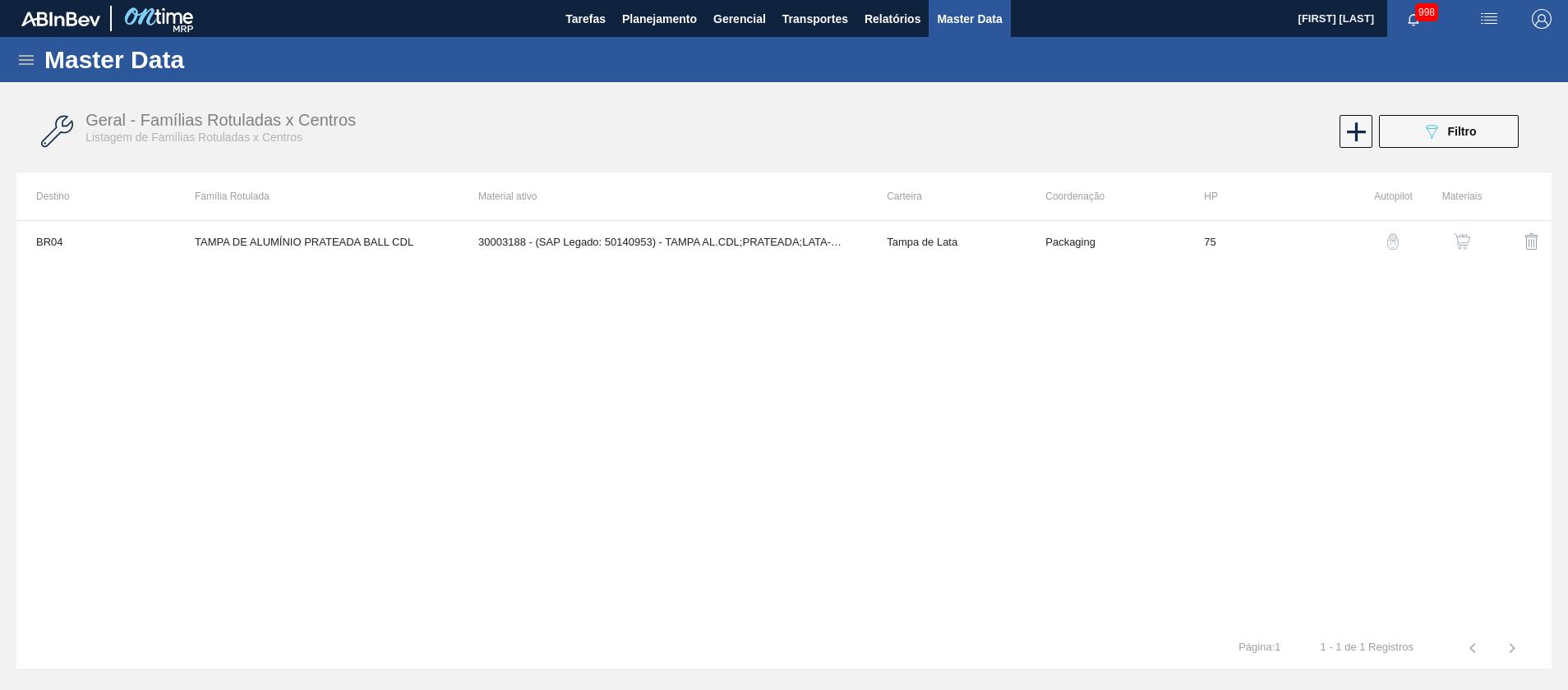 click at bounding box center [1462, 242] 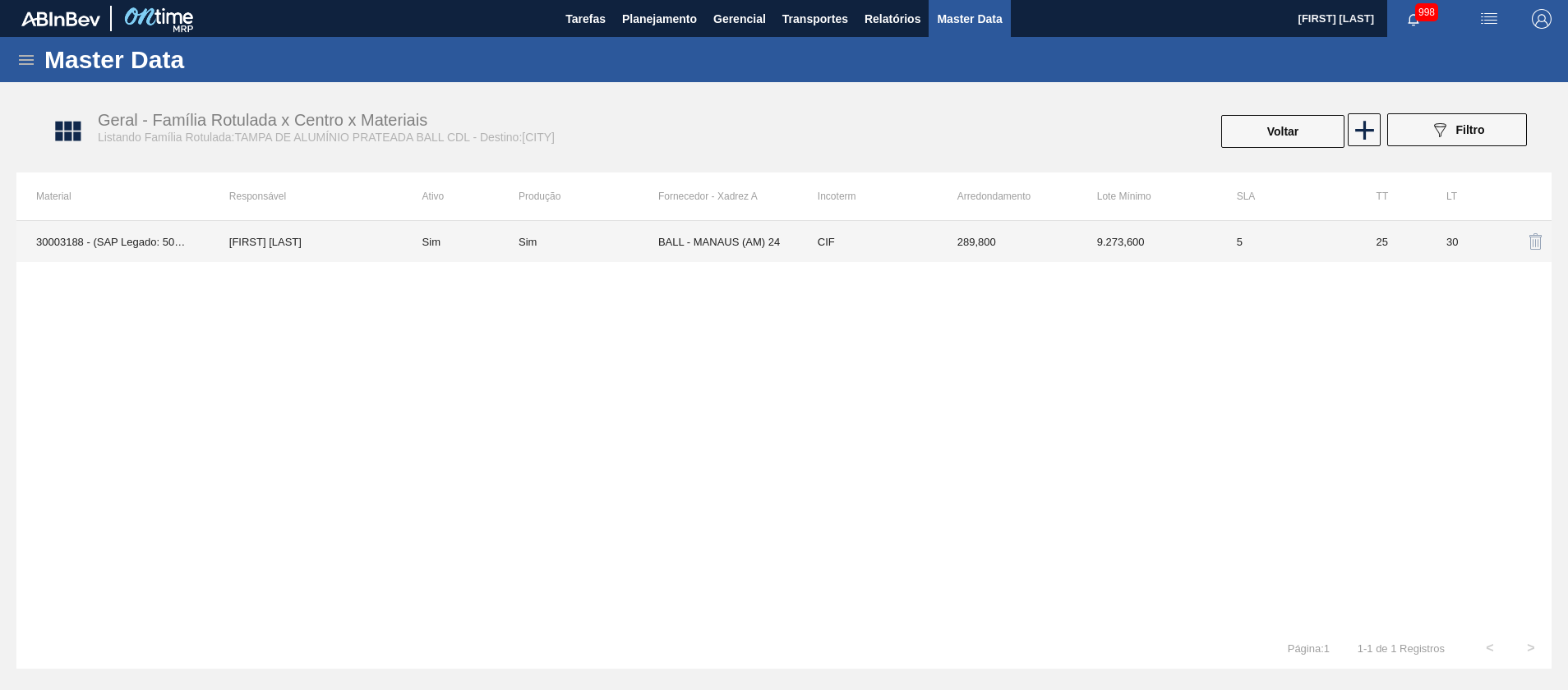 click on "289,800" at bounding box center [1008, 242] 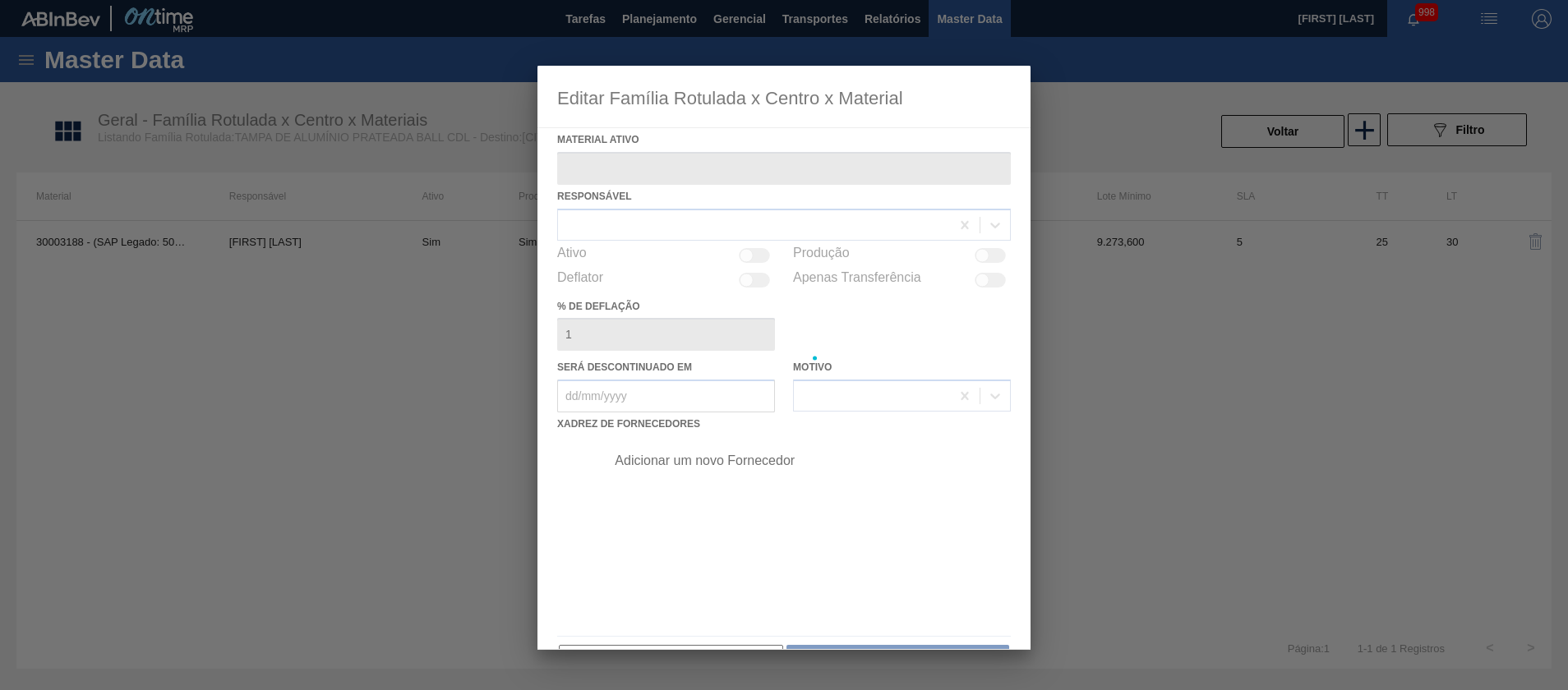 type on "30003188 - (SAP Legado: 50140953) - TAMPA AL.CDL;PRATEADA;LATA-AUTOMATICA;" 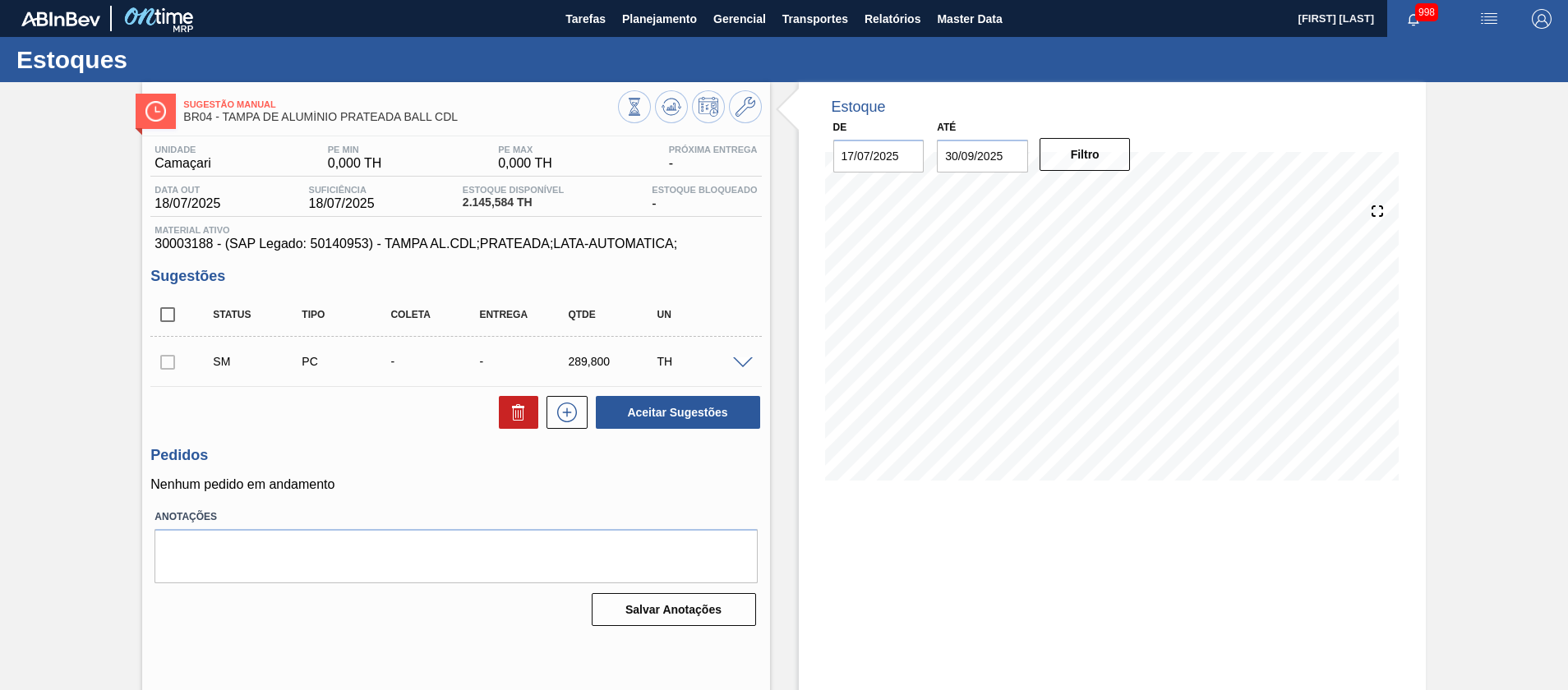 click at bounding box center (743, 363) 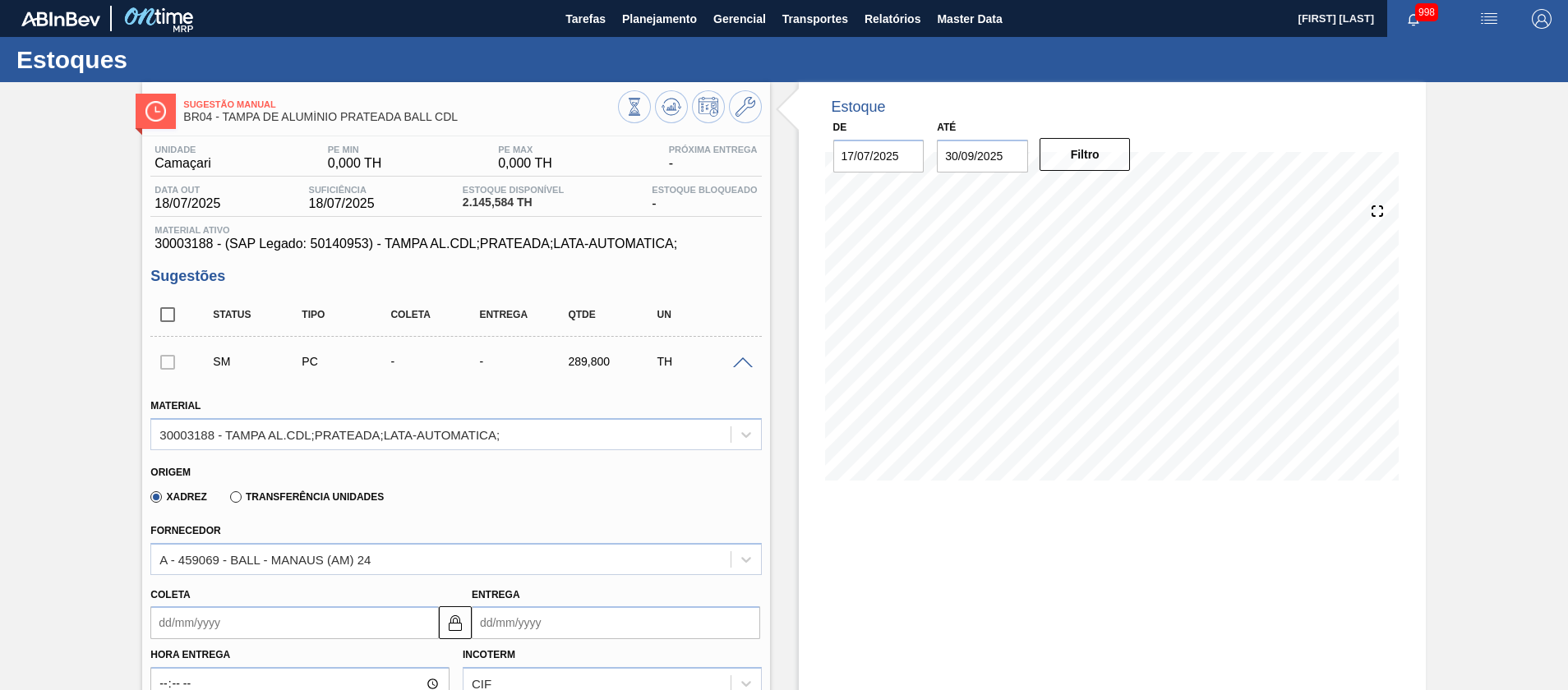 scroll, scrollTop: 370, scrollLeft: 0, axis: vertical 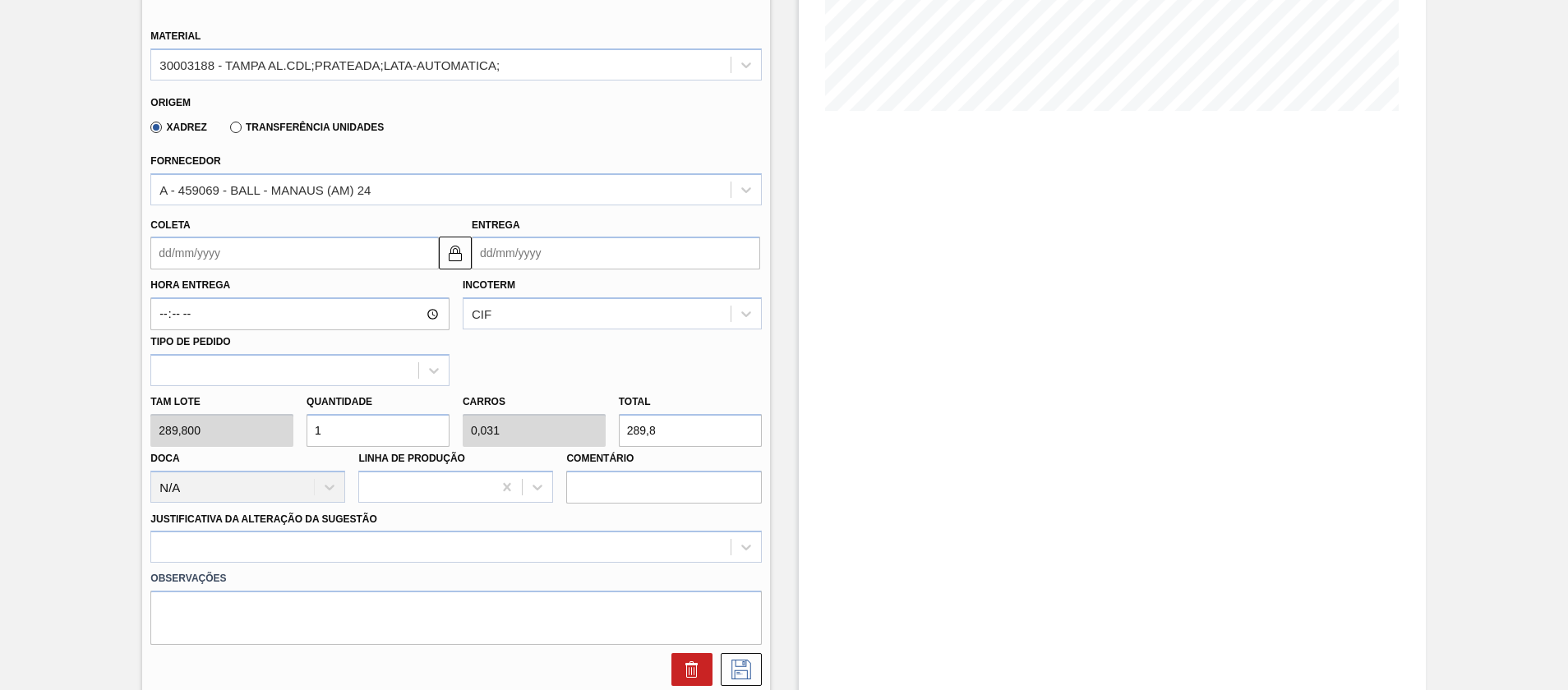 click on "Tam lote 289,800 Quantidade 1 Carros 0,031 Total 289,8 Doca N/A Linha de Produção Comentário" at bounding box center [455, 444] 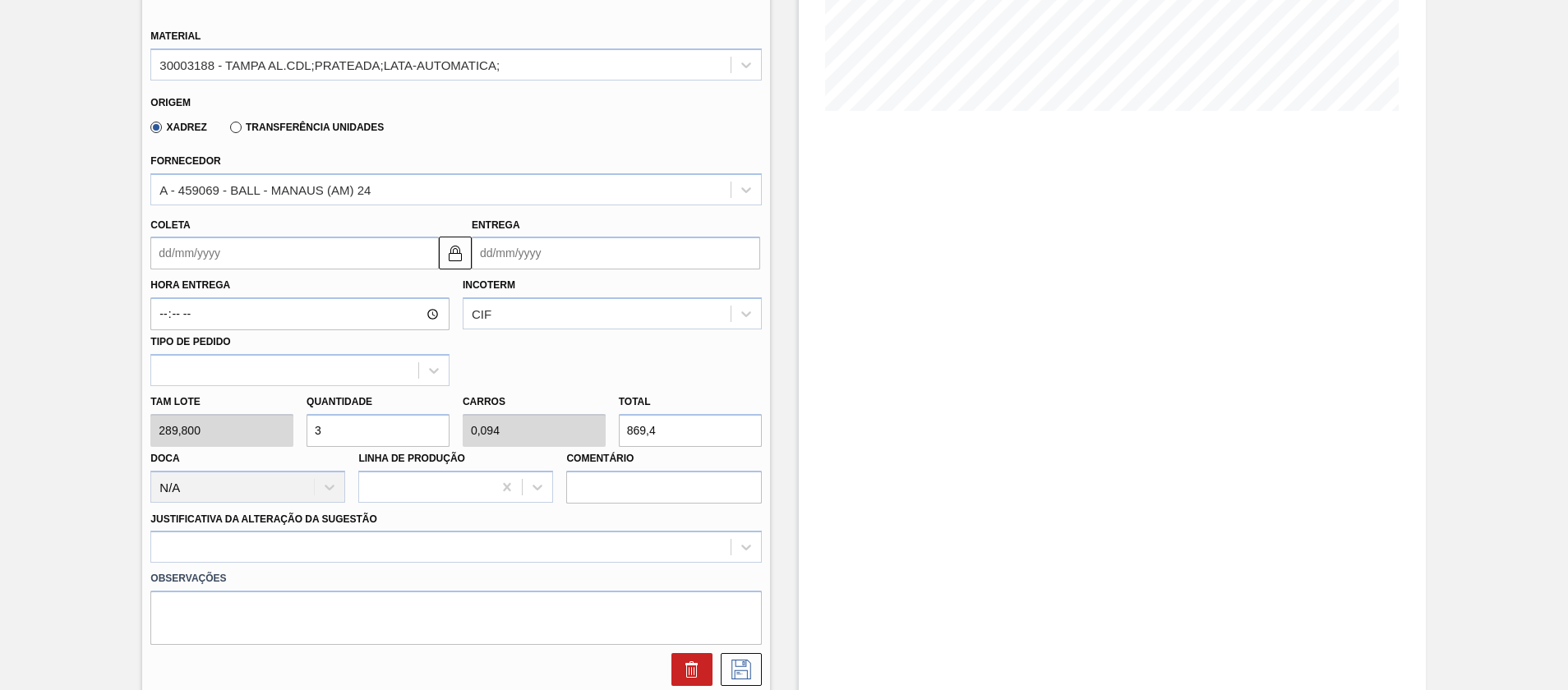 type on "32" 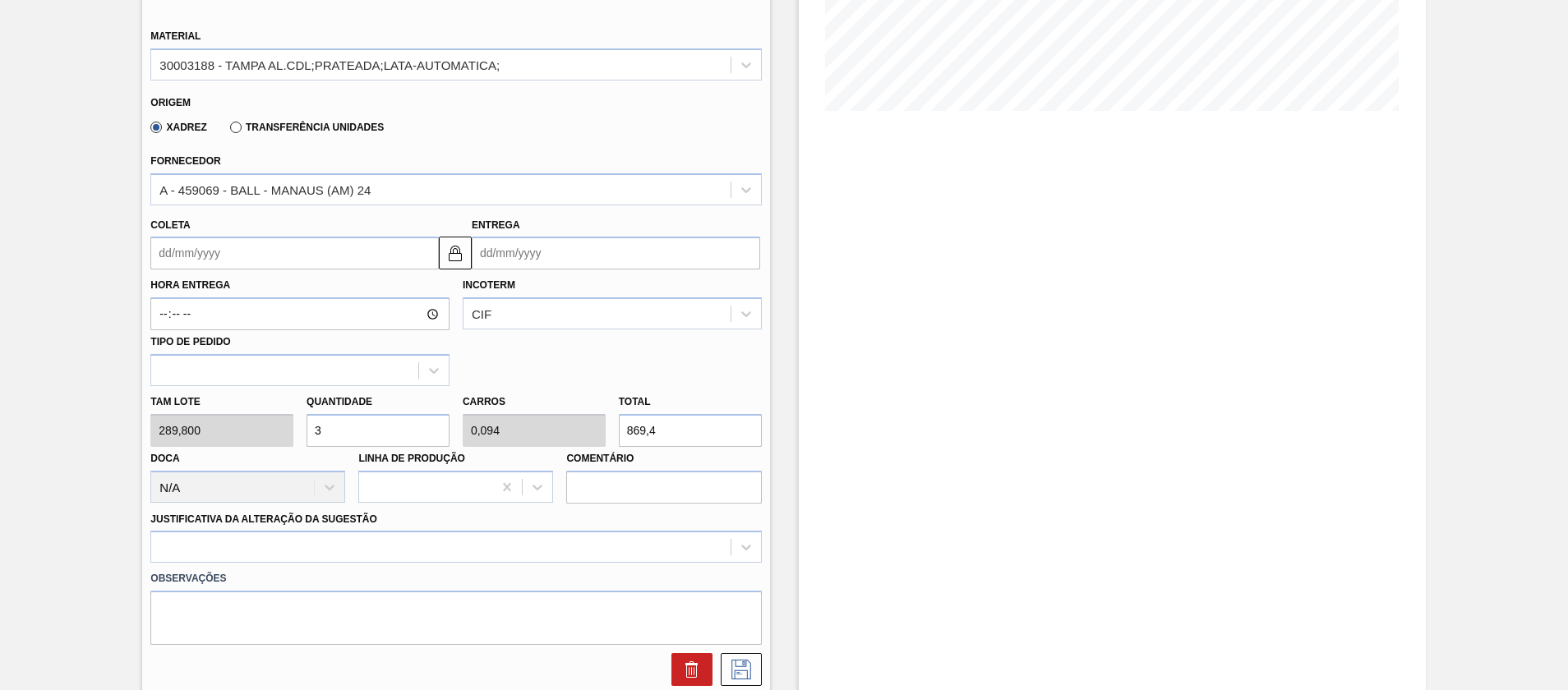 type on "1" 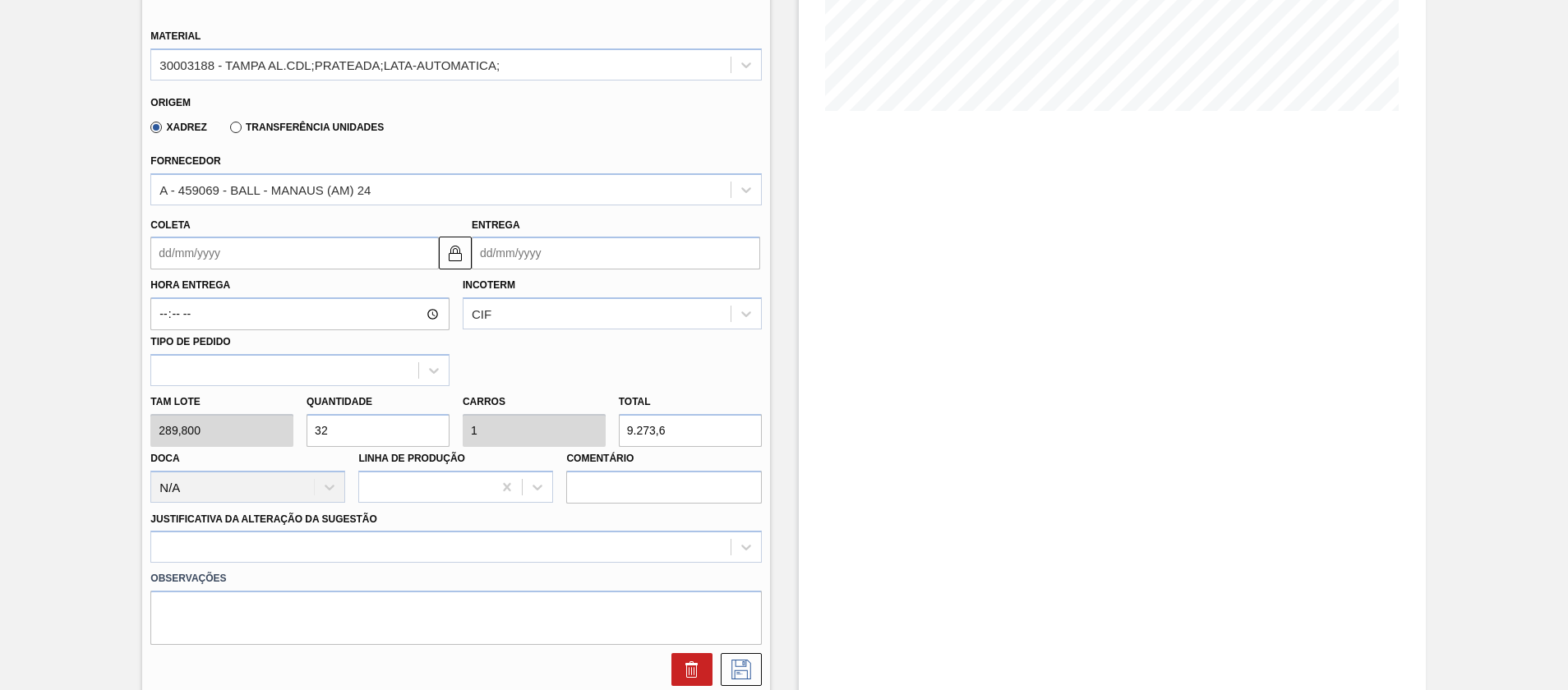 type on "32" 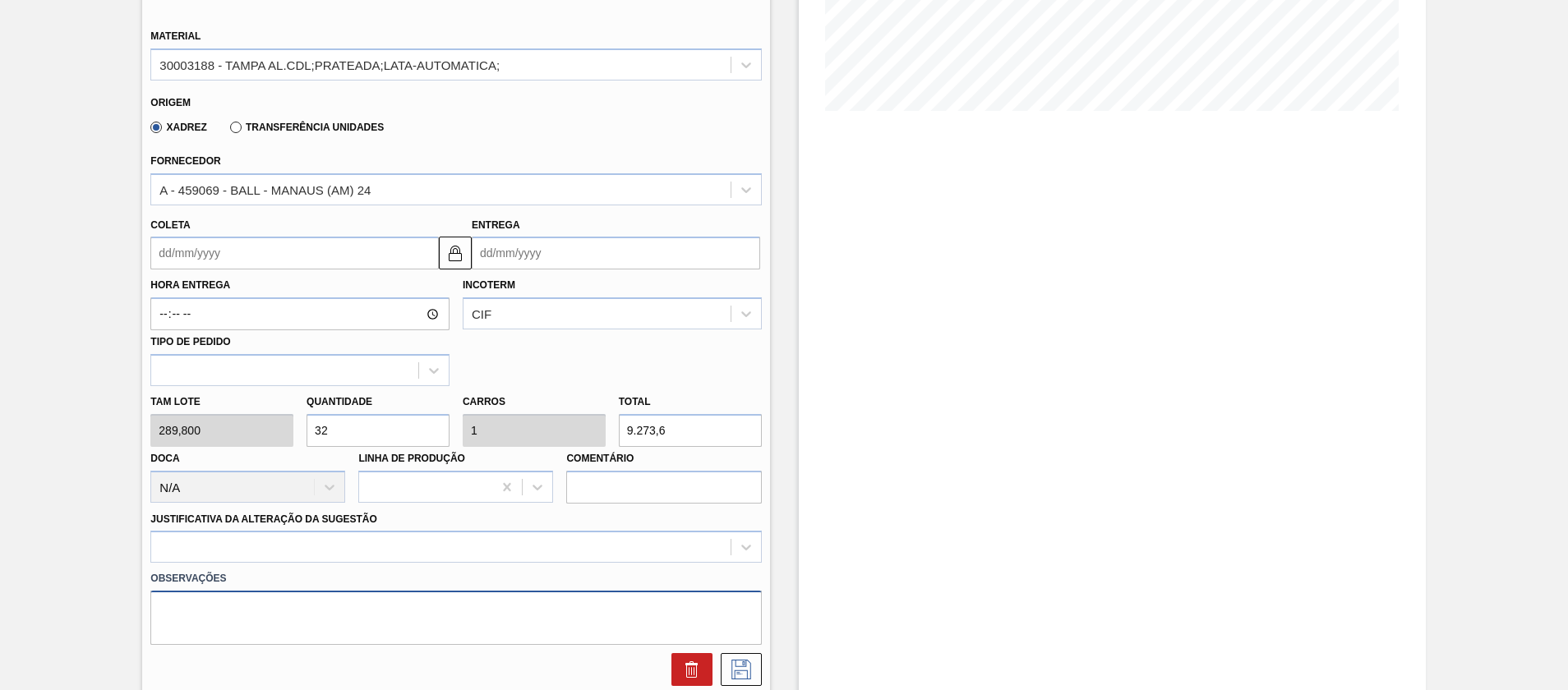 click at bounding box center [455, 618] 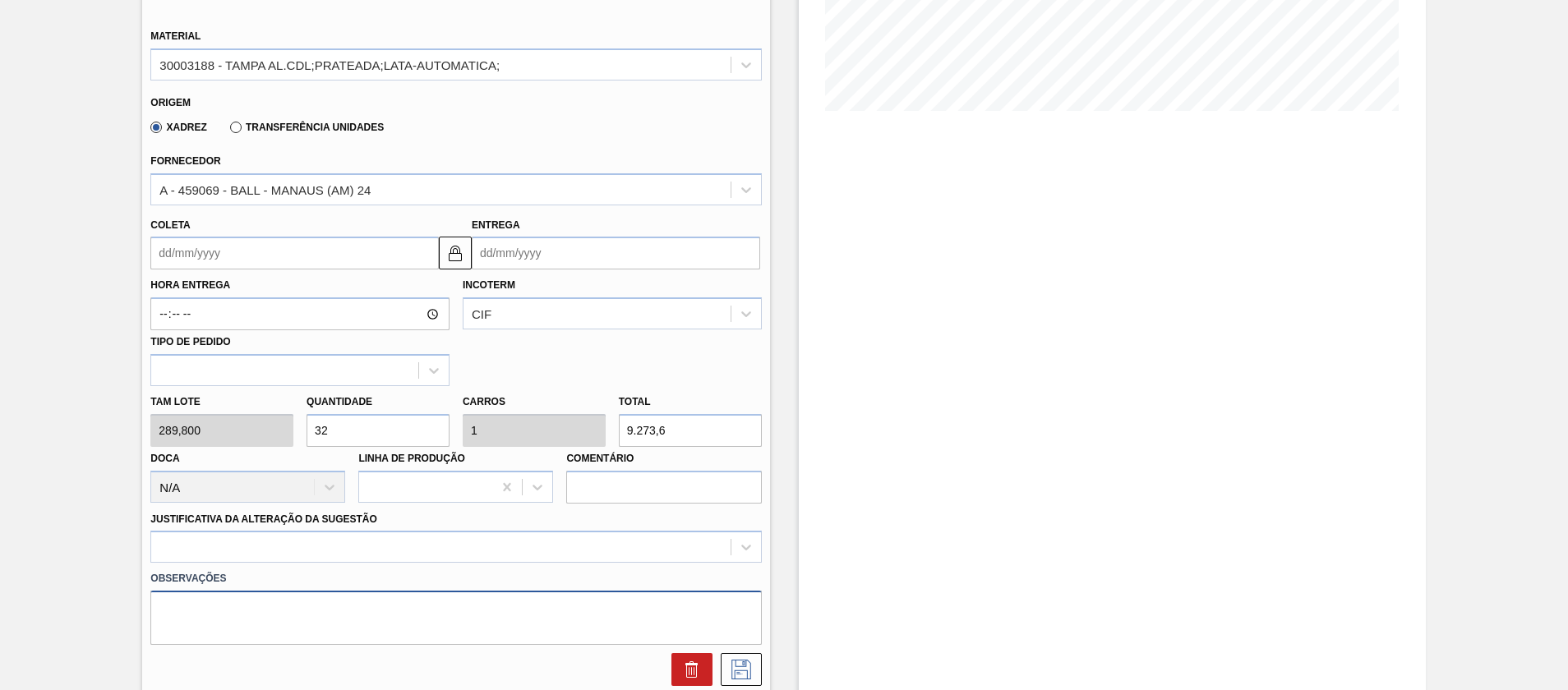 type on "n" 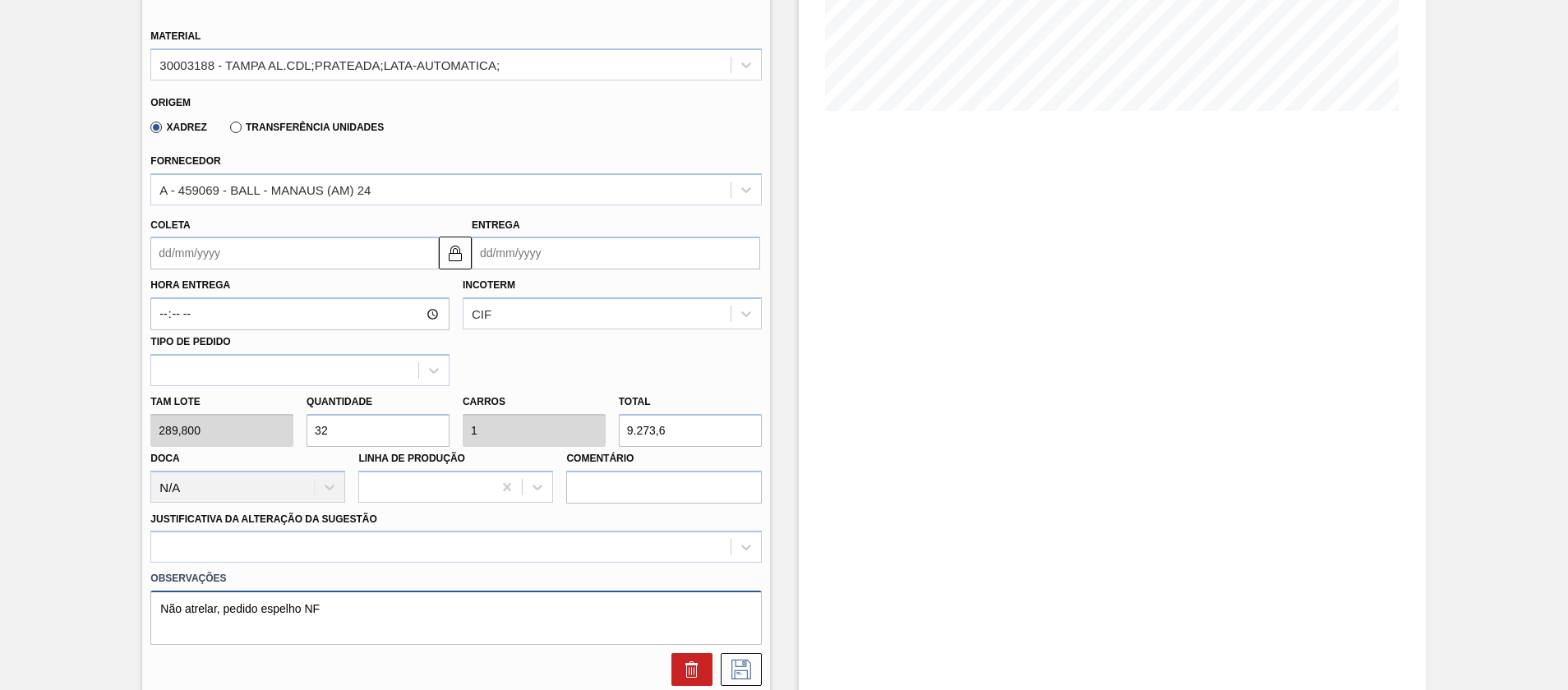 paste on "9.273,6" 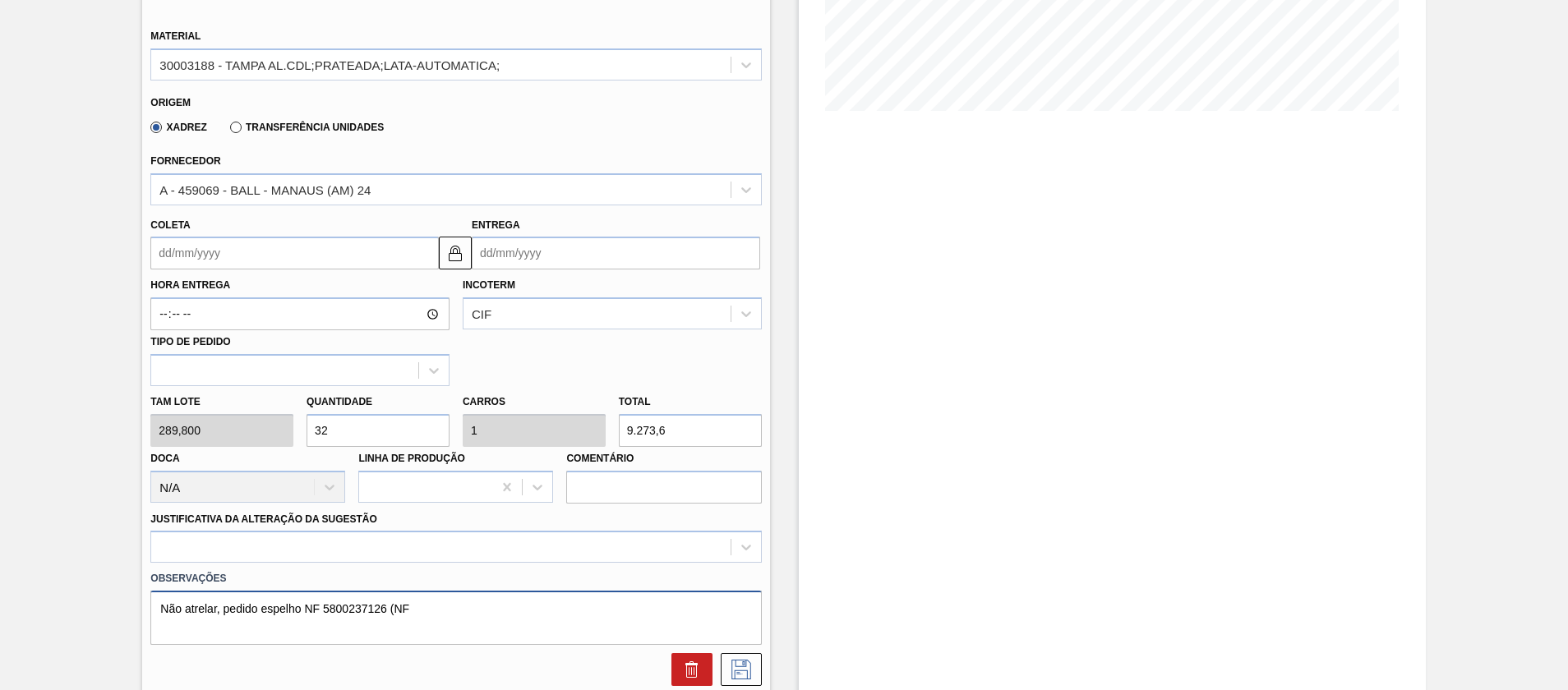 paste on "000001176-8" 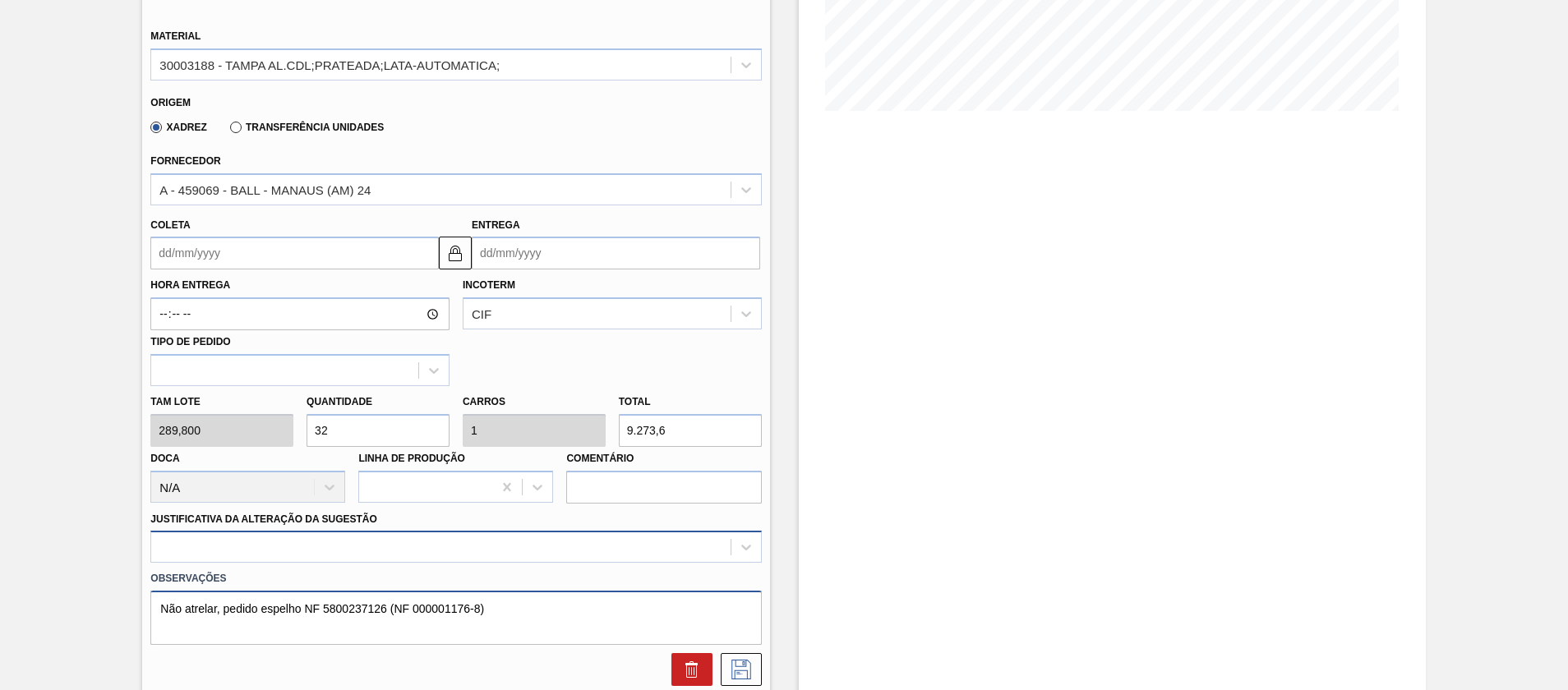 type on "Não atrelar, pedido espelho NF 5800237126 (NF 000001176-8)" 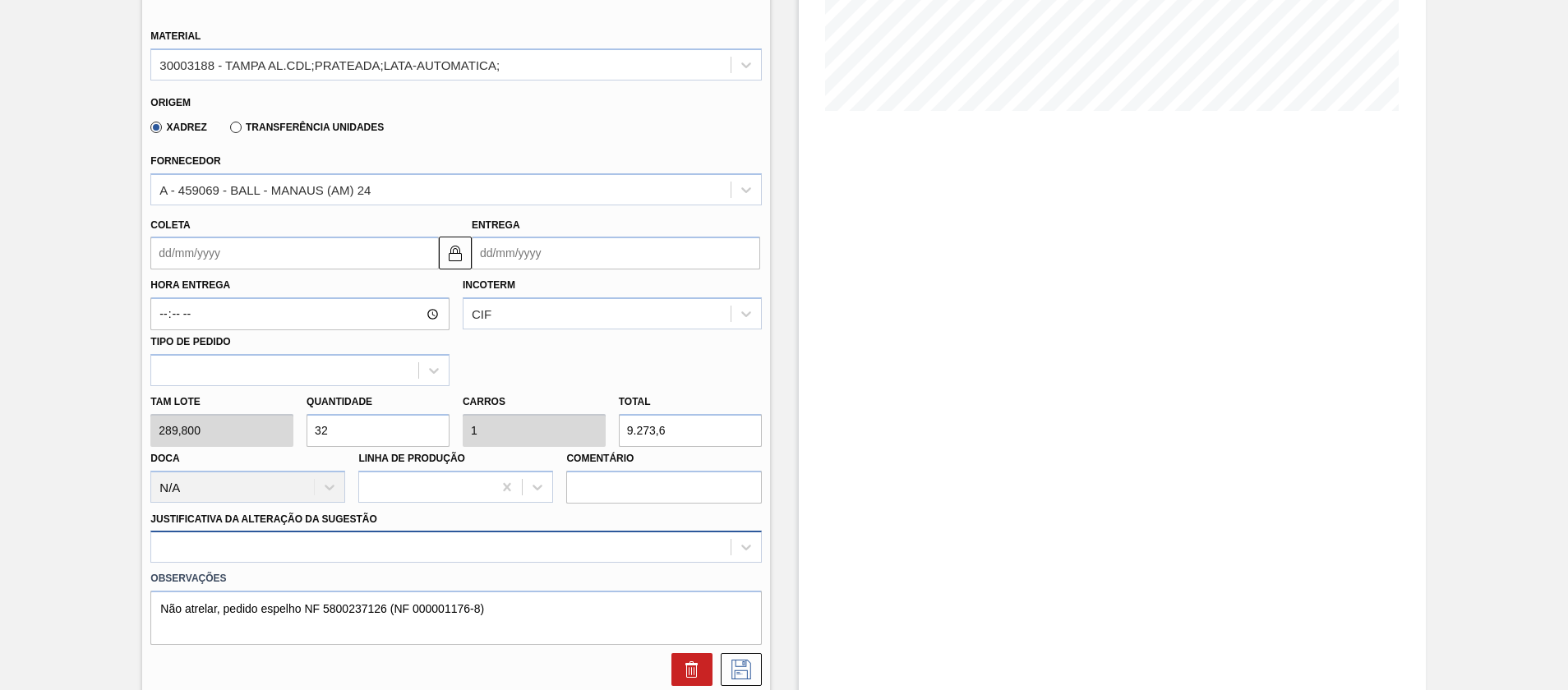 click at bounding box center [455, 546] 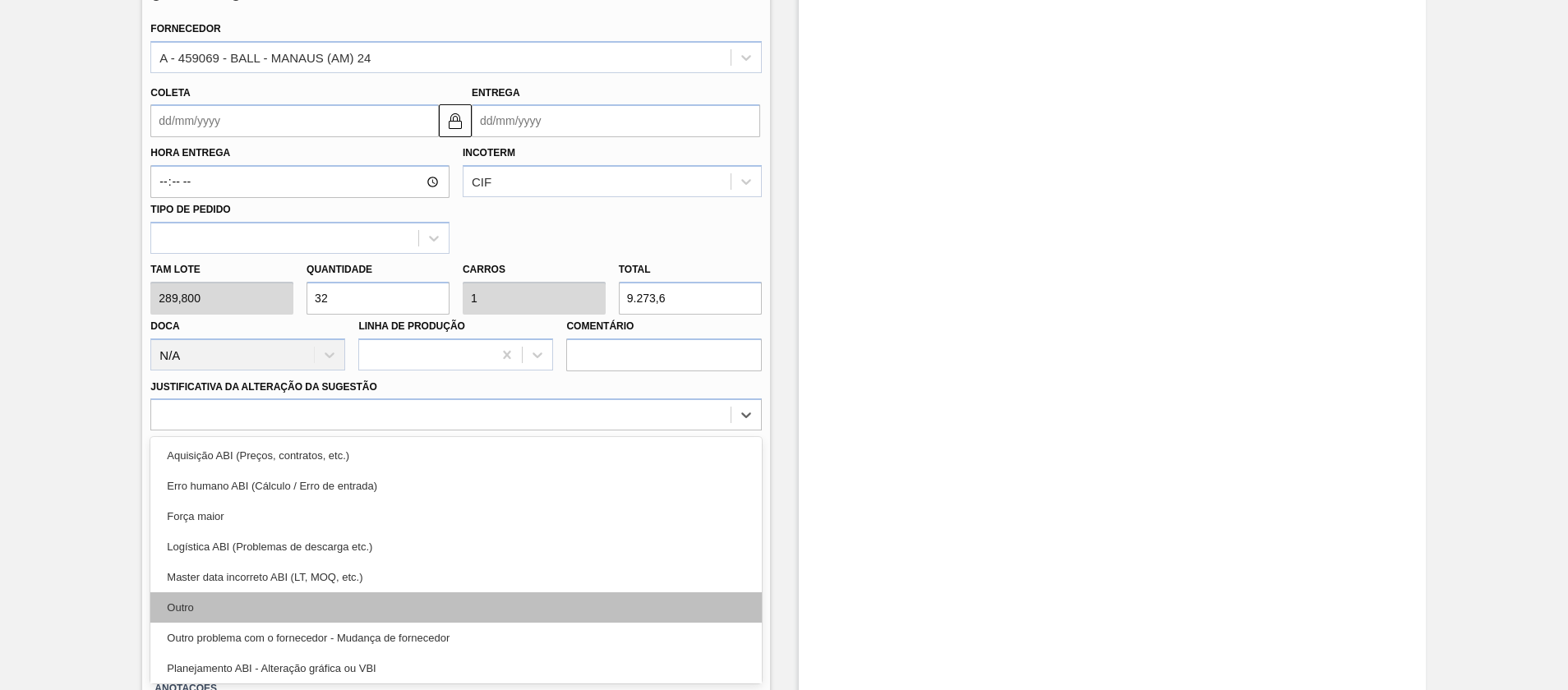click on "Outro" at bounding box center (455, 607) 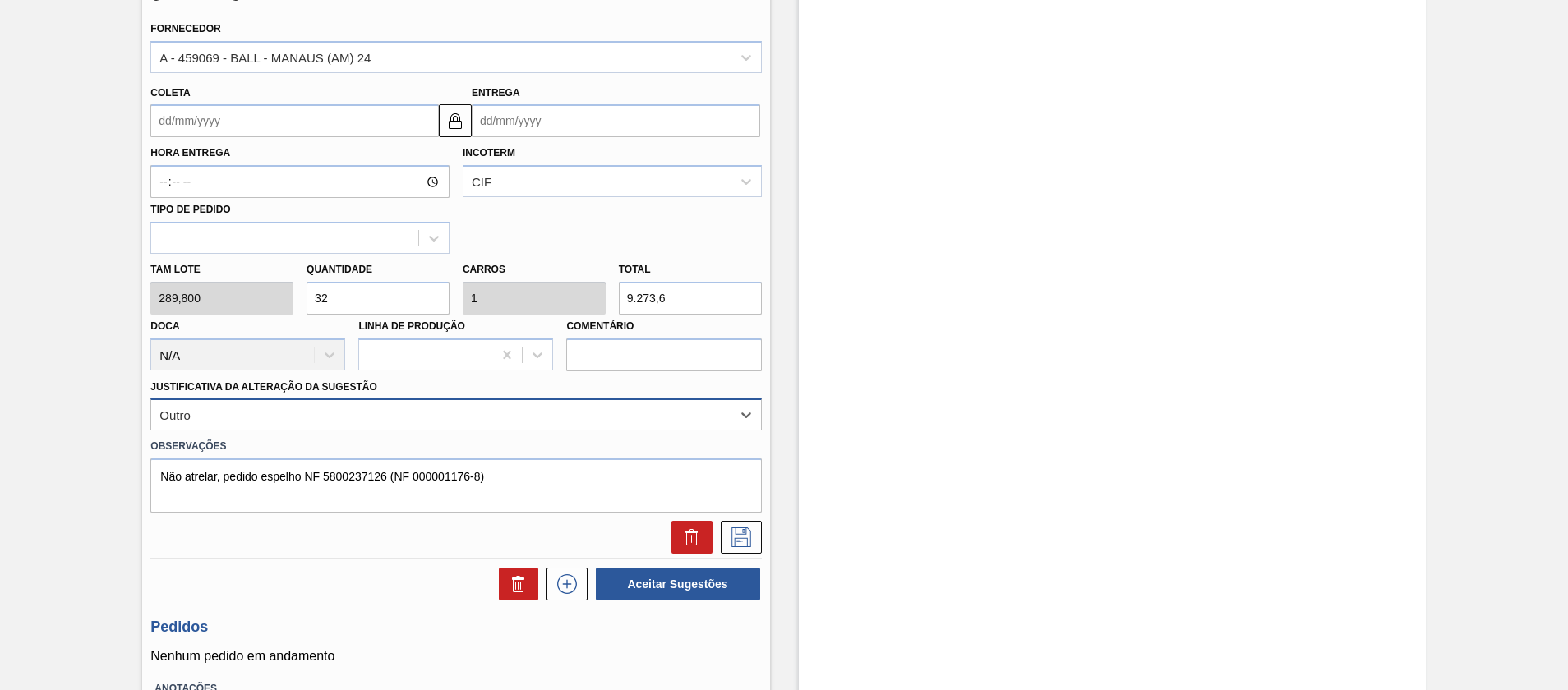 click on "Outro" at bounding box center [440, 415] 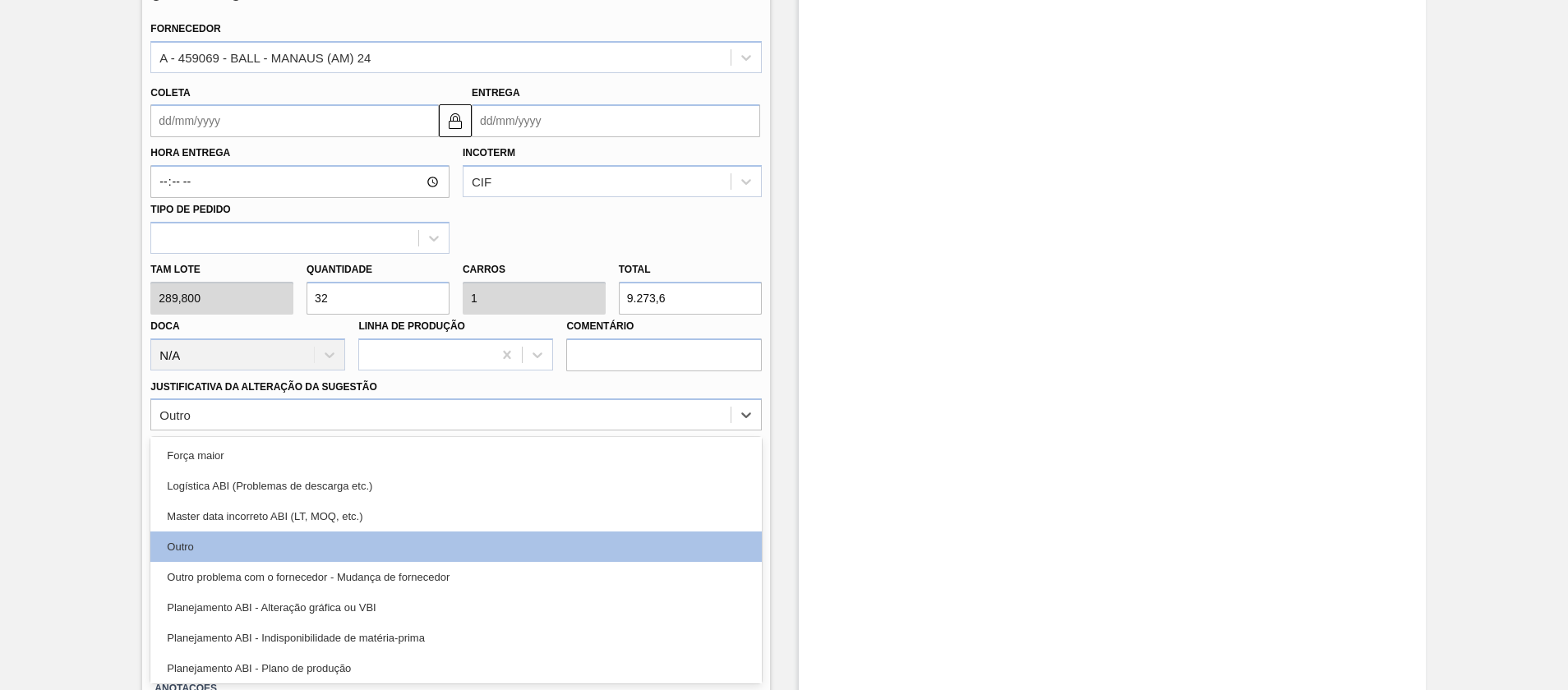 scroll, scrollTop: 0, scrollLeft: 0, axis: both 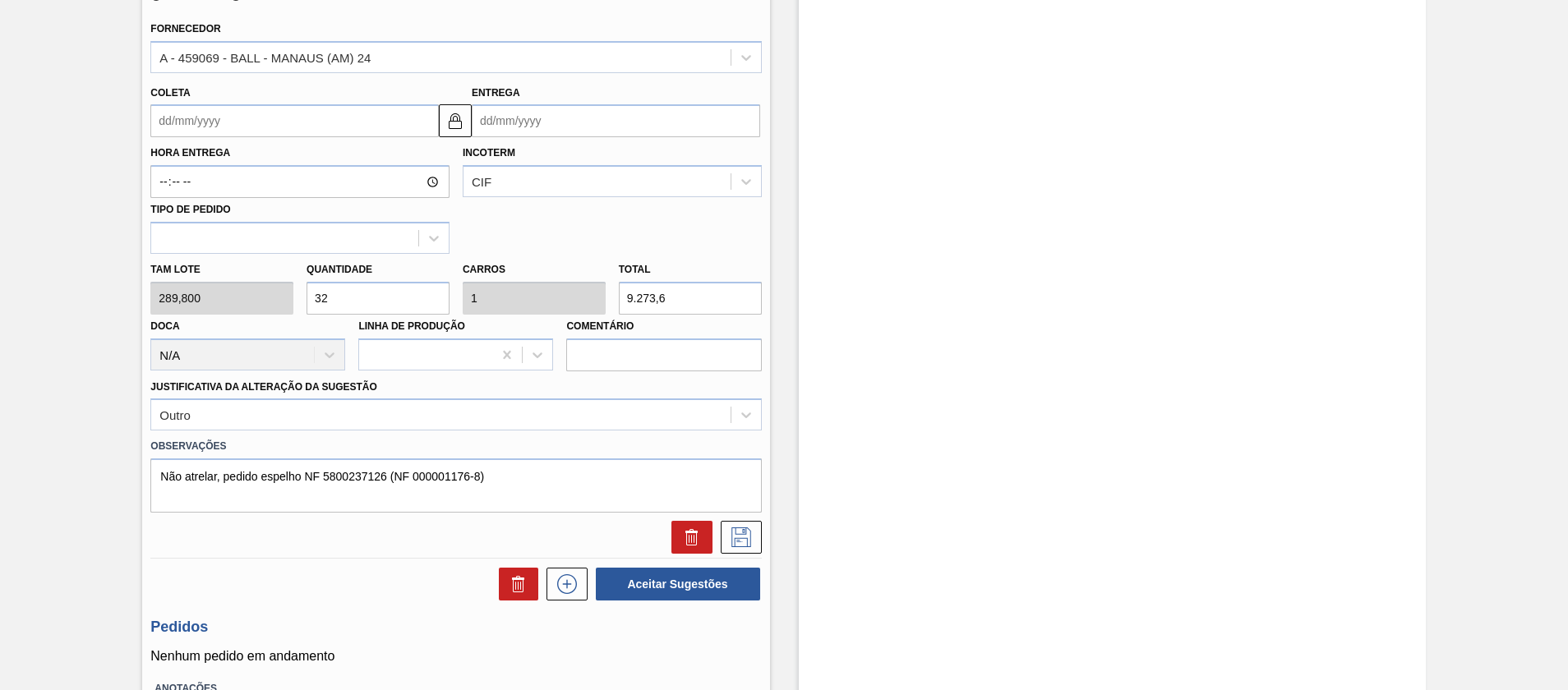 click on "Estoque De 17/07/2025 Até 30/09/2025 Filtro" at bounding box center (1112, 196) 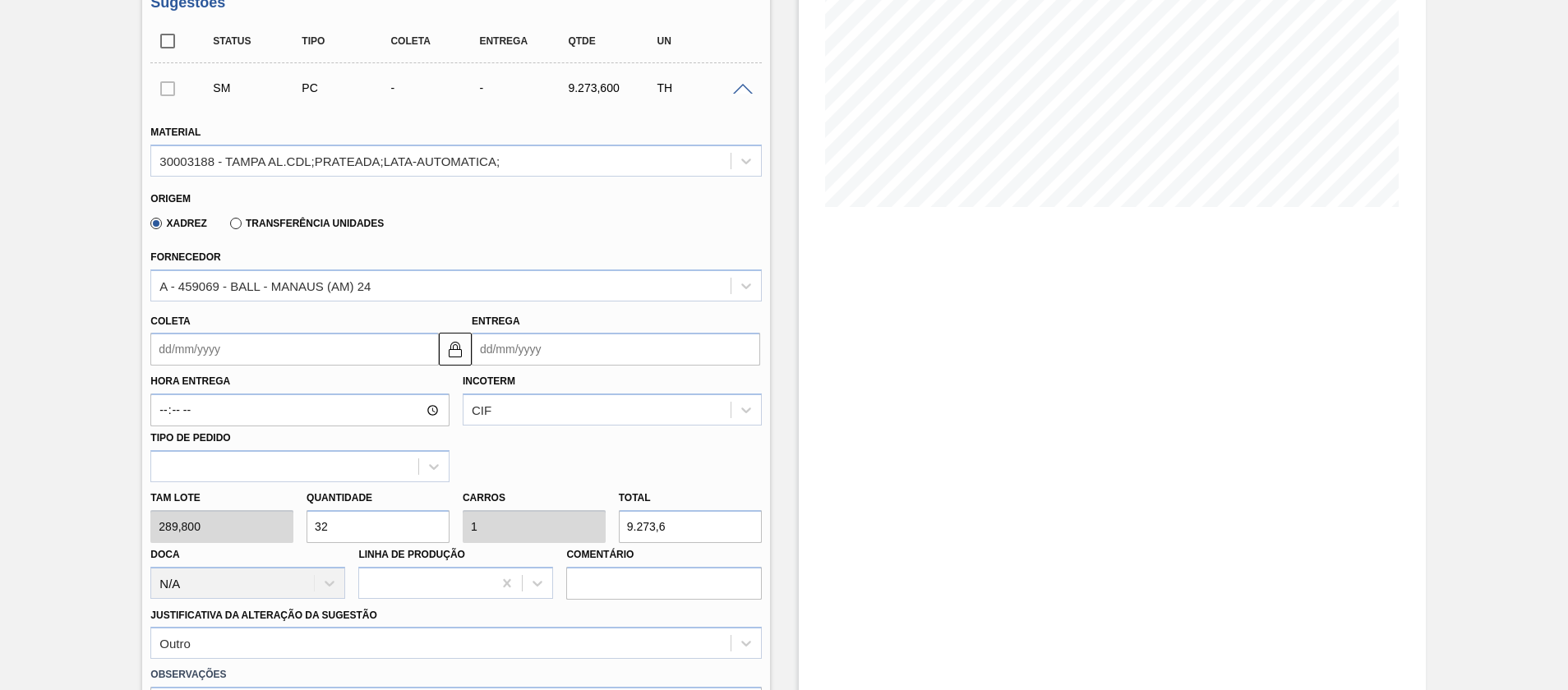 scroll, scrollTop: 255, scrollLeft: 0, axis: vertical 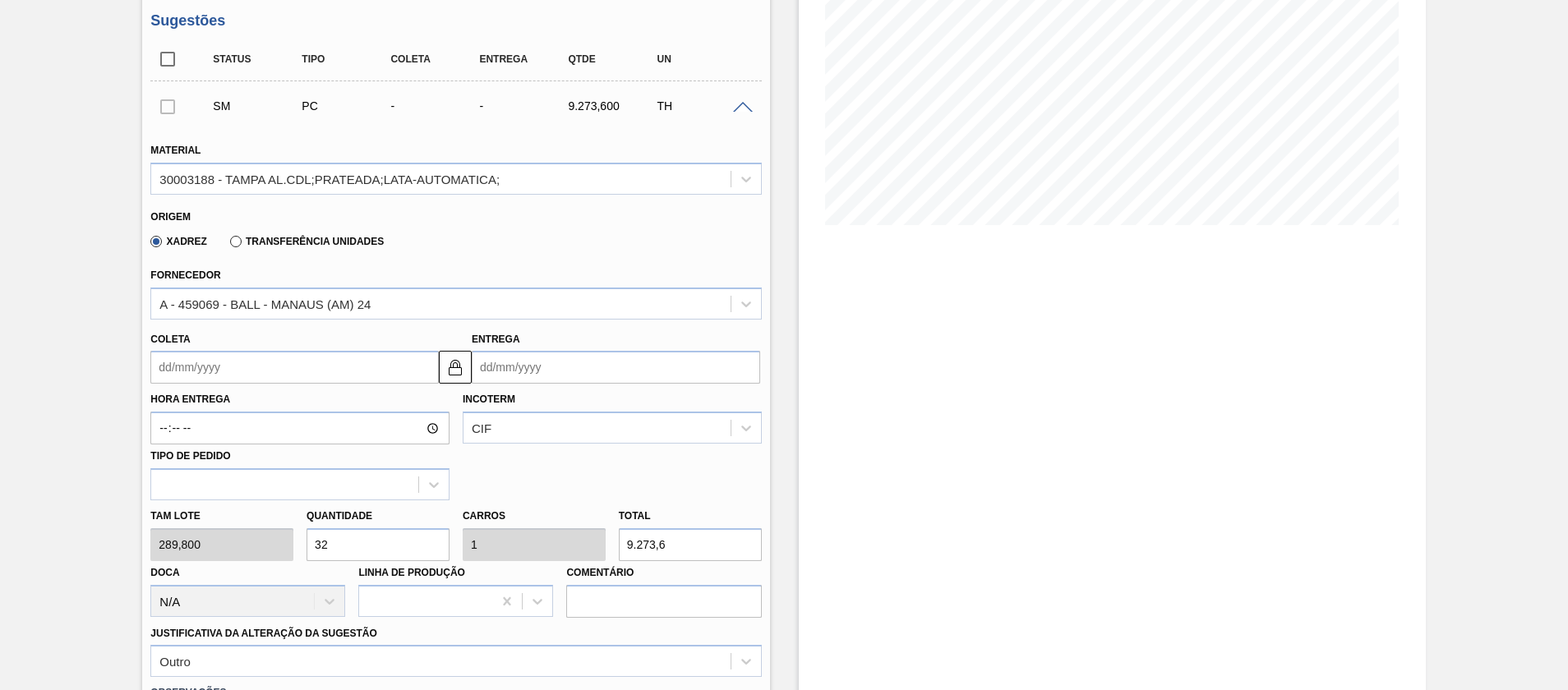 click on "Coleta" at bounding box center (294, 367) 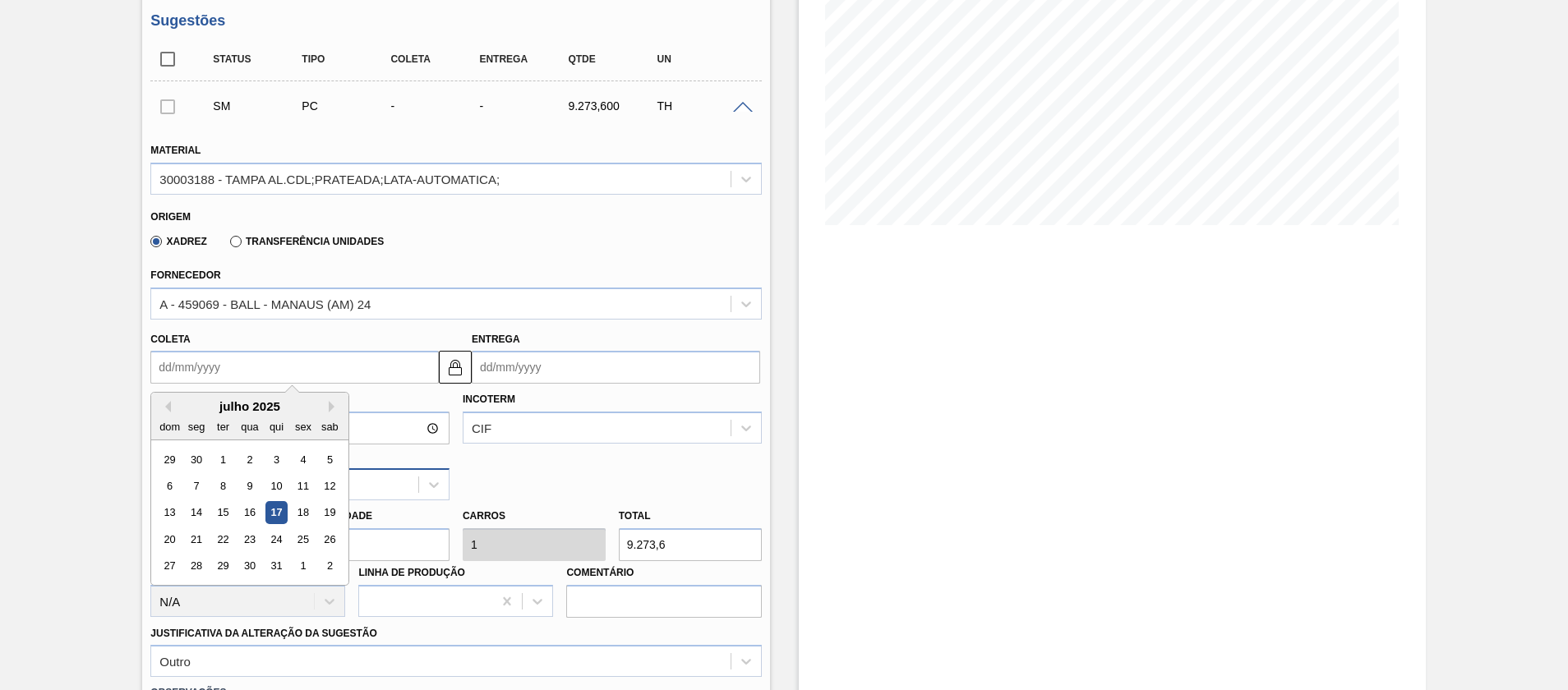 drag, startPoint x: 287, startPoint y: 508, endPoint x: 334, endPoint y: 467, distance: 62.36986 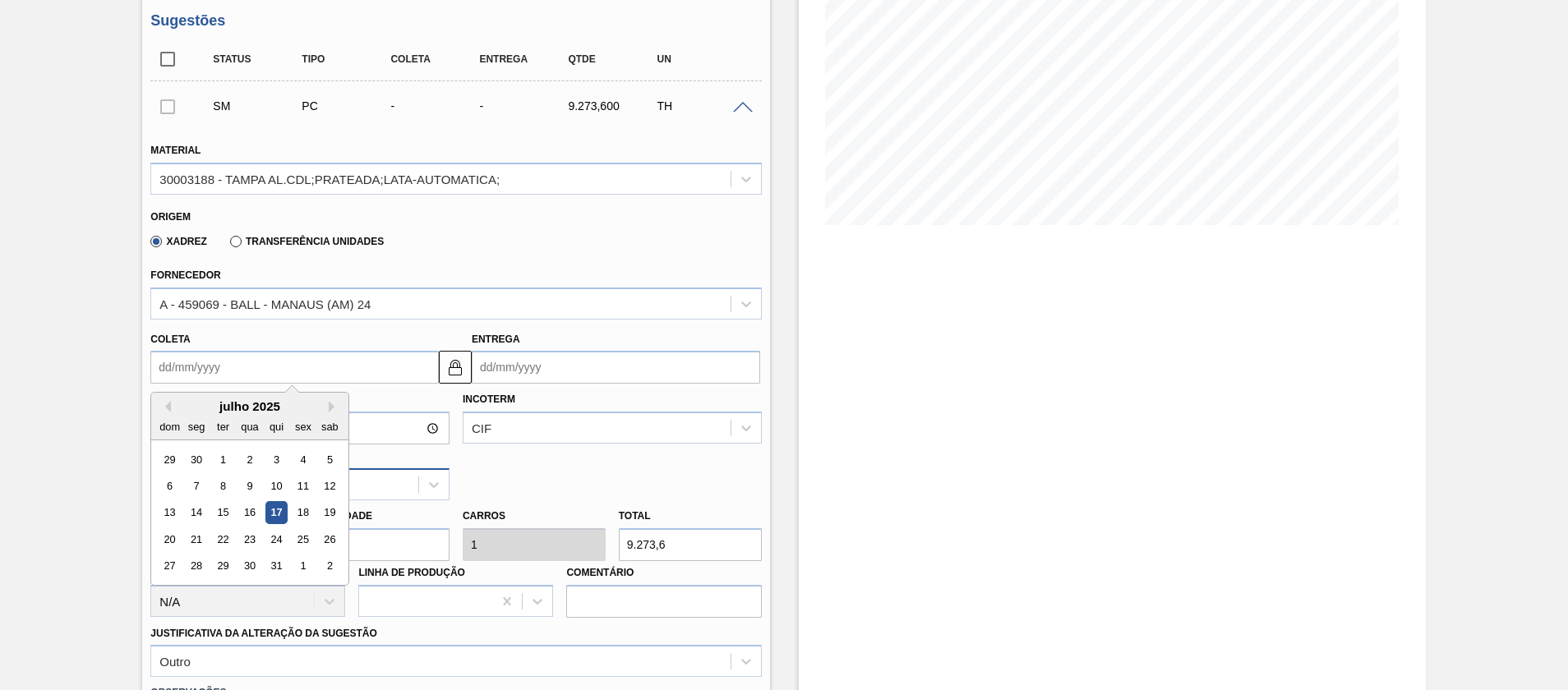 click on "17" at bounding box center [276, 513] 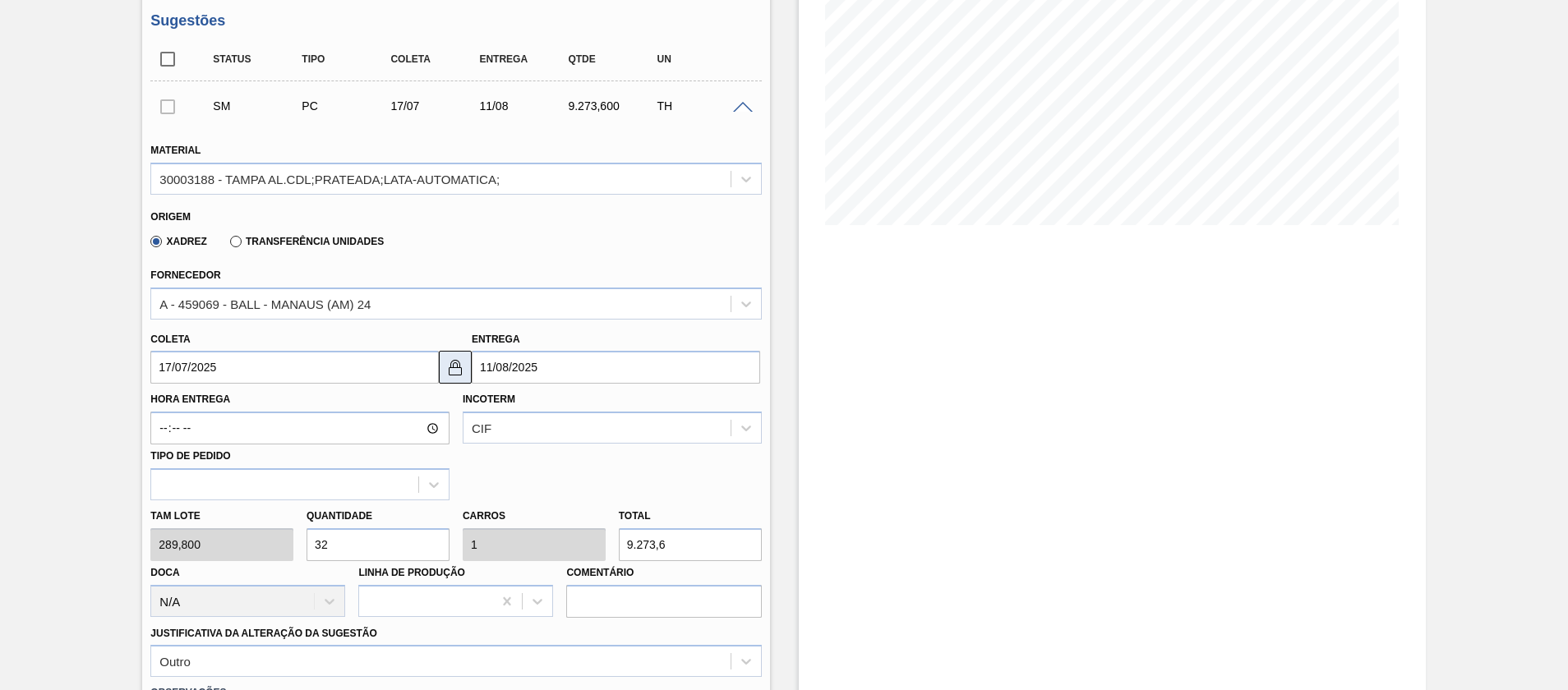 click at bounding box center [455, 367] 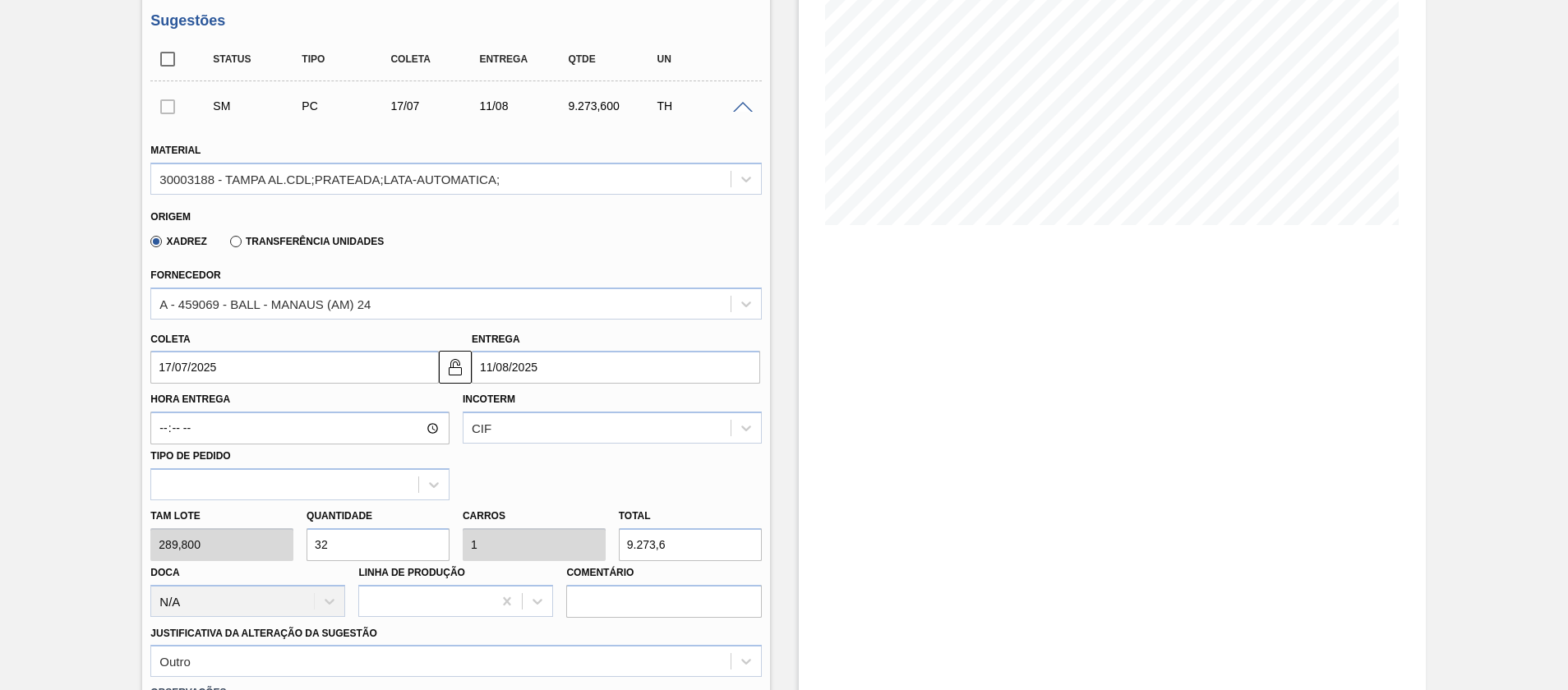 click on "11/08/2025" at bounding box center [616, 367] 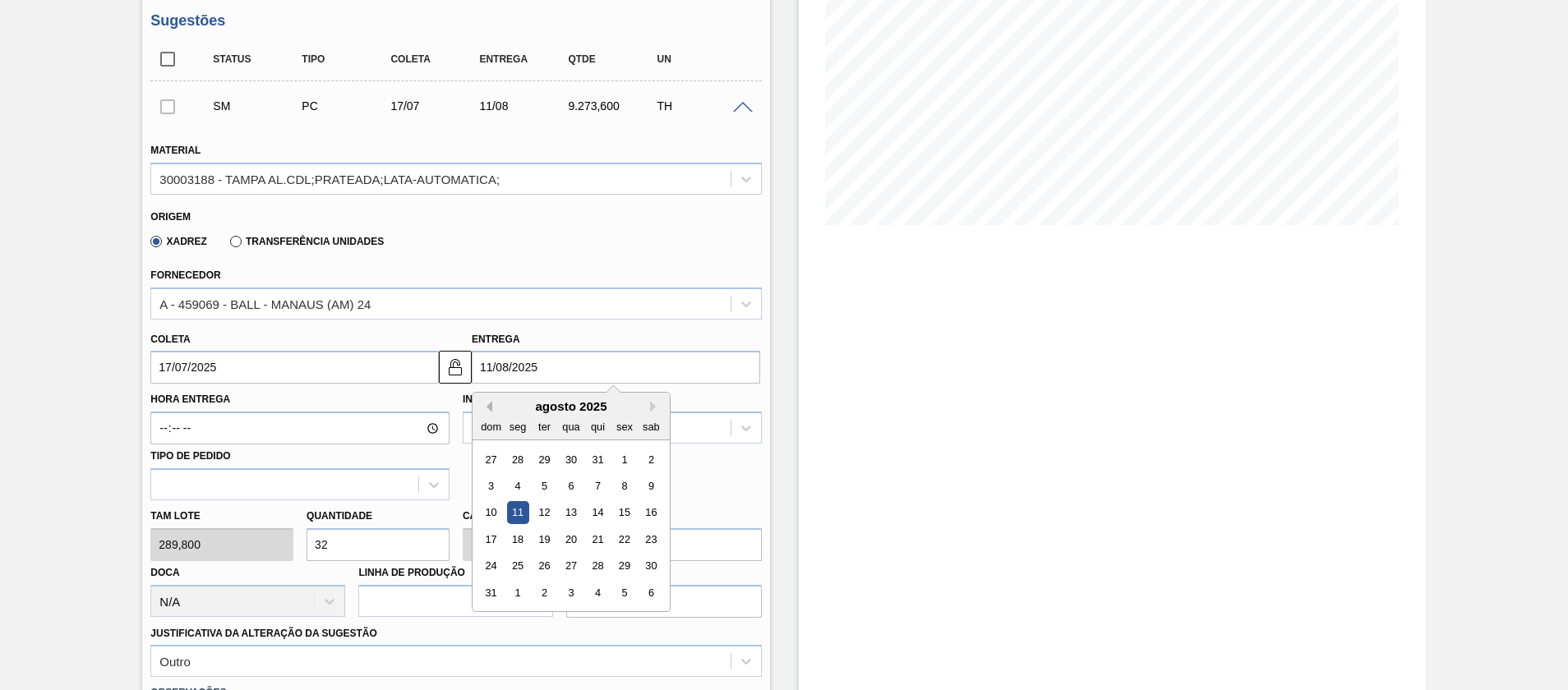 click on "Previous Month Next Month agosto 2025 dom seg ter qua qui sex sab 27 28 29 30 31 1 2 3 4 5 6 7 8 9 10 11 12 13 14 15 16 17 18 19 20 21 22 23 24 25 26 27 28 29 30 31 1 2 3 4 5 6" at bounding box center [571, 502] 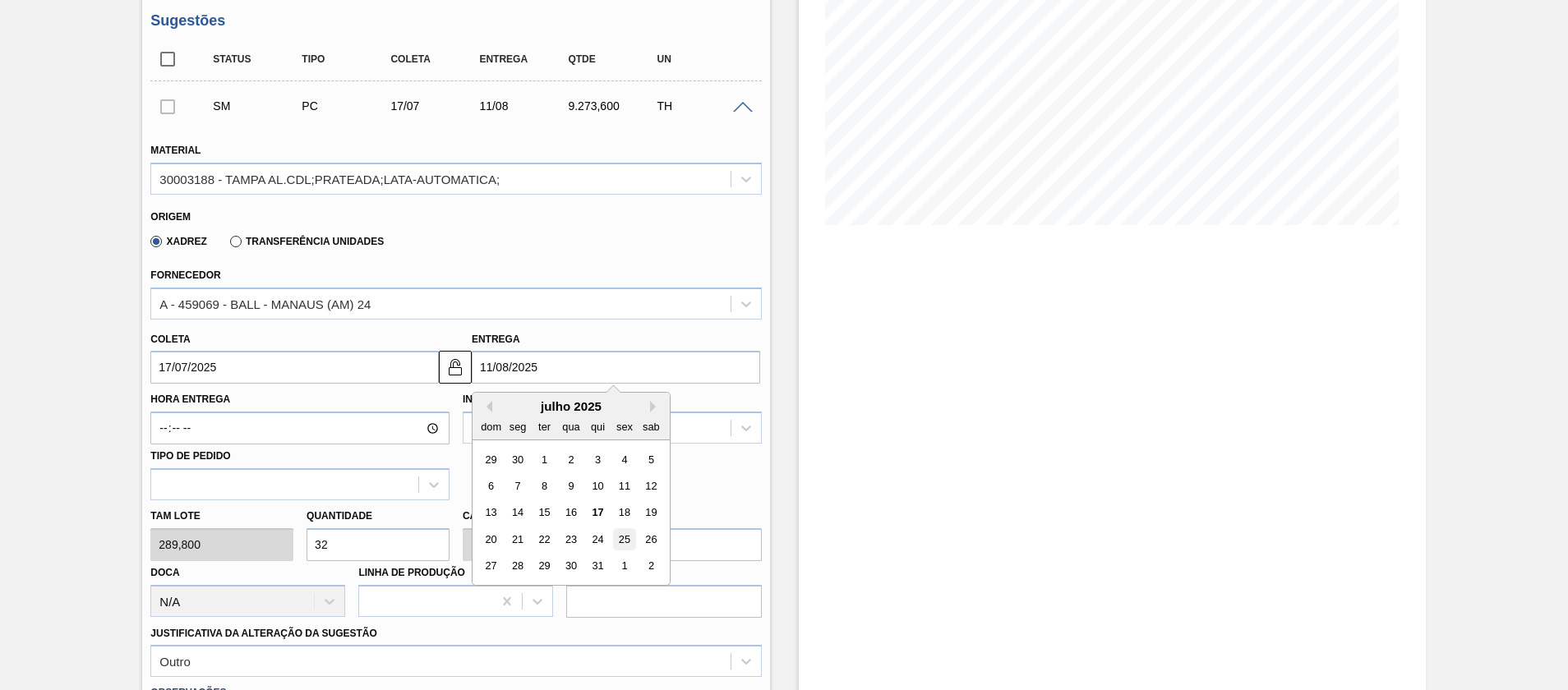 click on "25" at bounding box center [624, 539] 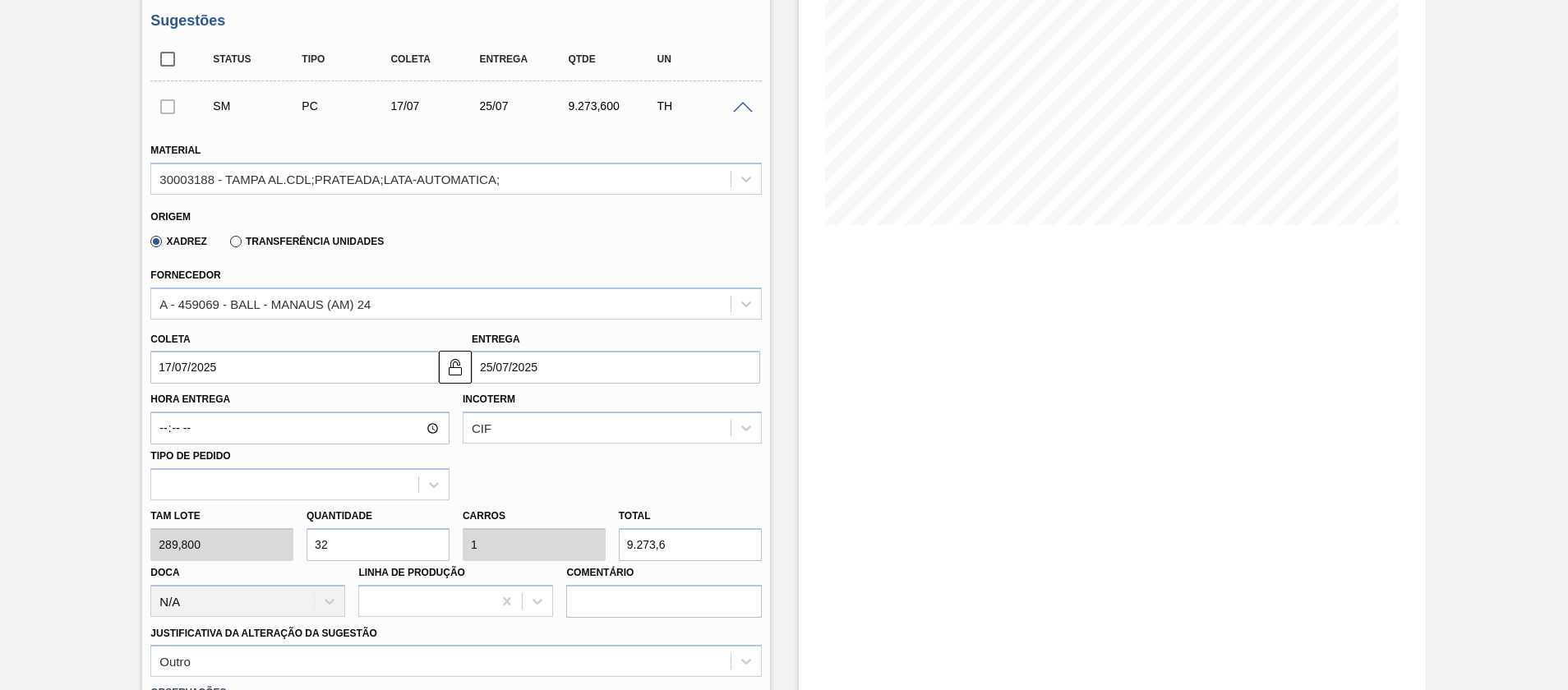 scroll, scrollTop: 379, scrollLeft: 0, axis: vertical 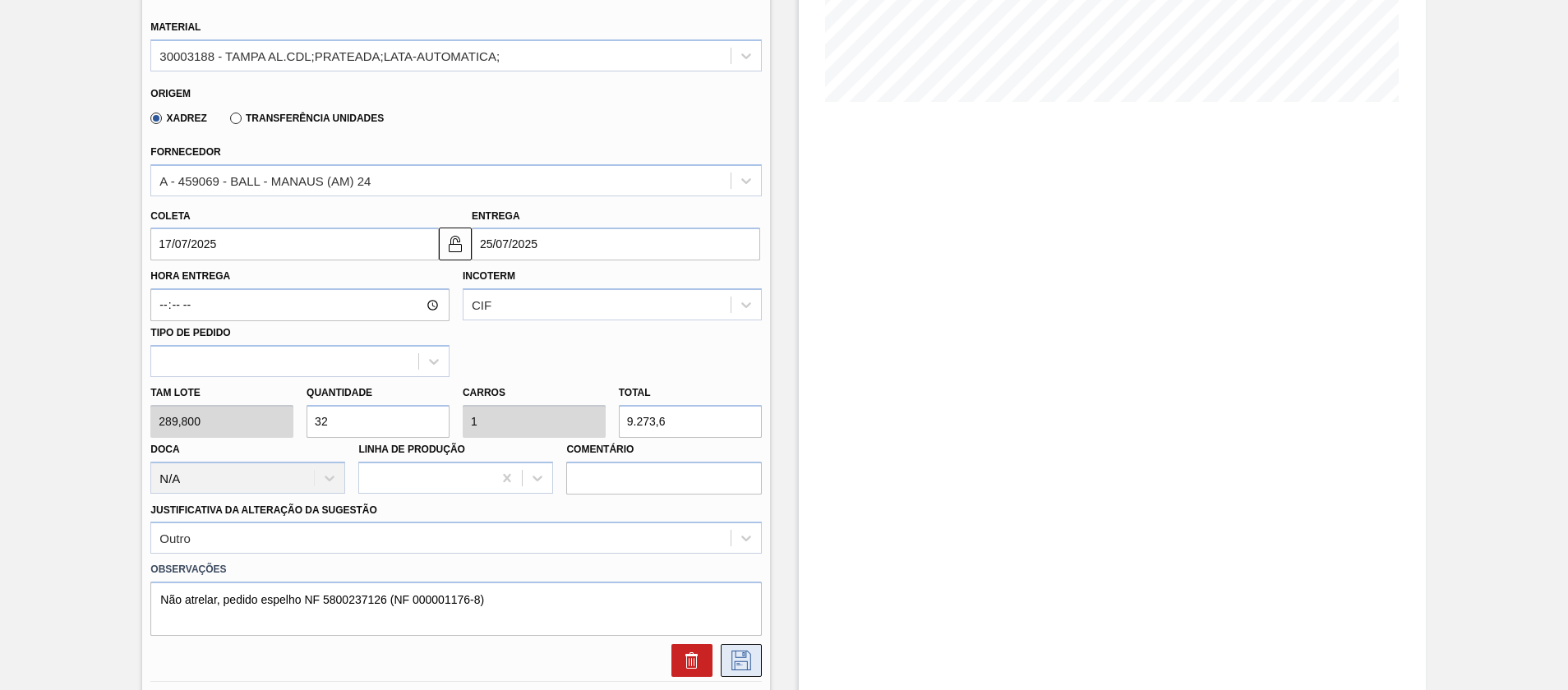 click 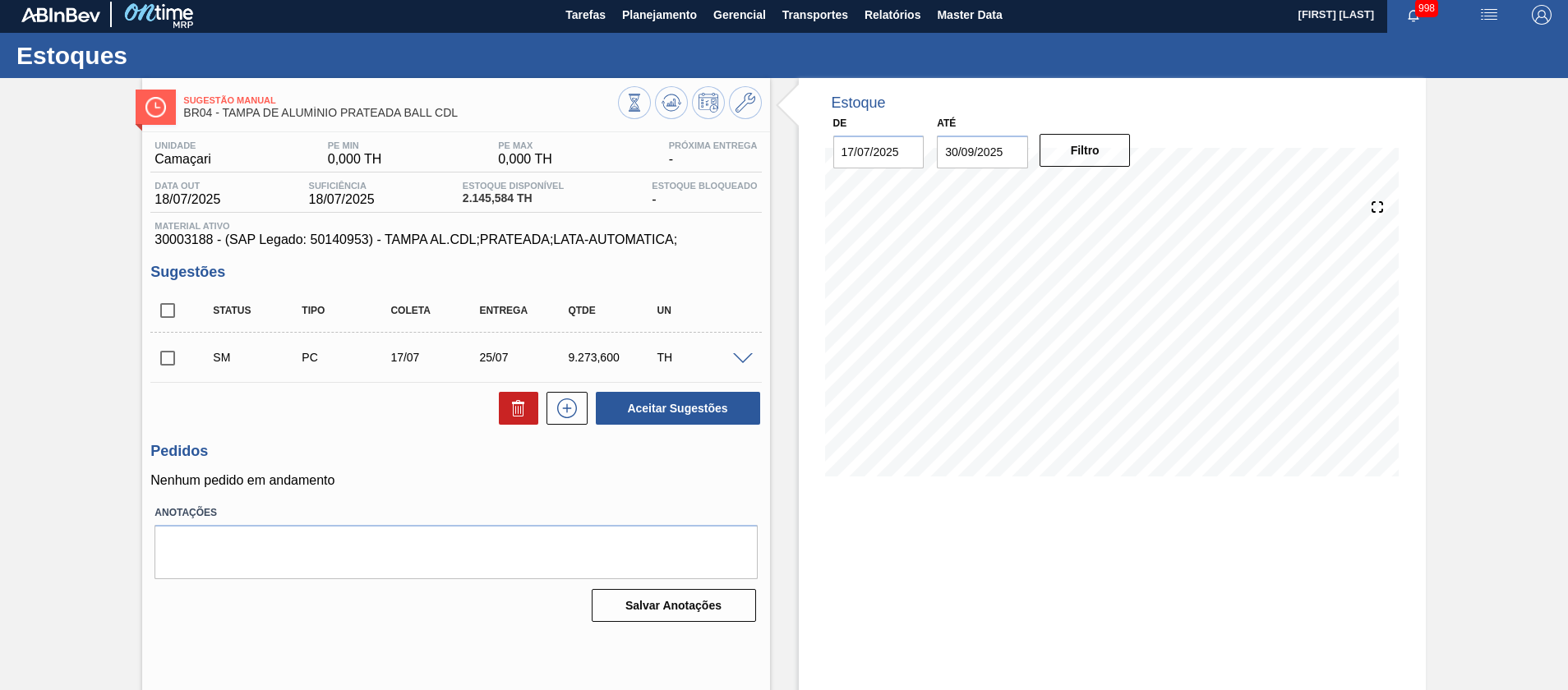 scroll, scrollTop: 0, scrollLeft: 0, axis: both 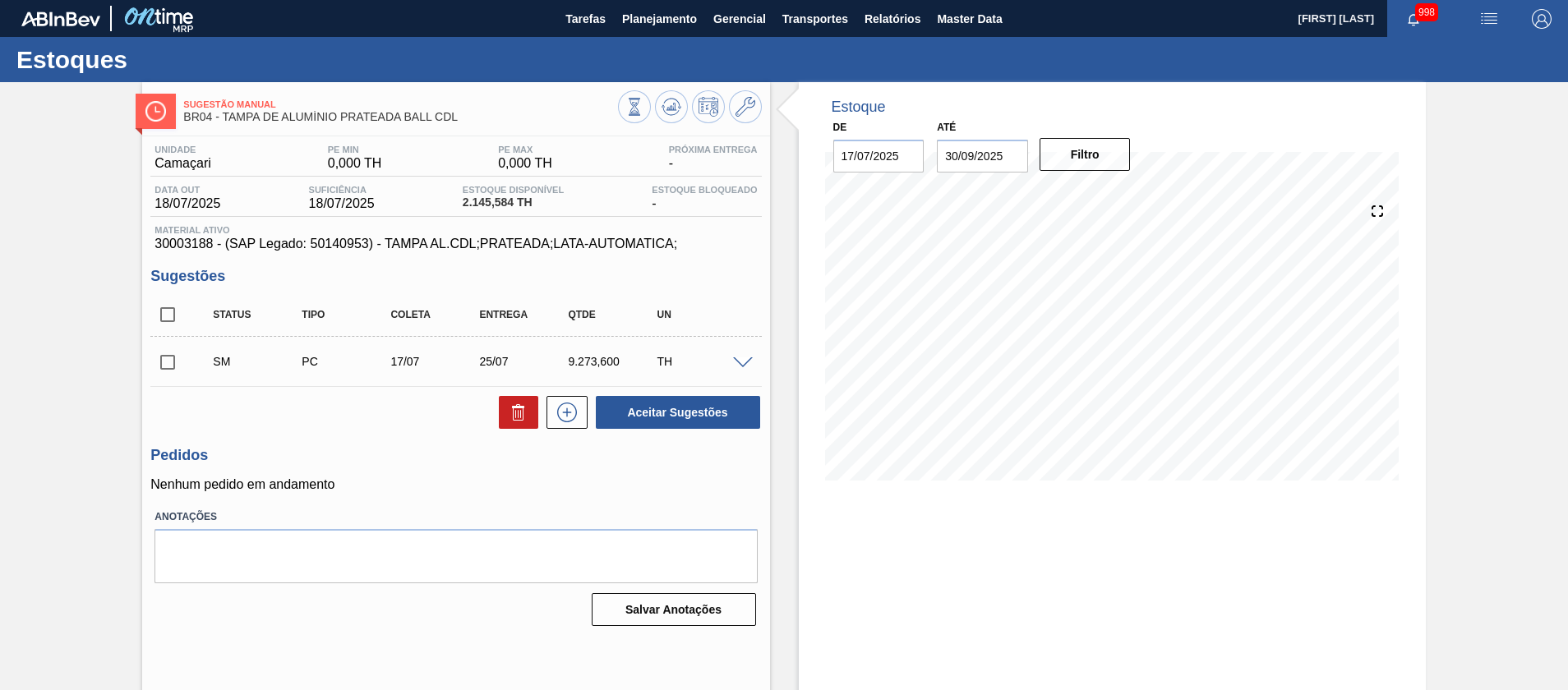 click at bounding box center [168, 362] 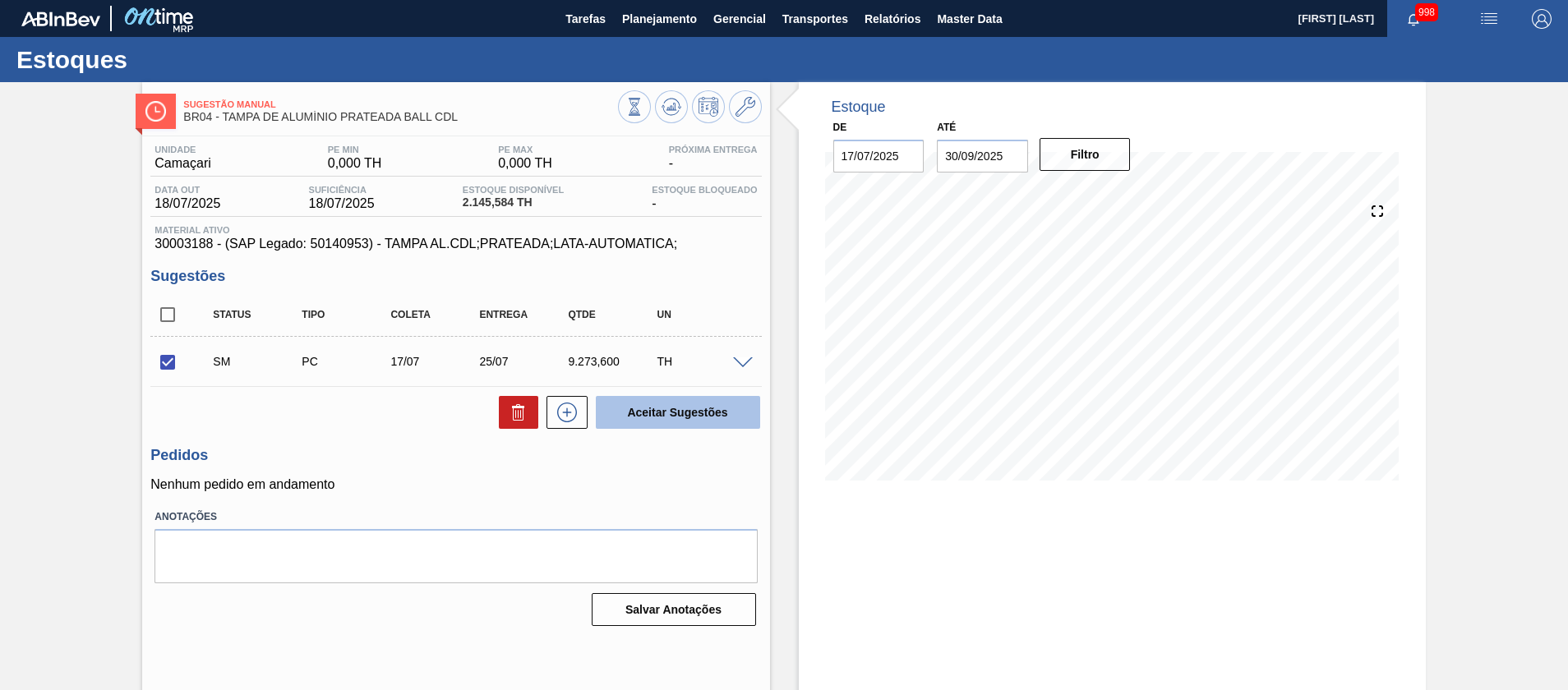 click on "Aceitar Sugestões" at bounding box center [678, 412] 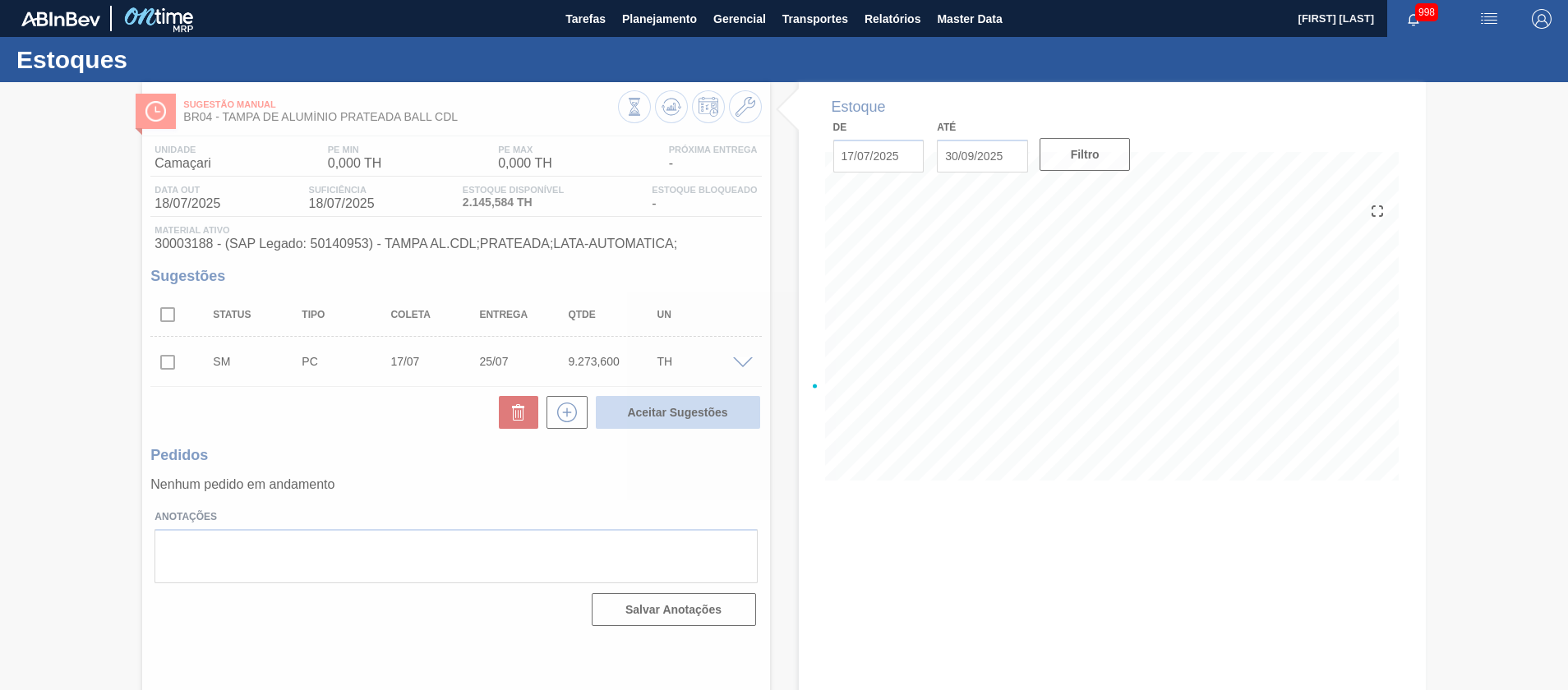 checkbox on "false" 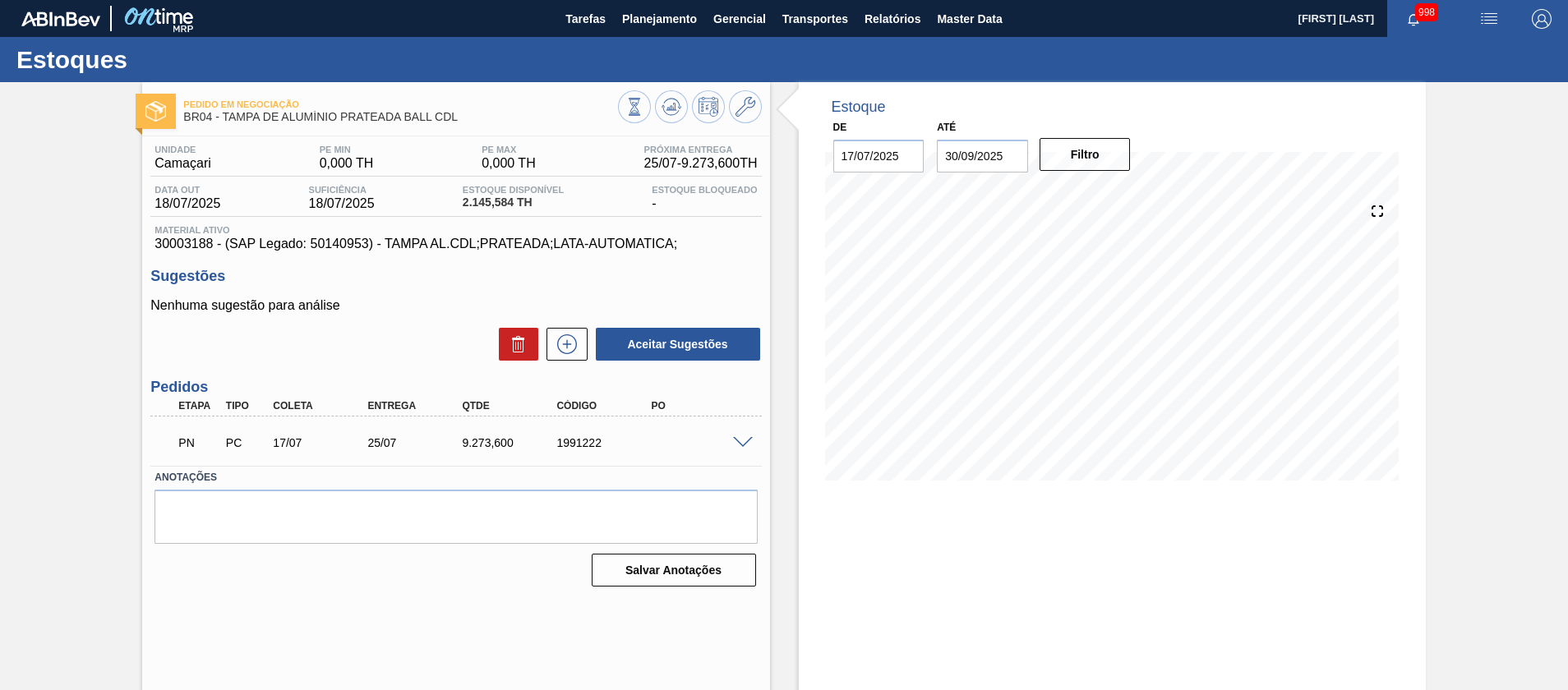 click on "1991222" at bounding box center (605, 443) 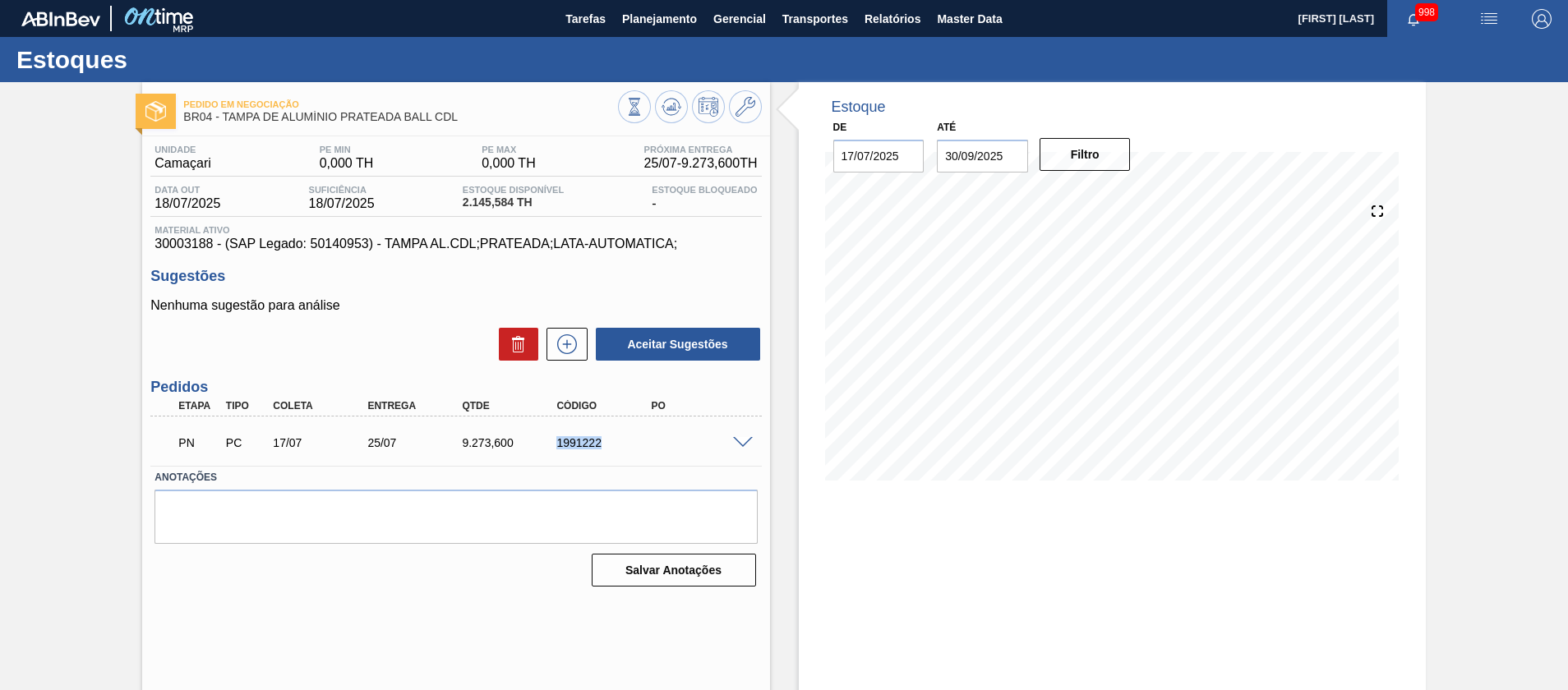 click on "1991222" at bounding box center [605, 443] 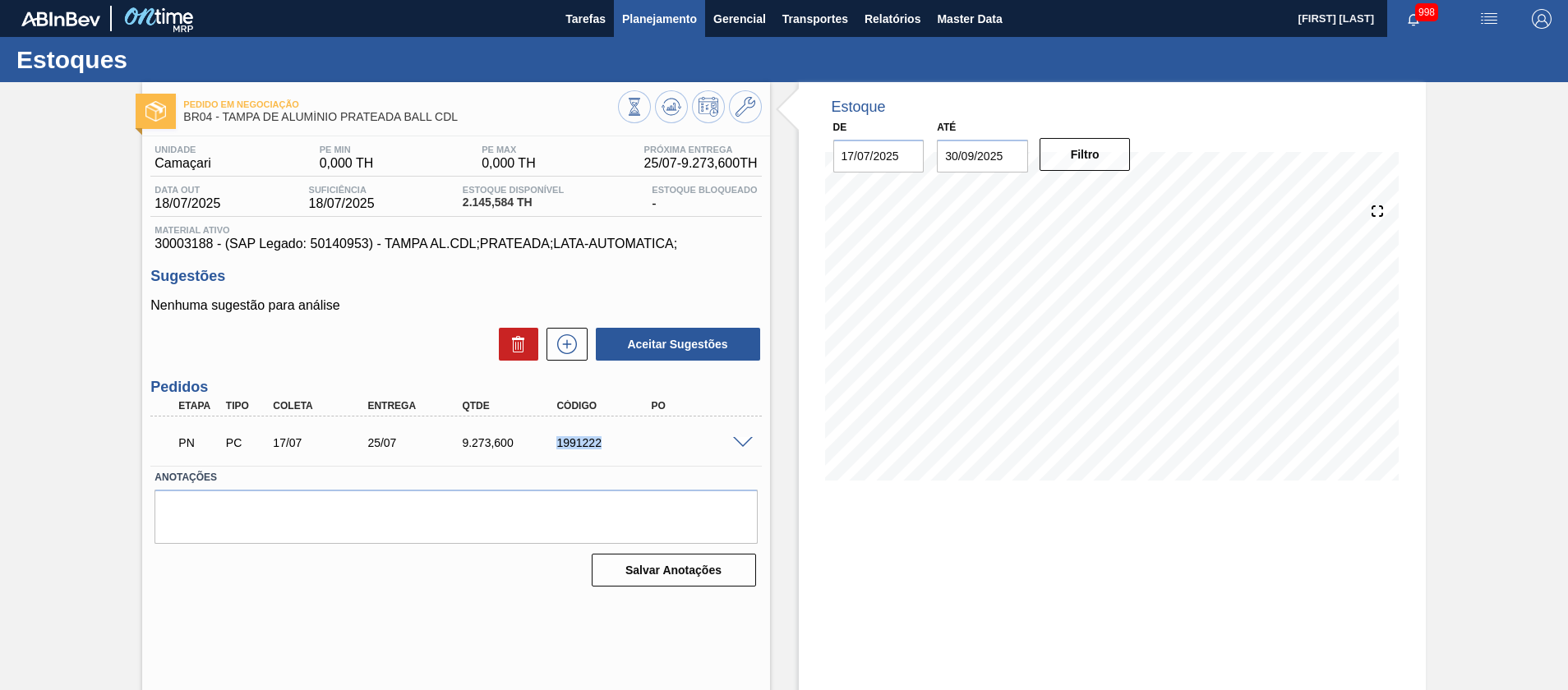 click on "Planejamento" at bounding box center (659, 18) 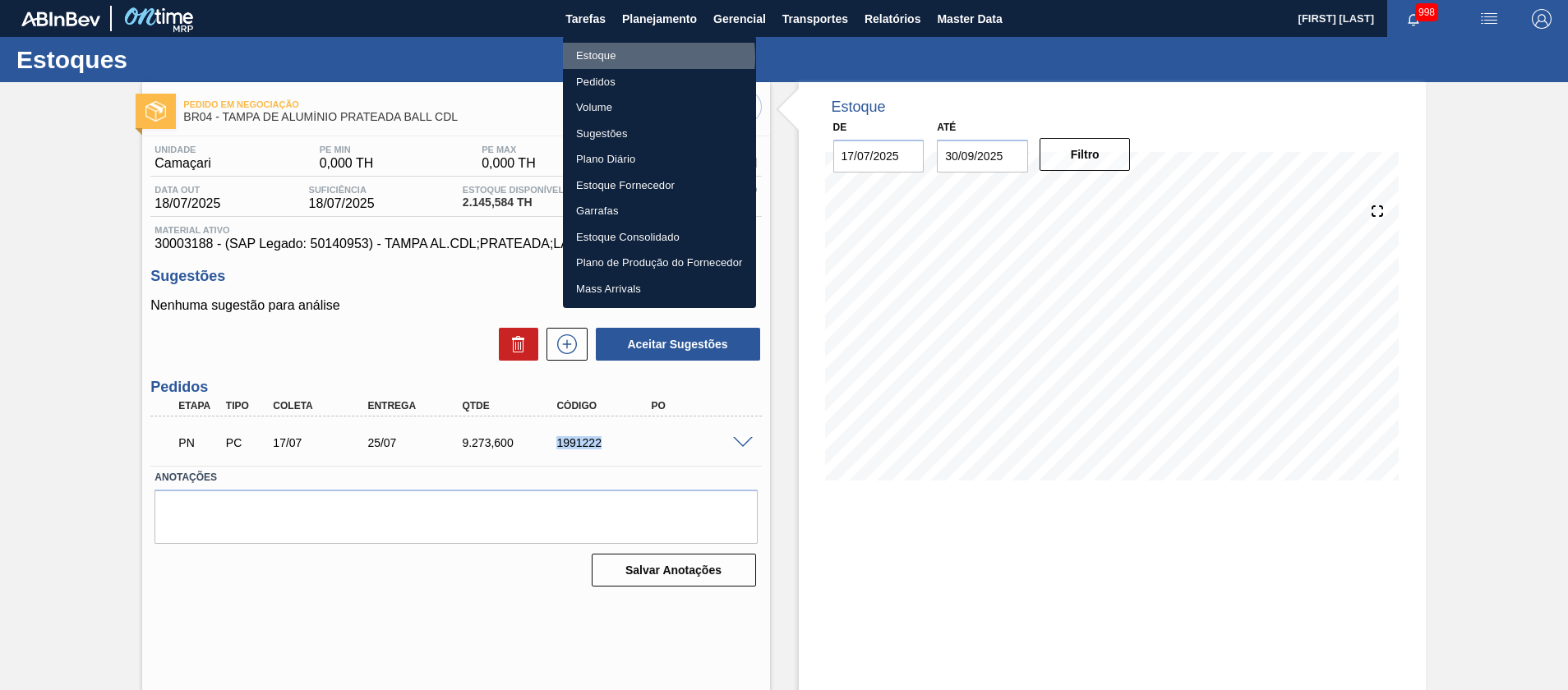 click on "Estoque" at bounding box center (659, 56) 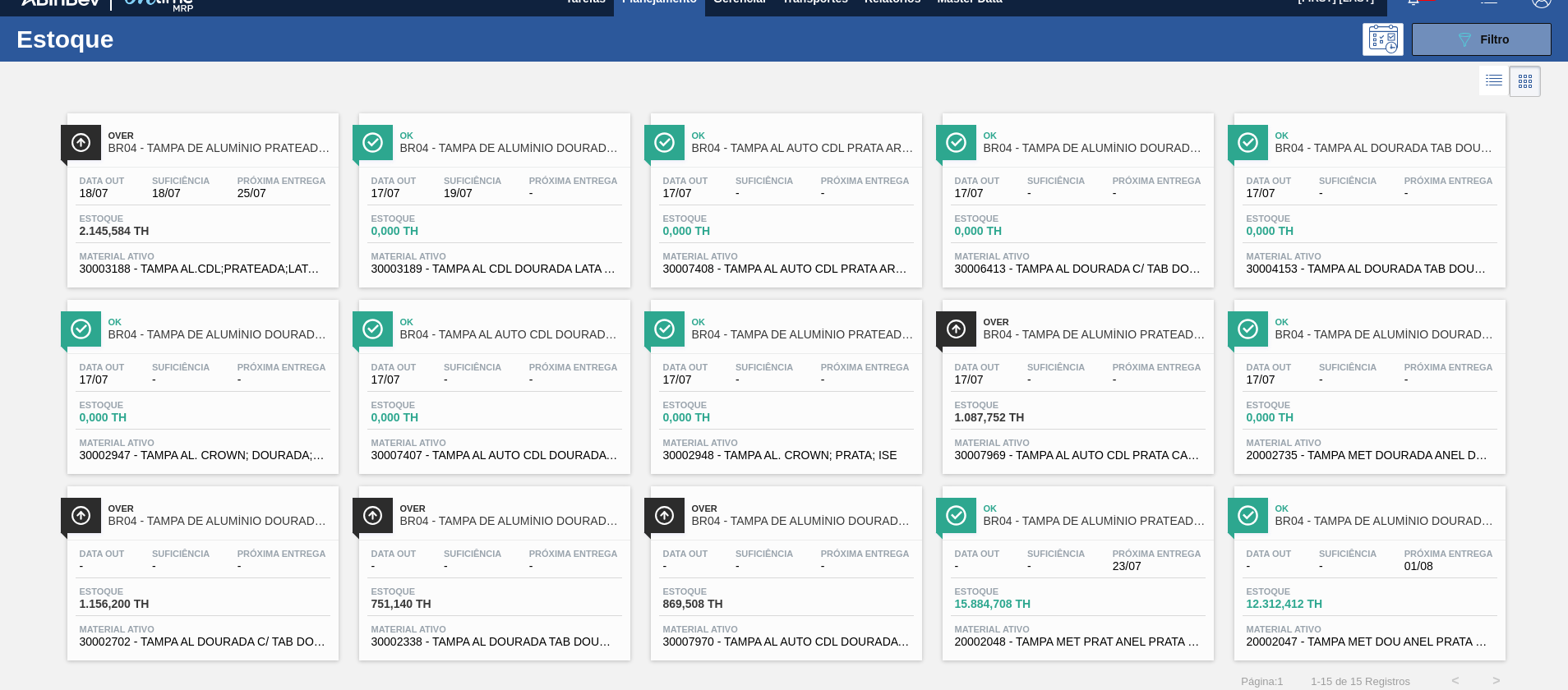 scroll, scrollTop: 32, scrollLeft: 0, axis: vertical 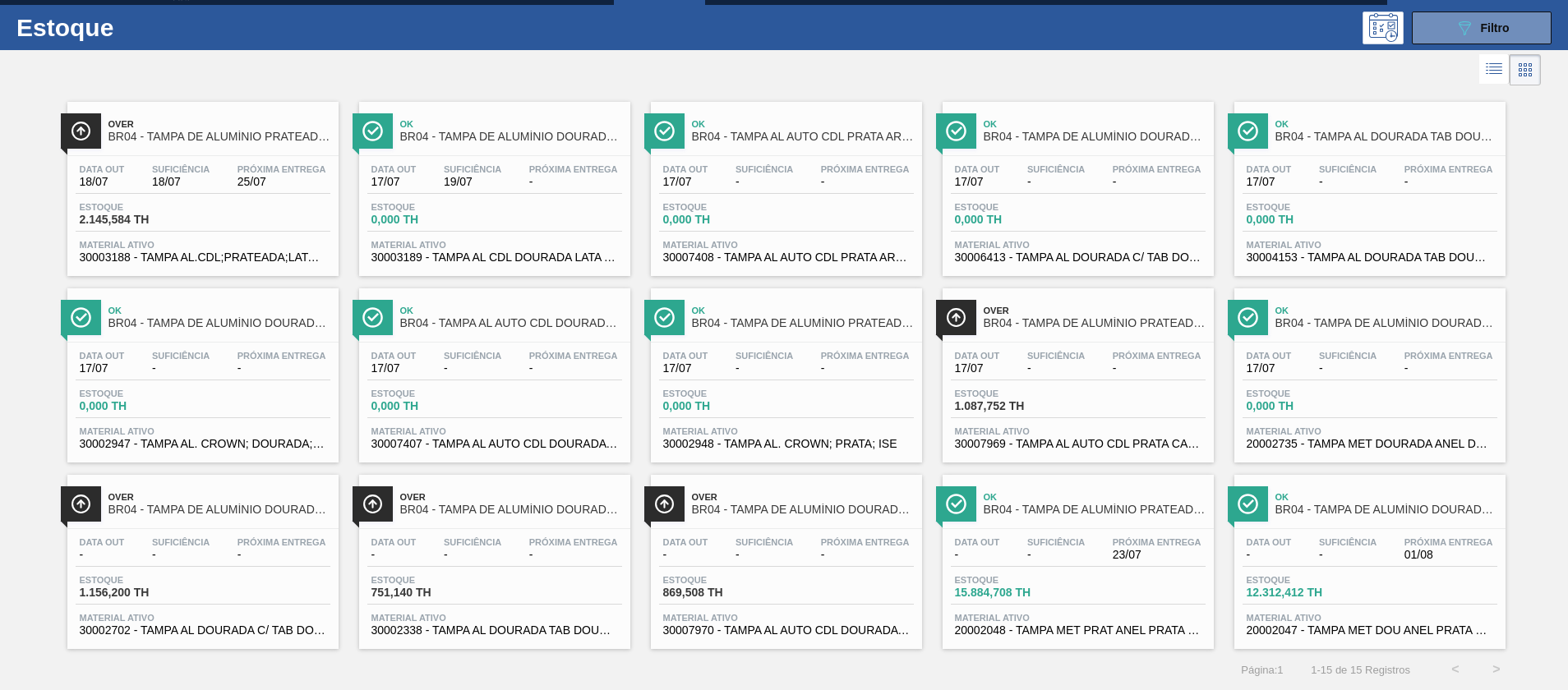 click on "20002048 - TAMPA MET PRAT ANEL PRATA CERVEJA CX600" at bounding box center (1078, 630) 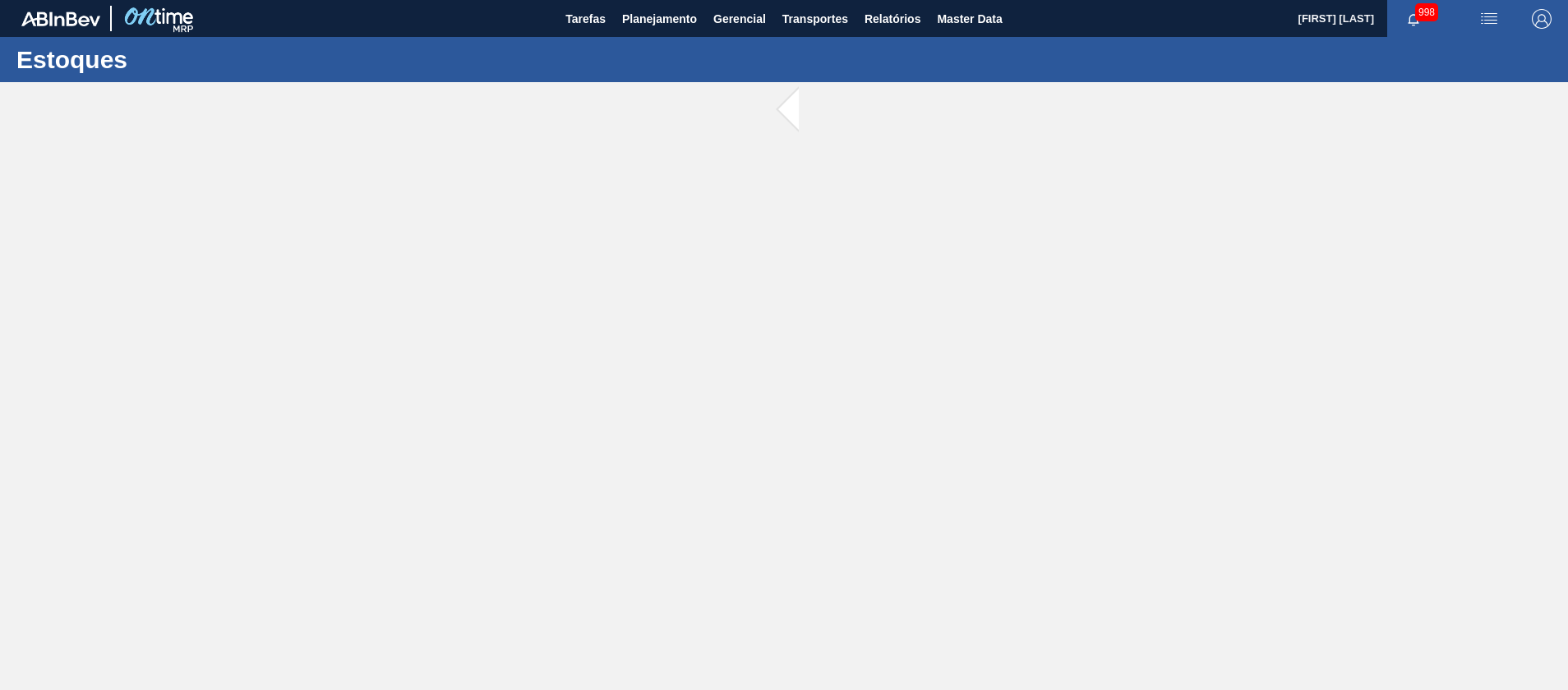 scroll, scrollTop: 0, scrollLeft: 0, axis: both 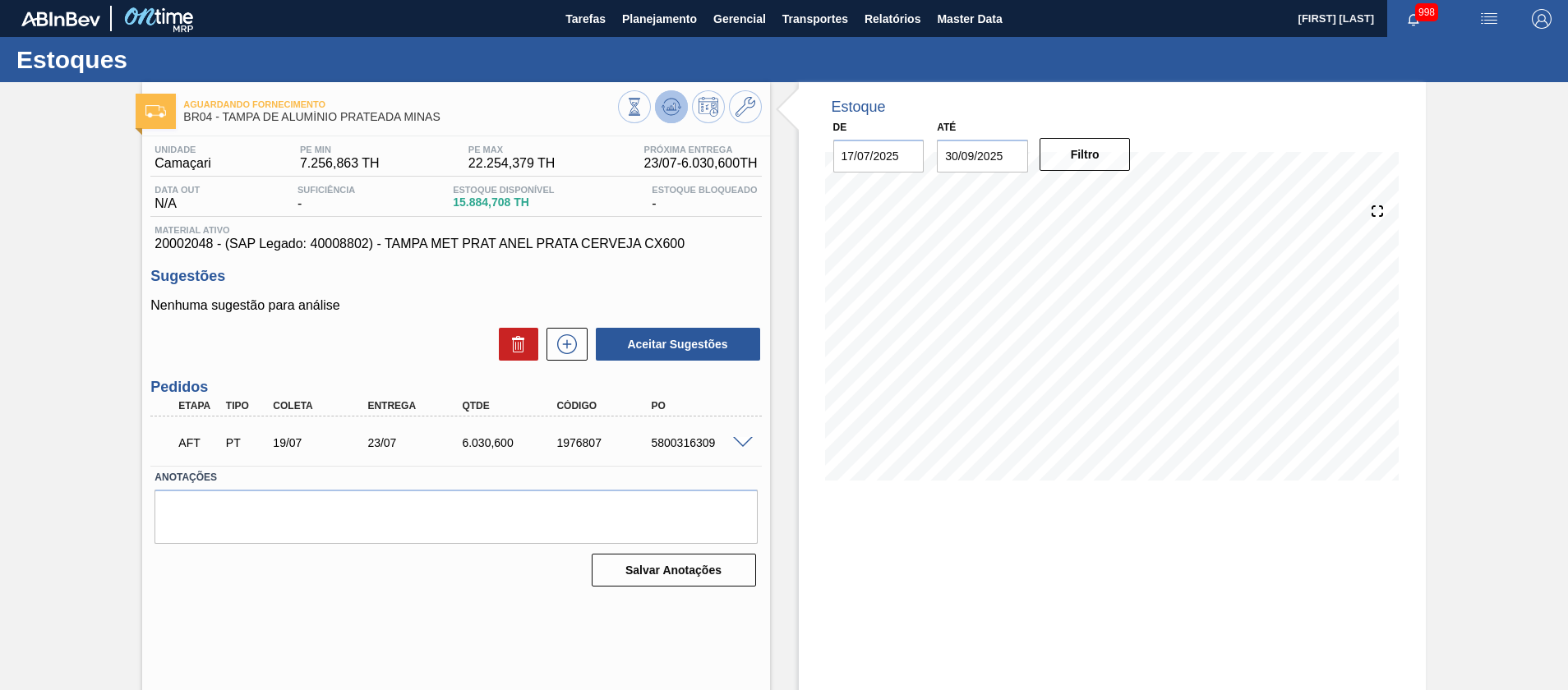 click at bounding box center (671, 107) 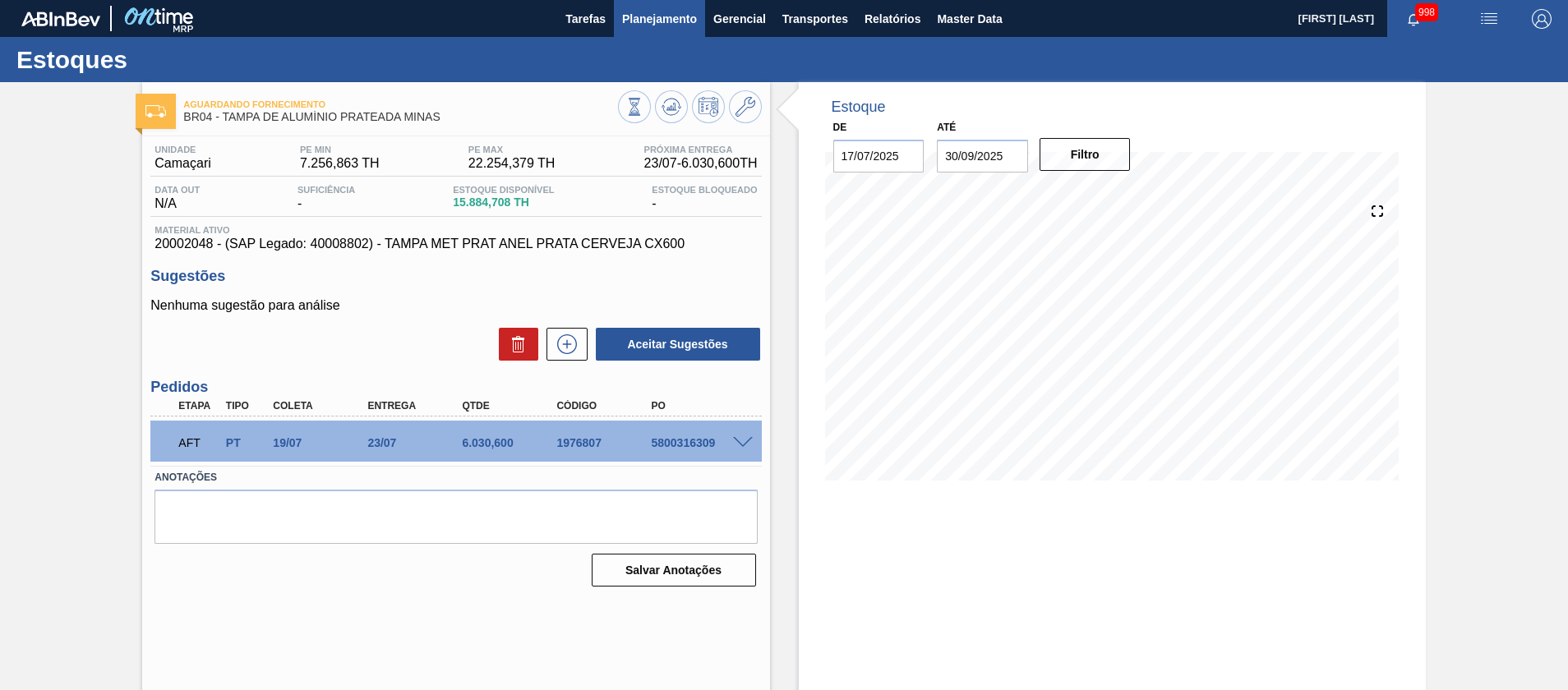 click on "Planejamento" at bounding box center [659, 18] 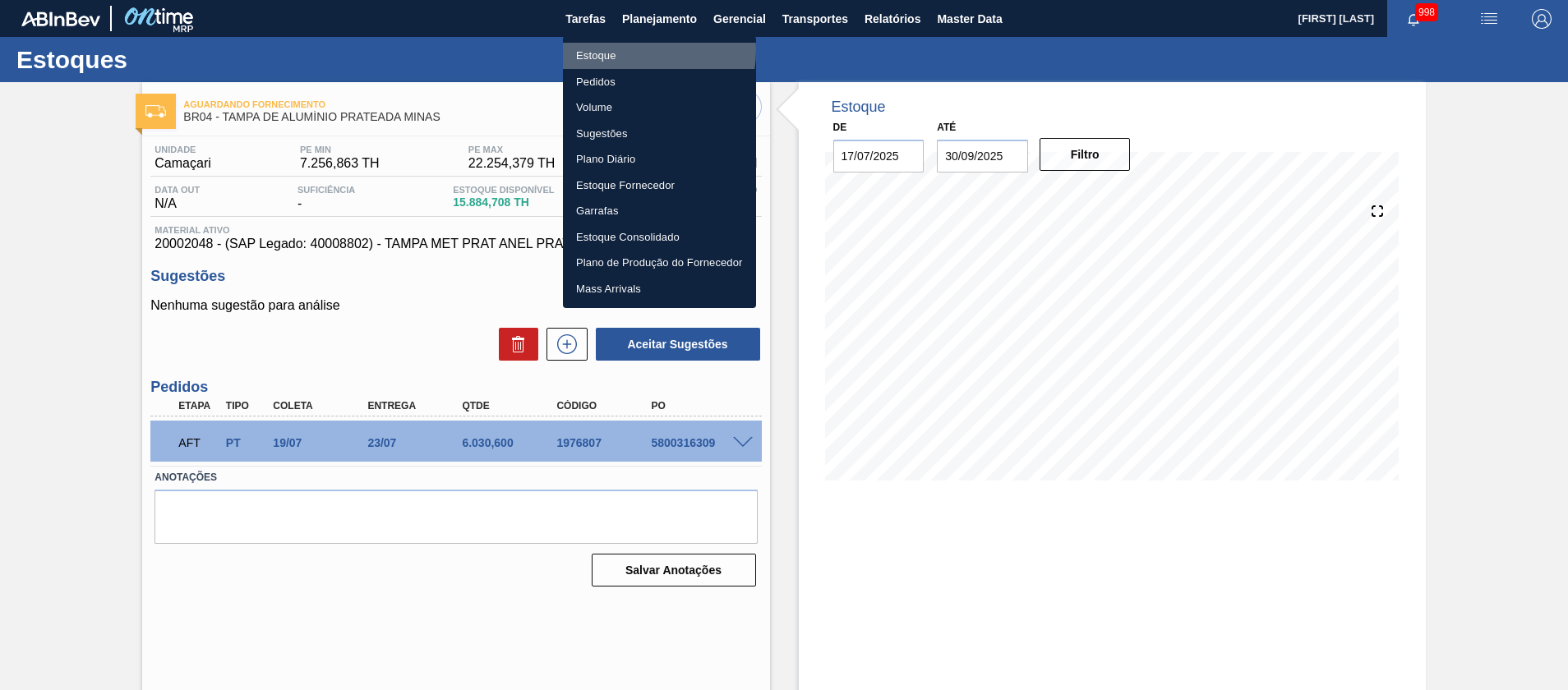 drag, startPoint x: 628, startPoint y: 49, endPoint x: 572, endPoint y: 0, distance: 74.41102 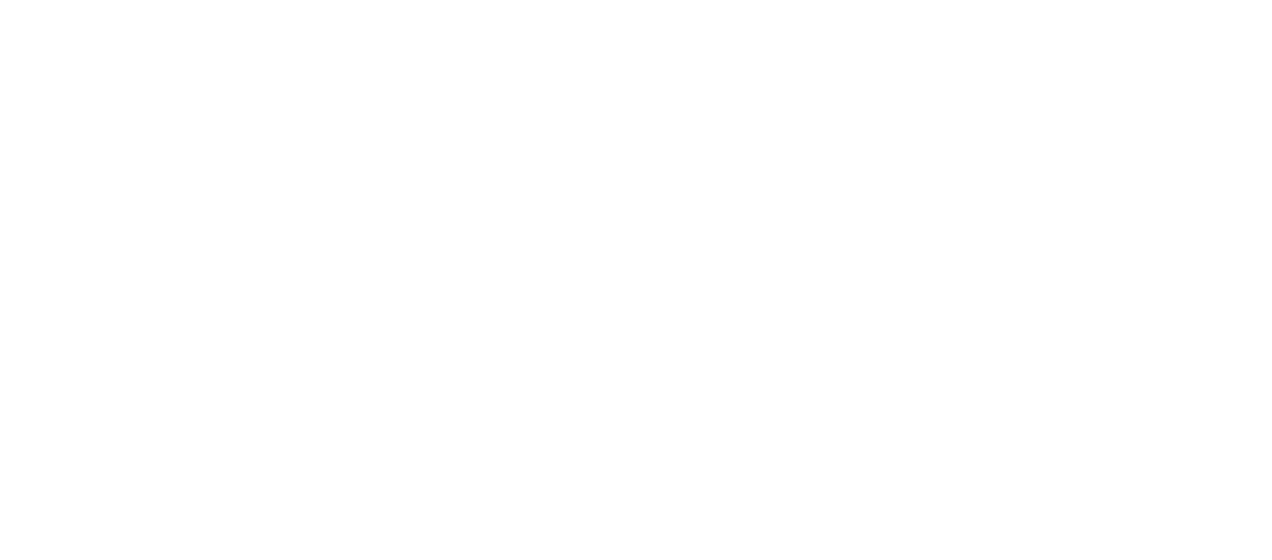 scroll, scrollTop: 0, scrollLeft: 0, axis: both 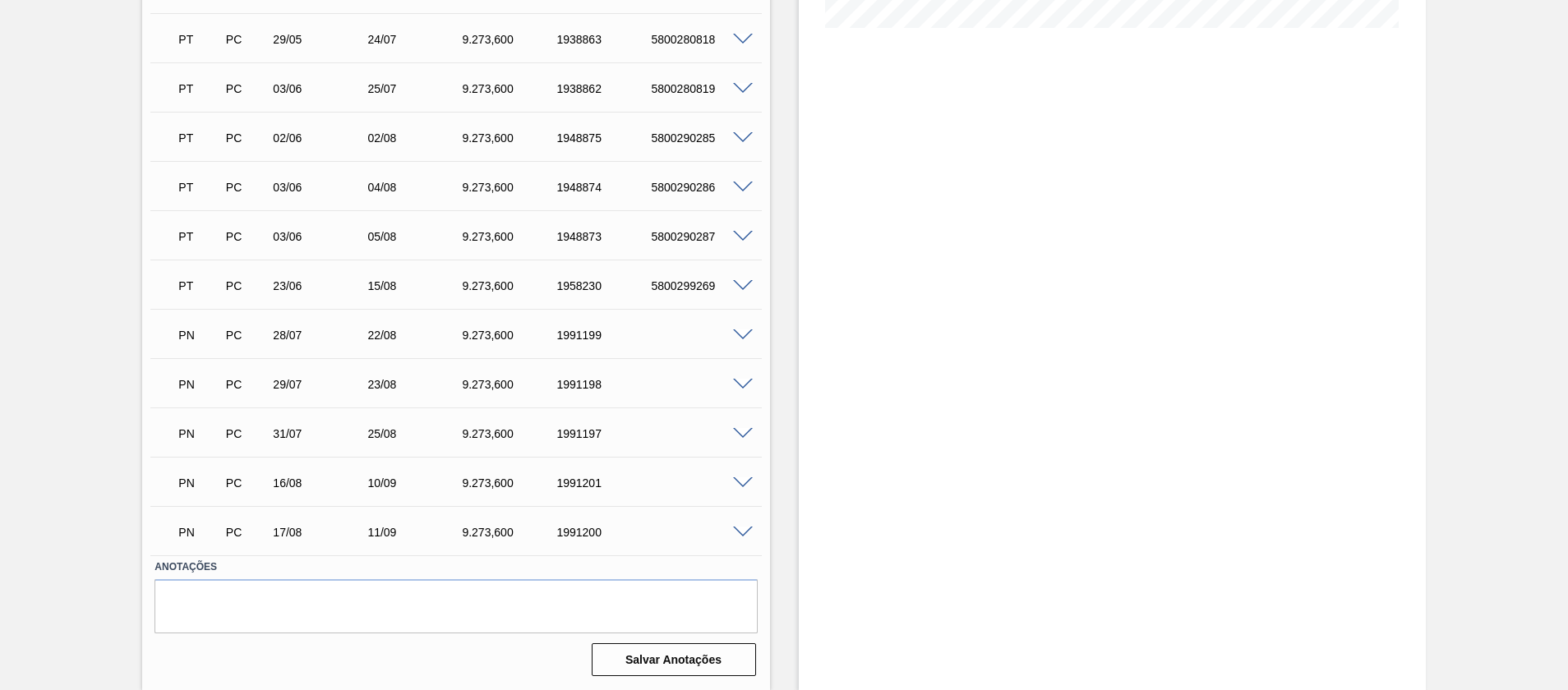 click at bounding box center [743, 335] 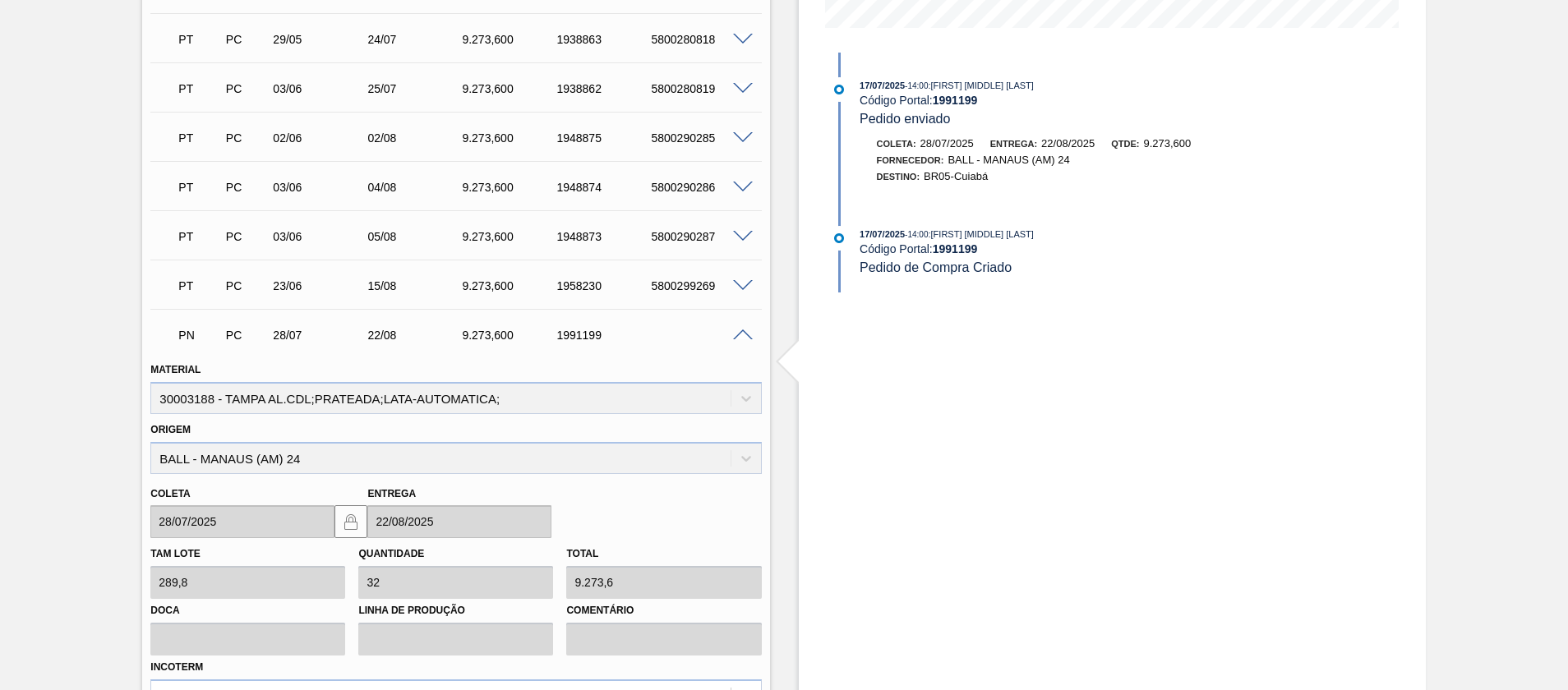 click at bounding box center [743, 335] 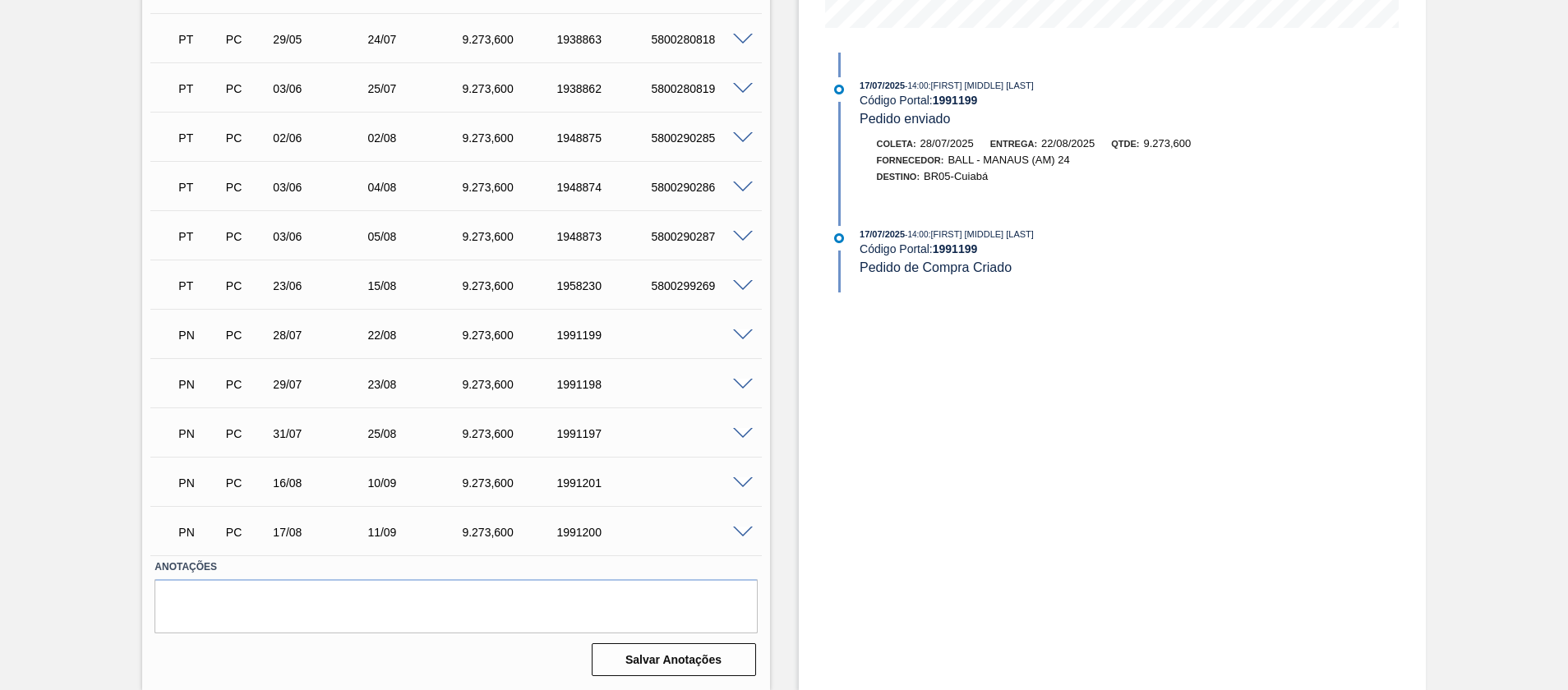 click on "Estoque De 17/07/2025 Até 30/09/2025 Filtro 17/07/2025  -  14:00 :  Beatriz Marcelino Vasconcelo Código Portal:  1991199 Pedido enviado Coleta: 28/07/2025 Entrega: 22/08/2025 Qtde: 9.273,600 Fornecedor: BALL - MANAUS (AM) 24 Destino: BR05-Cuiabá 17/07/2025  -  14:00 :  Beatriz Marcelino Vasconcelo Código Portal:  1991199 Pedido de Compra Criado" at bounding box center (1112, 159) 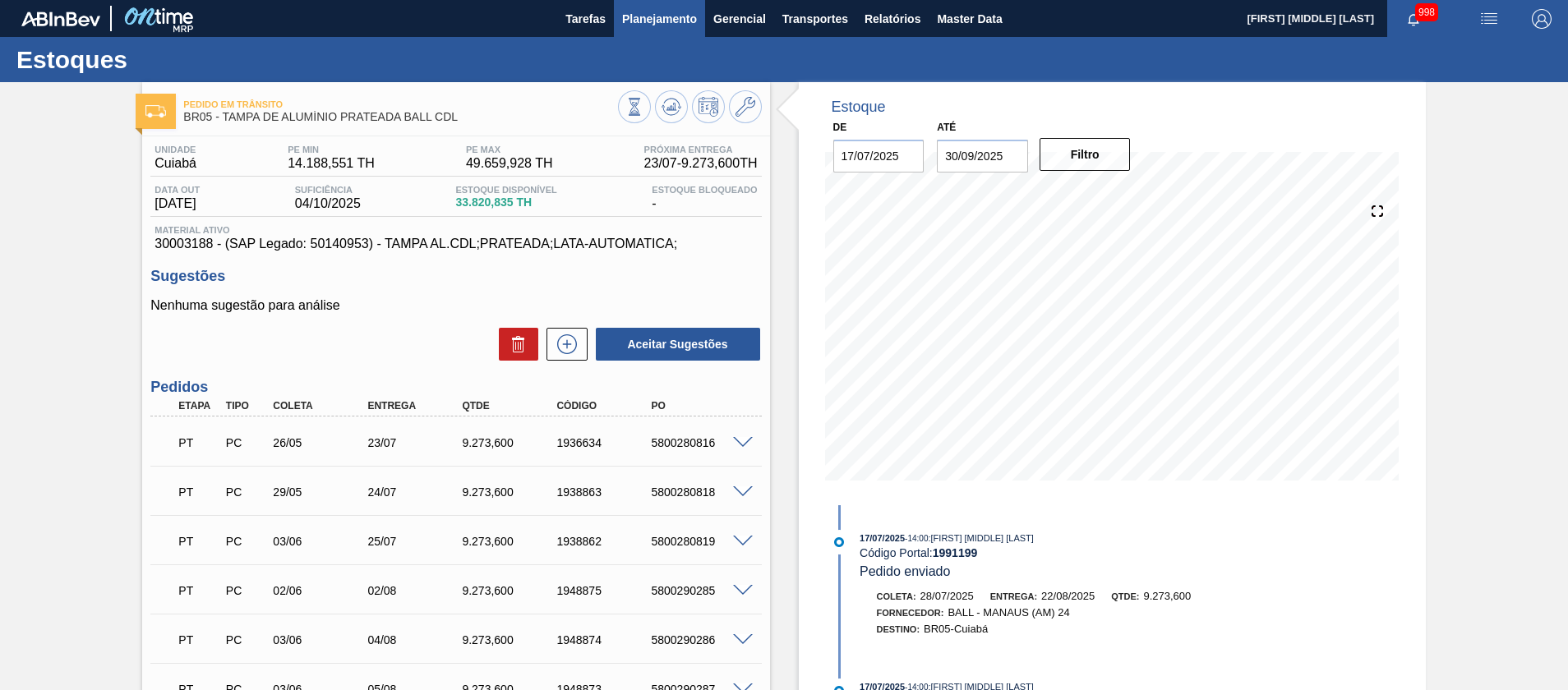 click on "Planejamento" at bounding box center (659, 19) 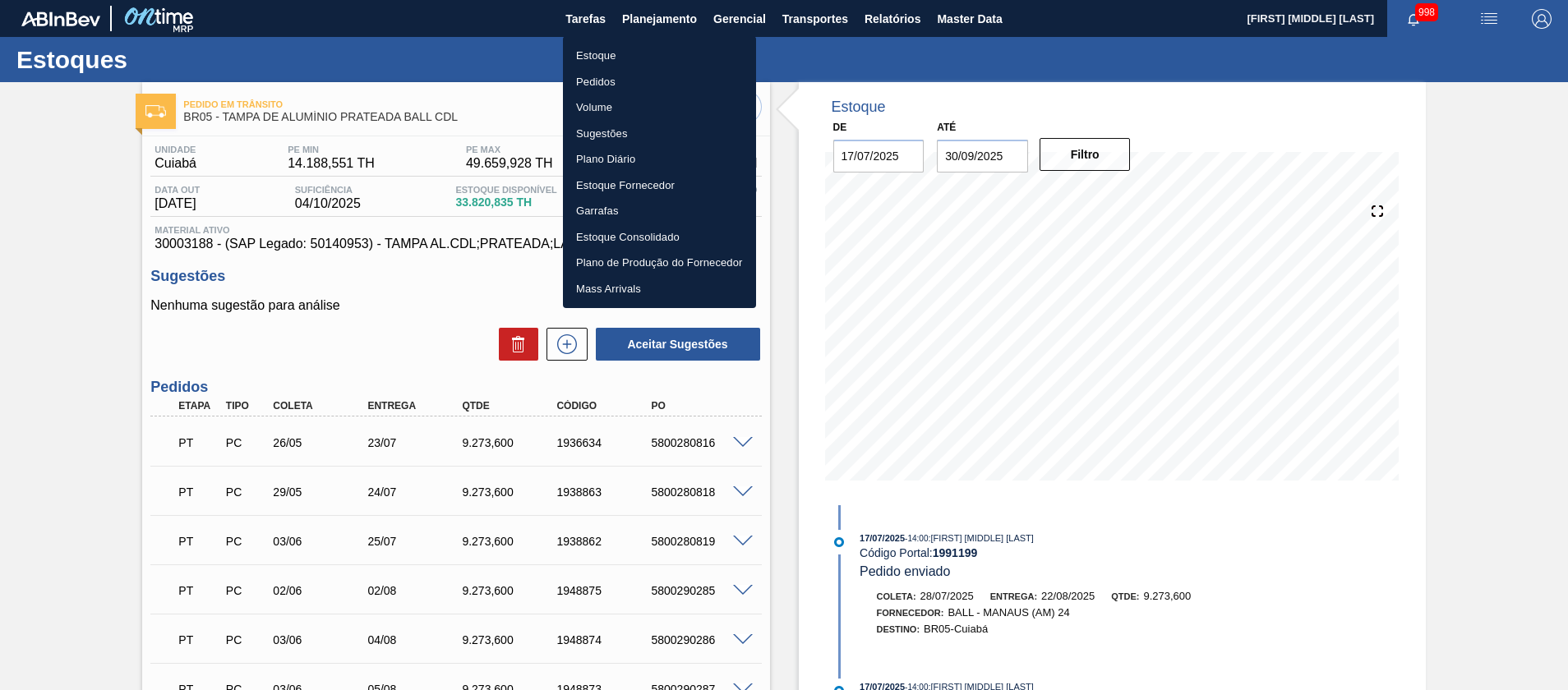 click on "Pedidos" at bounding box center (659, 82) 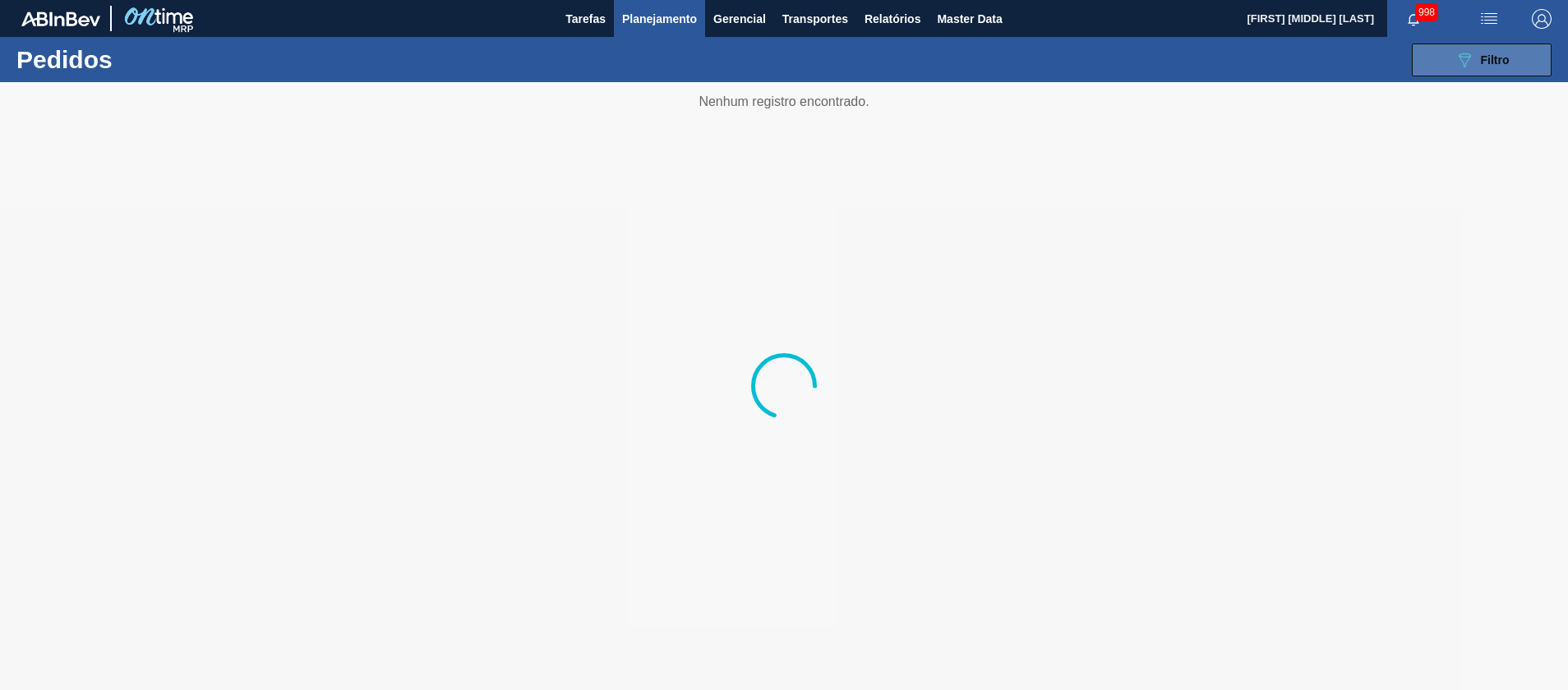 click on "Filtro" at bounding box center [1495, 60] 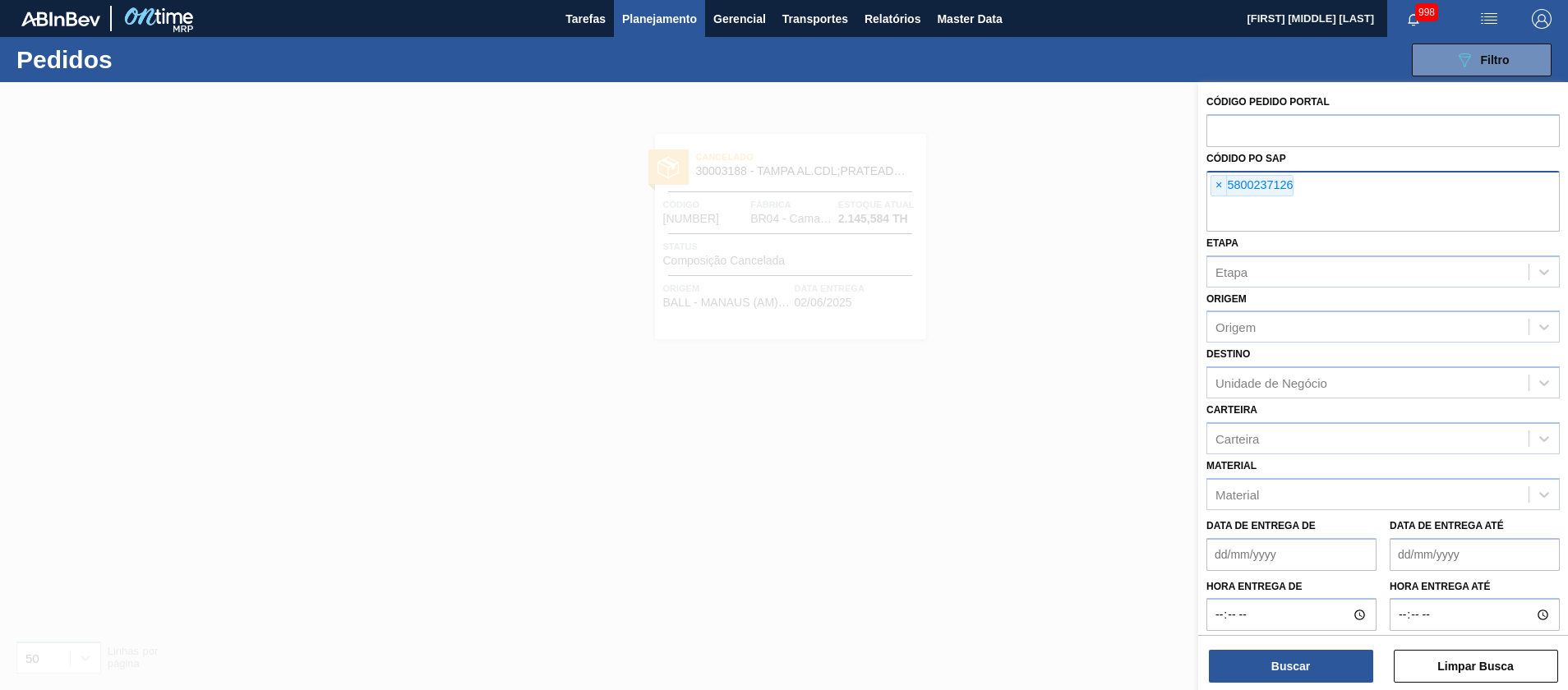 click at bounding box center [1383, 216] 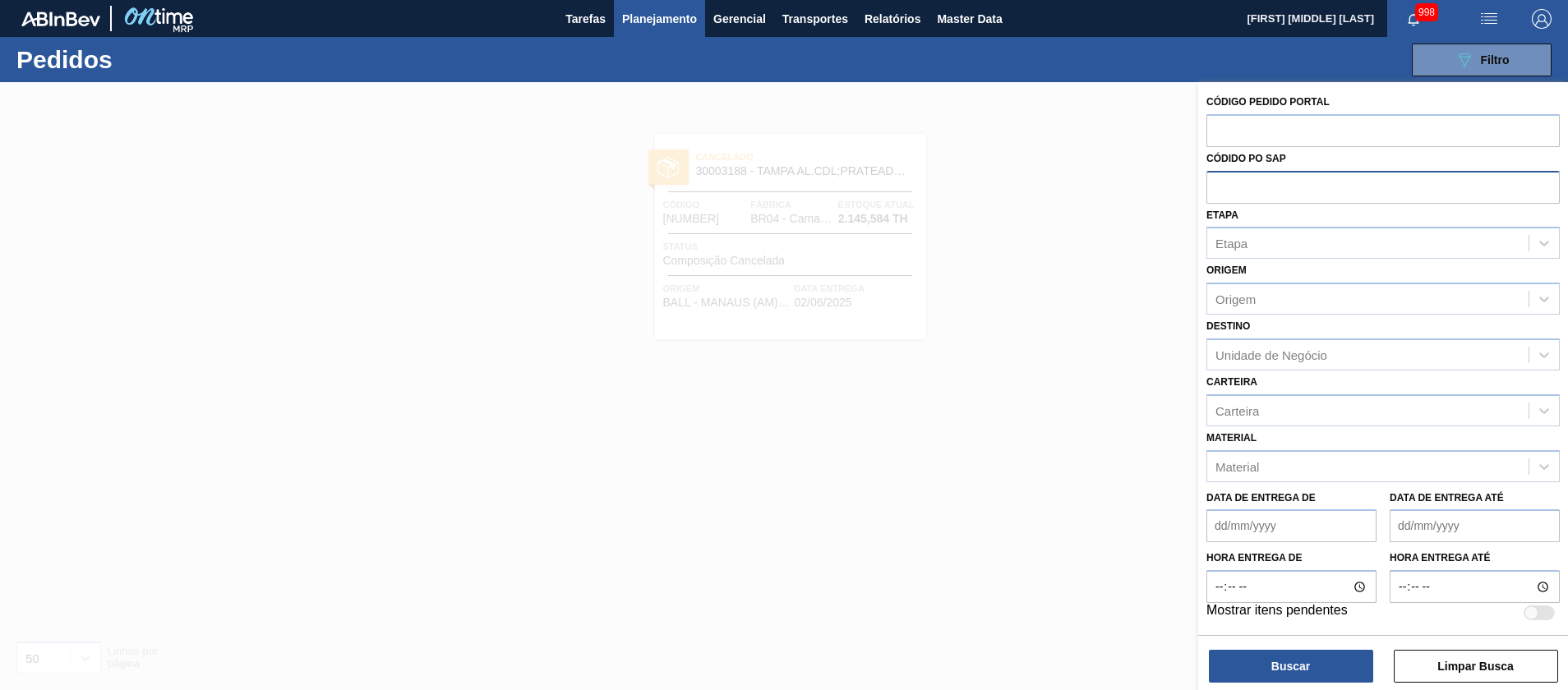 paste on "5800286050" 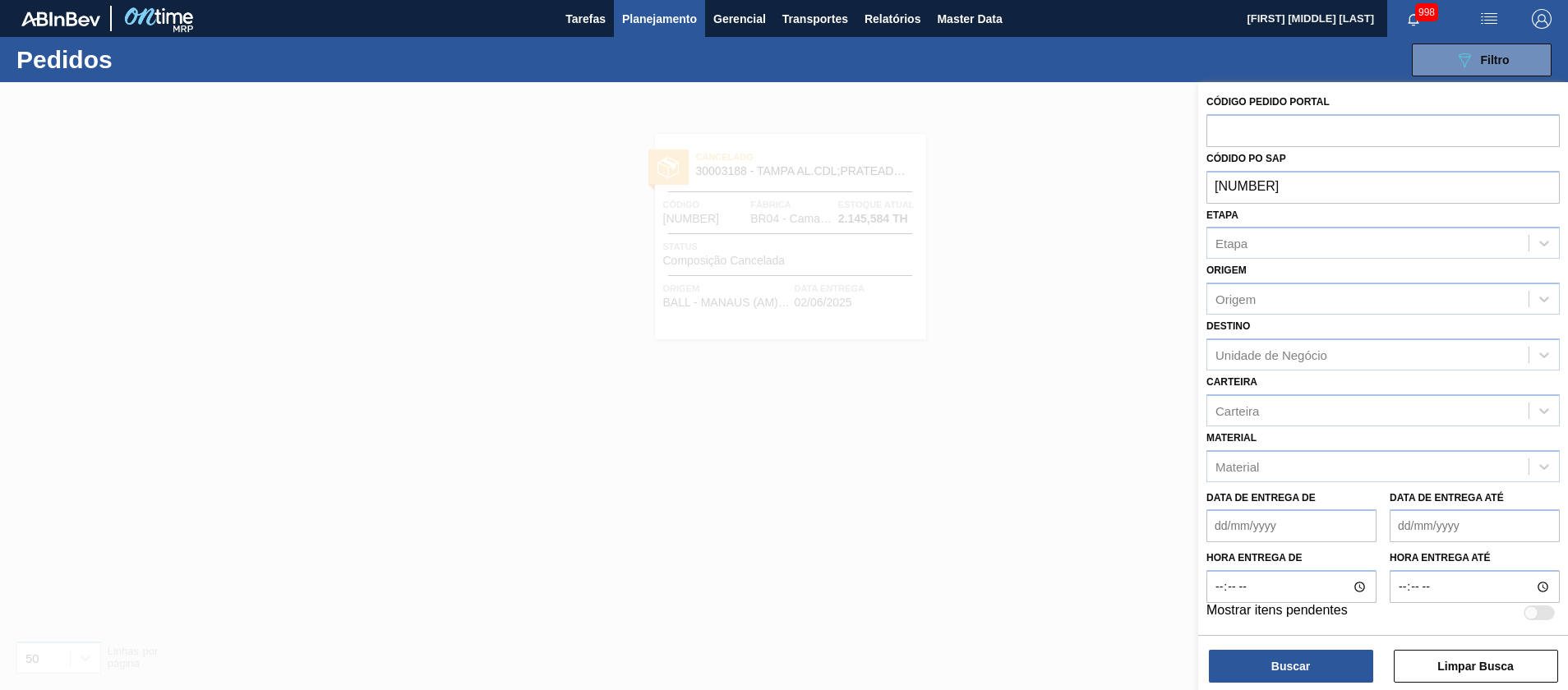 type 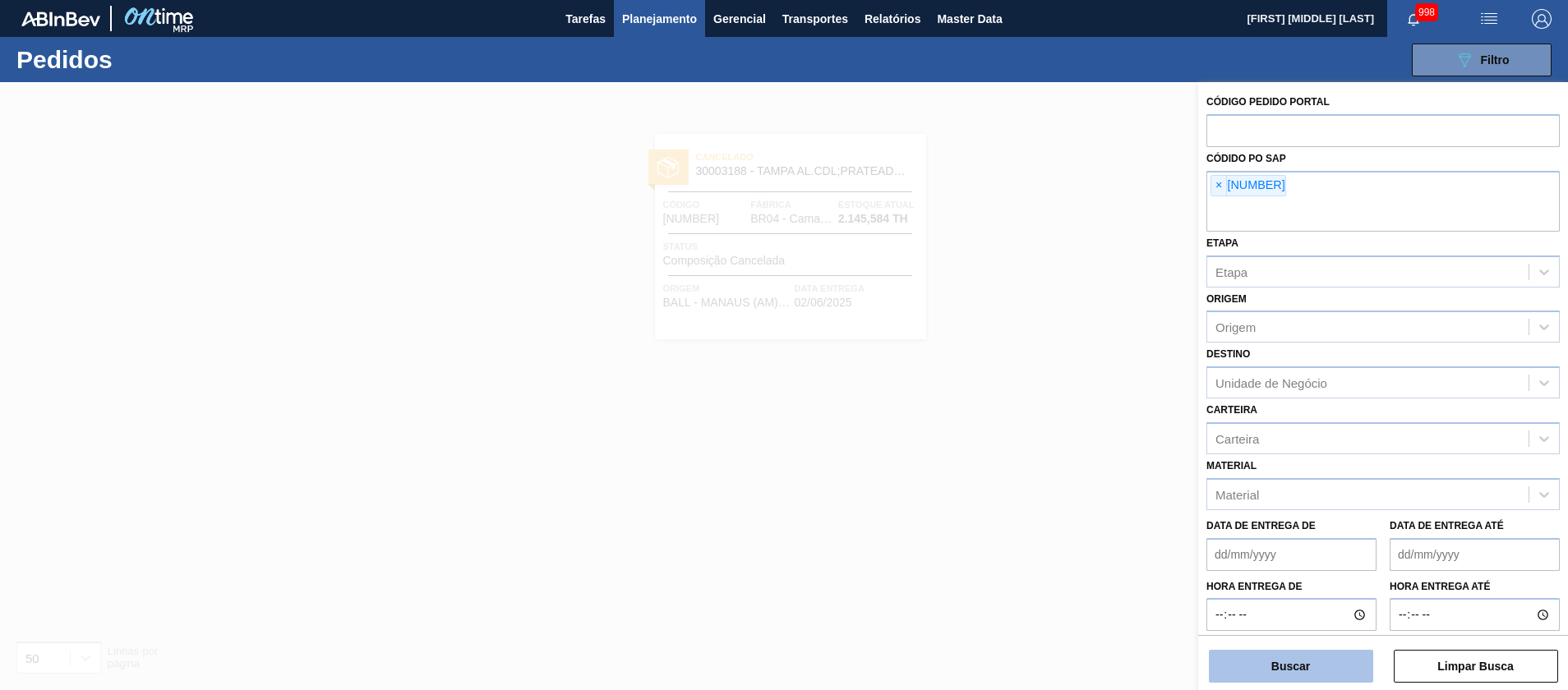 click on "Buscar" at bounding box center [1291, 666] 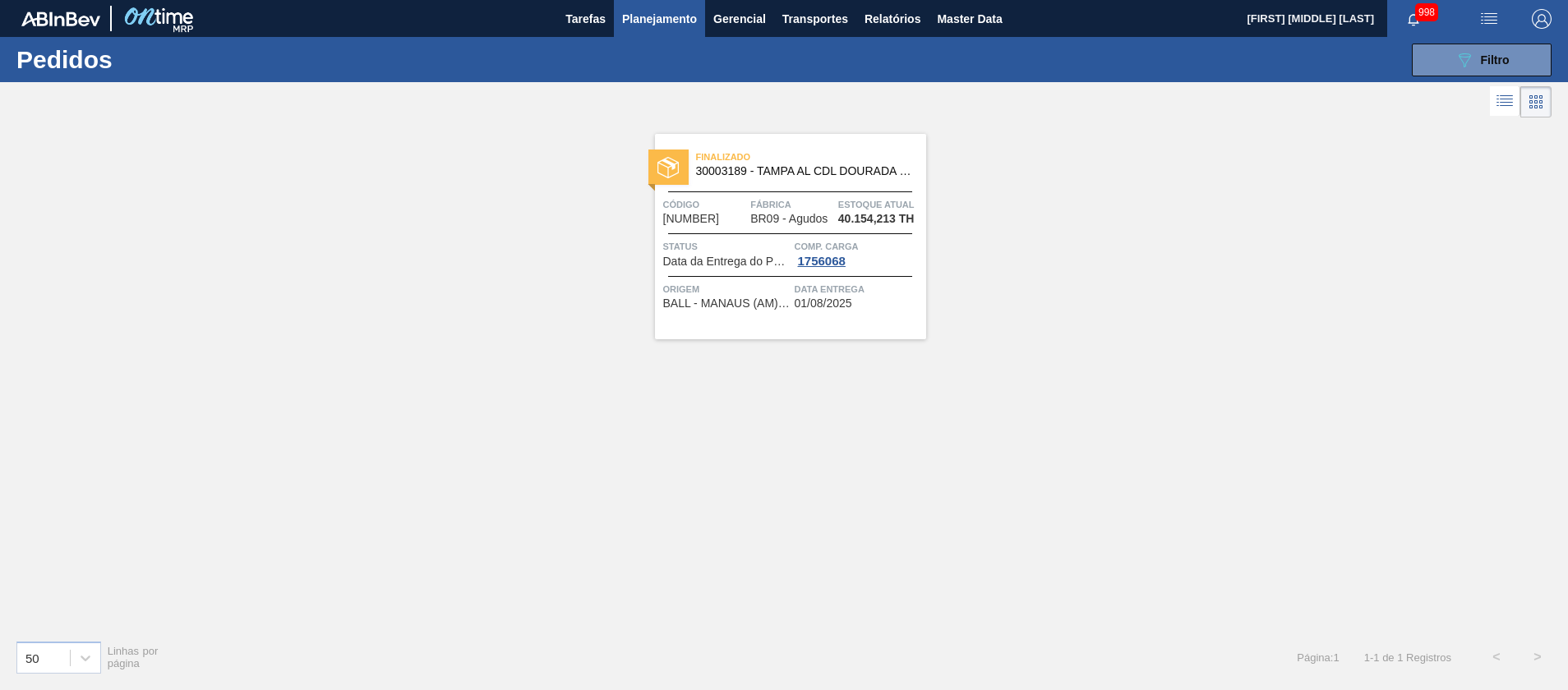 click on "Finalizado 30003189 - TAMPA AL CDL DOURADA LATA AUTOMATICA Código 1944754 Fábrica BR09 - Agudos Estoque atual 40.154,213 TH Status Data da Entrega do Pedido Atrasada Comp. Carga 1756068 Origem BALL - MANAUS (AM) 24 Data entrega 01/08/2025" at bounding box center [791, 237] 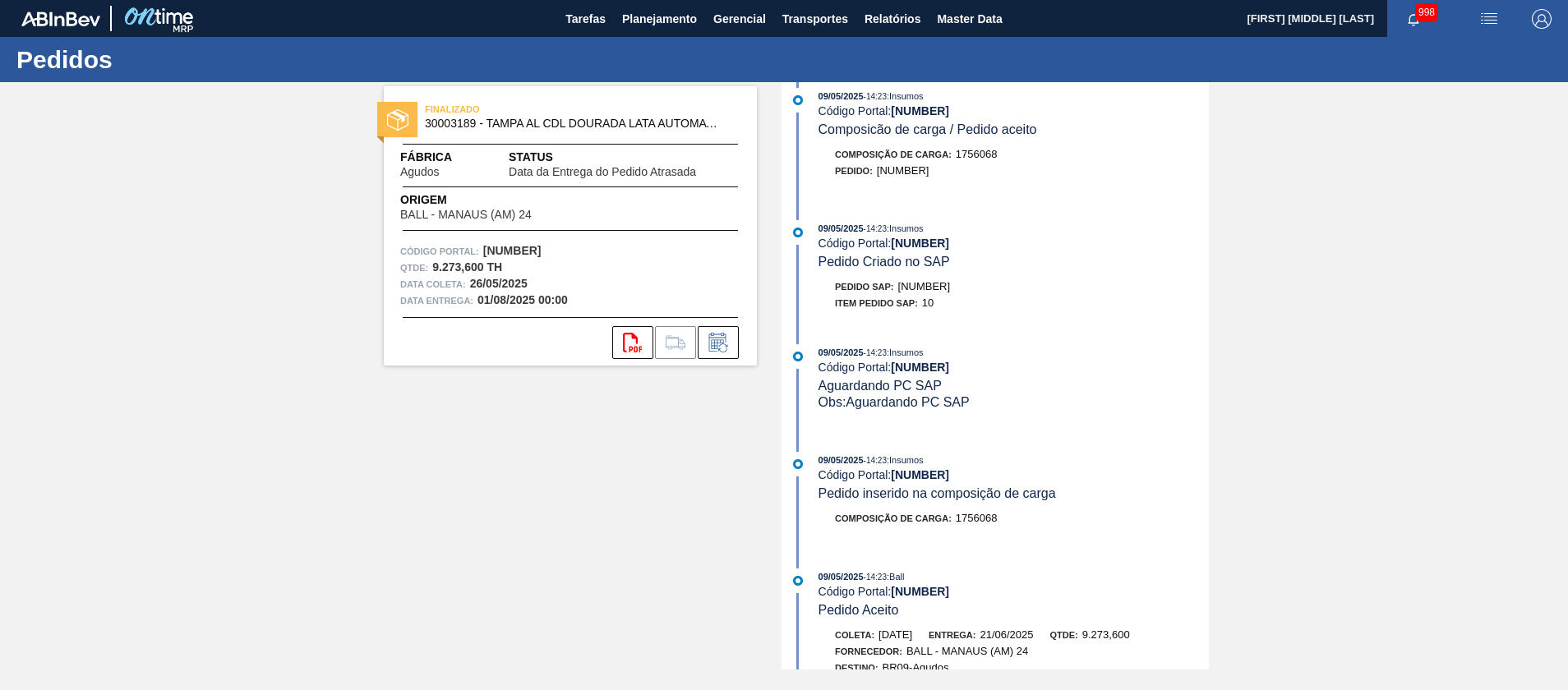 scroll, scrollTop: 2077, scrollLeft: 0, axis: vertical 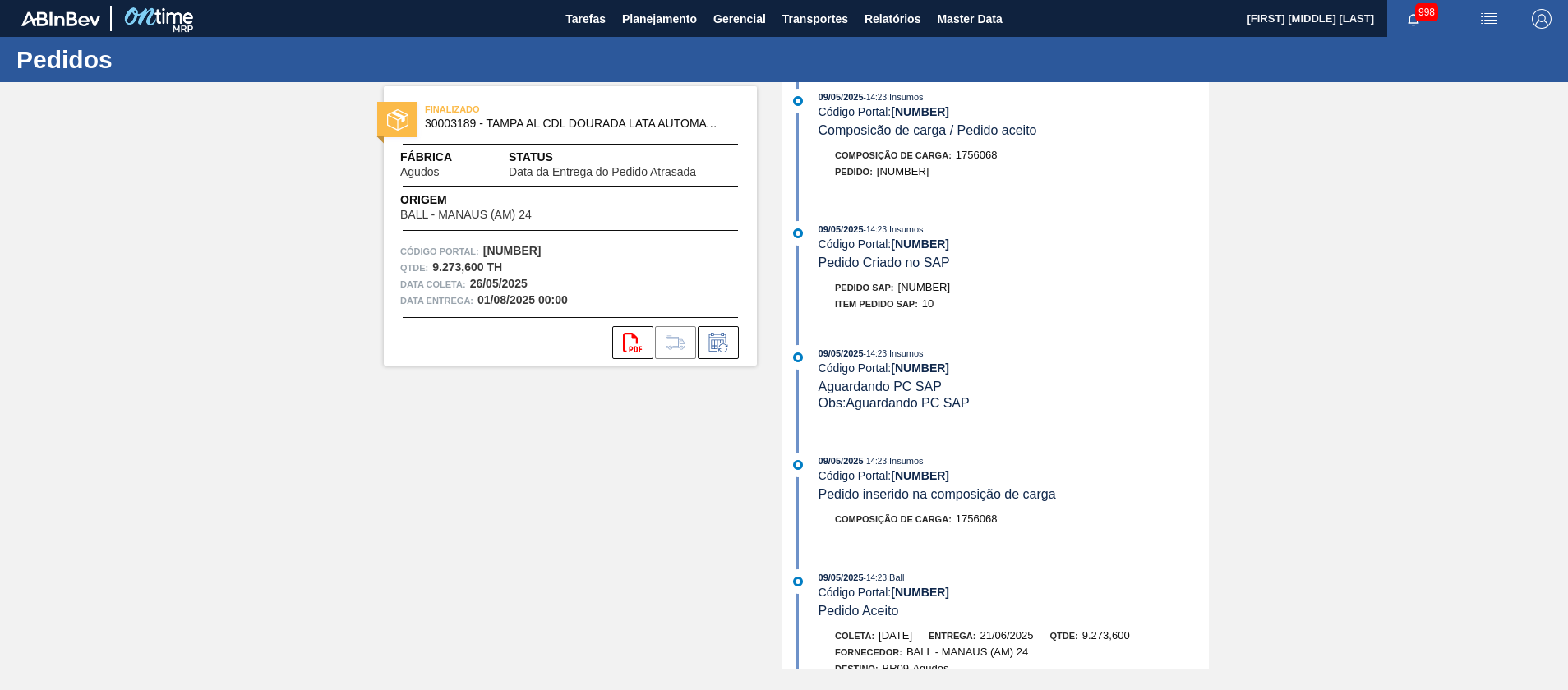 click on "5800286050" at bounding box center (925, 287) 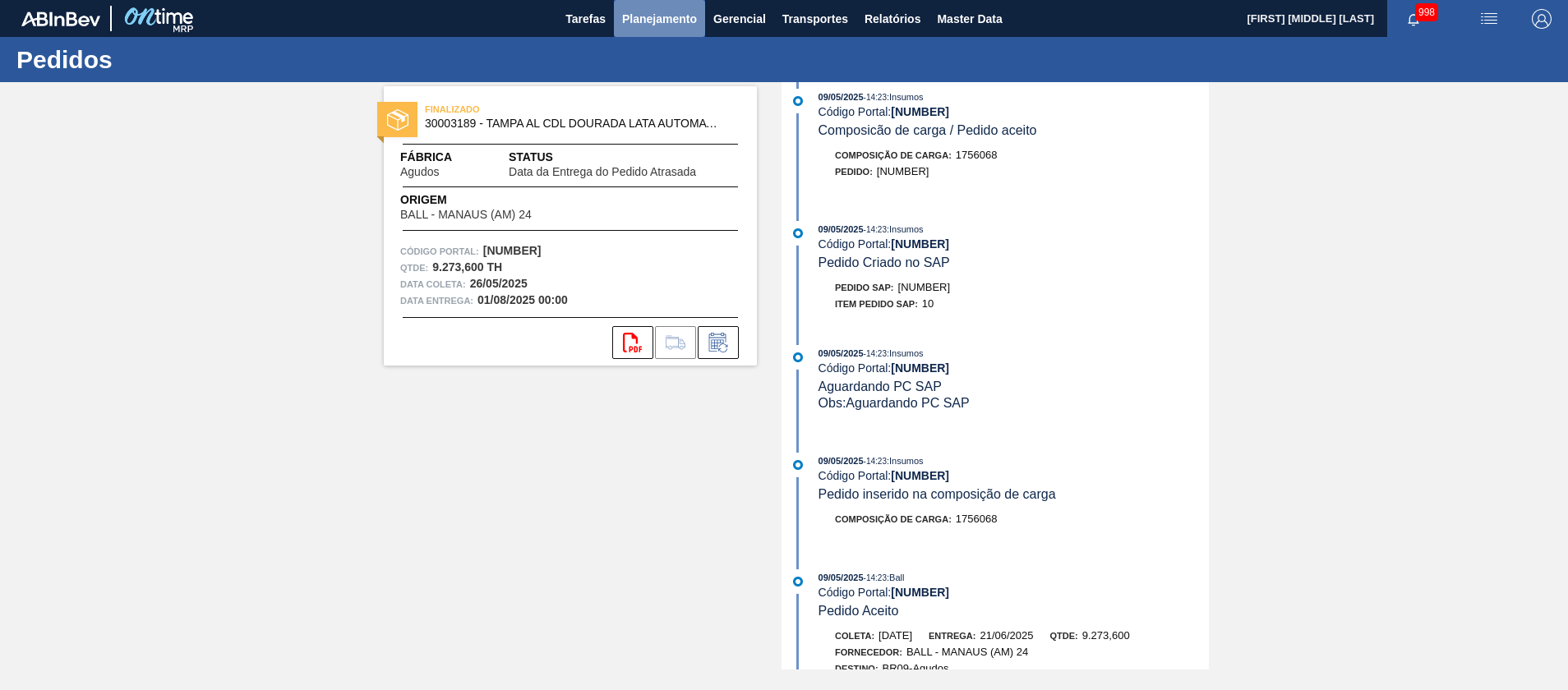 click on "Planejamento" at bounding box center [659, 19] 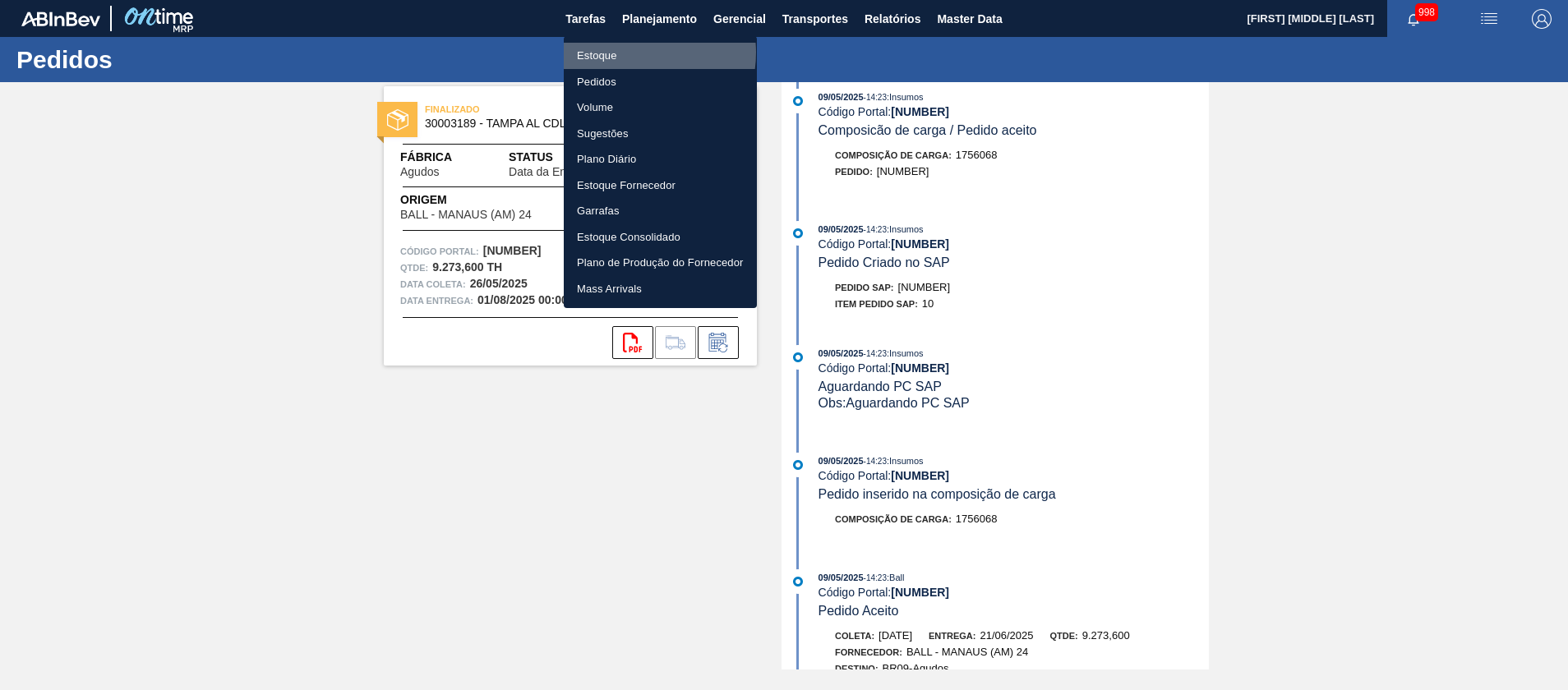 click on "Estoque" at bounding box center [660, 56] 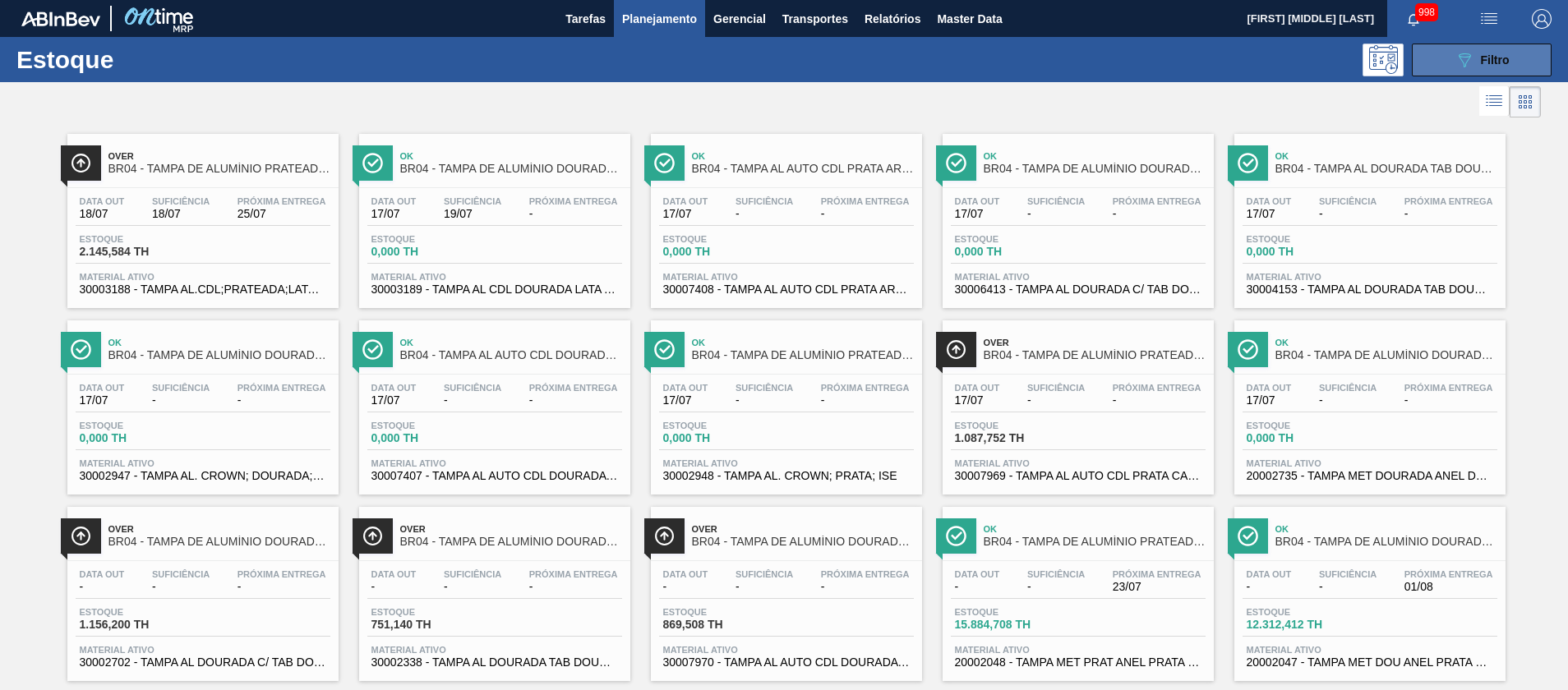 click on "089F7B8B-B2A5-4AFE-B5C0-19BA573D28AC Filtro" at bounding box center [1482, 60] 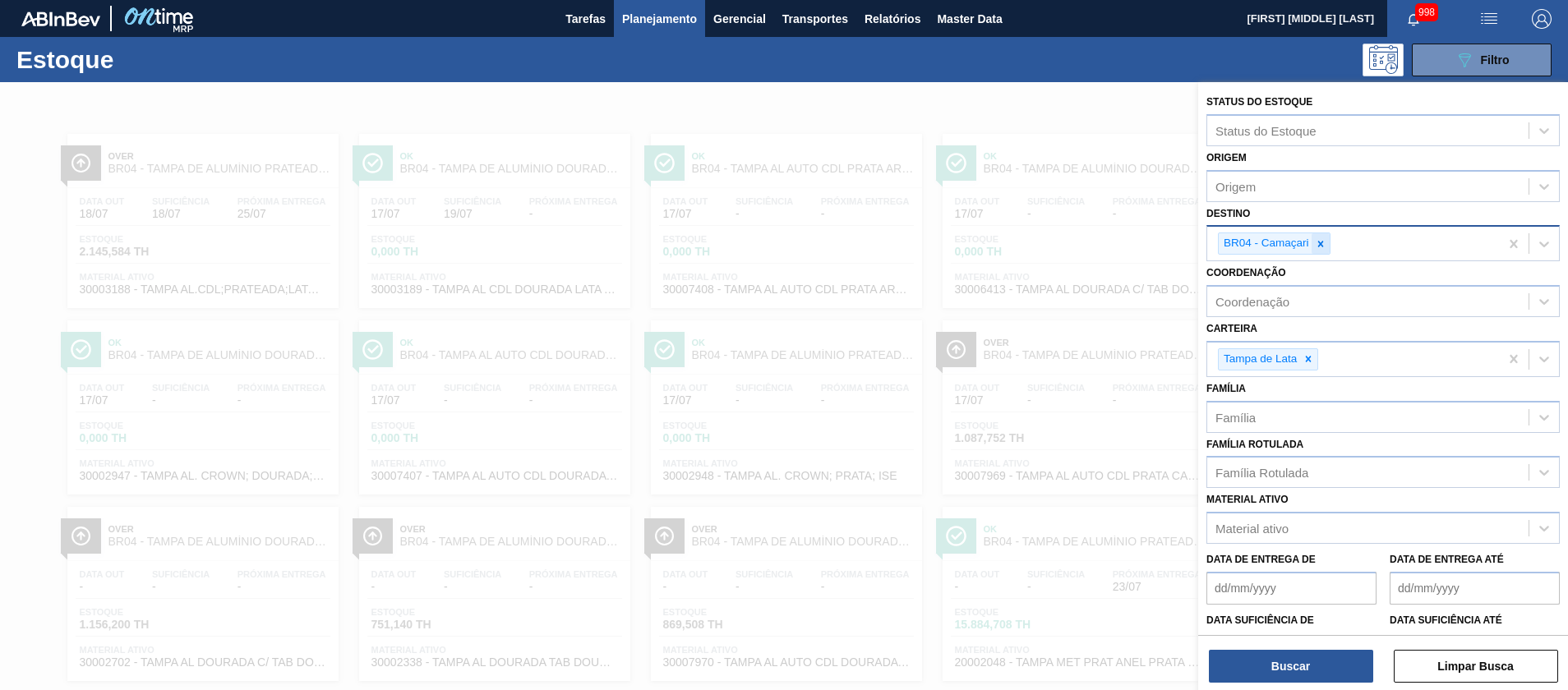 click at bounding box center (1321, 243) 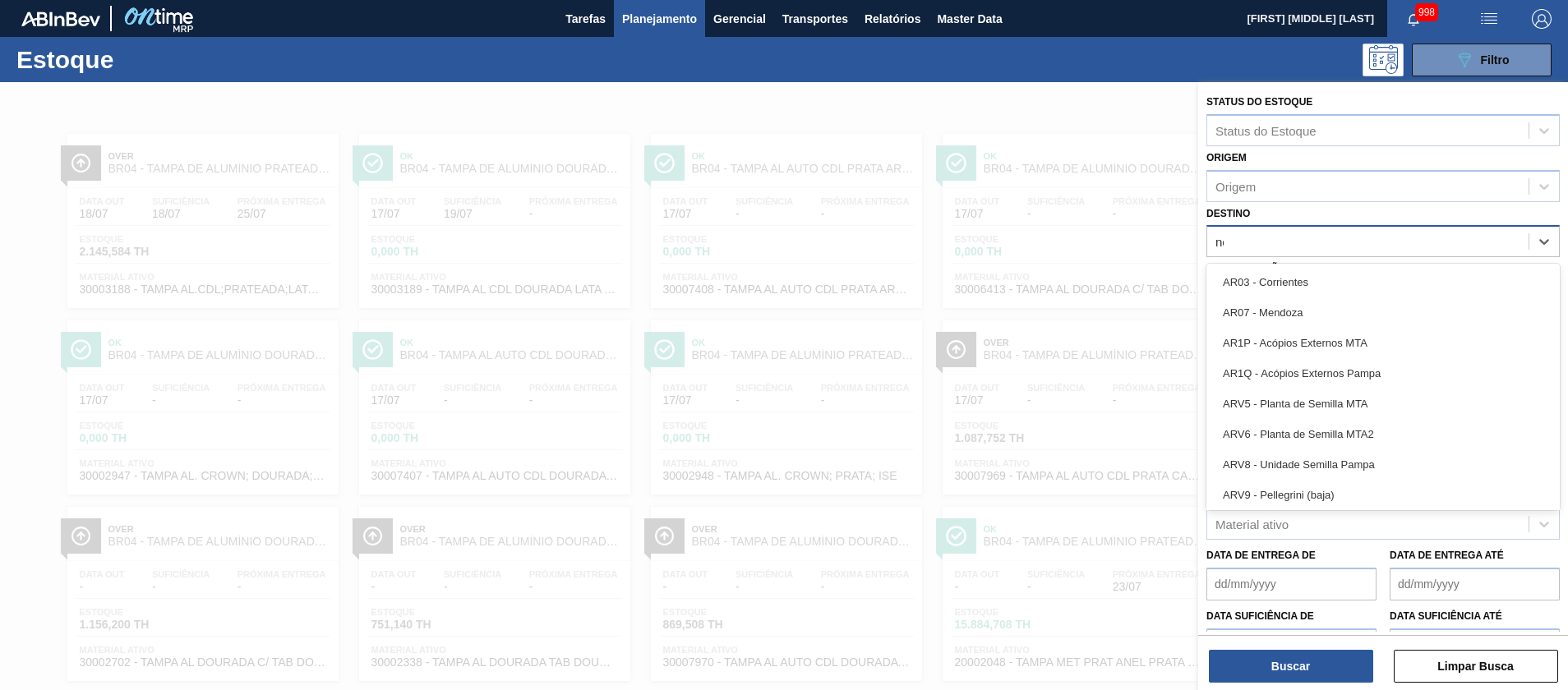 type on "nova" 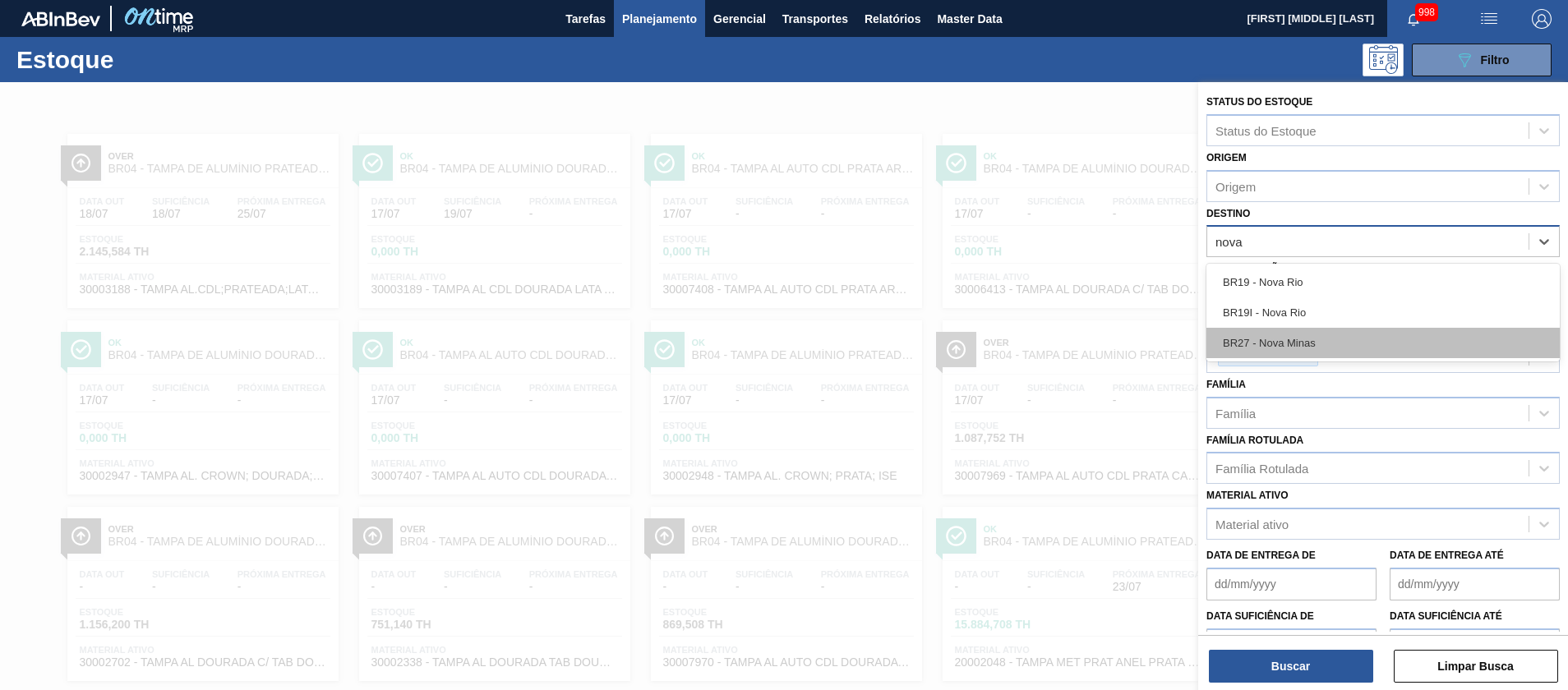 drag, startPoint x: 1296, startPoint y: 317, endPoint x: 1299, endPoint y: 333, distance: 16.278821 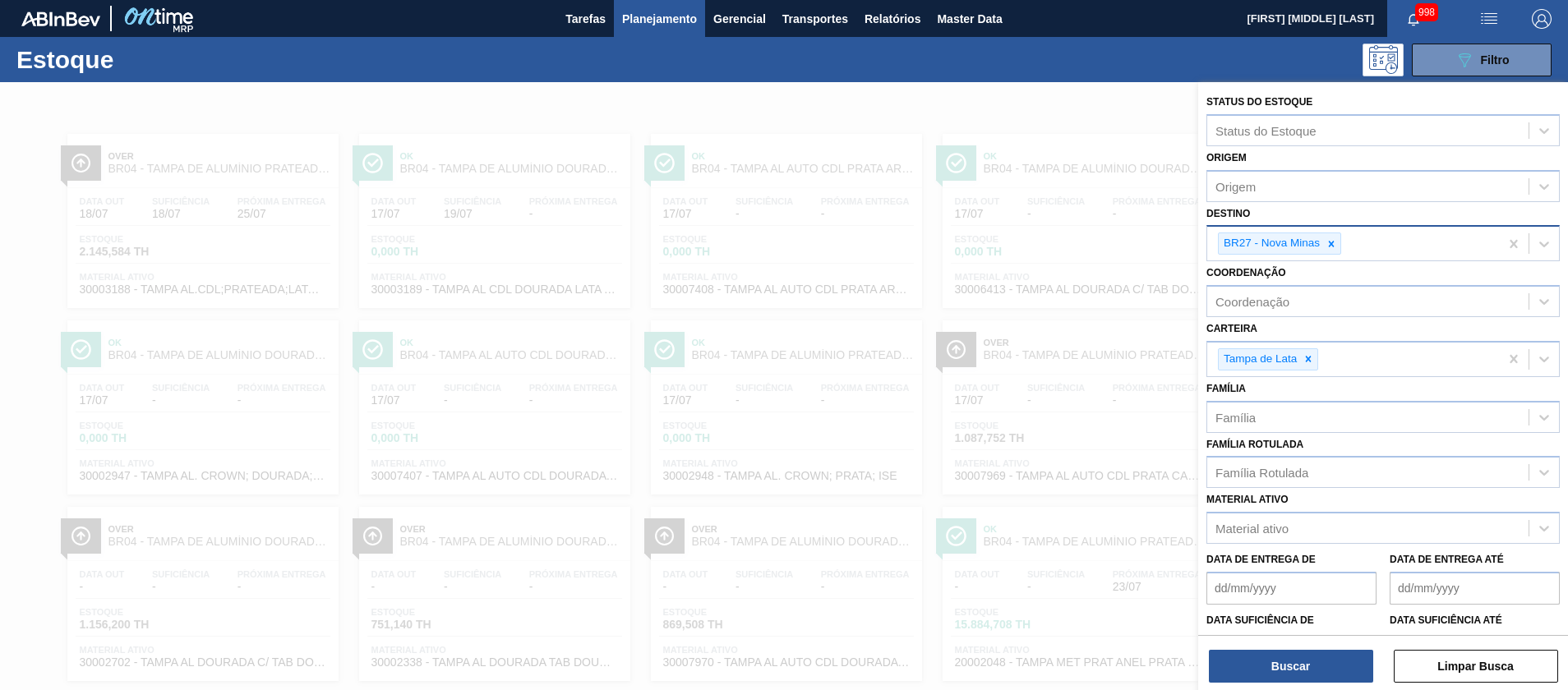 click on "Buscar Limpar Busca" at bounding box center (1383, 658) 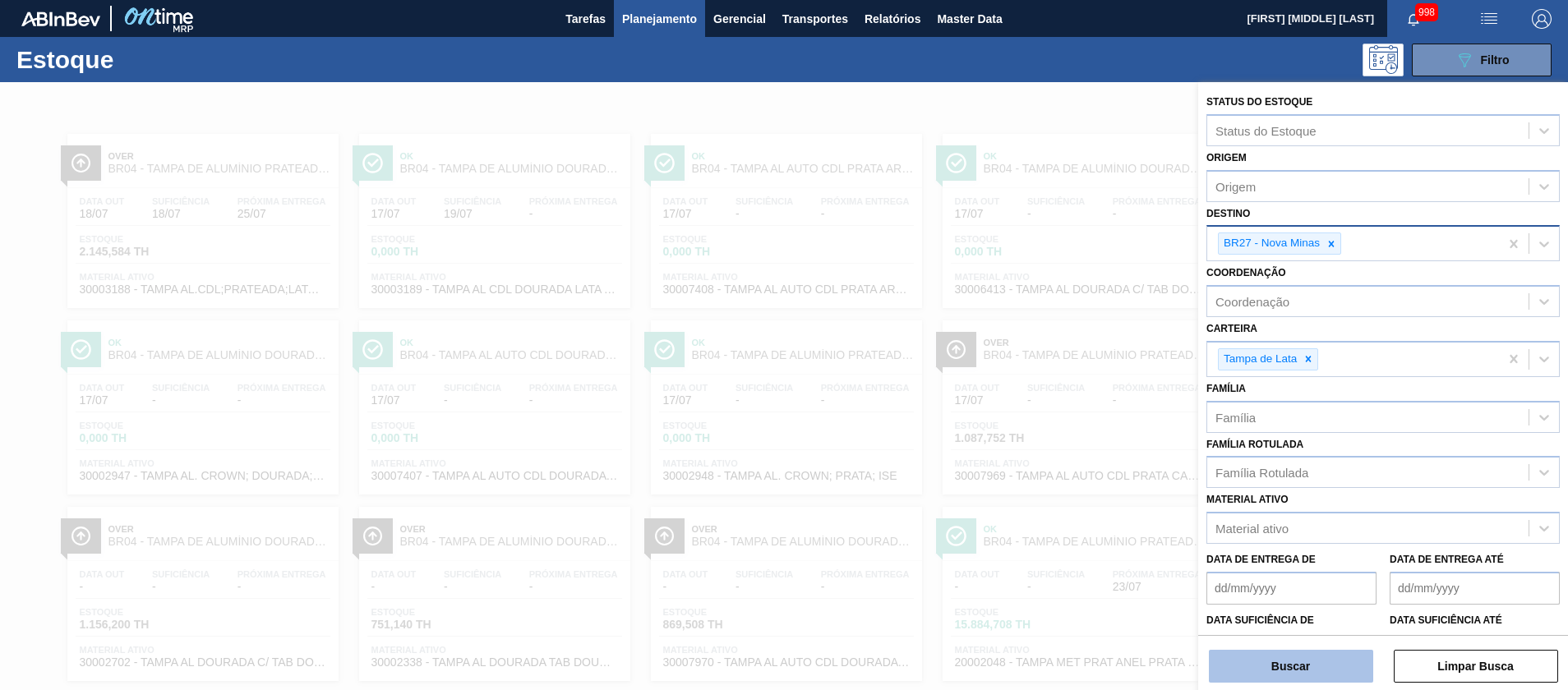 click on "Buscar" at bounding box center [1291, 666] 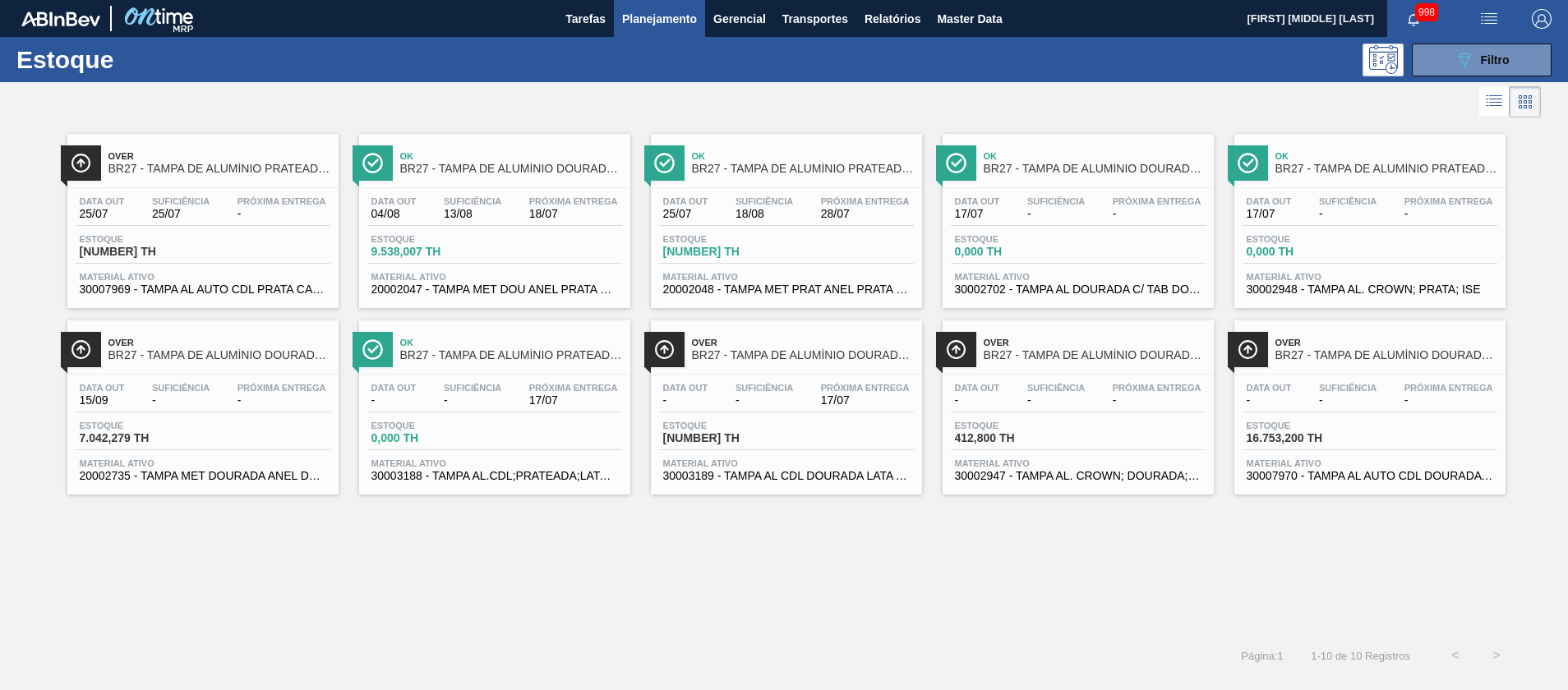 click on "30007969 - TAMPA AL AUTO CDL PRATA CANPACK" at bounding box center (203, 289) 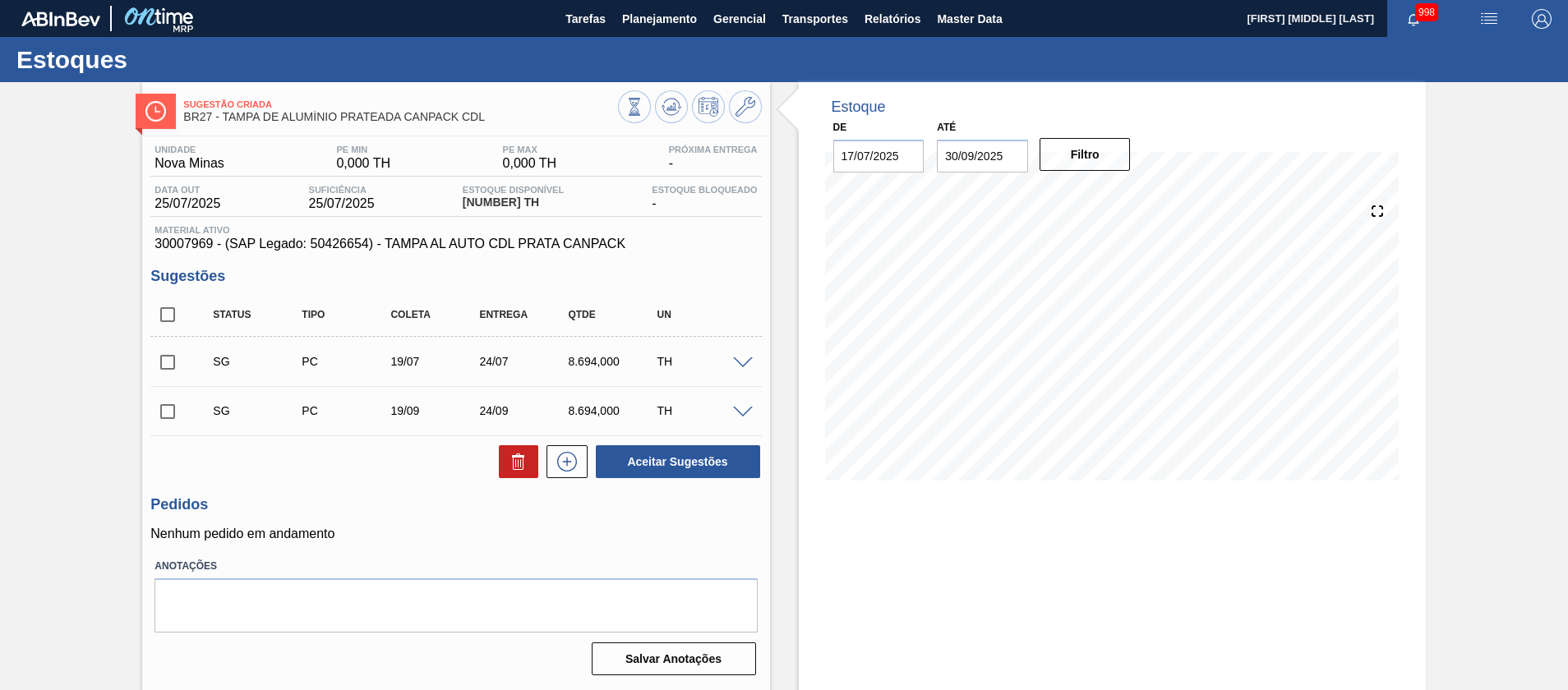 click at bounding box center (745, 361) 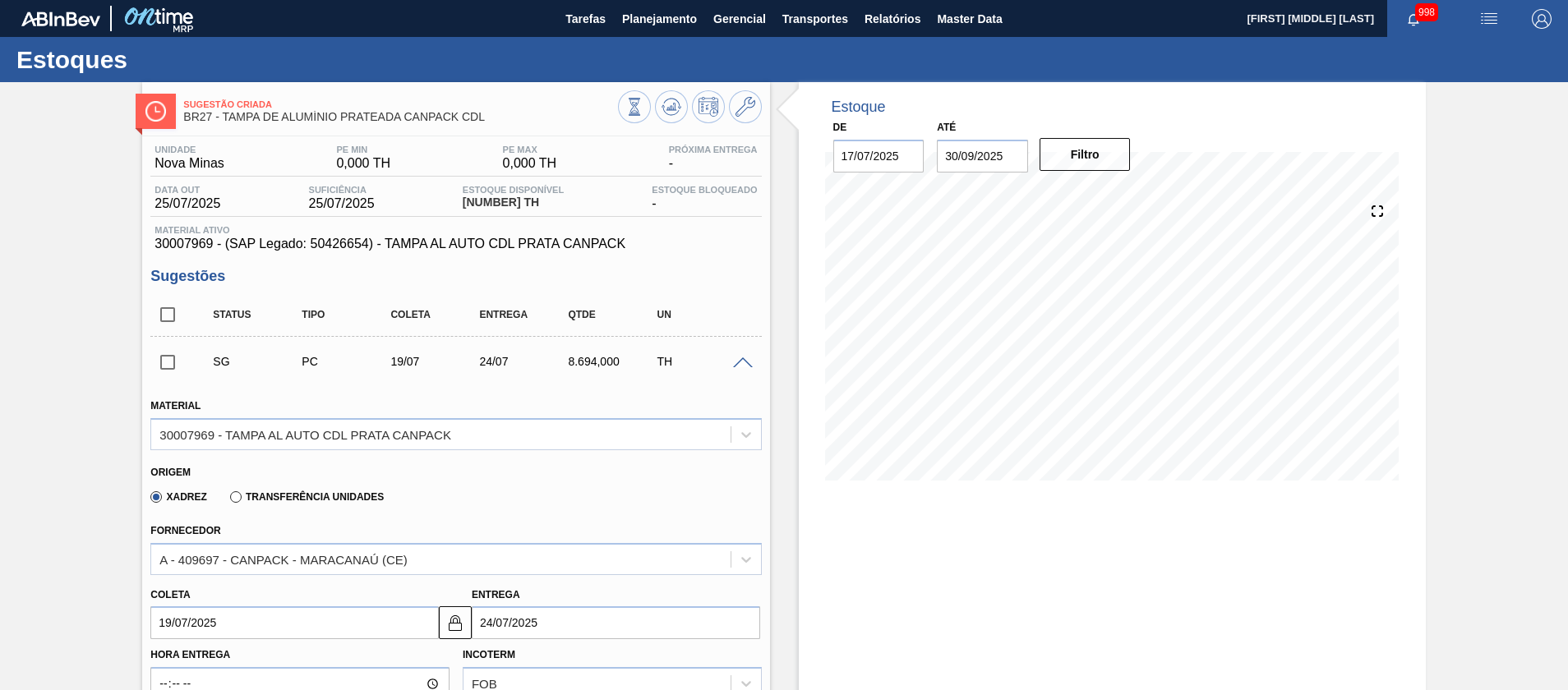 click on "Transferência Unidades" at bounding box center [307, 497] 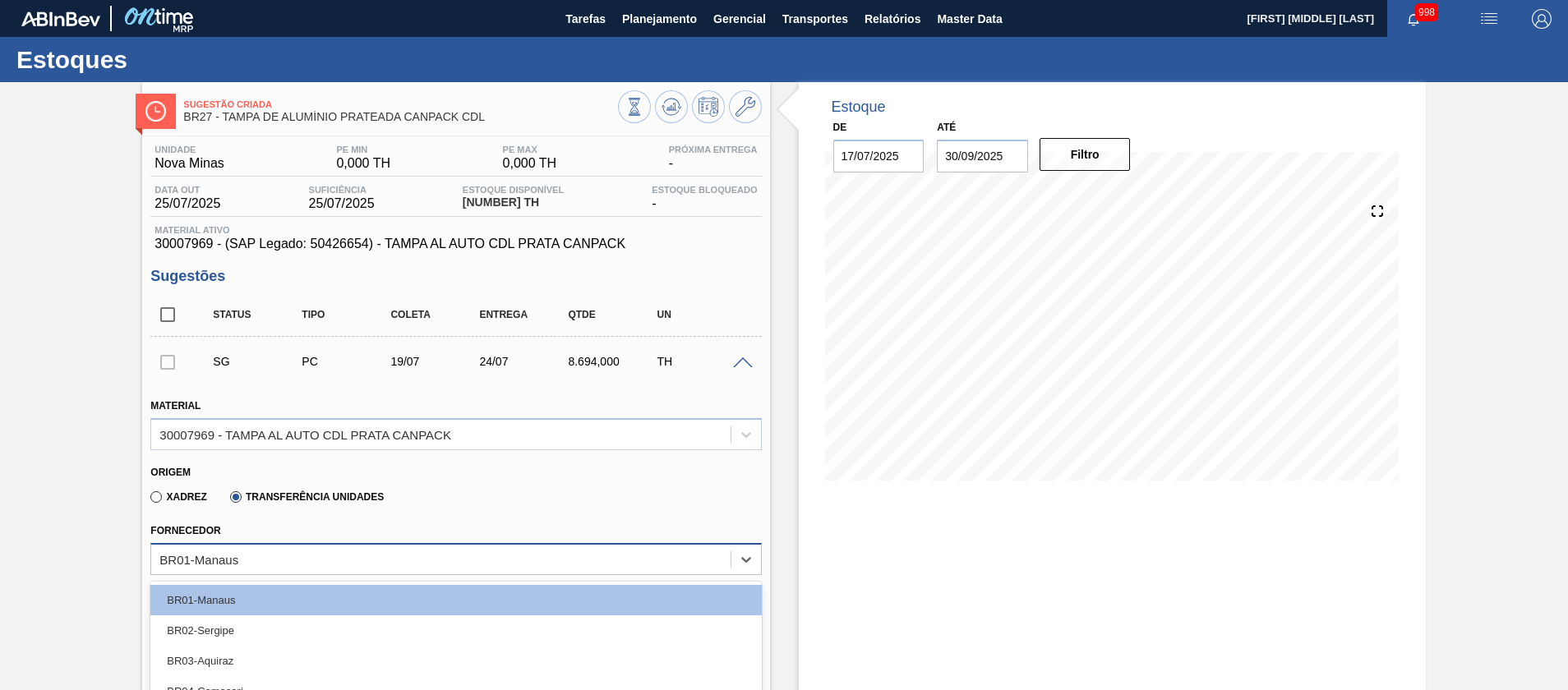 scroll, scrollTop: 145, scrollLeft: 0, axis: vertical 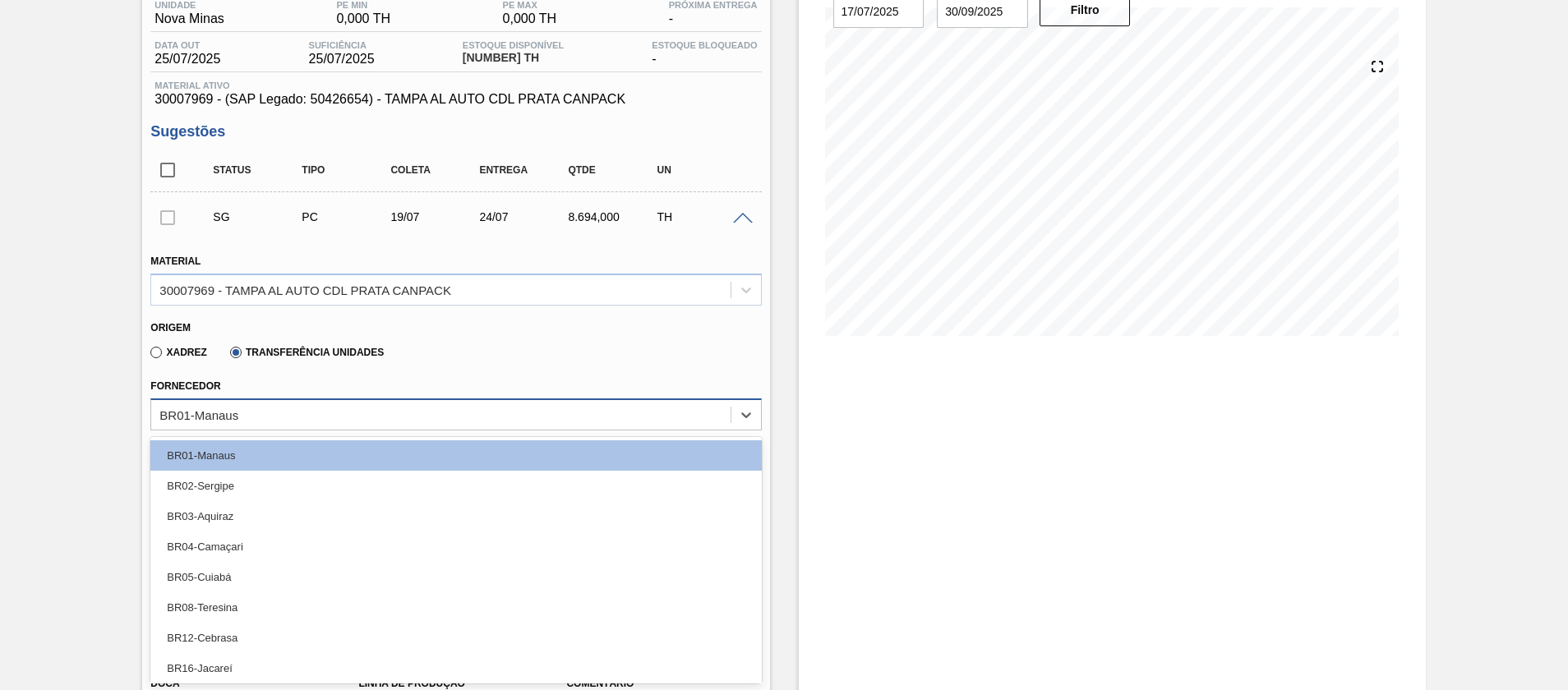 click on "option BR05-Cuiabá focused, 5 of 17. 17 results available. Use Up and Down to choose options, press Enter to select the currently focused option, press Escape to exit the menu, press Tab to select the option and exit the menu. BR01-Manaus BR01-Manaus BR02-Sergipe BR03-Aquiraz BR04-Camaçari BR05-Cuiabá BR08-Teresina BR12-Cebrasa BR16-Jacareí BR17-Juatuba BR18-Pernambuco BR19-Nova Rio BR21-Lages BR23-Jaguariúna BR26-Uberlândia BR36-São Luís BR40-Piraí BR51-Macacu" at bounding box center (455, 414) 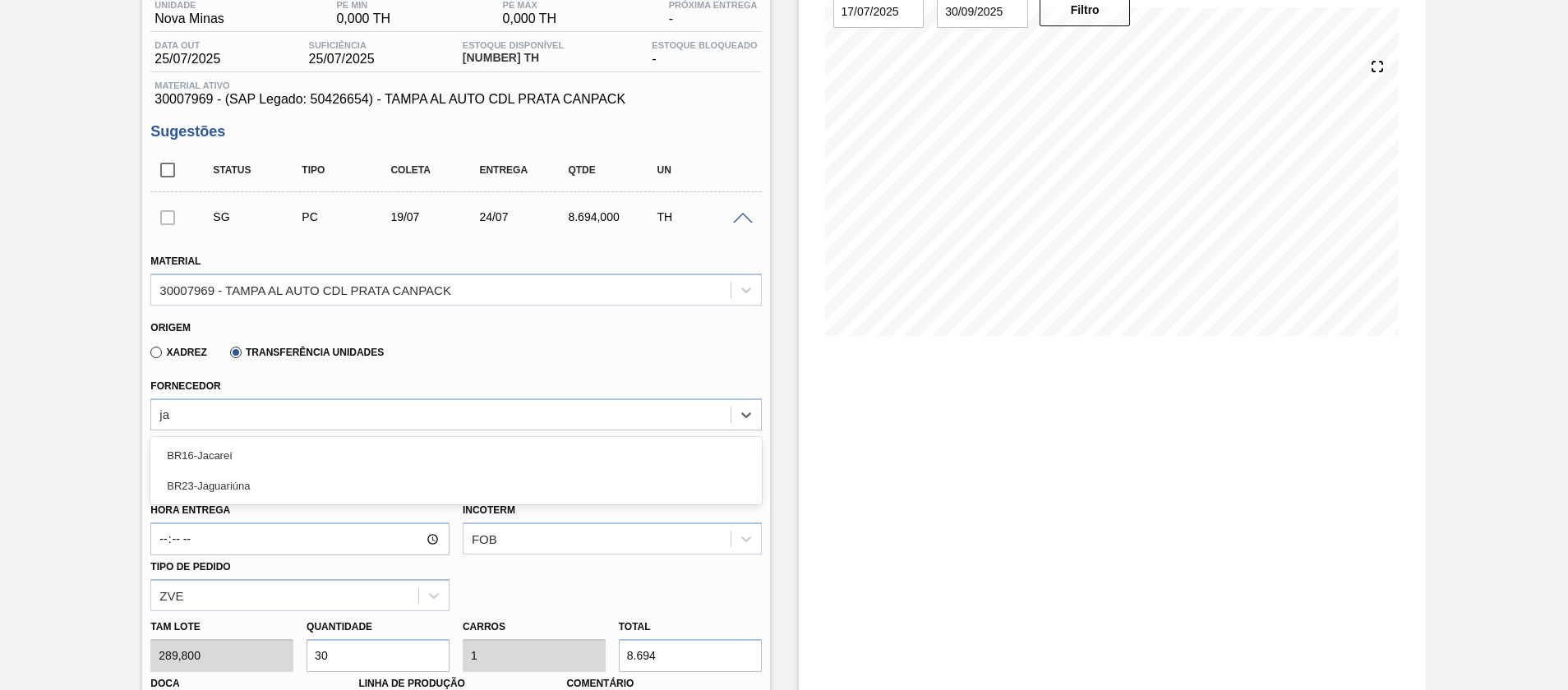 type on "jac" 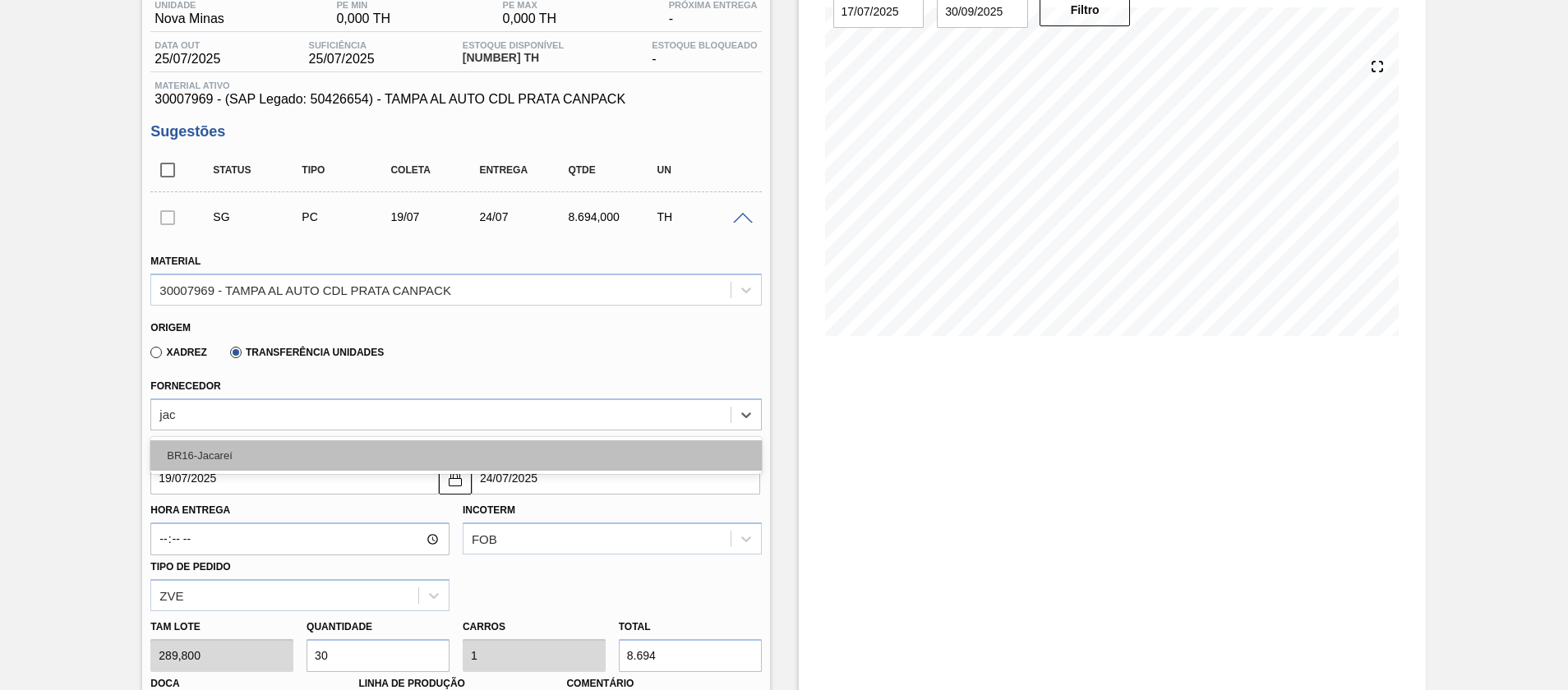 click on "BR16-Jacareí" at bounding box center (455, 455) 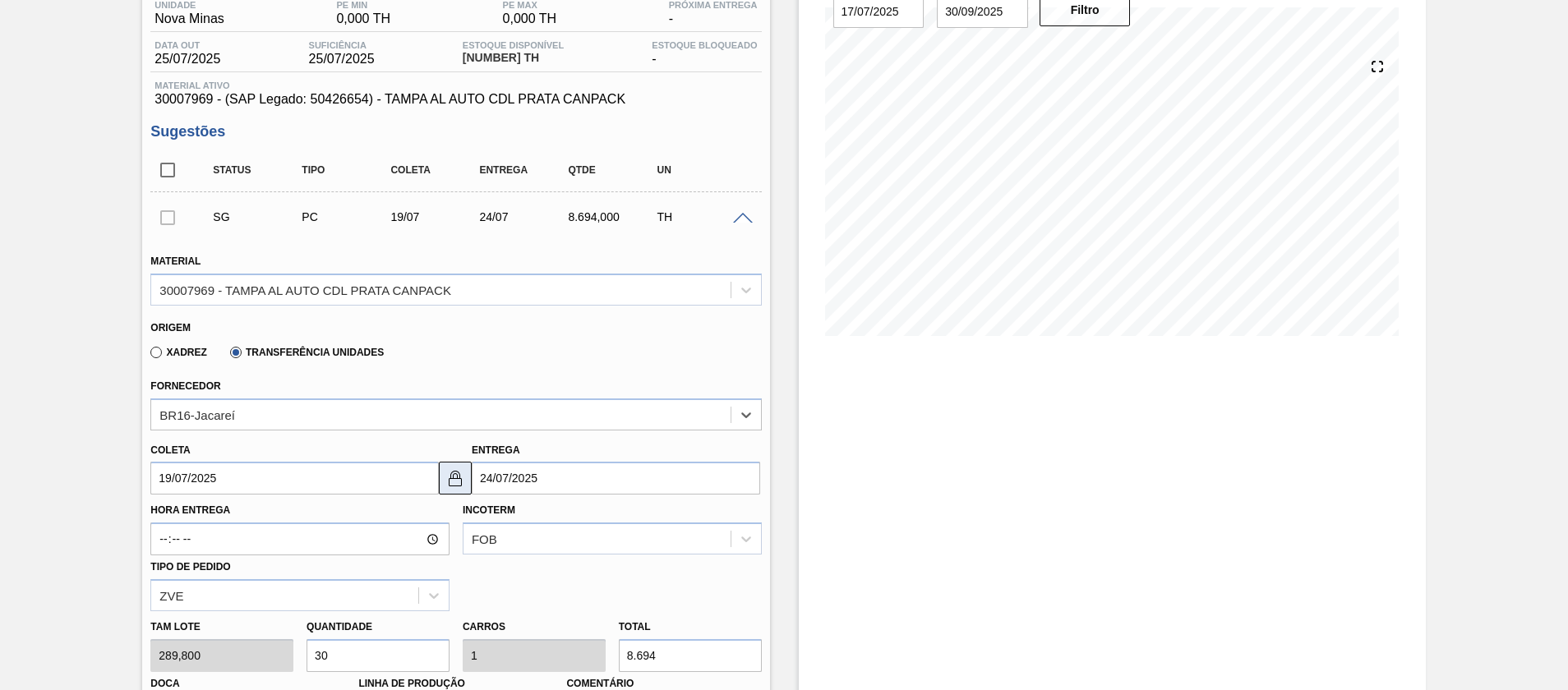 click at bounding box center [455, 478] 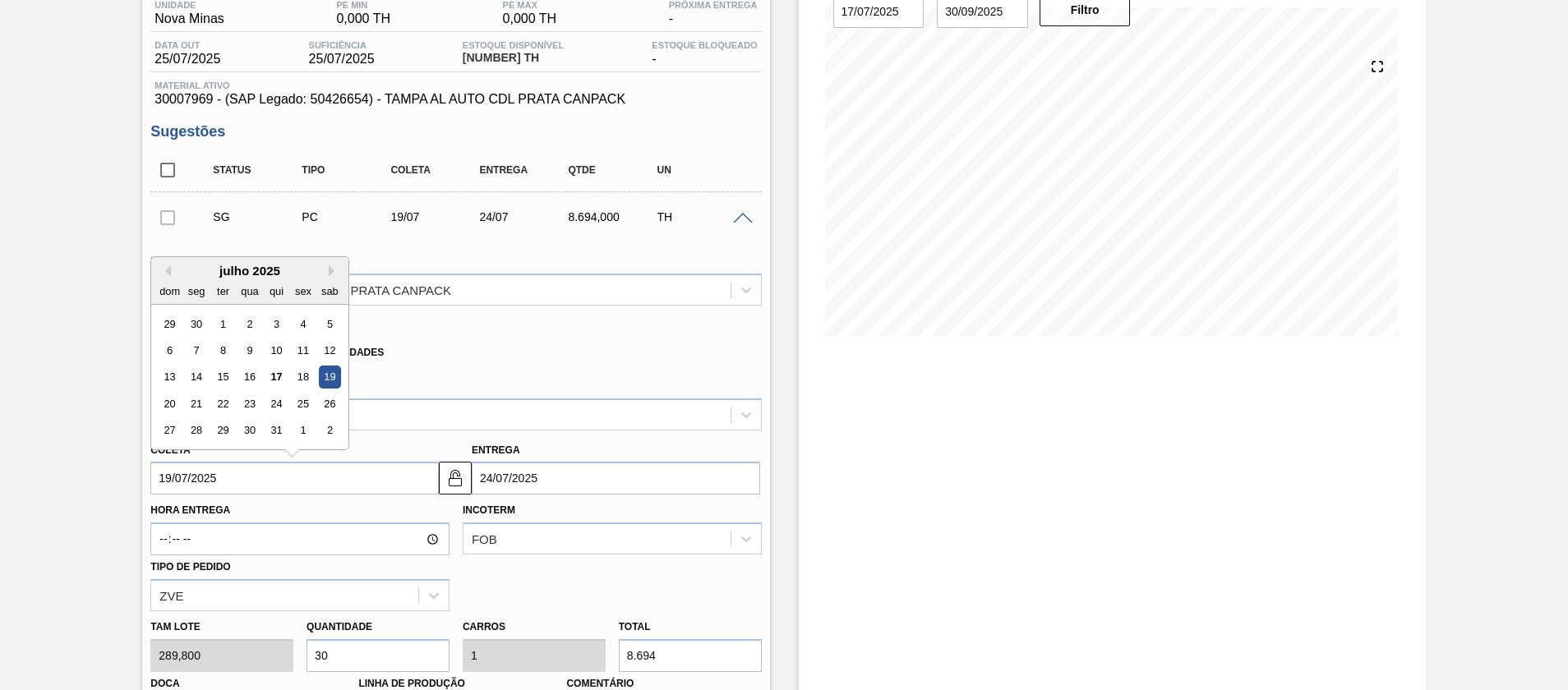 click on "19/07/2025" at bounding box center (294, 478) 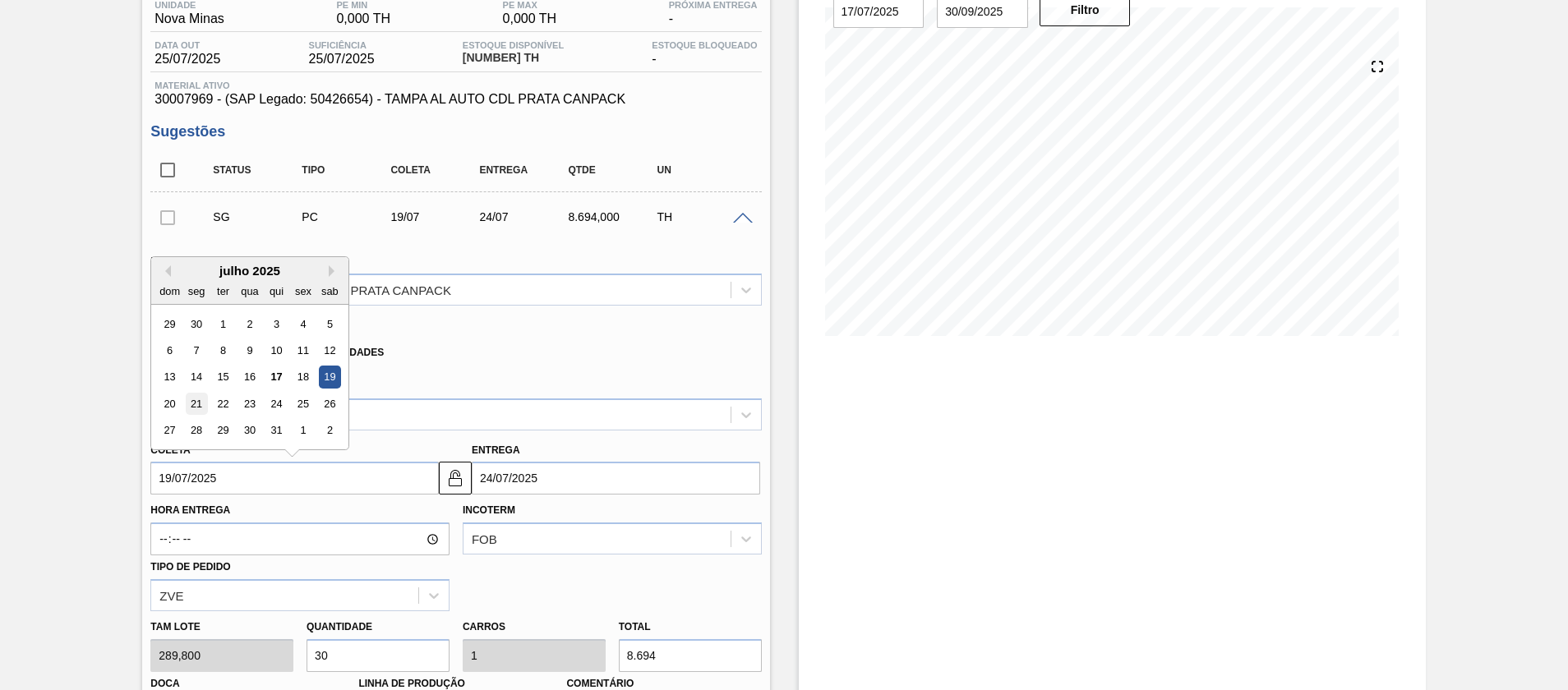 click on "21" at bounding box center (196, 403) 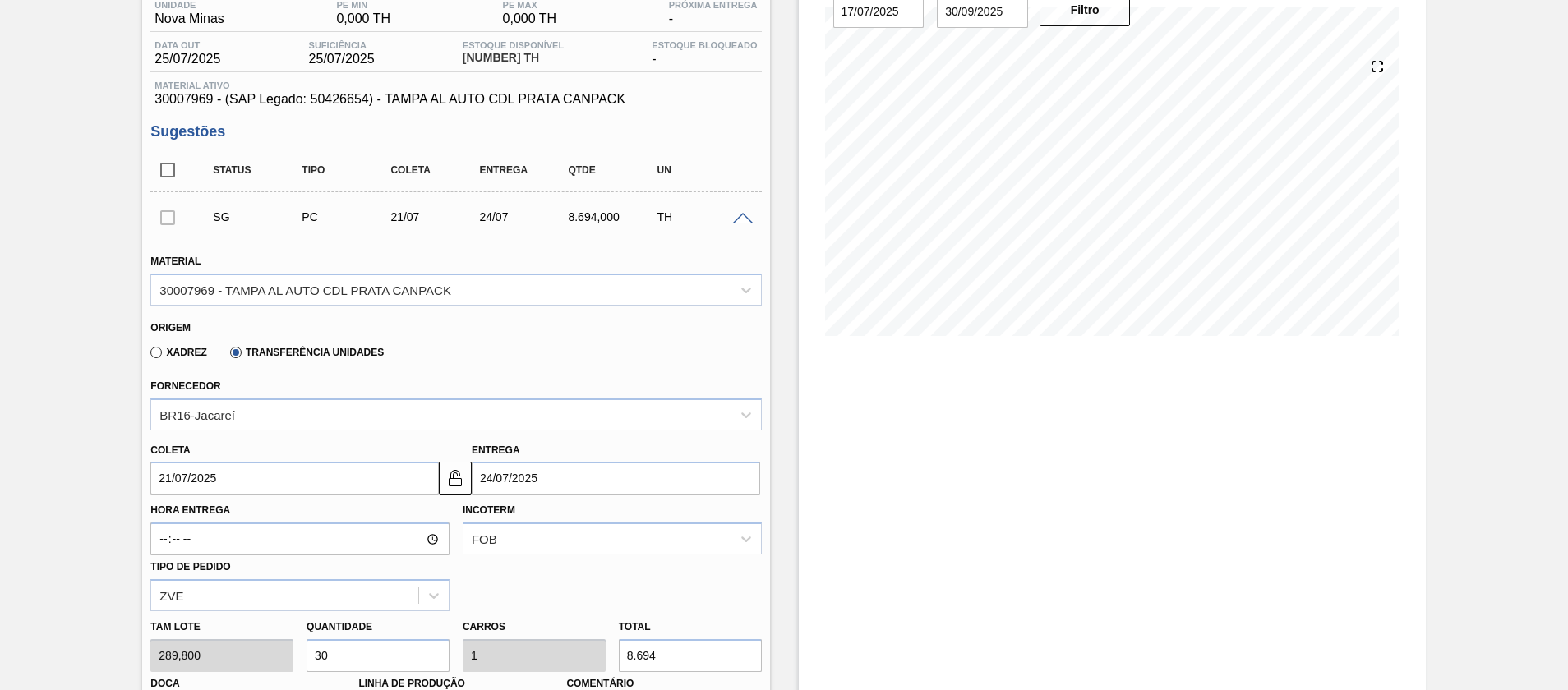 click on "24/07/2025" at bounding box center [616, 478] 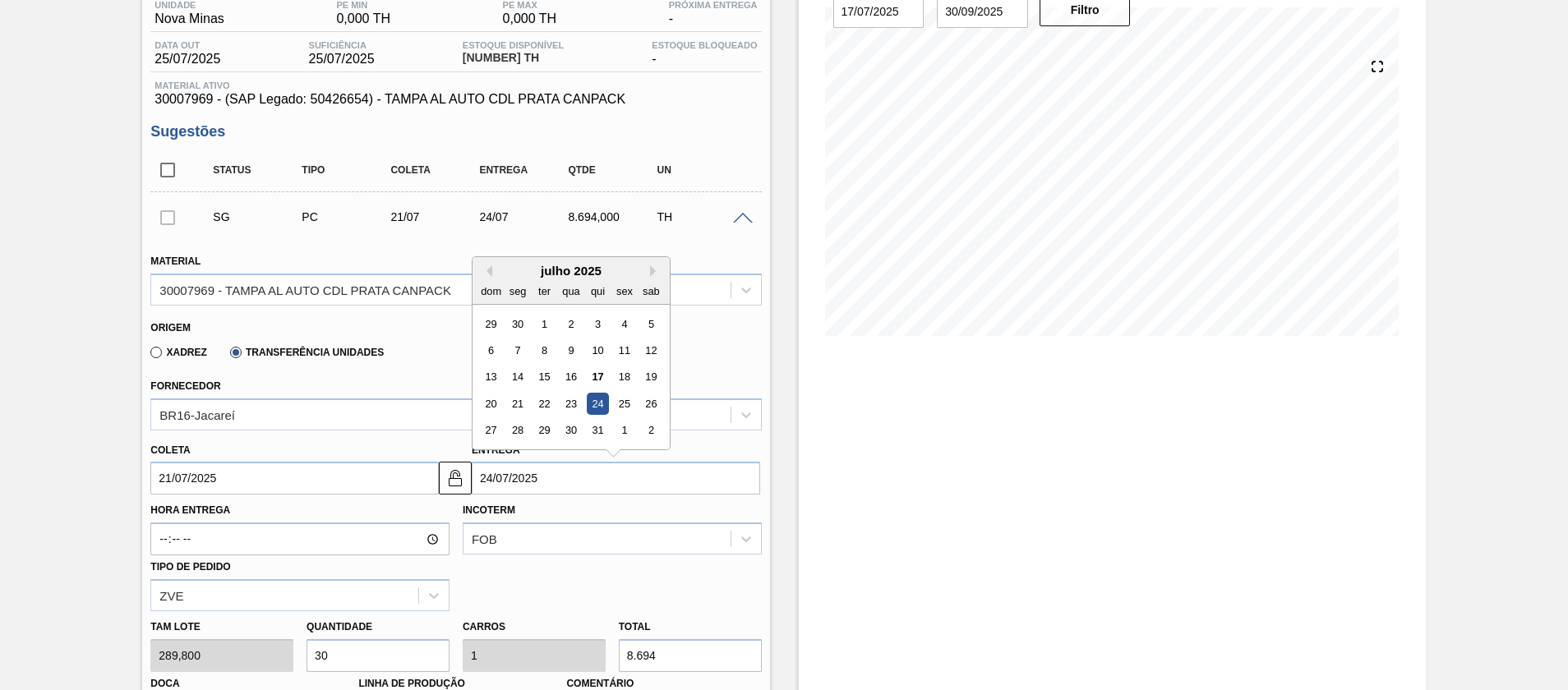click on "21/07/2025" at bounding box center (294, 478) 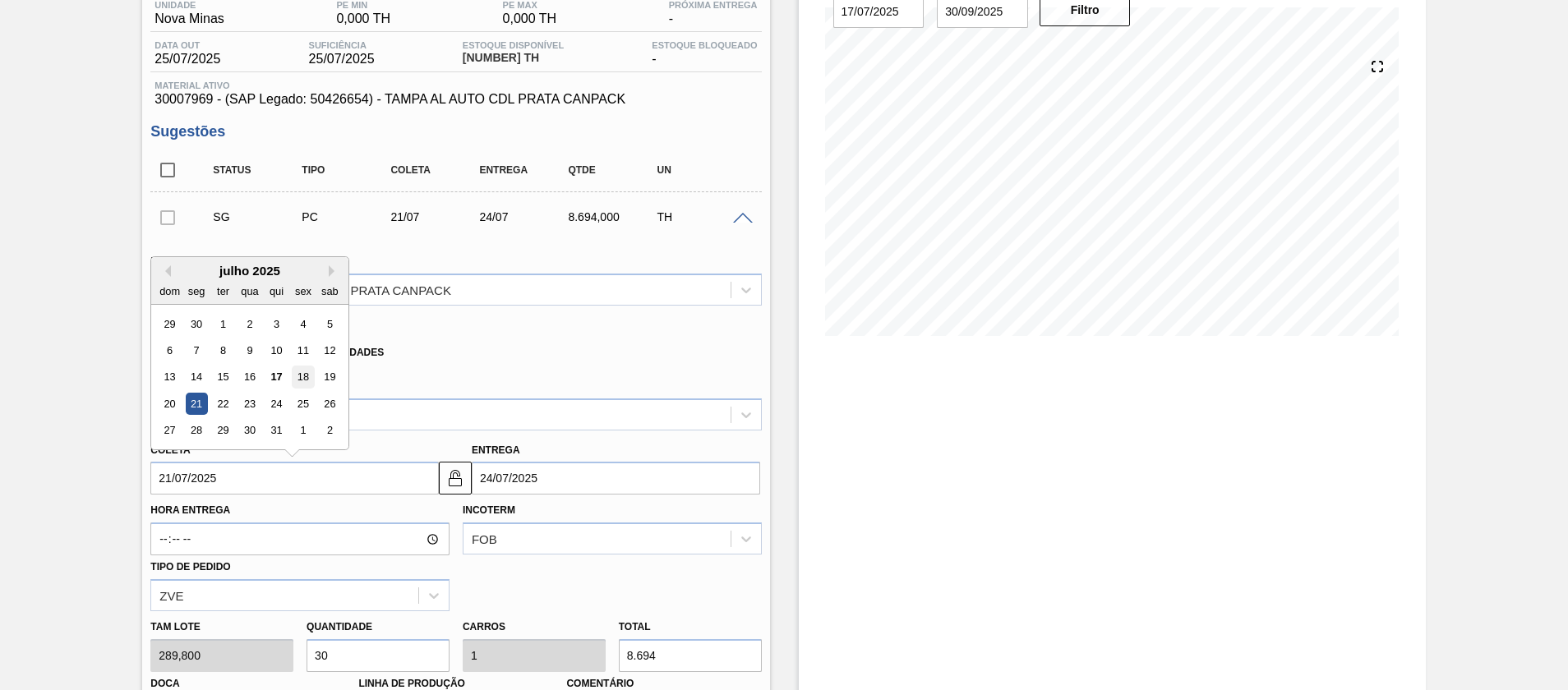 click on "18" at bounding box center [303, 377] 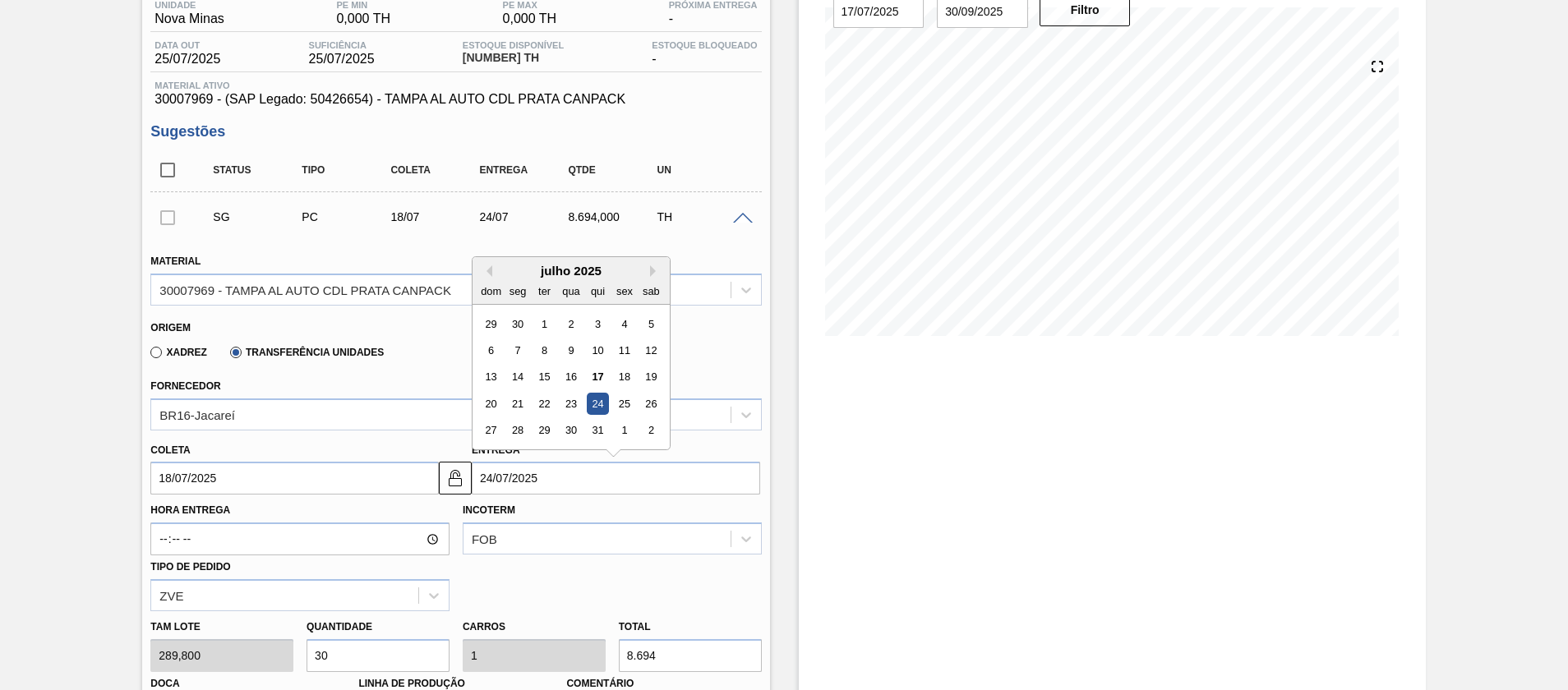 click on "24/07/2025" at bounding box center (616, 478) 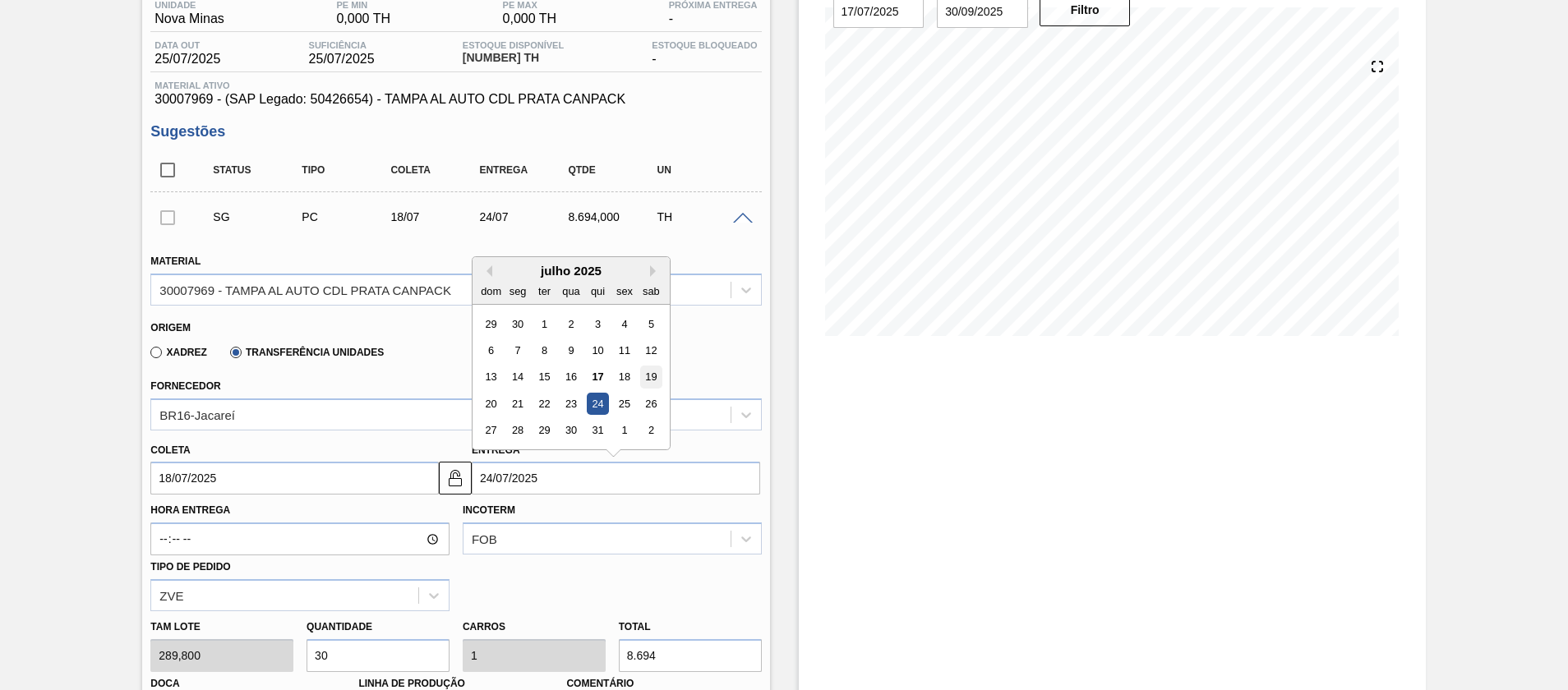 click on "19" at bounding box center [651, 377] 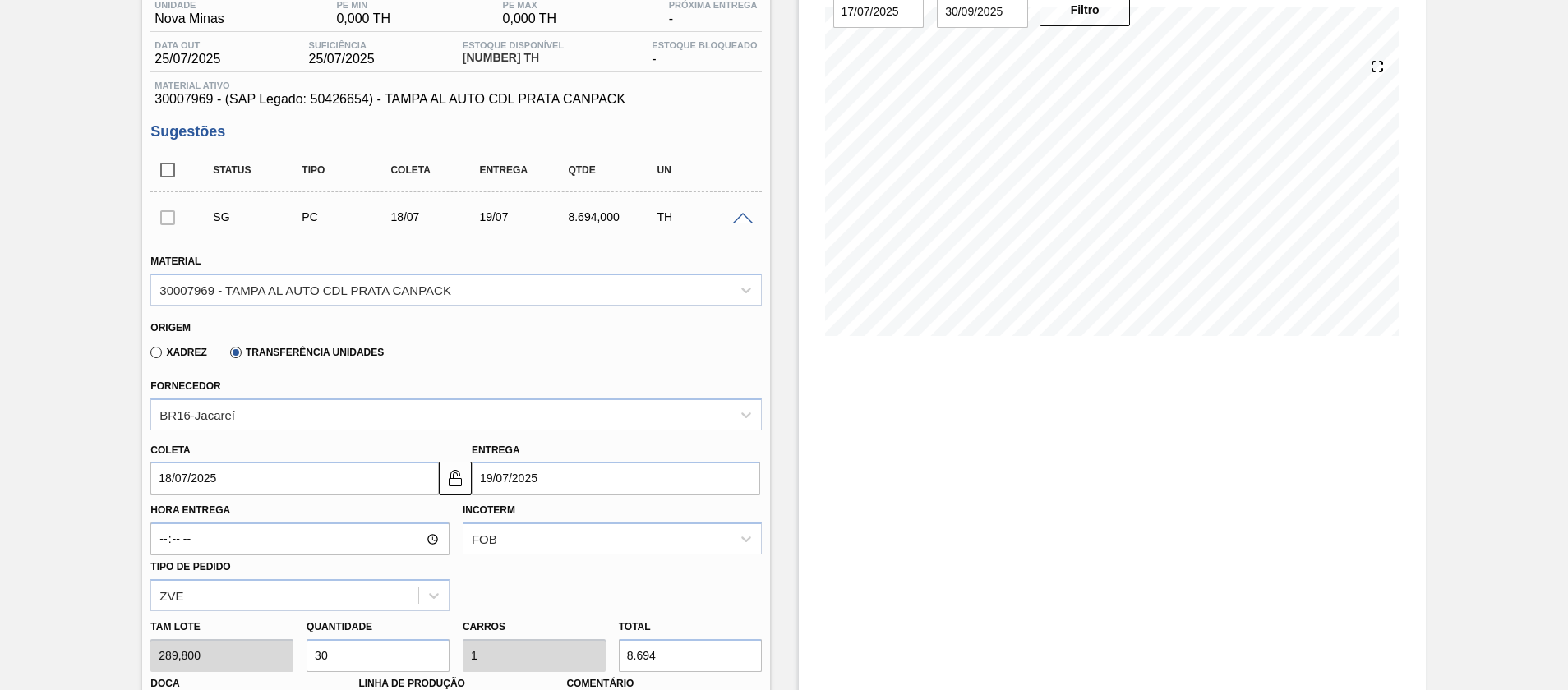 drag, startPoint x: 240, startPoint y: 665, endPoint x: 99, endPoint y: 659, distance: 141.1276 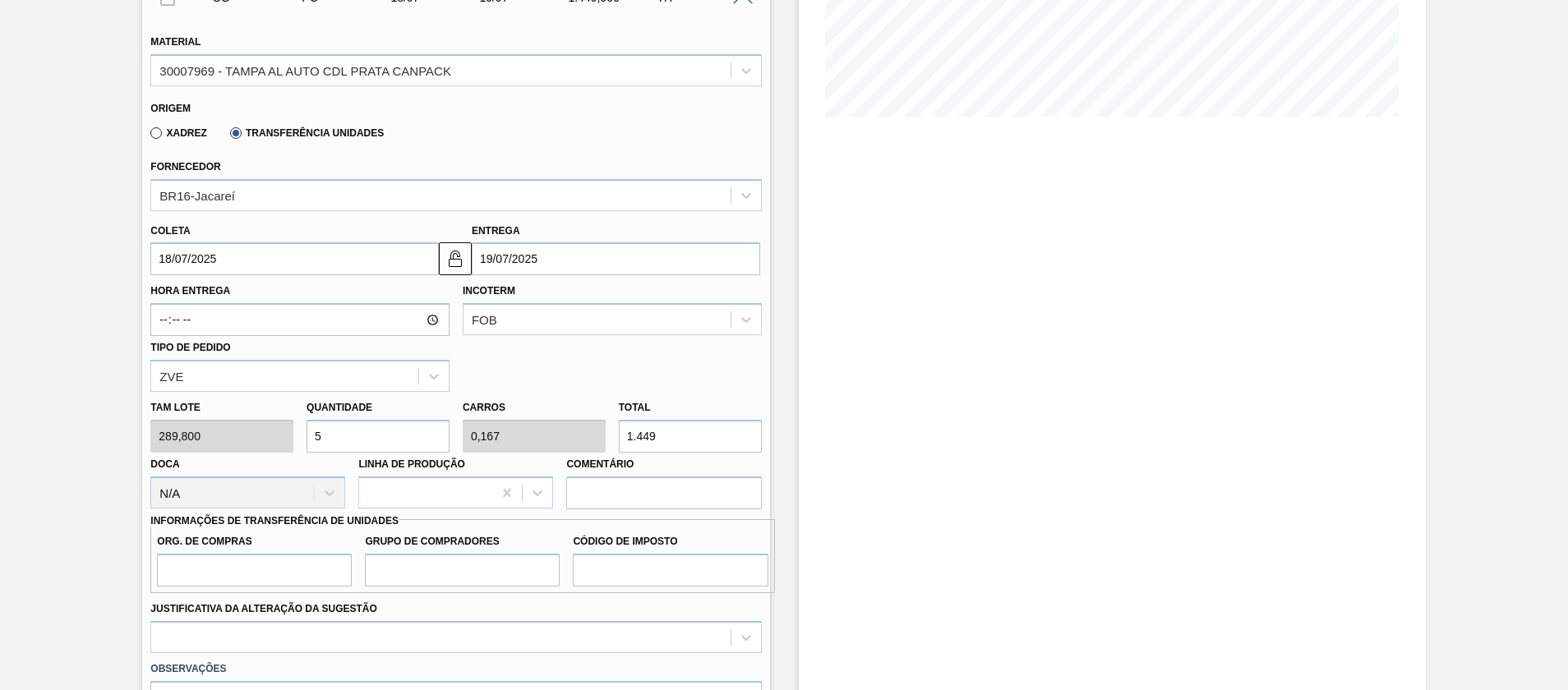 scroll, scrollTop: 514, scrollLeft: 0, axis: vertical 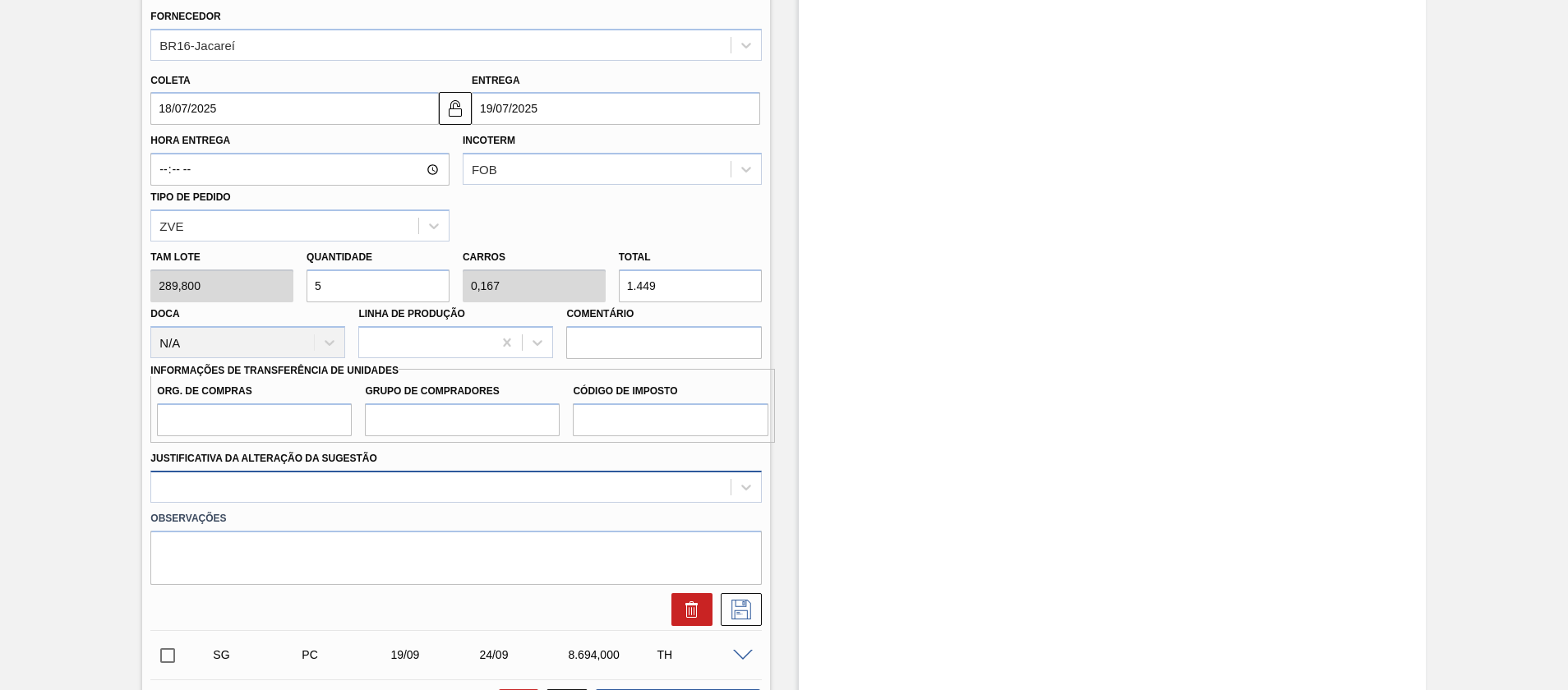 type on "5" 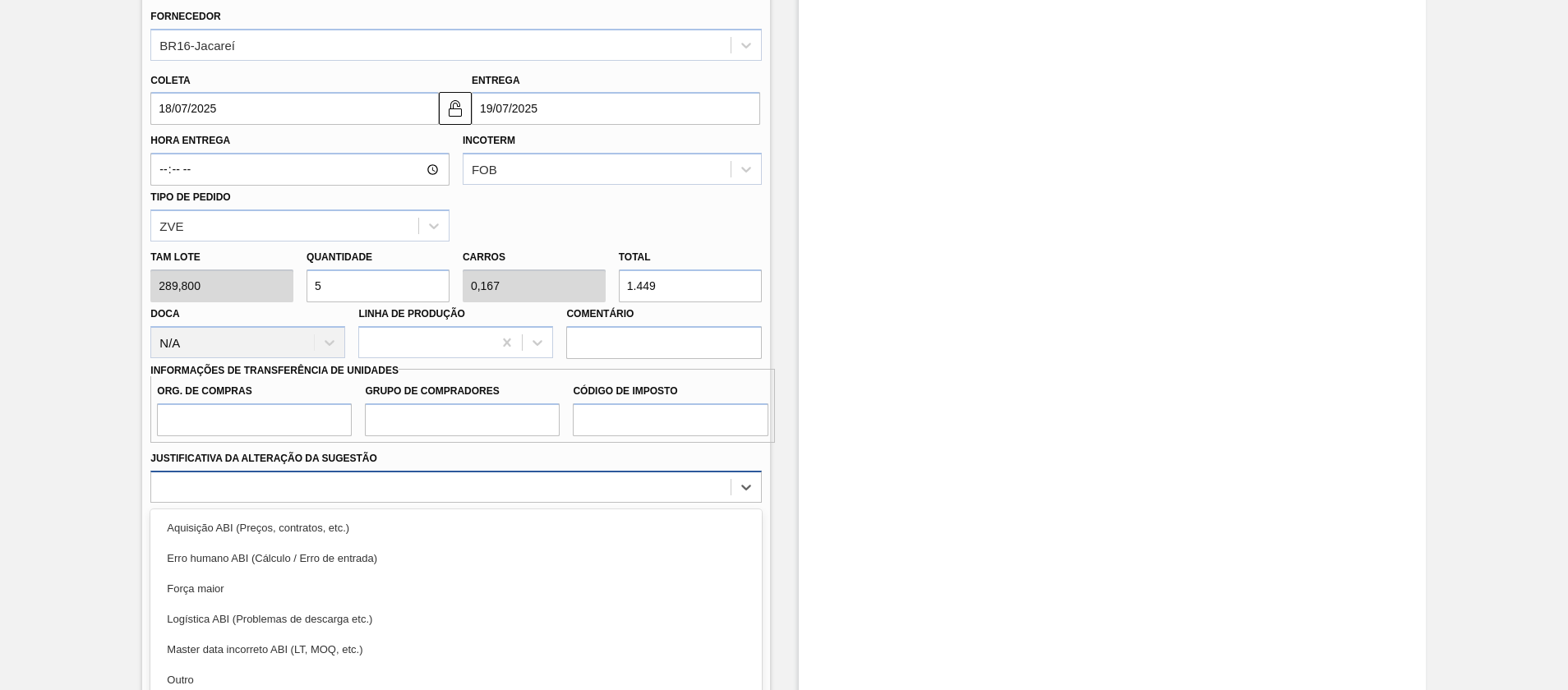 click on "option Erro humano ABI (Cálculo / Erro de entrada) focused, 2 of 18. 18 results available. Use Up and Down to choose options, press Enter to select the currently focused option, press Escape to exit the menu, press Tab to select the option and exit the menu. Aquisição ABI (Preços, contratos, etc.) Erro humano ABI (Cálculo / Erro de entrada) Força maior Logística ABI (Problemas de descarga etc.) Master data incorreto ABI (LT, MOQ, etc.) Outro Outro problema com o fornecedor - Mudança de fornecedor Planejamento ABI - Alteração gráfica ou VBI Planejamento ABI - Indisponibilidade de matéria-prima Planejamento ABI - Plano de produção Planejamento de transporte ABI (Otimização de caminhão etc.) Problema de qualidade Relacionado a política de inventório ABI Relacionado ao fornecedor - Atrasos, limitações de capacidade, etc. Relacionado ao fornecedor - Problemas de entrega Relacionado ao fornecedor - Sem estoque Relacionado ao fornecimento ABI (Quebra de linha etc.)" at bounding box center [455, 486] 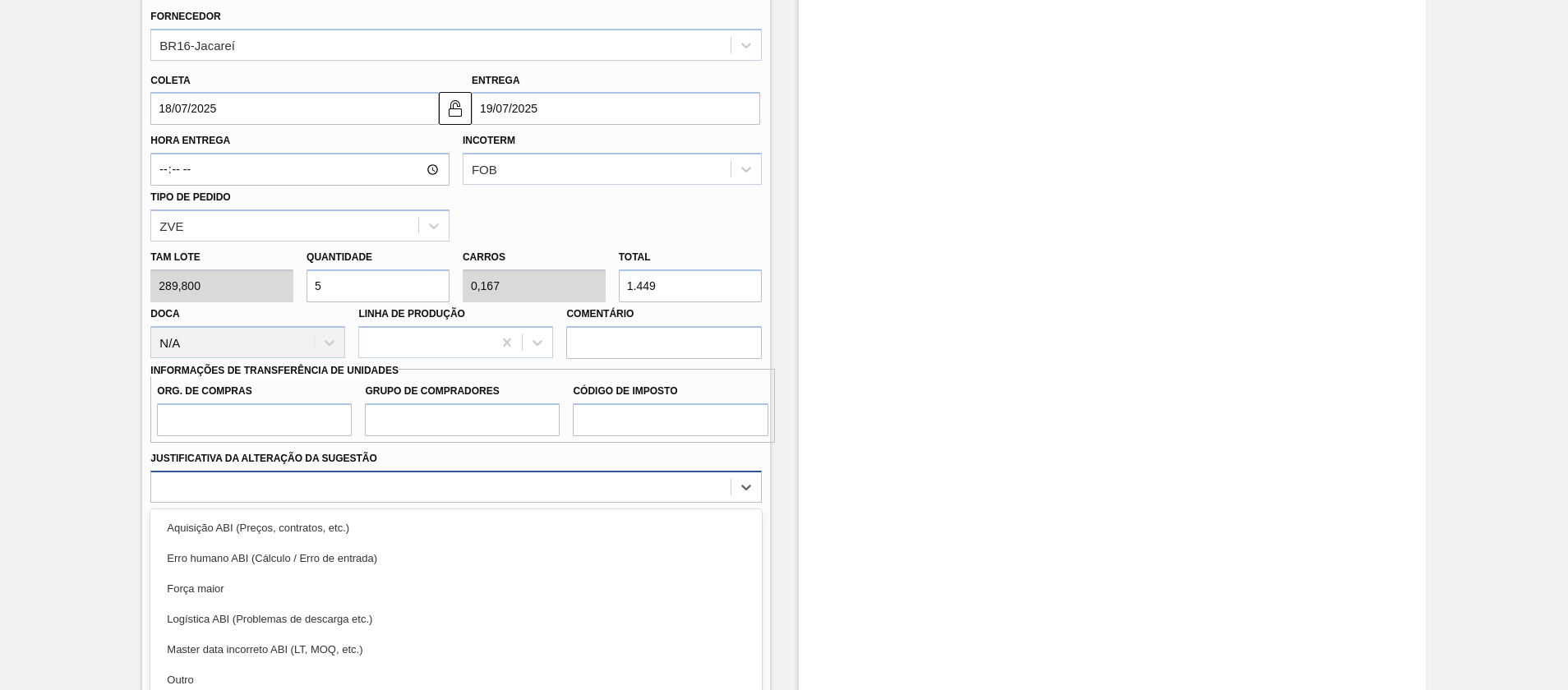 scroll, scrollTop: 586, scrollLeft: 0, axis: vertical 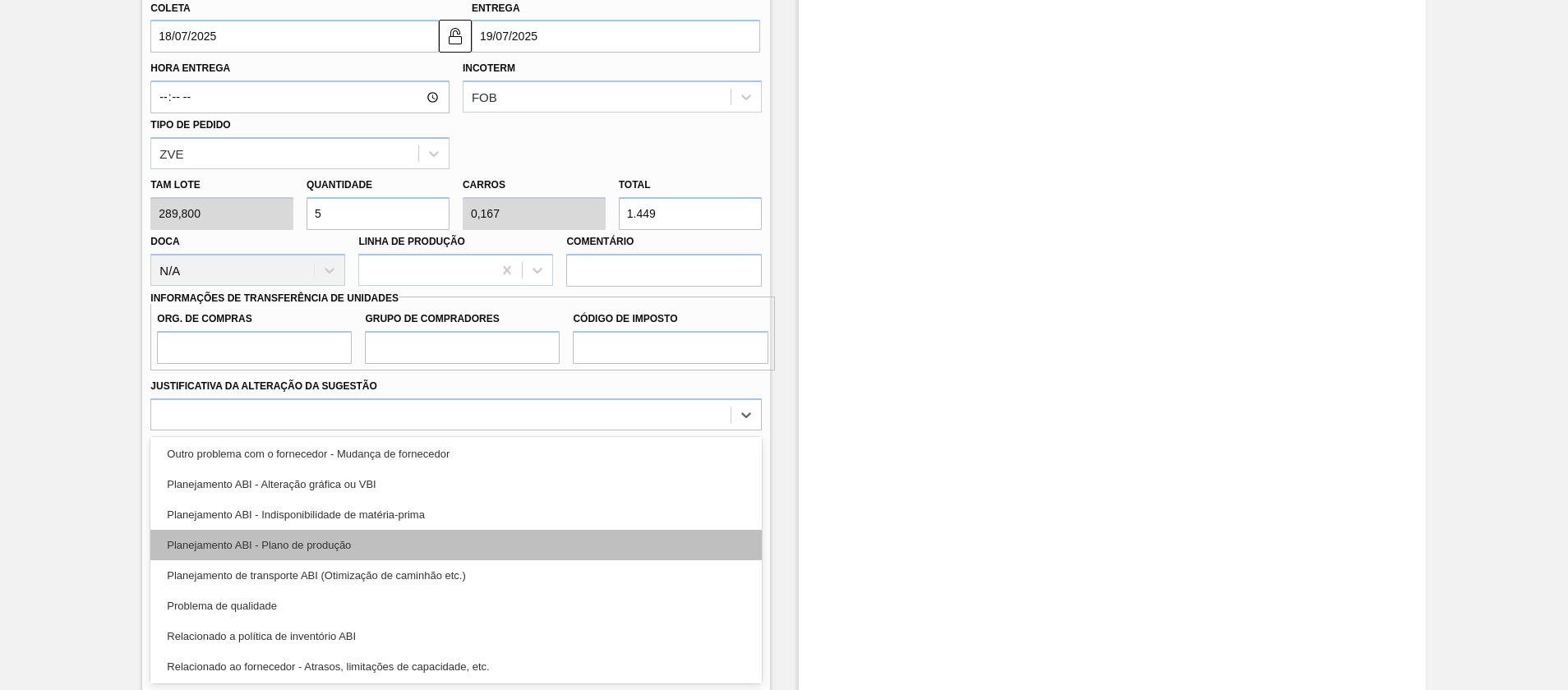 click on "Planejamento ABI - Plano de produção" at bounding box center (455, 545) 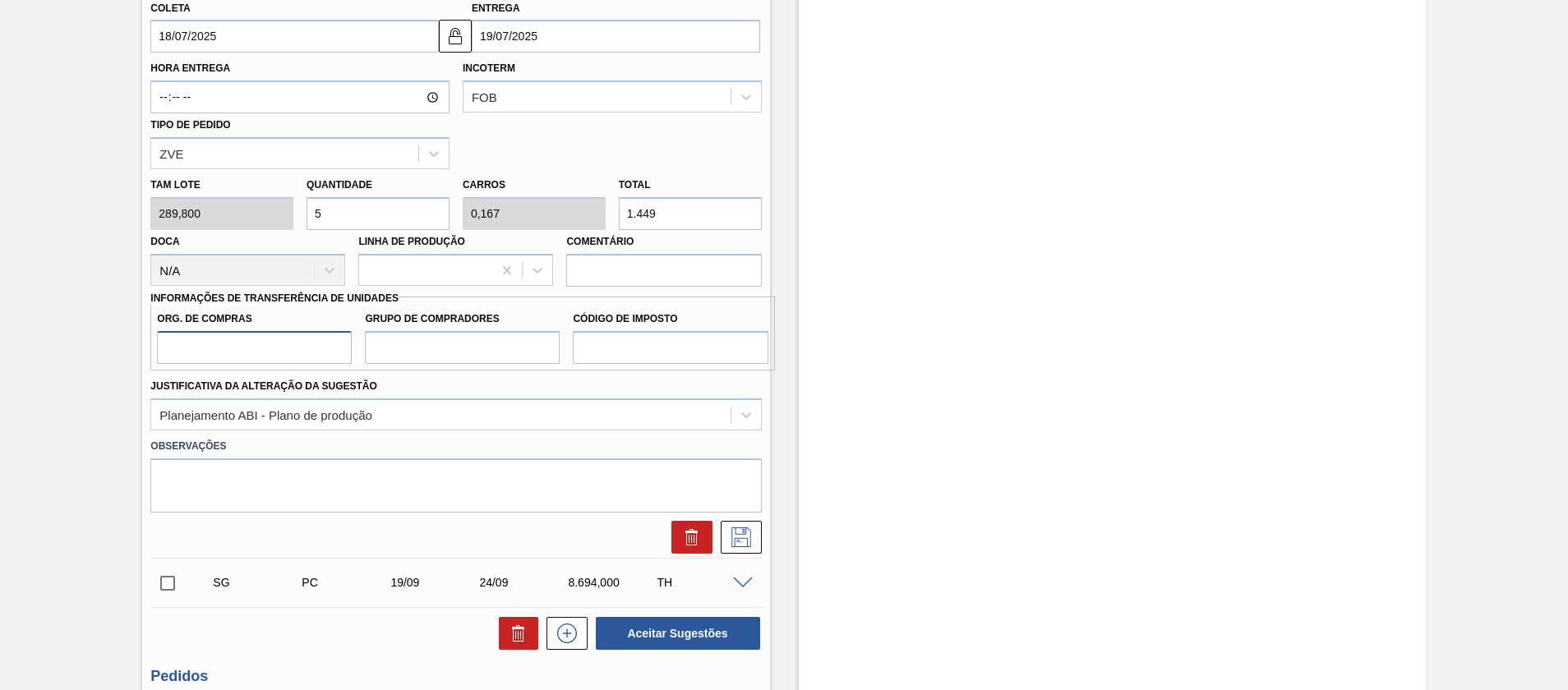 click on "Org. de Compras" at bounding box center (254, 347) 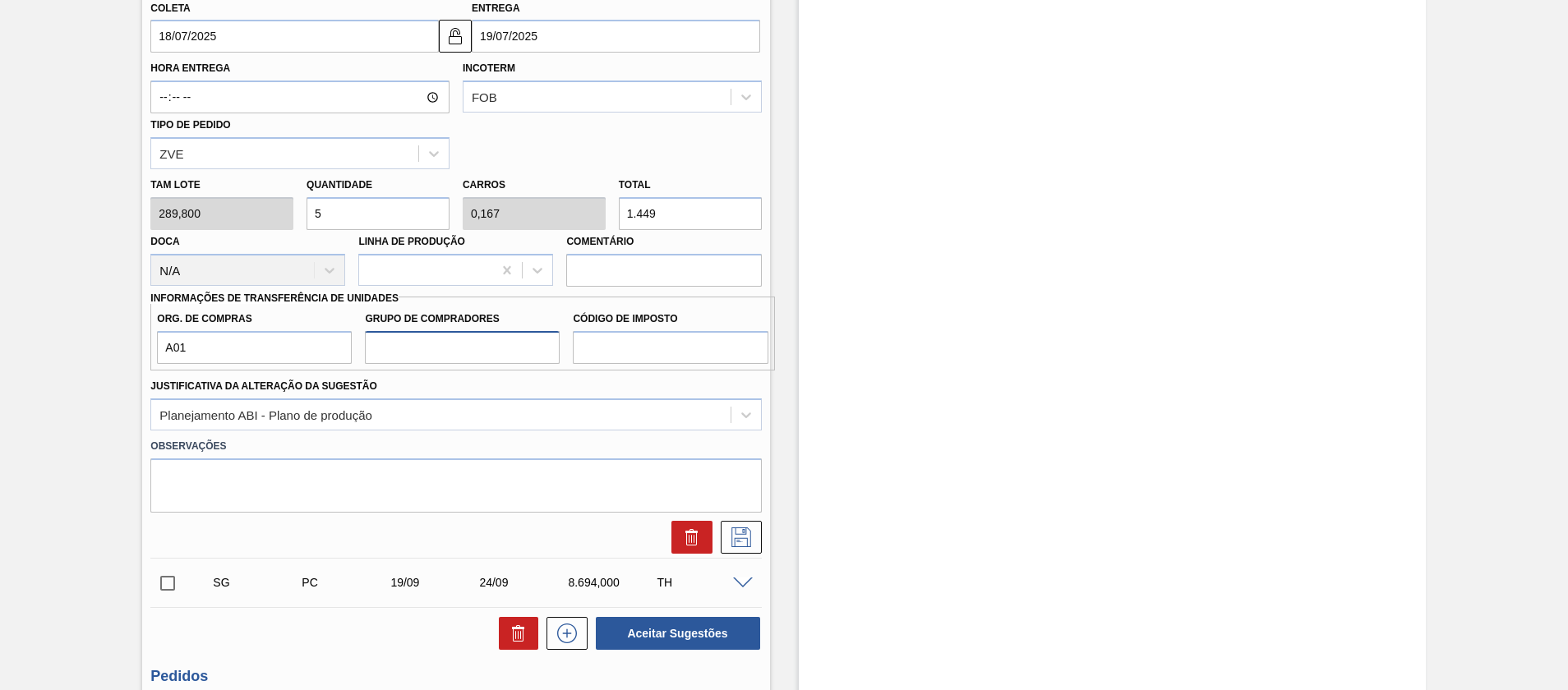 click on "Grupo de Compradores" at bounding box center [462, 347] 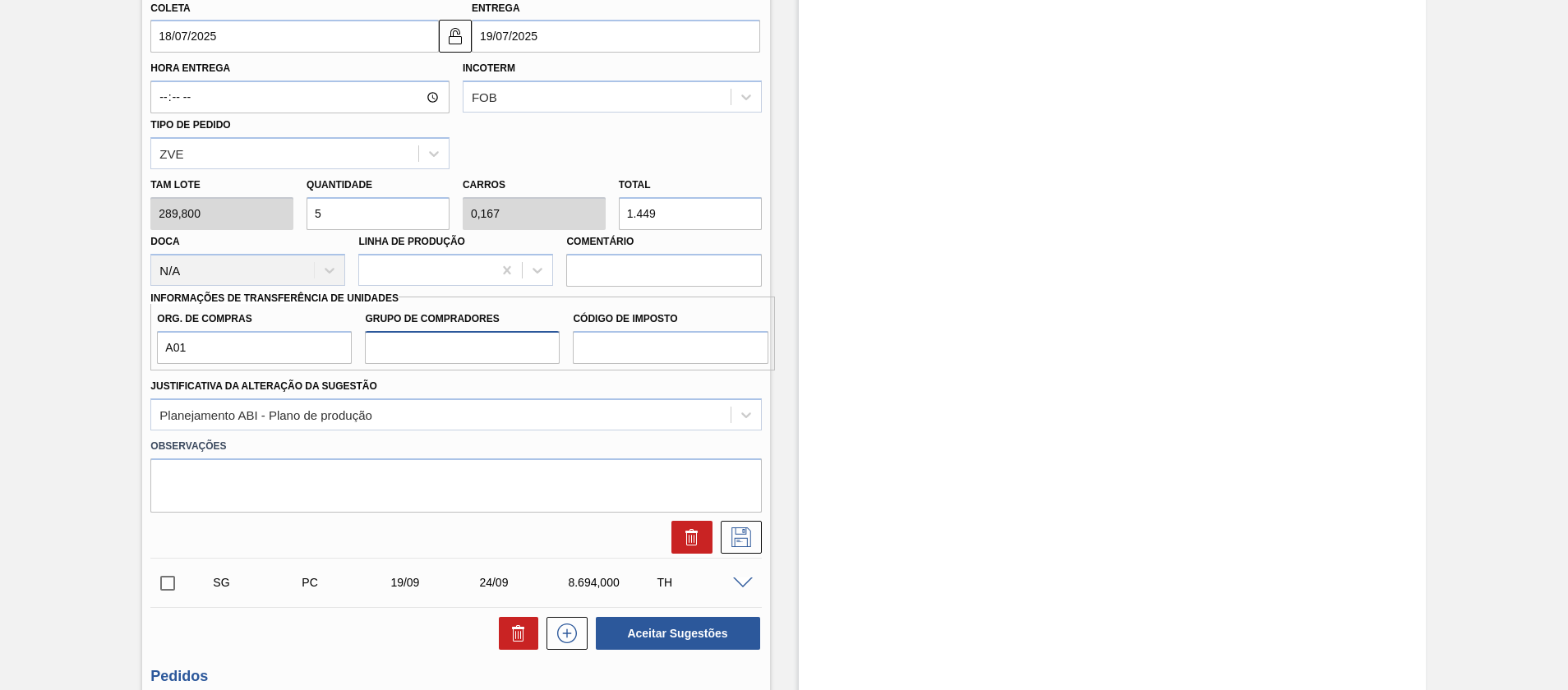 type on "BR0" 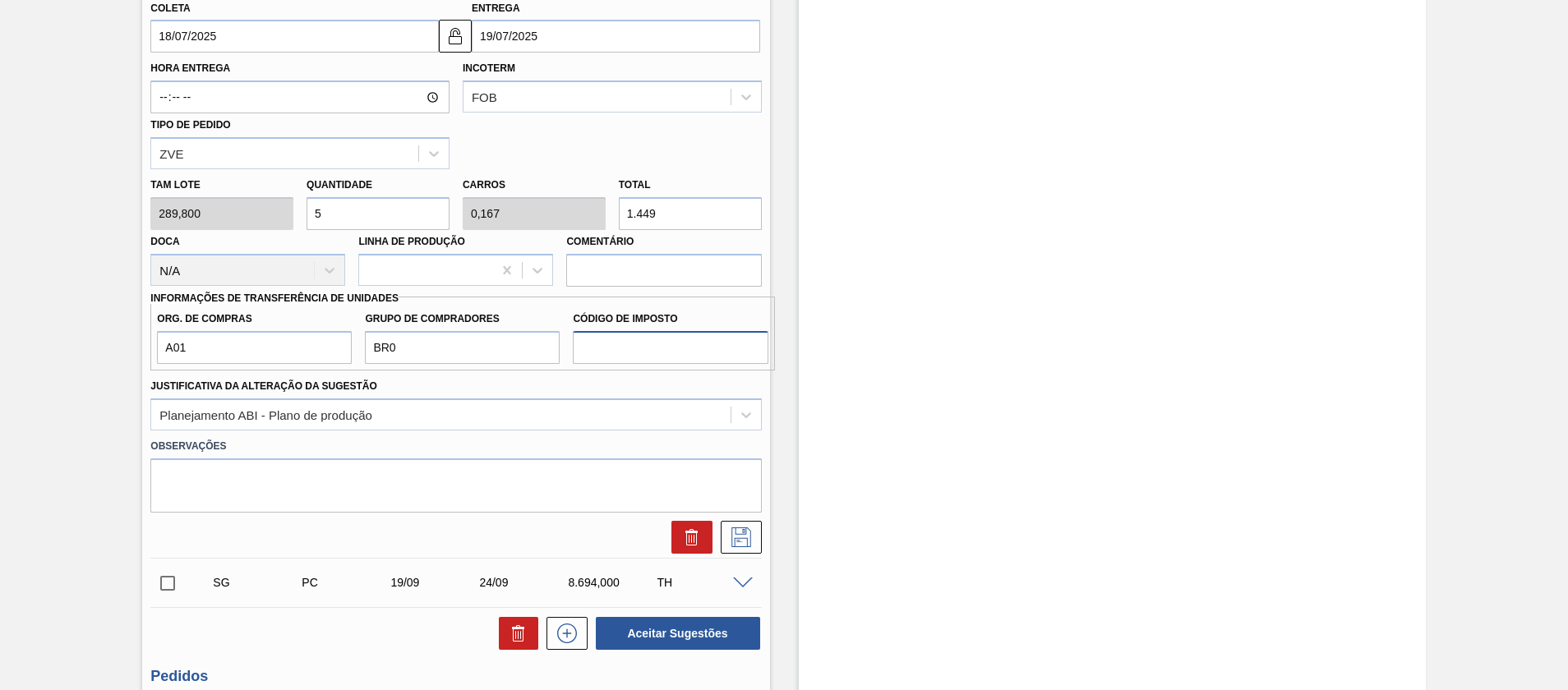 click on "Código de Imposto" at bounding box center [670, 347] 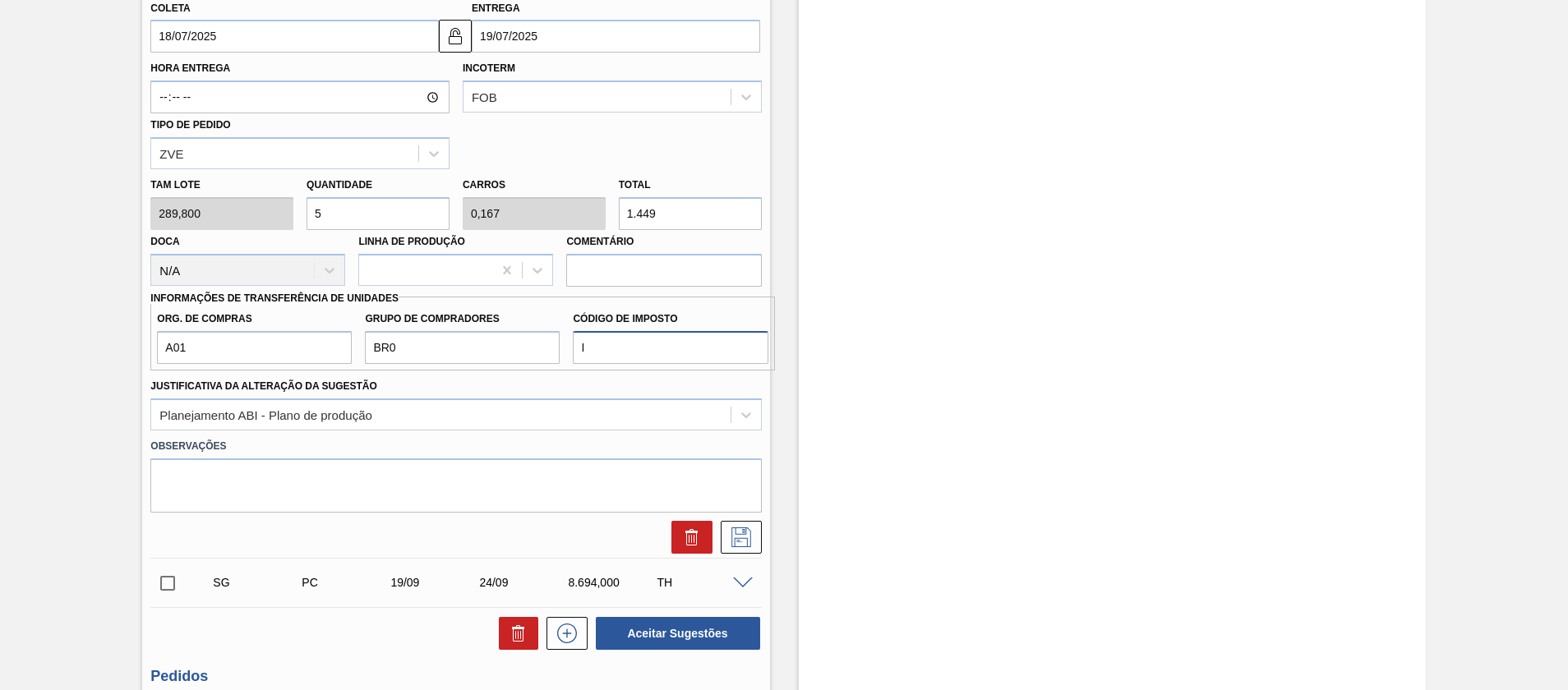 type on "I1" 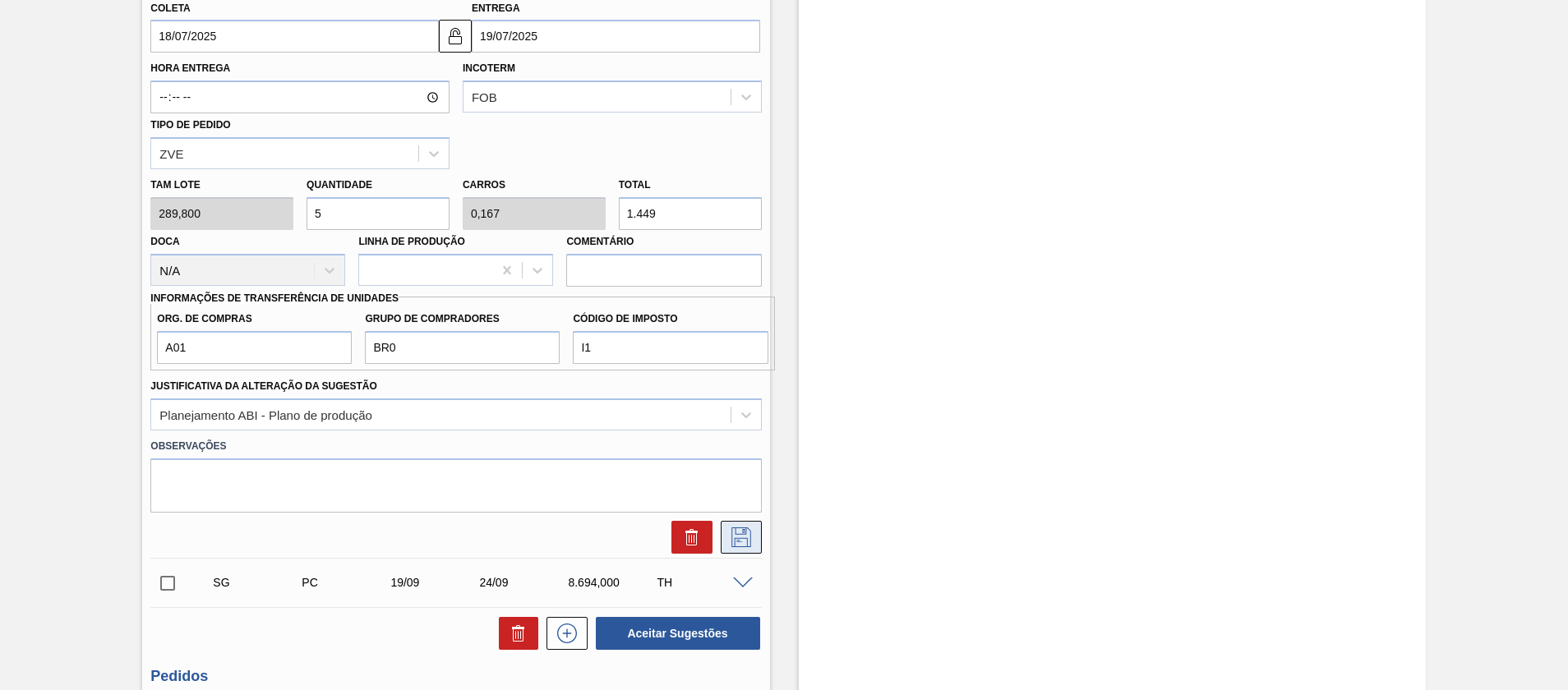 click 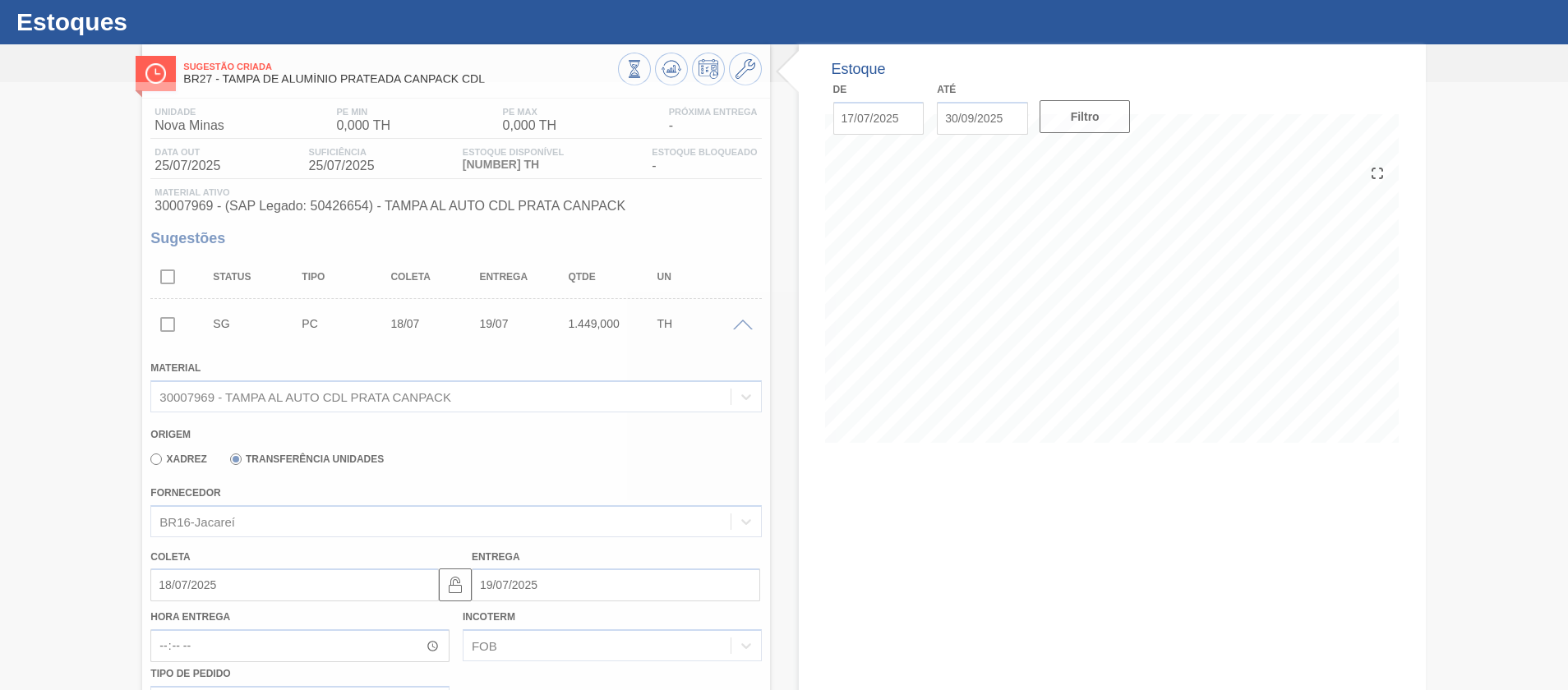 scroll, scrollTop: 16, scrollLeft: 0, axis: vertical 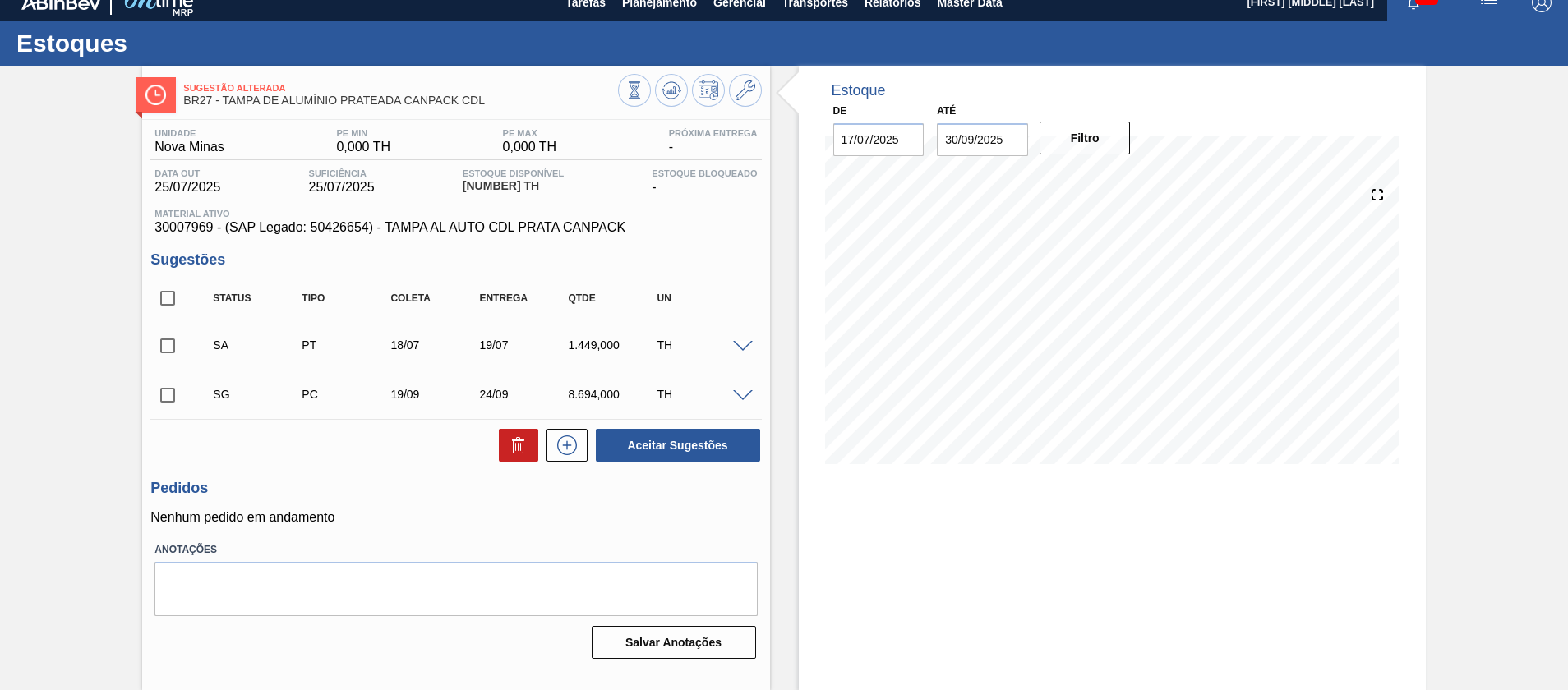click at bounding box center [168, 346] 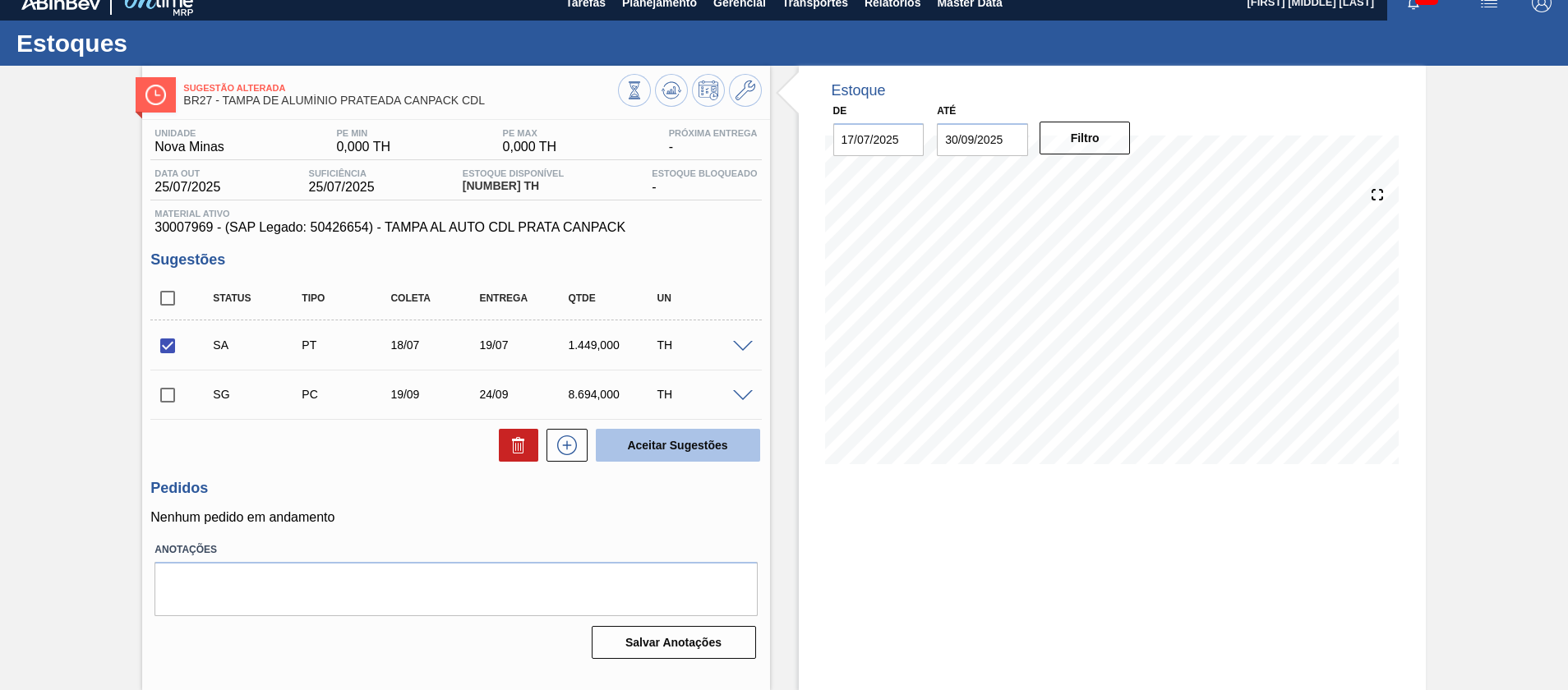 click on "Aceitar Sugestões" at bounding box center (678, 445) 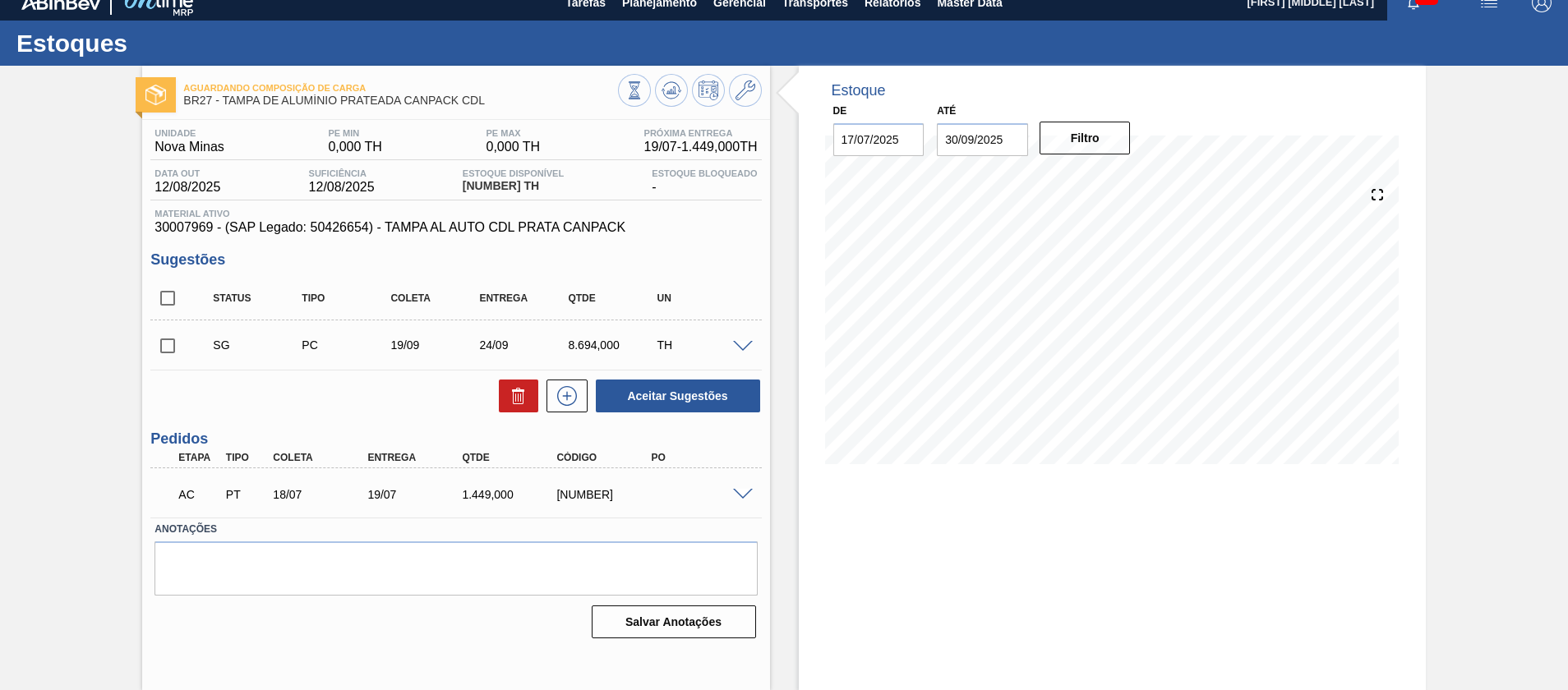 click at bounding box center (745, 493) 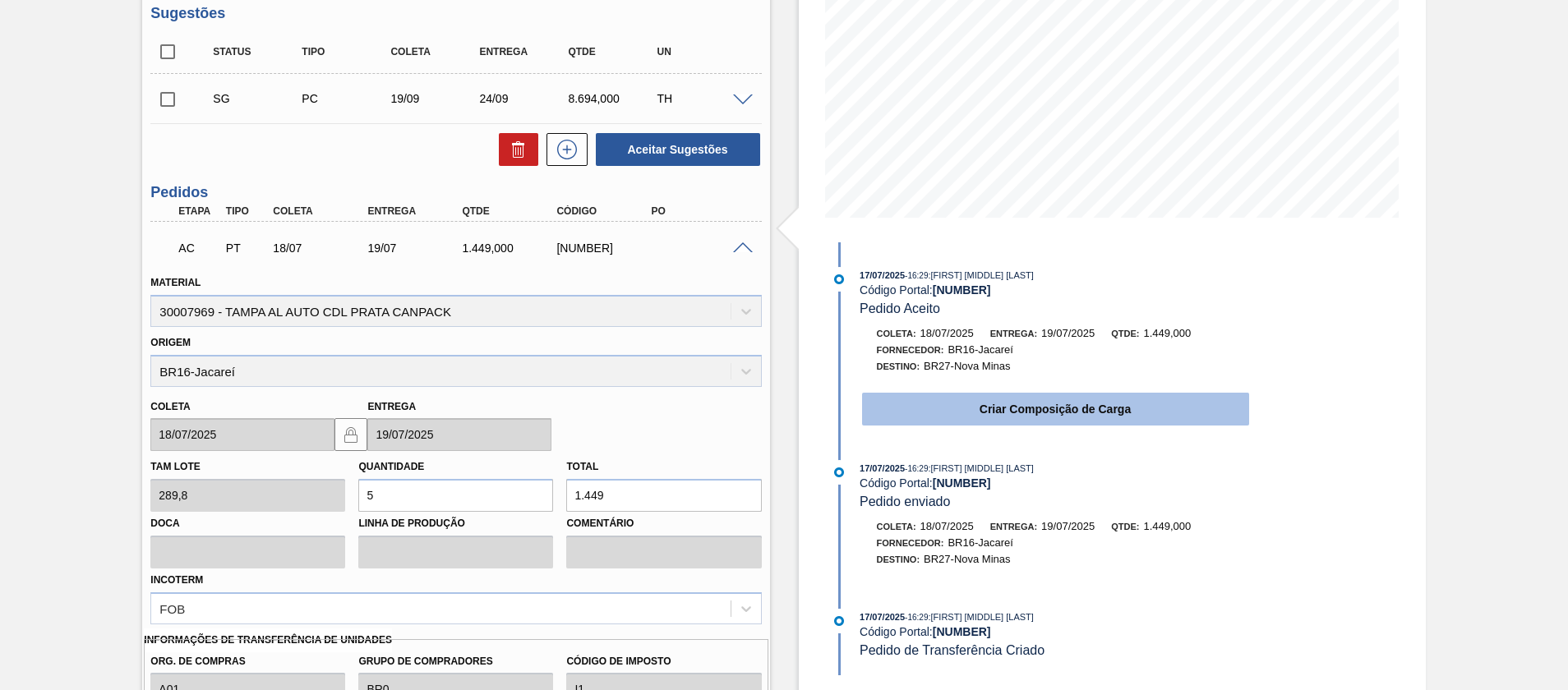 click on "Criar Composição de Carga" at bounding box center [1055, 409] 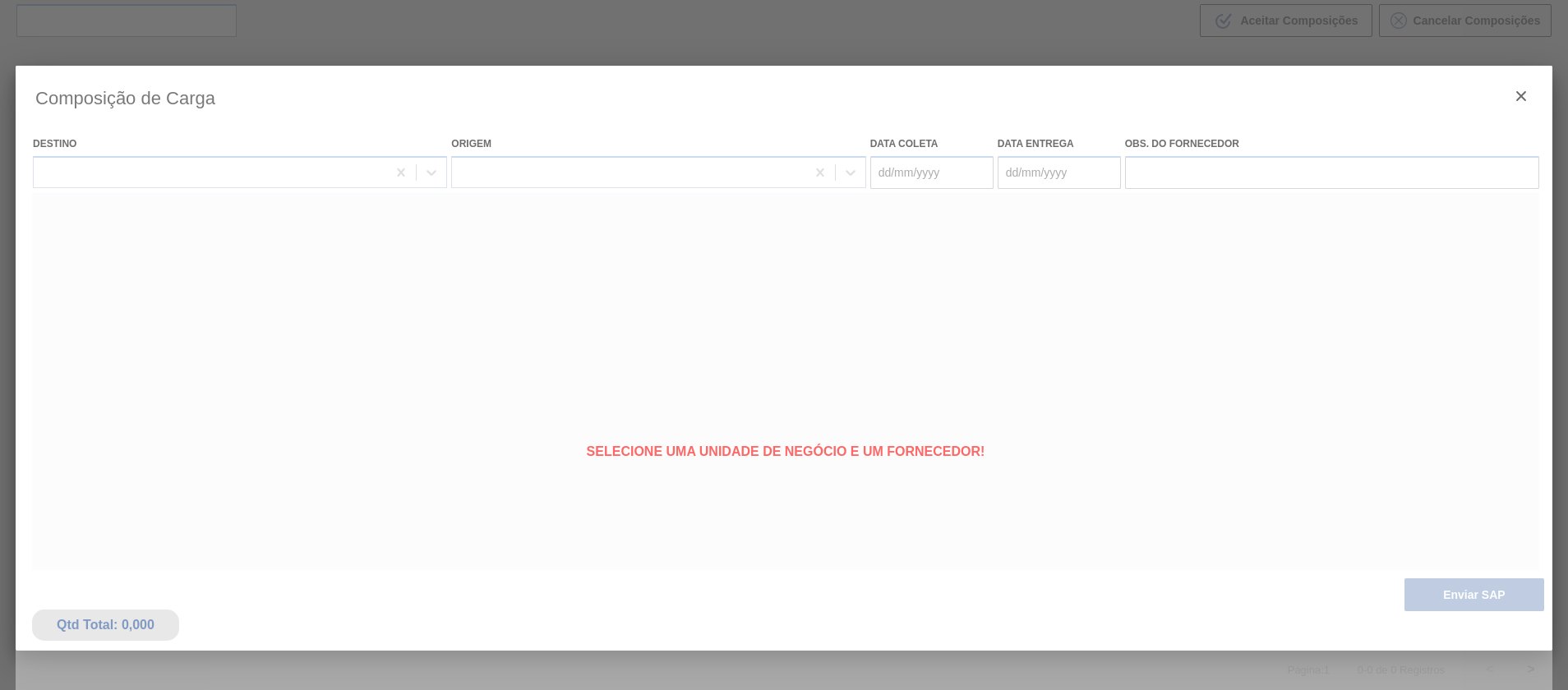 type on "18/07/2025" 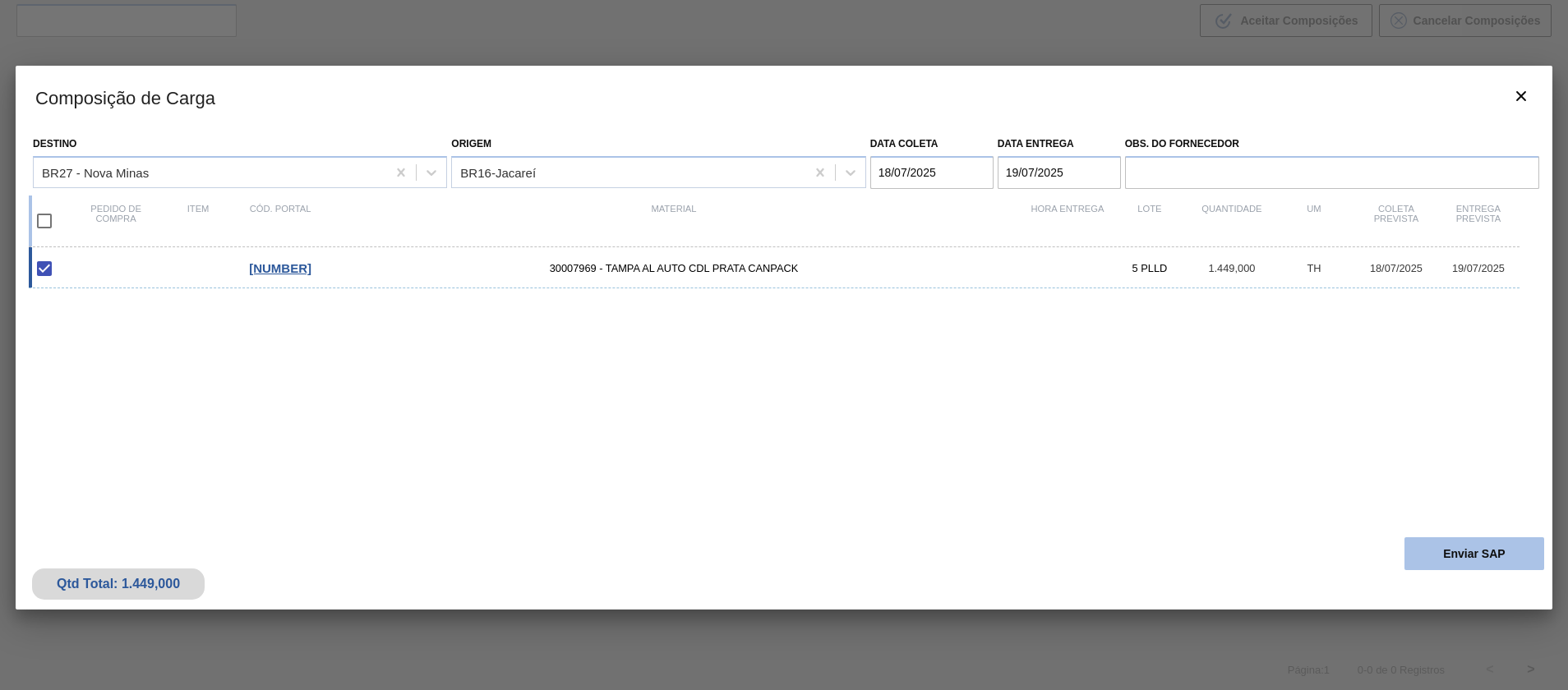 click on "Enviar SAP" at bounding box center [1474, 554] 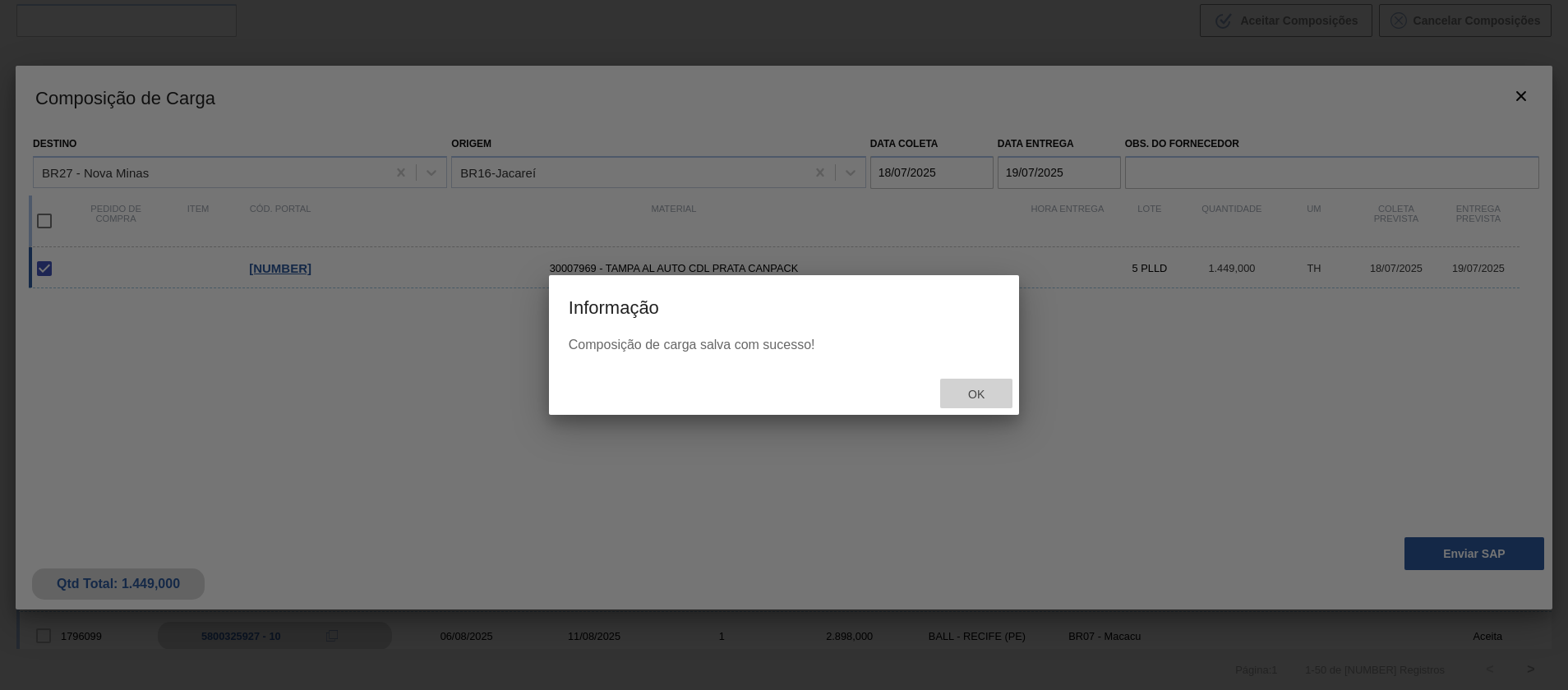 click on "Ok" at bounding box center (976, 394) 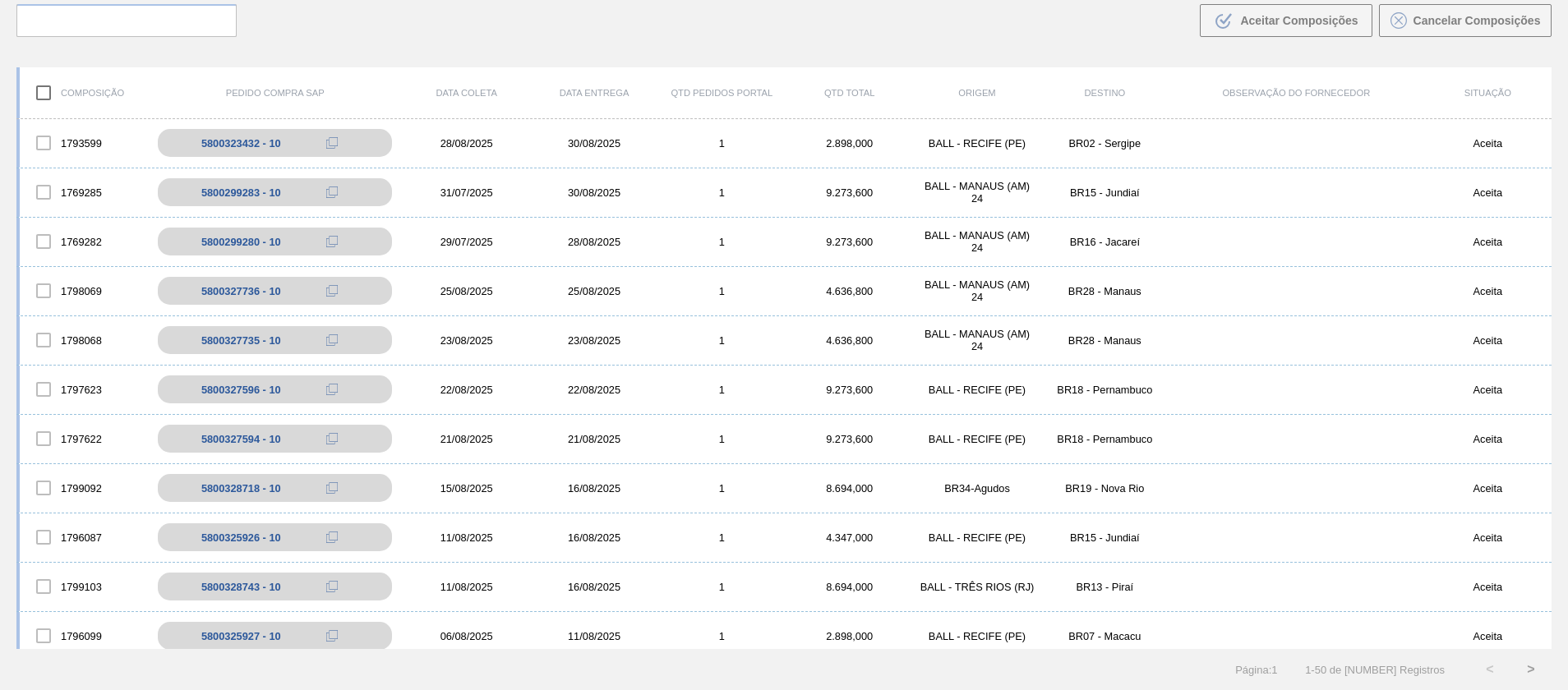 scroll, scrollTop: 0, scrollLeft: 0, axis: both 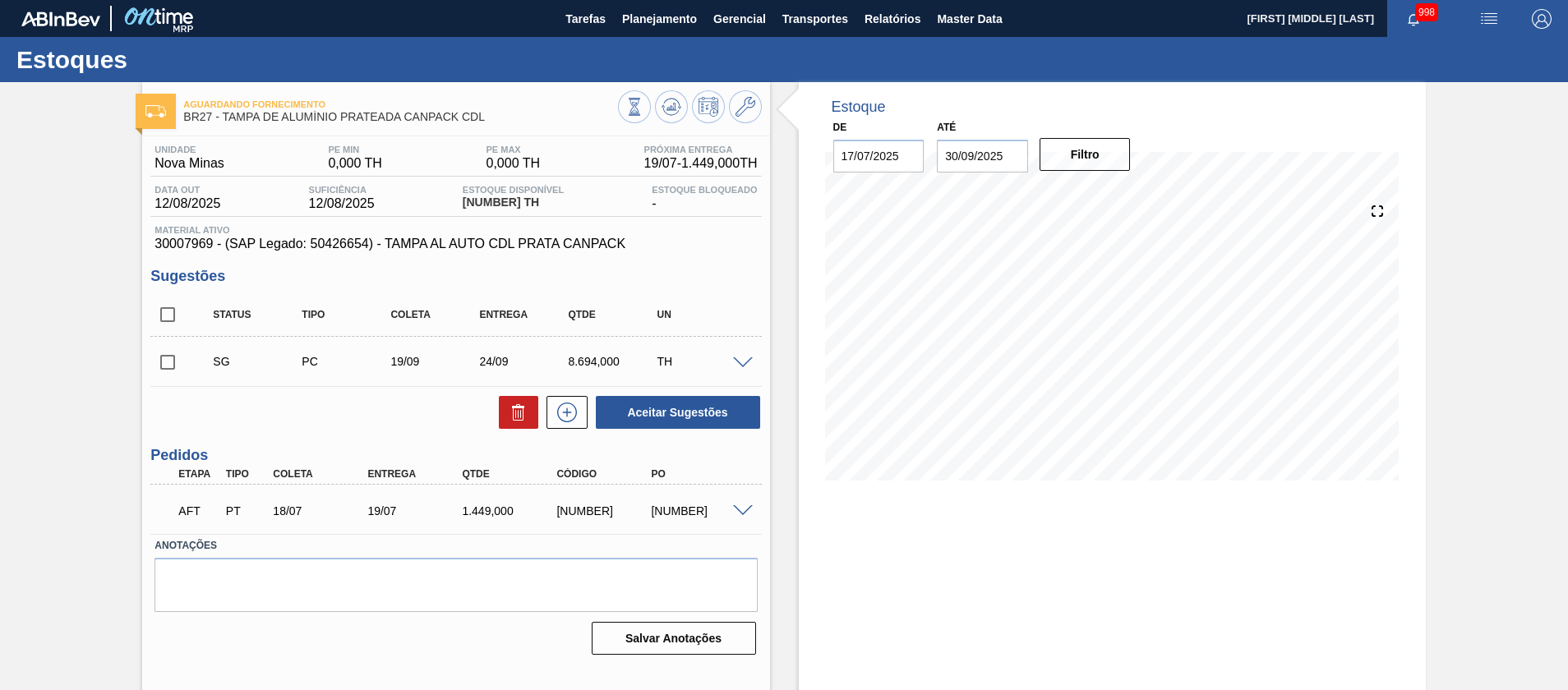 click on "30007969 - (SAP Legado: 50426654) - TAMPA AL AUTO CDL PRATA CANPACK" at bounding box center (455, 244) 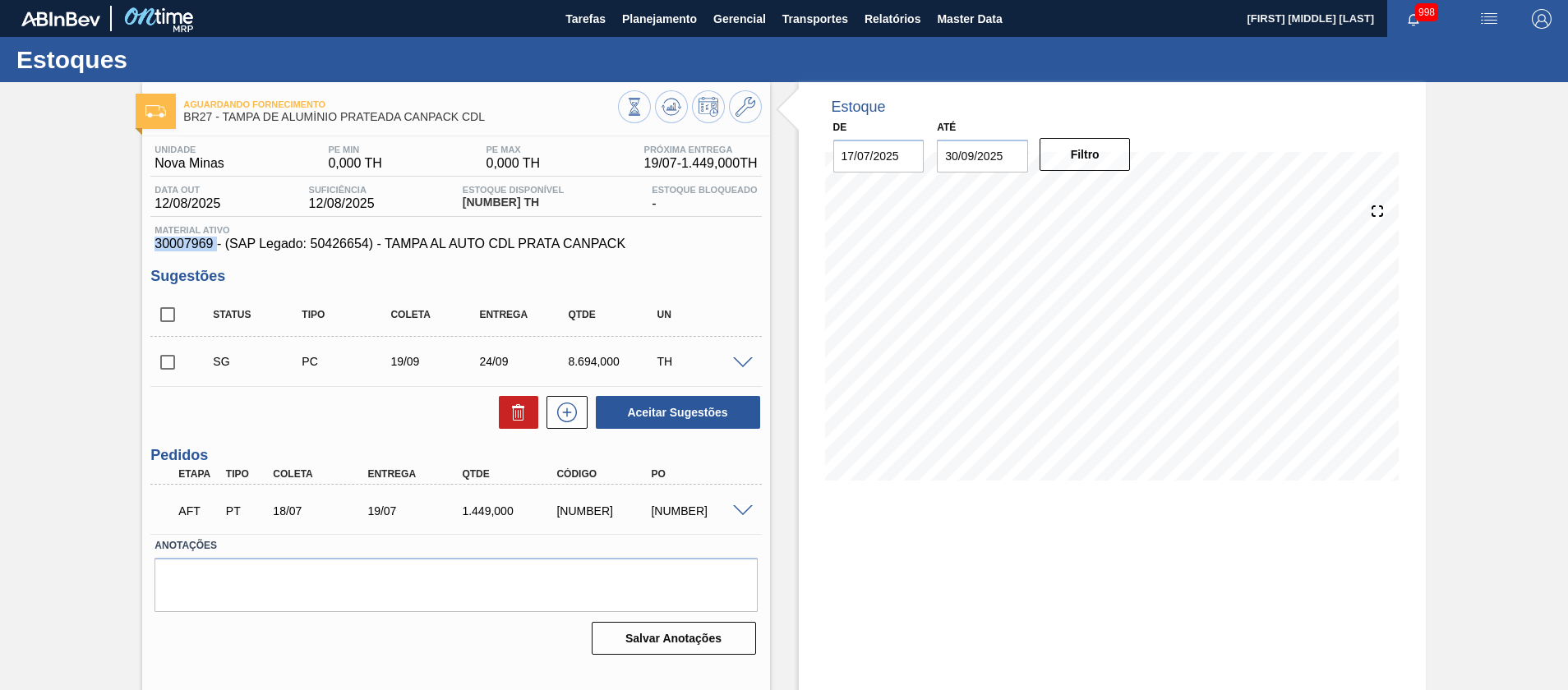 click on "30007969 - (SAP Legado: 50426654) - TAMPA AL AUTO CDL PRATA CANPACK" at bounding box center [455, 244] 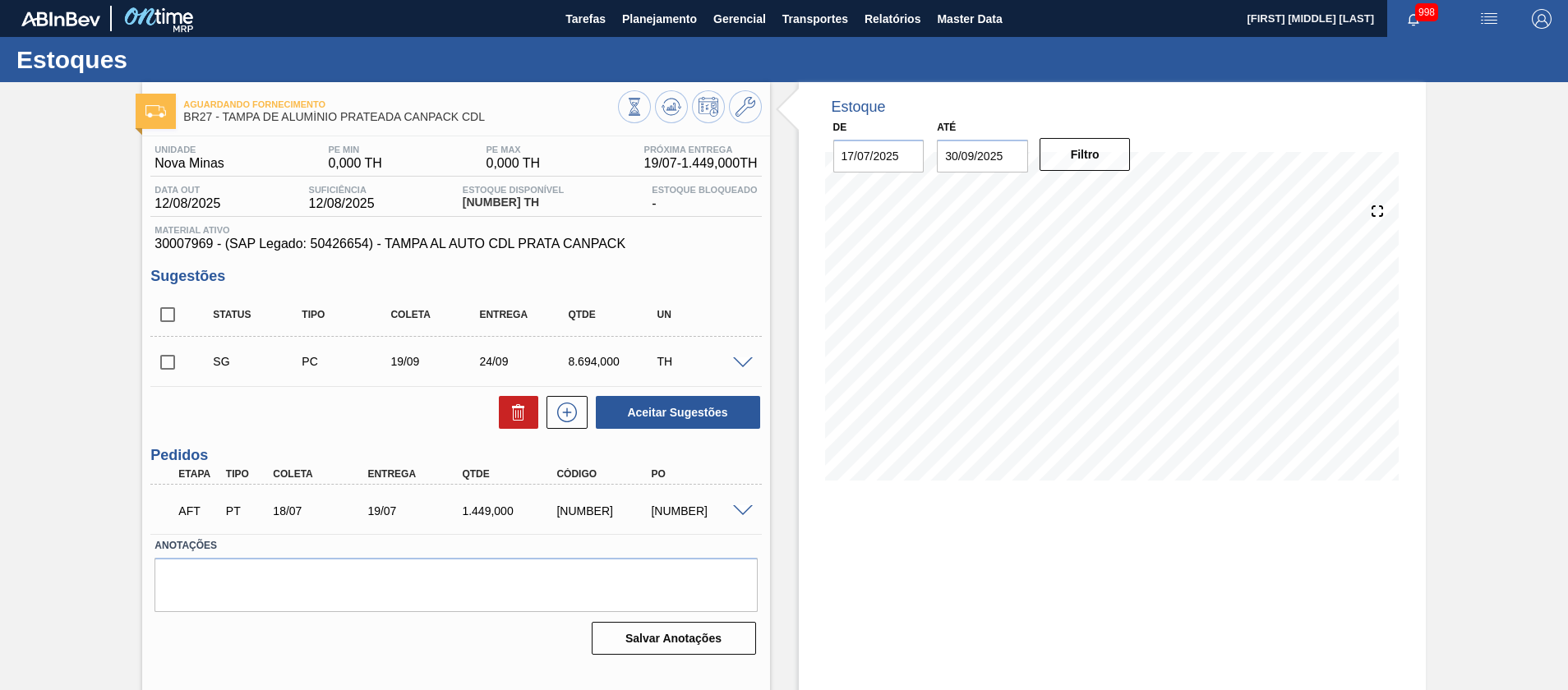 click on "1.449,000" at bounding box center [510, 511] 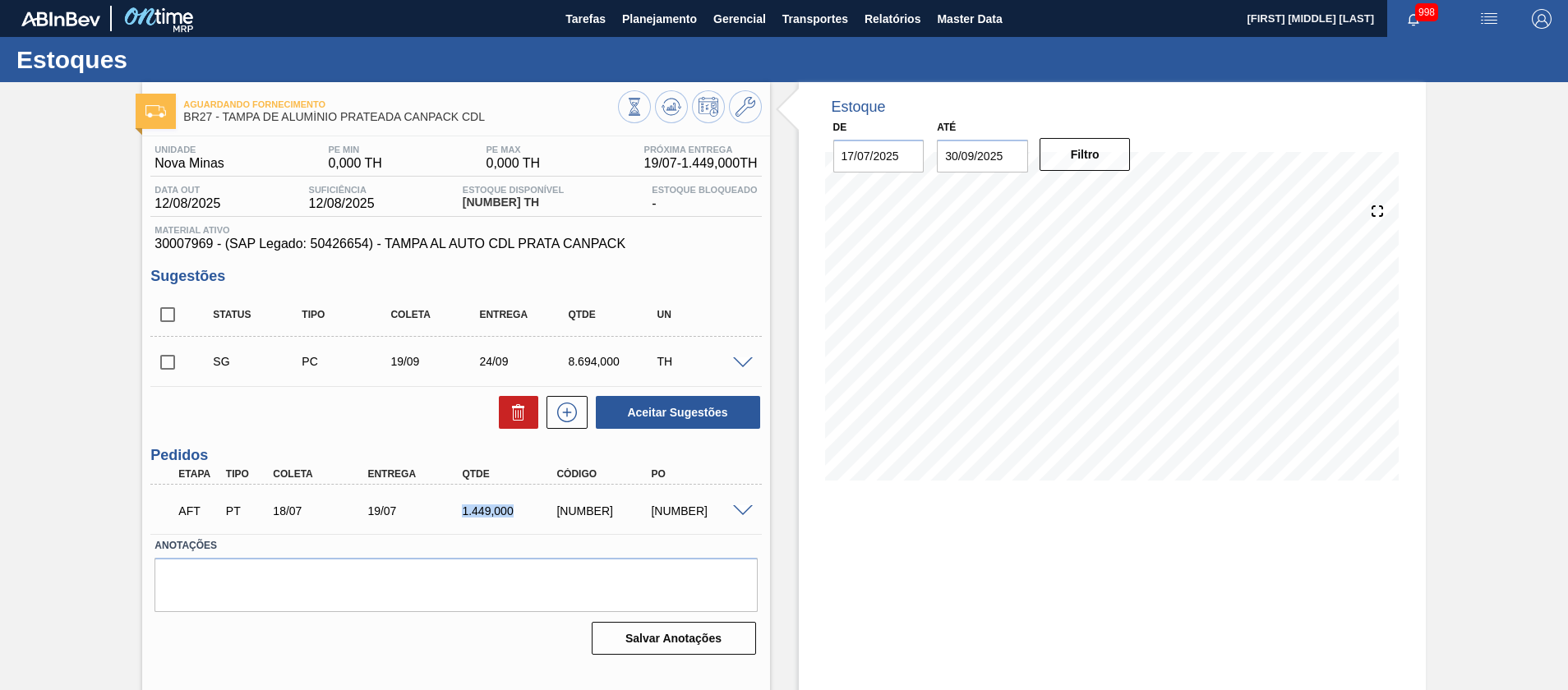 click on "1.449,000" at bounding box center [510, 511] 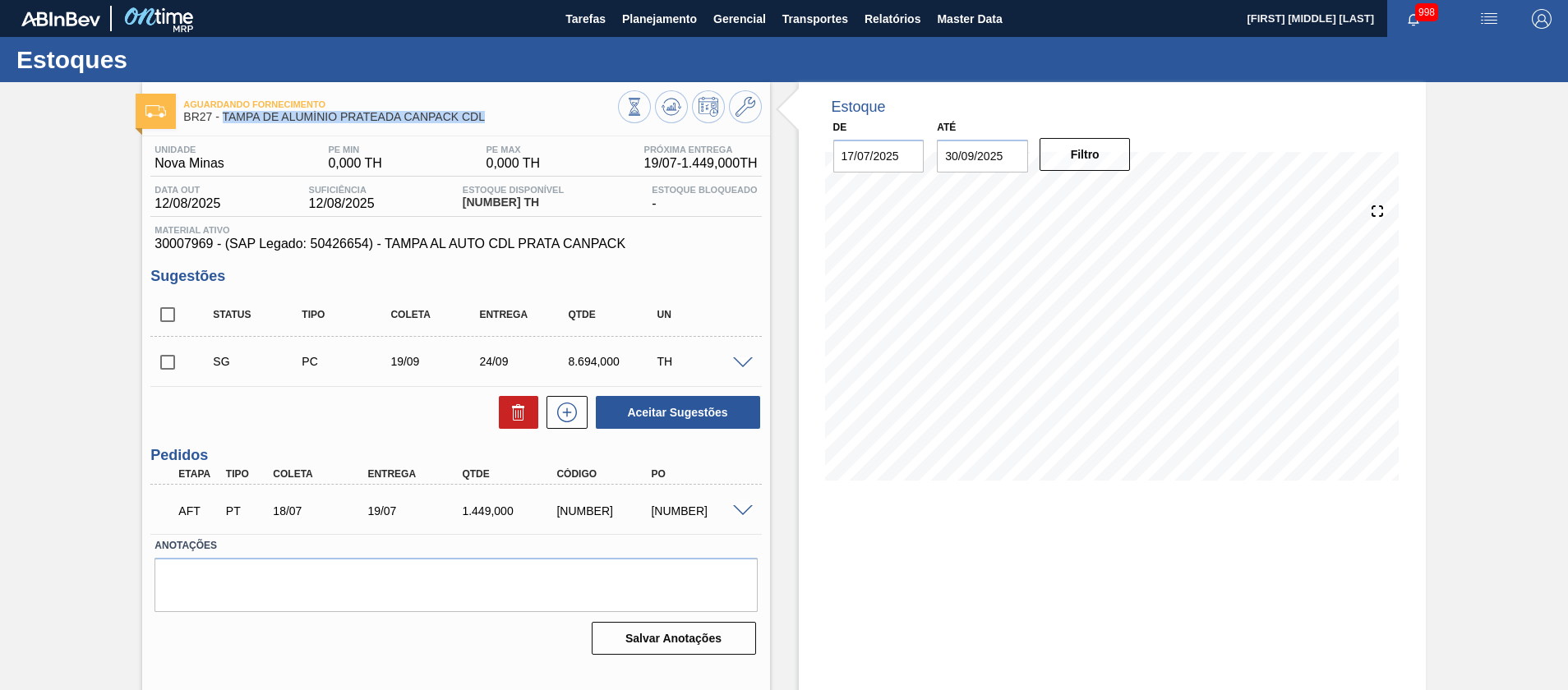 drag, startPoint x: 496, startPoint y: 112, endPoint x: 224, endPoint y: 116, distance: 272.02941 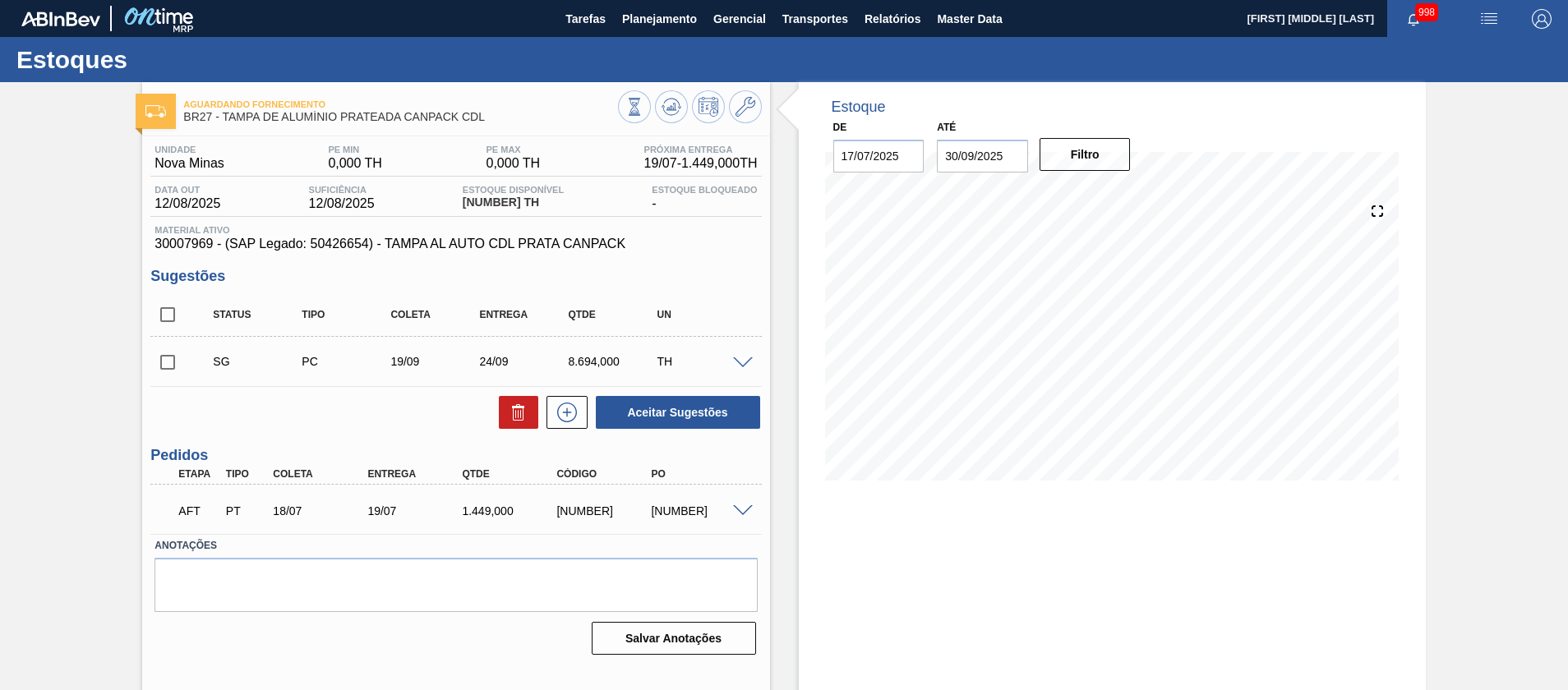 click on "5800329980" at bounding box center (699, 511) 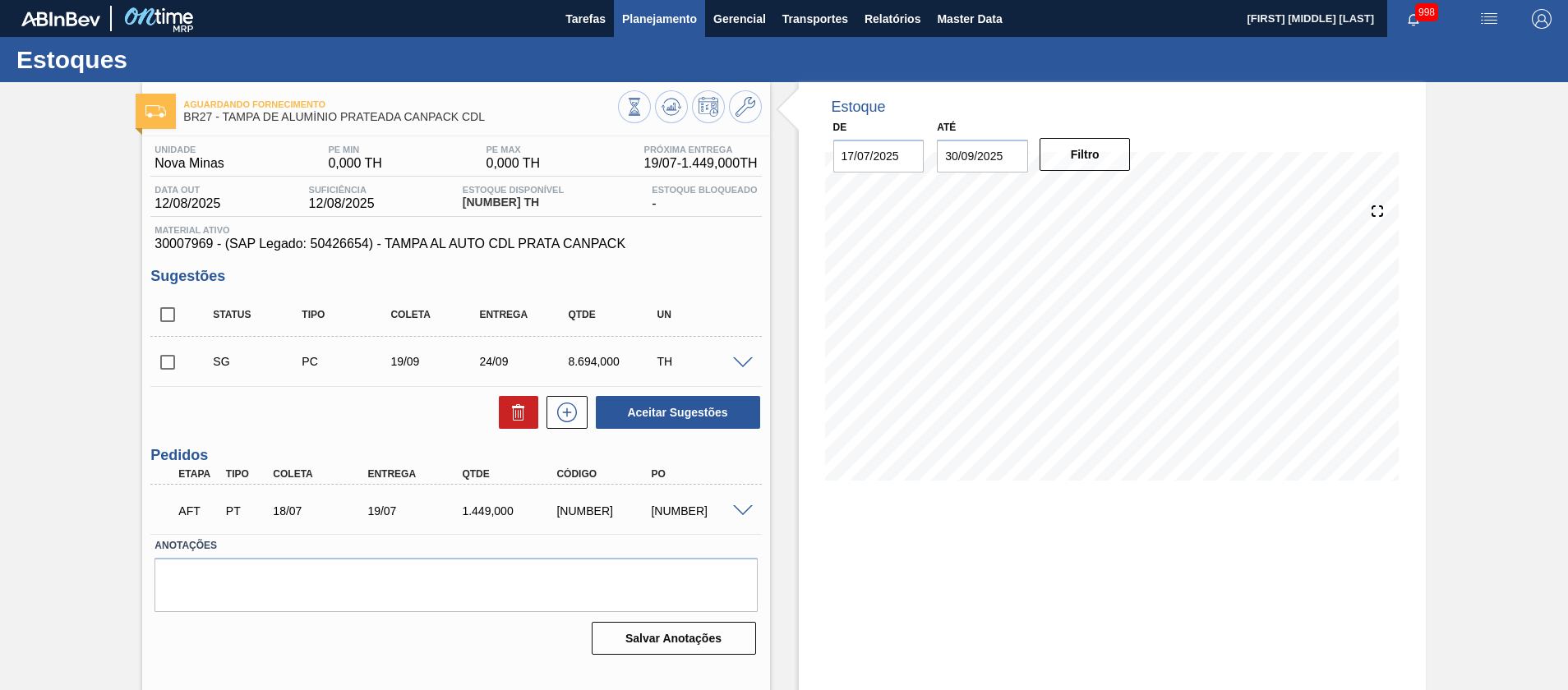 click on "Planejamento" at bounding box center (659, 18) 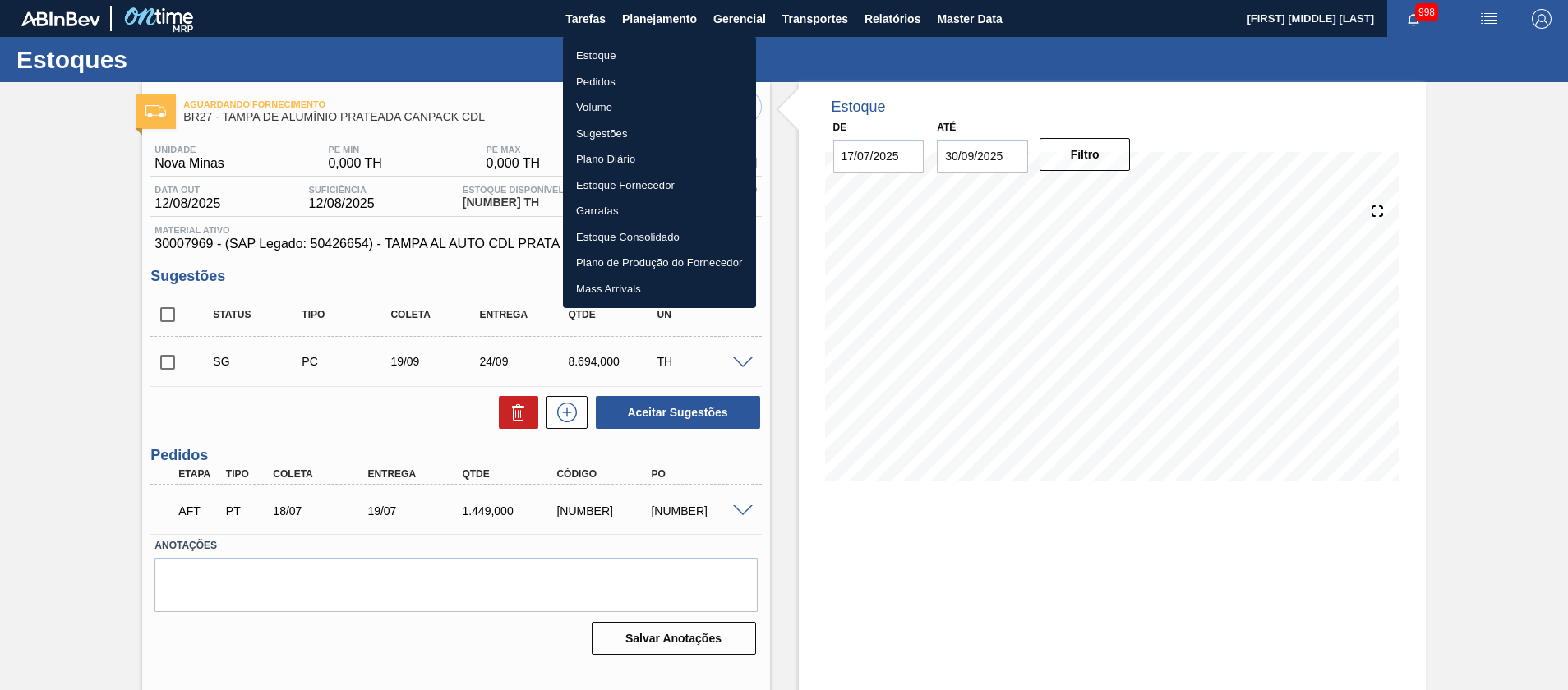 click at bounding box center (784, 345) 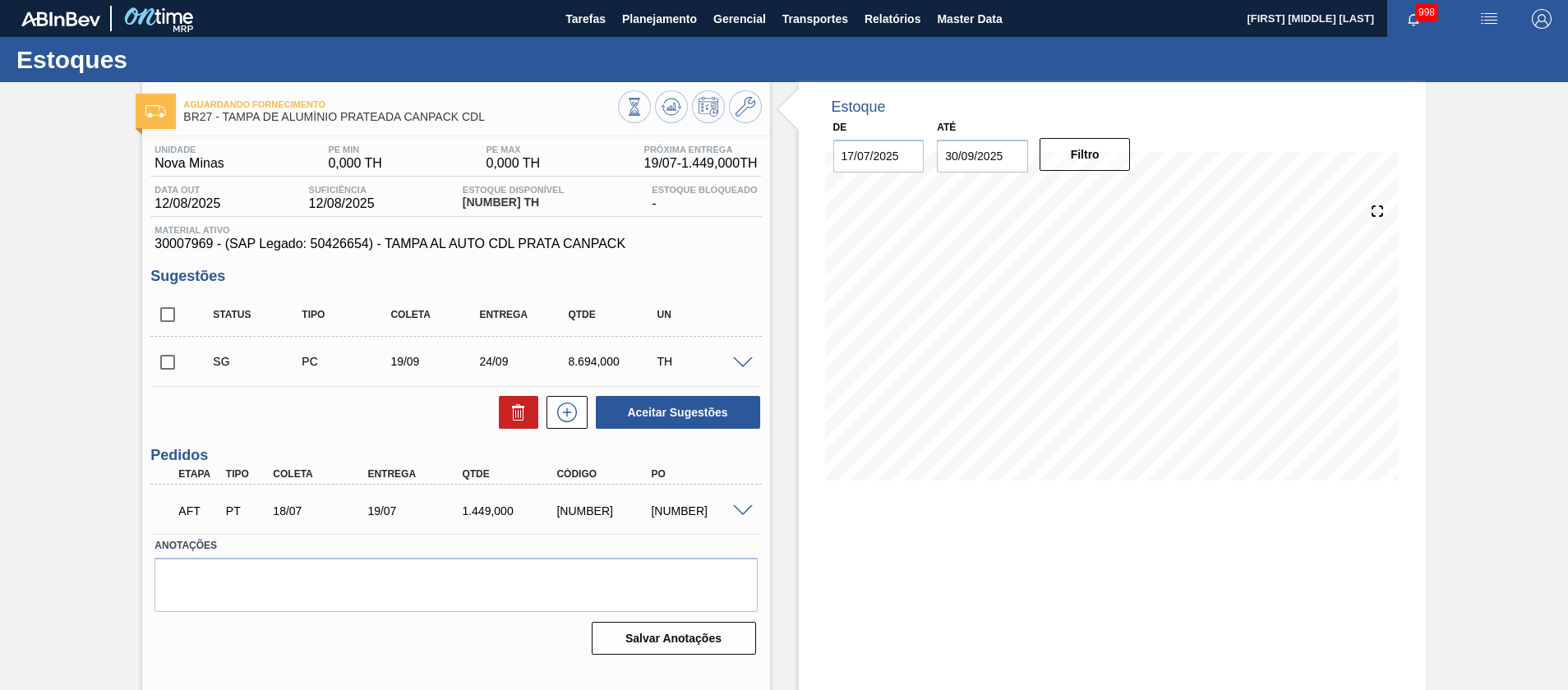 click on "Estoques" at bounding box center [784, 59] 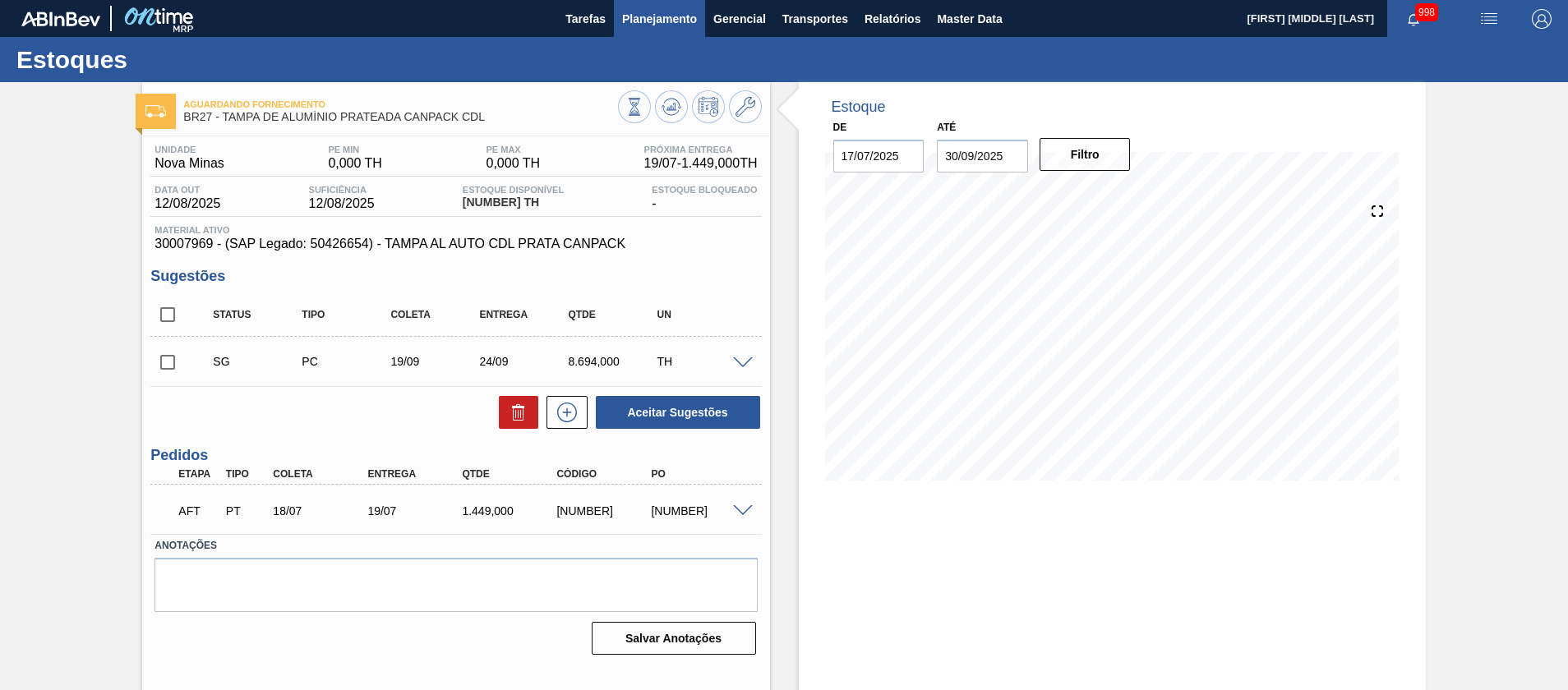click on "Planejamento" at bounding box center (659, 19) 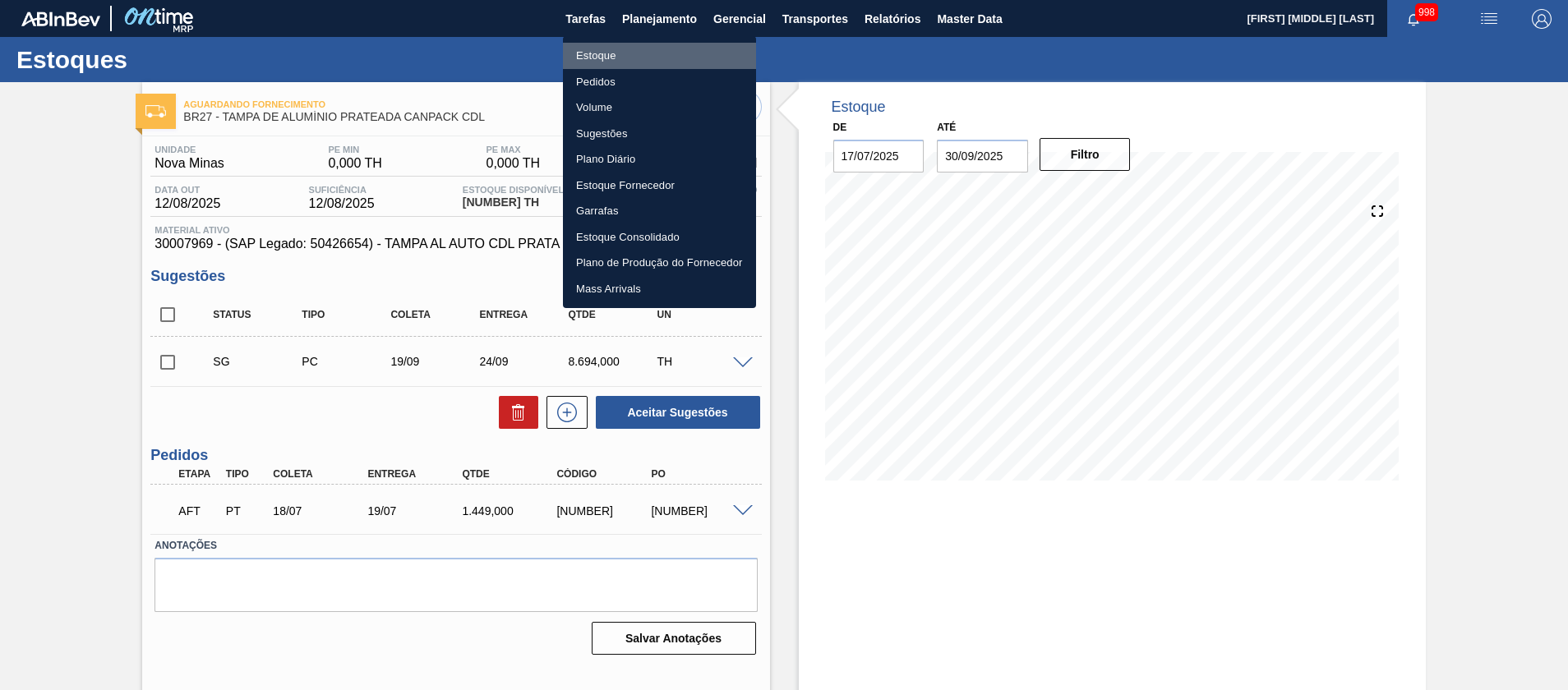 drag, startPoint x: 664, startPoint y: 46, endPoint x: 244, endPoint y: 521, distance: 634.0544 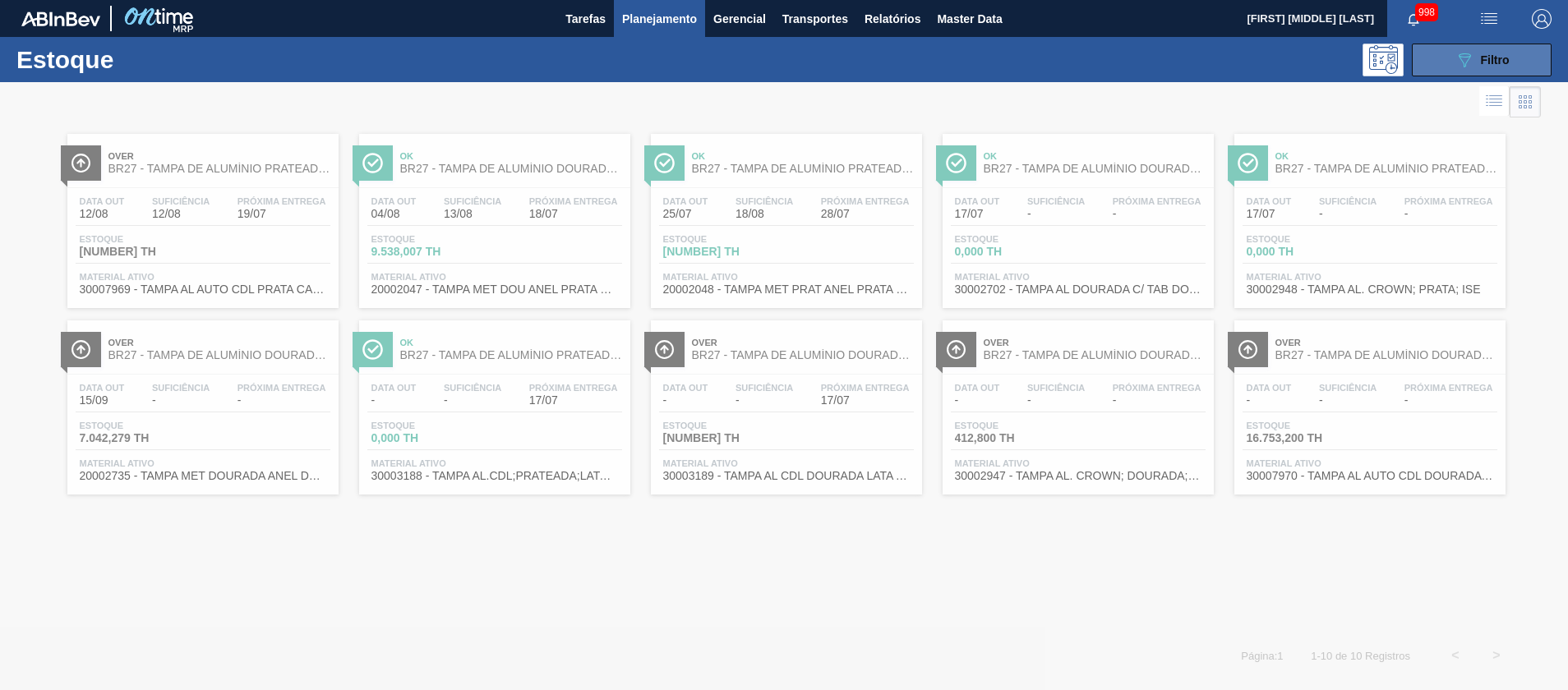 click on "089F7B8B-B2A5-4AFE-B5C0-19BA573D28AC Filtro" at bounding box center [1482, 60] 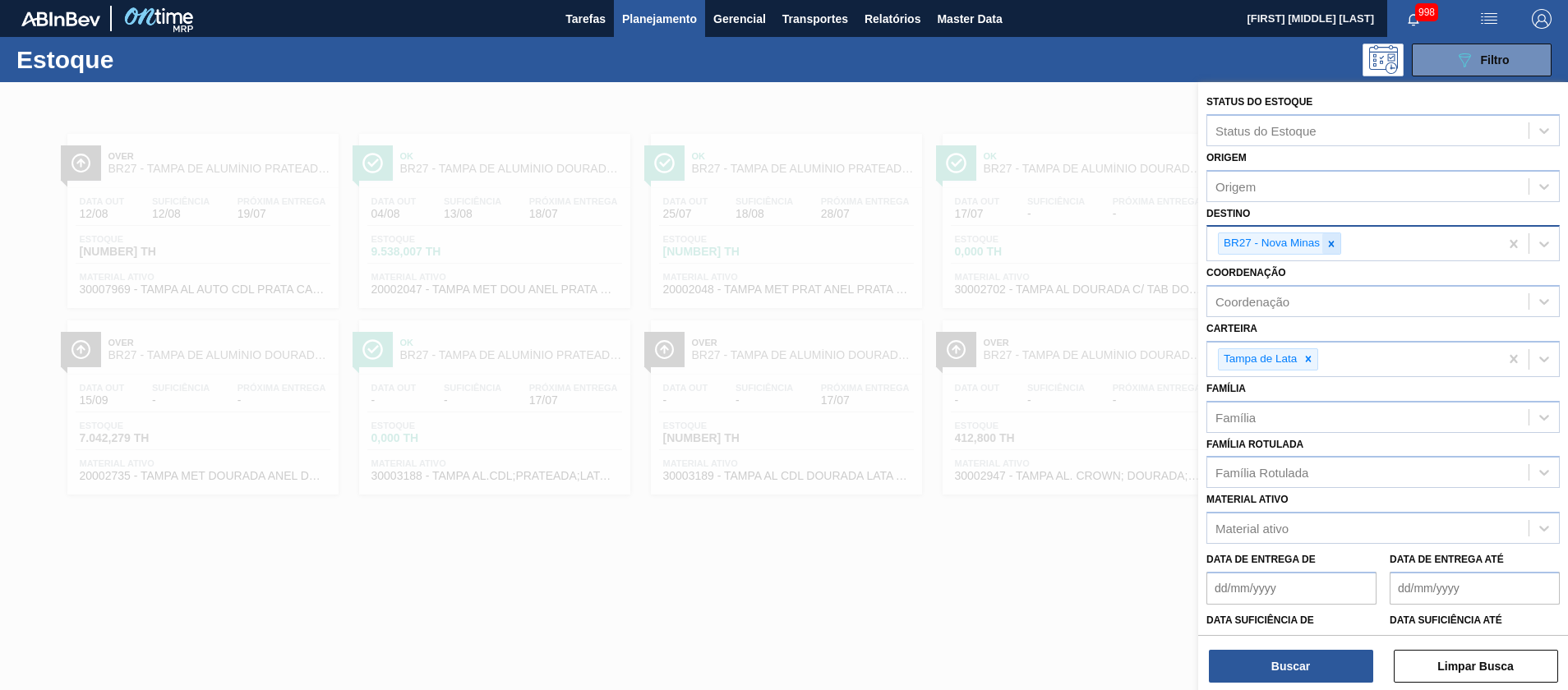 click 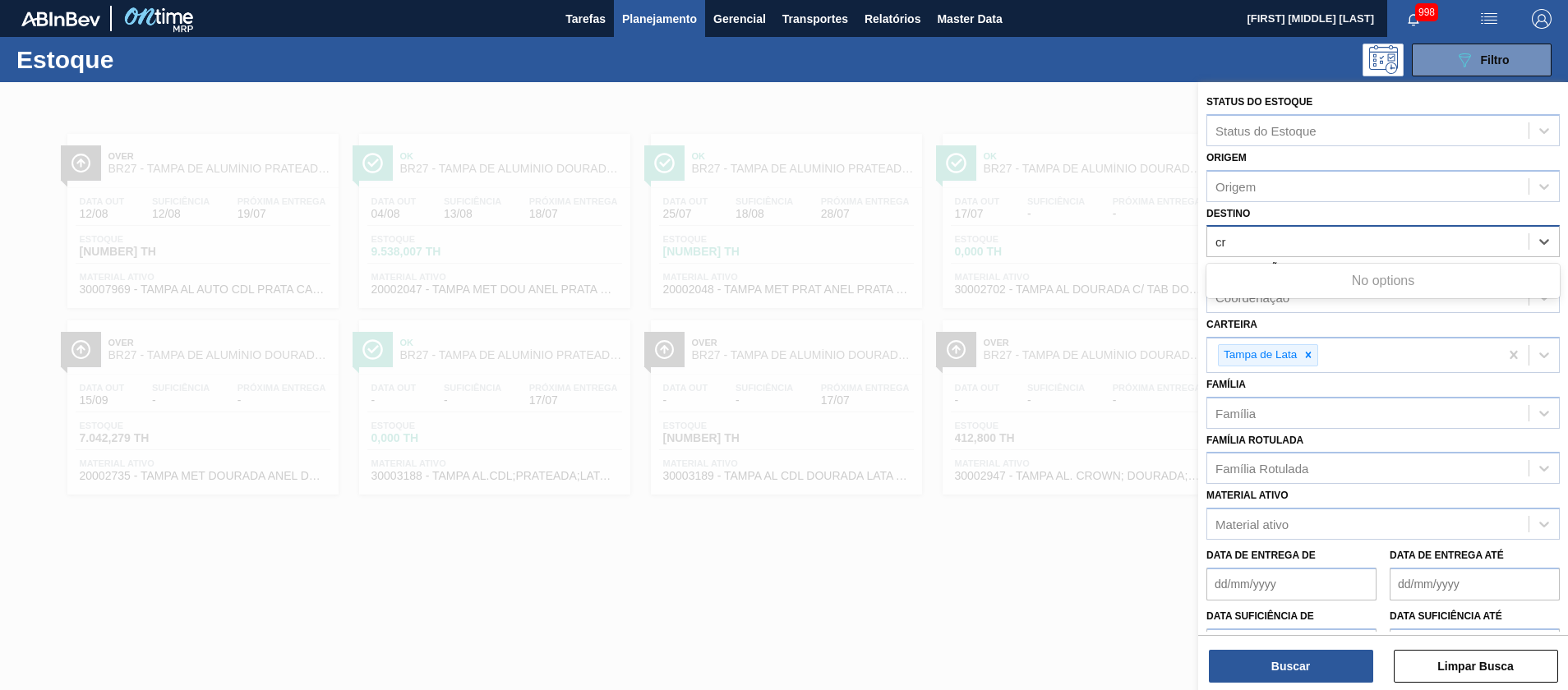 type on "c" 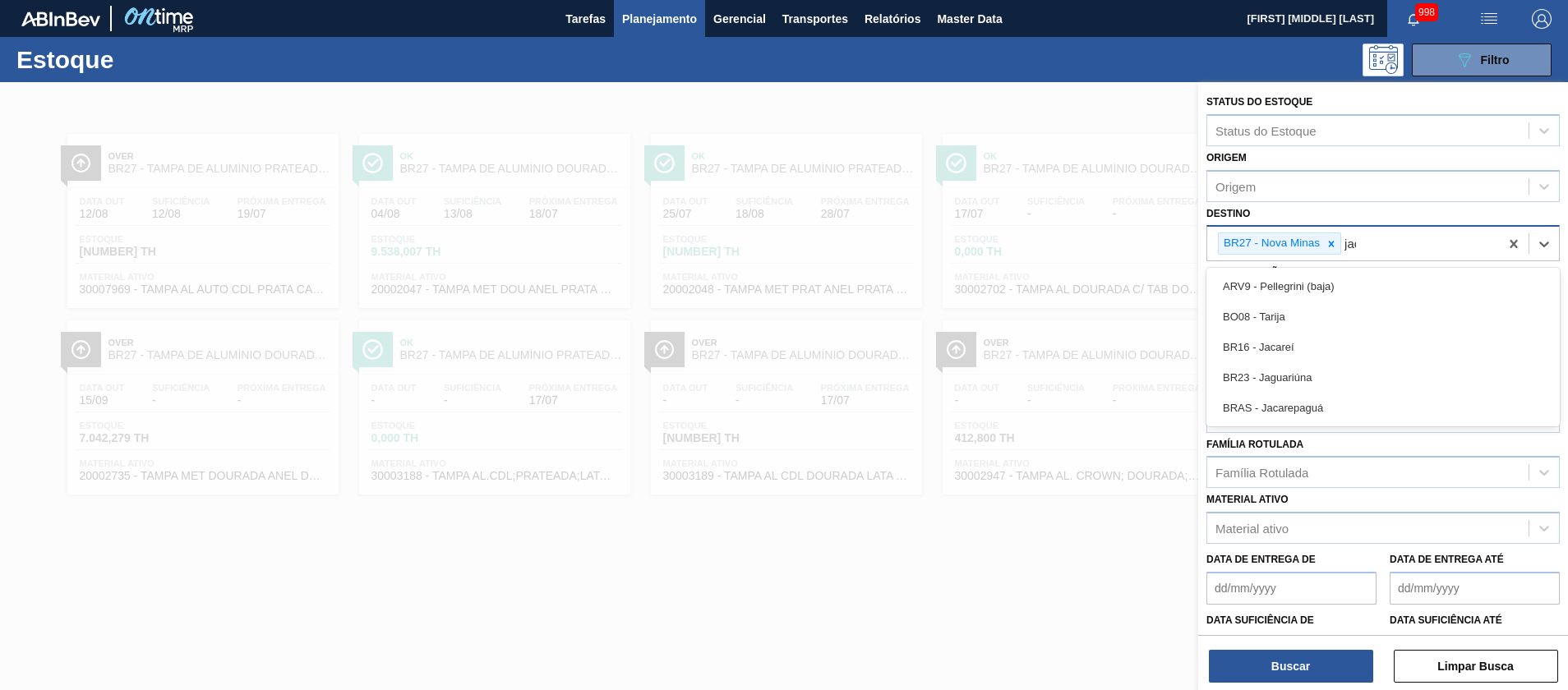 type on "jaca" 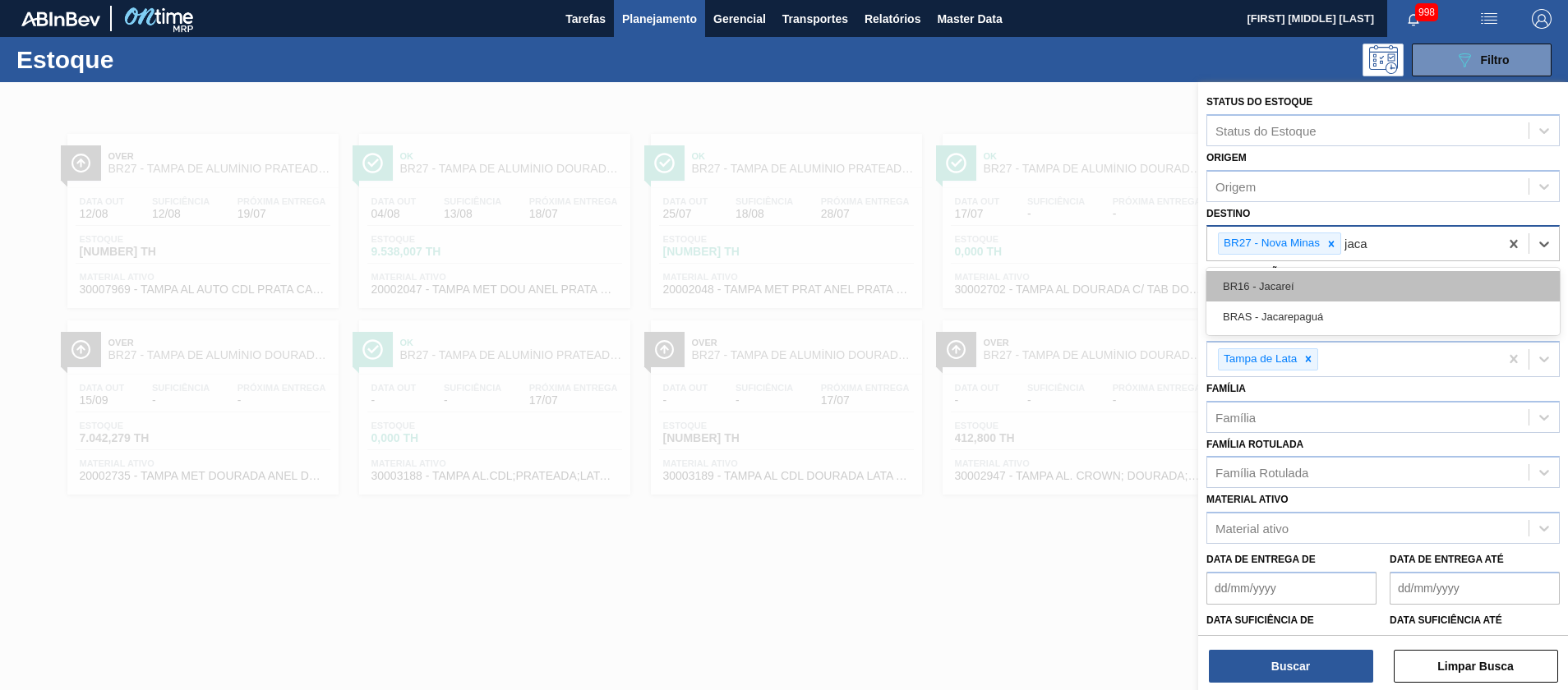 click on "BR16 - Jacareí BRAS - Jacarepaguá" at bounding box center [1383, 301] 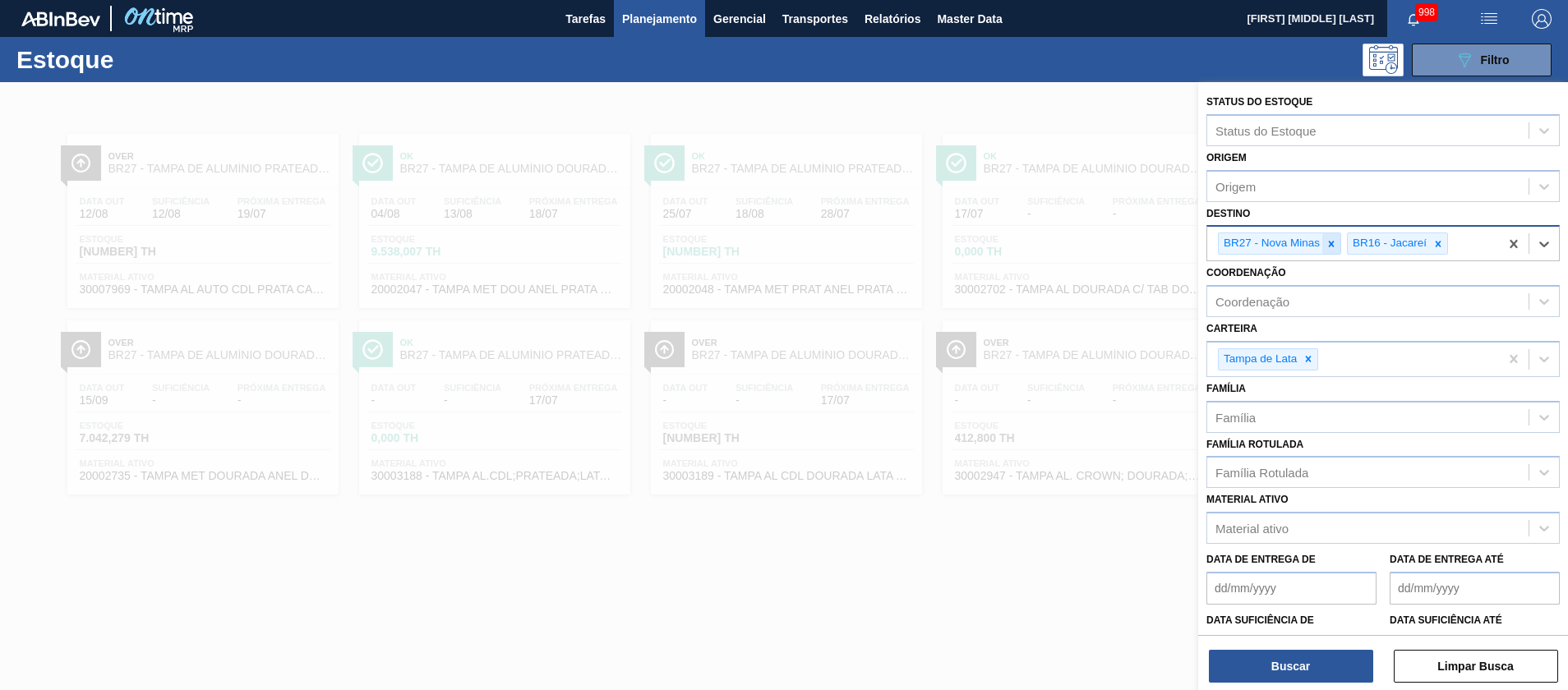 click 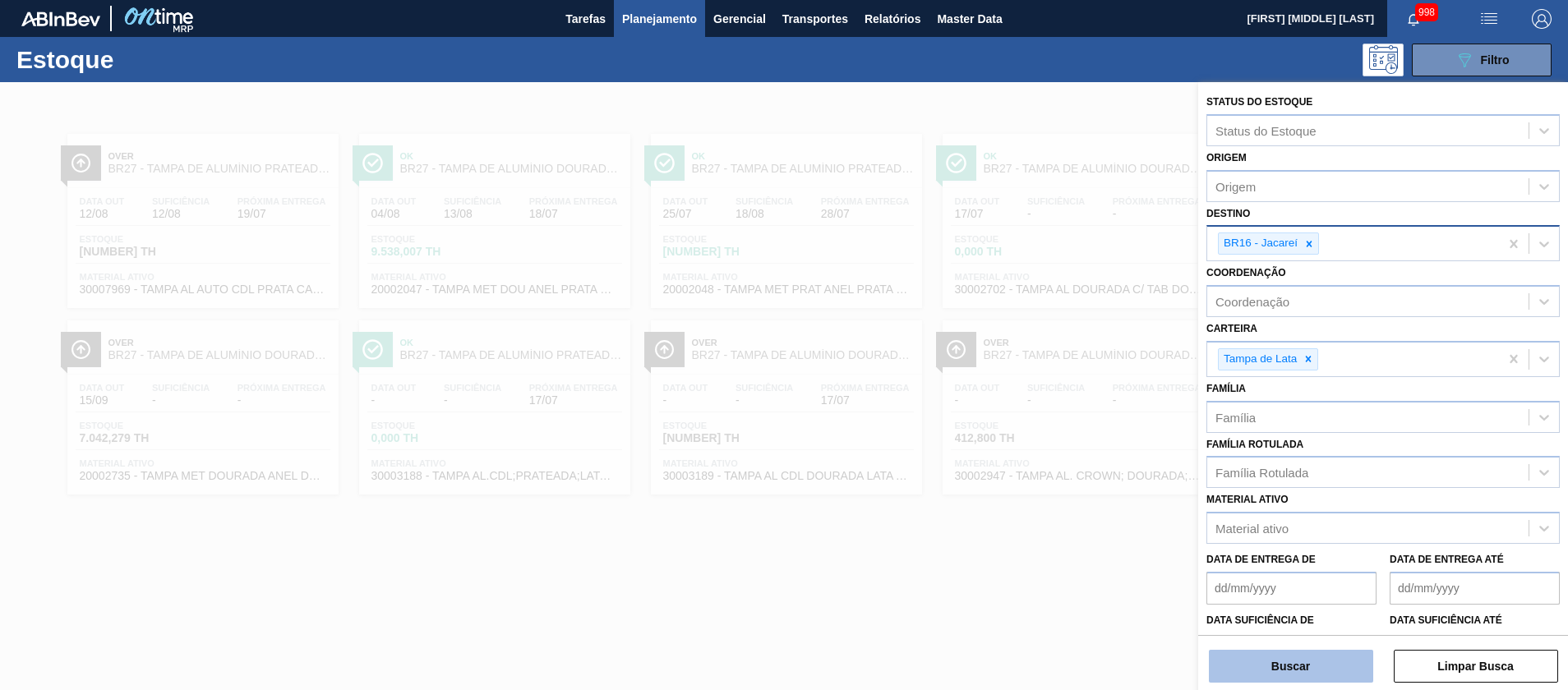 click on "Buscar" at bounding box center (1291, 666) 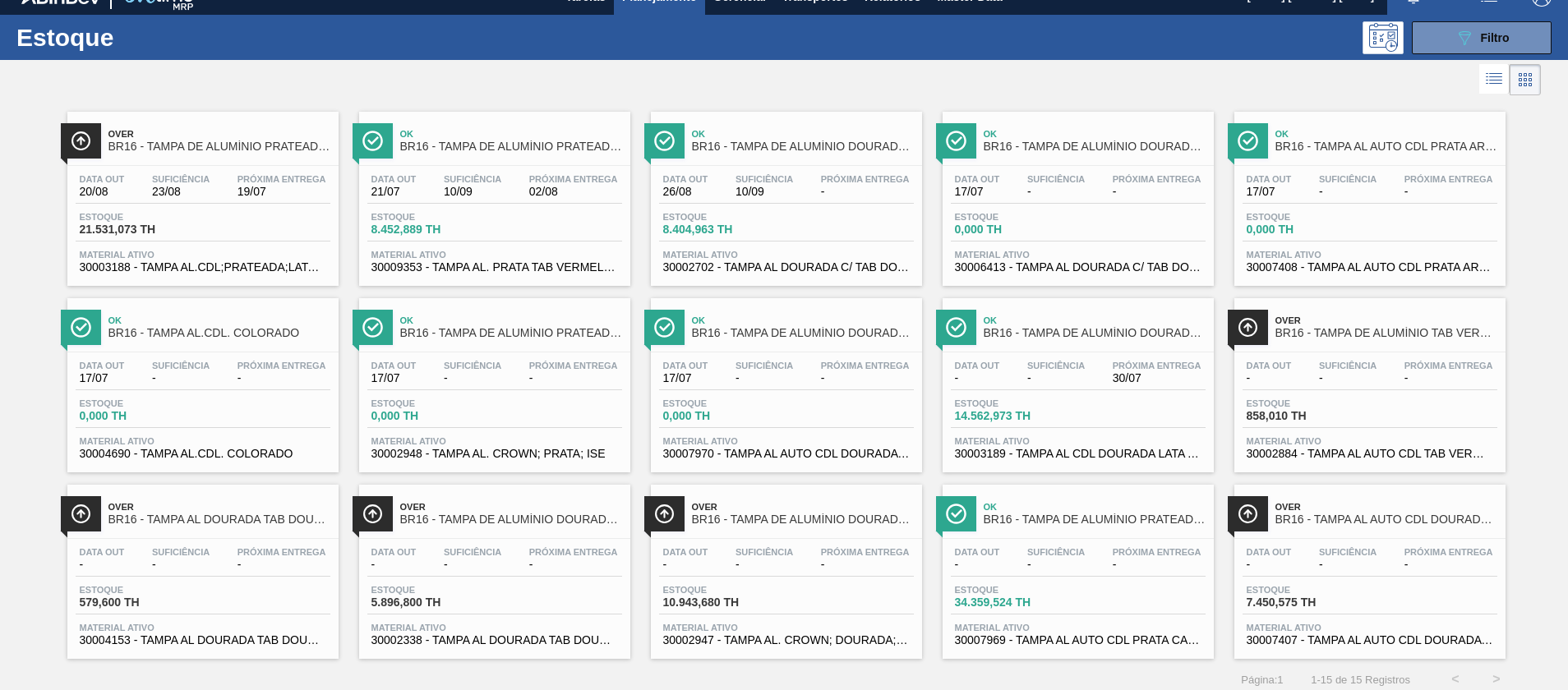 scroll, scrollTop: 32, scrollLeft: 0, axis: vertical 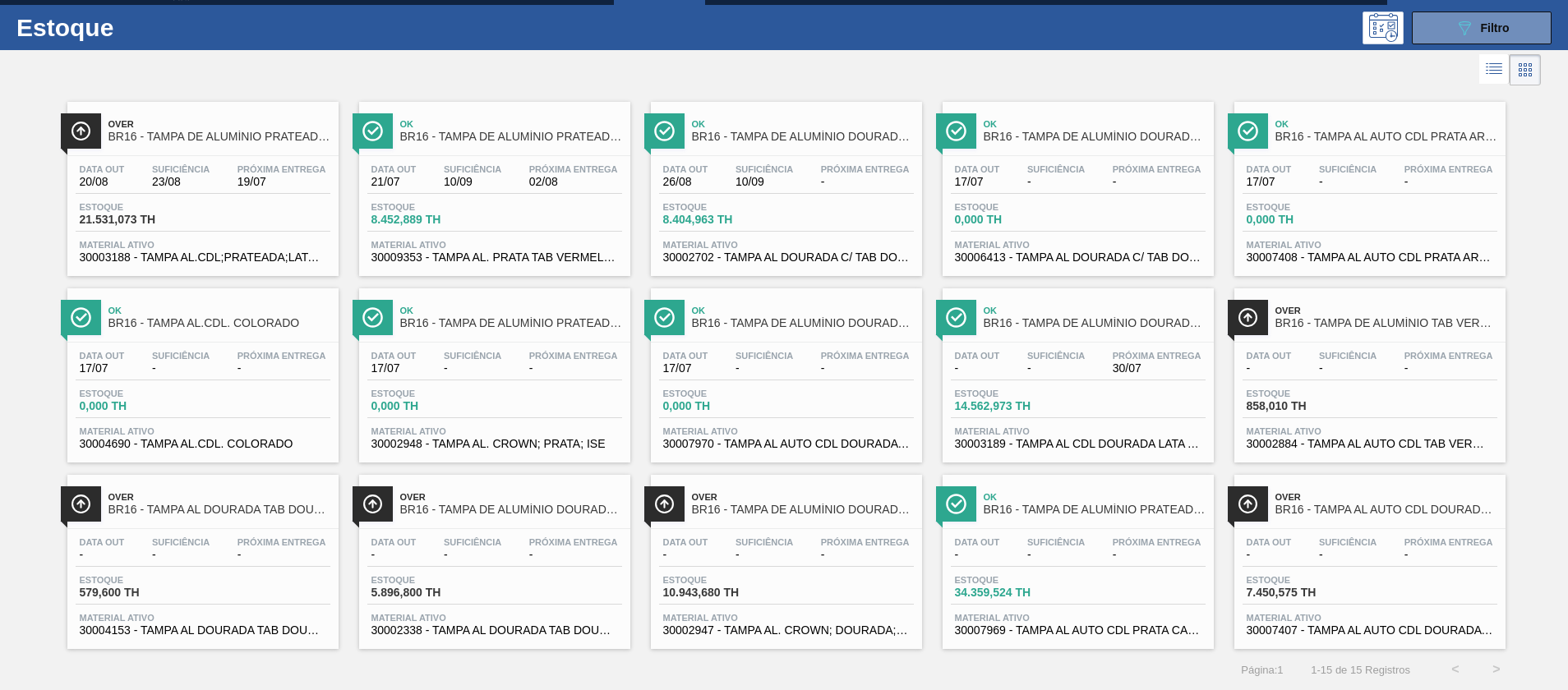click on "30002947 - TAMPA AL. CROWN; DOURADA; ISE" at bounding box center (786, 630) 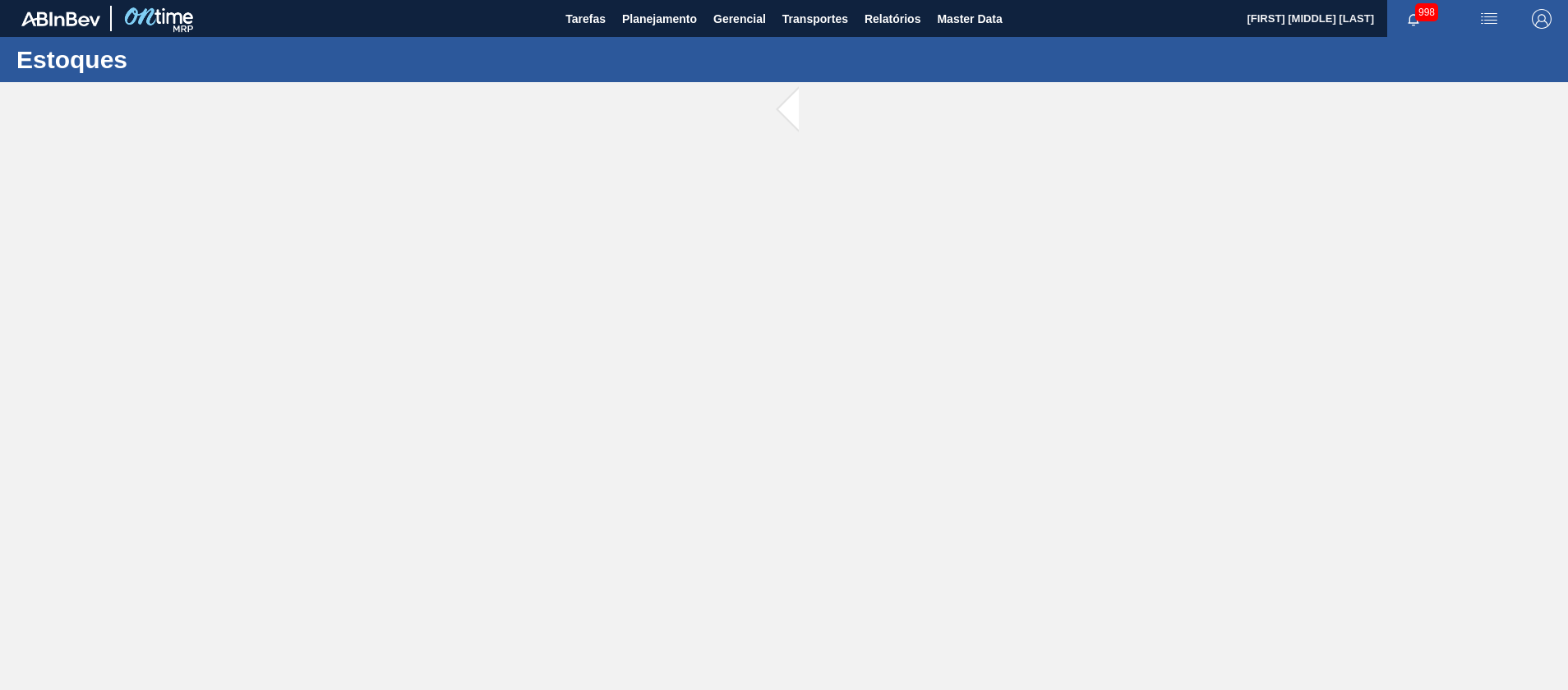 scroll, scrollTop: 0, scrollLeft: 0, axis: both 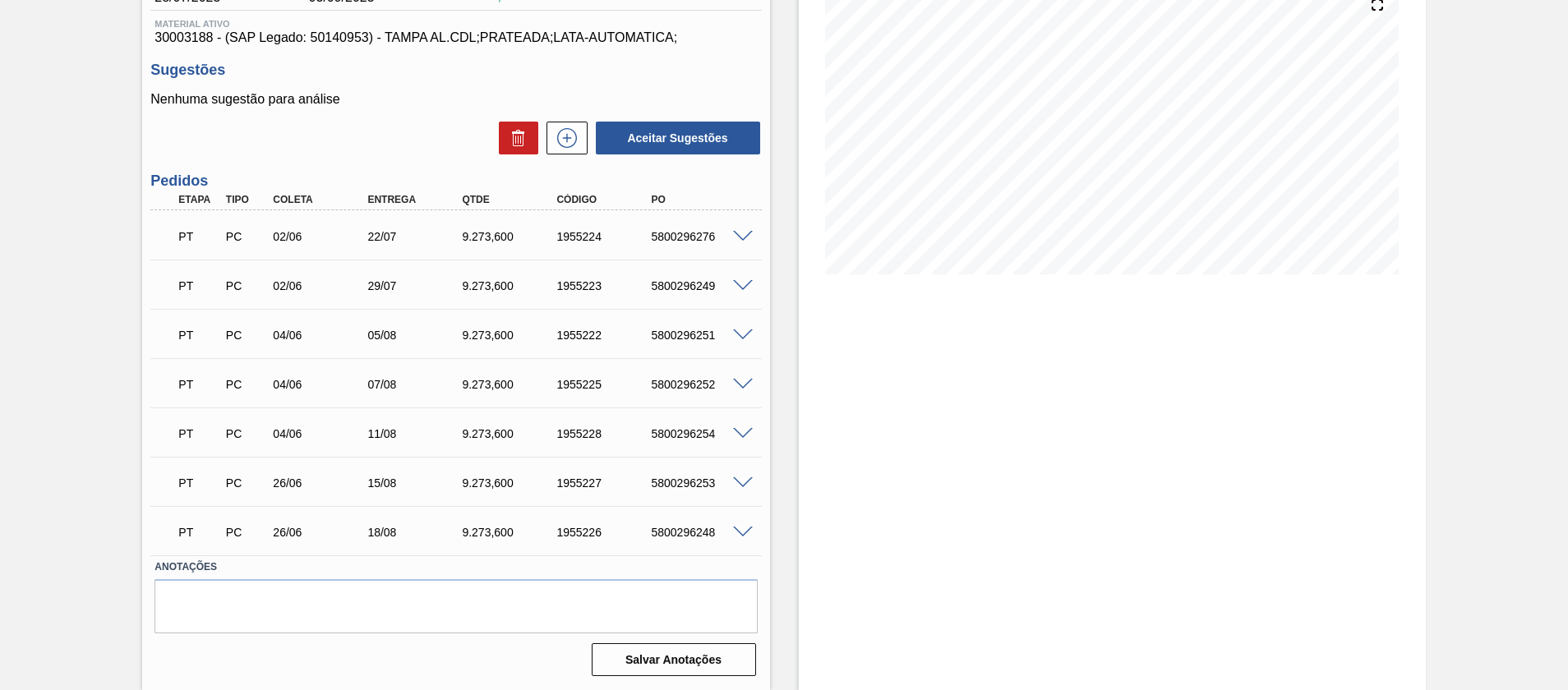click at bounding box center (743, 335) 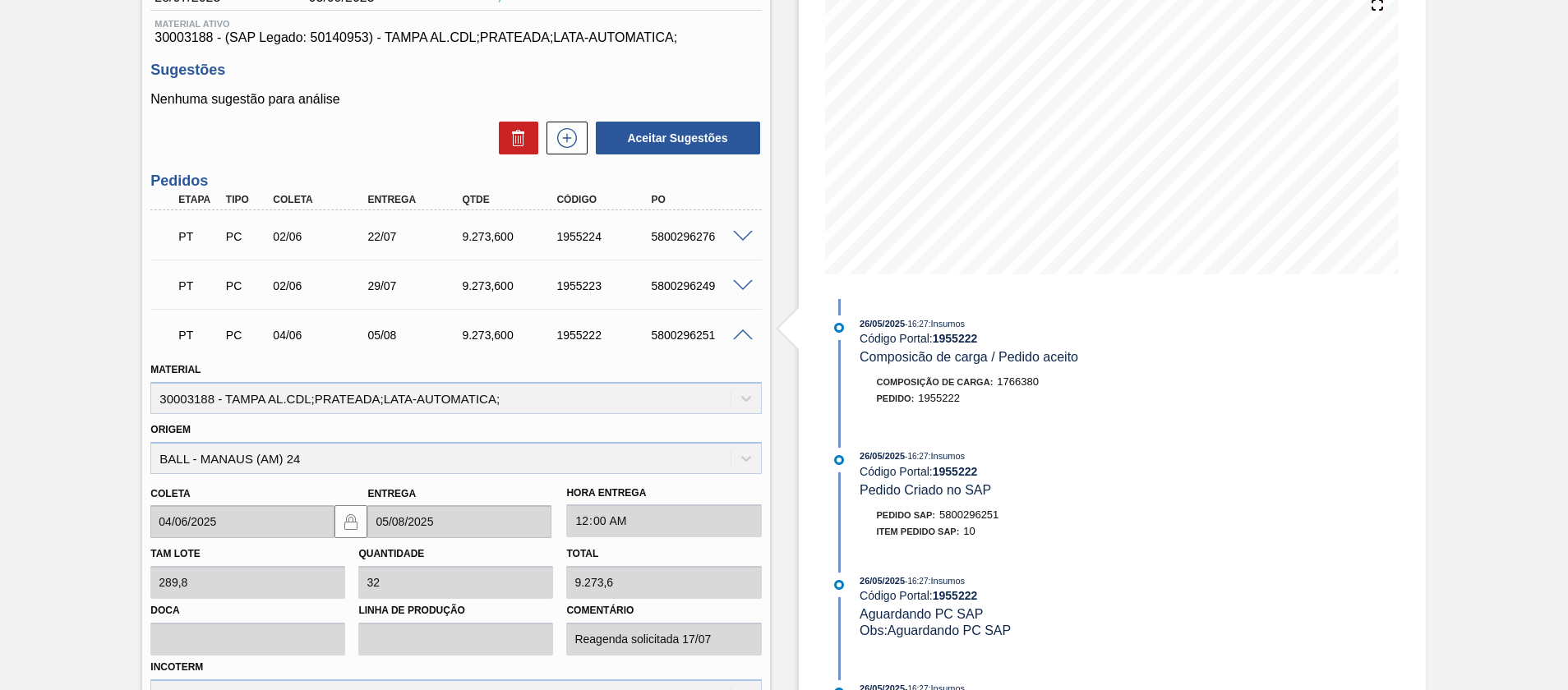 scroll, scrollTop: 915, scrollLeft: 0, axis: vertical 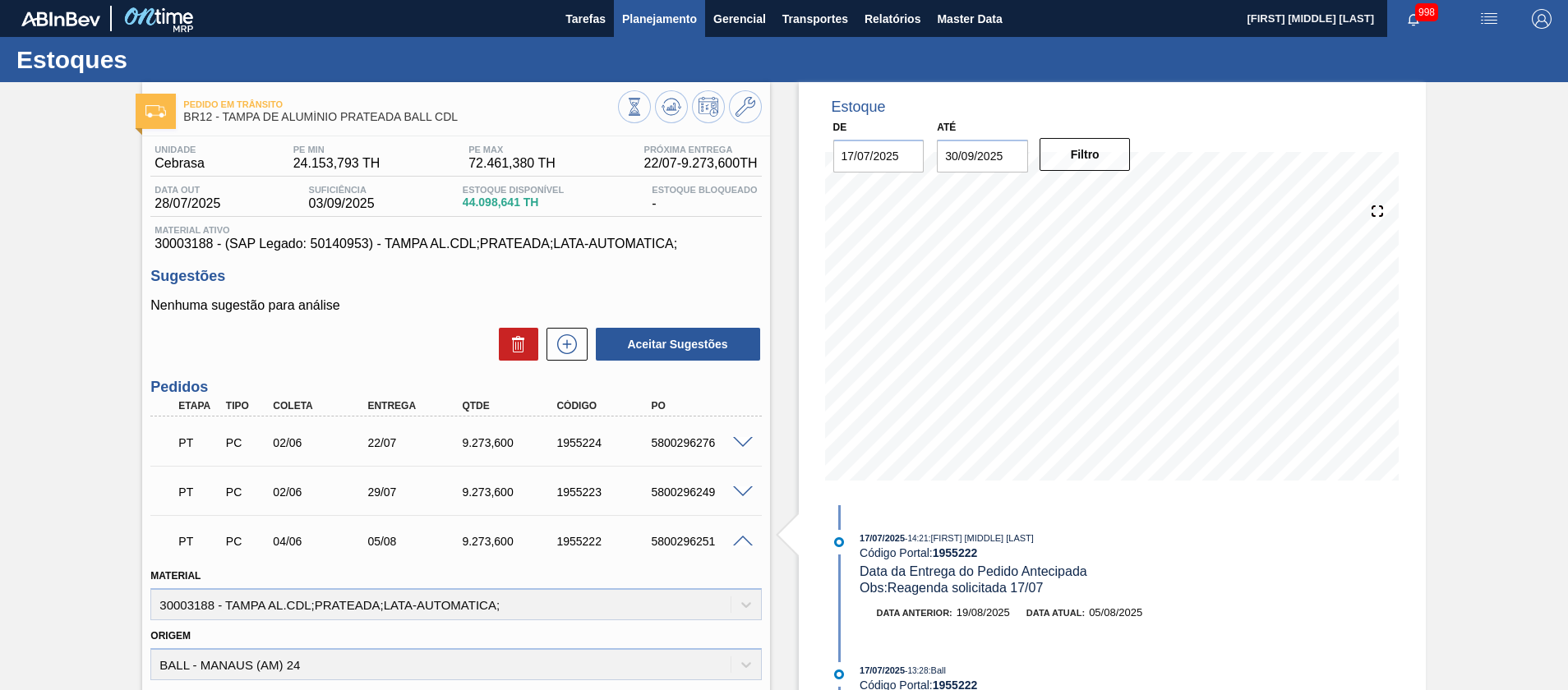 click on "Planejamento" at bounding box center (659, 19) 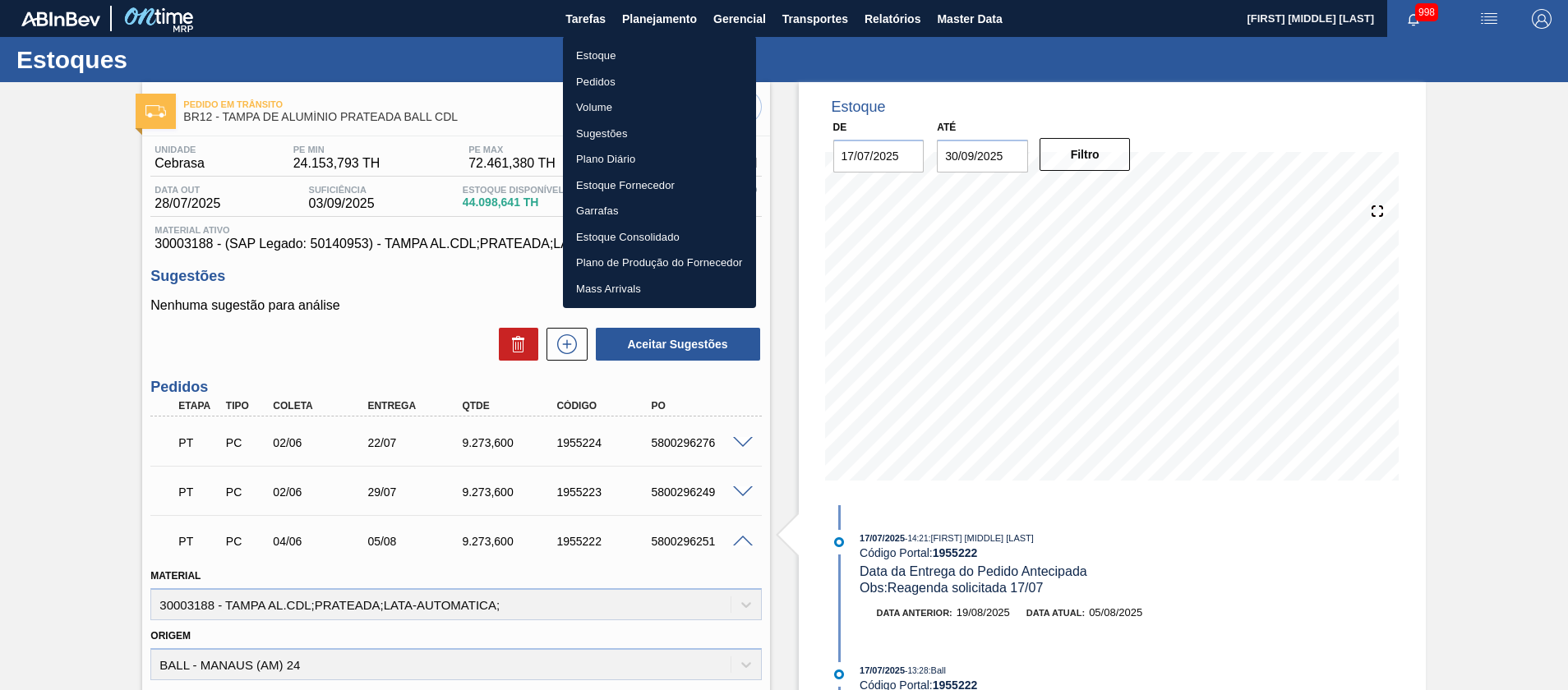 click on "Estoque" at bounding box center (659, 56) 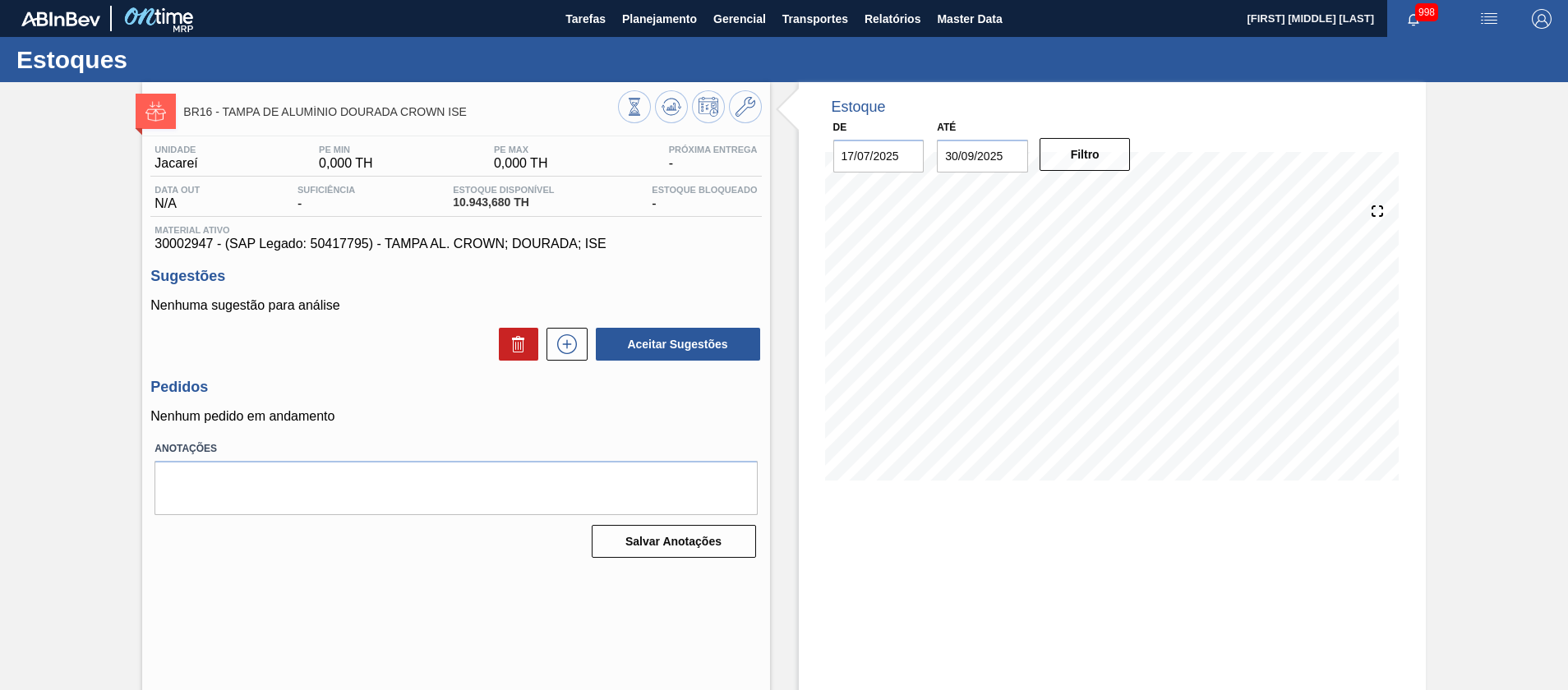 scroll, scrollTop: 0, scrollLeft: 0, axis: both 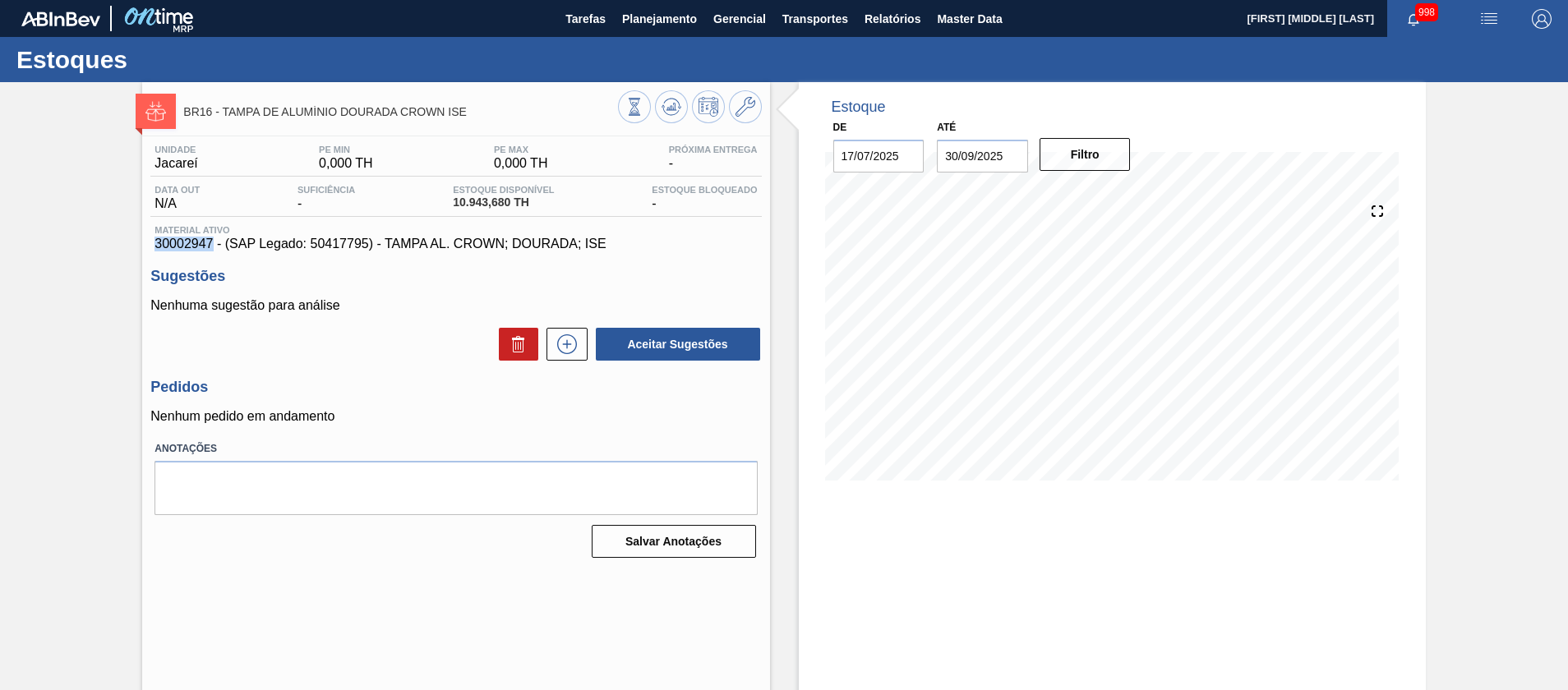 drag, startPoint x: 0, startPoint y: 0, endPoint x: 212, endPoint y: 246, distance: 324.74605 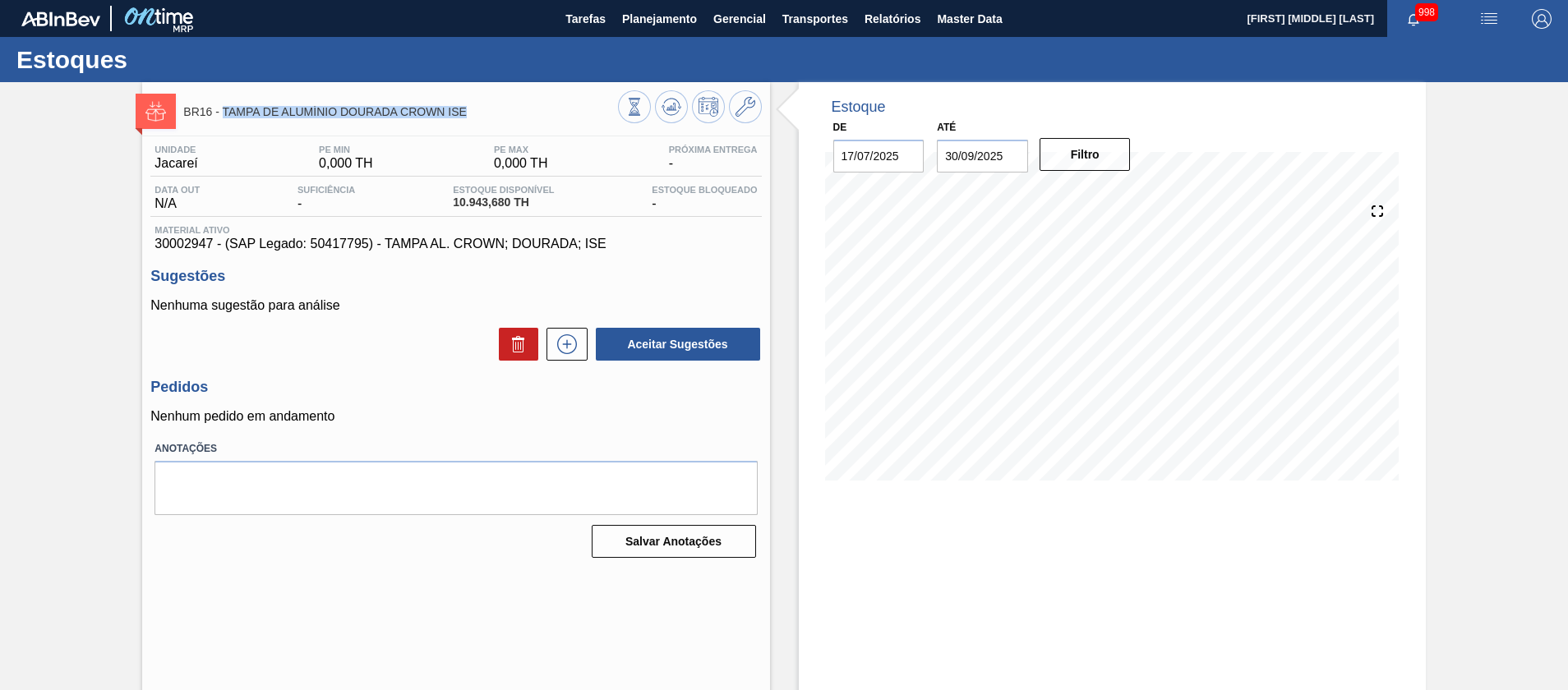 drag, startPoint x: 474, startPoint y: 111, endPoint x: 223, endPoint y: 117, distance: 251.0717 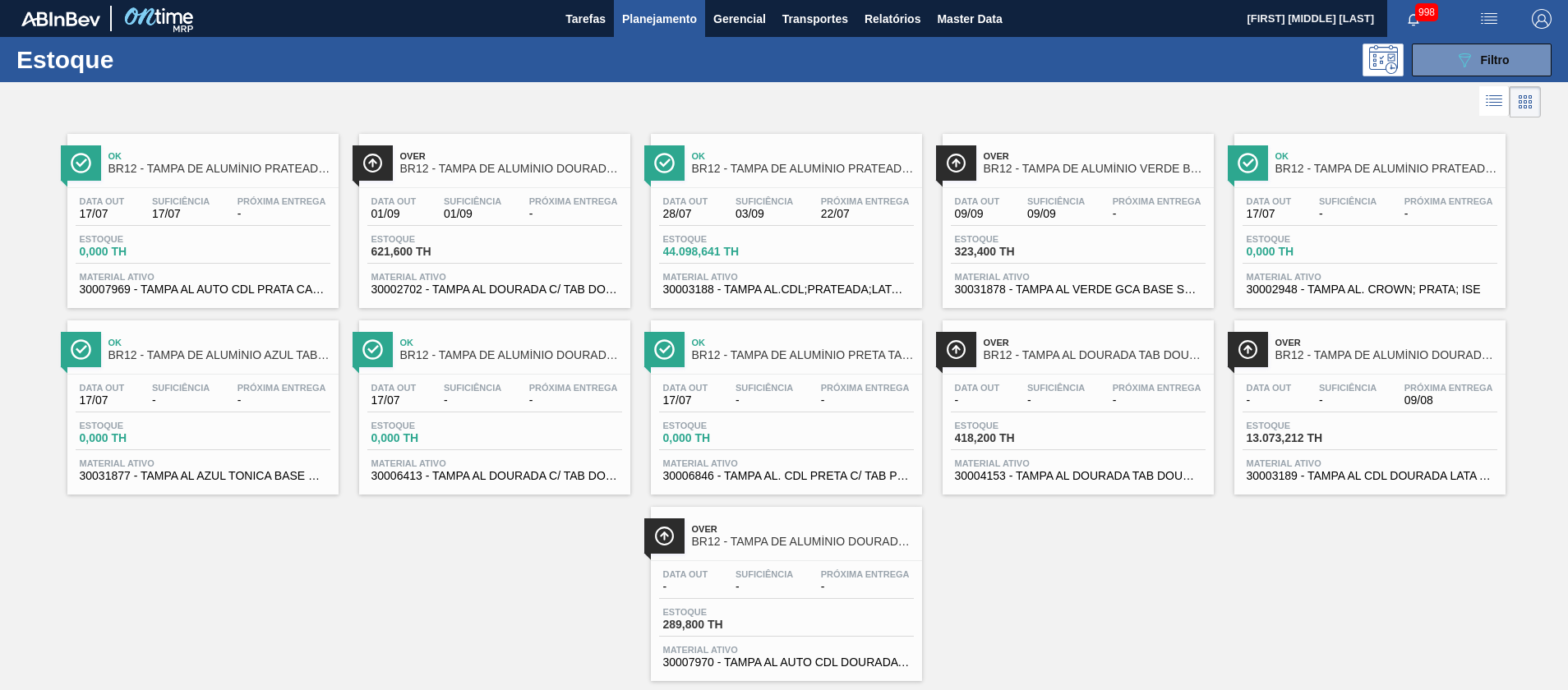 scroll, scrollTop: 0, scrollLeft: 0, axis: both 